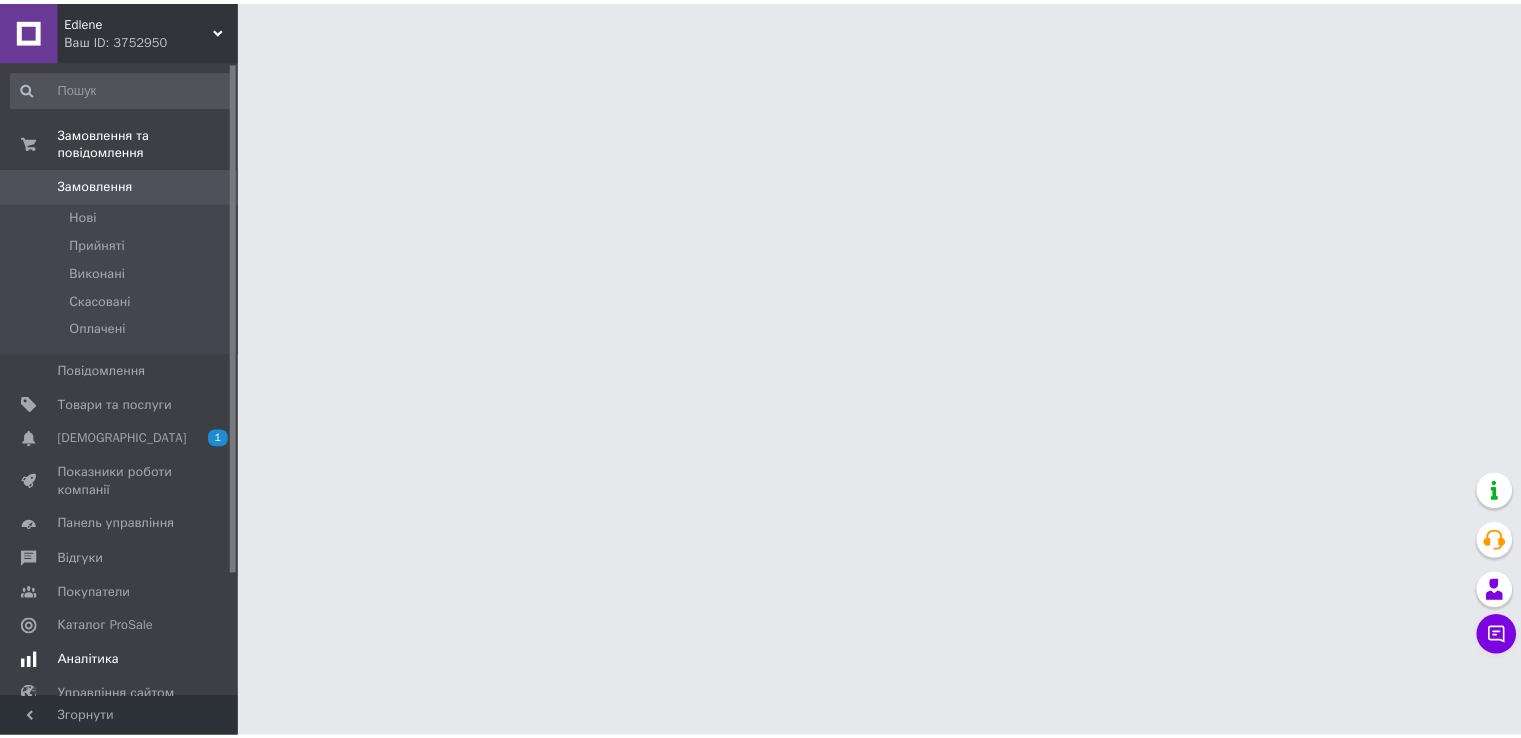 scroll, scrollTop: 0, scrollLeft: 0, axis: both 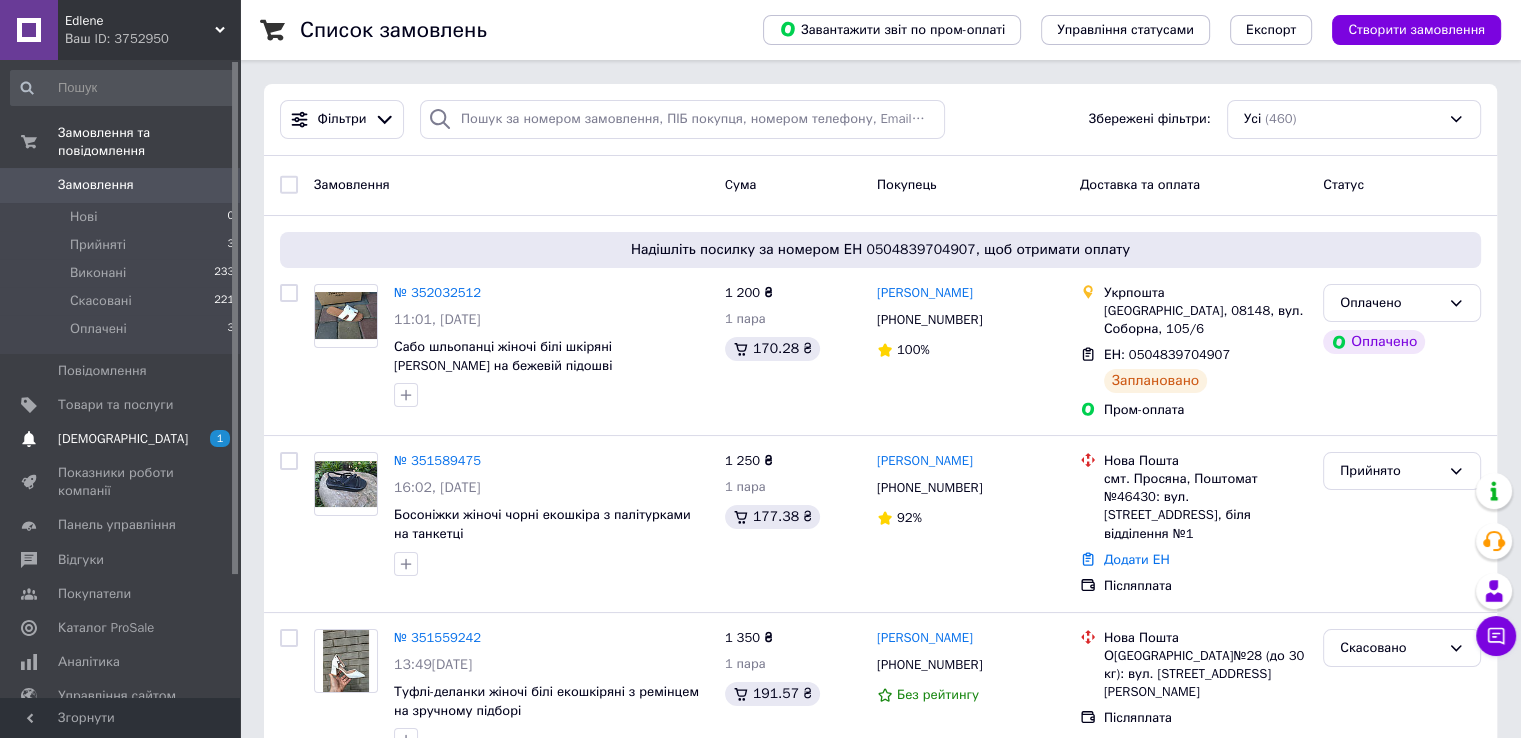 click on "[DEMOGRAPHIC_DATA]" at bounding box center [123, 439] 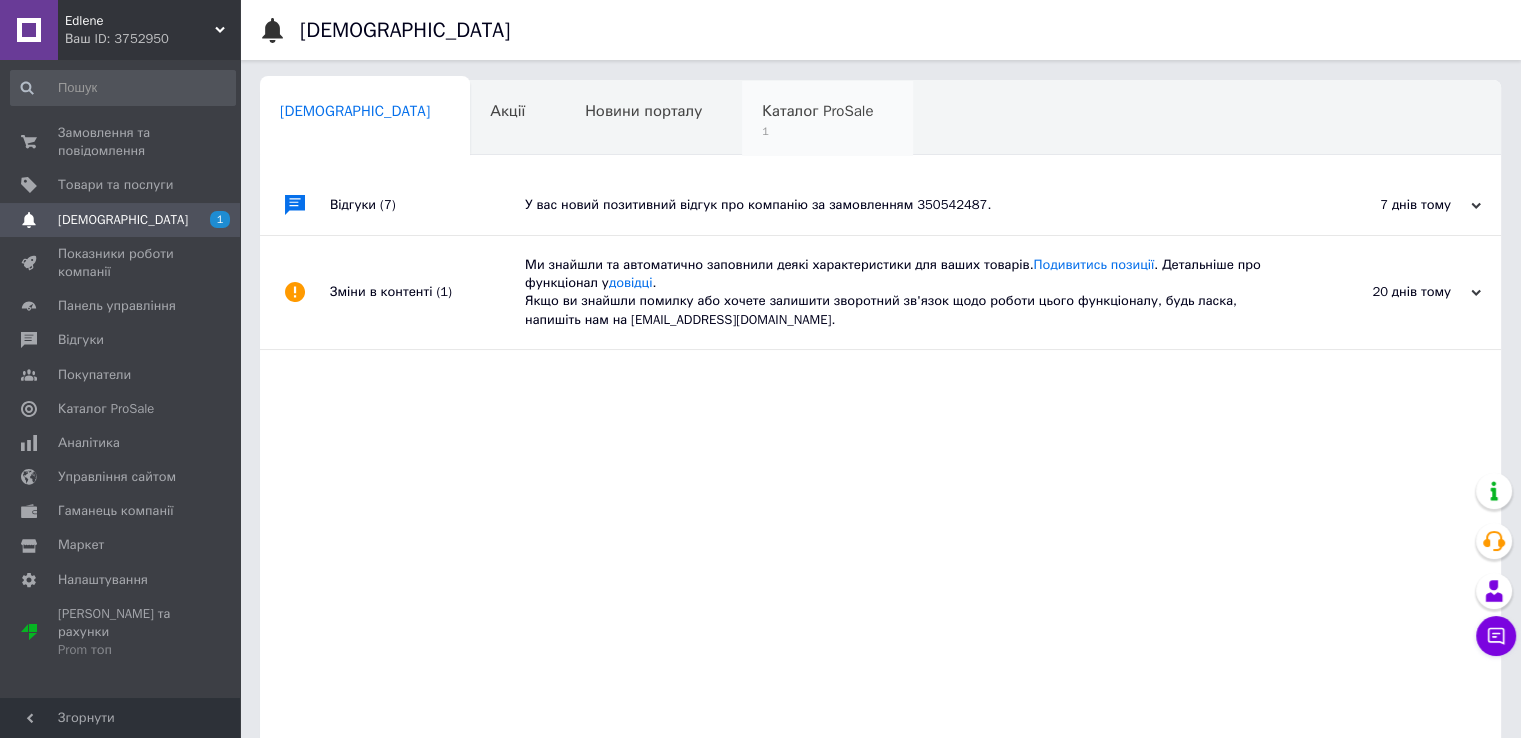 click on "1" at bounding box center [817, 131] 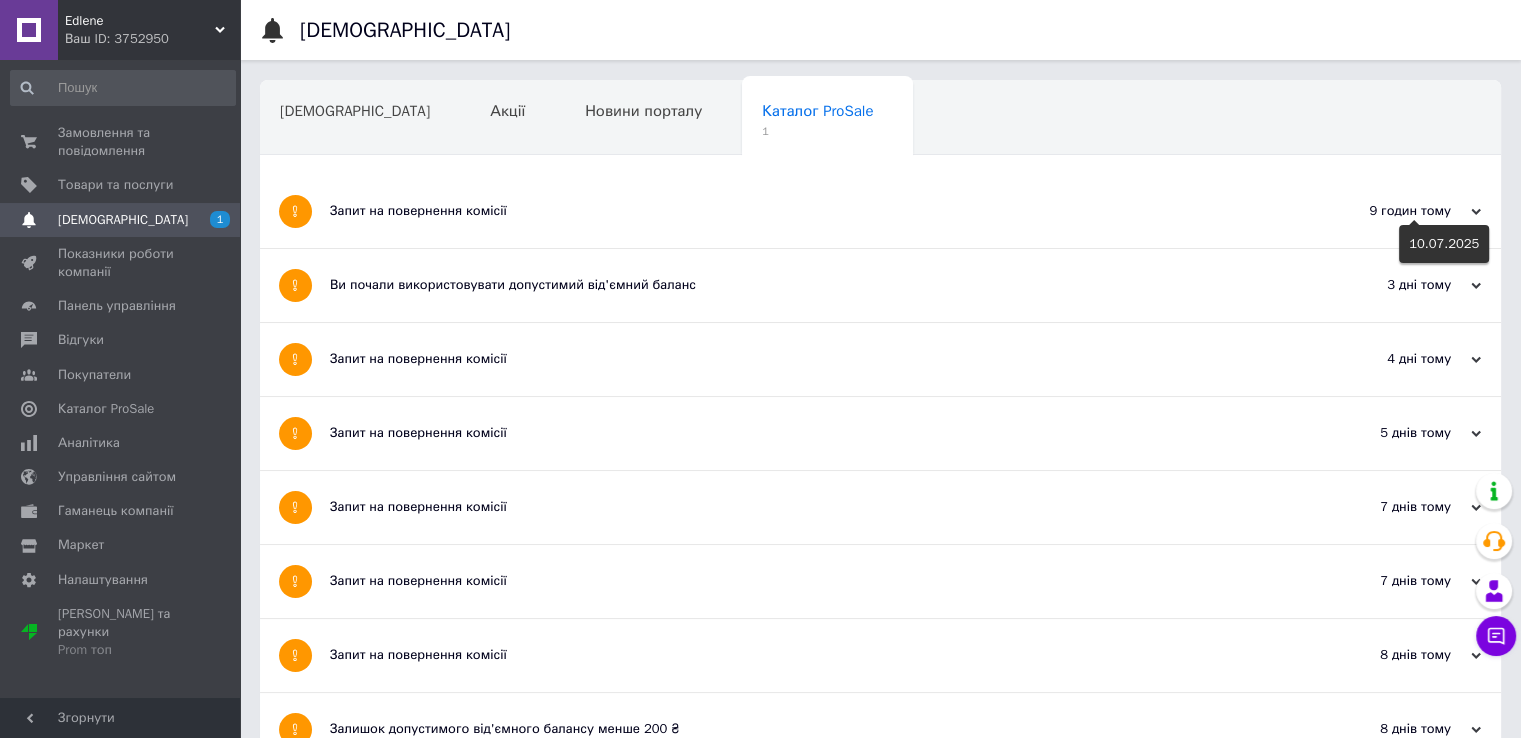 click 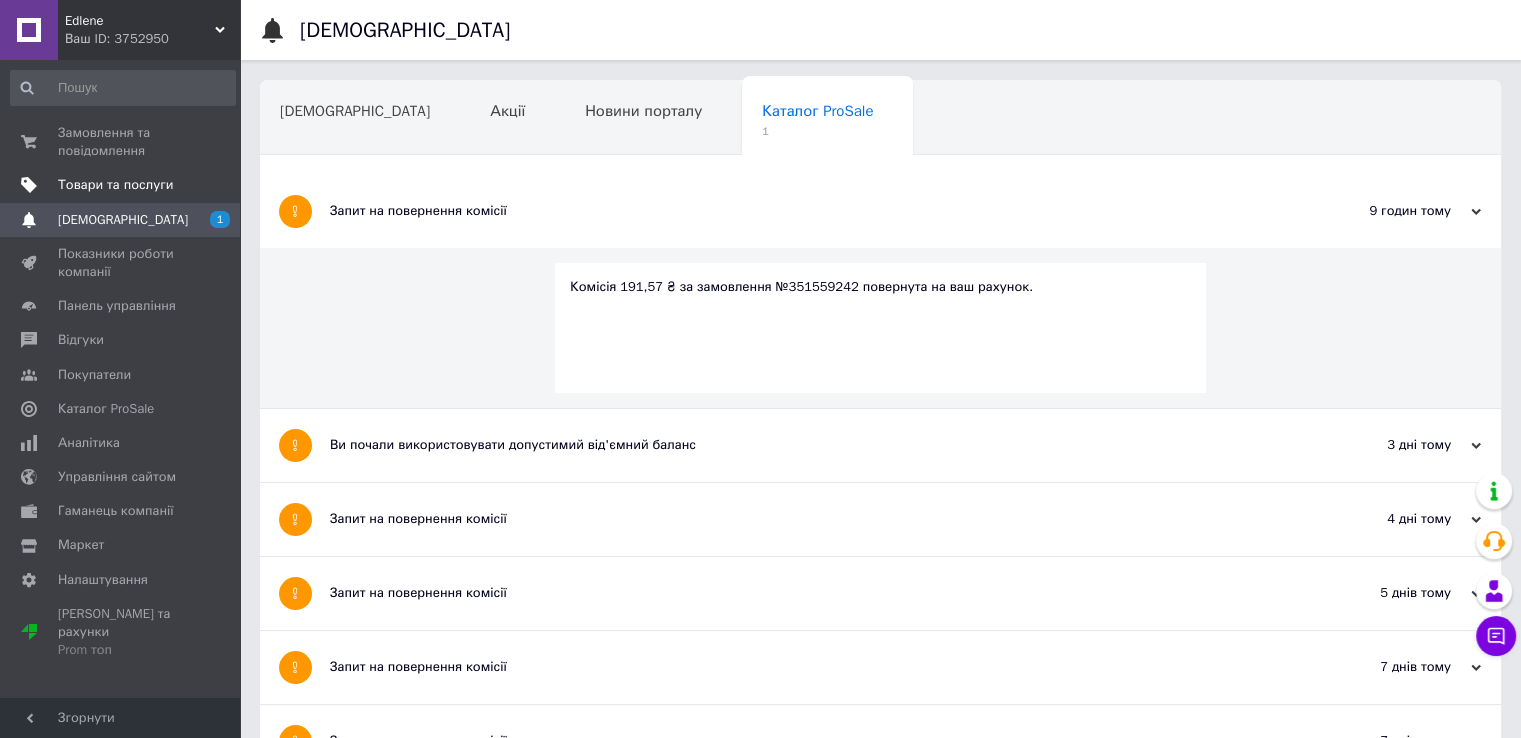 click on "Товари та послуги" at bounding box center [115, 185] 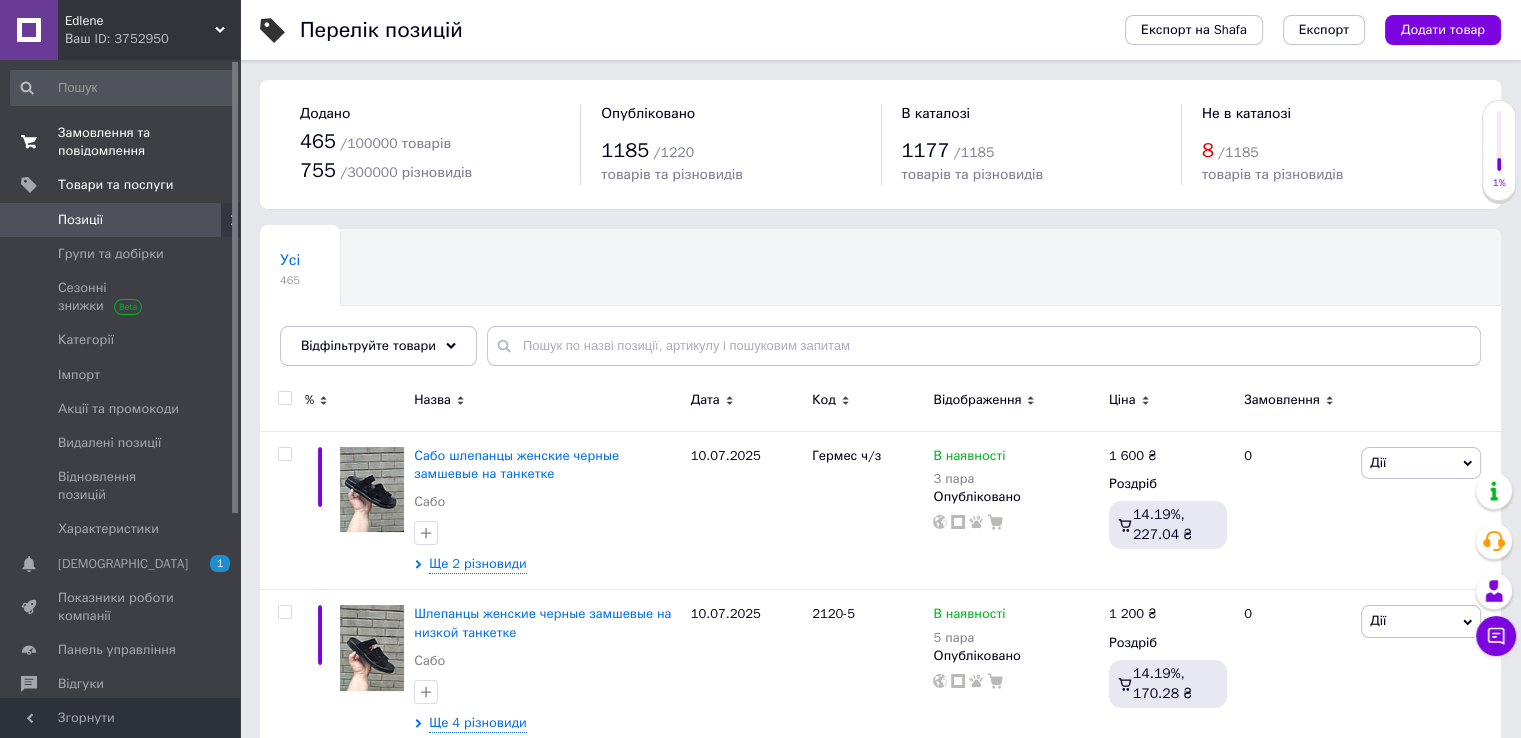 click on "Замовлення та повідомлення" at bounding box center [121, 142] 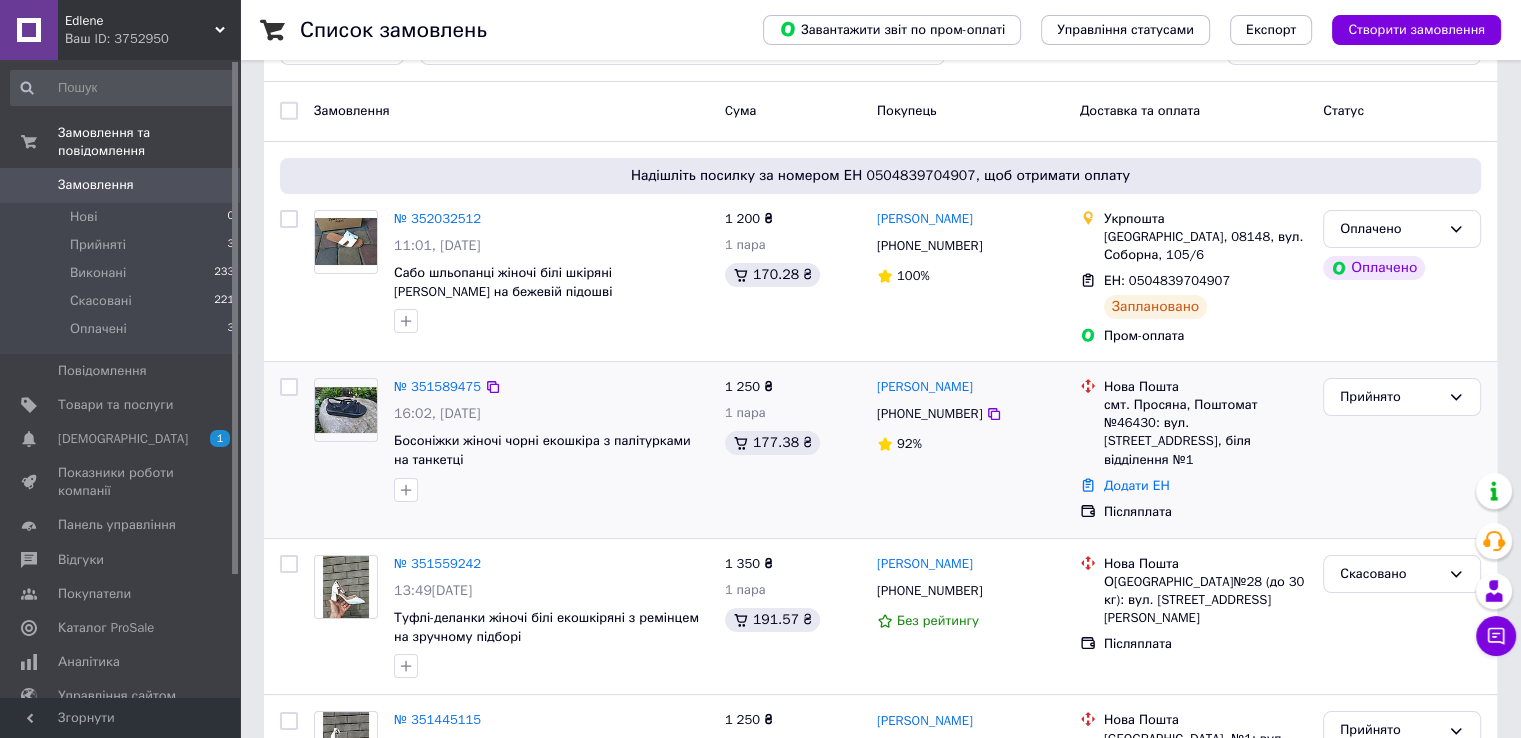 scroll, scrollTop: 200, scrollLeft: 0, axis: vertical 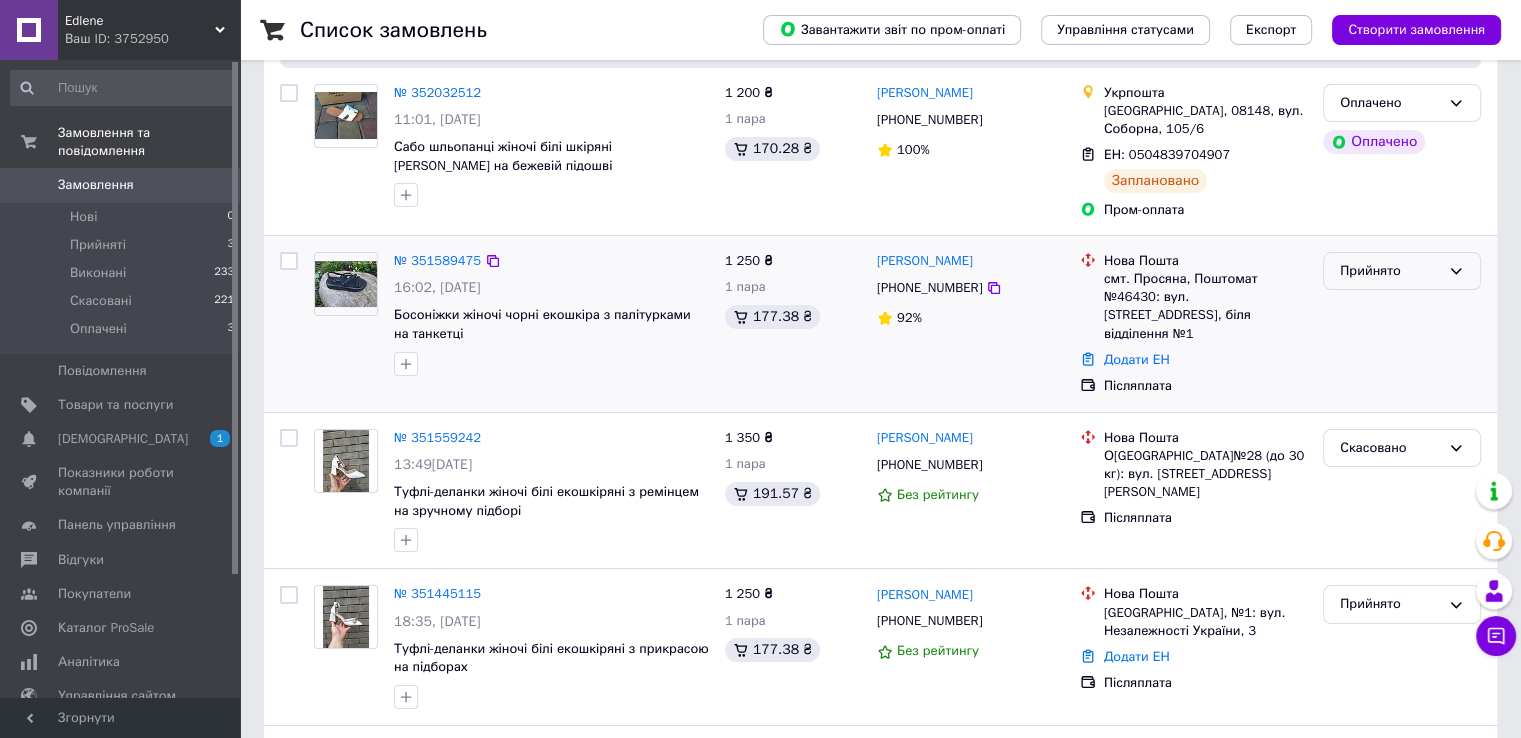 click 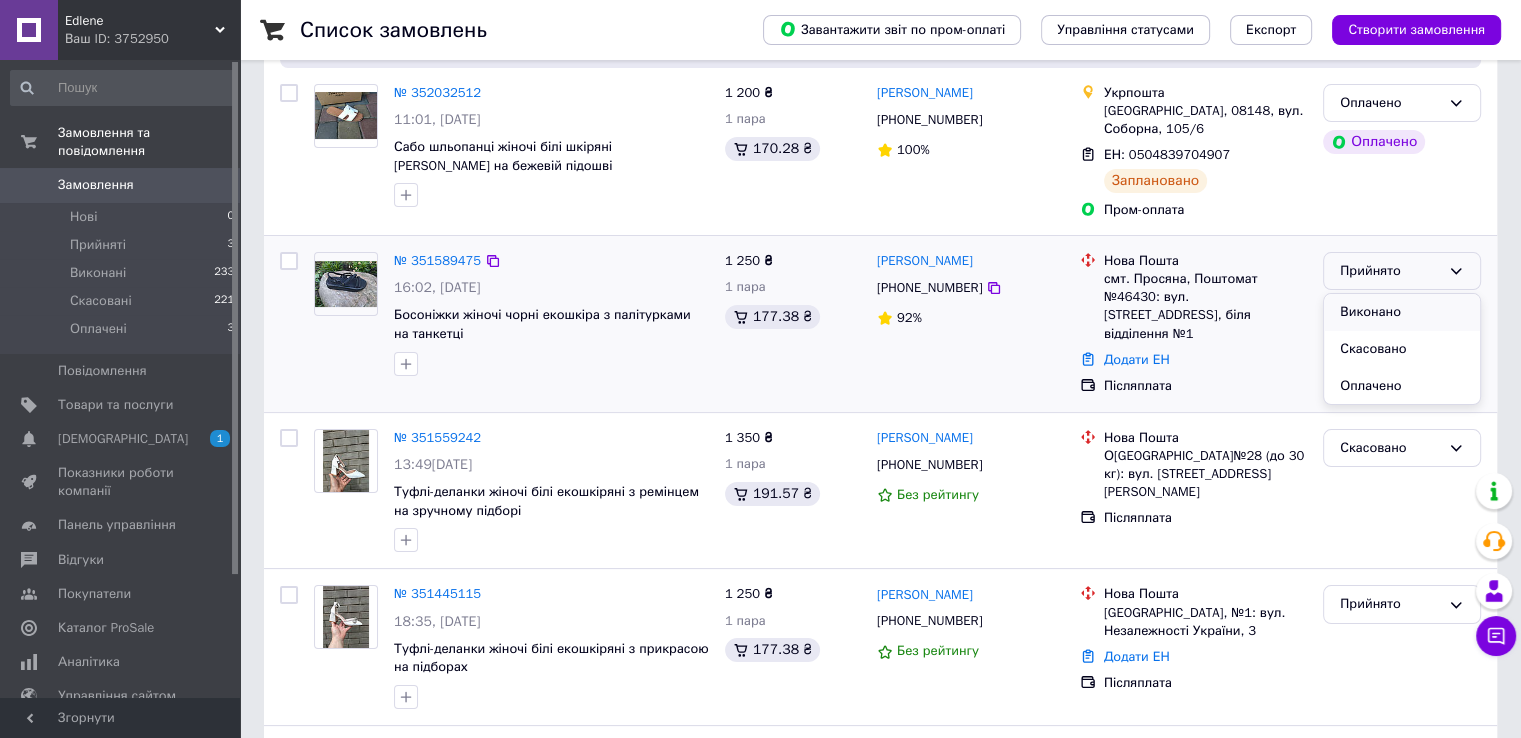 click on "Виконано" at bounding box center (1402, 312) 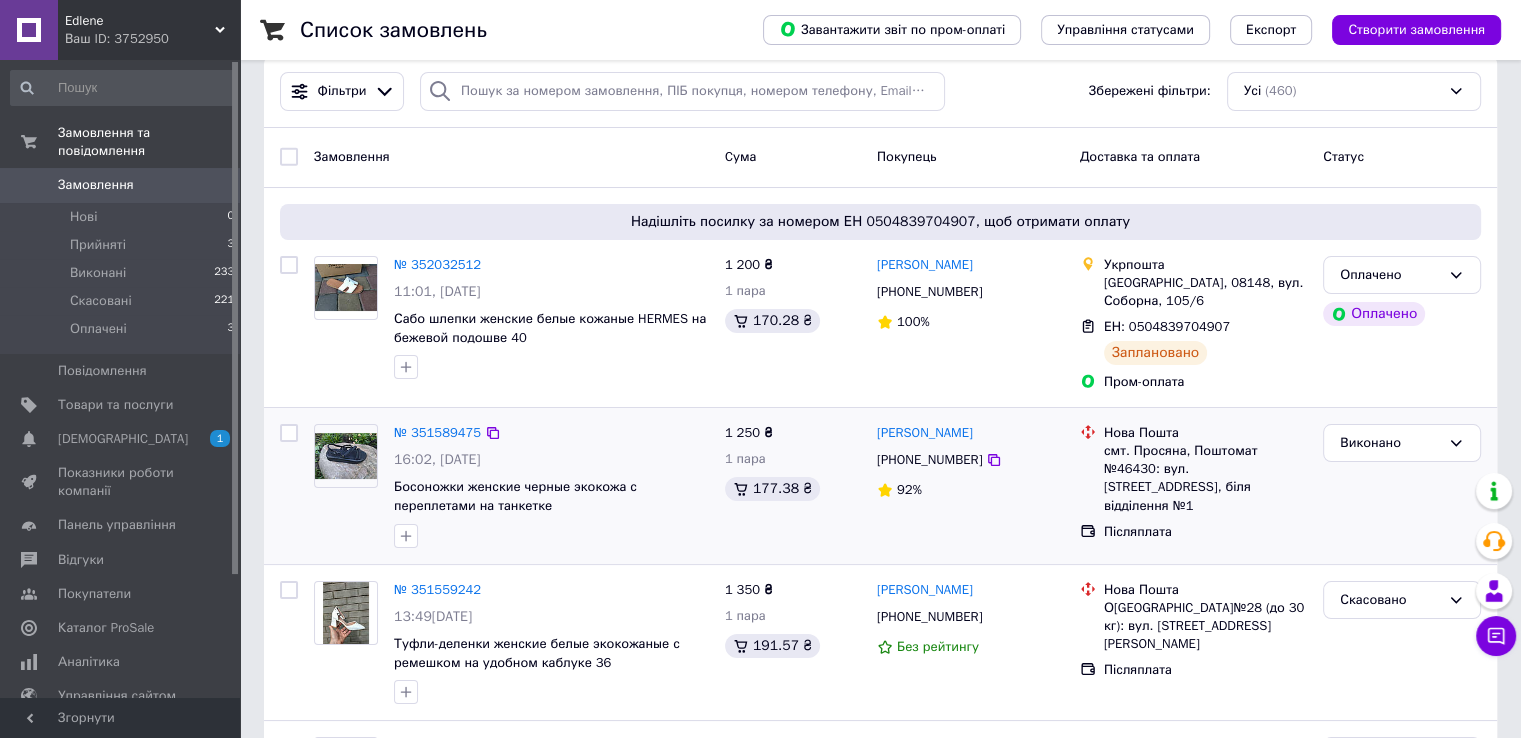 scroll, scrollTop: 0, scrollLeft: 0, axis: both 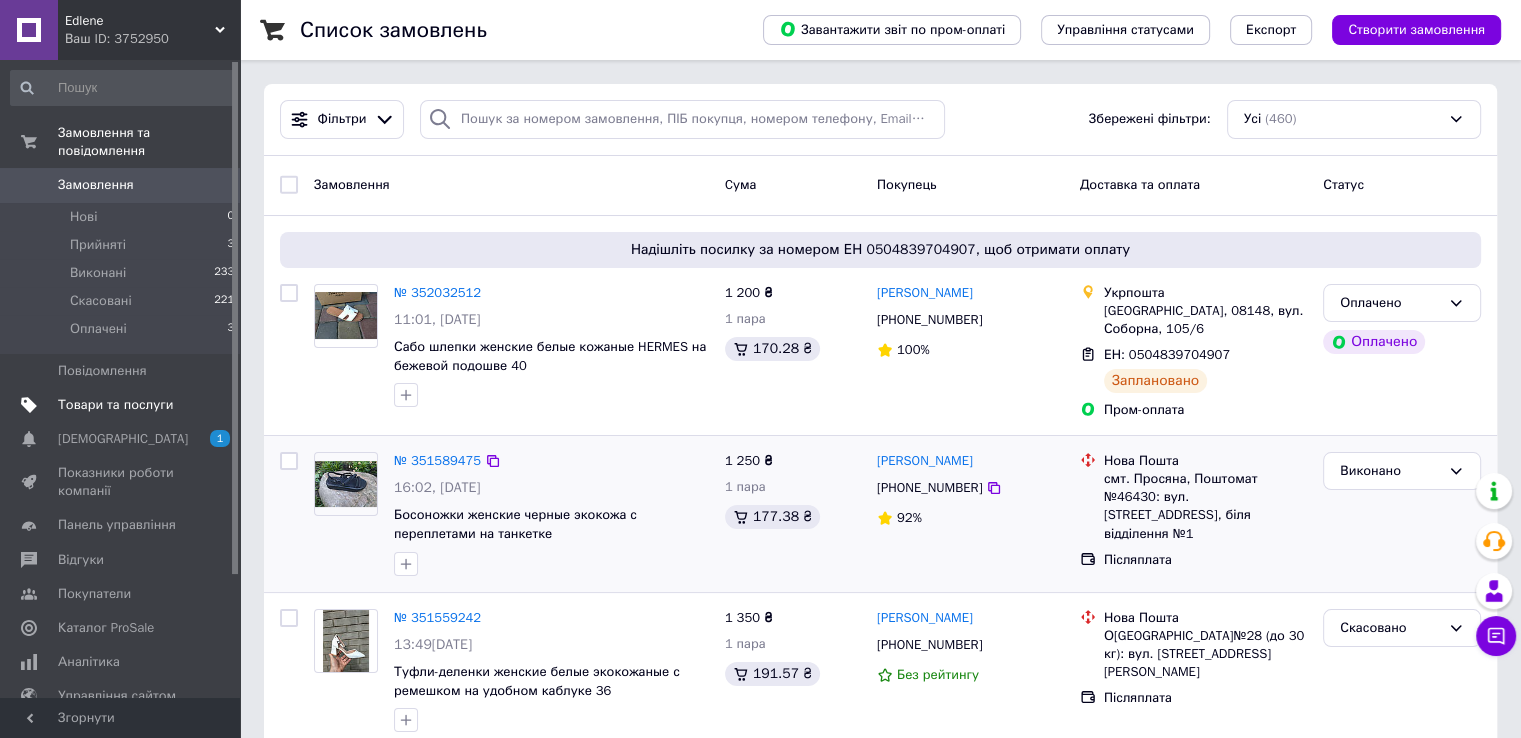 click on "Товари та послуги" at bounding box center [115, 405] 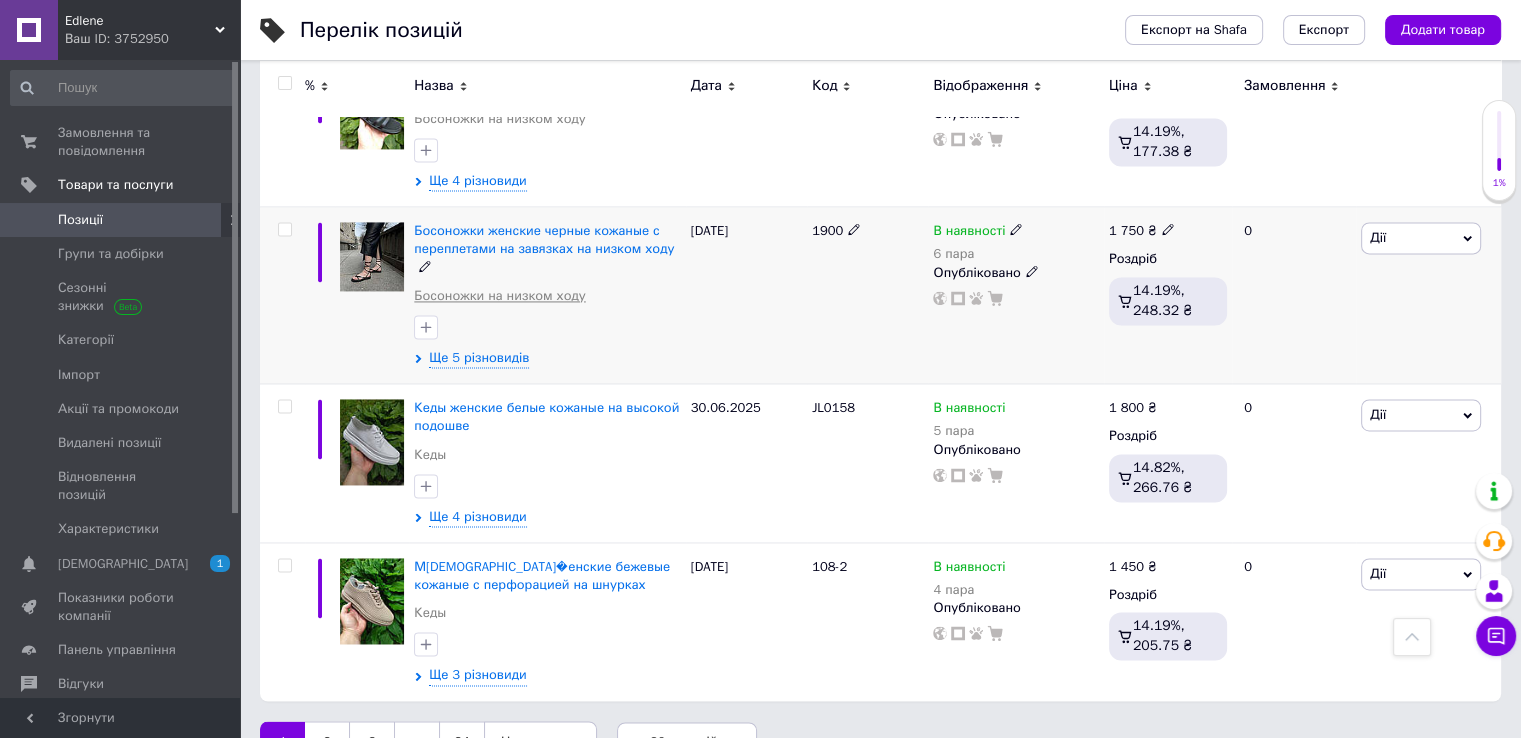 scroll, scrollTop: 2925, scrollLeft: 0, axis: vertical 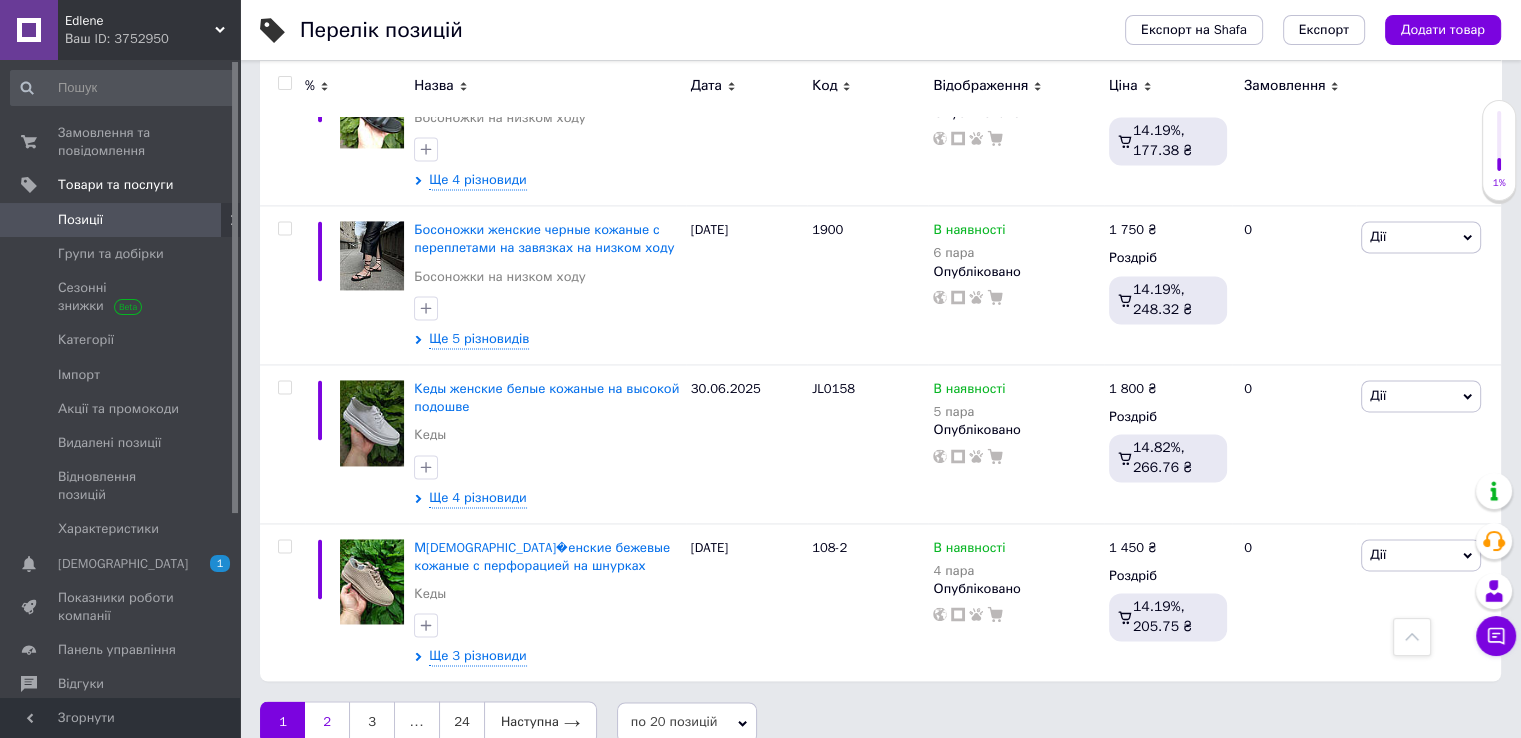 click on "2" at bounding box center (327, 722) 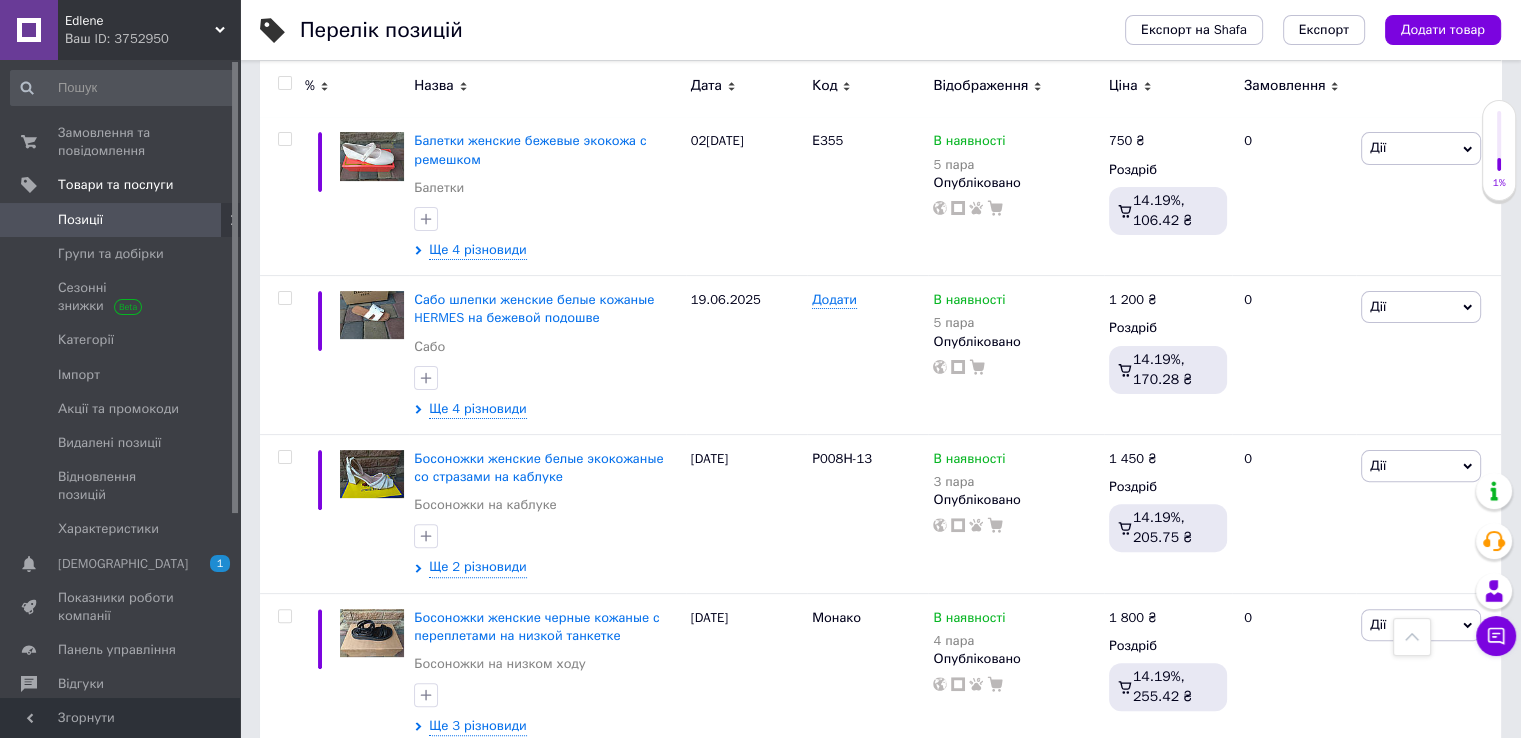 scroll, scrollTop: 425, scrollLeft: 0, axis: vertical 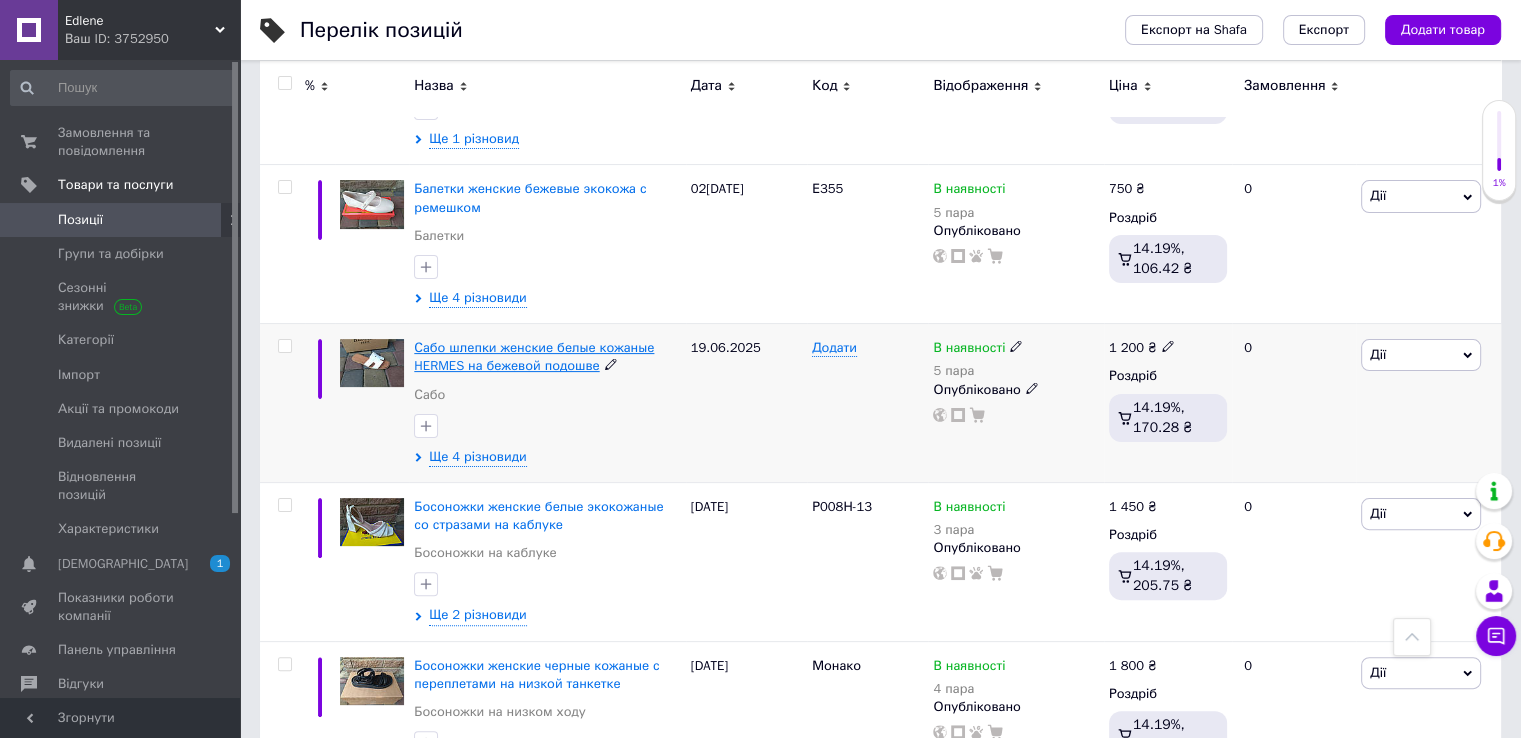 click on "Сабо  шлепки женские  белые кожаные HERMES  на бежевой подошве" at bounding box center [534, 356] 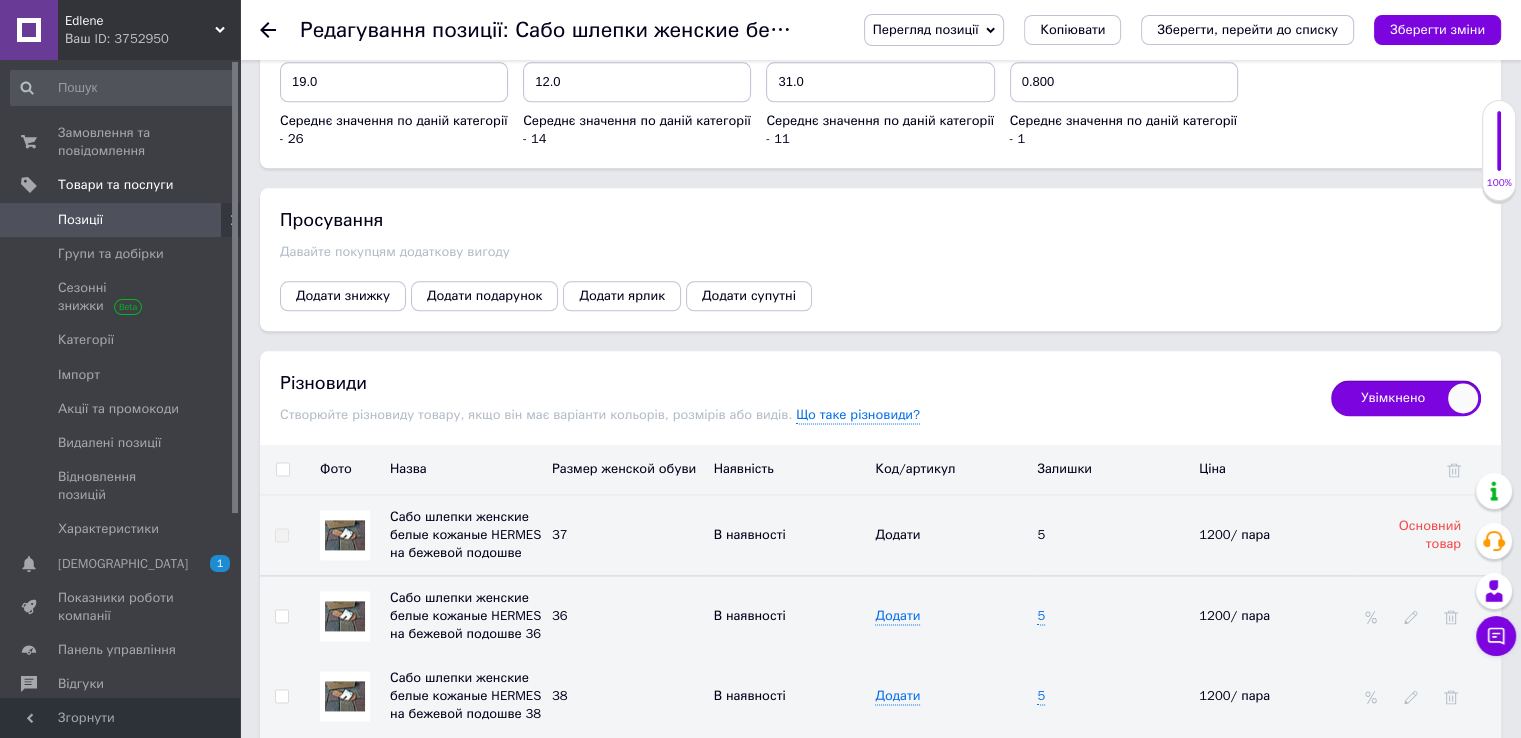 scroll, scrollTop: 2800, scrollLeft: 0, axis: vertical 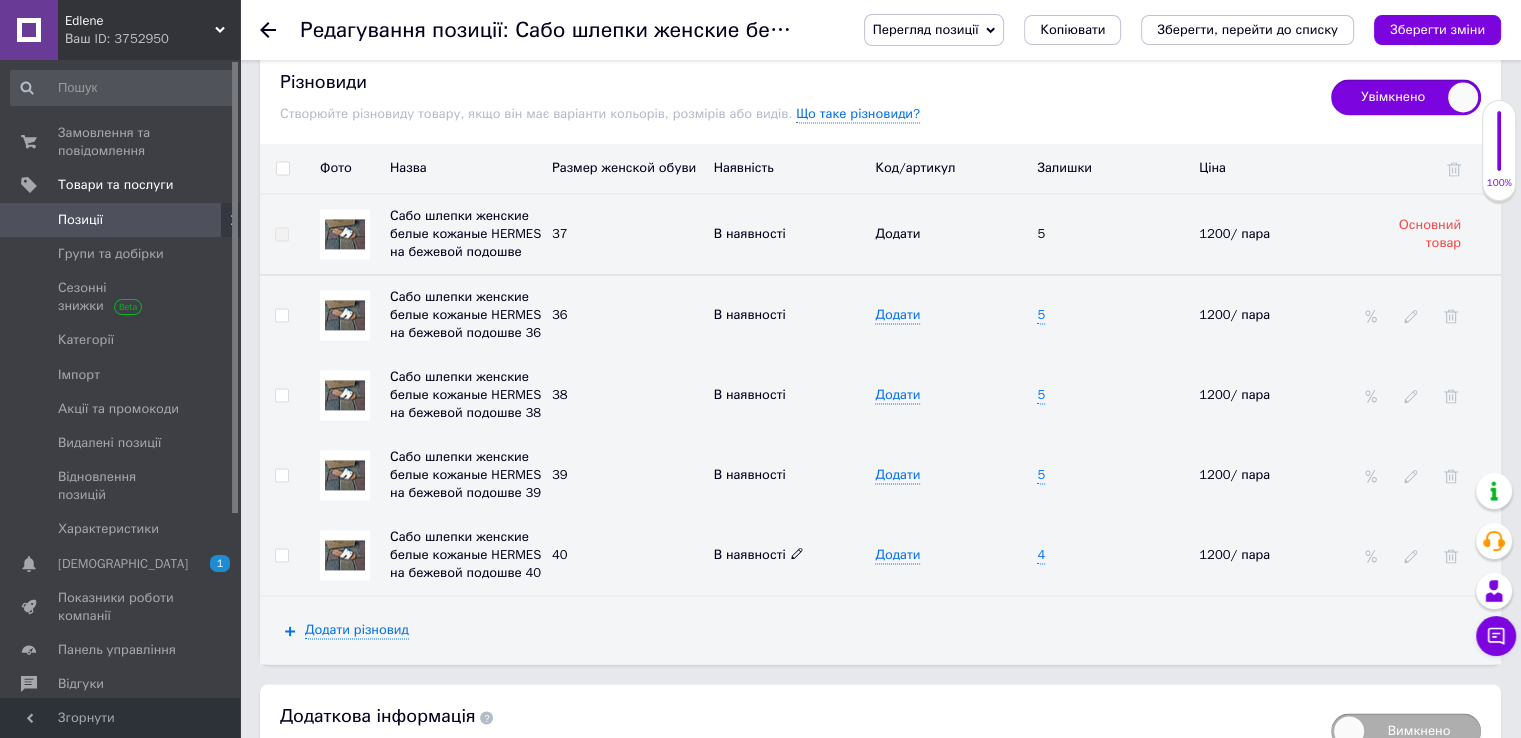 click 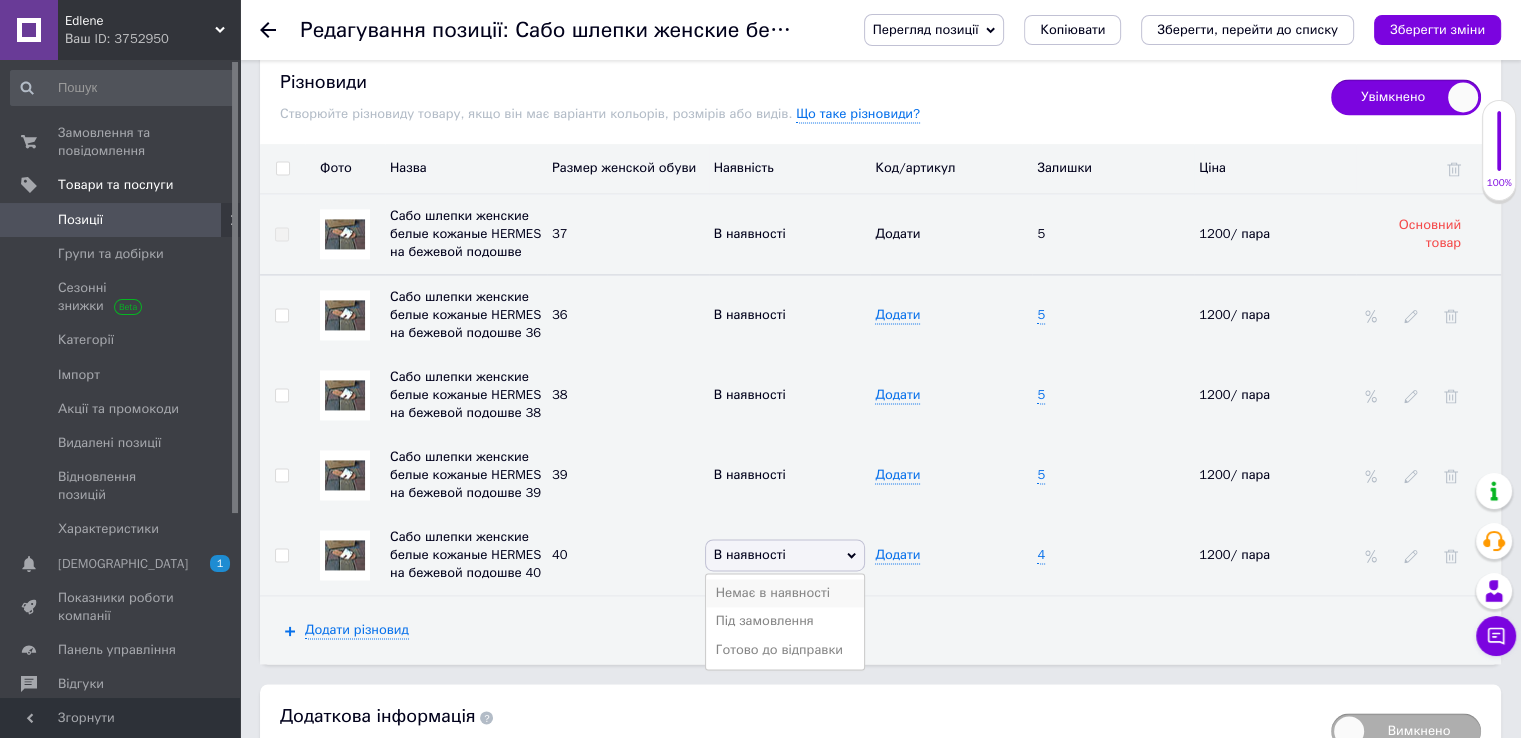 click on "Немає в наявності" at bounding box center [785, 593] 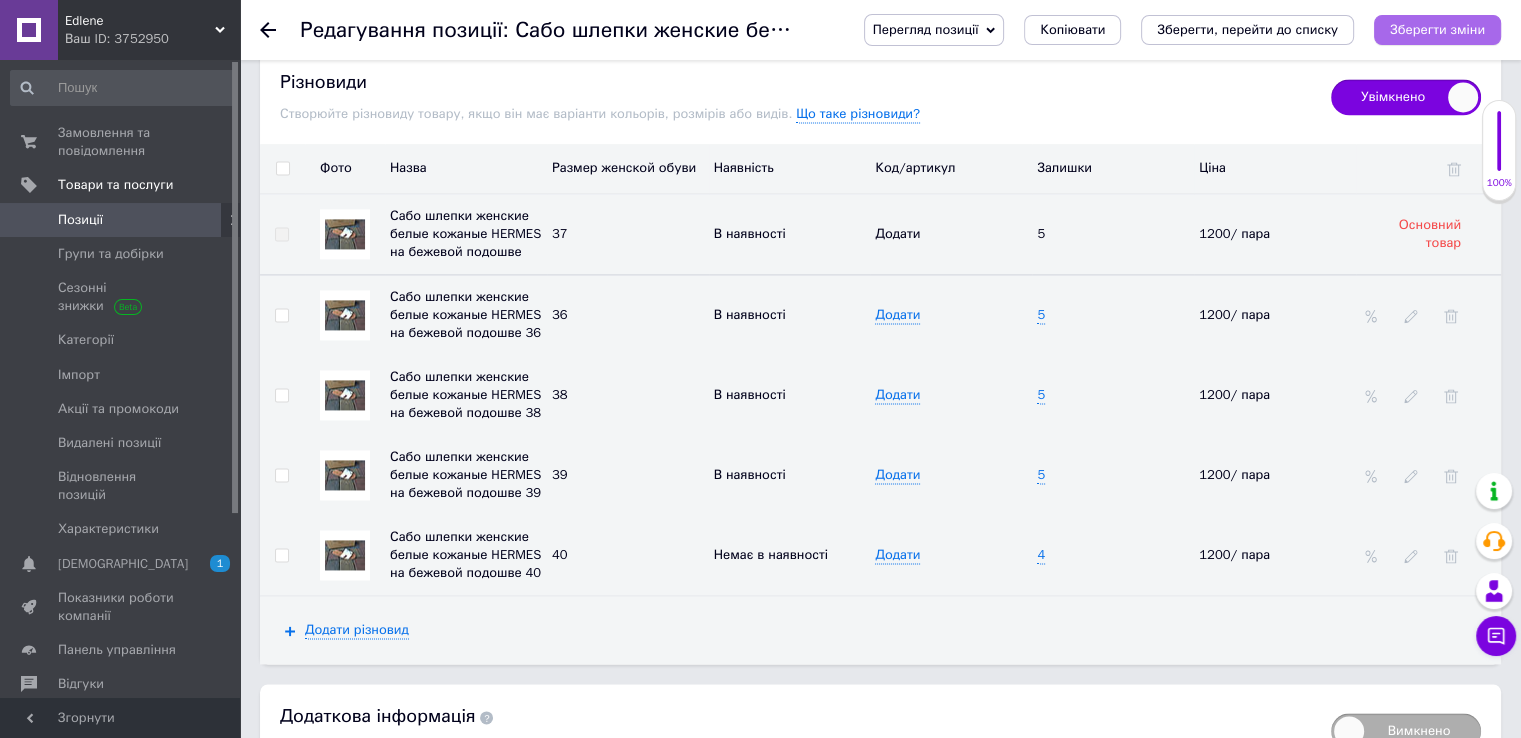 click on "Зберегти зміни" at bounding box center (1437, 29) 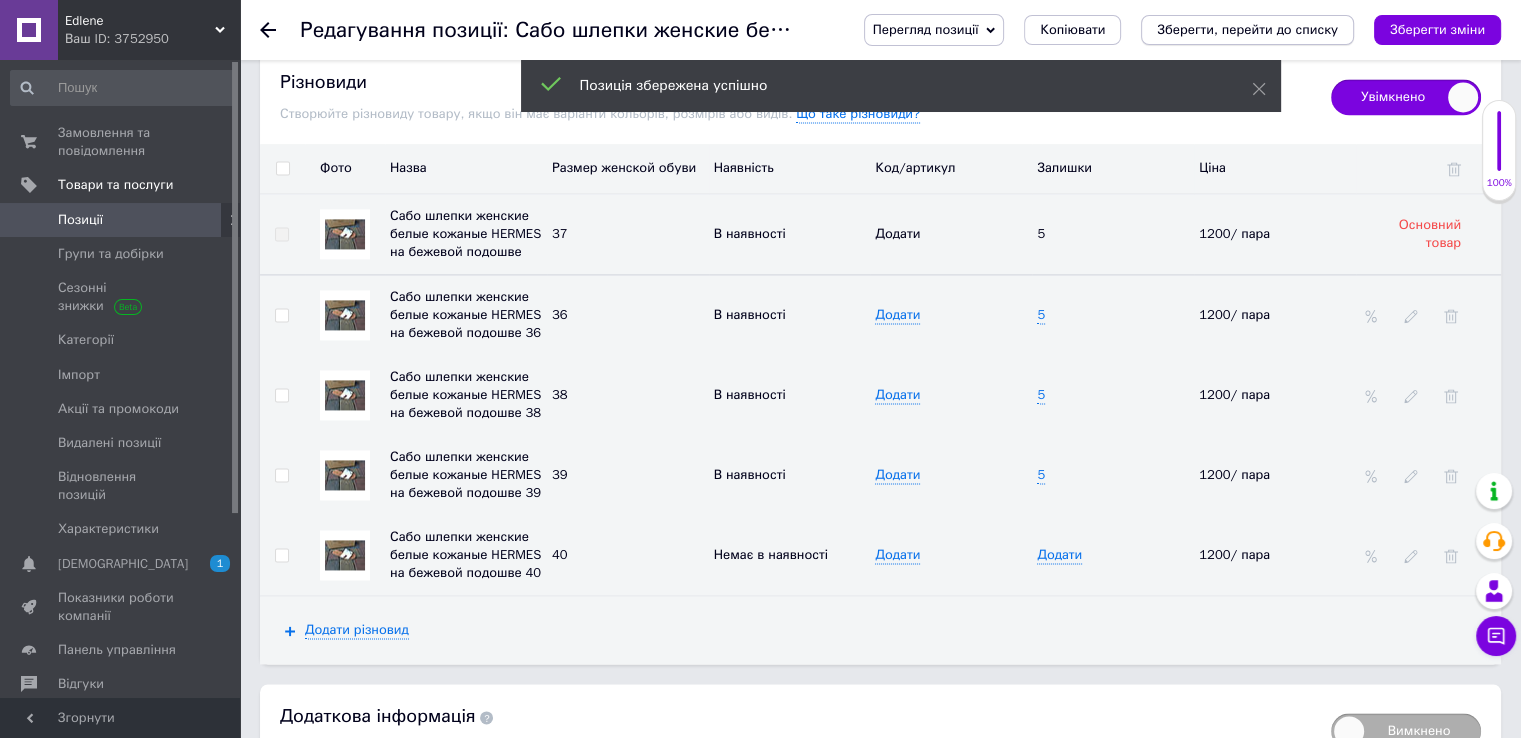 click on "Зберегти, перейти до списку" at bounding box center (1247, 29) 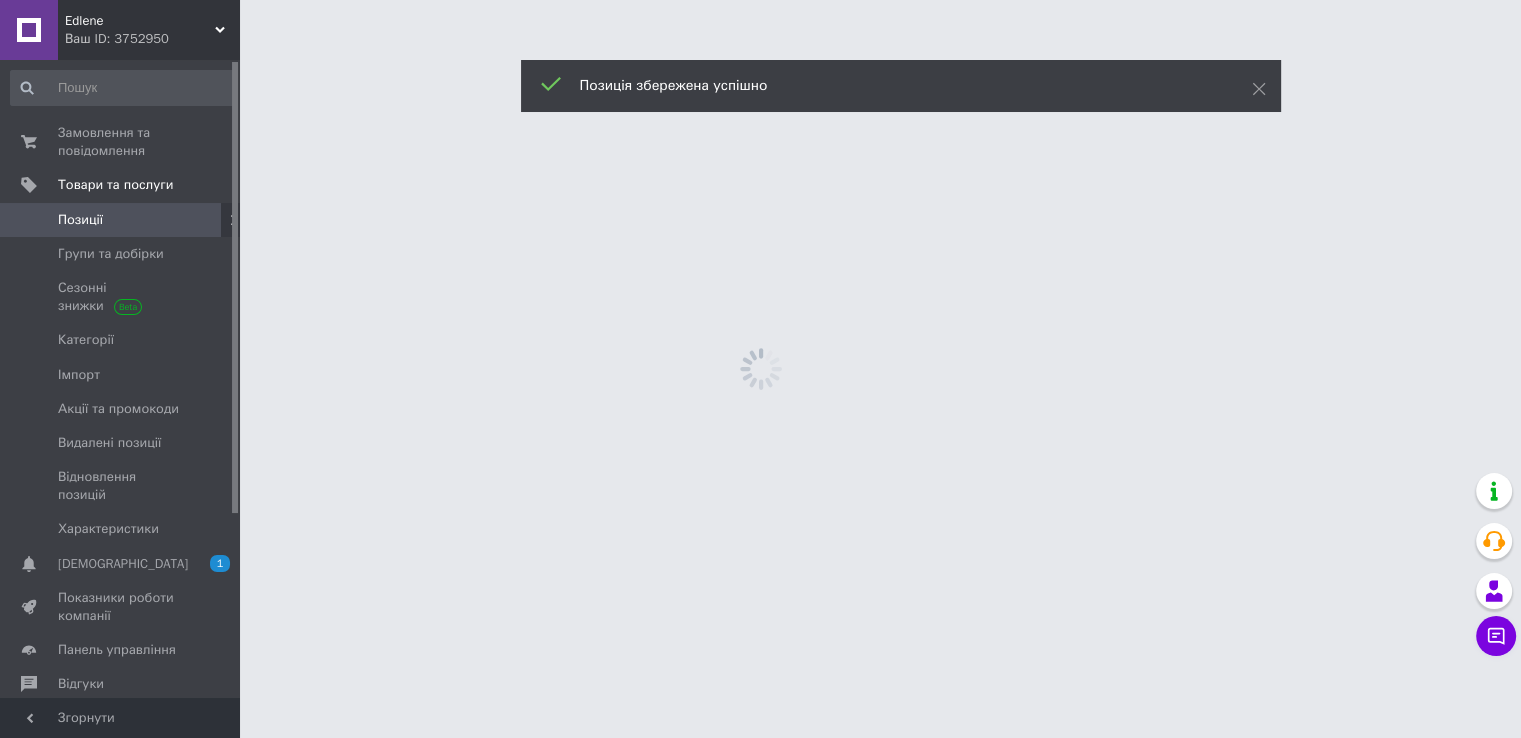 scroll, scrollTop: 0, scrollLeft: 0, axis: both 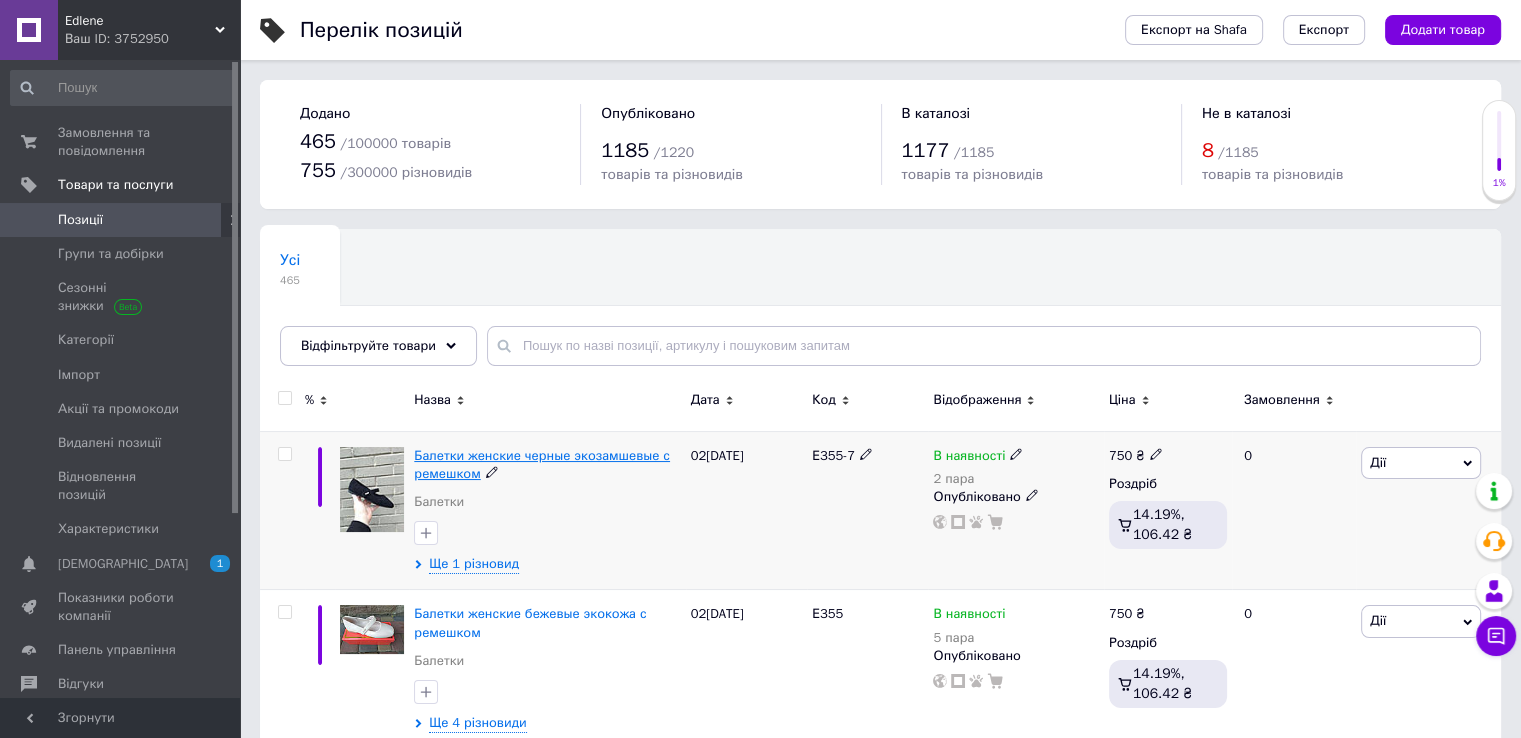 click on "Балетки женские черные экозамшевые с ремешком" at bounding box center (542, 464) 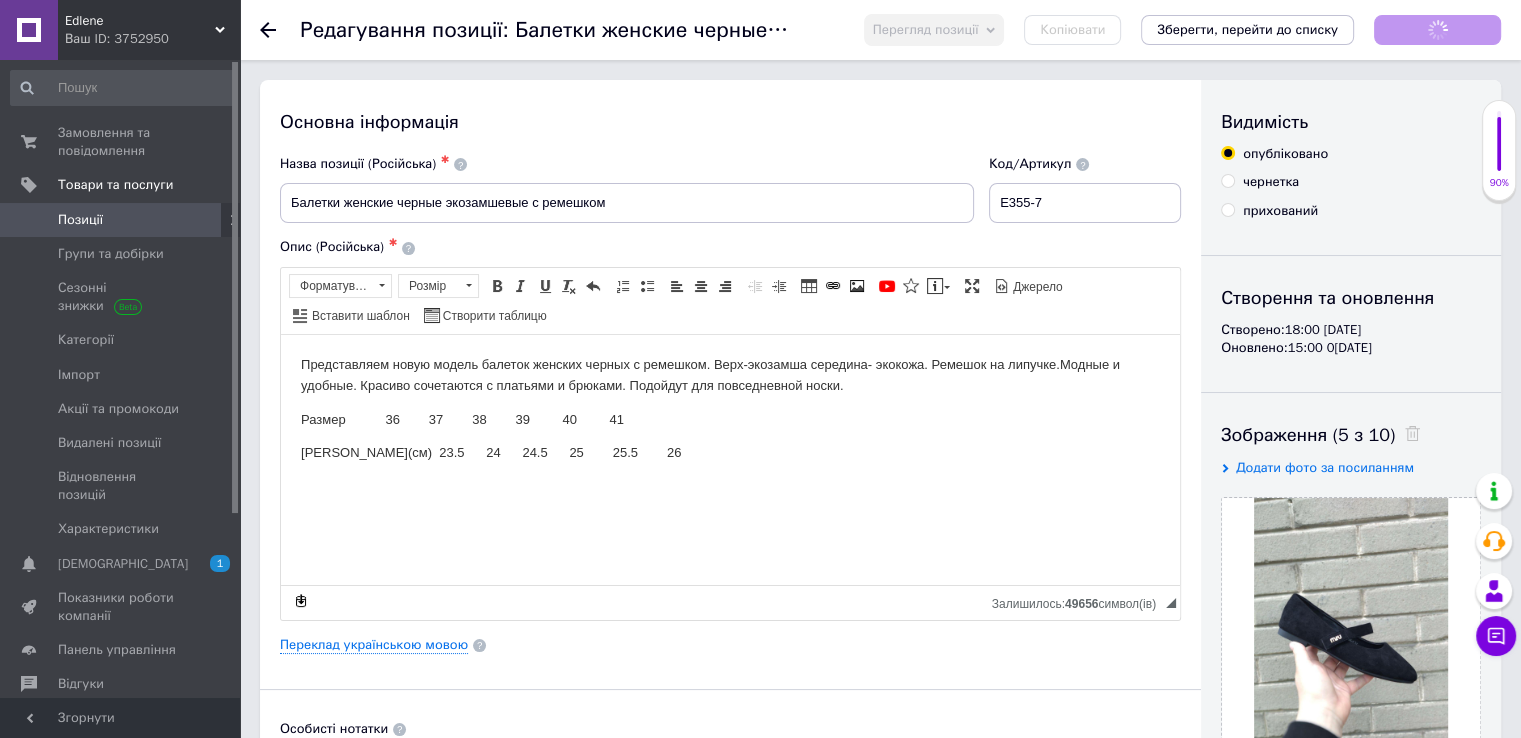scroll, scrollTop: 0, scrollLeft: 0, axis: both 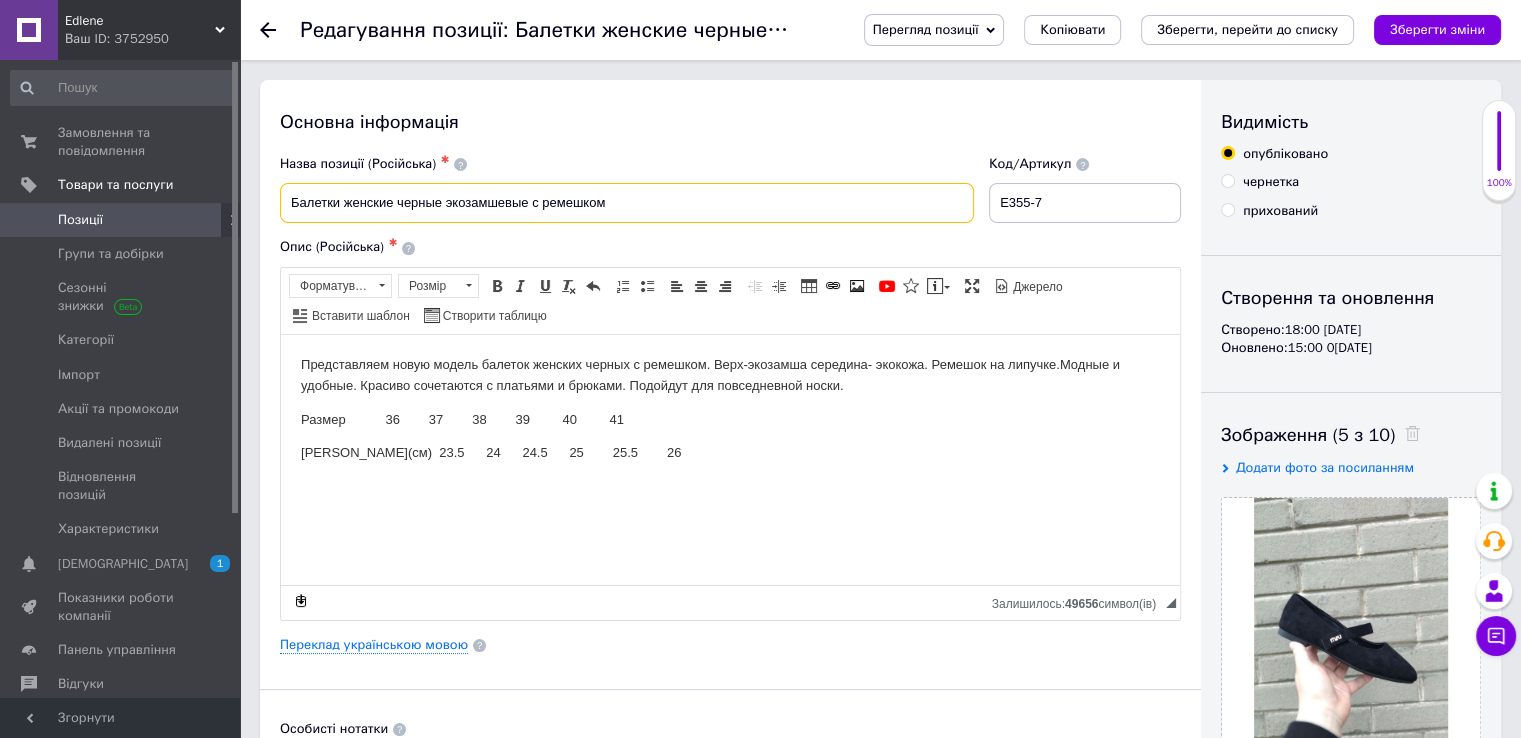 click on "Балетки женские черные экозамшевые с ремешком" at bounding box center [627, 203] 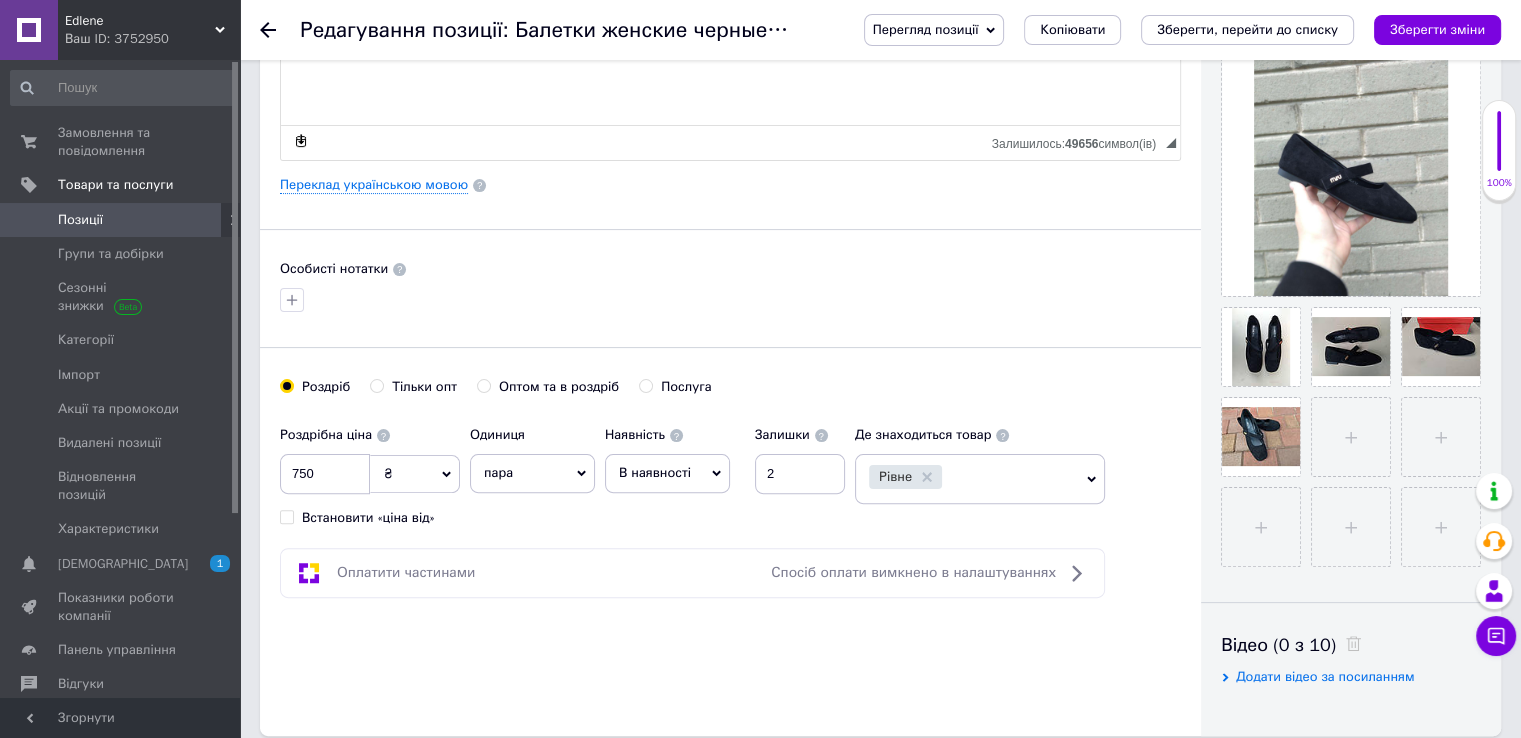 scroll, scrollTop: 700, scrollLeft: 0, axis: vertical 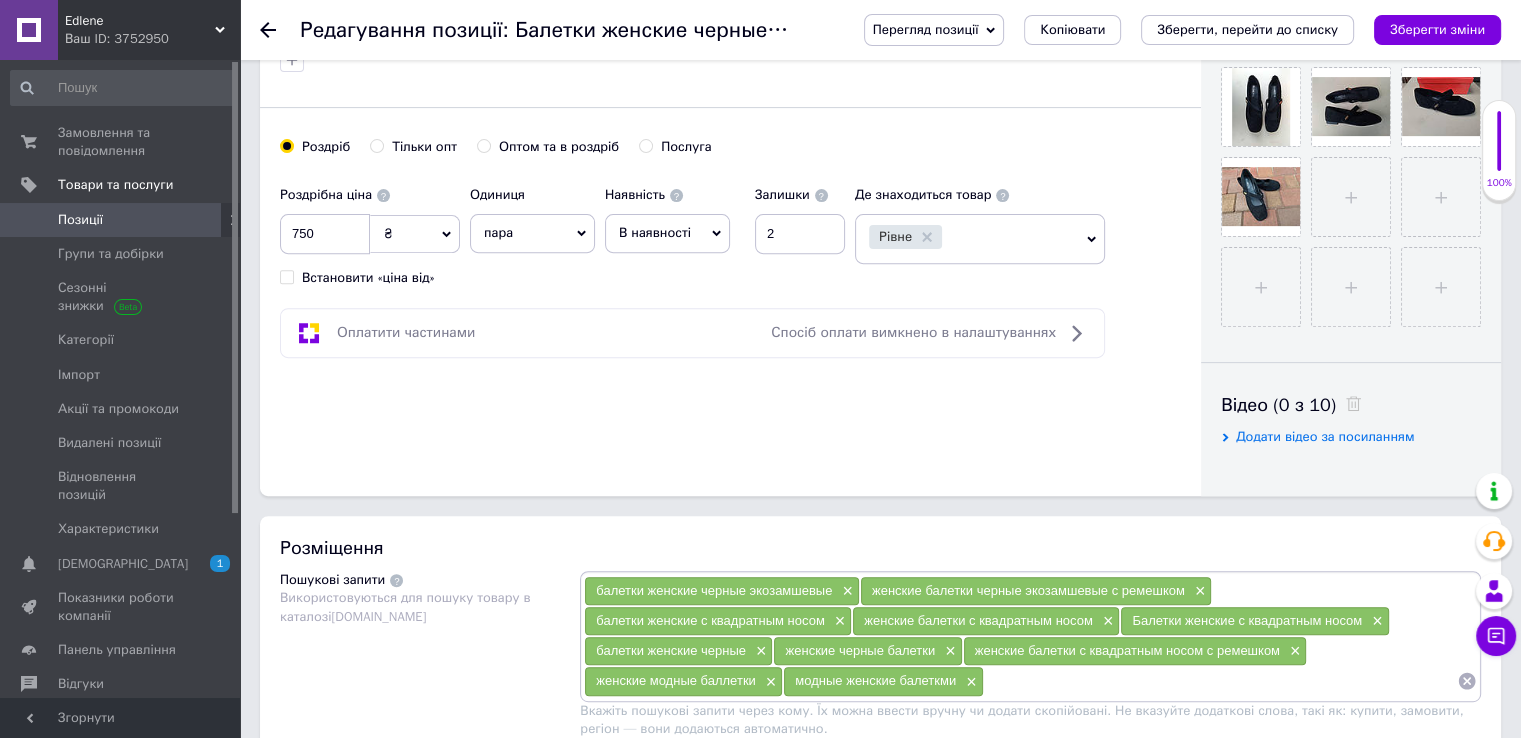 type on "Балетки женские черные экозамшевые с ремешком   39 размер" 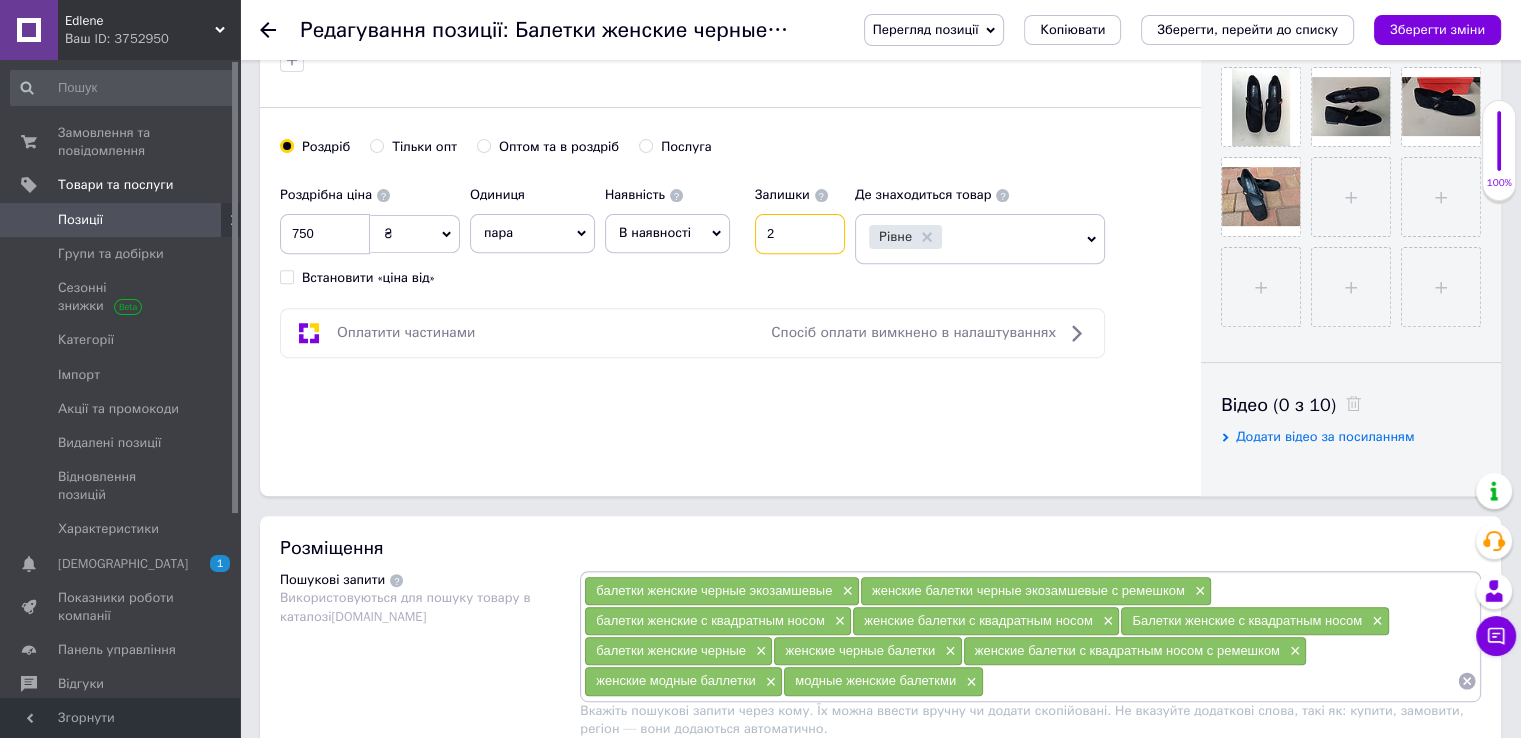 click on "2" at bounding box center (800, 234) 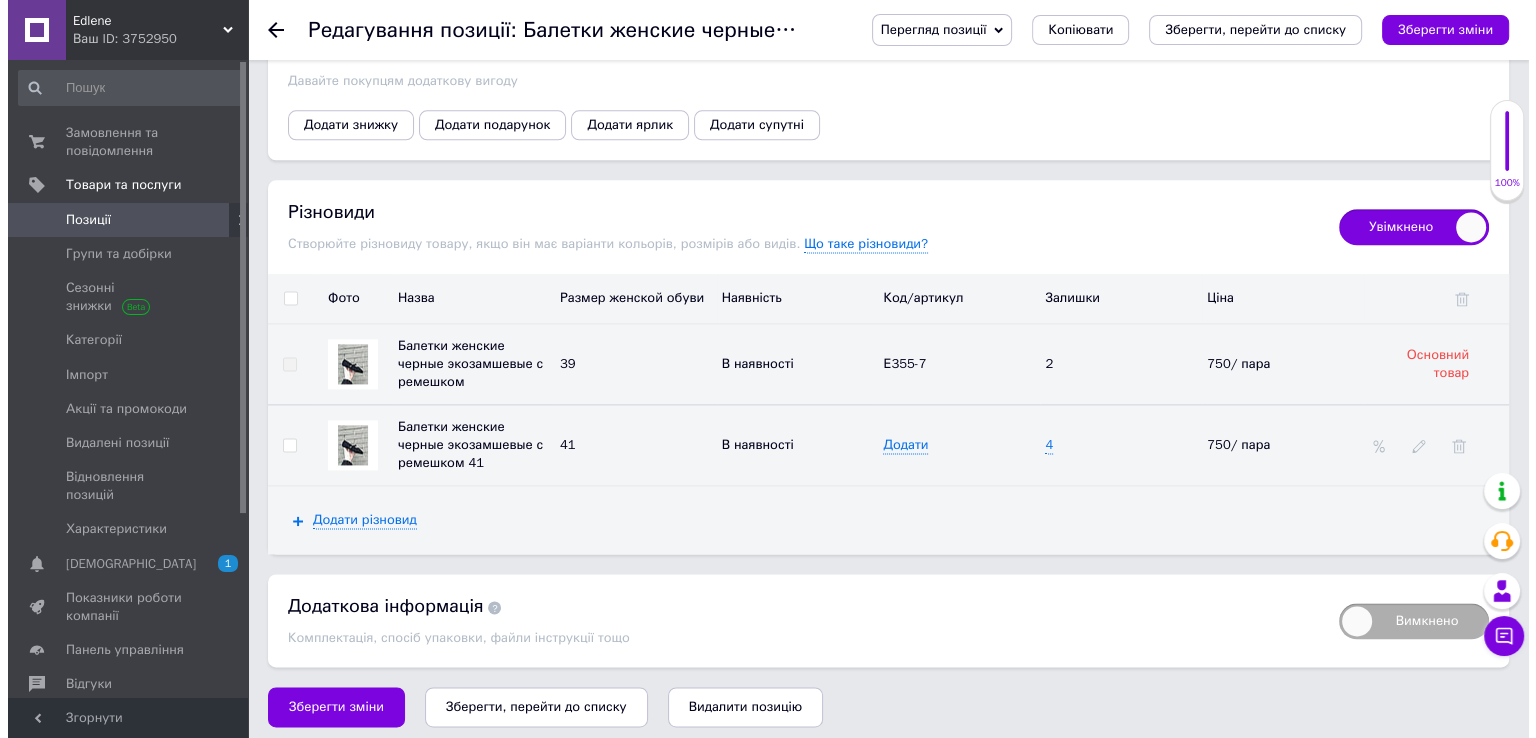 scroll, scrollTop: 2641, scrollLeft: 0, axis: vertical 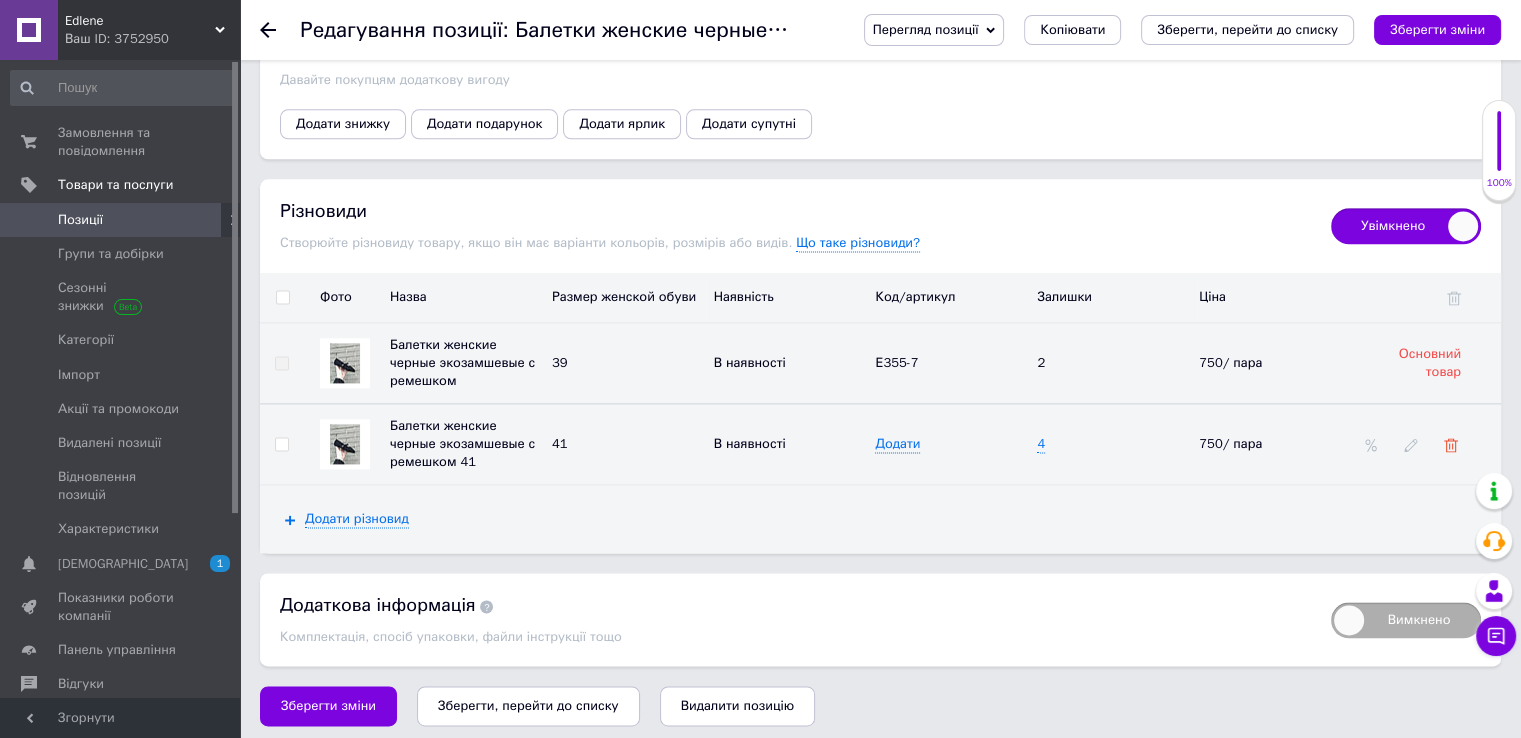 type on "1" 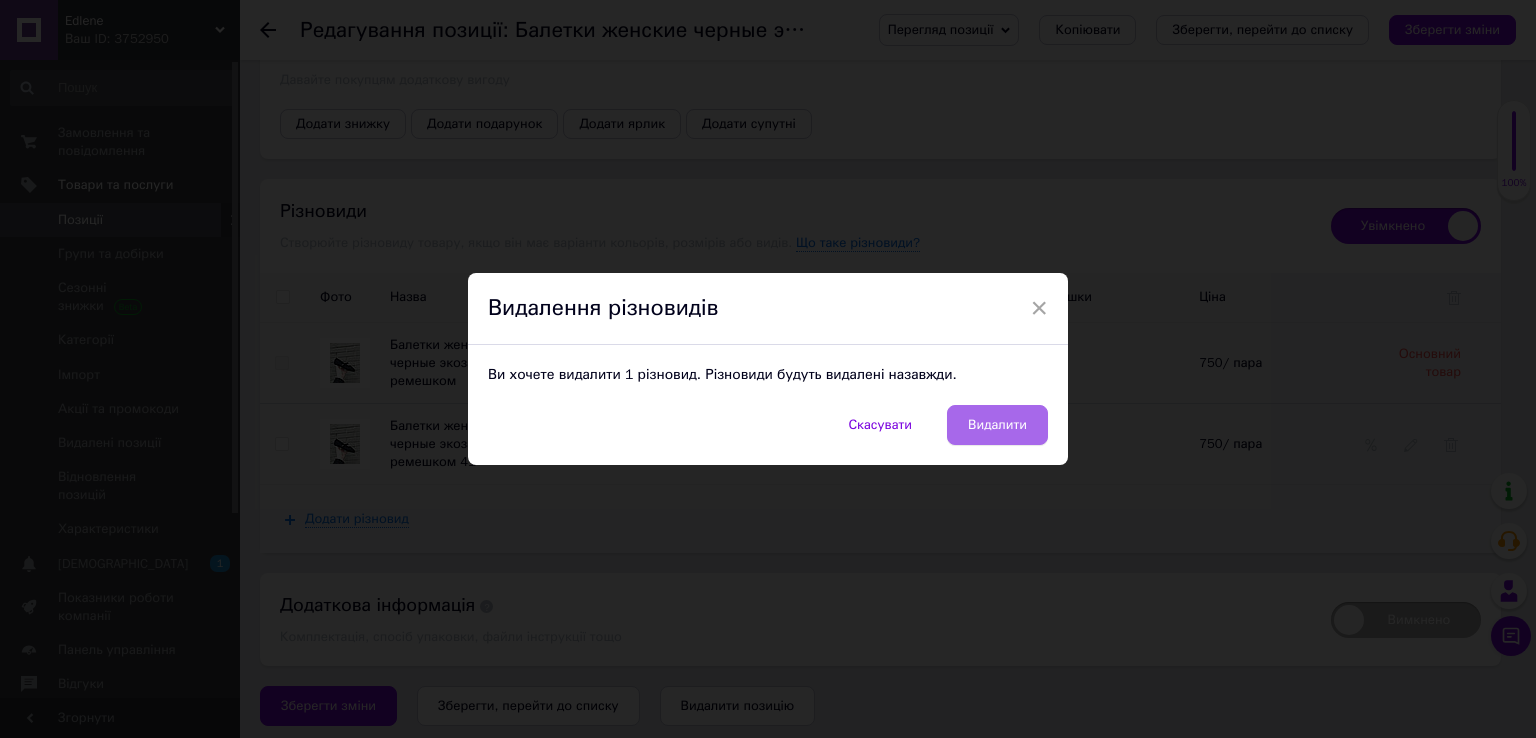 click on "Видалити" at bounding box center (997, 425) 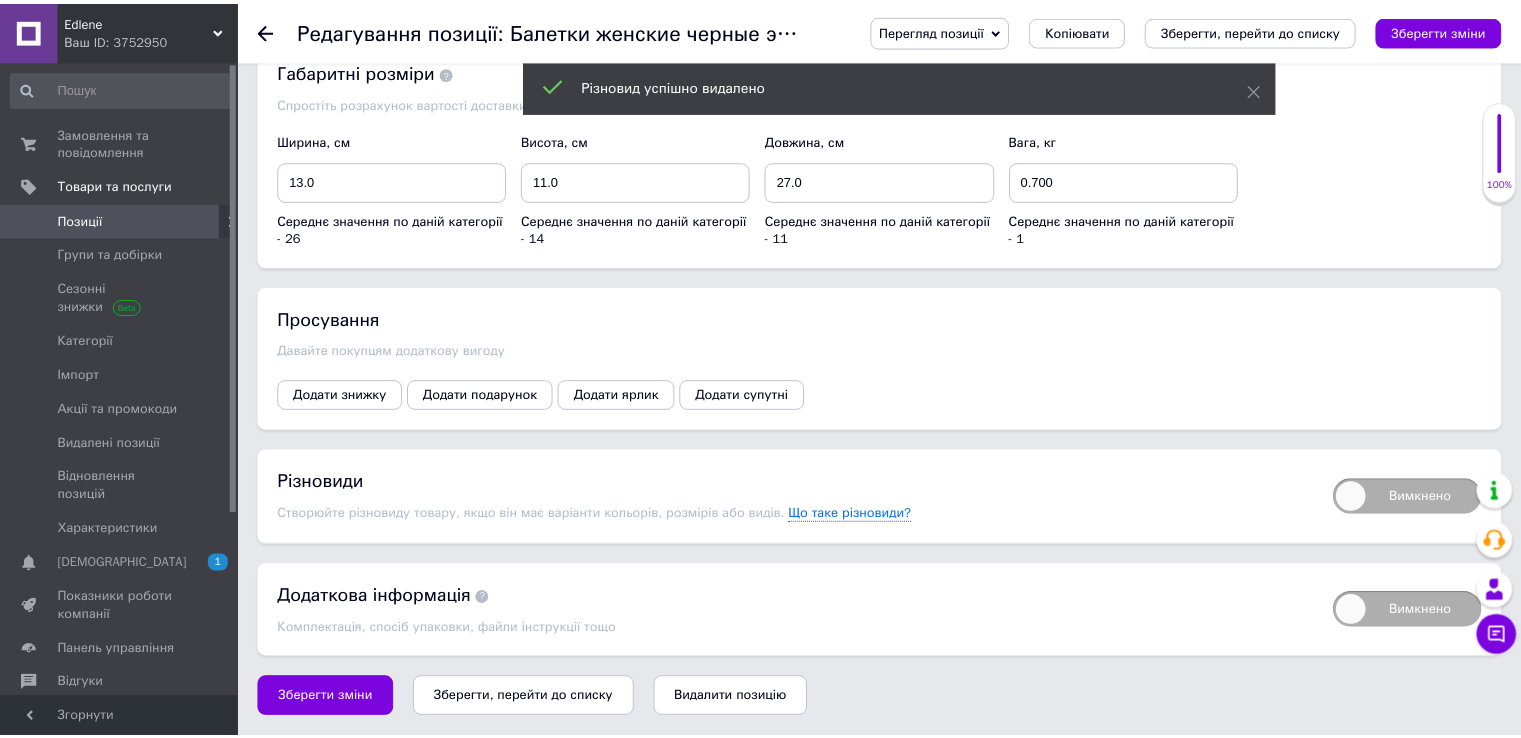 scroll, scrollTop: 2362, scrollLeft: 0, axis: vertical 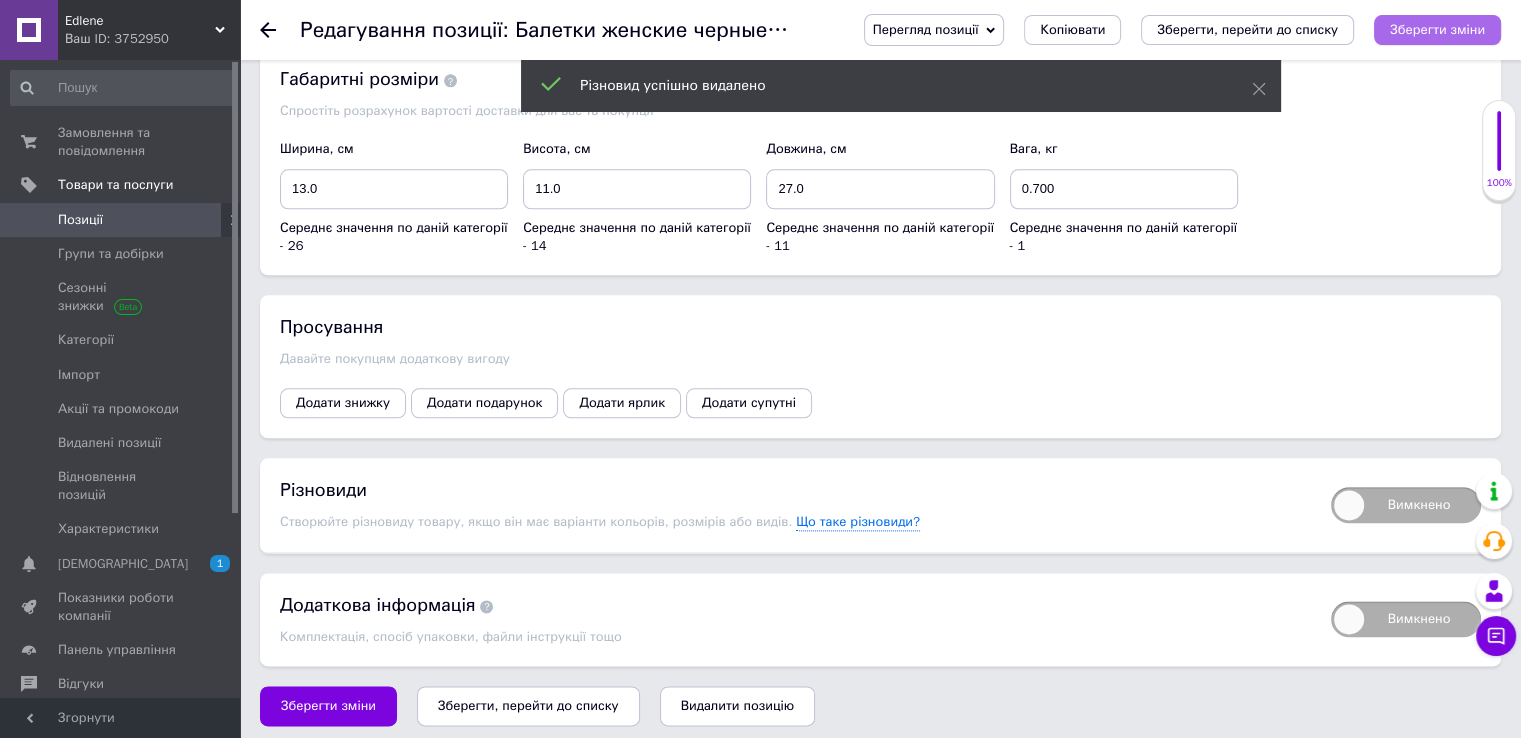 click on "Зберегти зміни" at bounding box center (1437, 29) 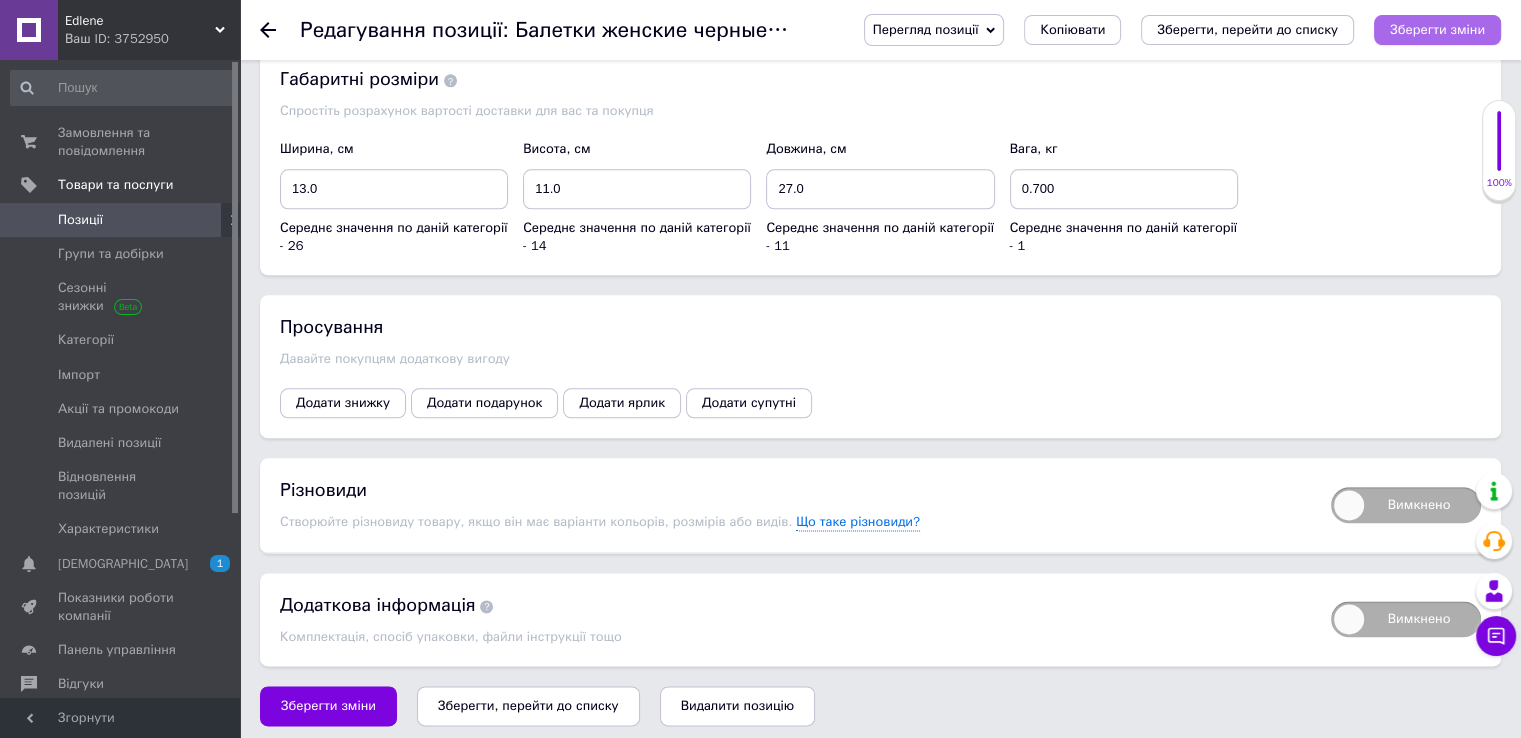 click on "Зберегти зміни" at bounding box center [1437, 29] 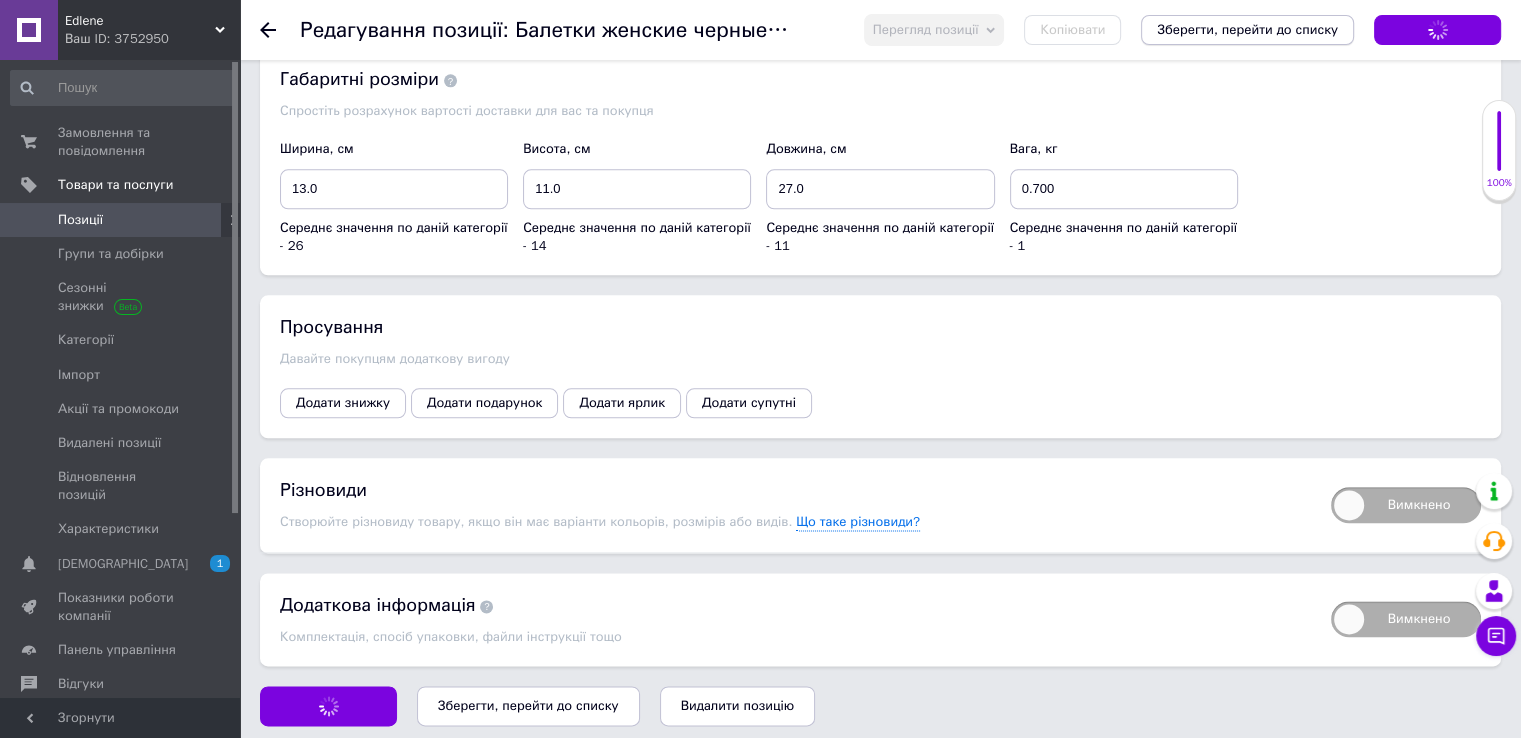 click on "Зберегти, перейти до списку" at bounding box center [1247, 29] 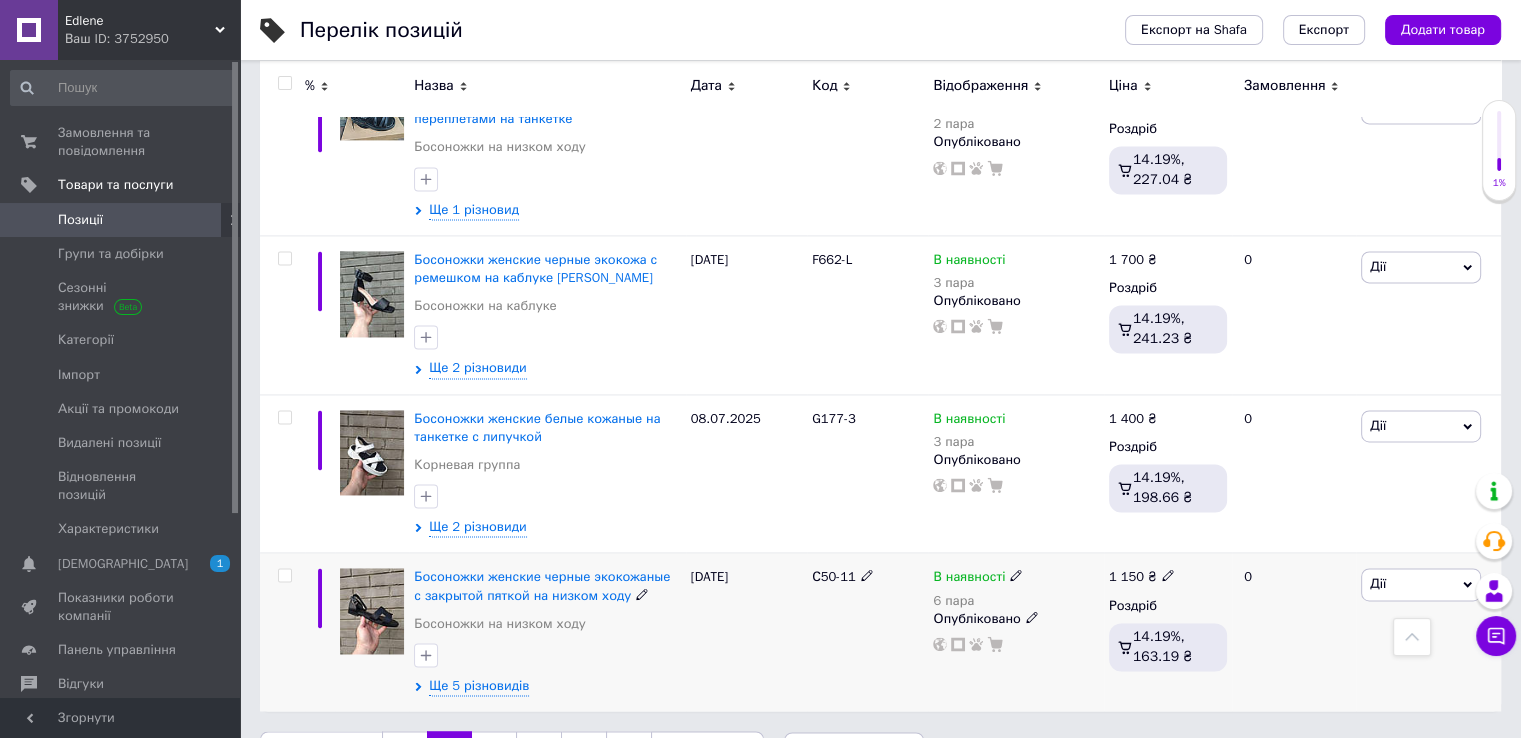 scroll, scrollTop: 2908, scrollLeft: 0, axis: vertical 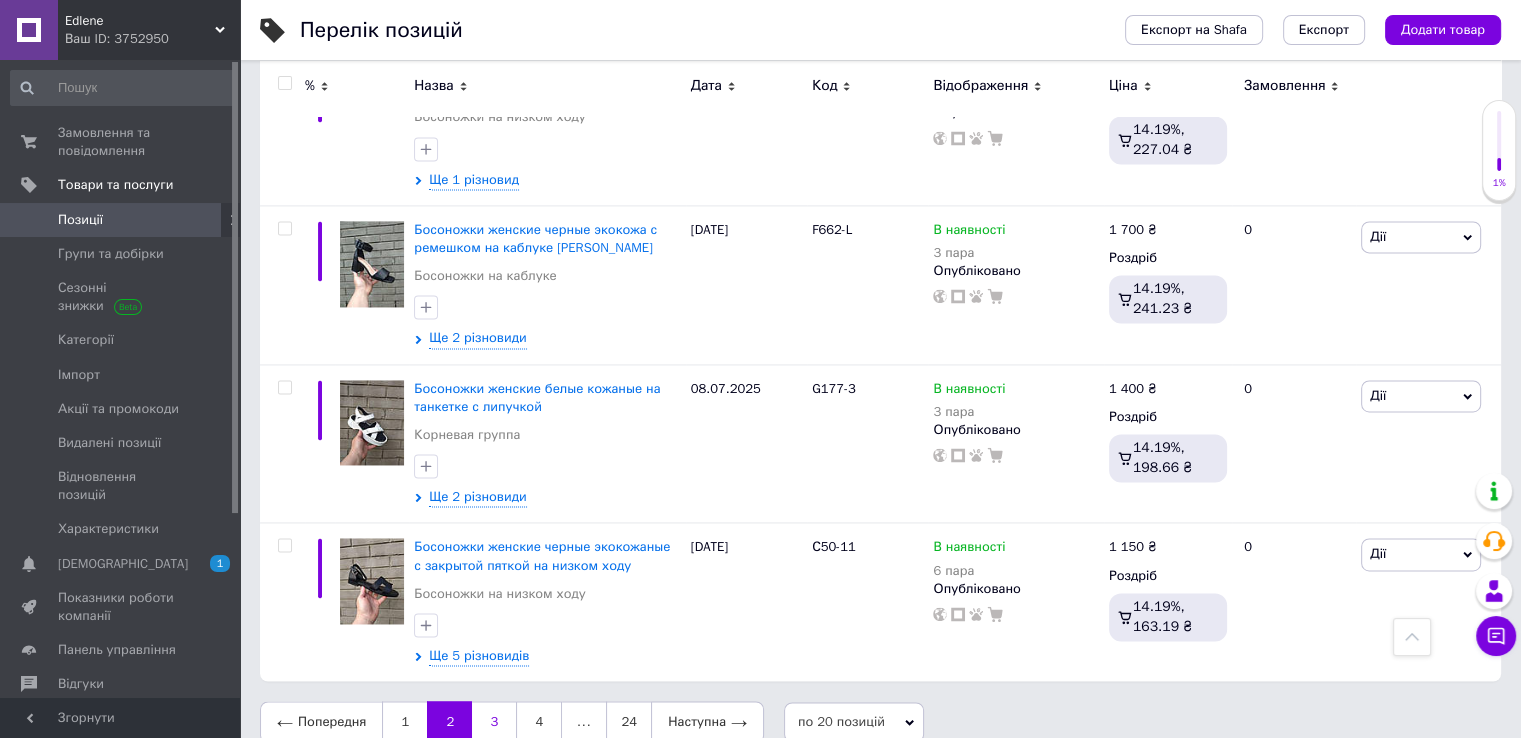 click on "3" at bounding box center [494, 722] 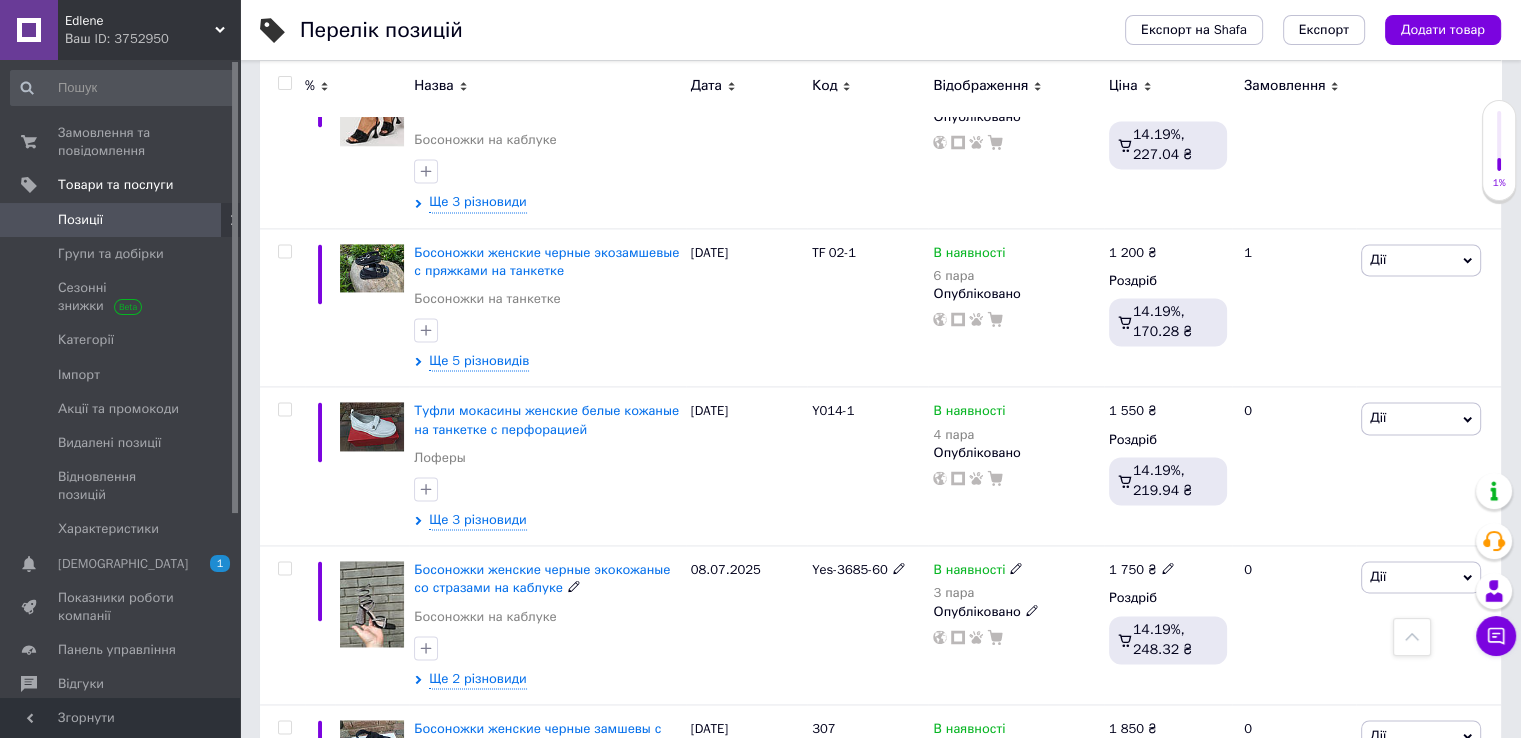 scroll, scrollTop: 2892, scrollLeft: 0, axis: vertical 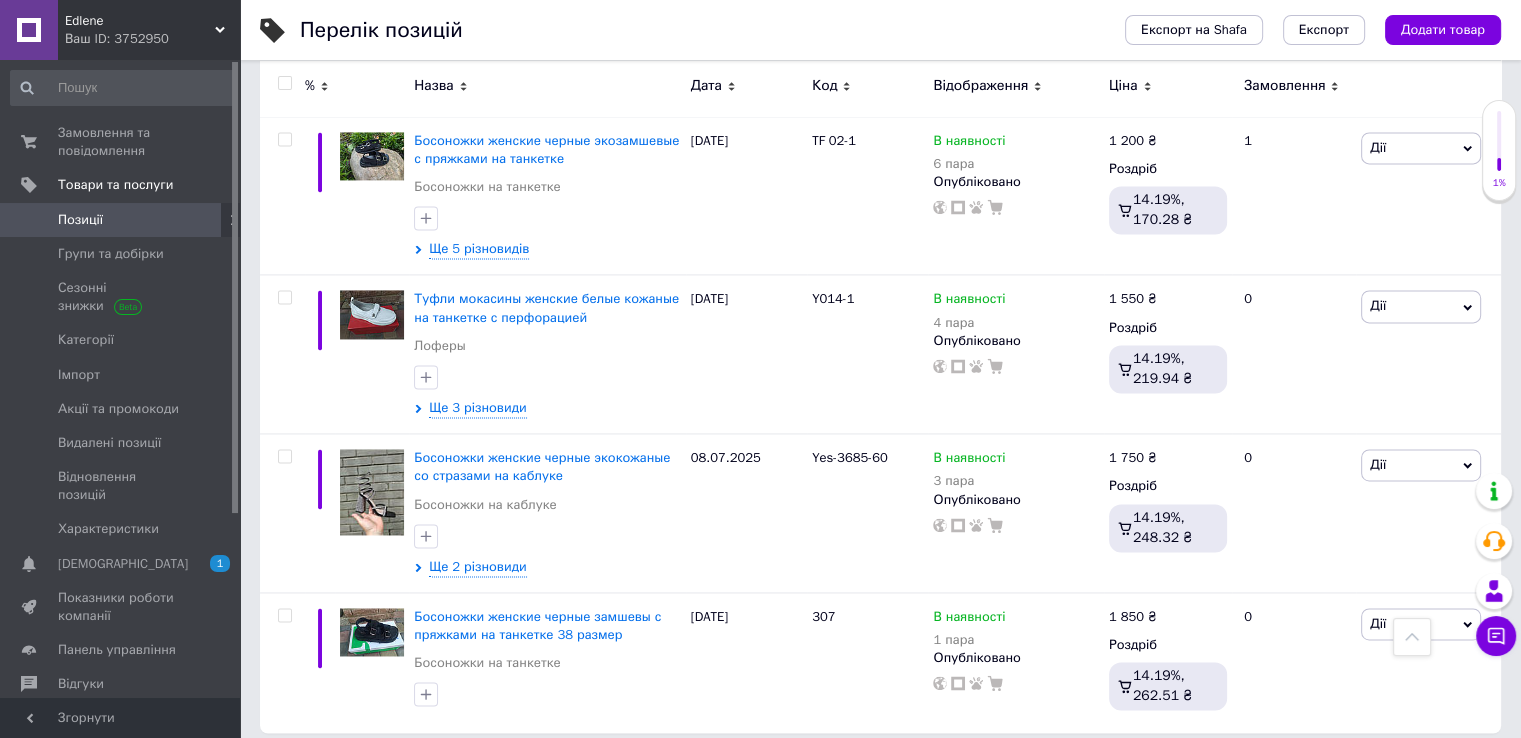 click on "1" at bounding box center (404, 774) 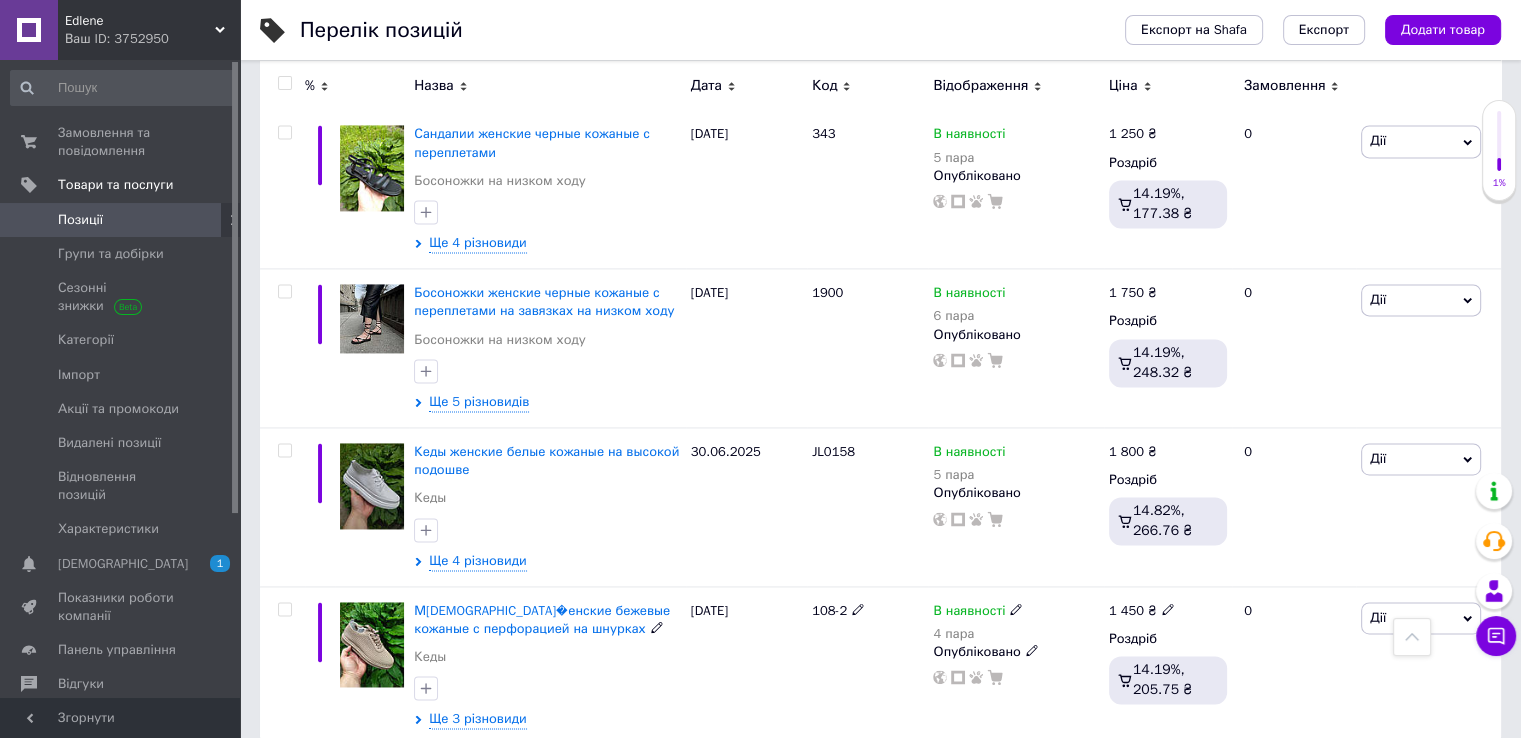scroll, scrollTop: 2925, scrollLeft: 0, axis: vertical 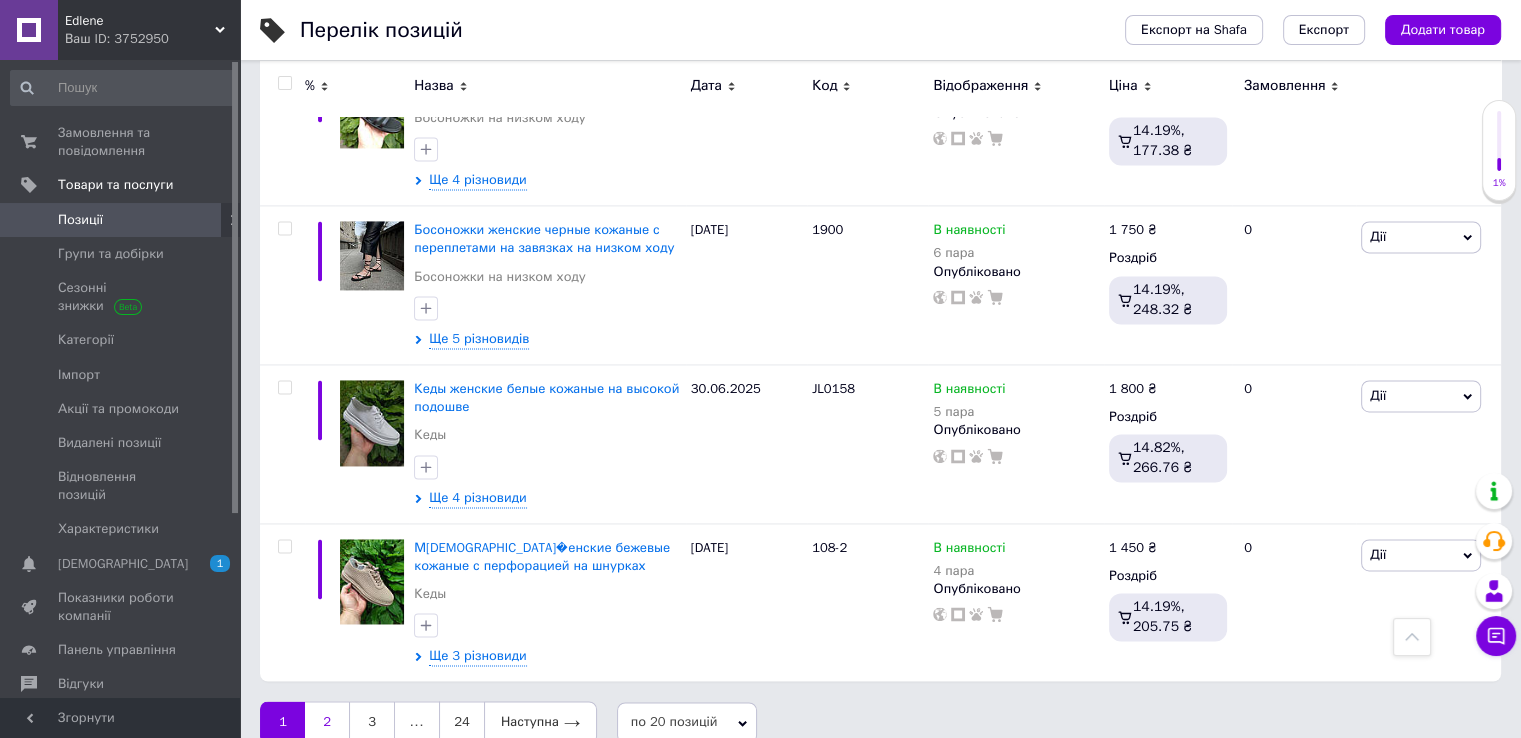 click on "2" at bounding box center (327, 722) 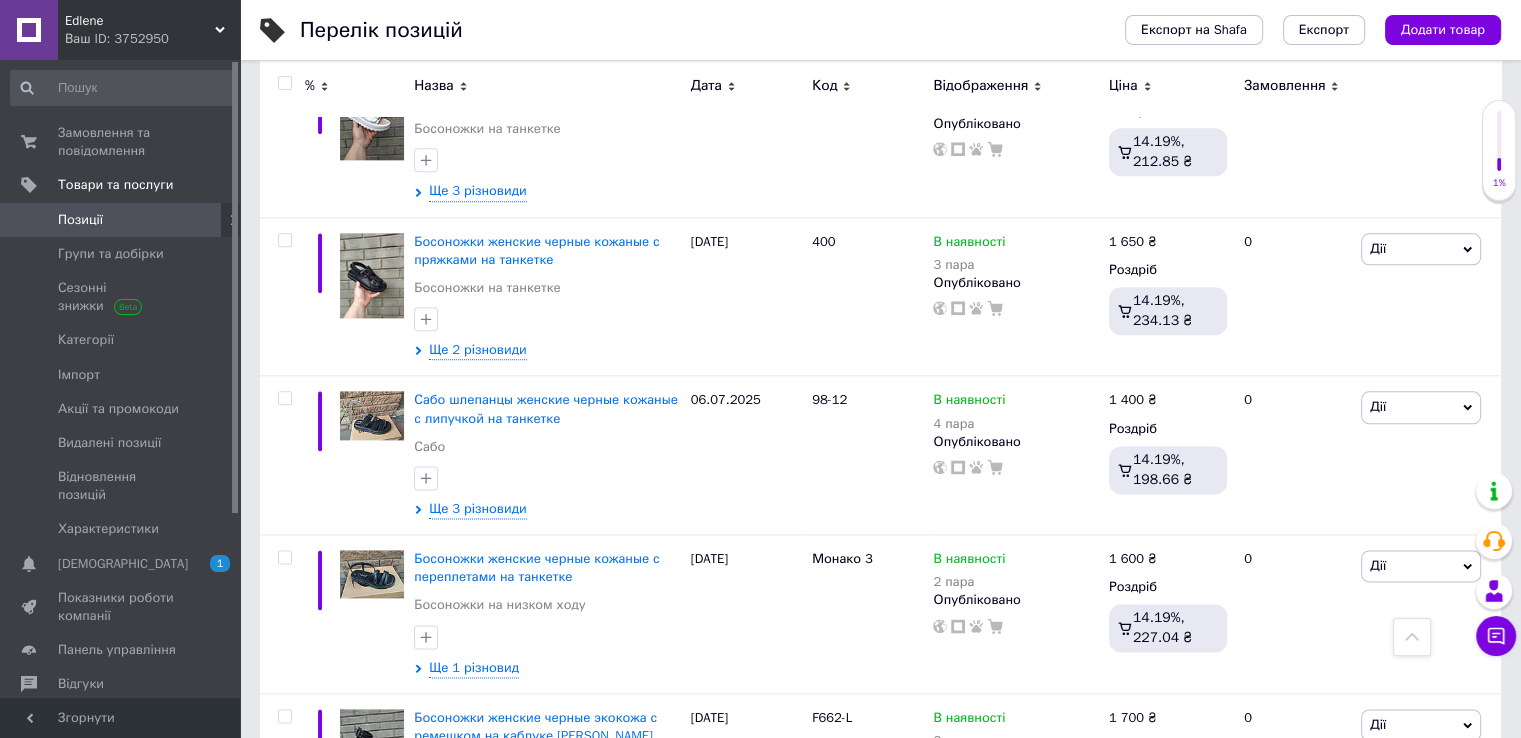 scroll, scrollTop: 2408, scrollLeft: 0, axis: vertical 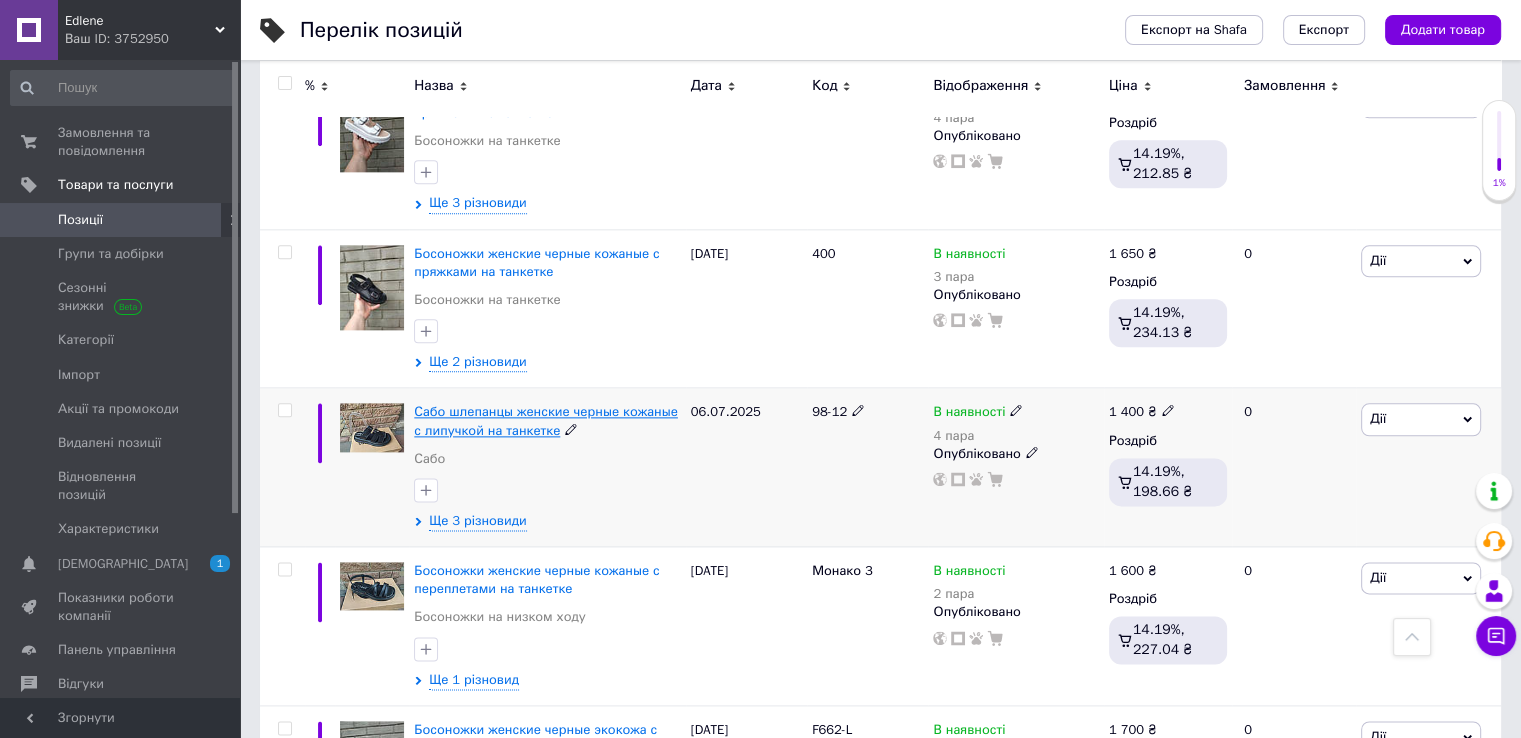 click on "Сабо шлепанцы женские черные кожаные с липучкой на танкетке" at bounding box center (546, 420) 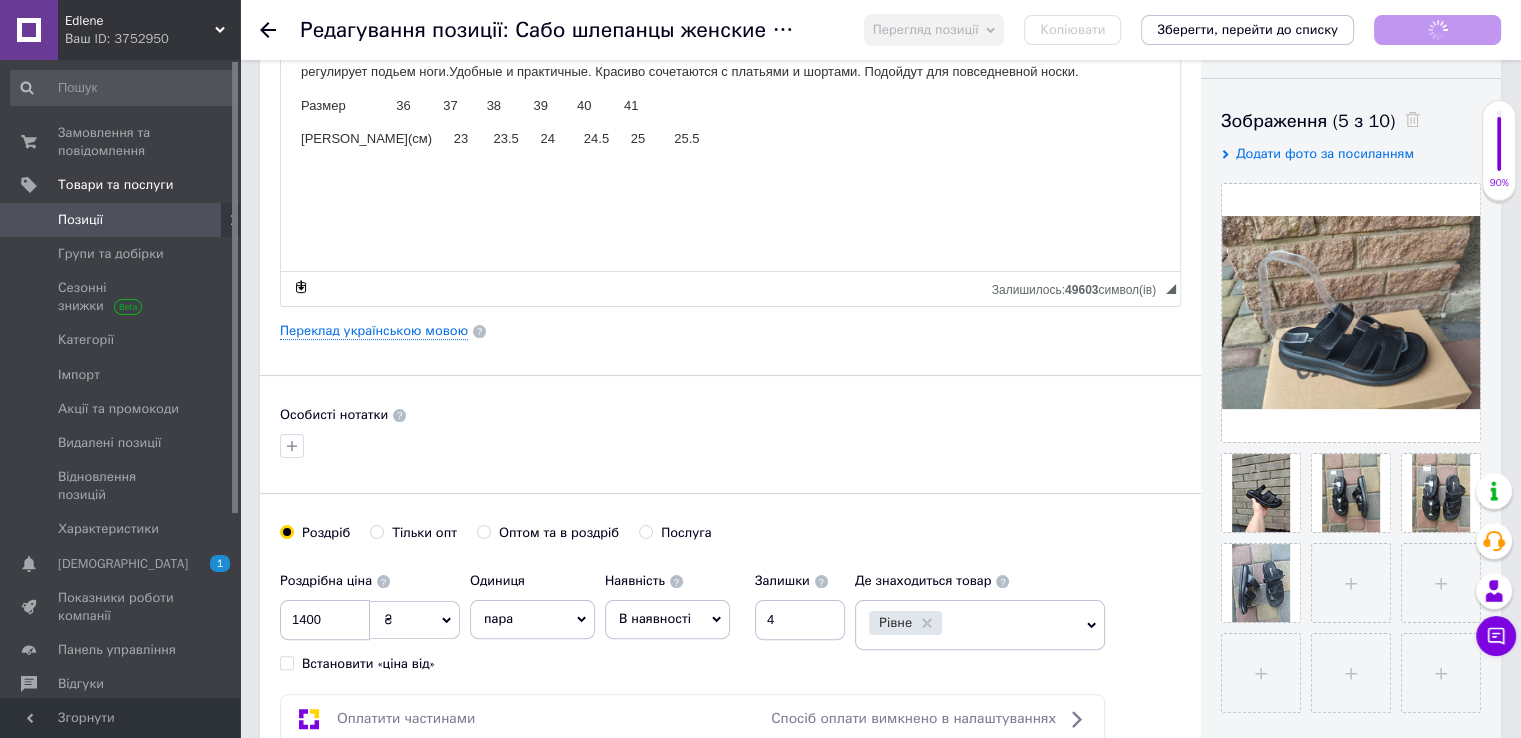 scroll, scrollTop: 400, scrollLeft: 0, axis: vertical 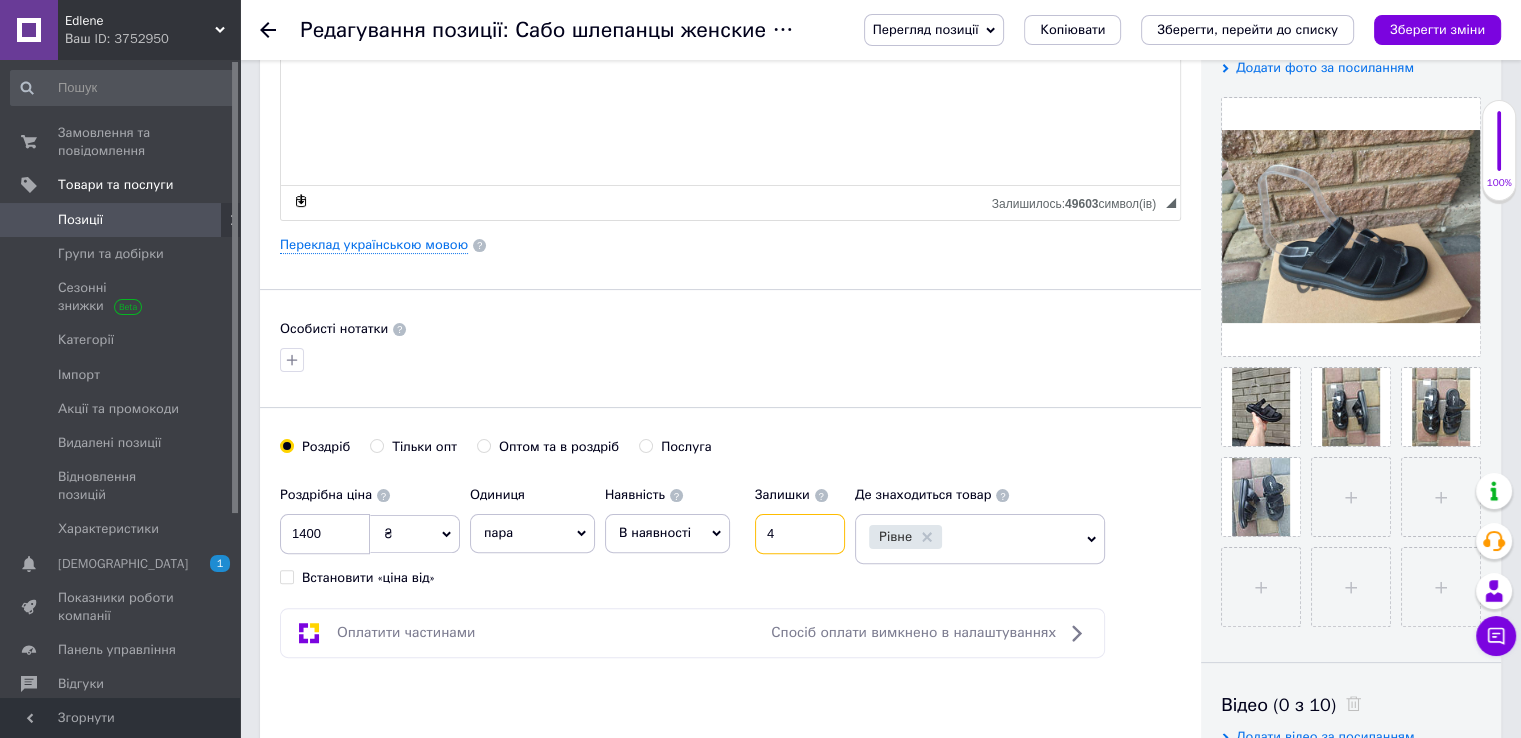 click on "4" at bounding box center (800, 534) 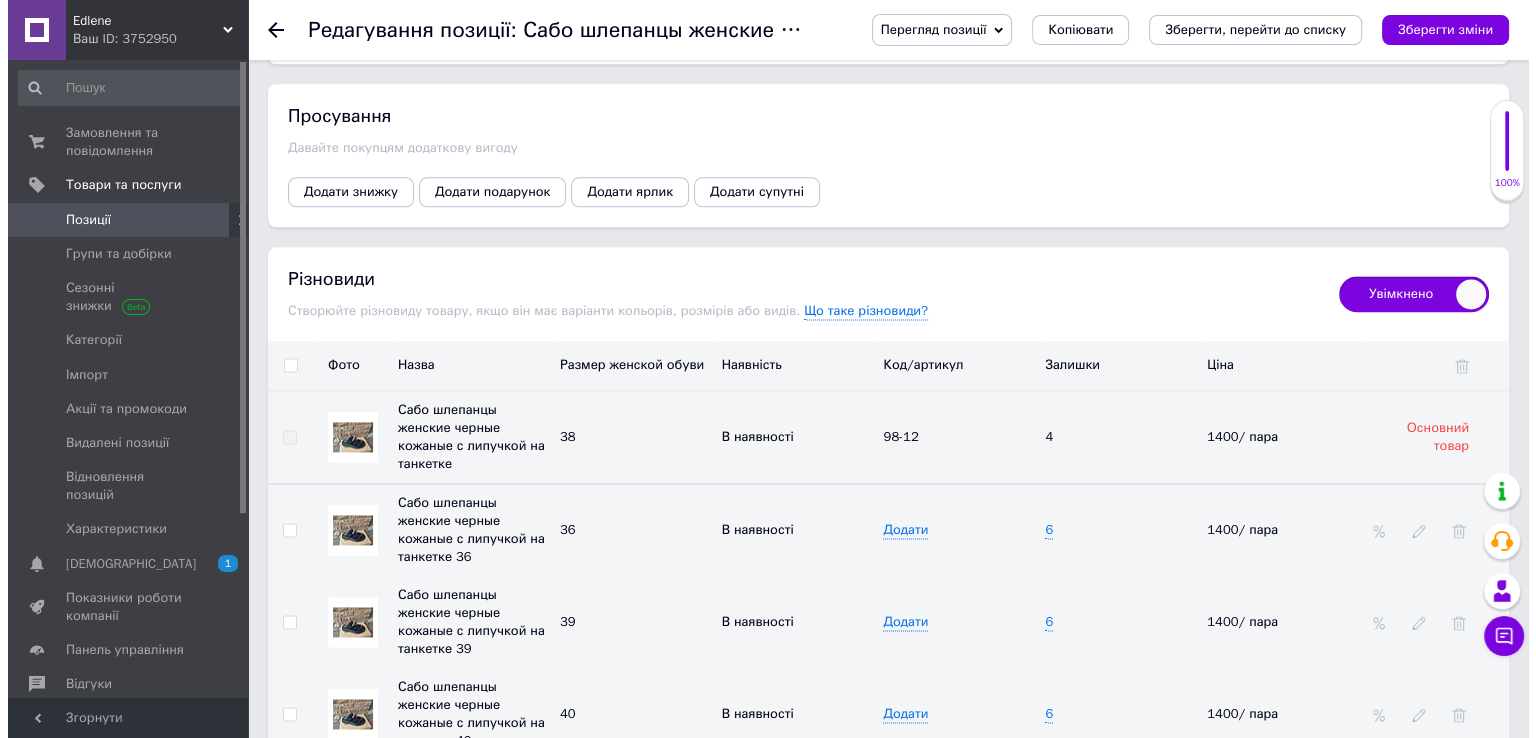 scroll, scrollTop: 2800, scrollLeft: 0, axis: vertical 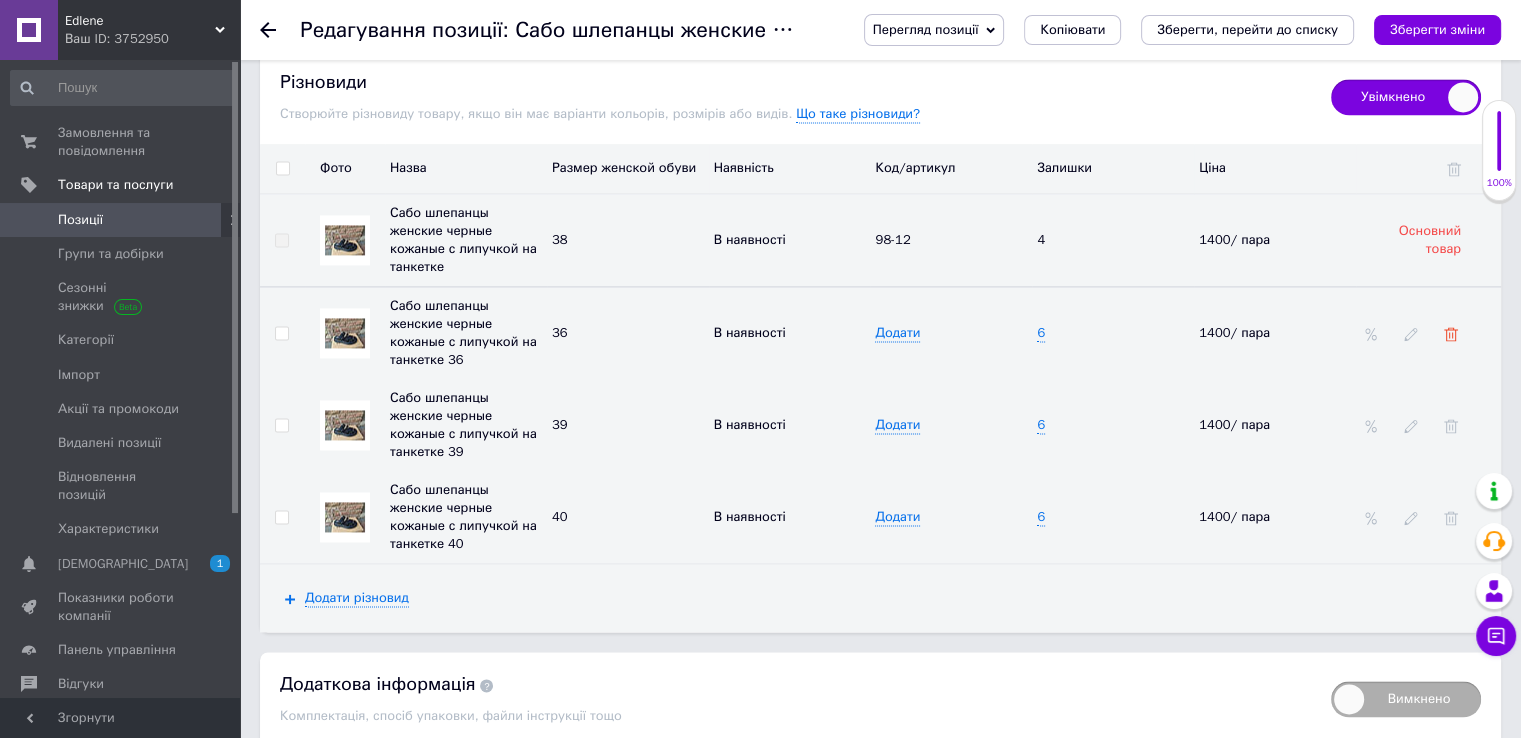 type on "3" 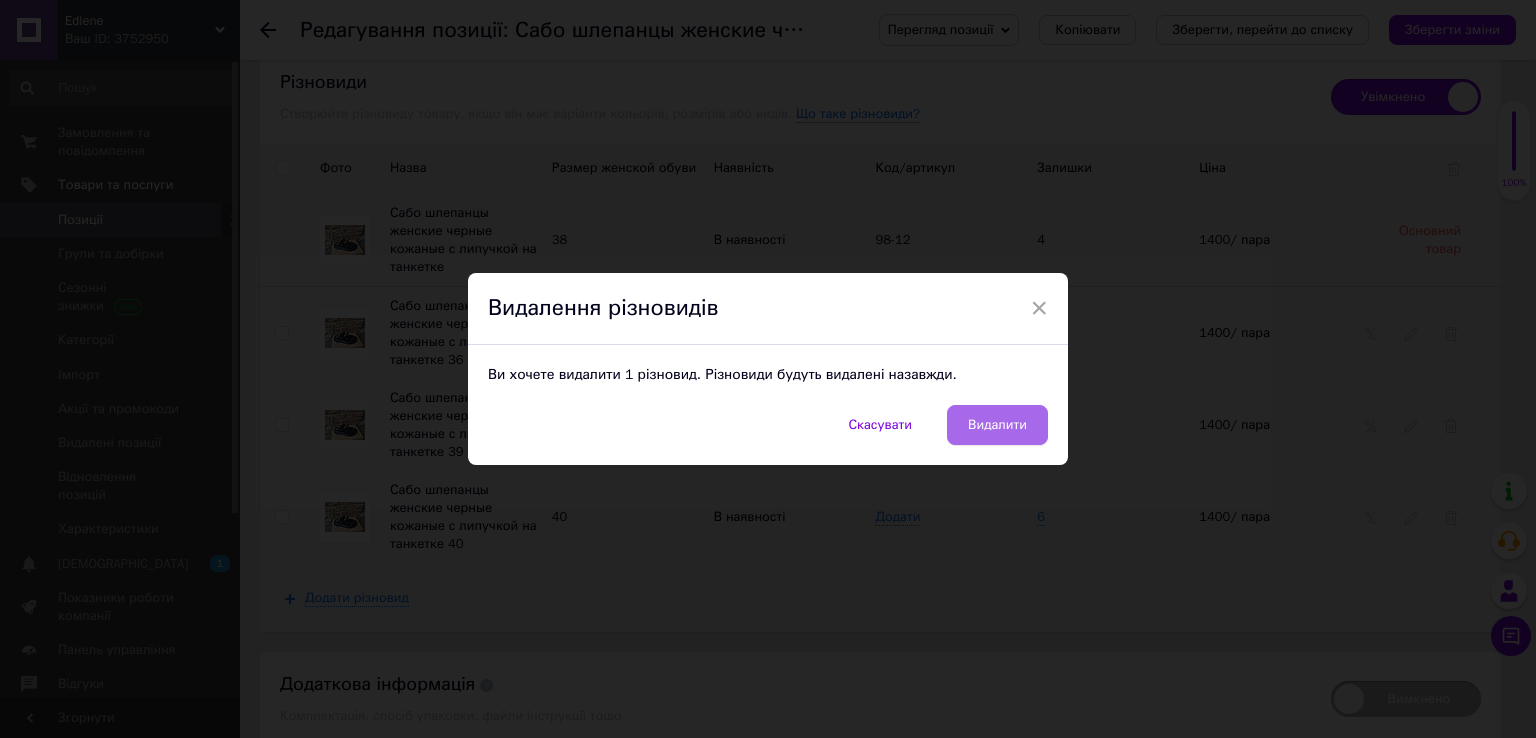 click on "Видалити" at bounding box center [997, 425] 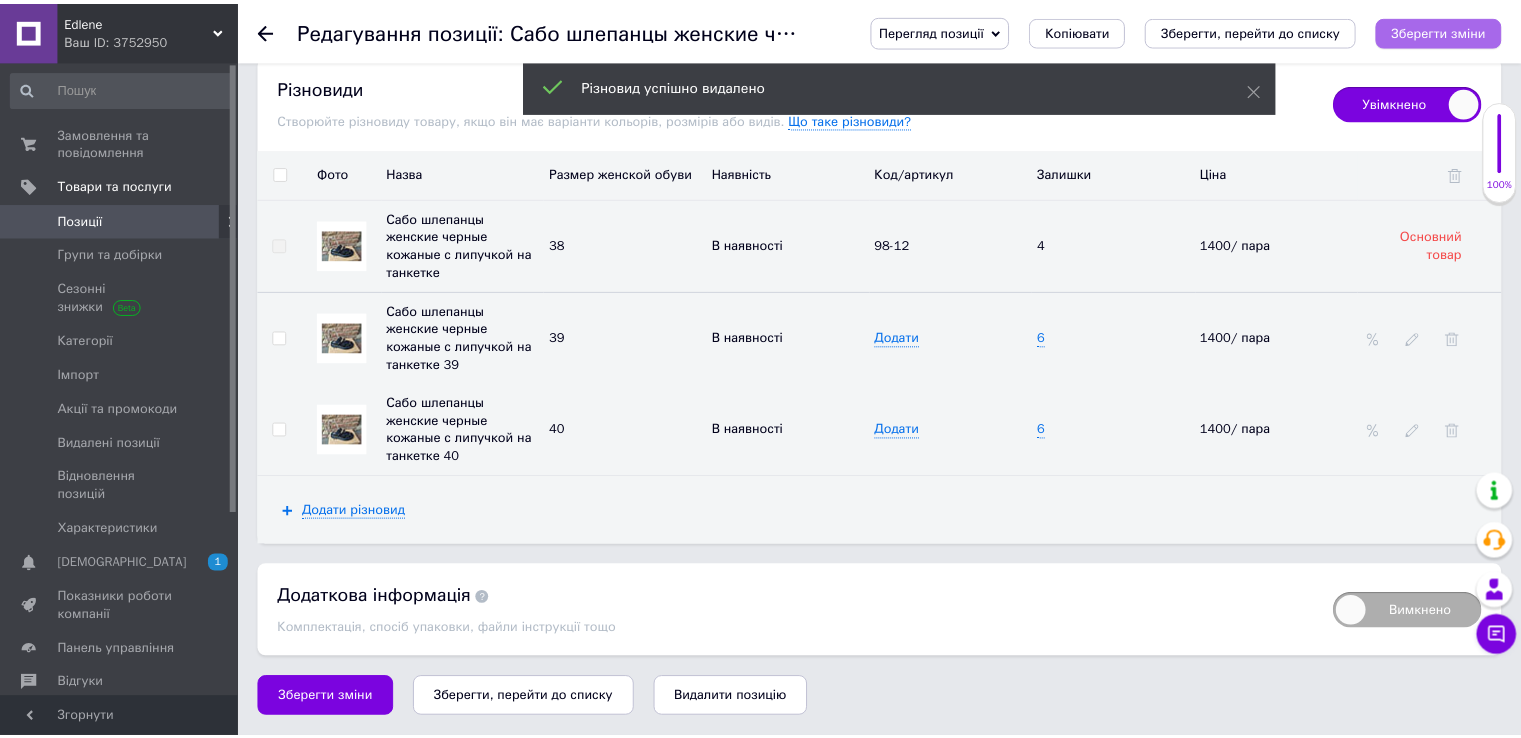 scroll, scrollTop: 2751, scrollLeft: 0, axis: vertical 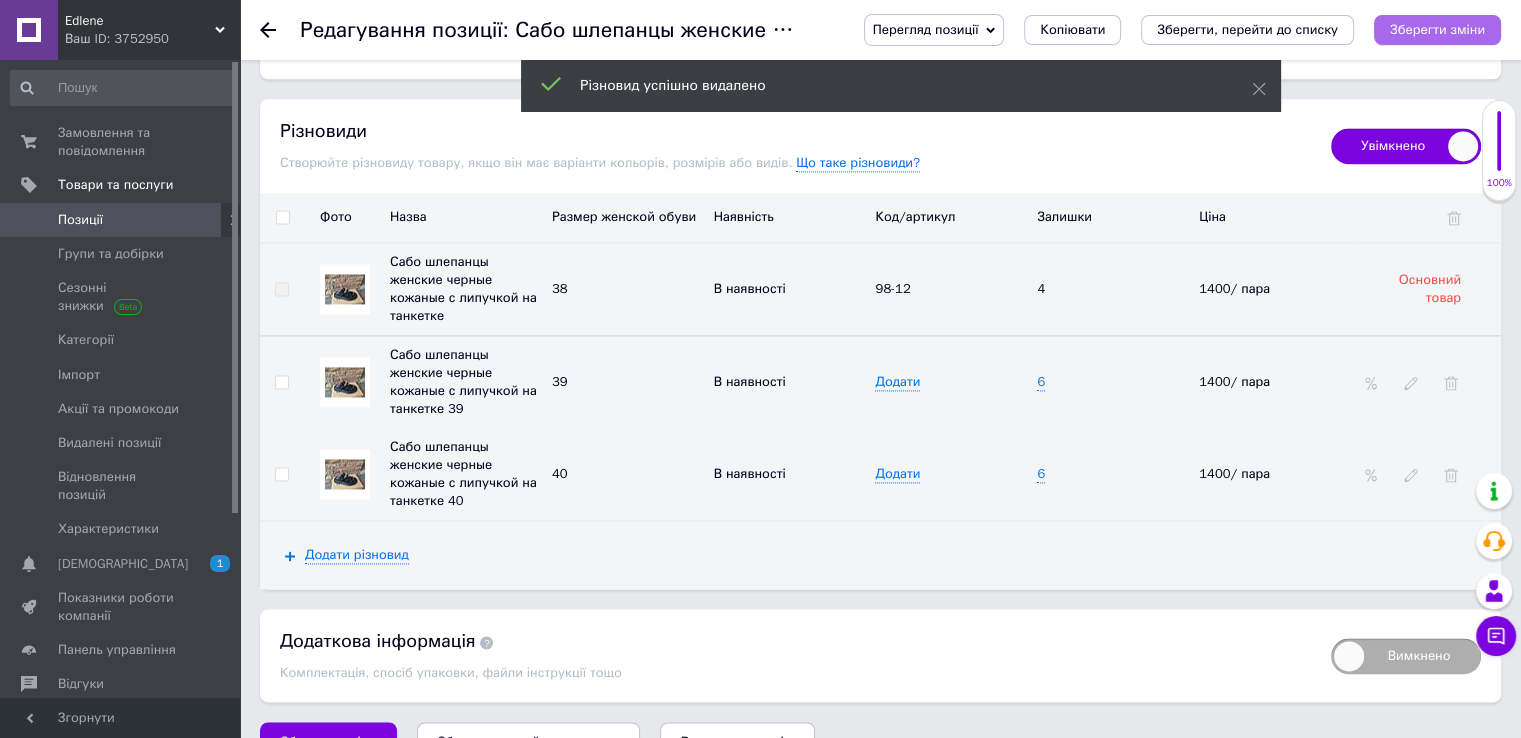 click on "Зберегти зміни" at bounding box center (1437, 29) 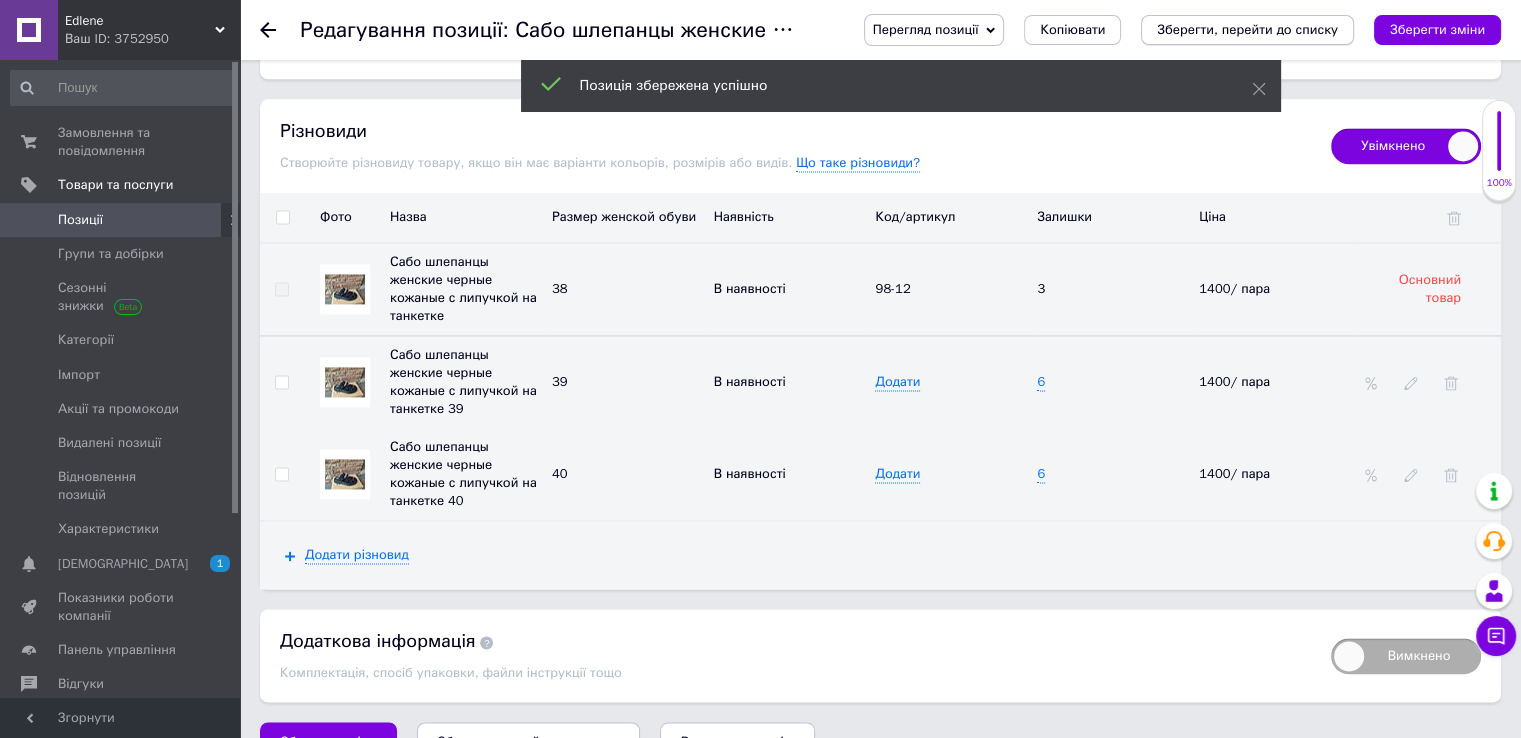 click on "Зберегти, перейти до списку" at bounding box center (1247, 29) 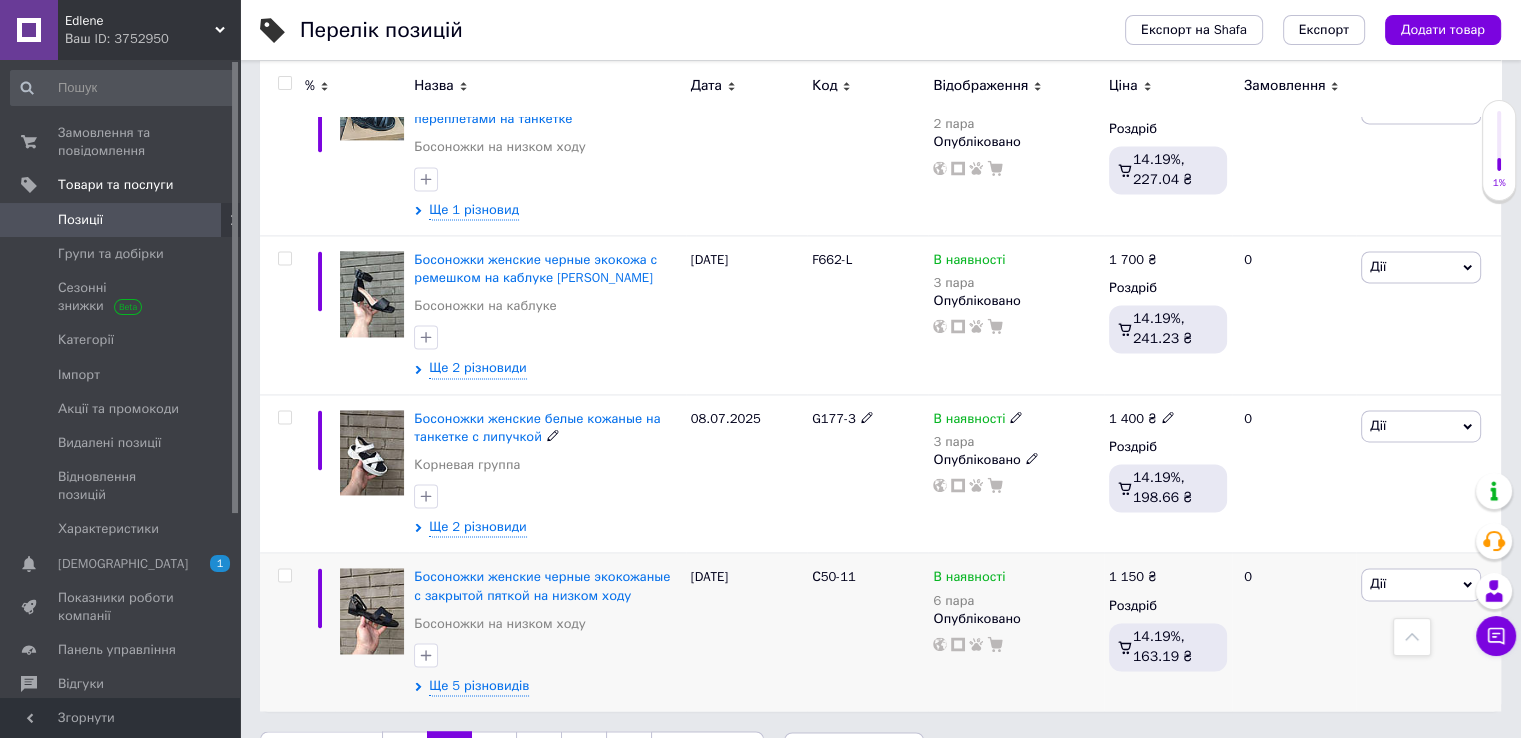 scroll, scrollTop: 2908, scrollLeft: 0, axis: vertical 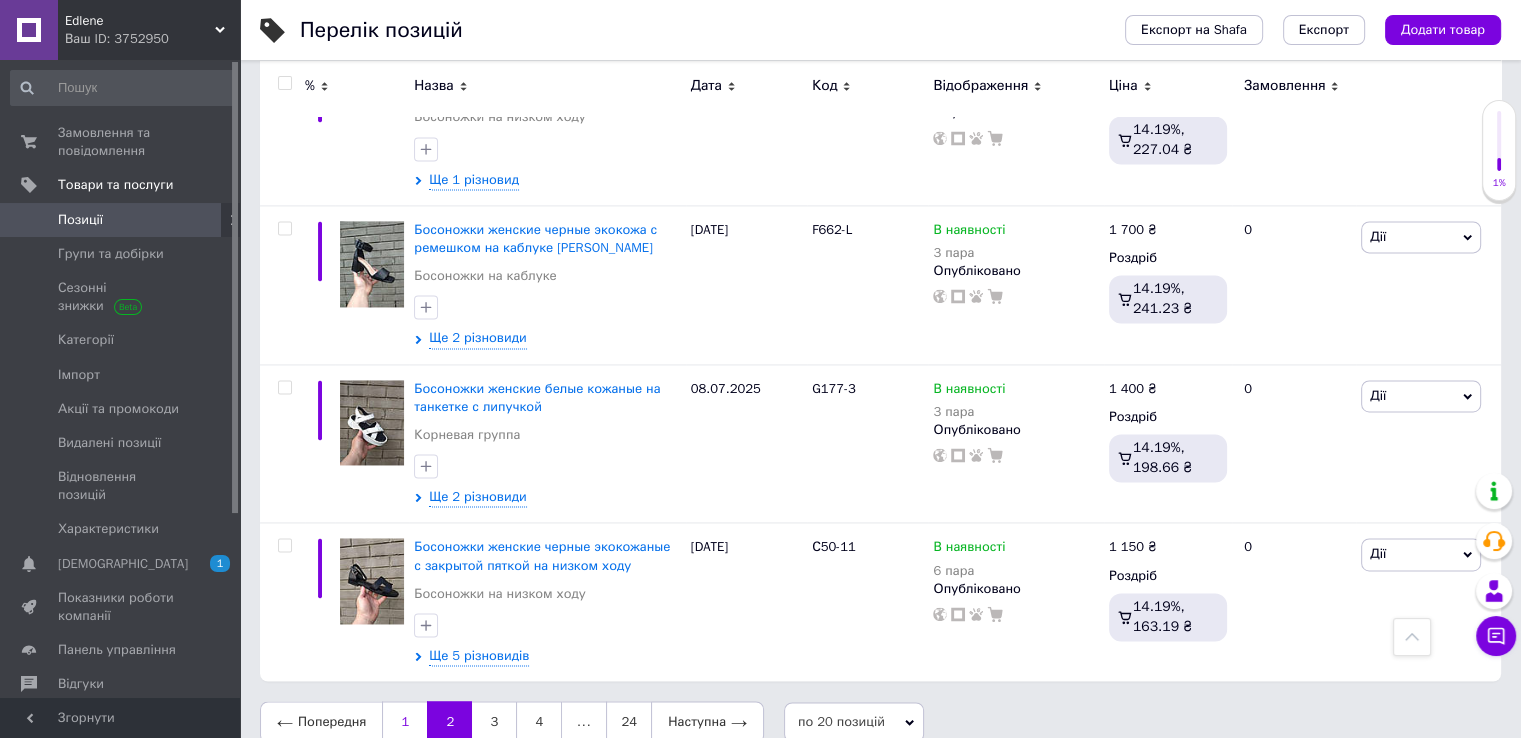 click on "1" at bounding box center [404, 722] 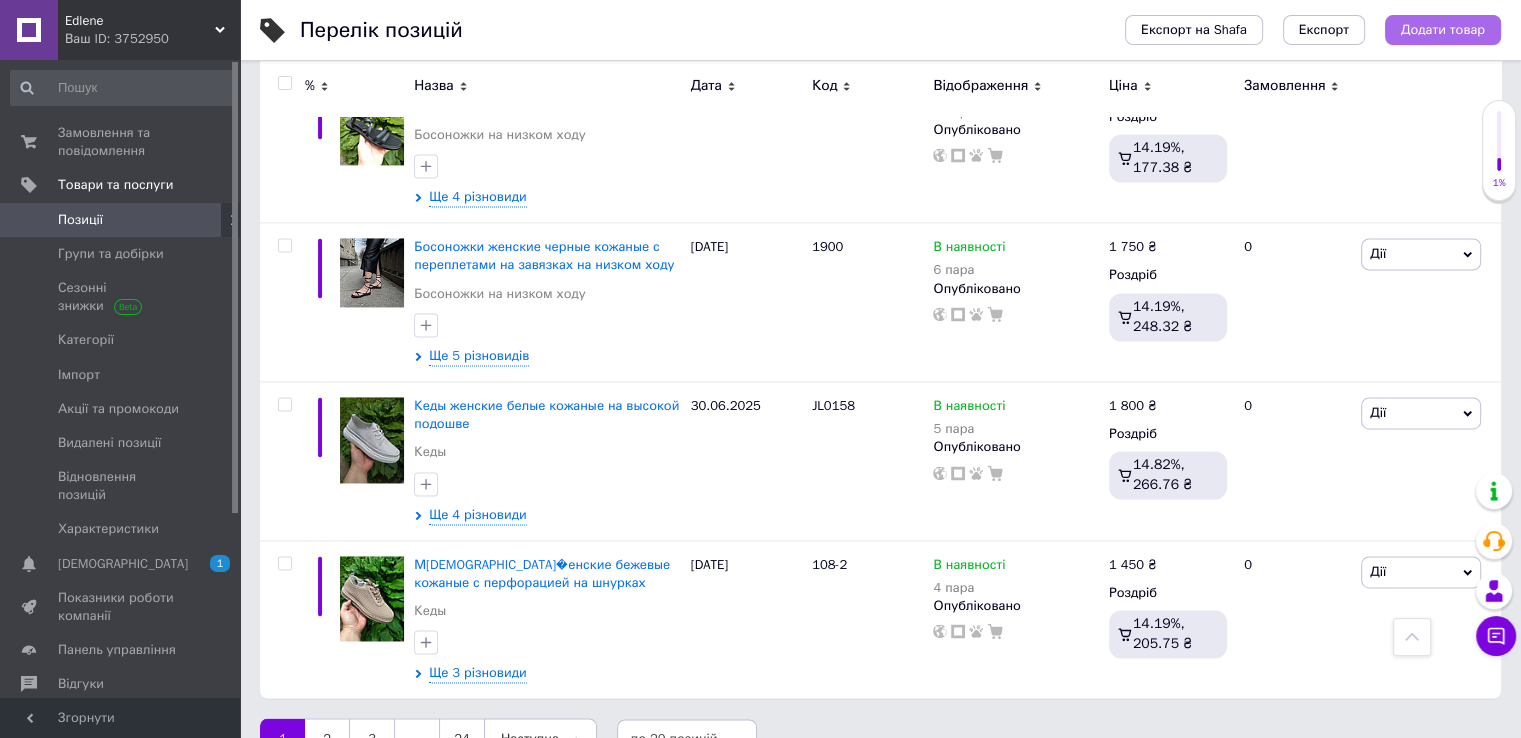 click on "Додати товар" at bounding box center (1443, 30) 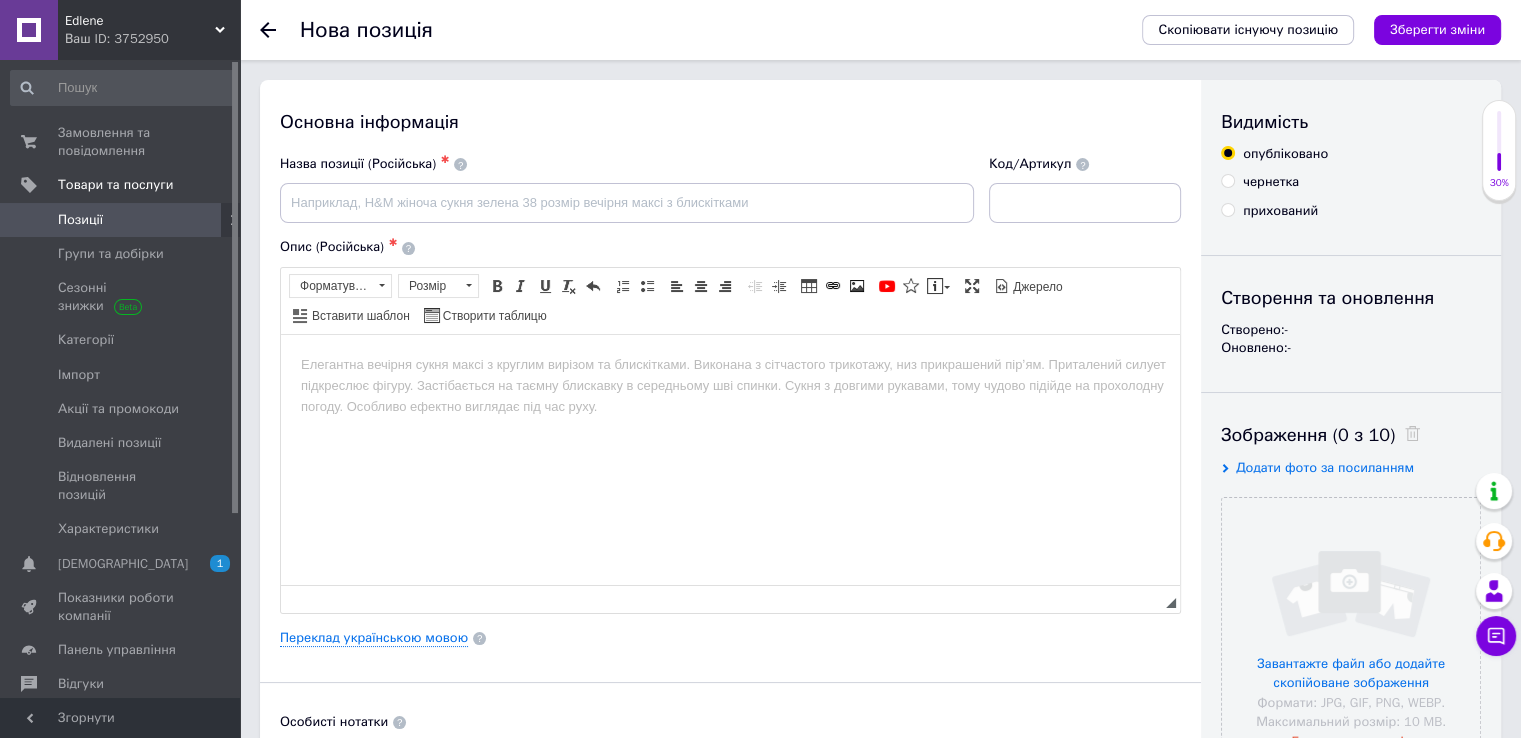 scroll, scrollTop: 0, scrollLeft: 0, axis: both 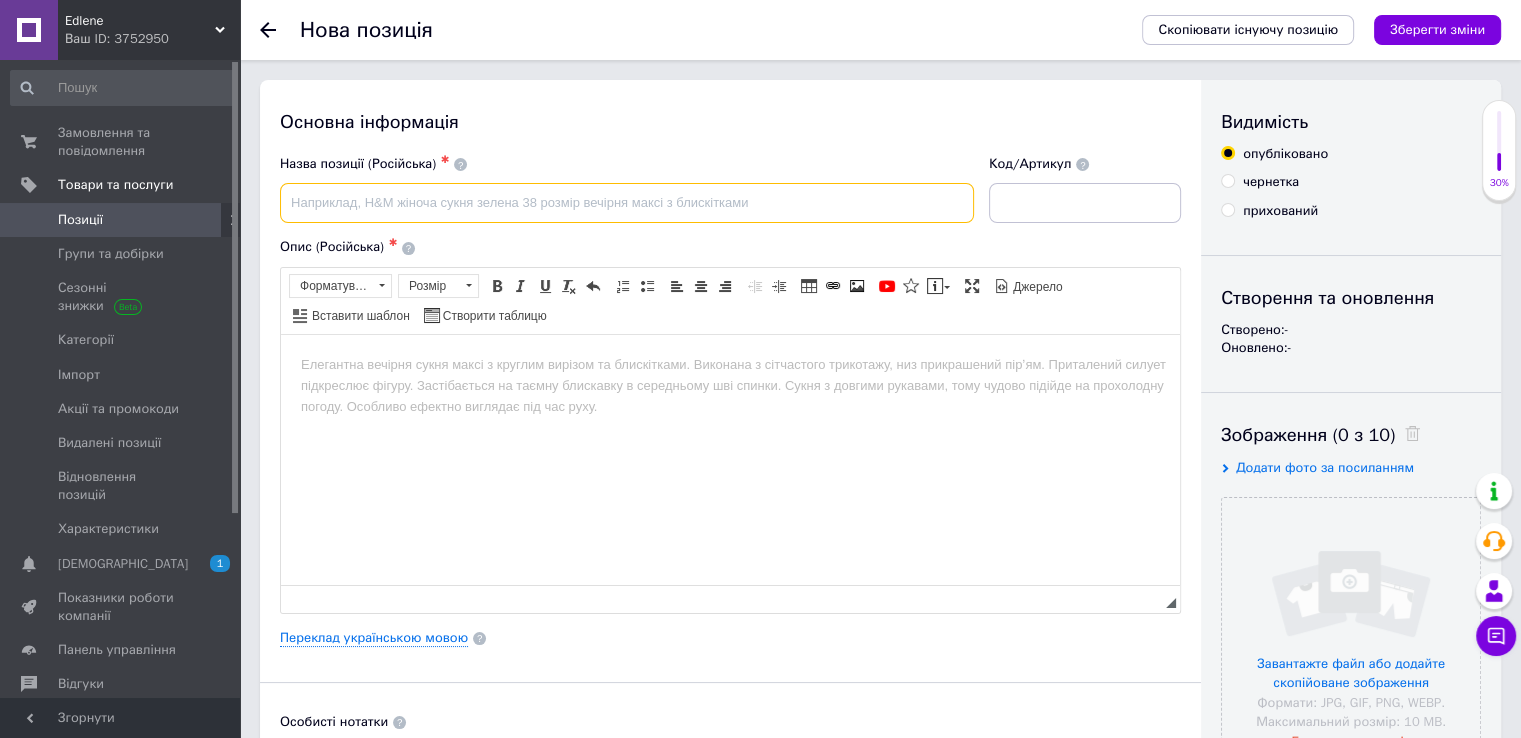 click at bounding box center [627, 203] 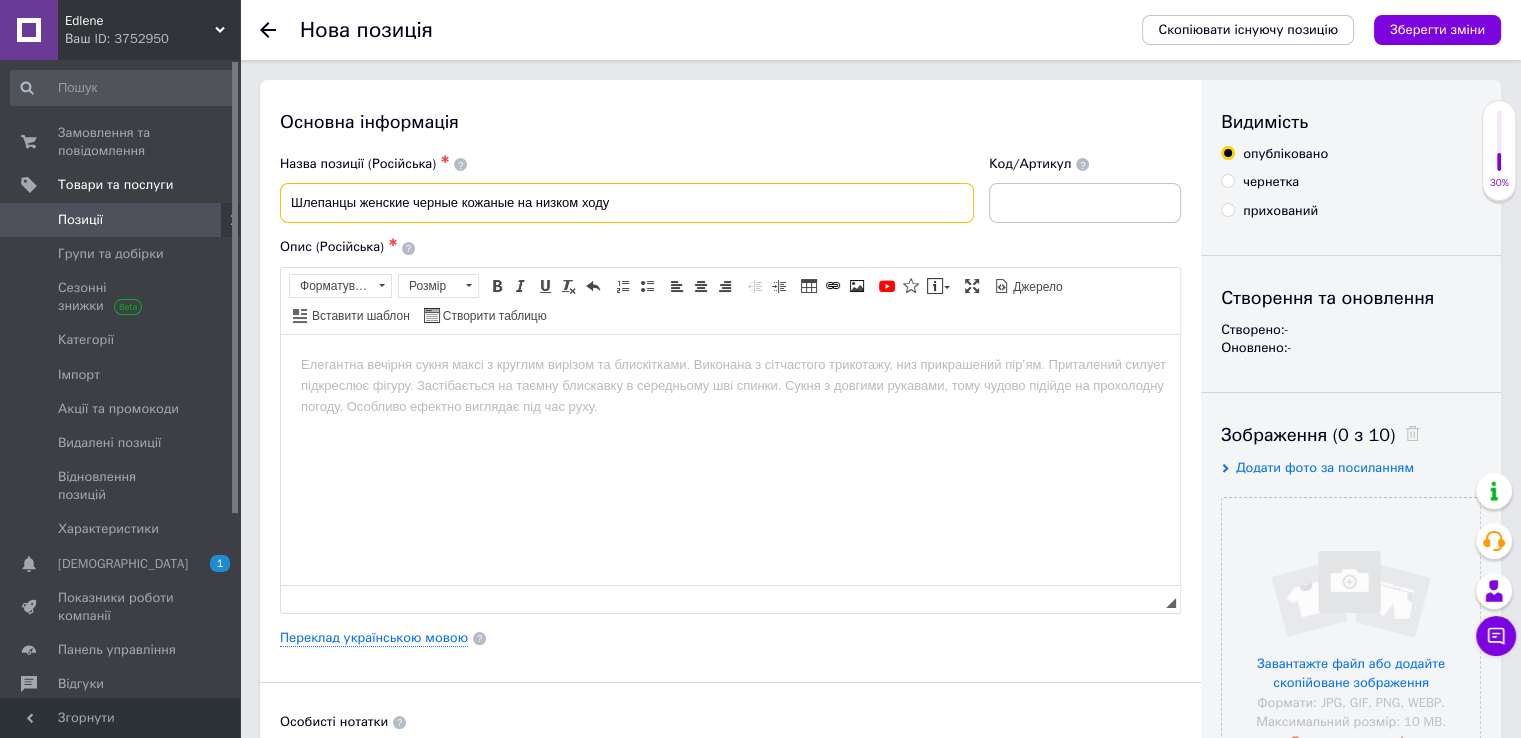 type on "Шлепанцы женские черные кожаные на низком ходу" 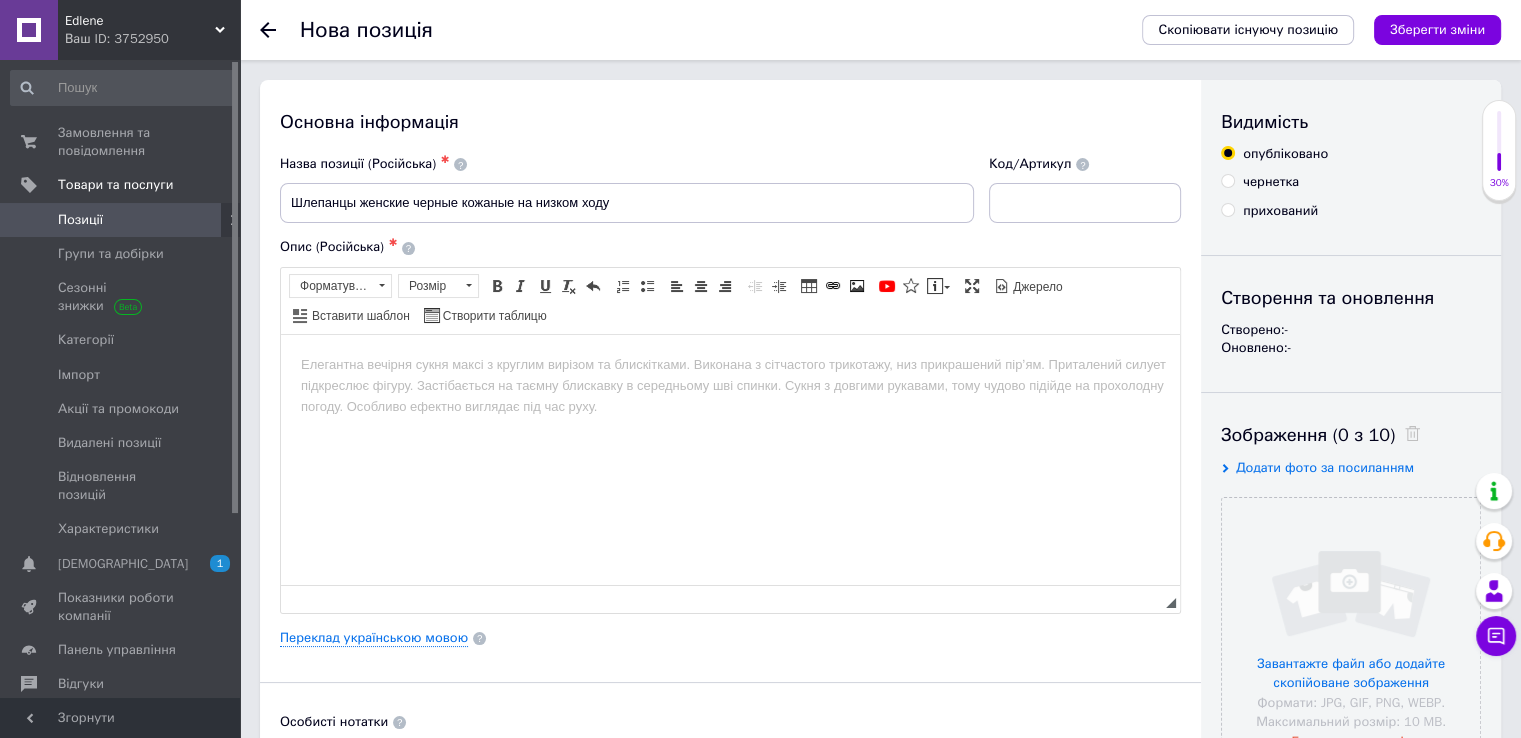 click at bounding box center (730, 364) 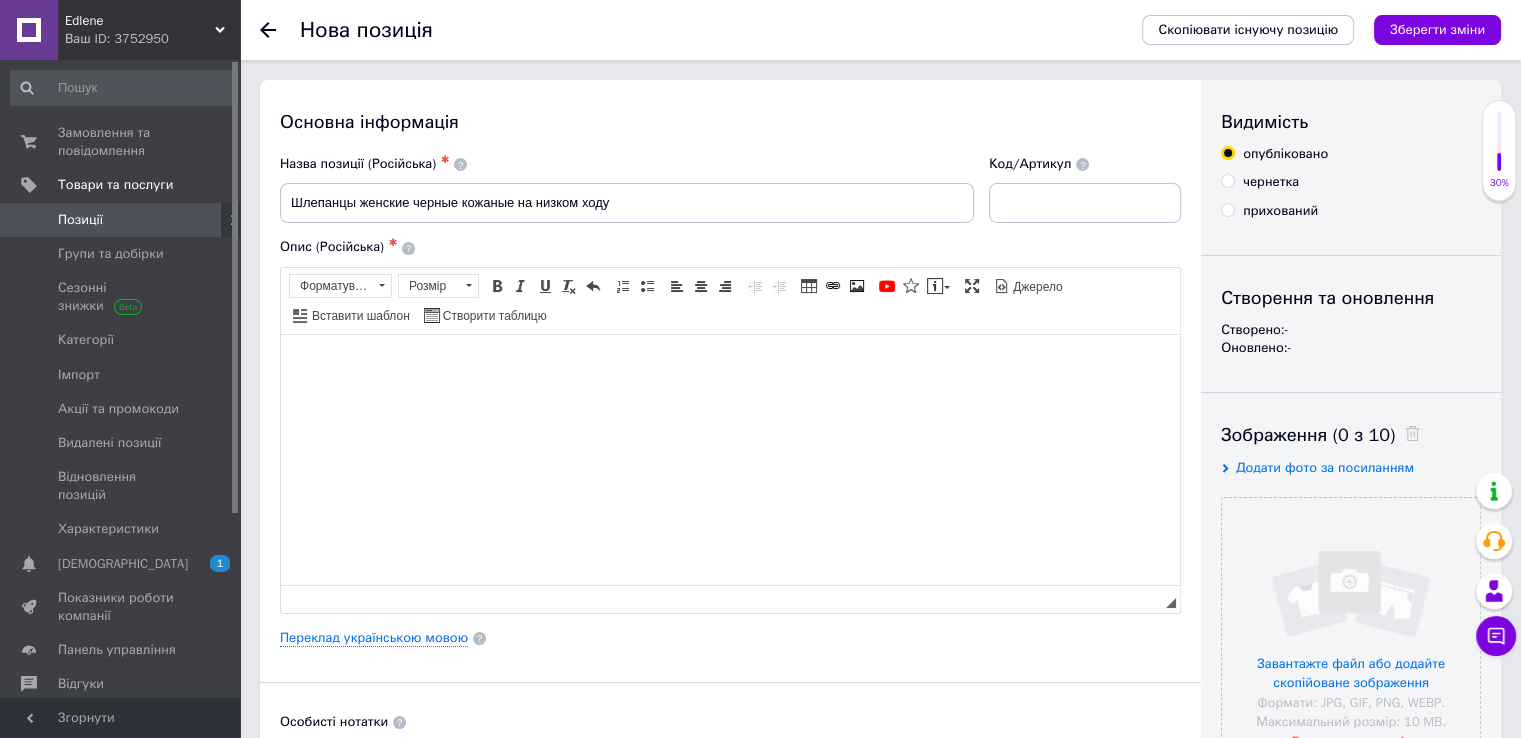 type 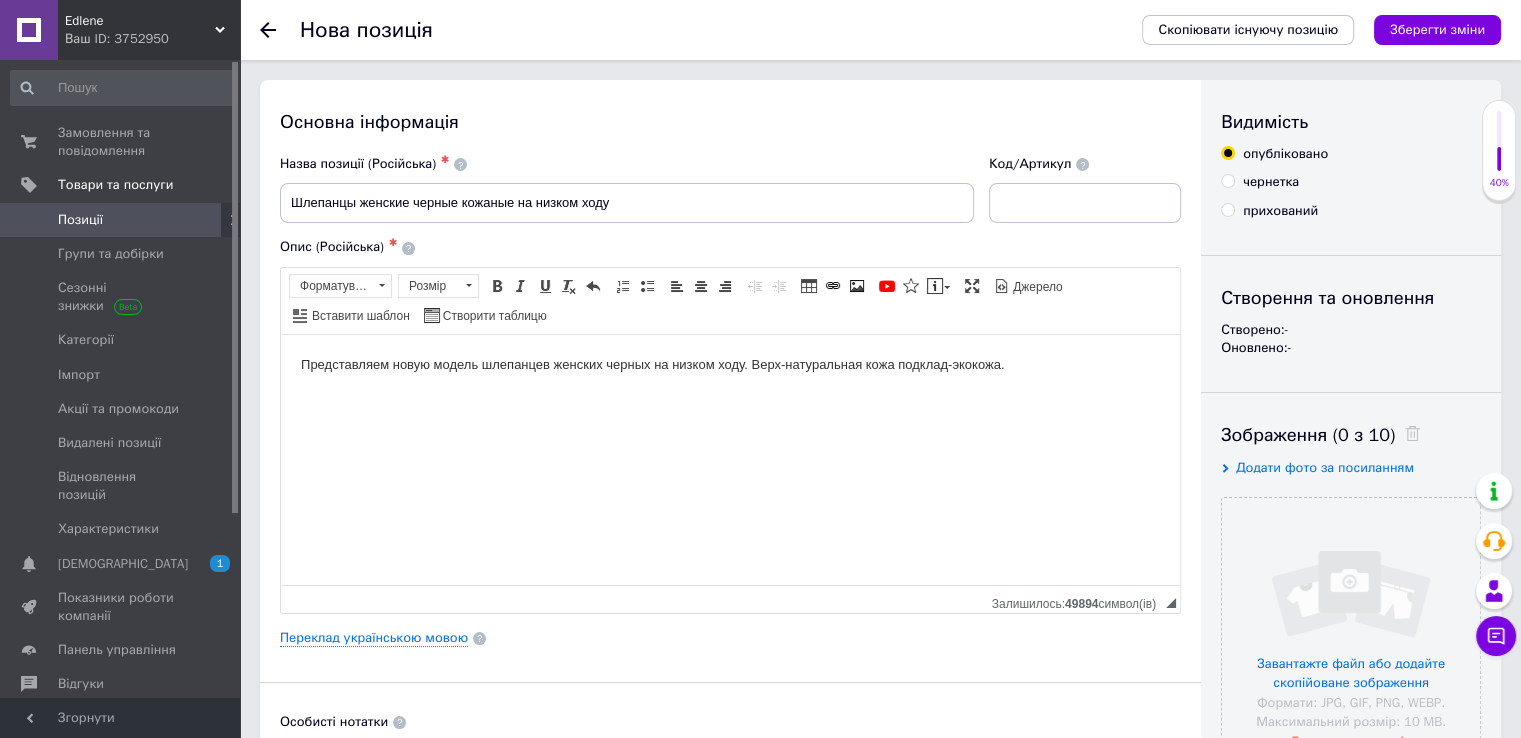 click on "Представляем новую модель шлепанцев женских черных на низком ходу. Верх-натуральная кожа подклад-экокожа." at bounding box center [730, 364] 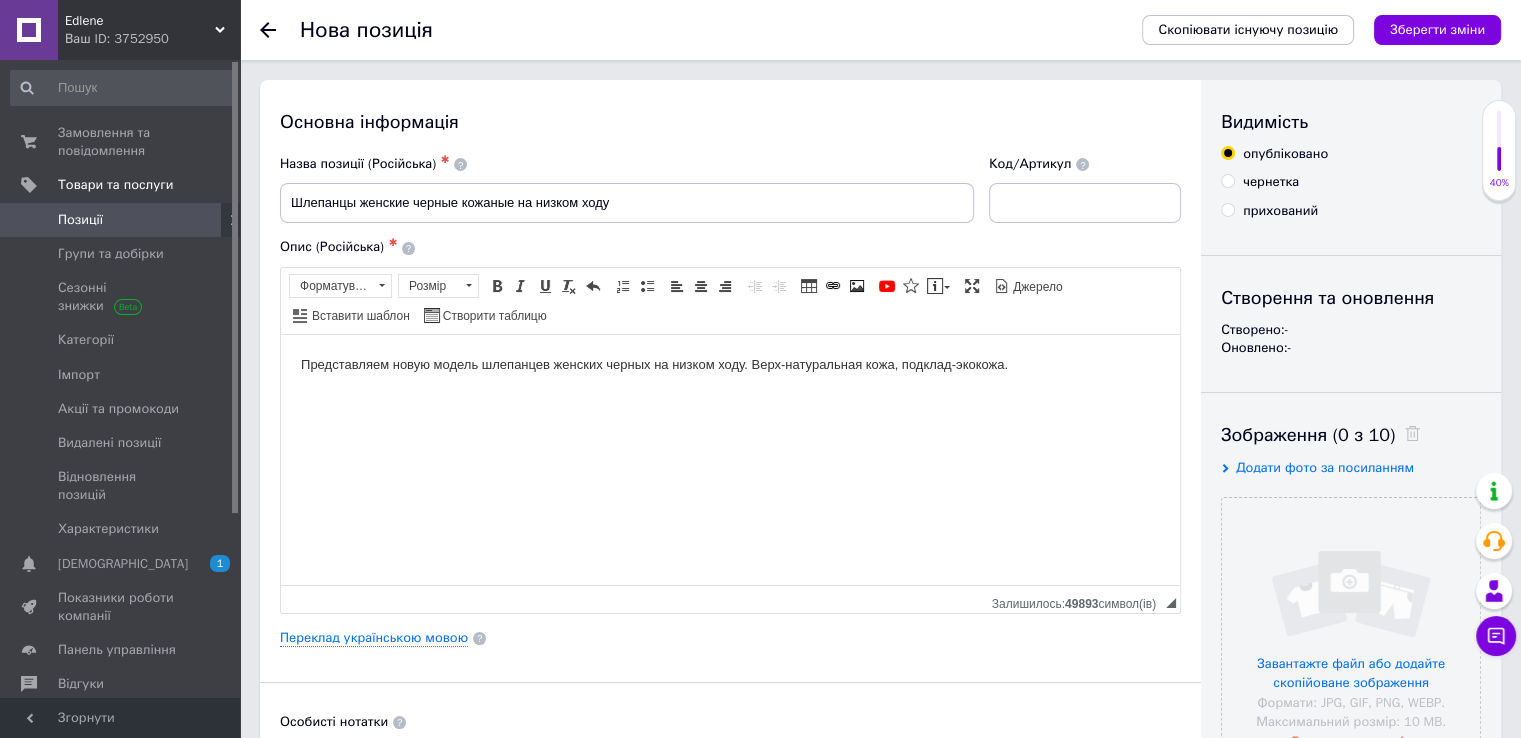 click on "Представляем новую модель шлепанцев женских черных на низком ходу. Верх-натуральная кожа, подклад-экокожа." at bounding box center (730, 364) 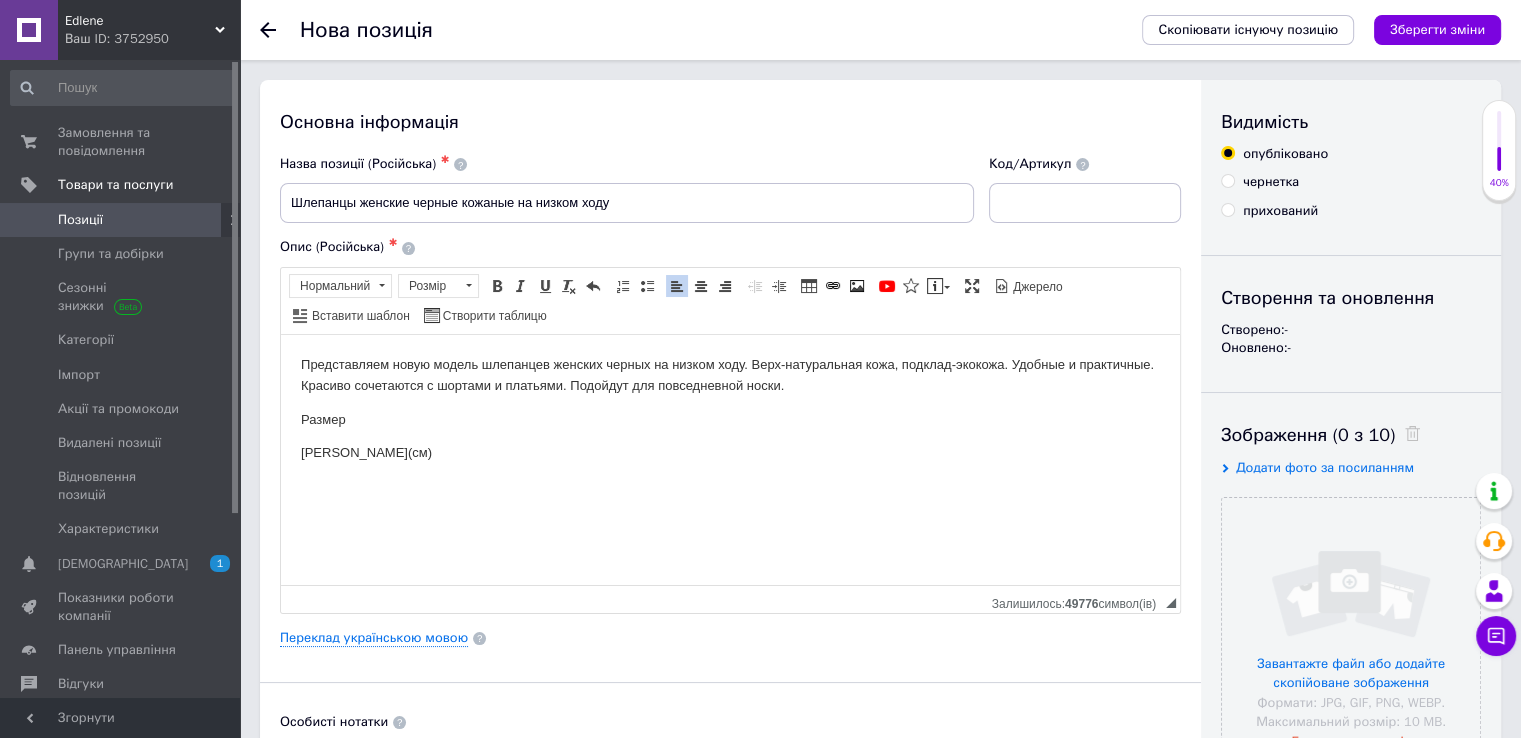 click on "Размер" at bounding box center [730, 419] 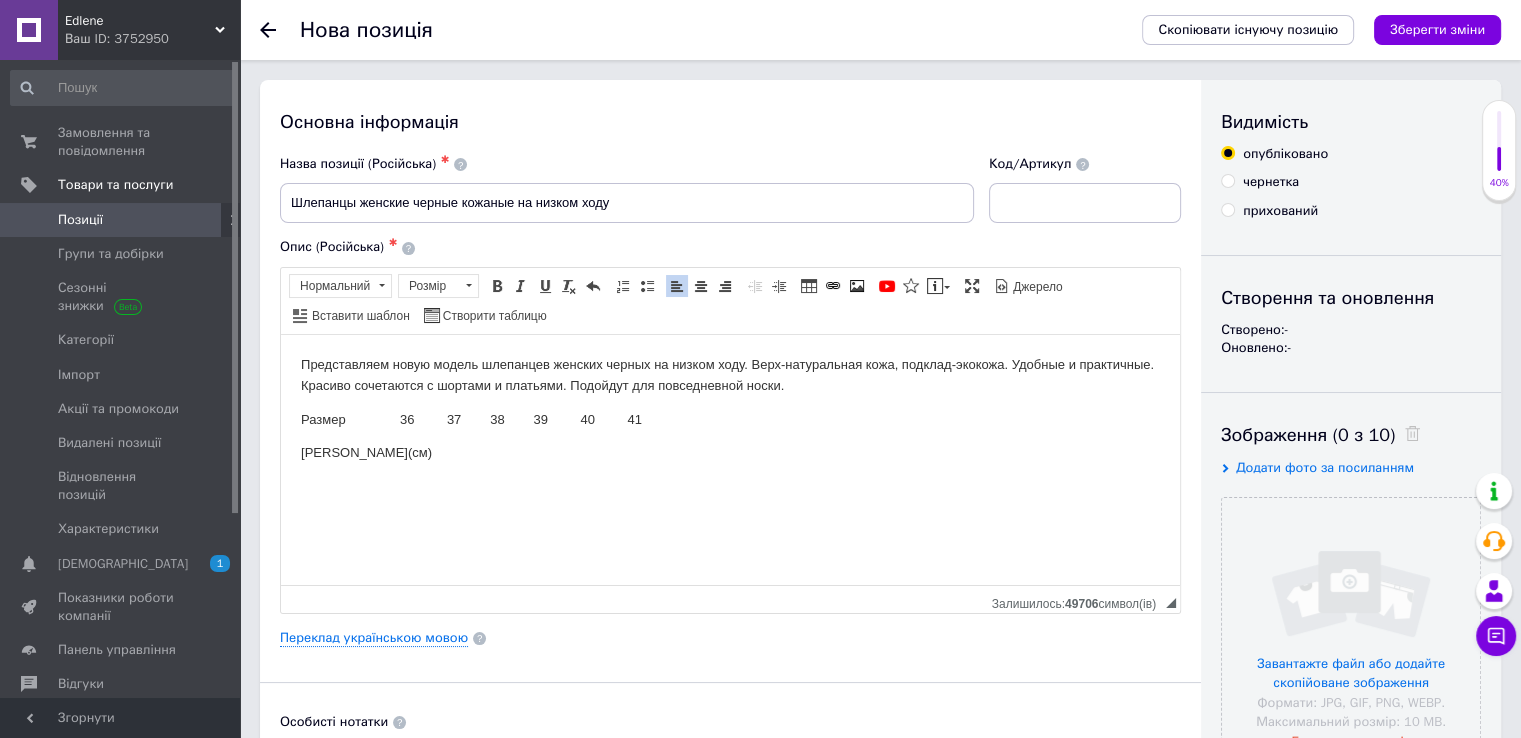 click on "[PERSON_NAME](см)" at bounding box center (730, 452) 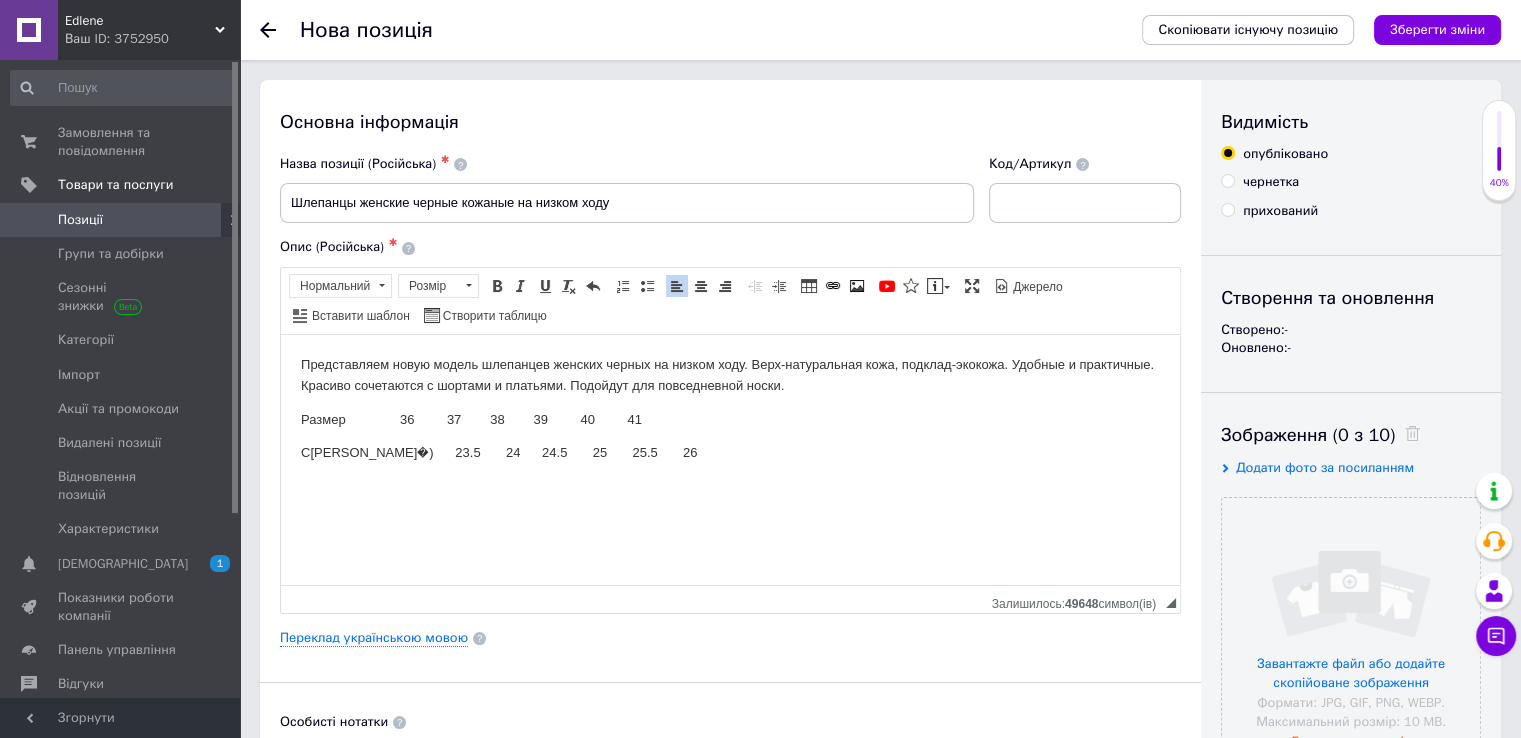 scroll, scrollTop: 400, scrollLeft: 0, axis: vertical 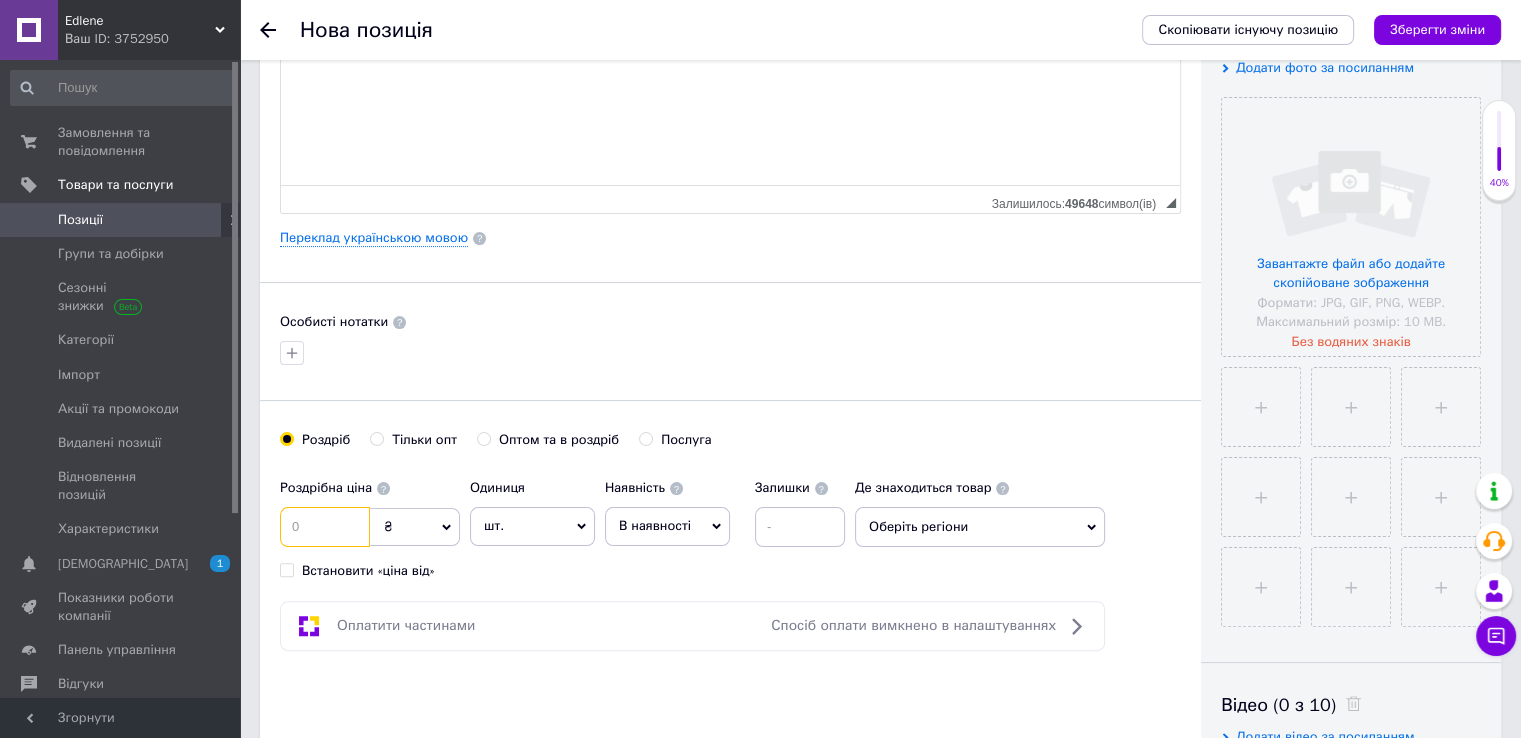click at bounding box center (325, 527) 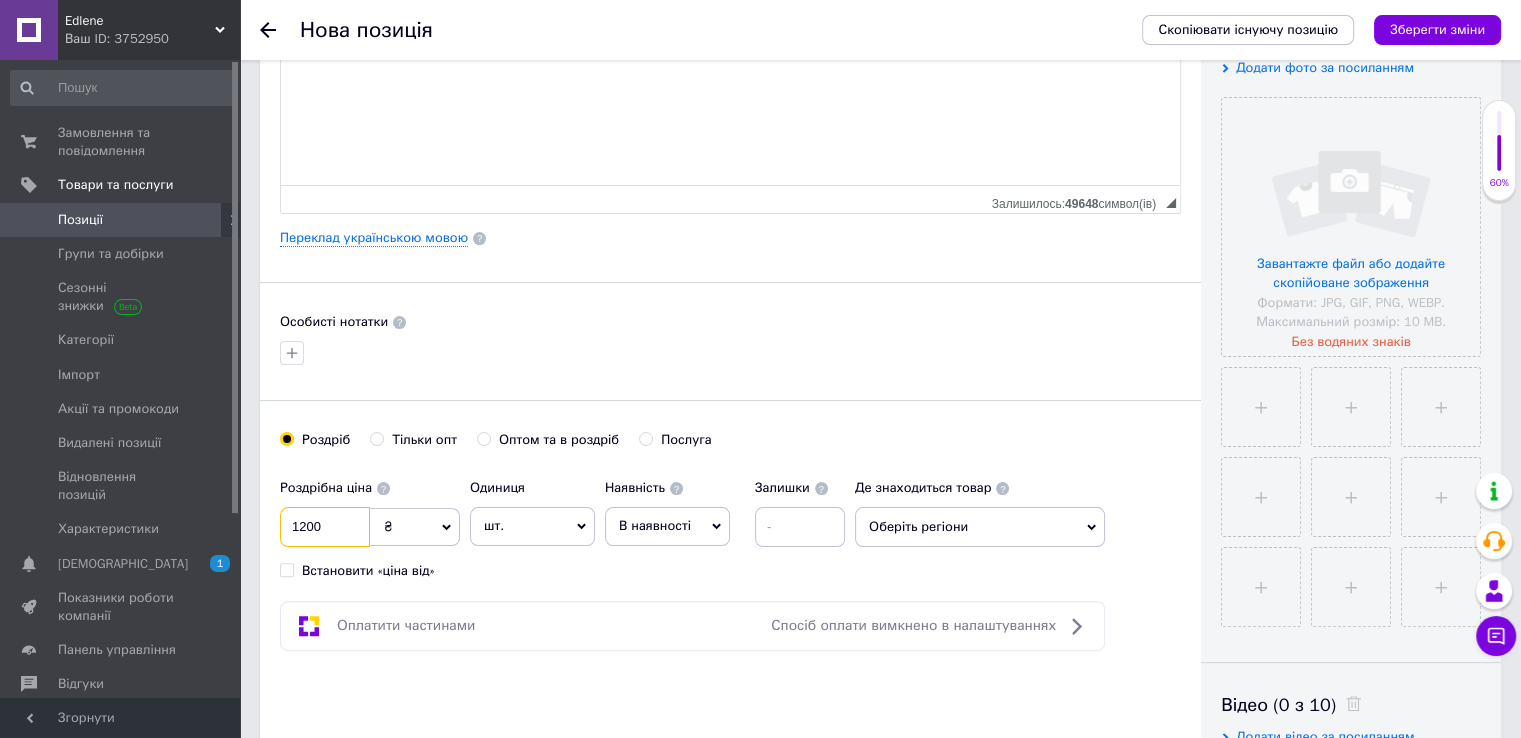 type on "1200" 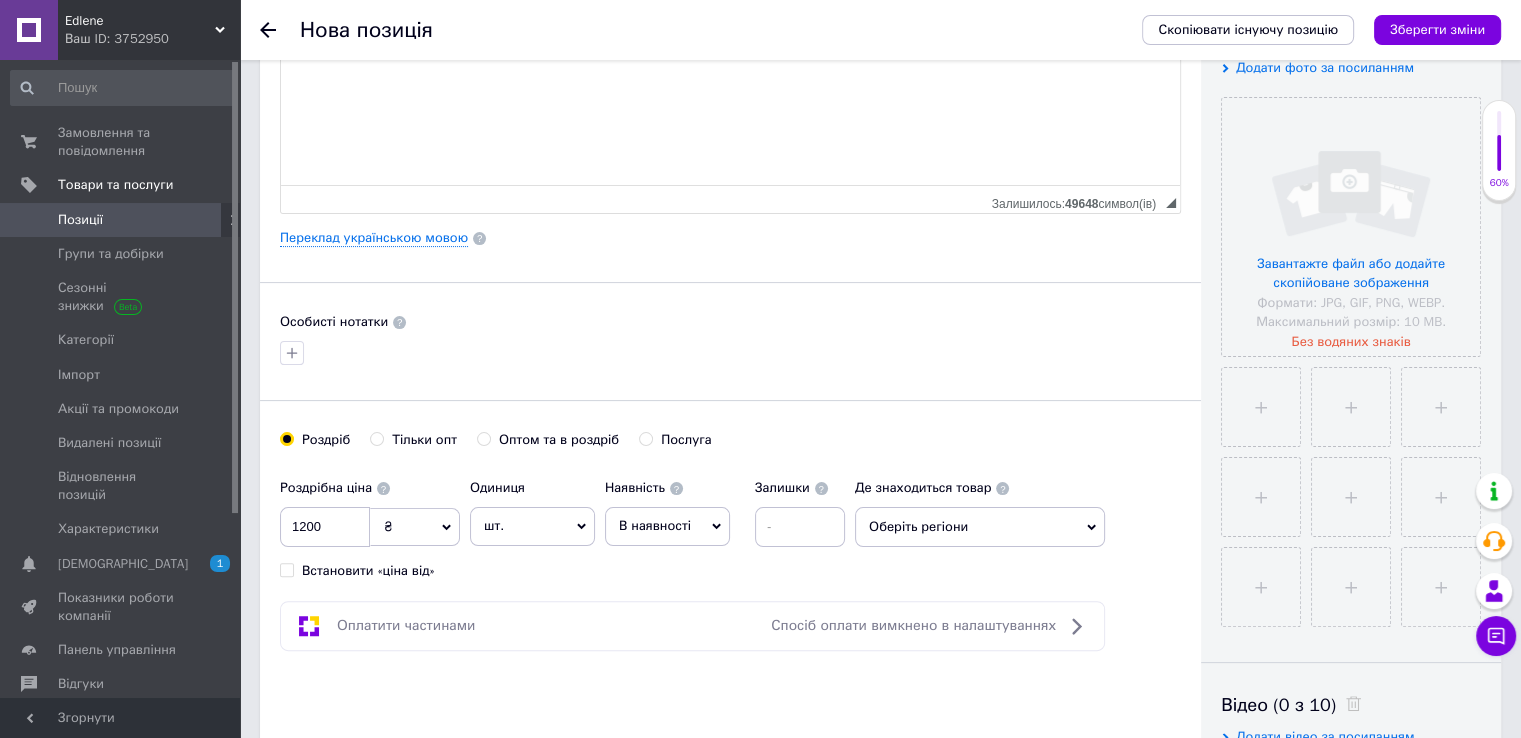 click 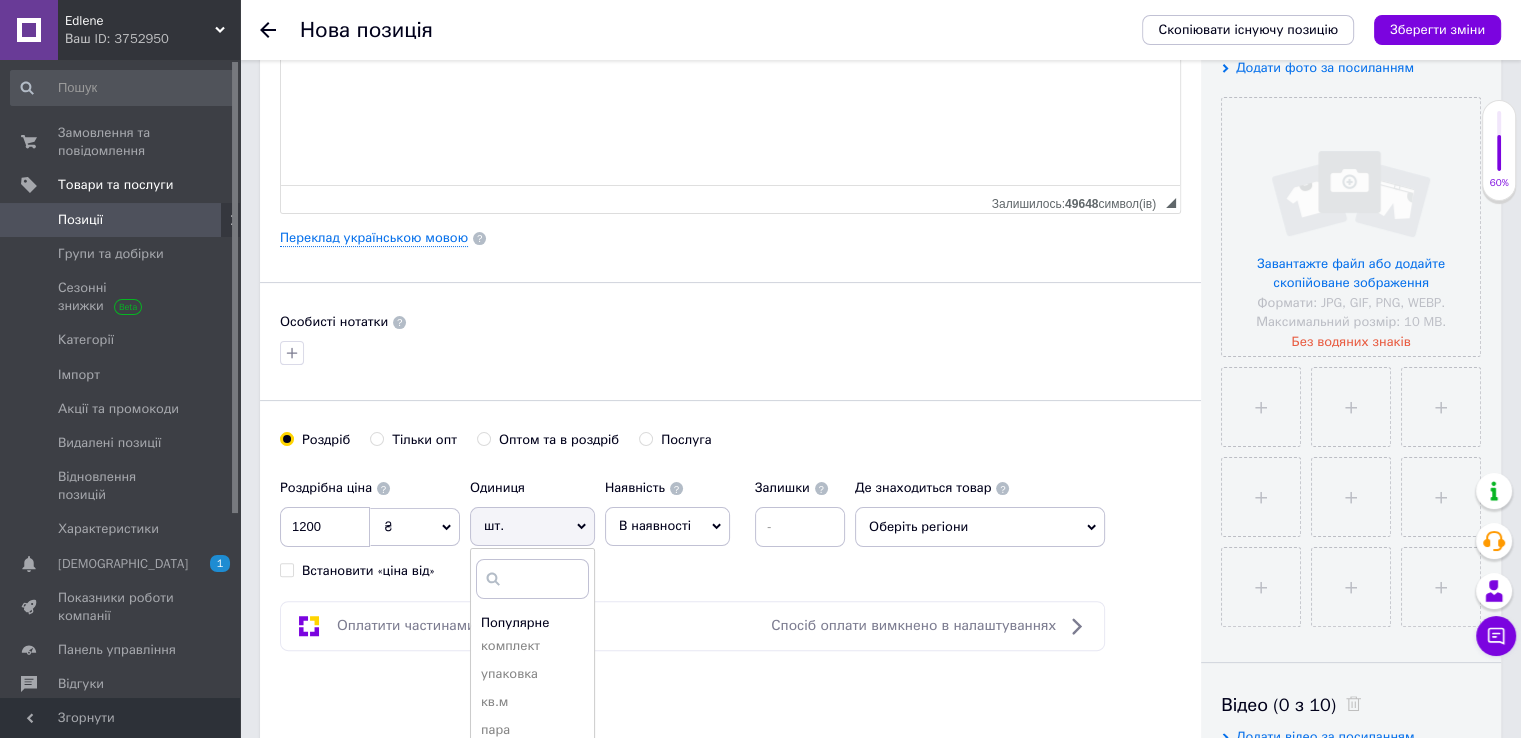 scroll, scrollTop: 600, scrollLeft: 0, axis: vertical 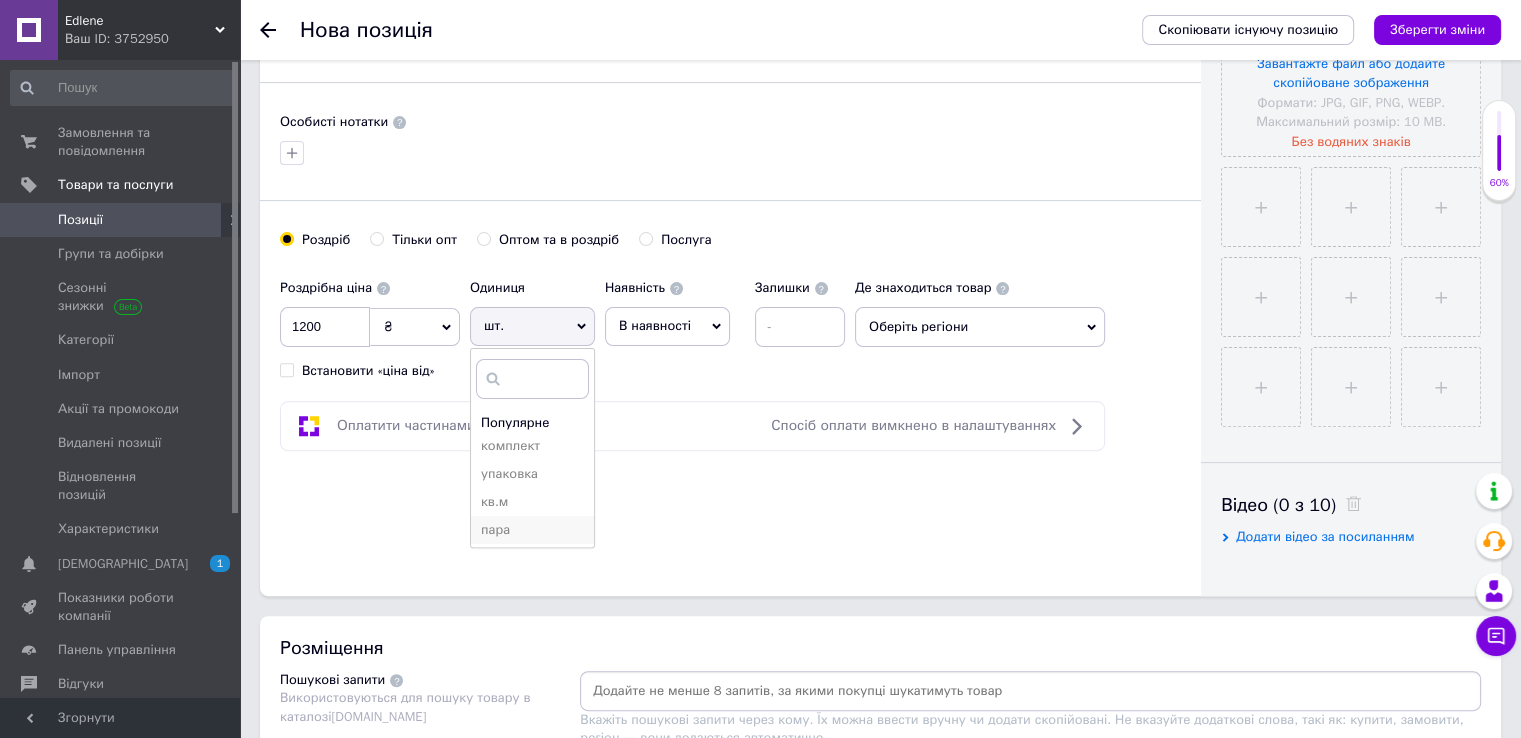 click on "пара" at bounding box center [532, 530] 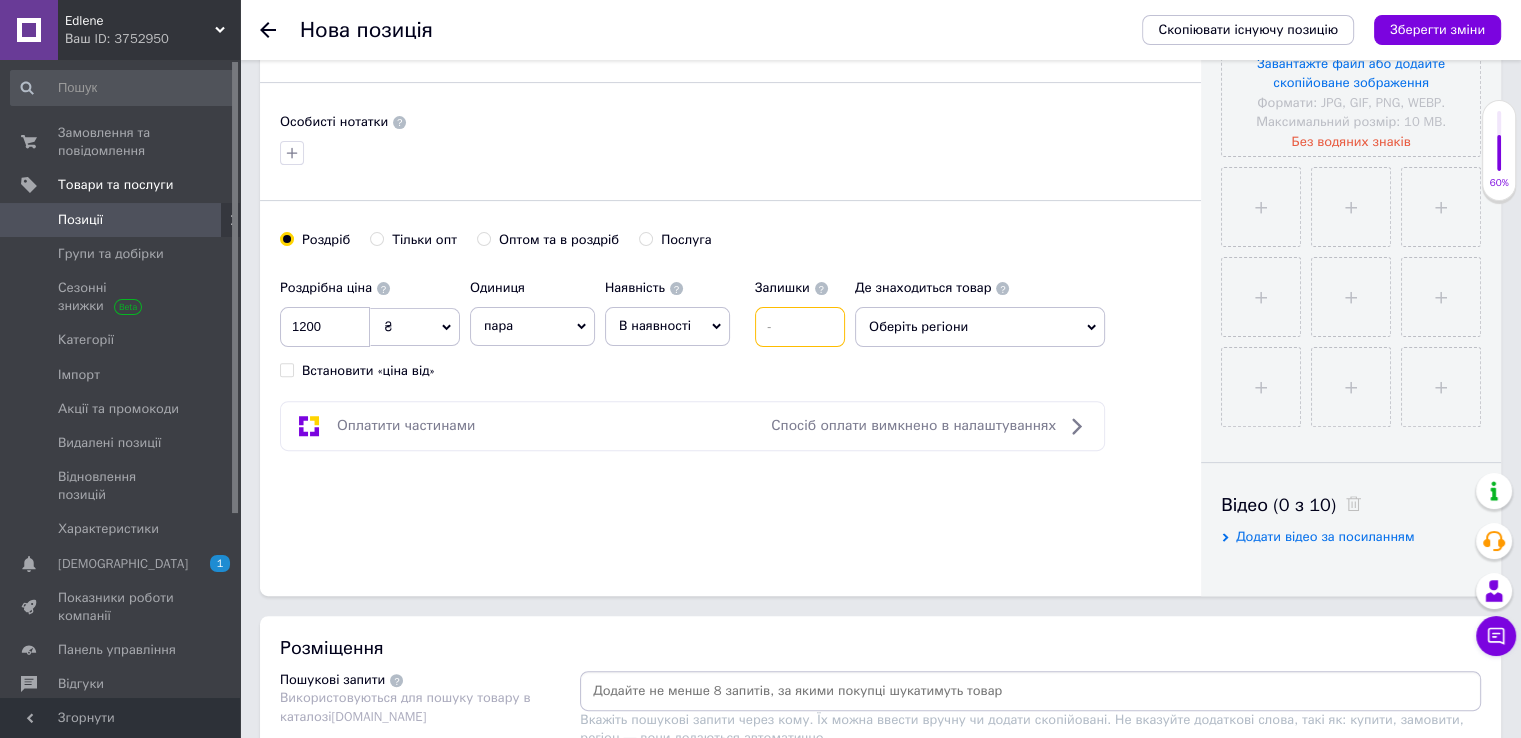 click at bounding box center [800, 327] 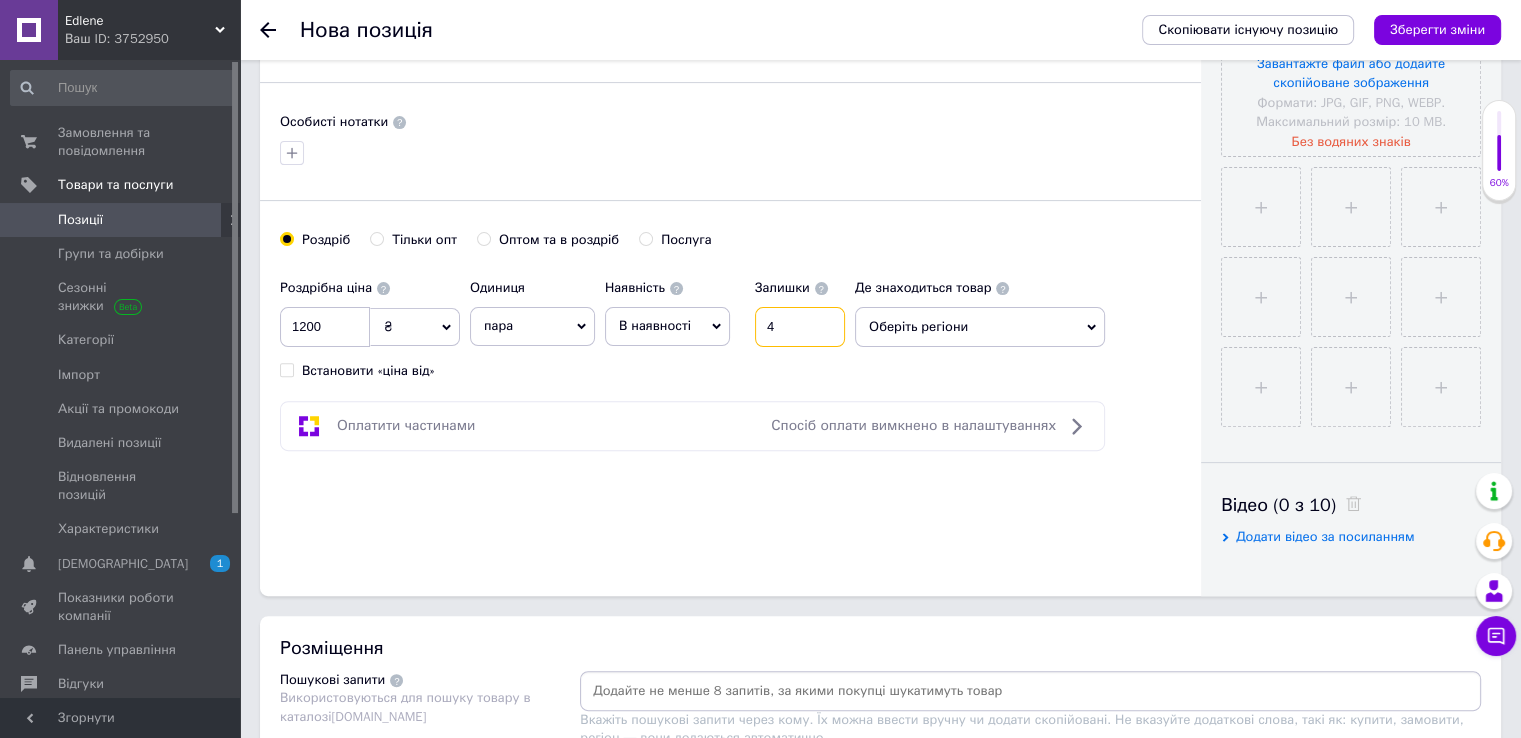 type on "4" 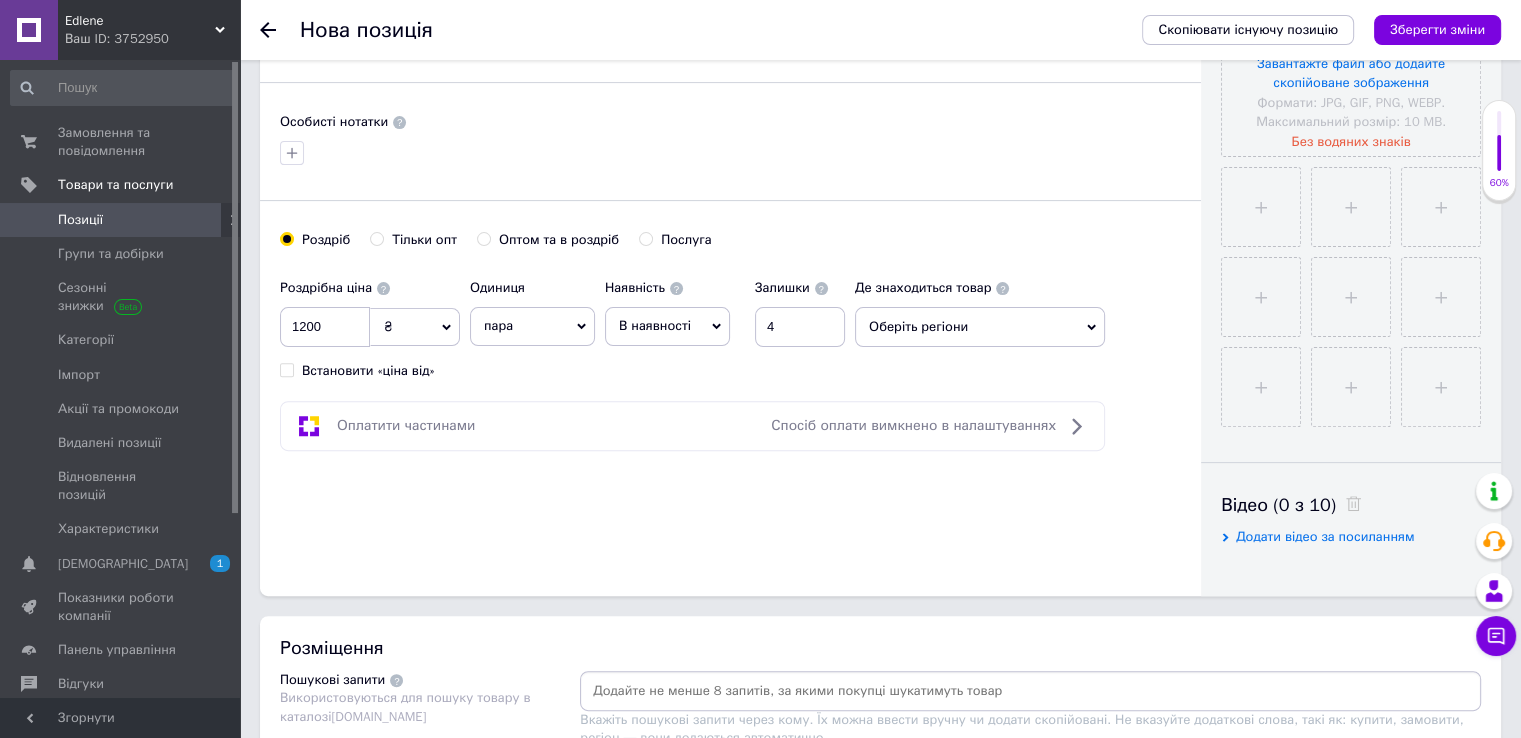 click 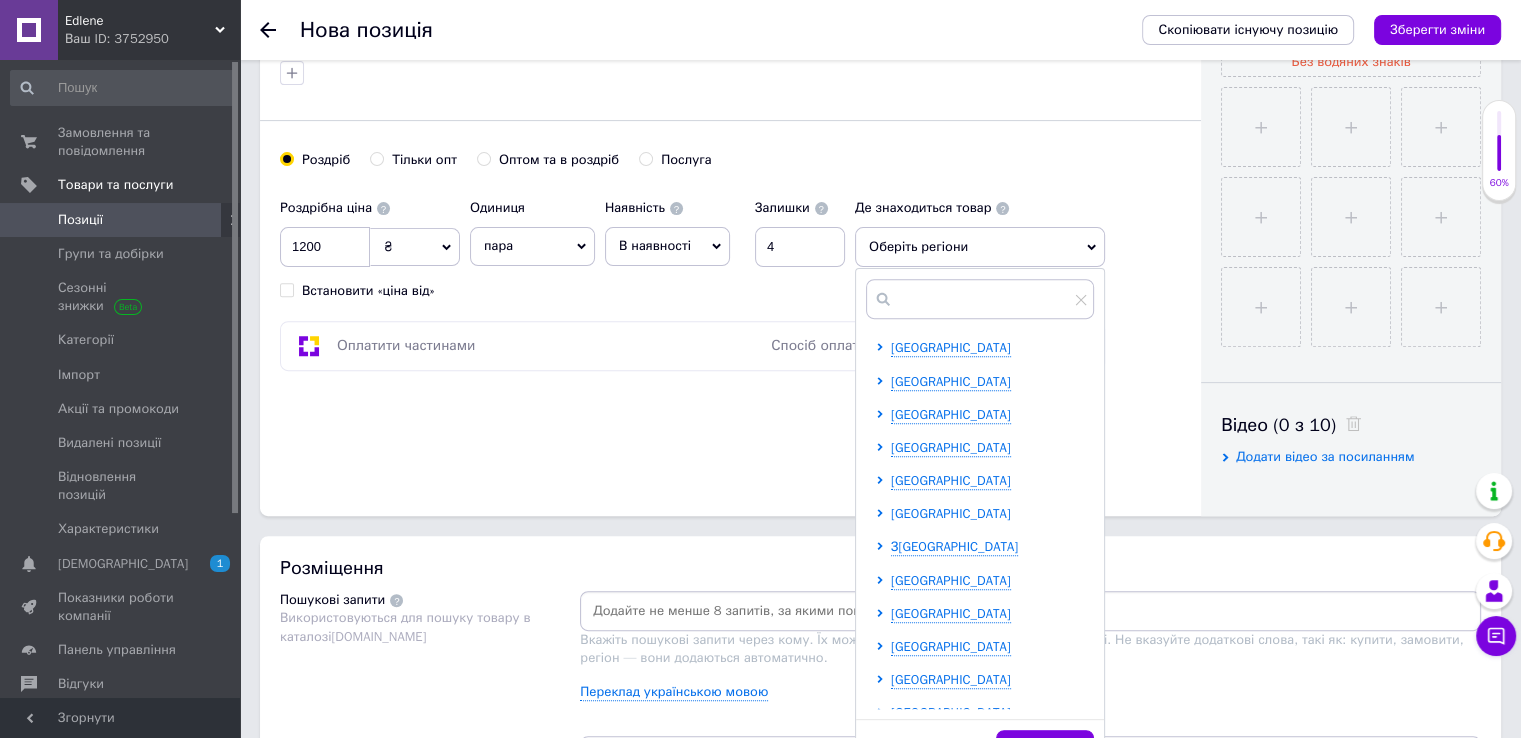 scroll, scrollTop: 700, scrollLeft: 0, axis: vertical 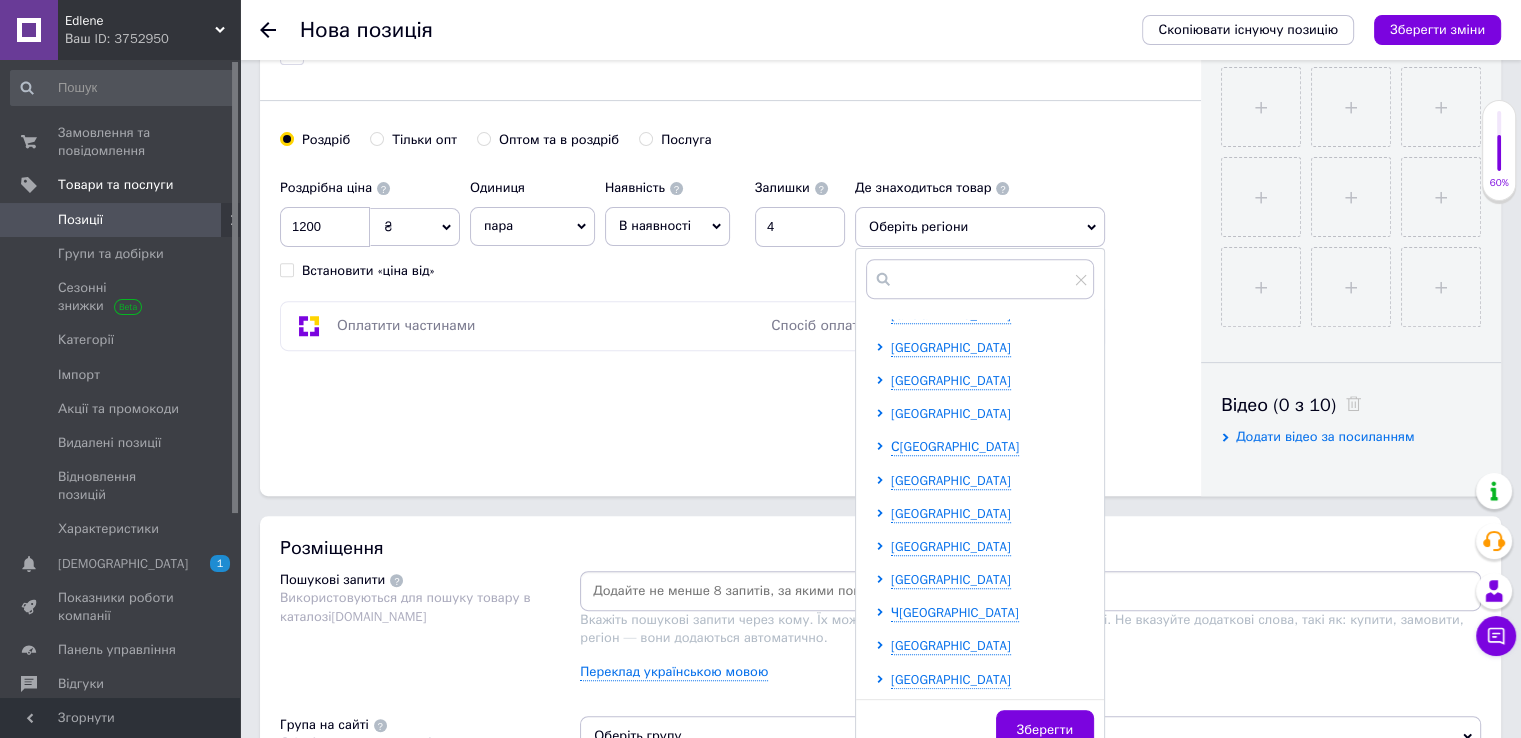 click 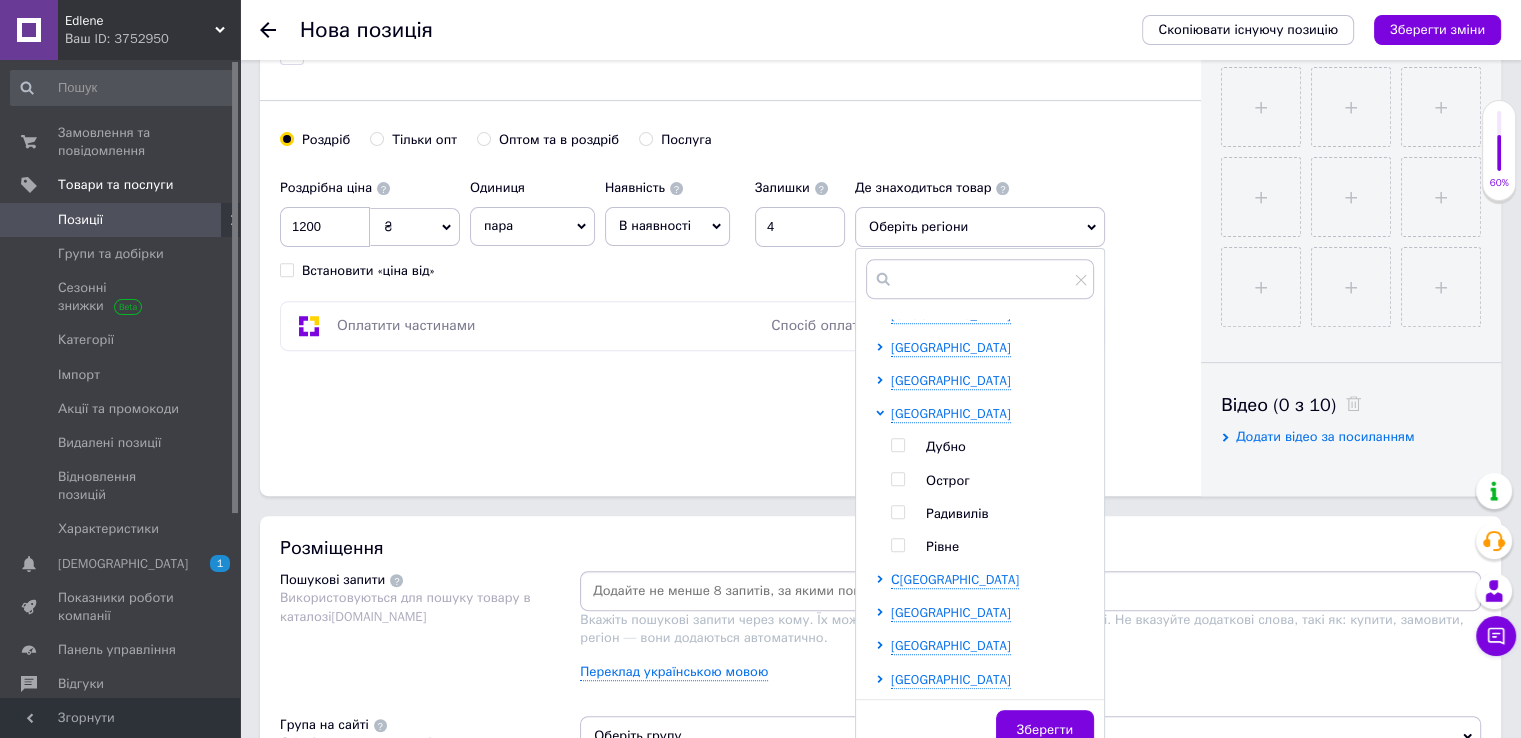 click at bounding box center [897, 545] 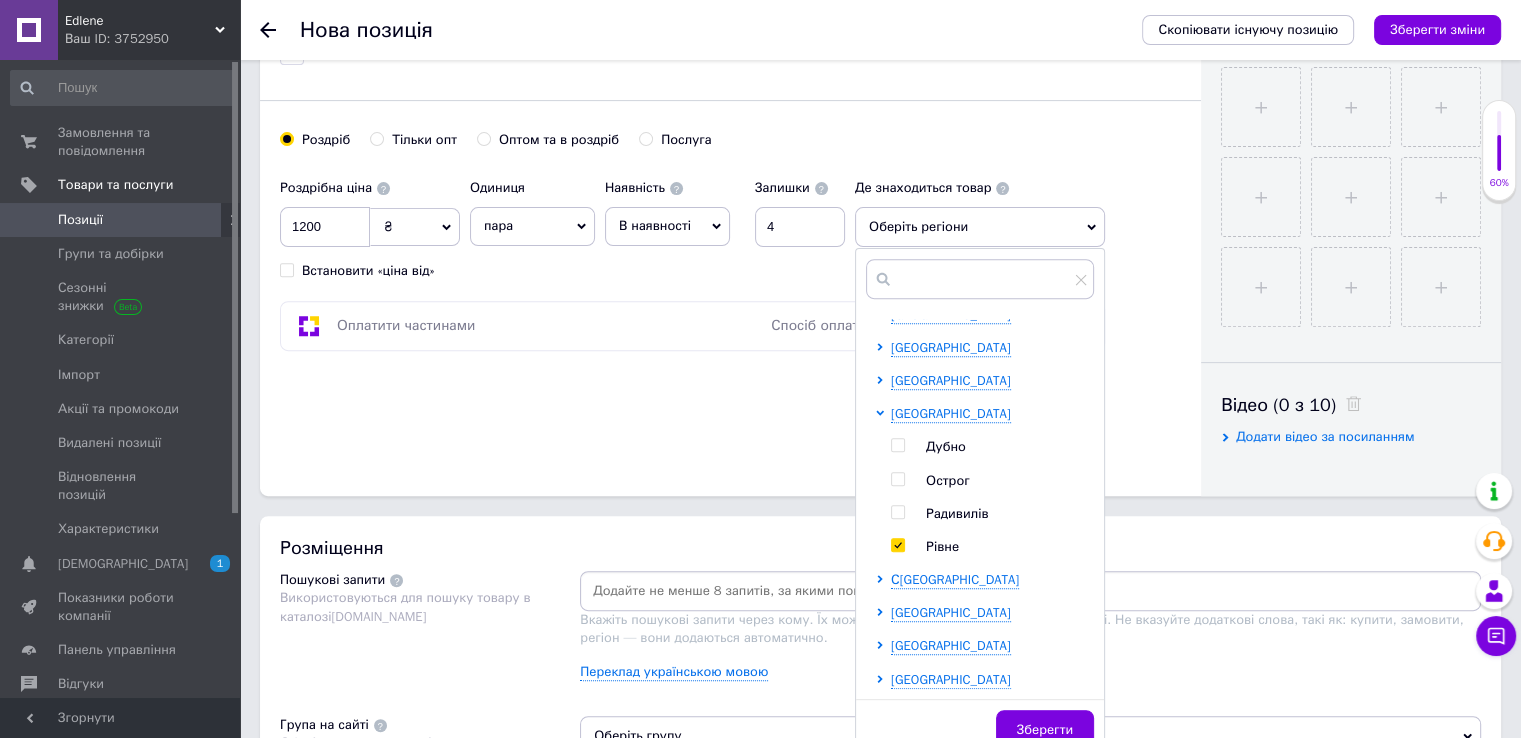checkbox on "true" 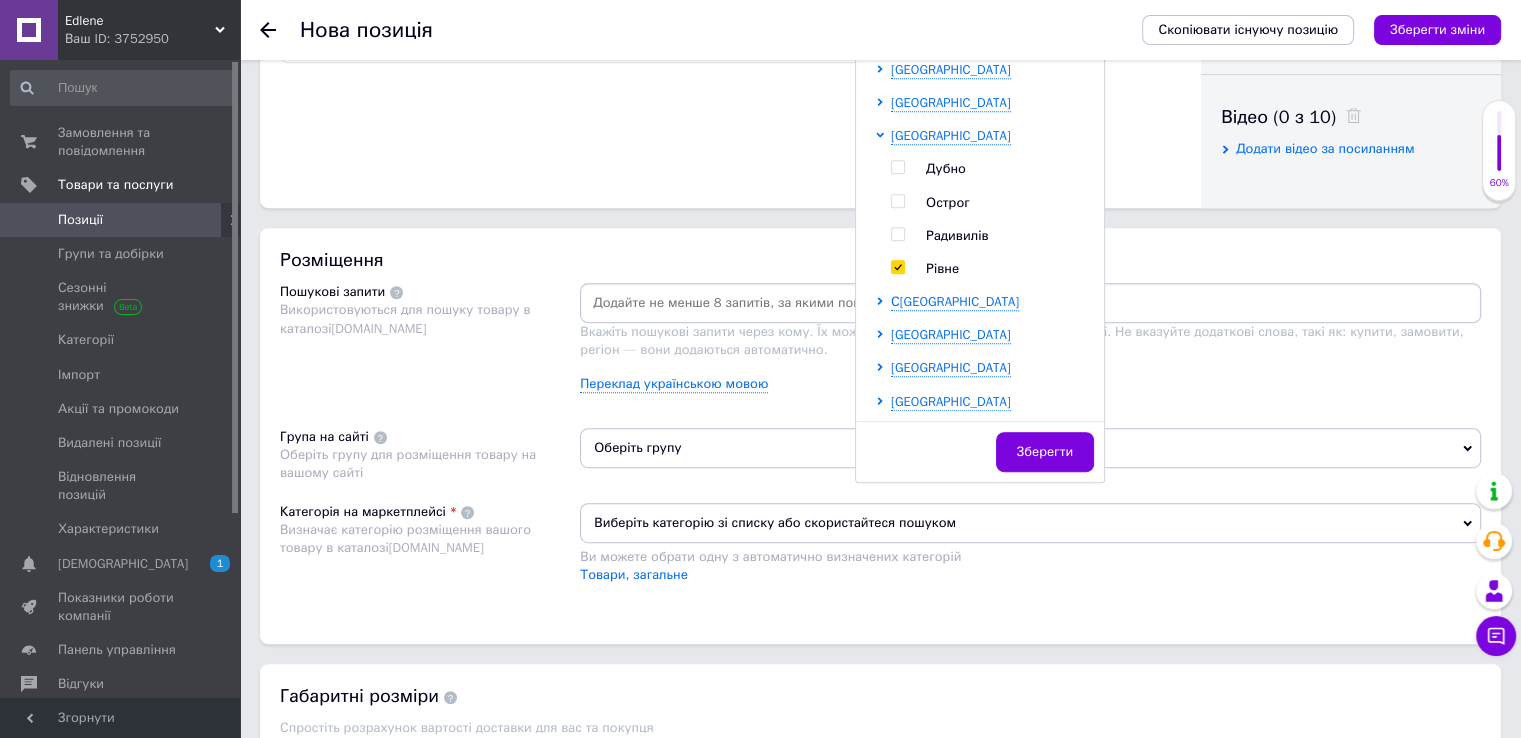 scroll, scrollTop: 1000, scrollLeft: 0, axis: vertical 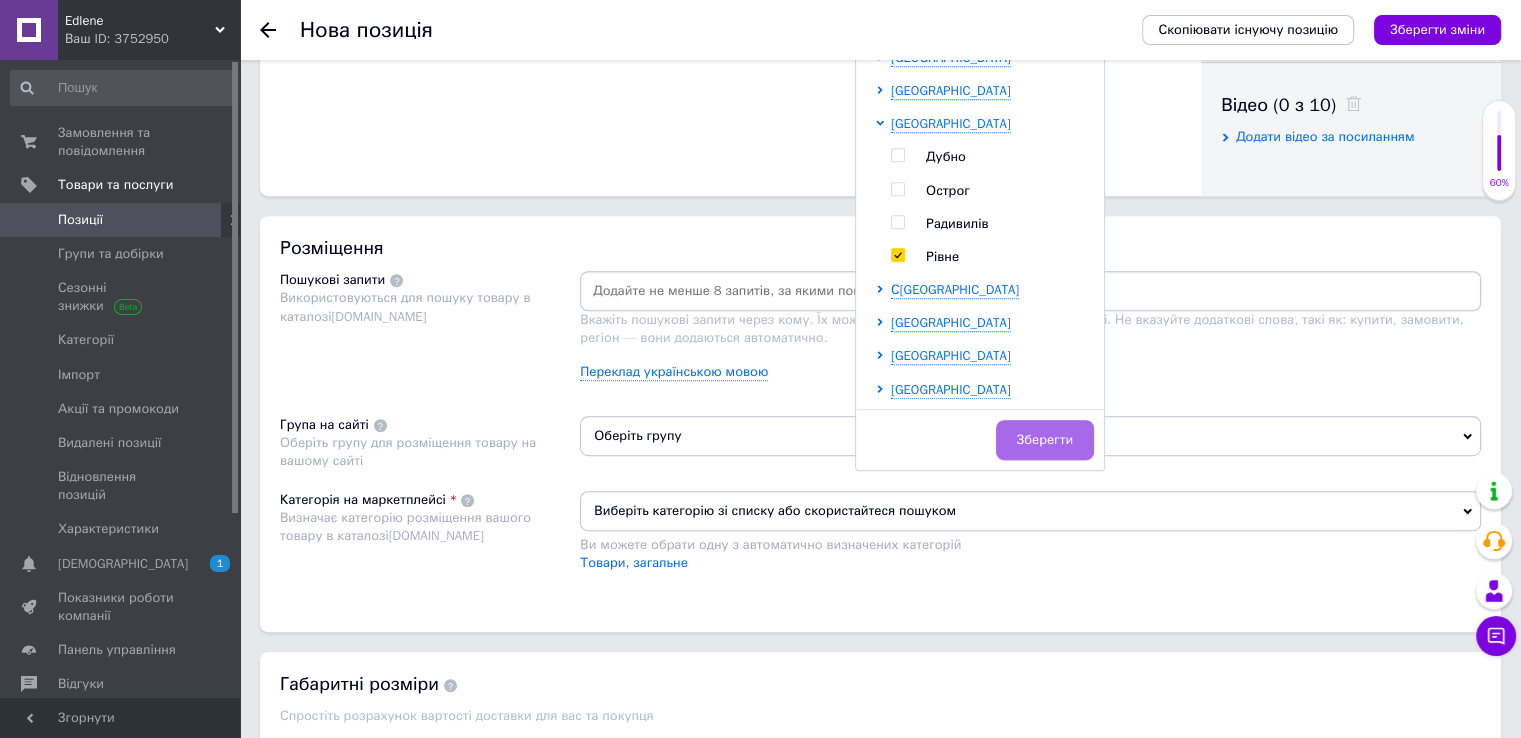 click on "Зберегти" at bounding box center [1045, 440] 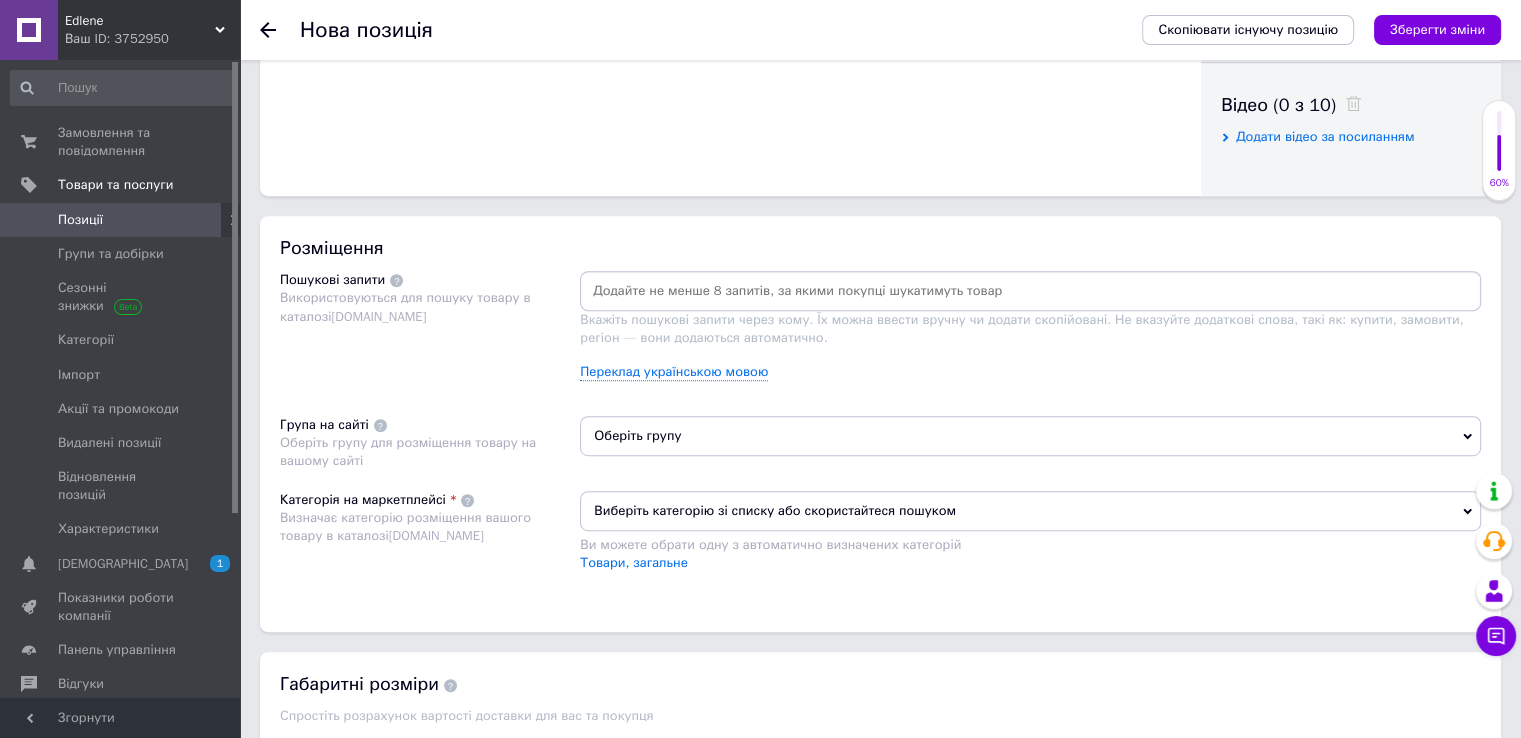 click 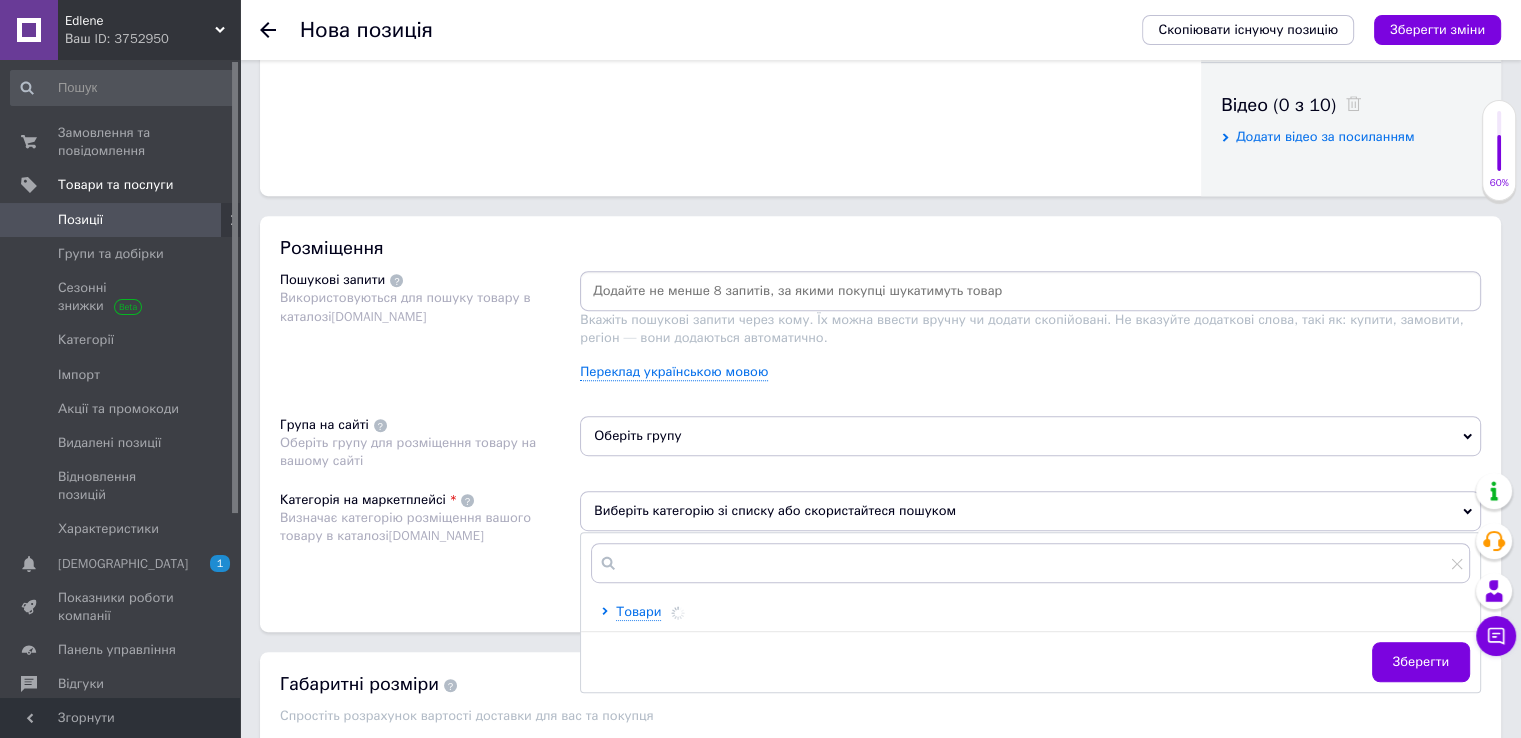 scroll, scrollTop: 1300, scrollLeft: 0, axis: vertical 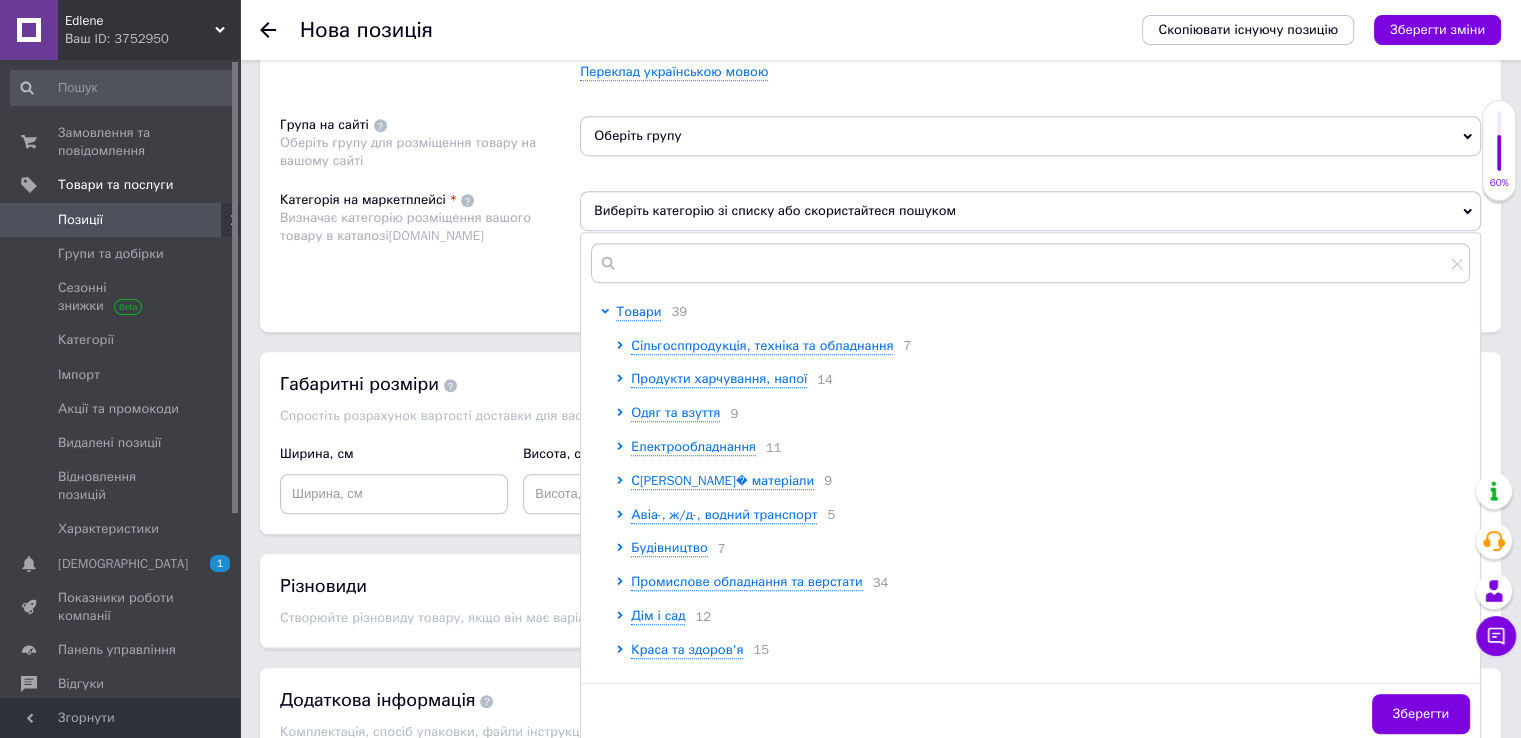 click at bounding box center (623, 413) 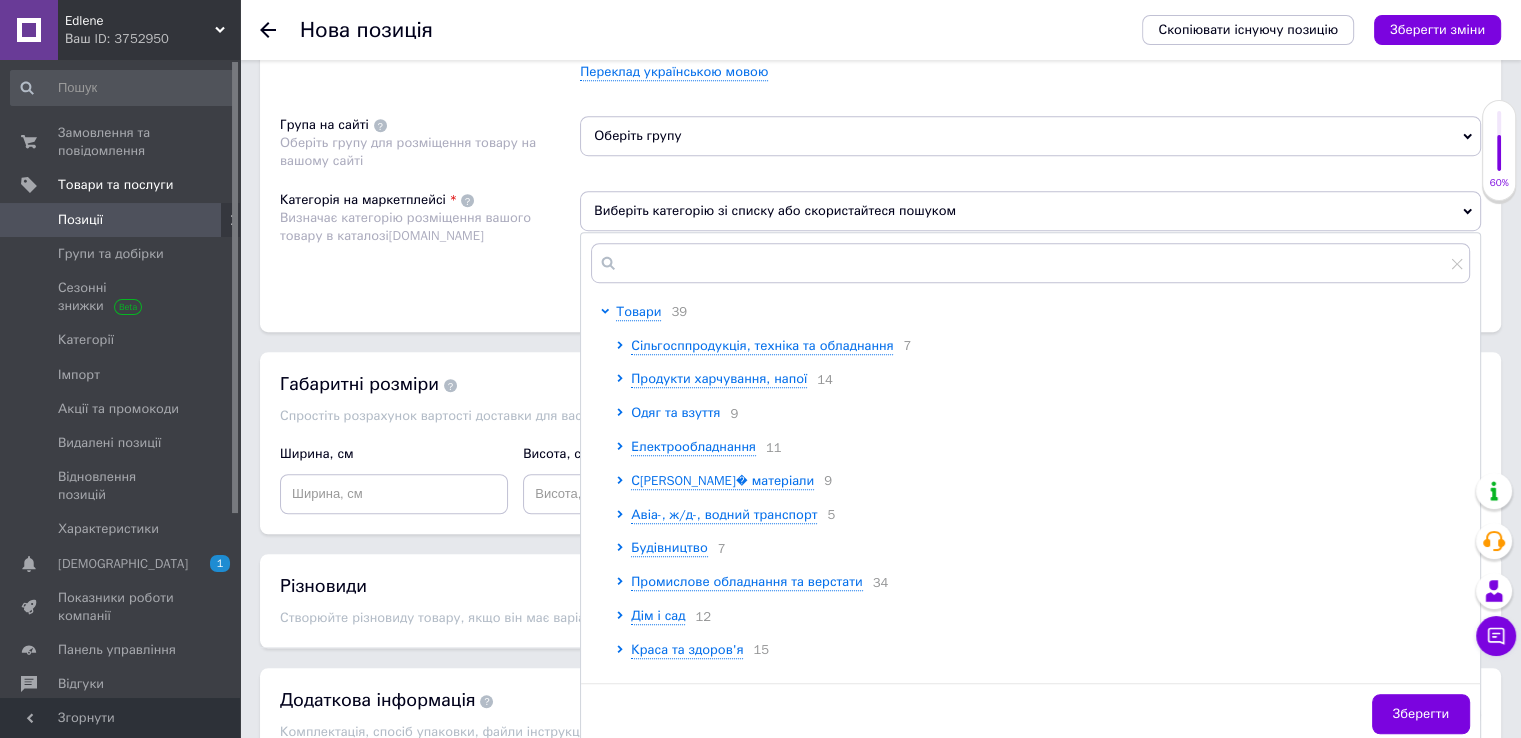 click 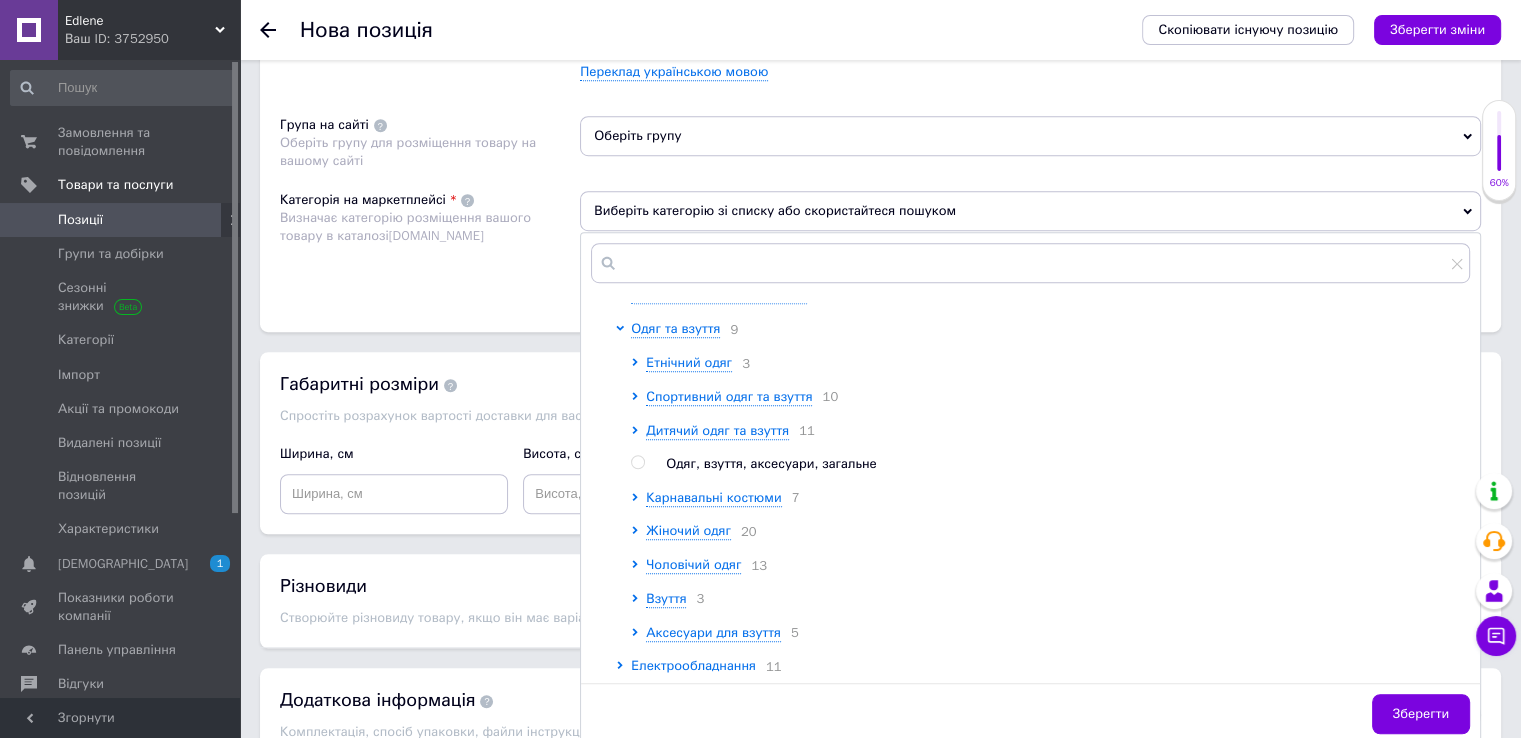 scroll, scrollTop: 200, scrollLeft: 0, axis: vertical 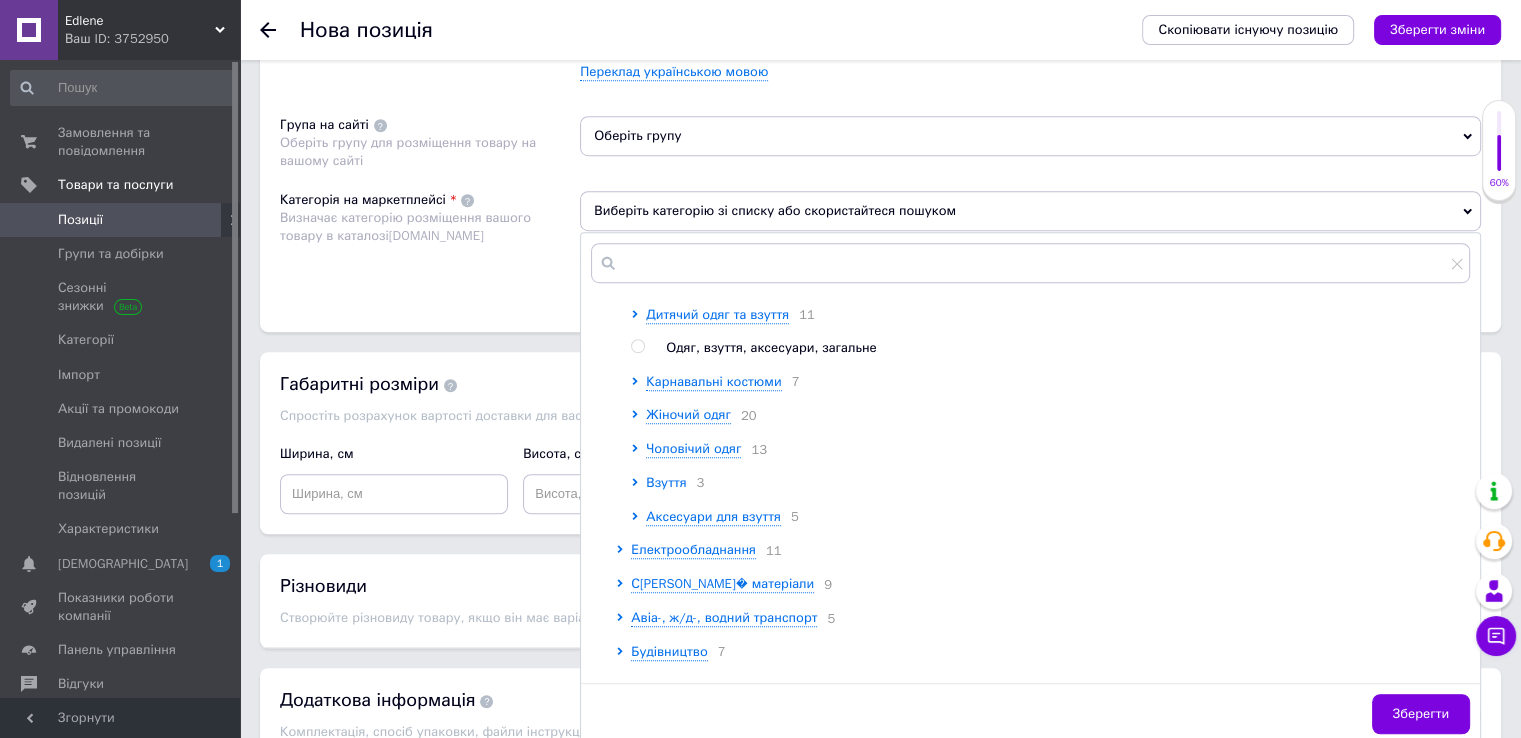 click 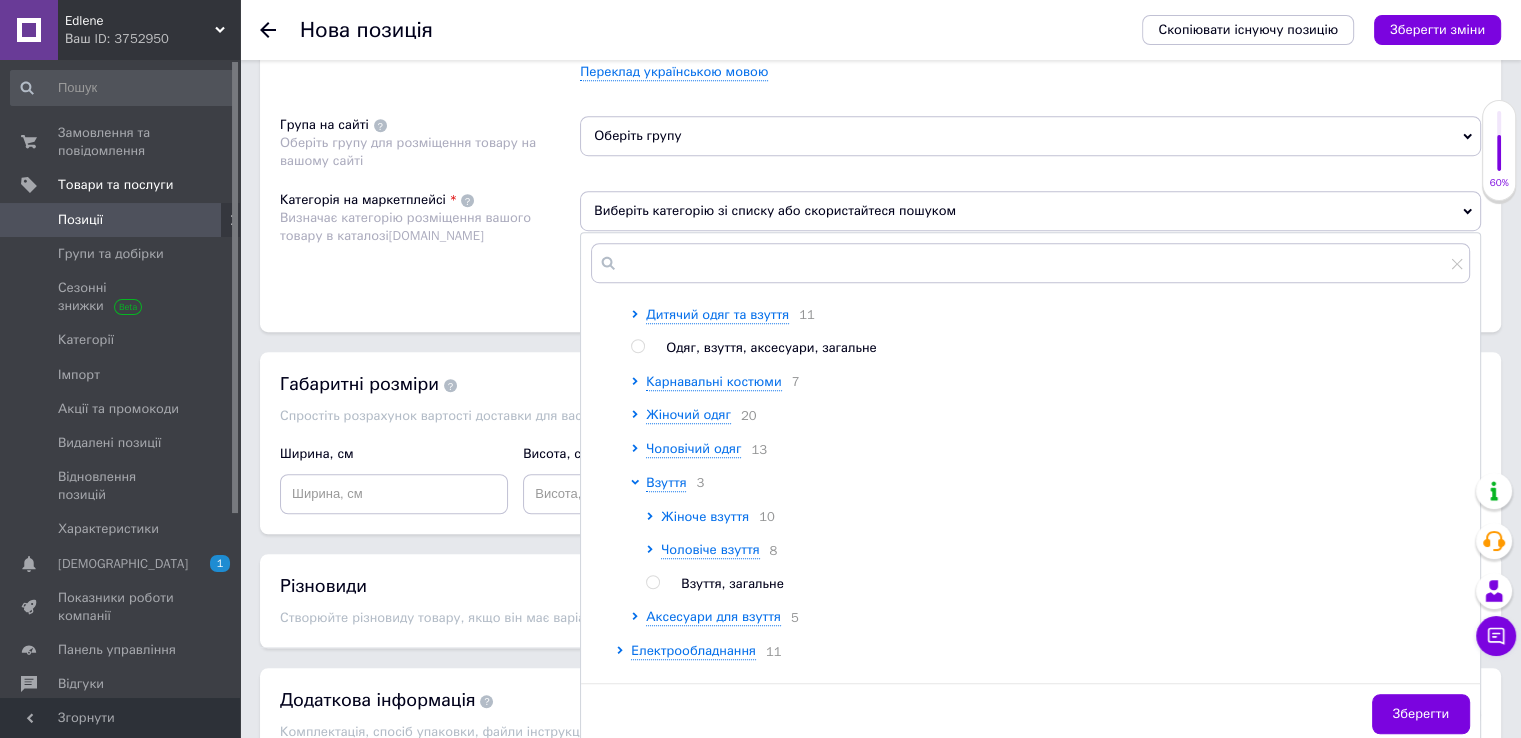 click 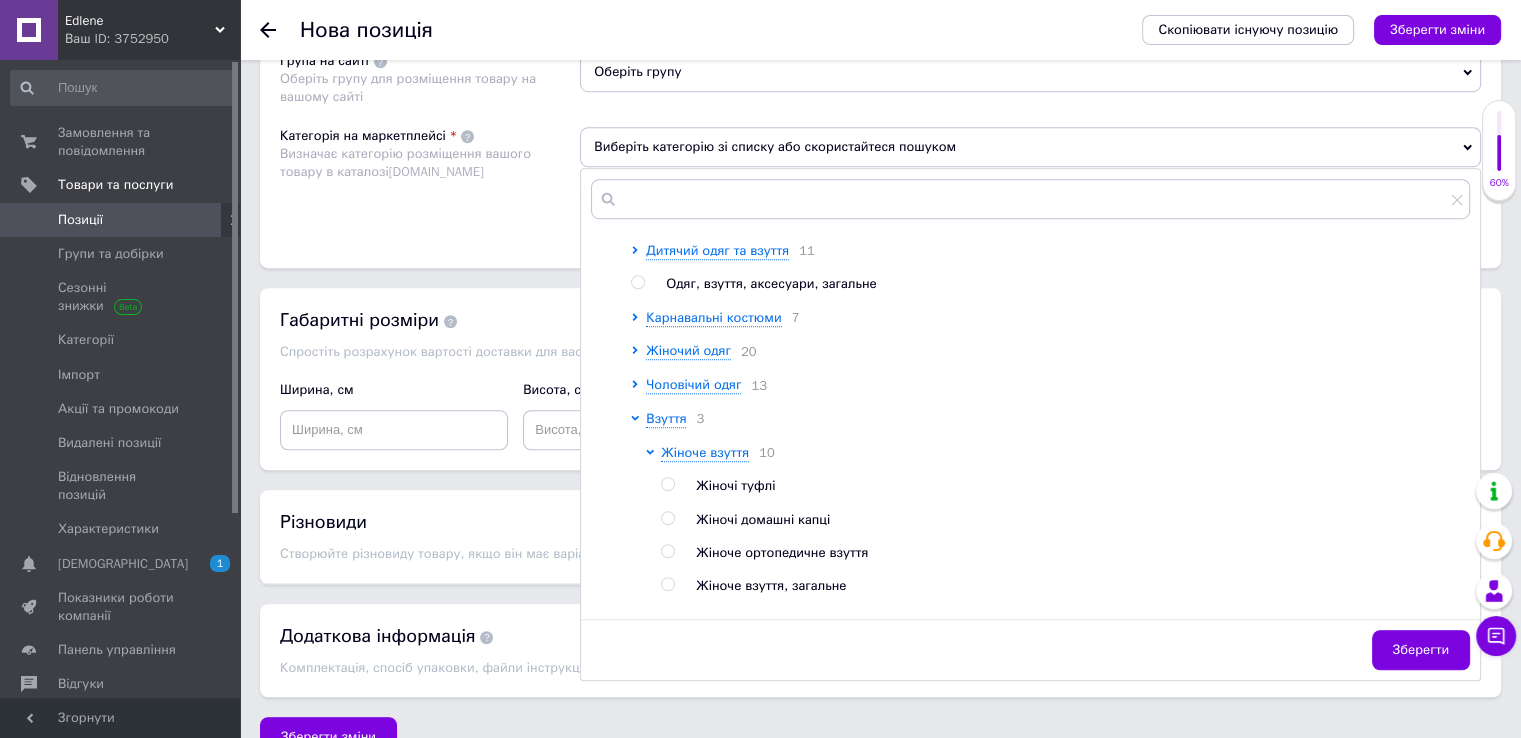 scroll, scrollTop: 1399, scrollLeft: 0, axis: vertical 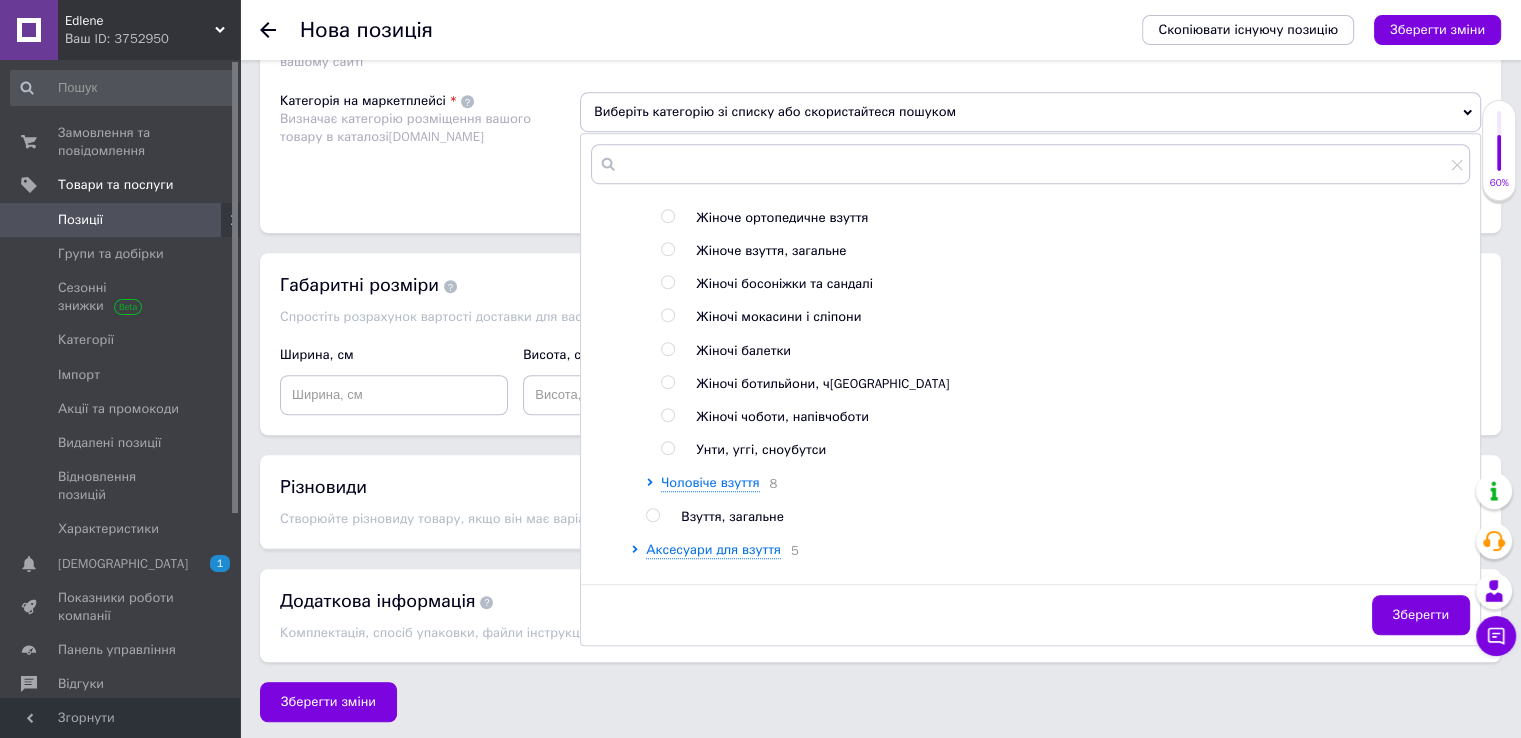 click at bounding box center [667, 282] 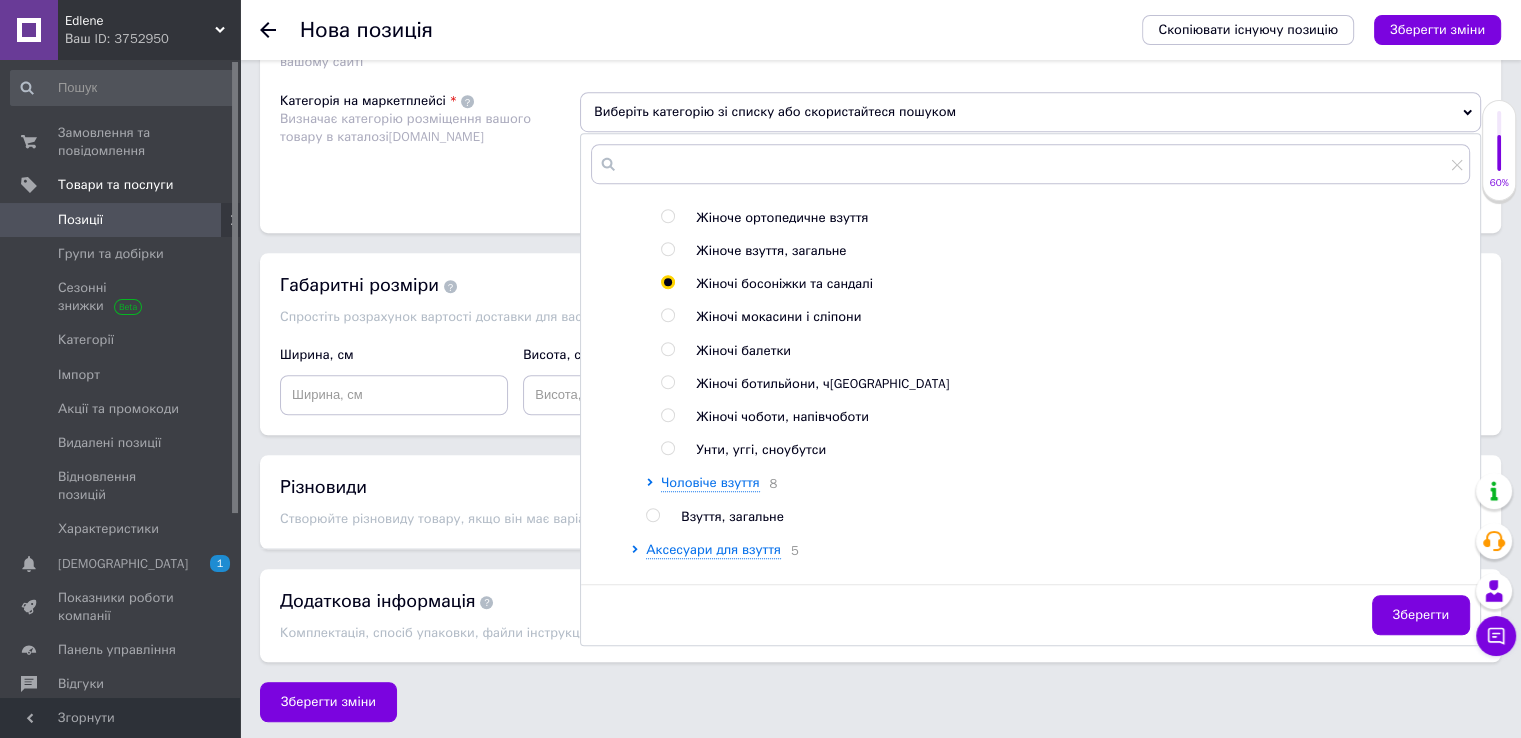 radio on "true" 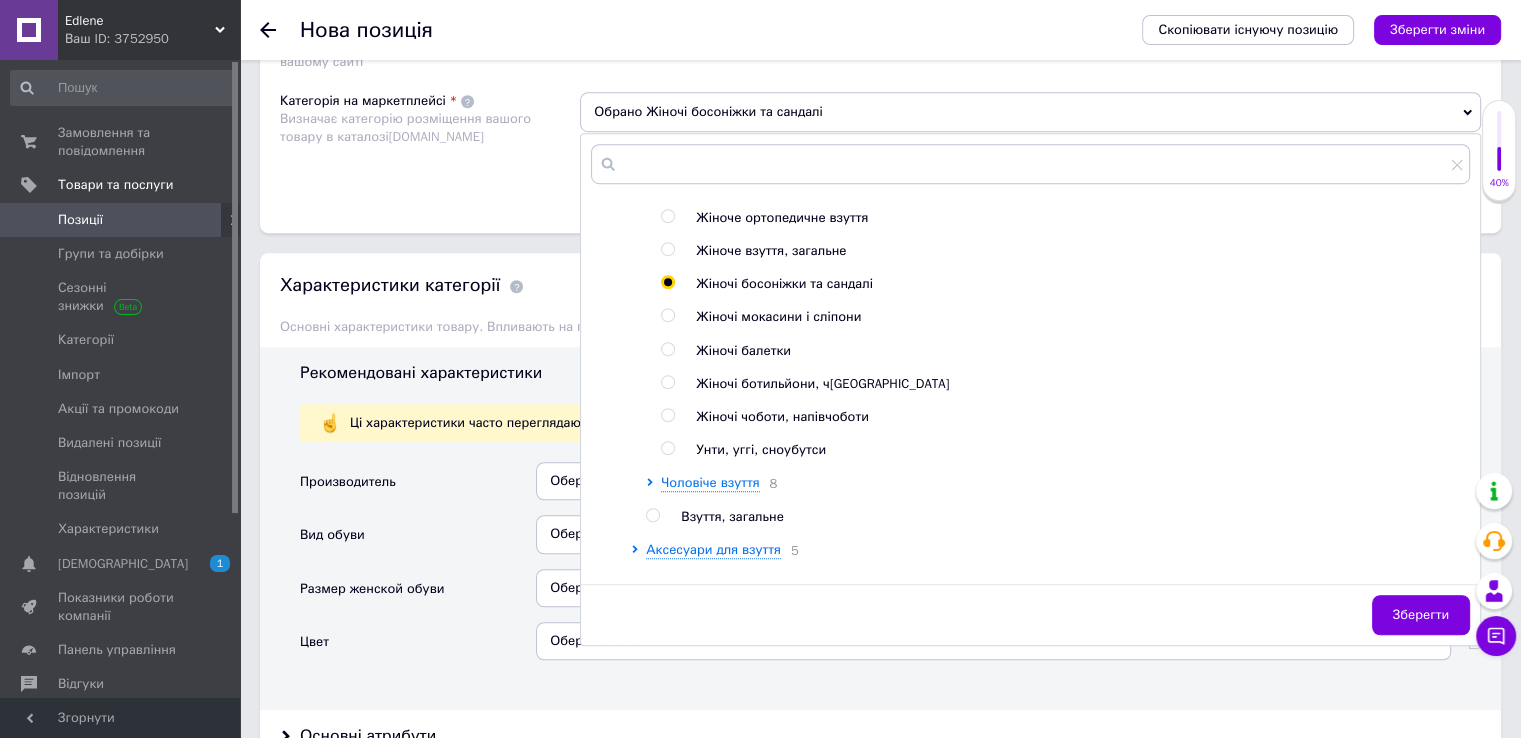 drag, startPoint x: 1402, startPoint y: 608, endPoint x: 1408, endPoint y: 557, distance: 51.351727 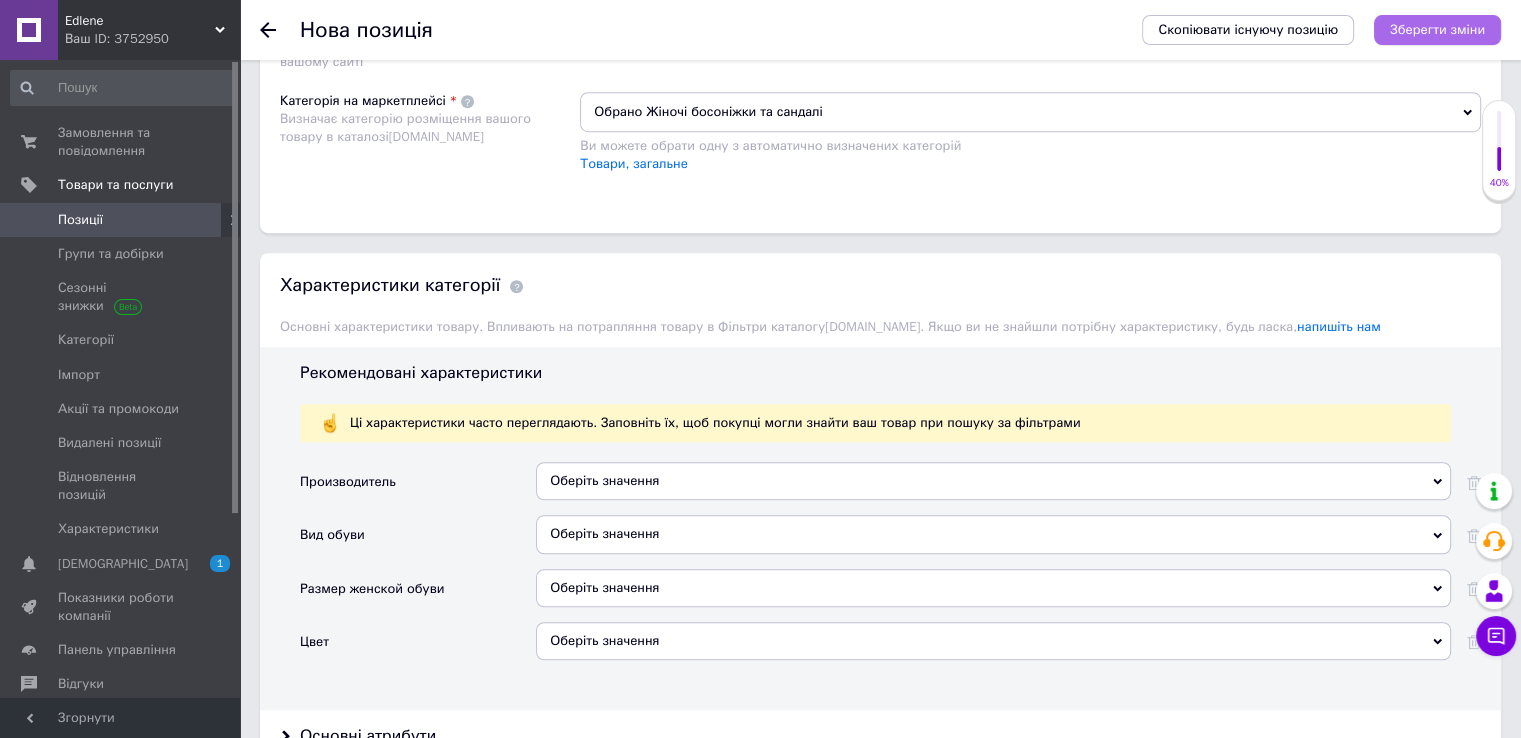 click on "Зберегти зміни" at bounding box center (1437, 29) 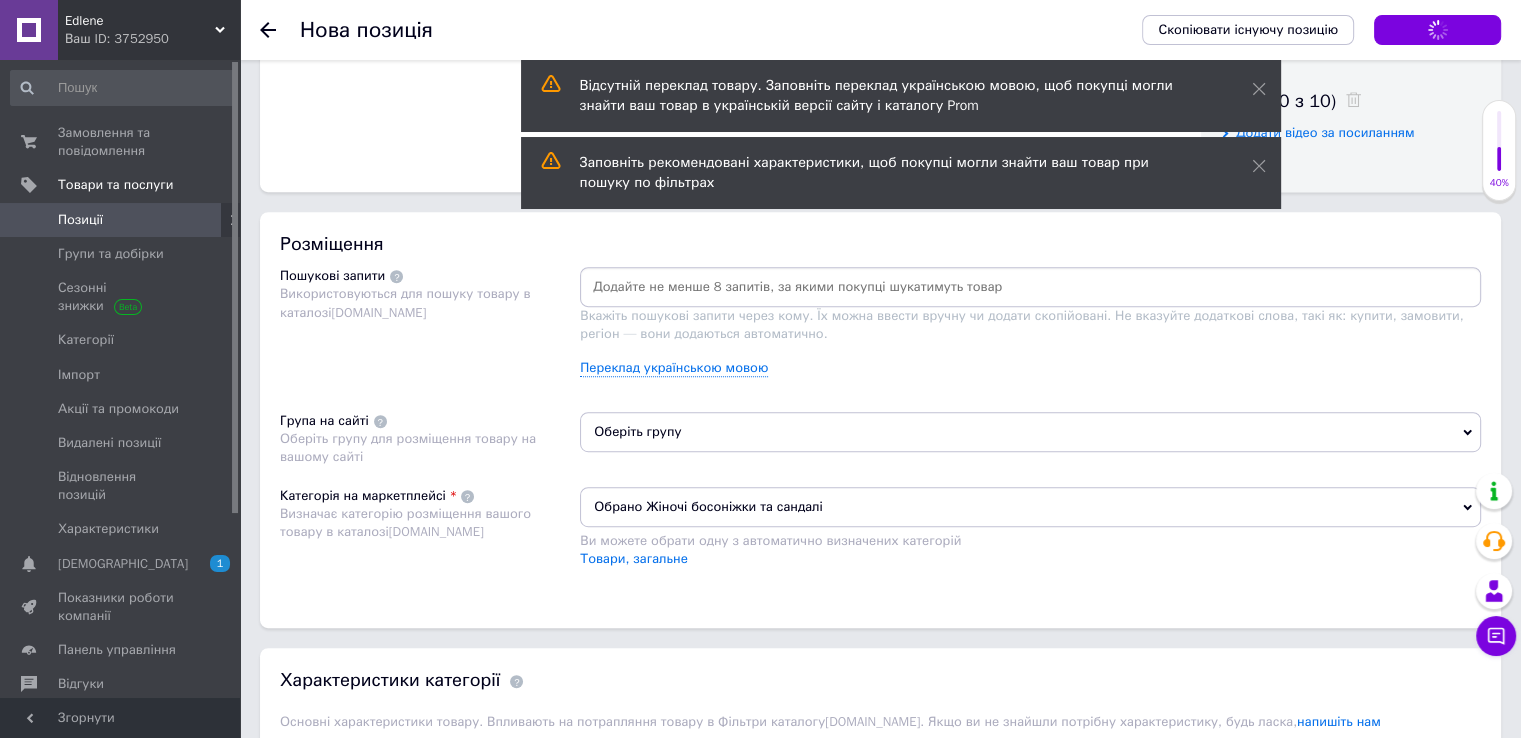 scroll, scrollTop: 999, scrollLeft: 0, axis: vertical 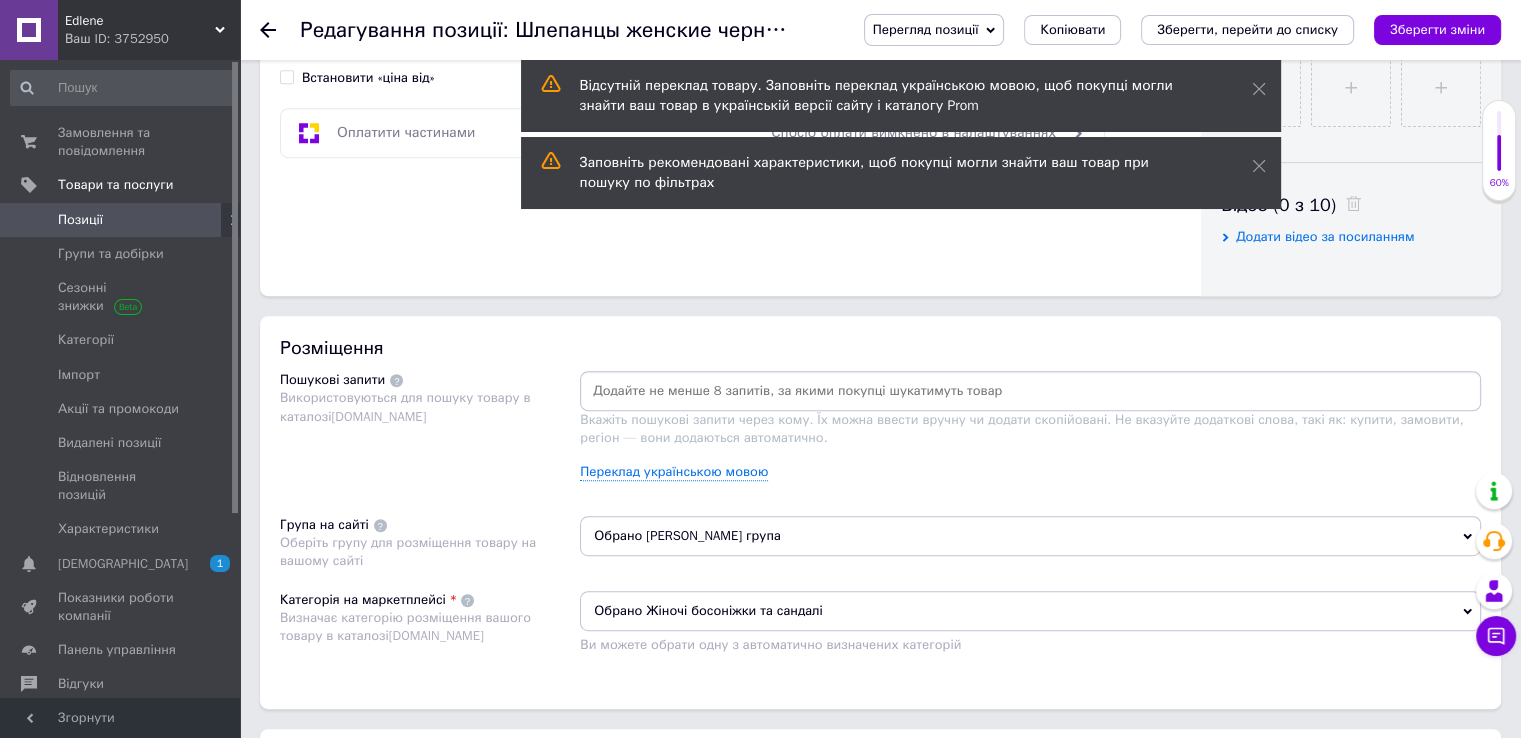 drag, startPoint x: 1468, startPoint y: 533, endPoint x: 1276, endPoint y: 522, distance: 192.31485 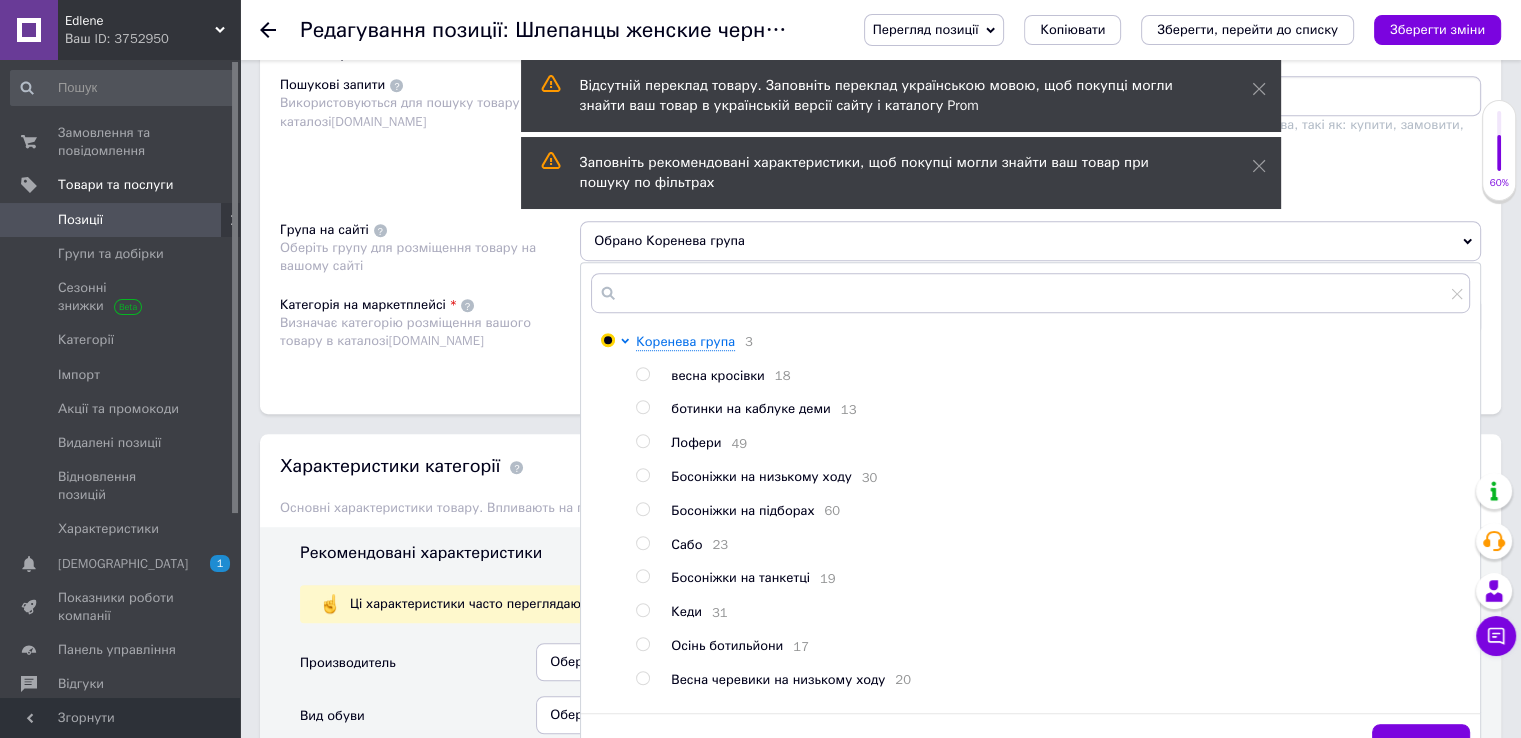 scroll, scrollTop: 1200, scrollLeft: 0, axis: vertical 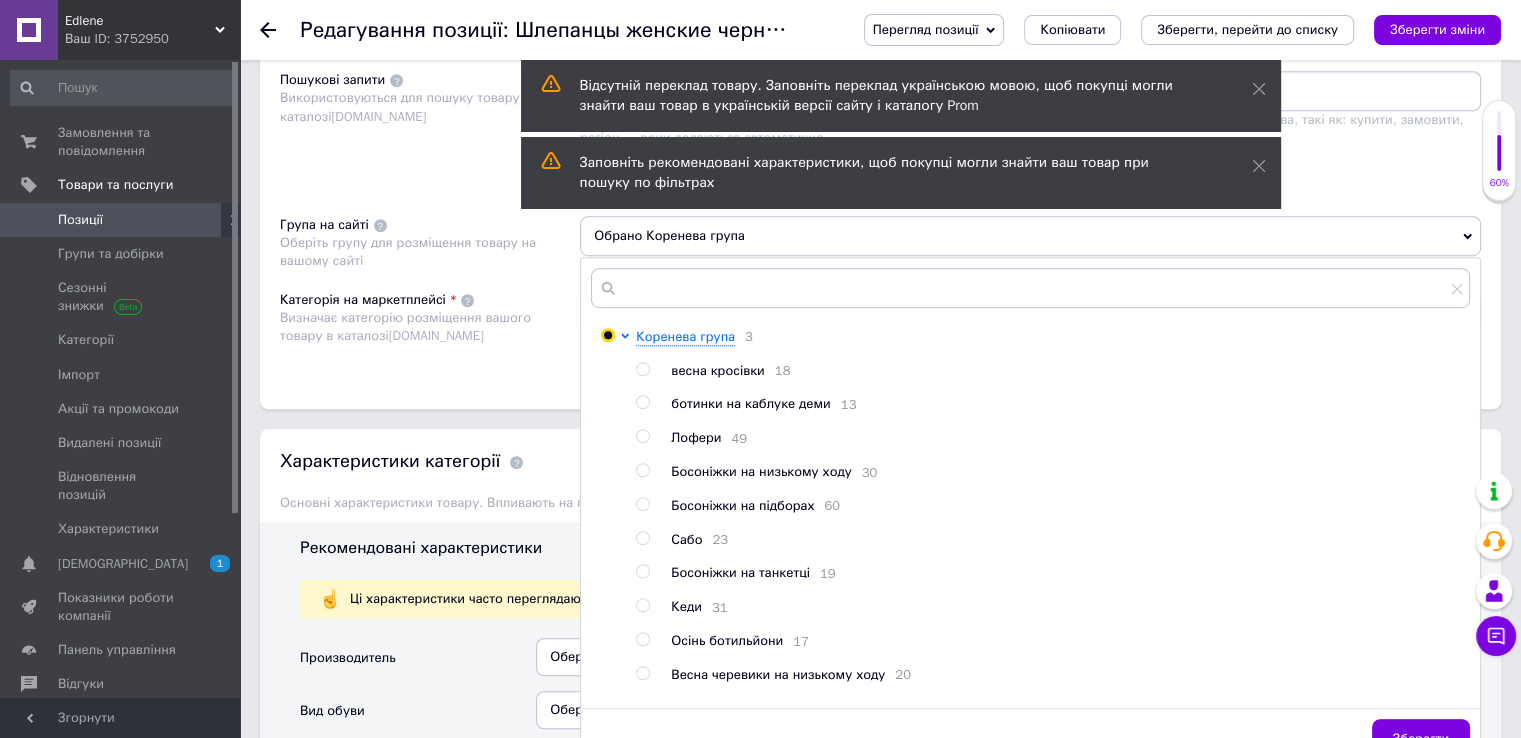 click at bounding box center [642, 538] 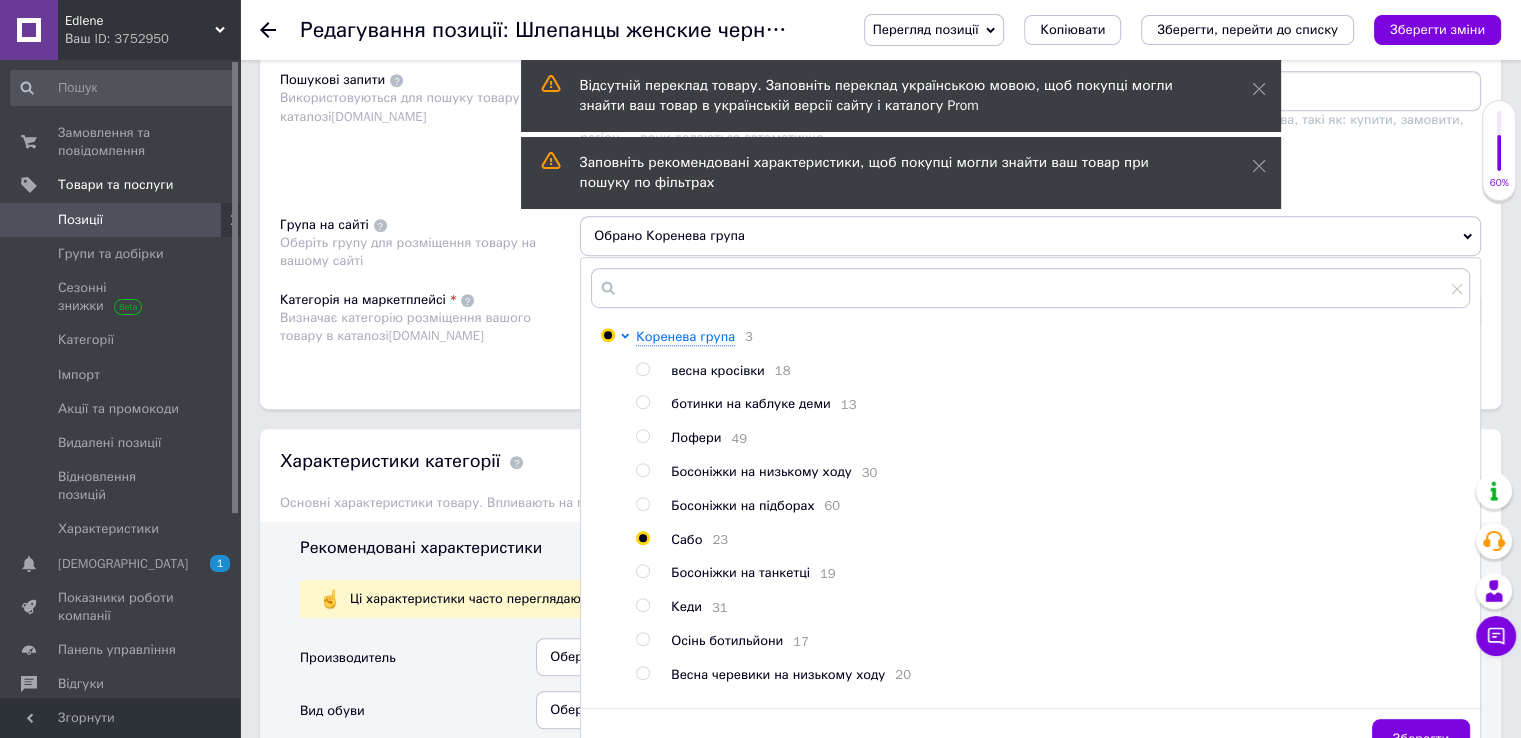radio on "true" 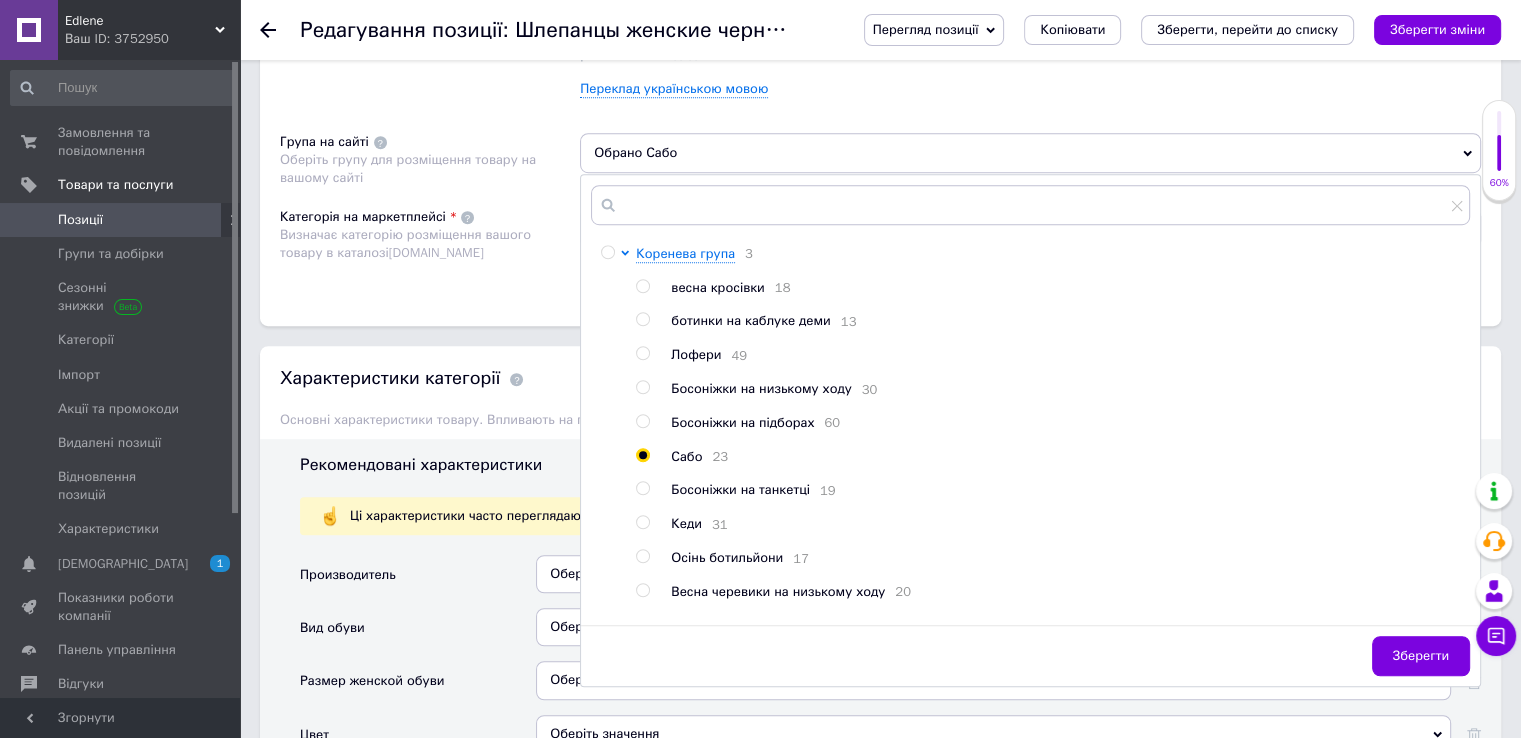 scroll, scrollTop: 1400, scrollLeft: 0, axis: vertical 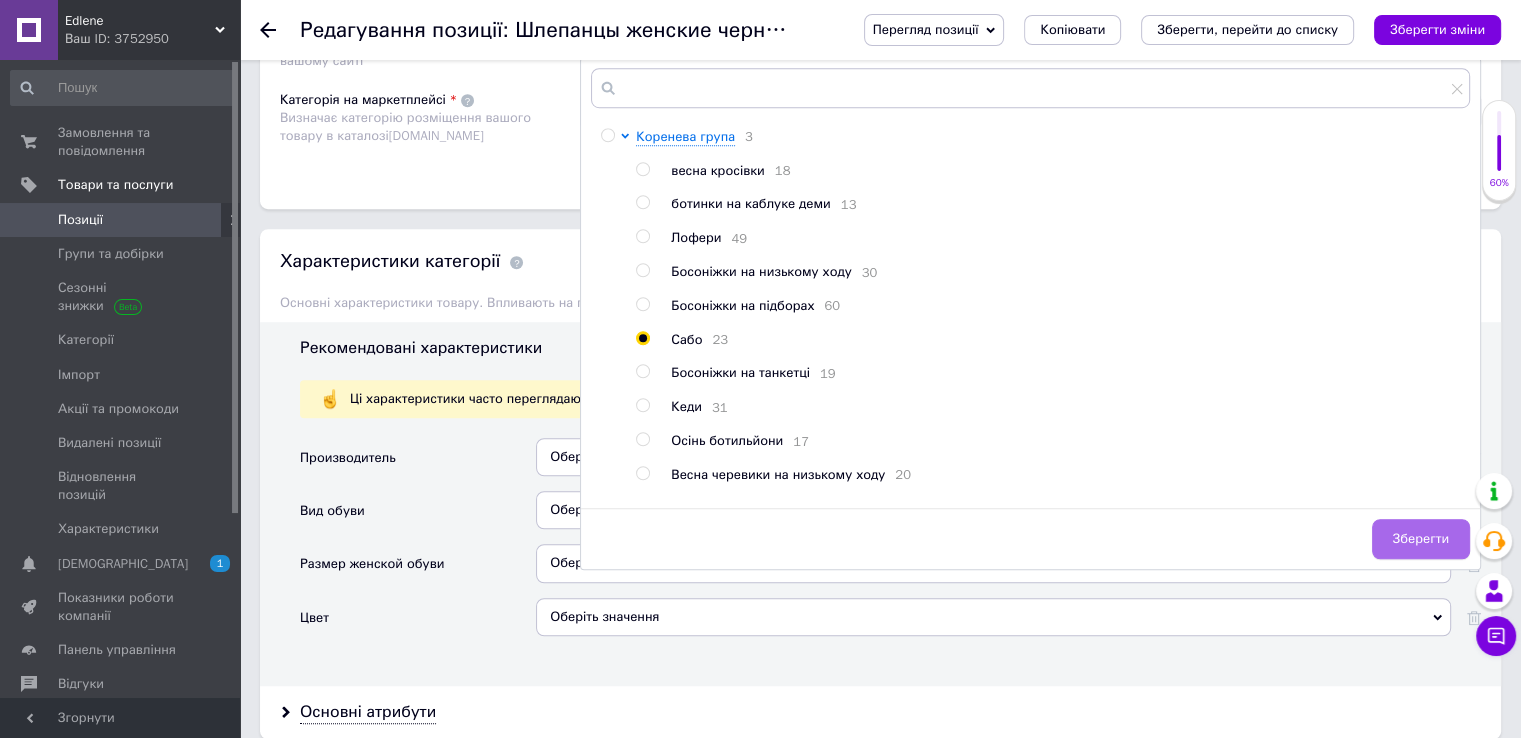 click on "Зберегти" at bounding box center (1421, 539) 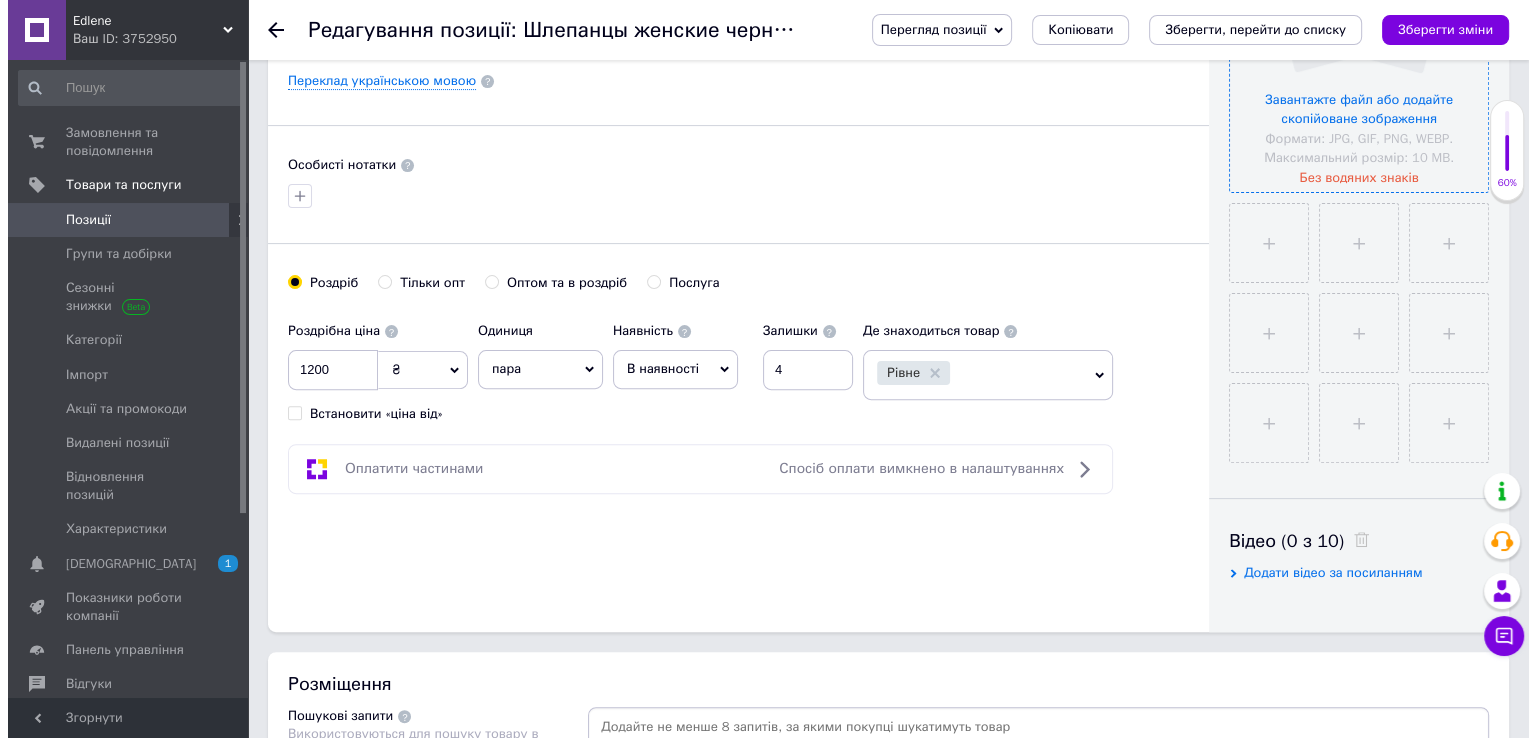scroll, scrollTop: 400, scrollLeft: 0, axis: vertical 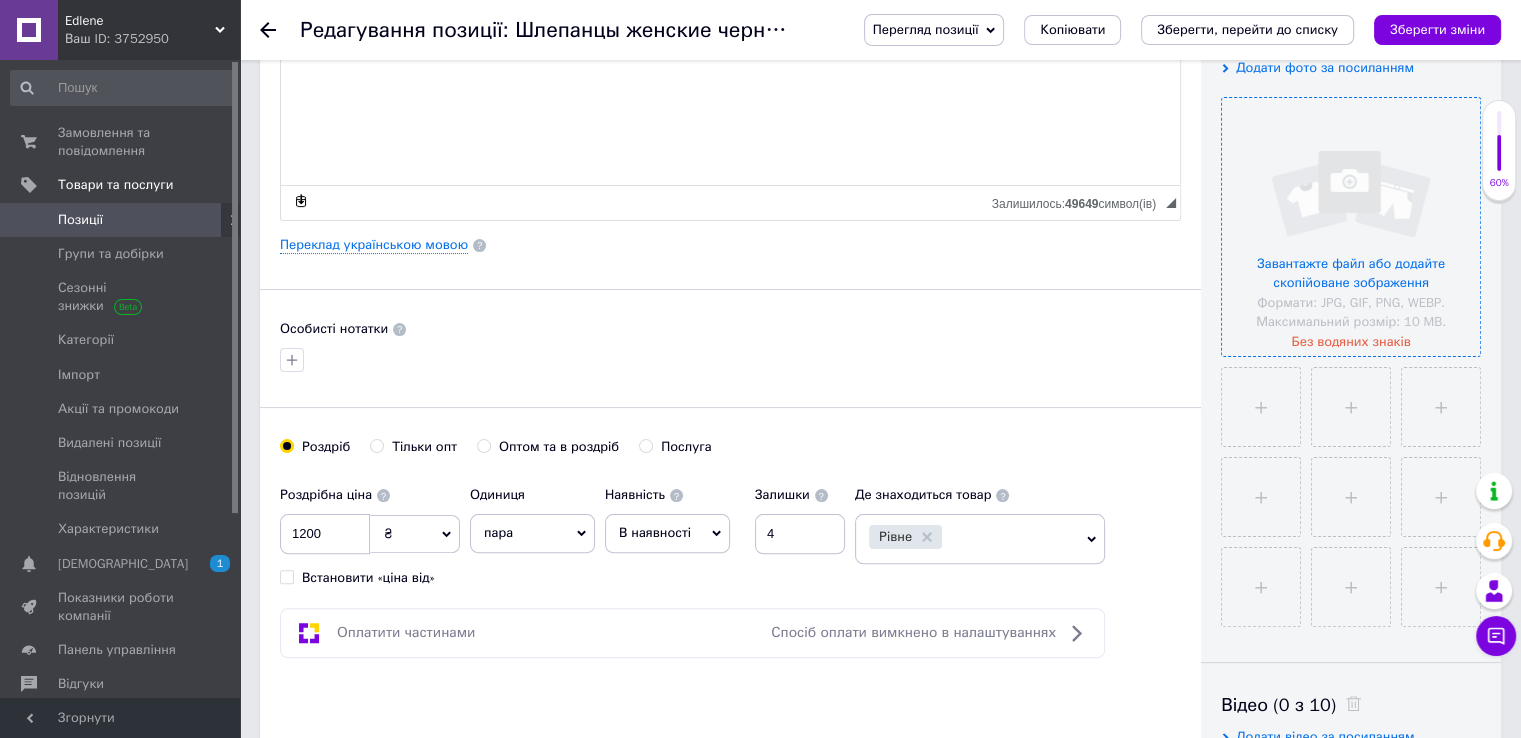 click at bounding box center (1351, 227) 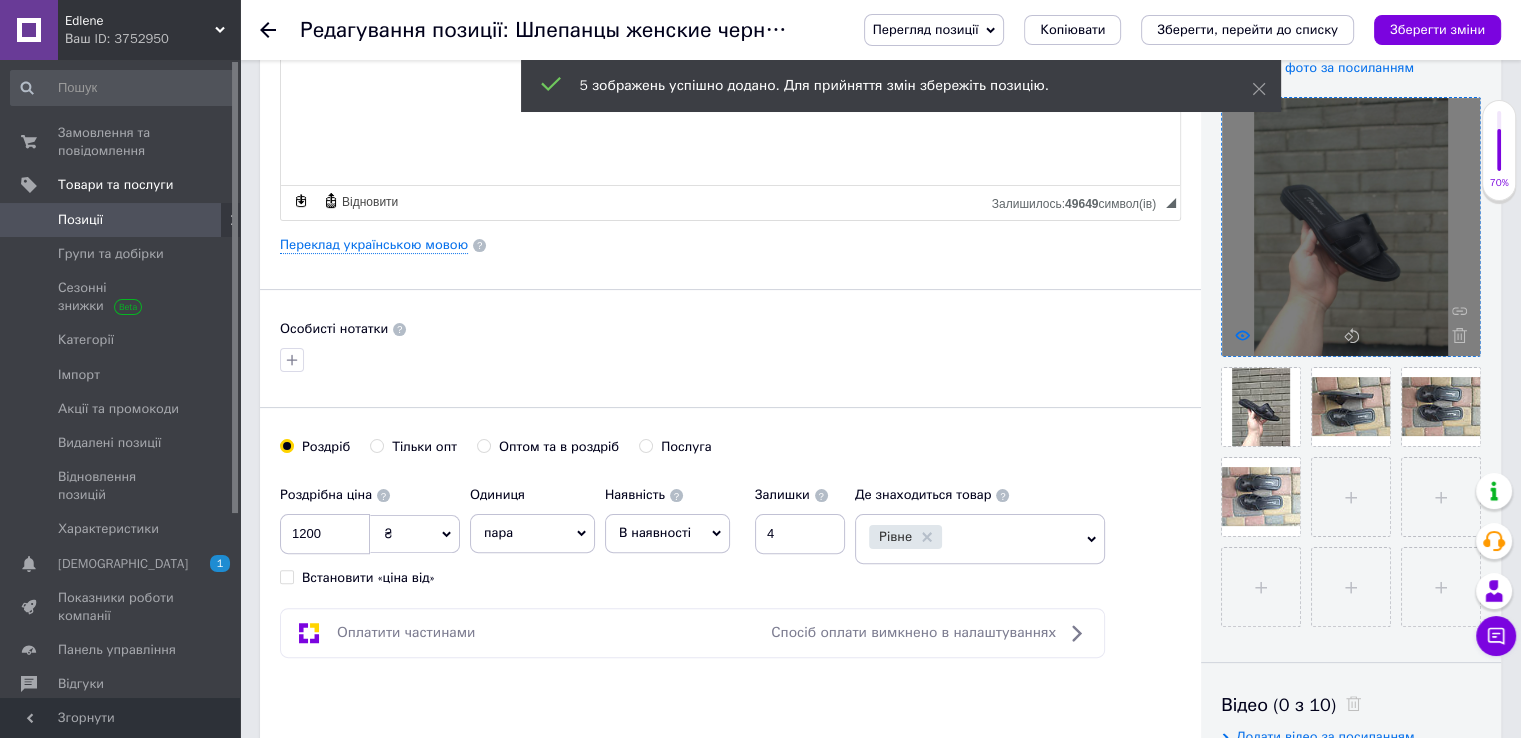 click 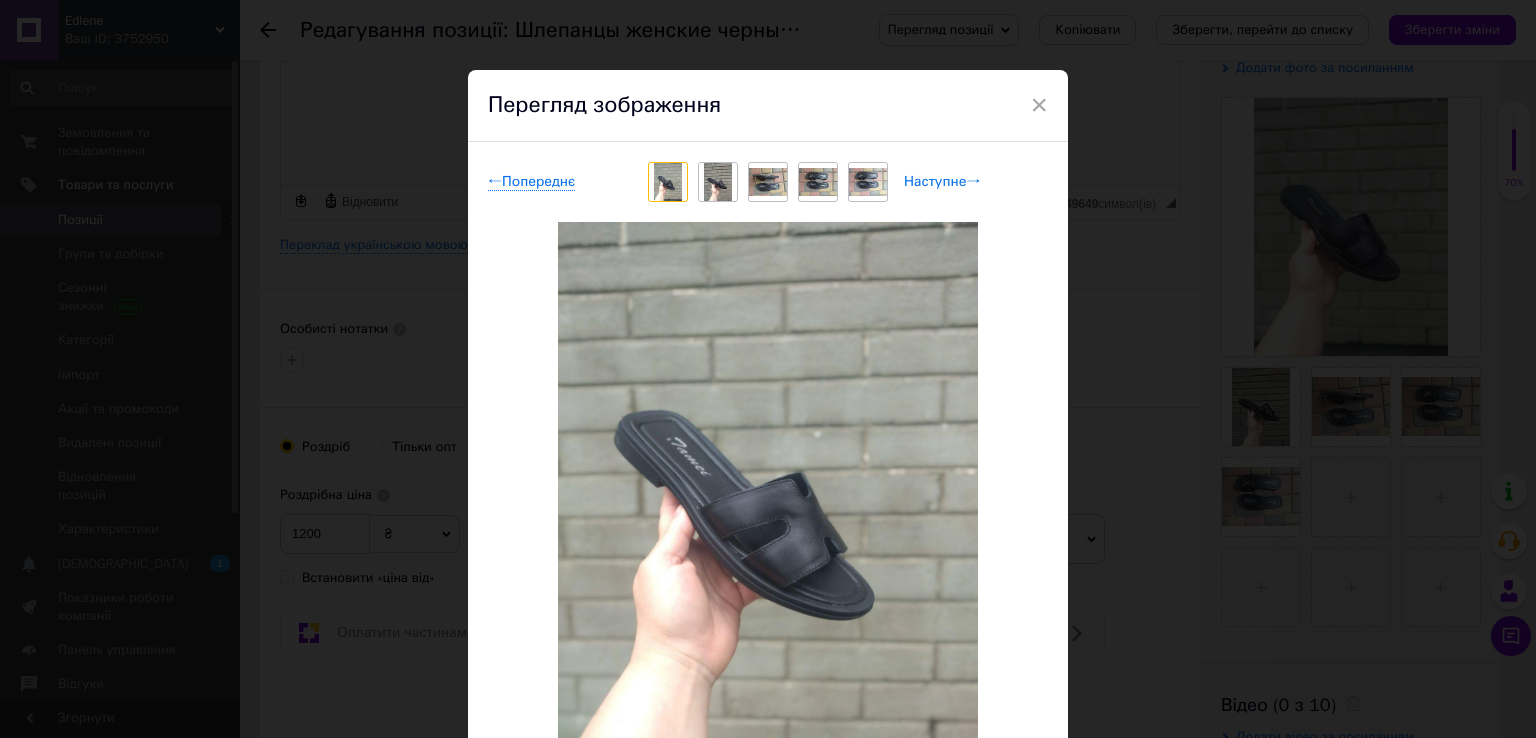 click on "Наступне →" at bounding box center (942, 182) 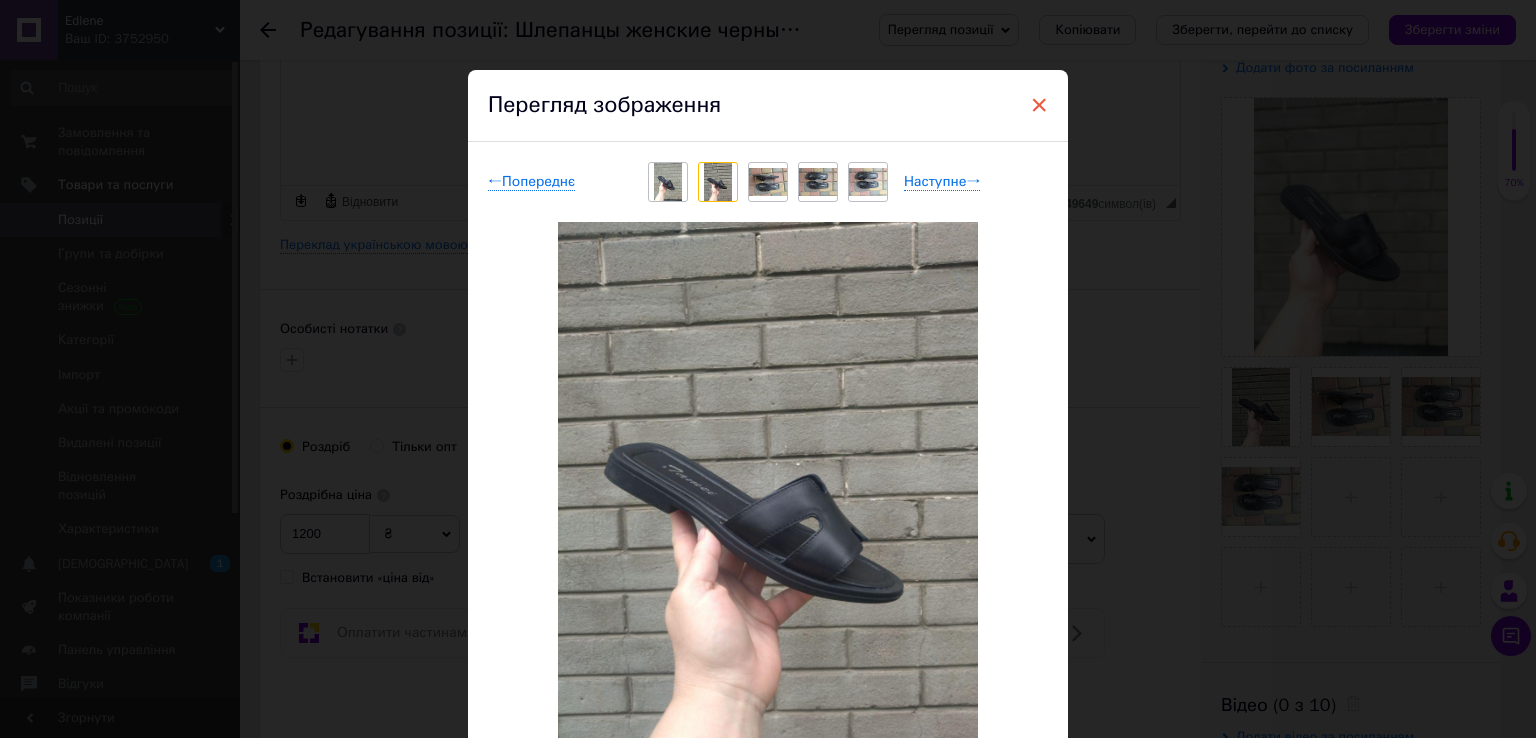 drag, startPoint x: 1039, startPoint y: 99, endPoint x: 757, endPoint y: 194, distance: 297.57184 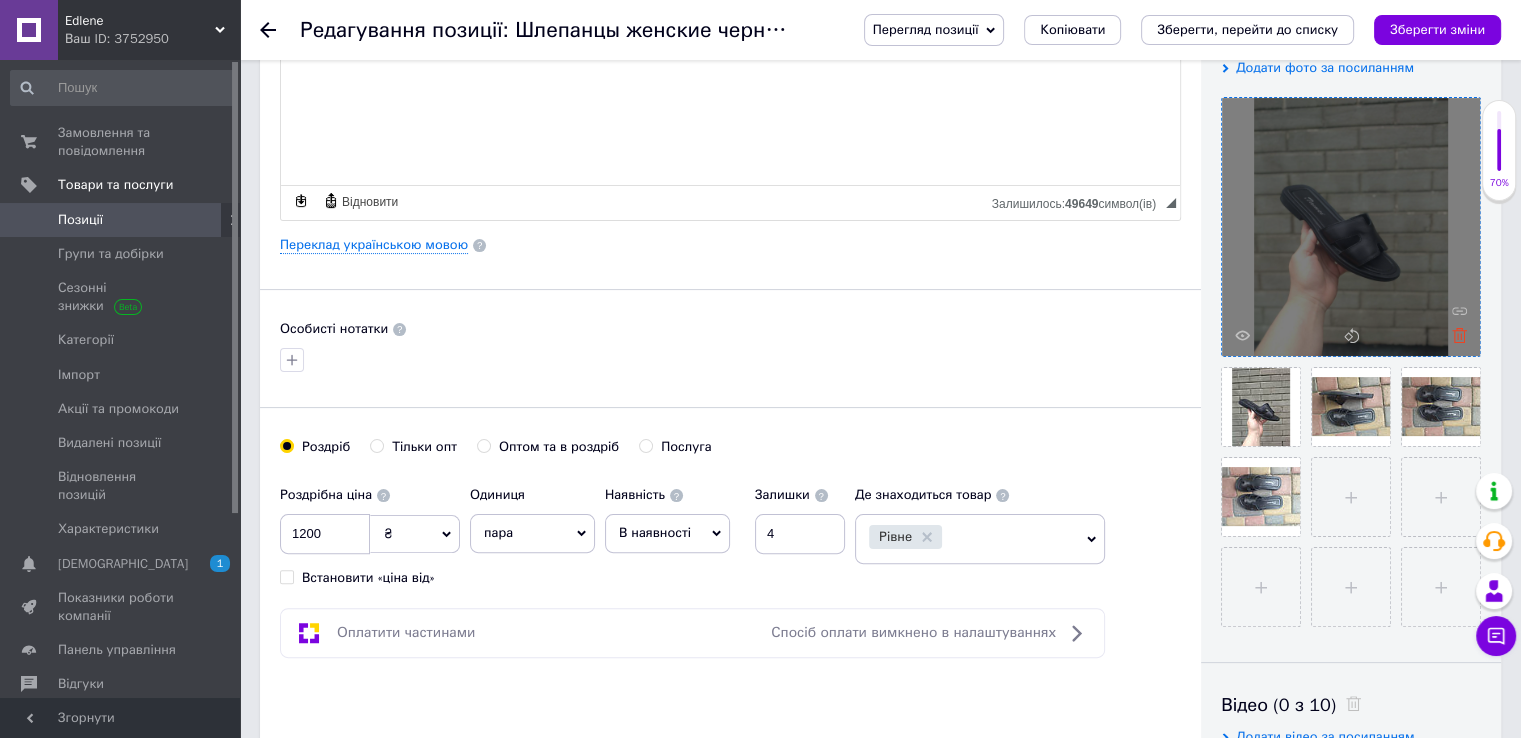 click 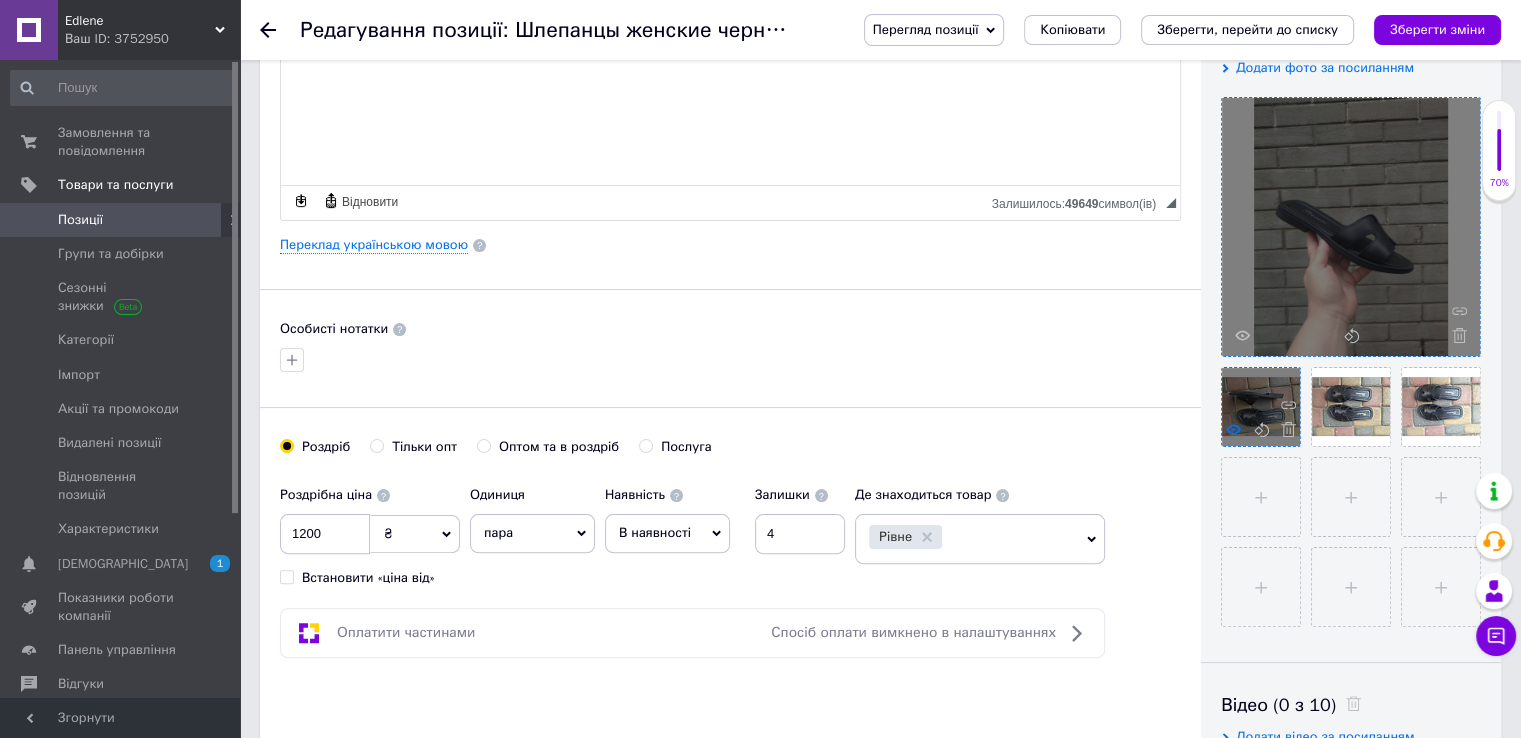 click 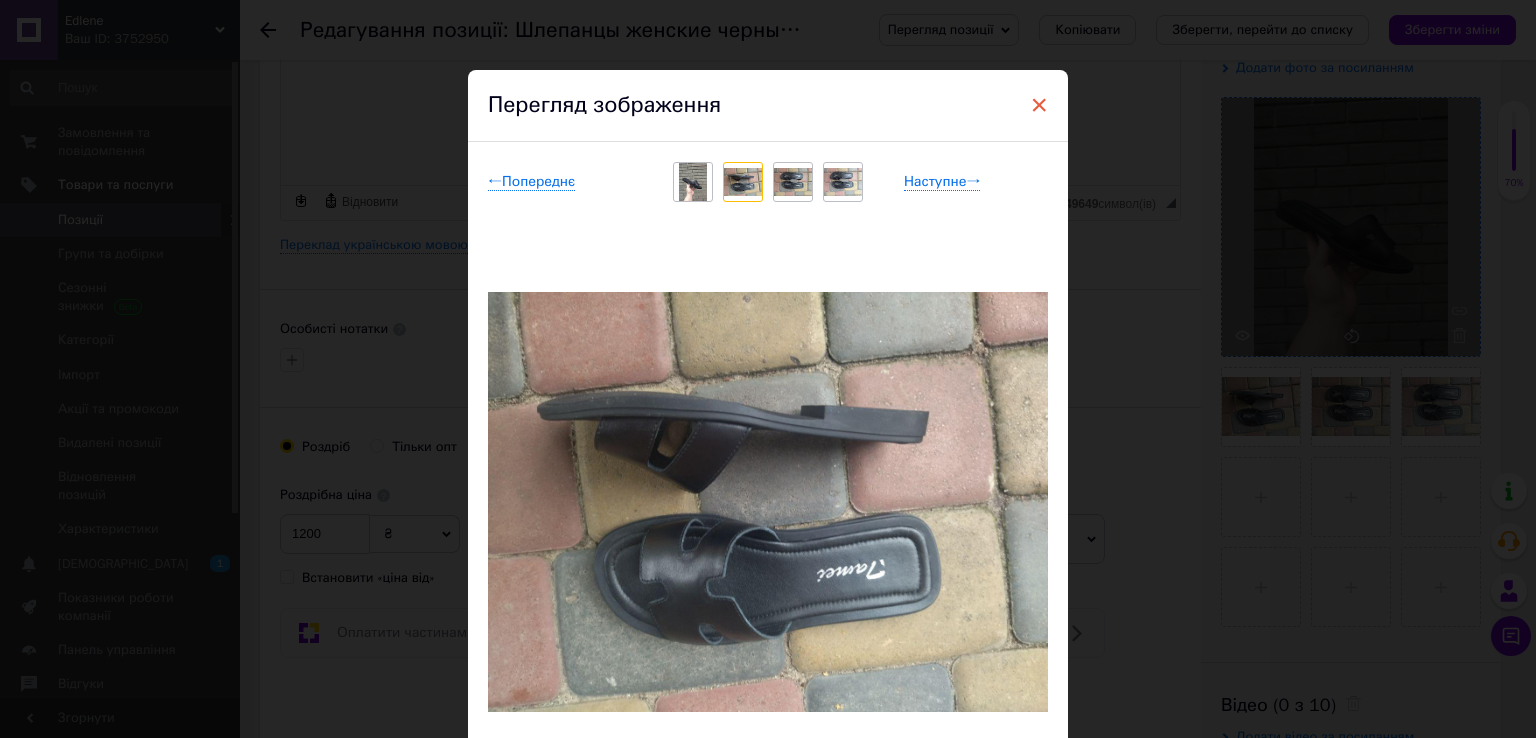 drag, startPoint x: 1033, startPoint y: 108, endPoint x: 752, endPoint y: 179, distance: 289.831 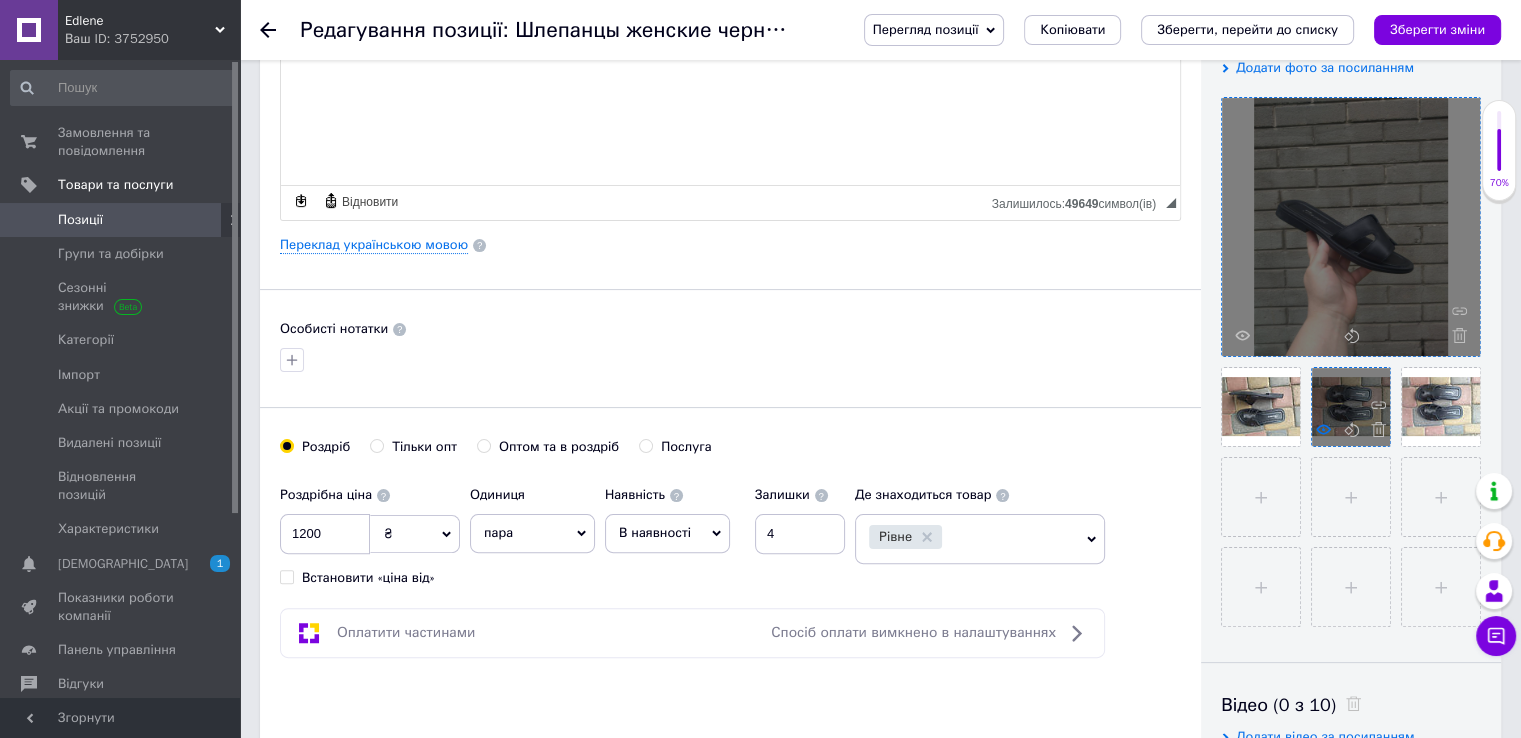 click 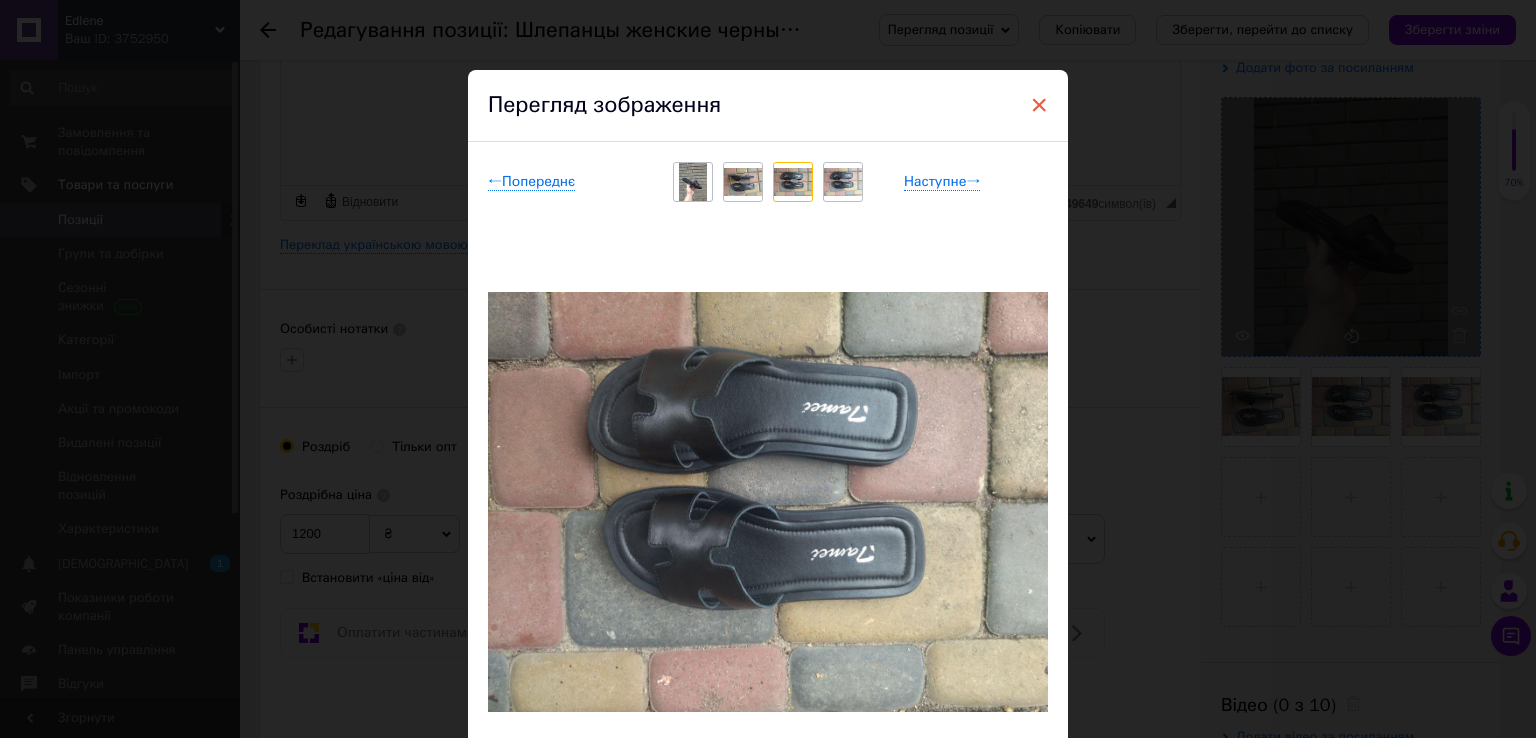 click on "×" at bounding box center (1039, 105) 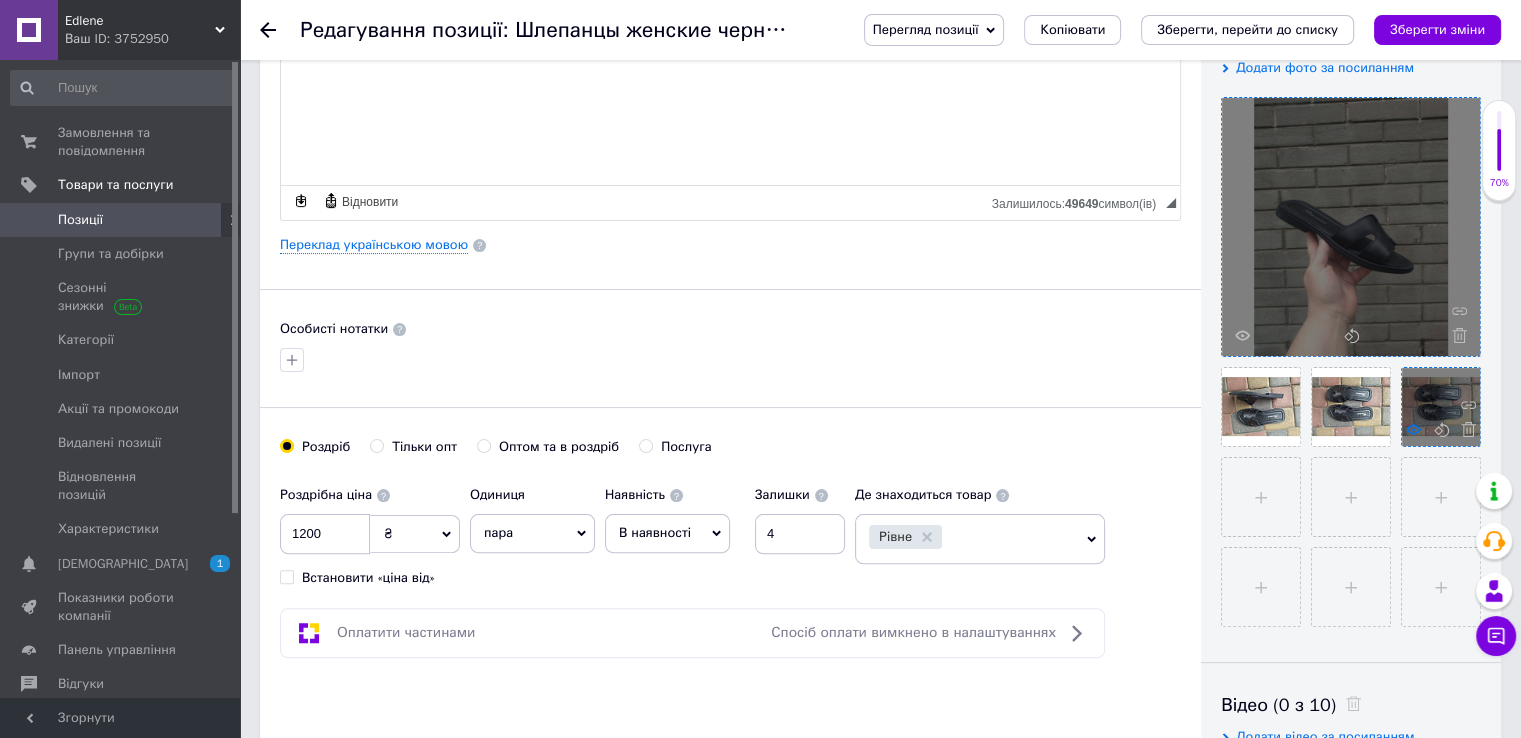 click 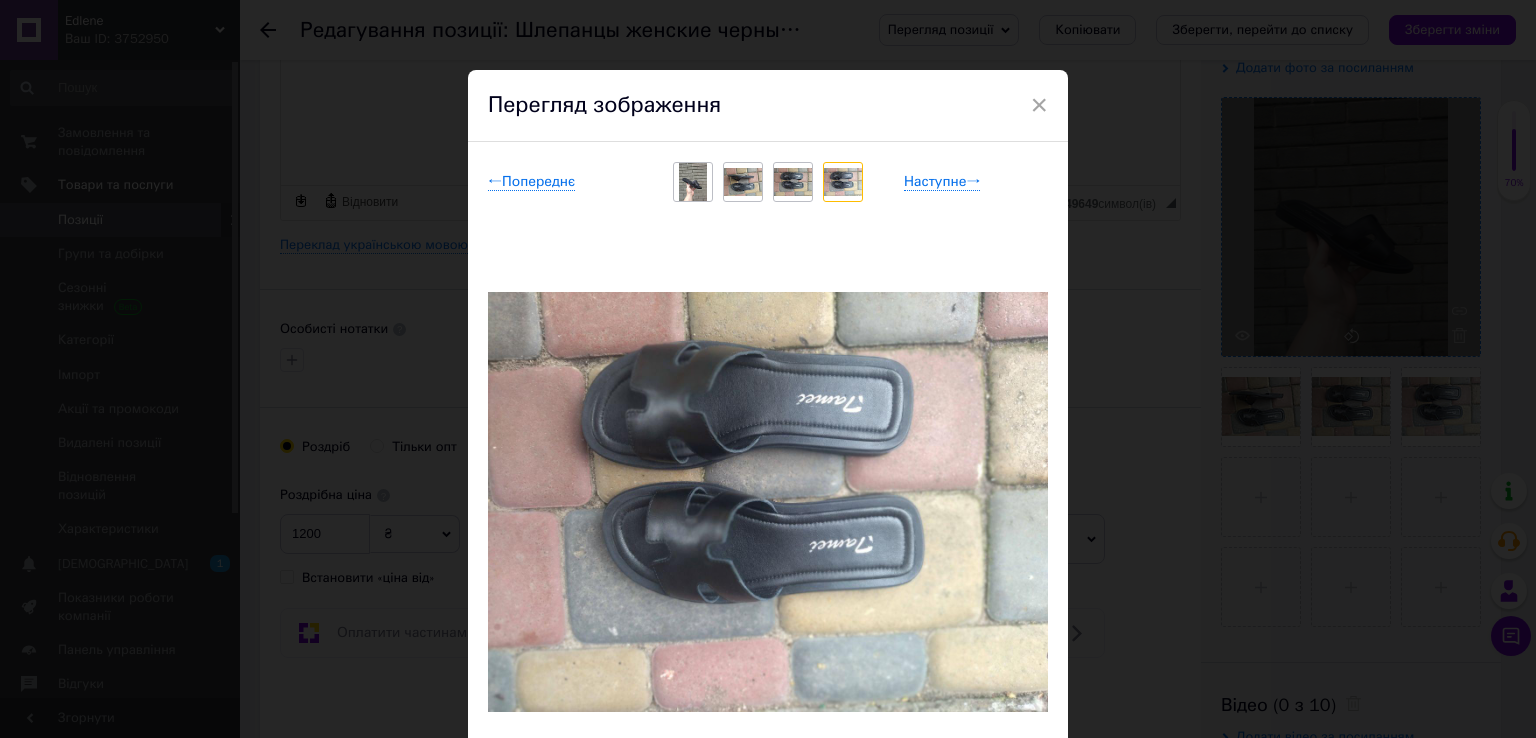 drag, startPoint x: 1032, startPoint y: 98, endPoint x: 1100, endPoint y: 283, distance: 197.1015 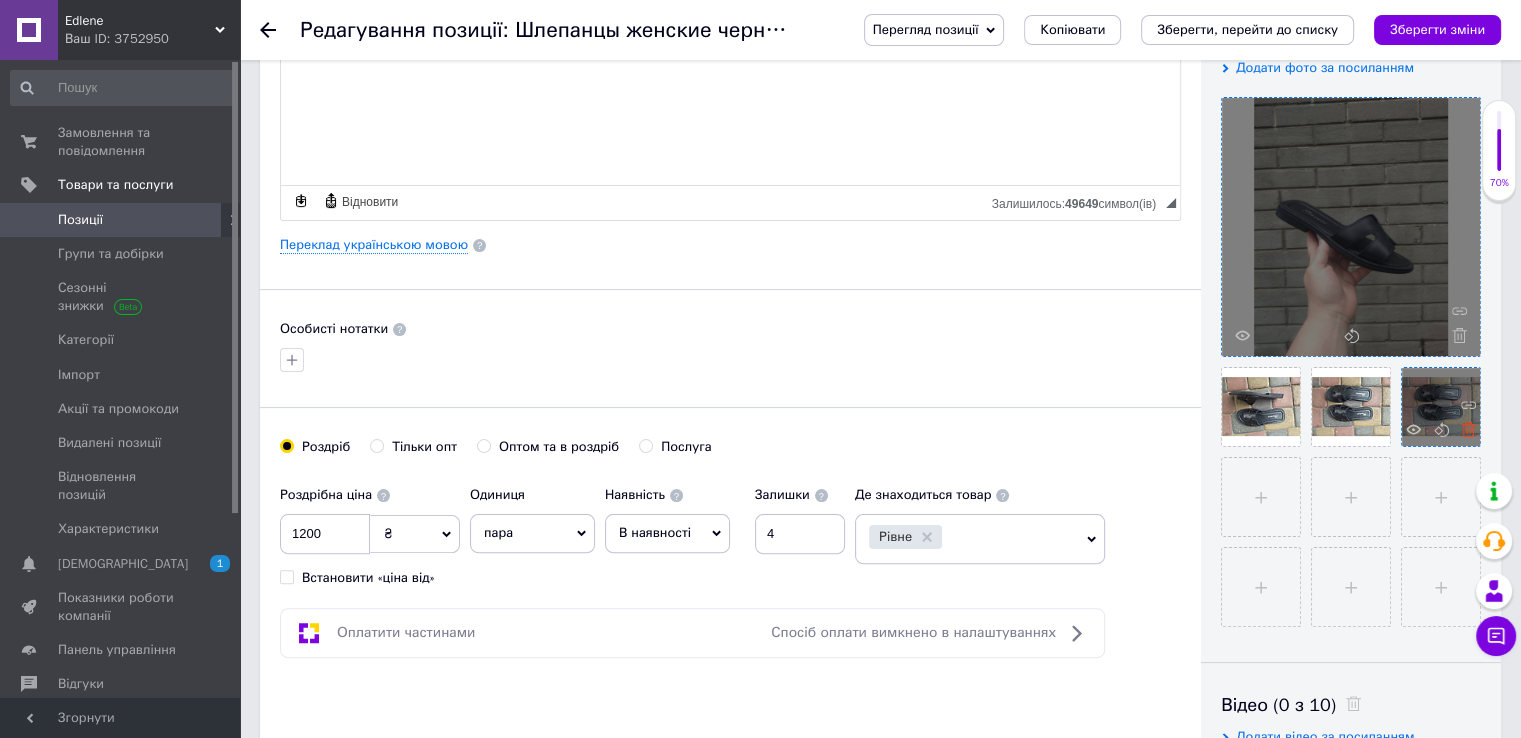 click 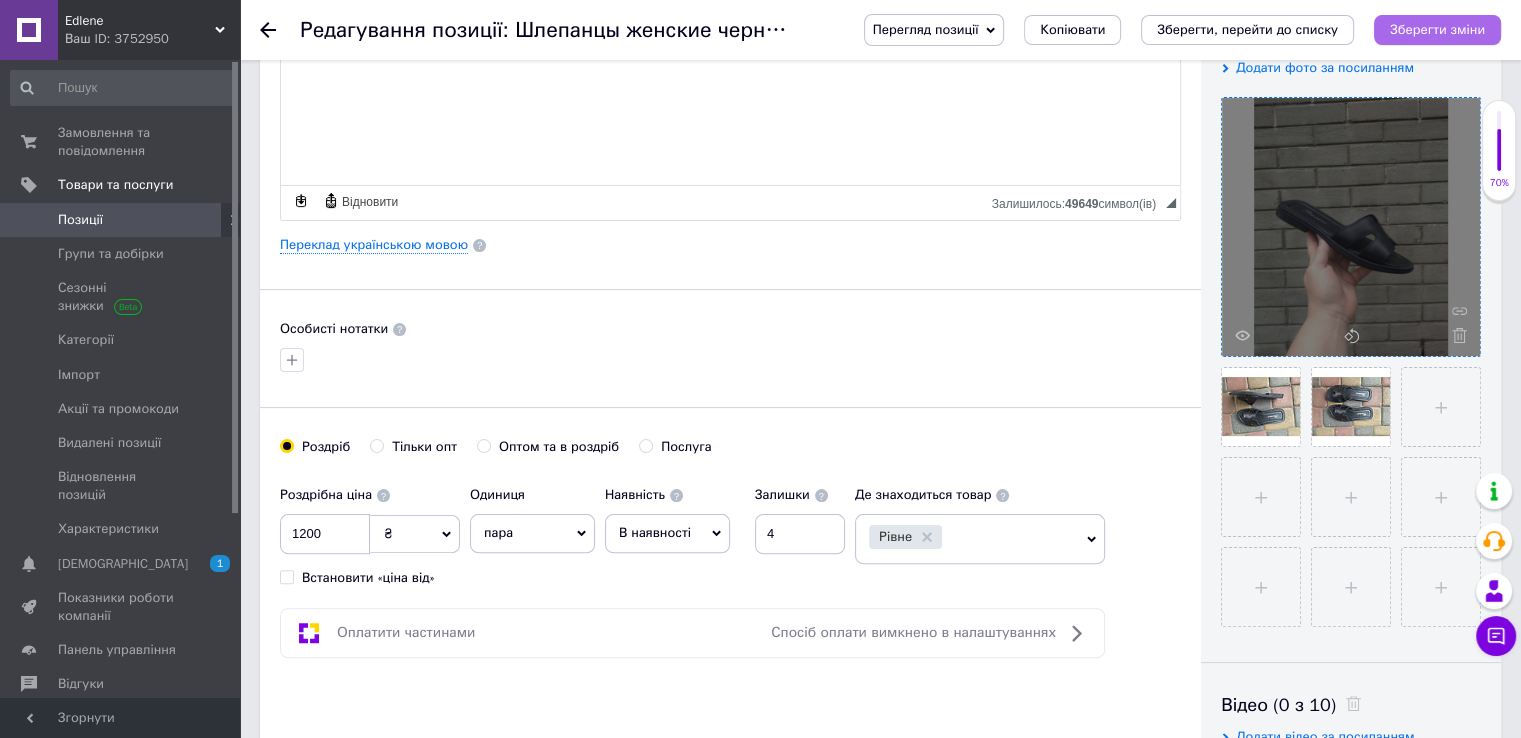 click on "Зберегти зміни" at bounding box center (1437, 29) 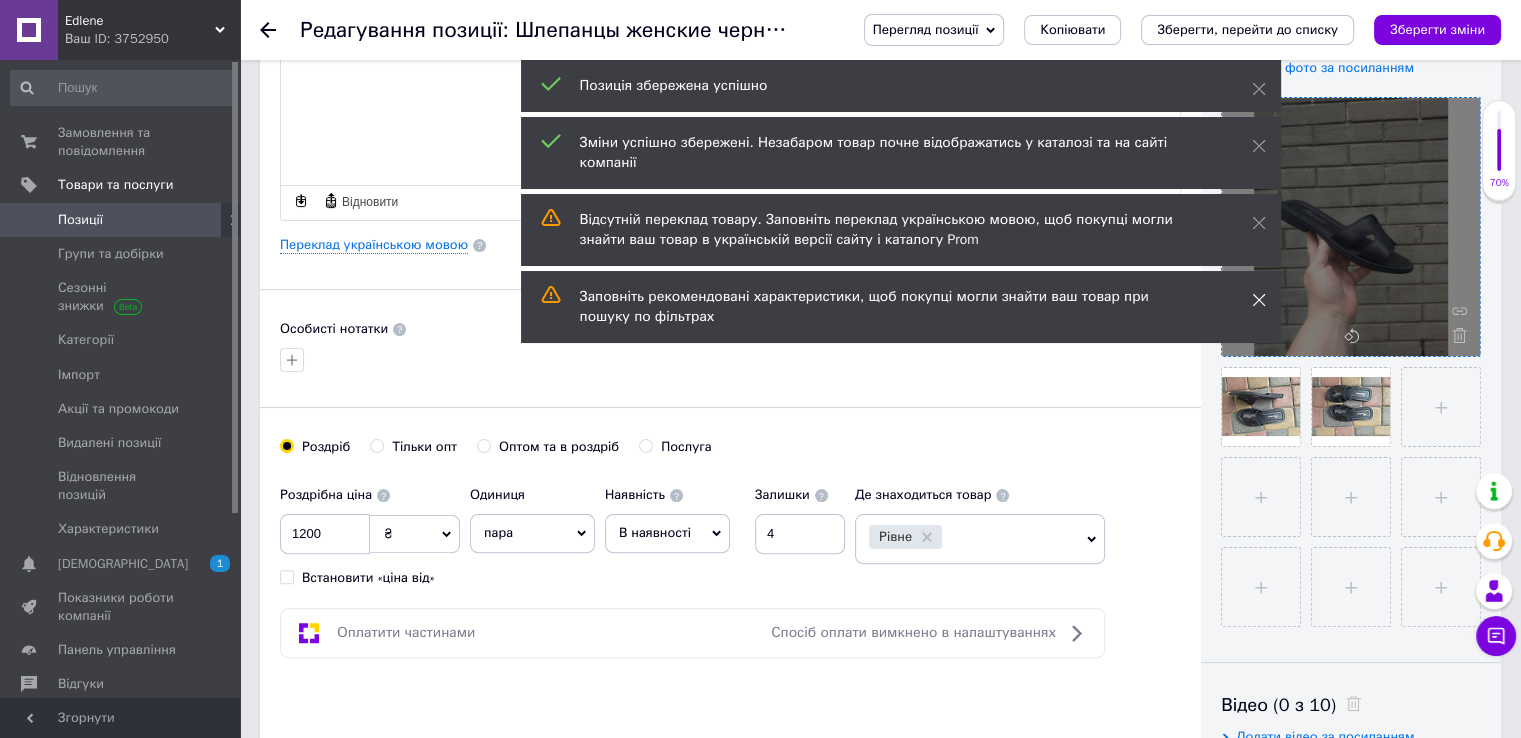 click 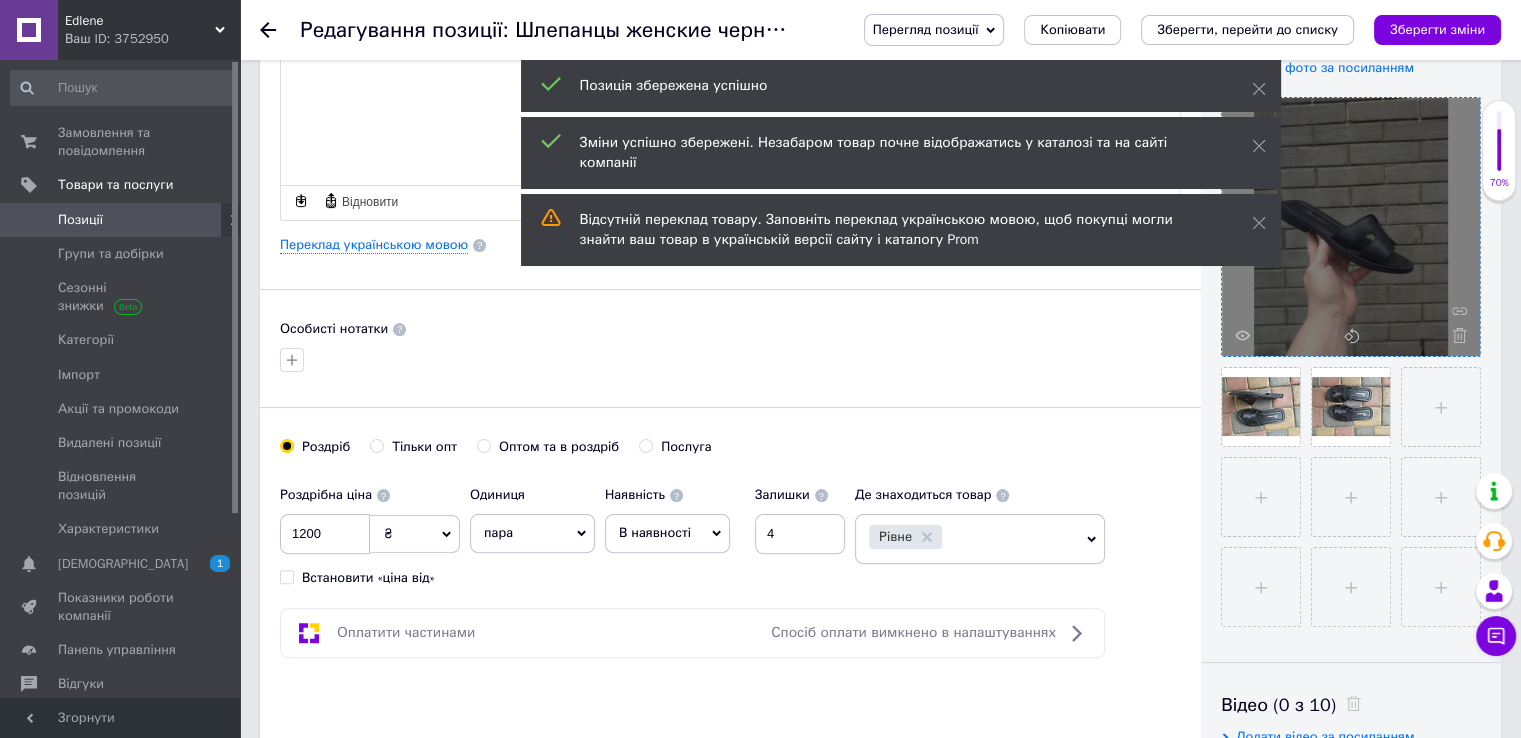 drag, startPoint x: 1257, startPoint y: 197, endPoint x: 1254, endPoint y: 157, distance: 40.112343 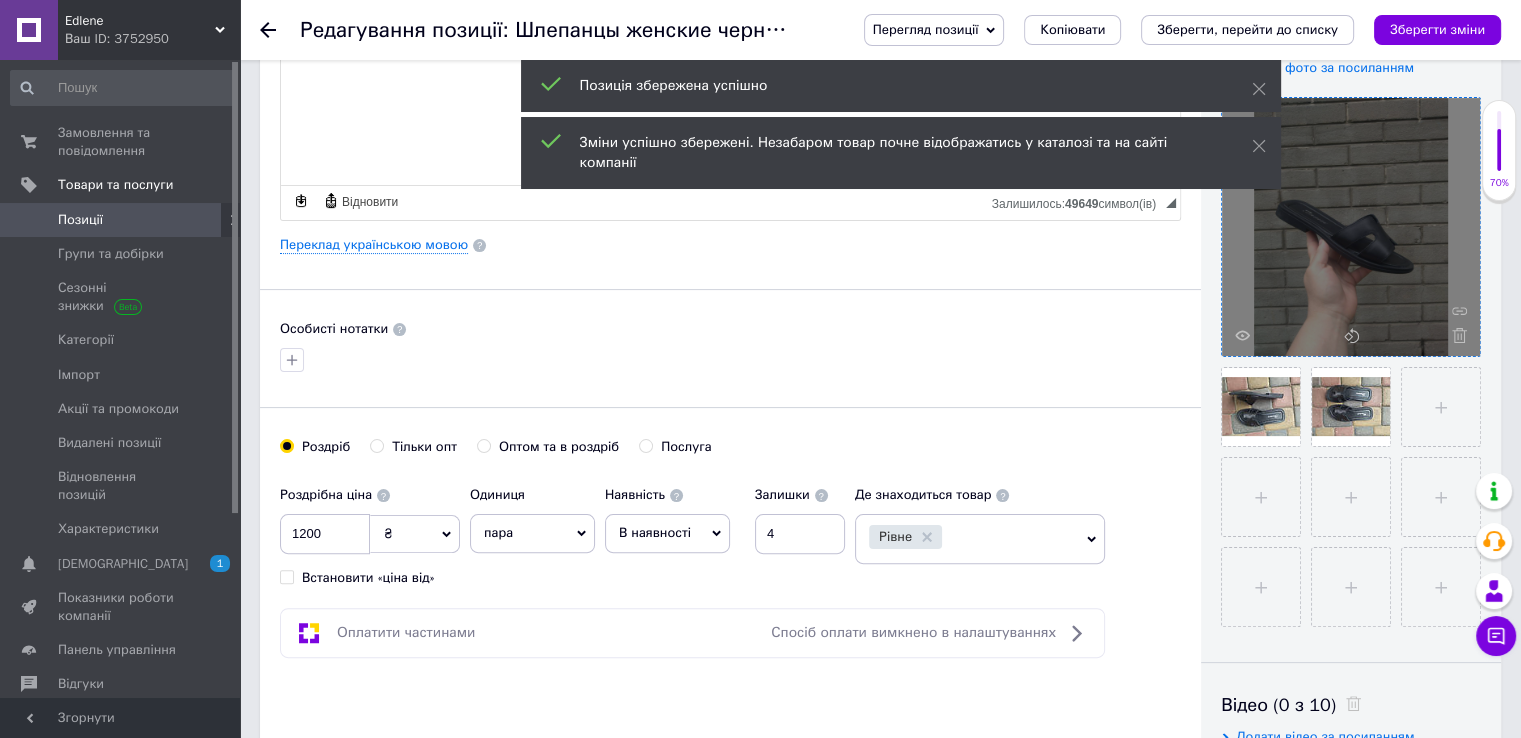 drag, startPoint x: 1256, startPoint y: 141, endPoint x: 1255, endPoint y: 69, distance: 72.00694 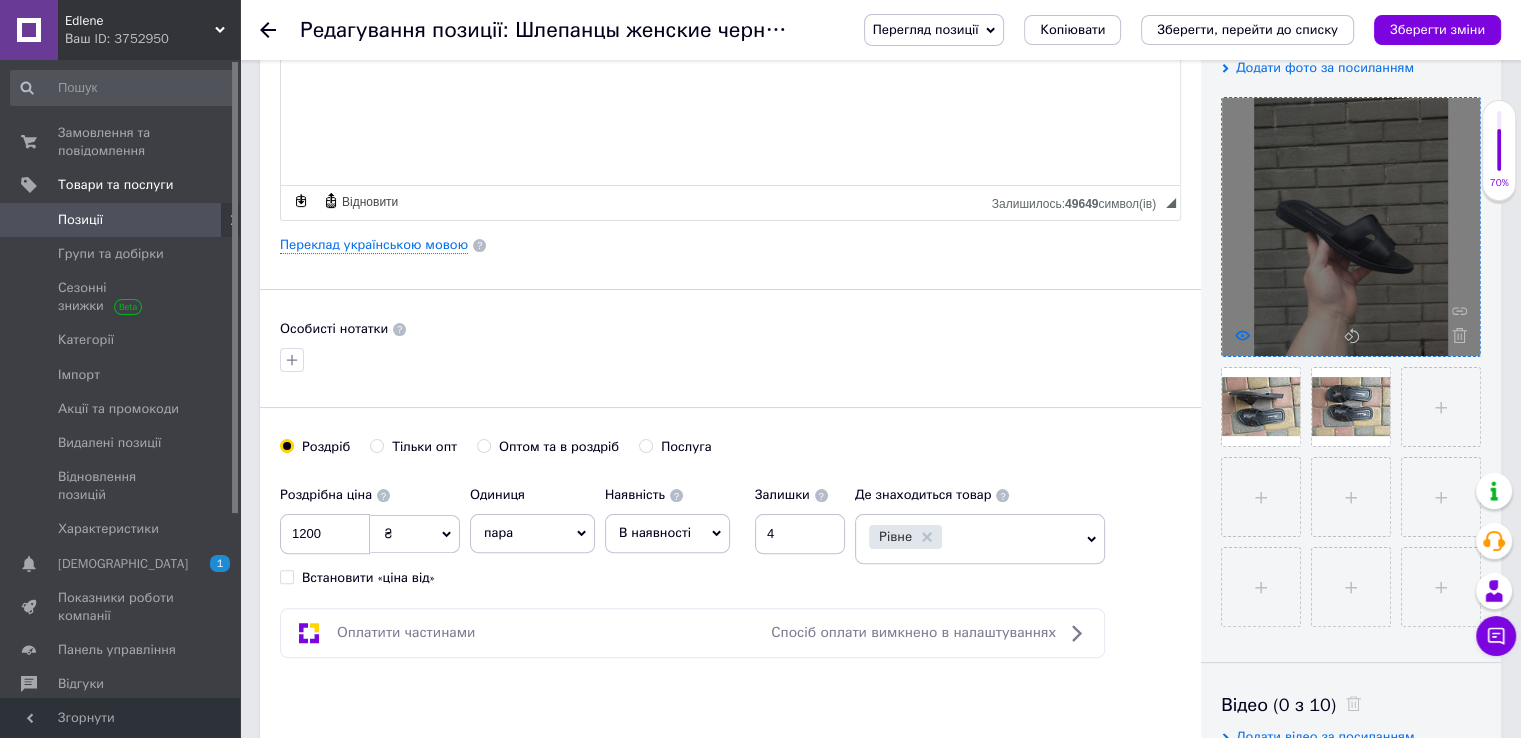click 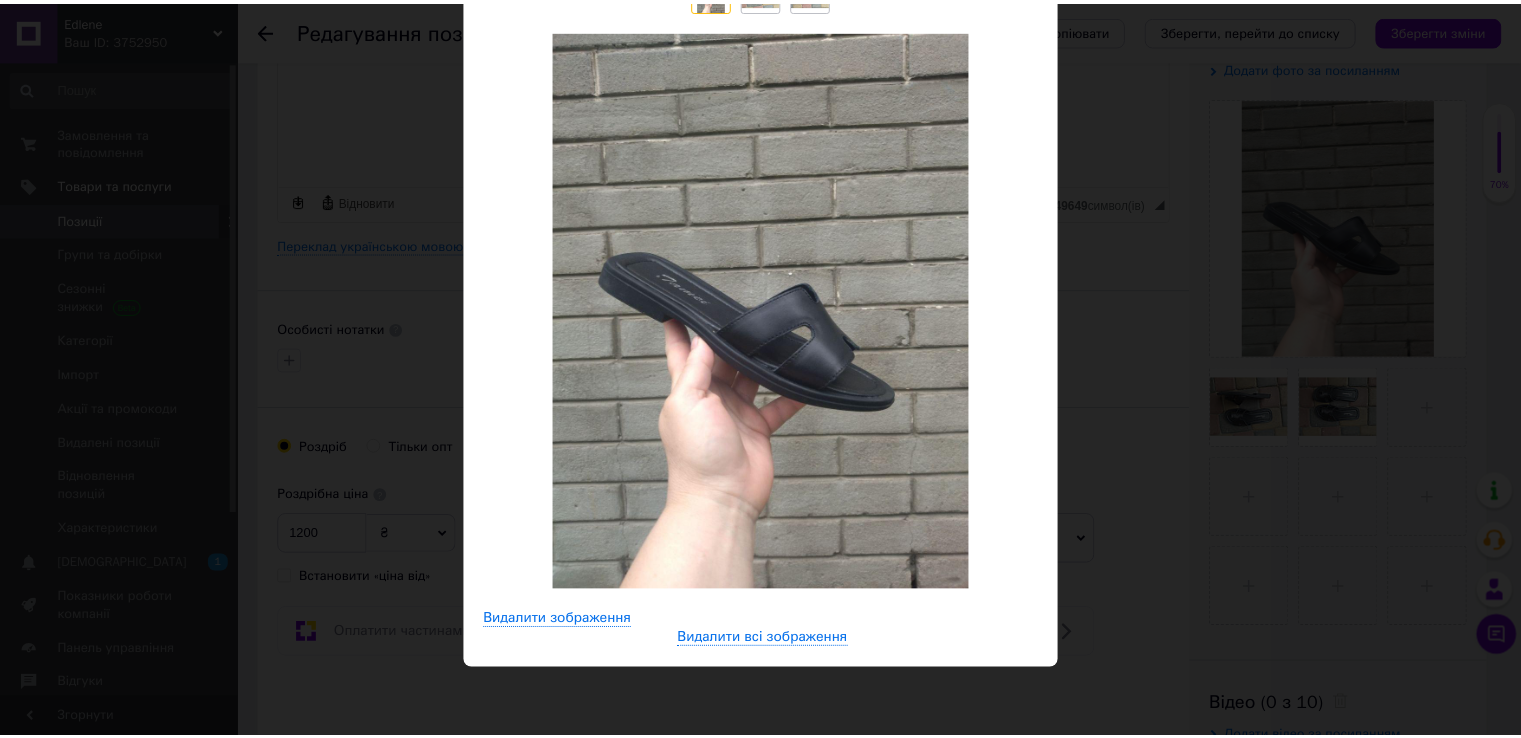scroll, scrollTop: 0, scrollLeft: 0, axis: both 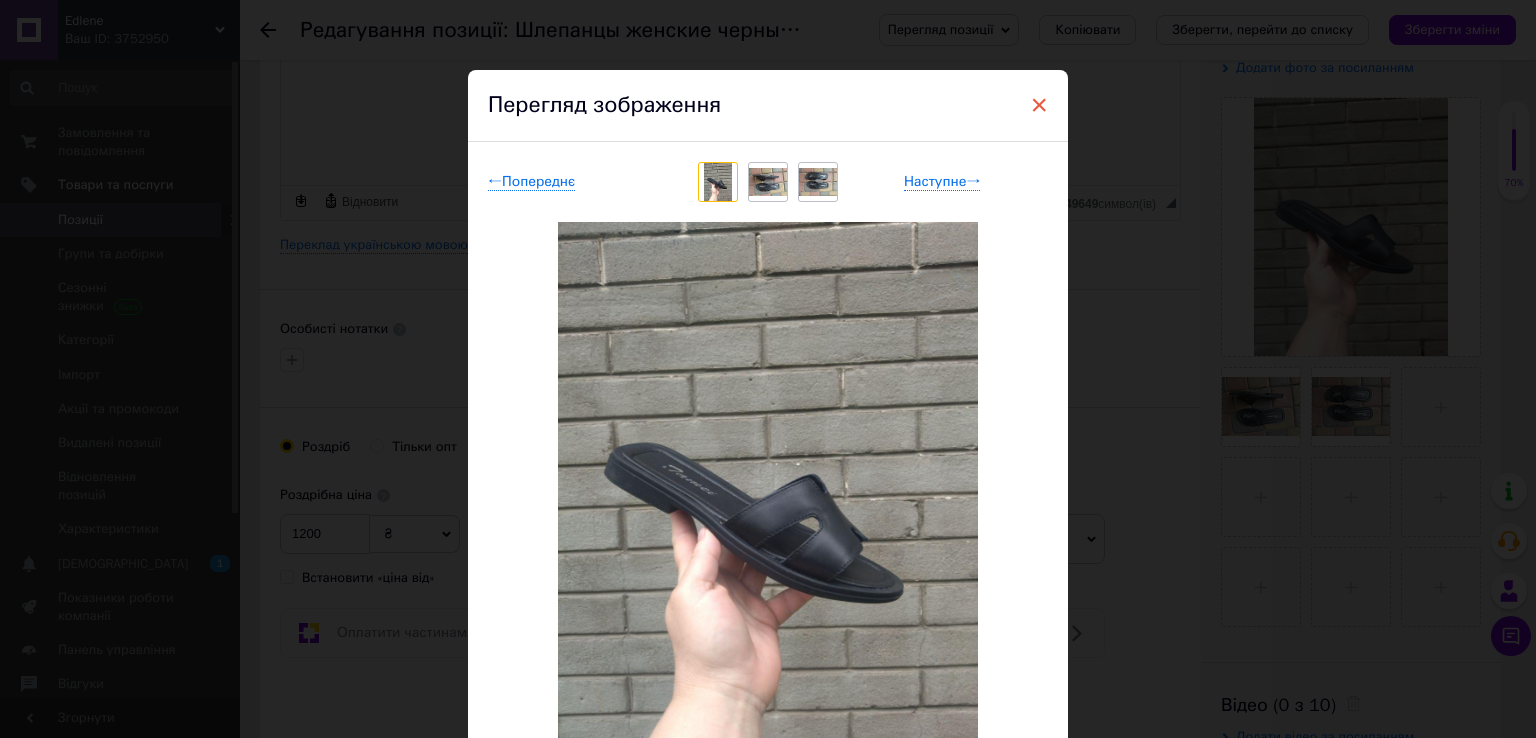 click on "×" at bounding box center [1039, 105] 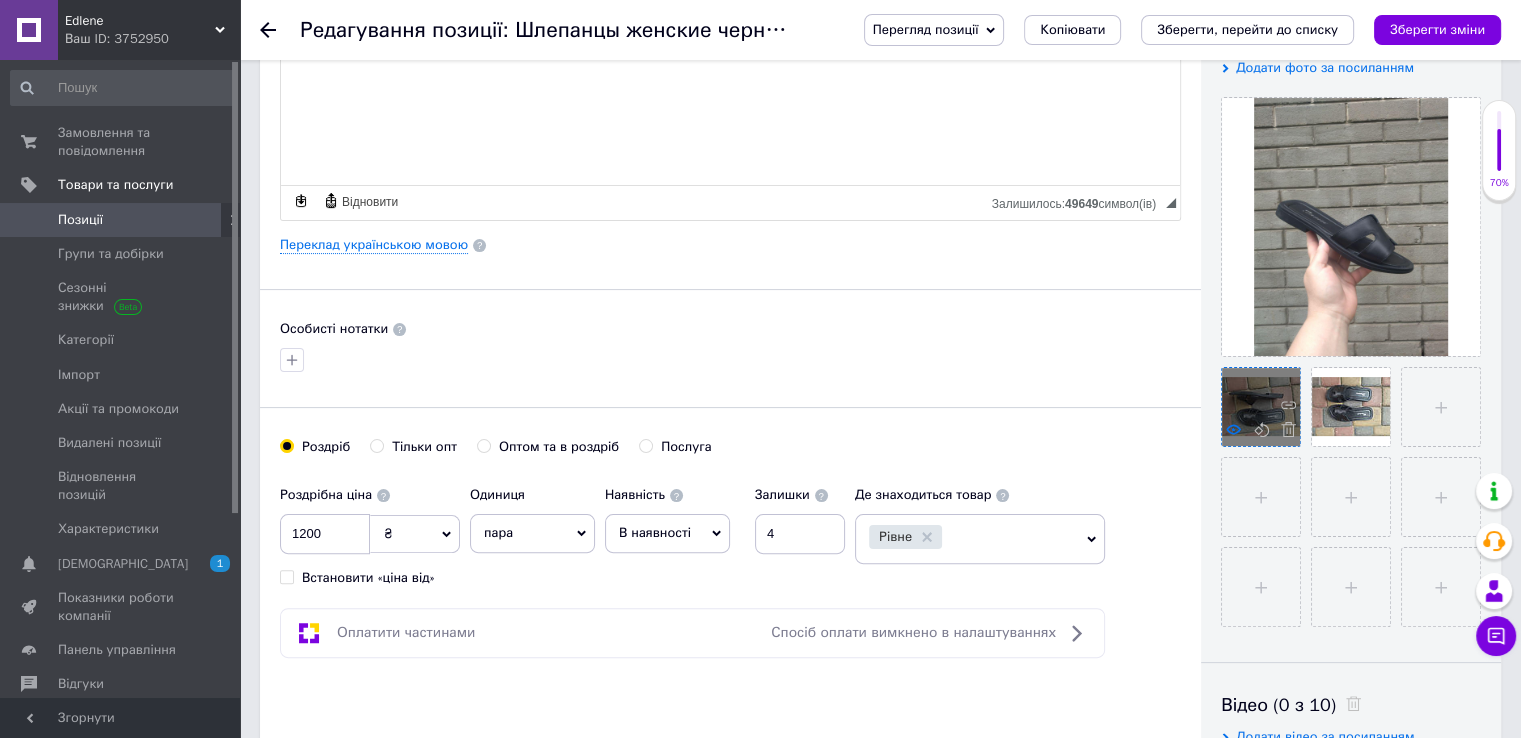 click 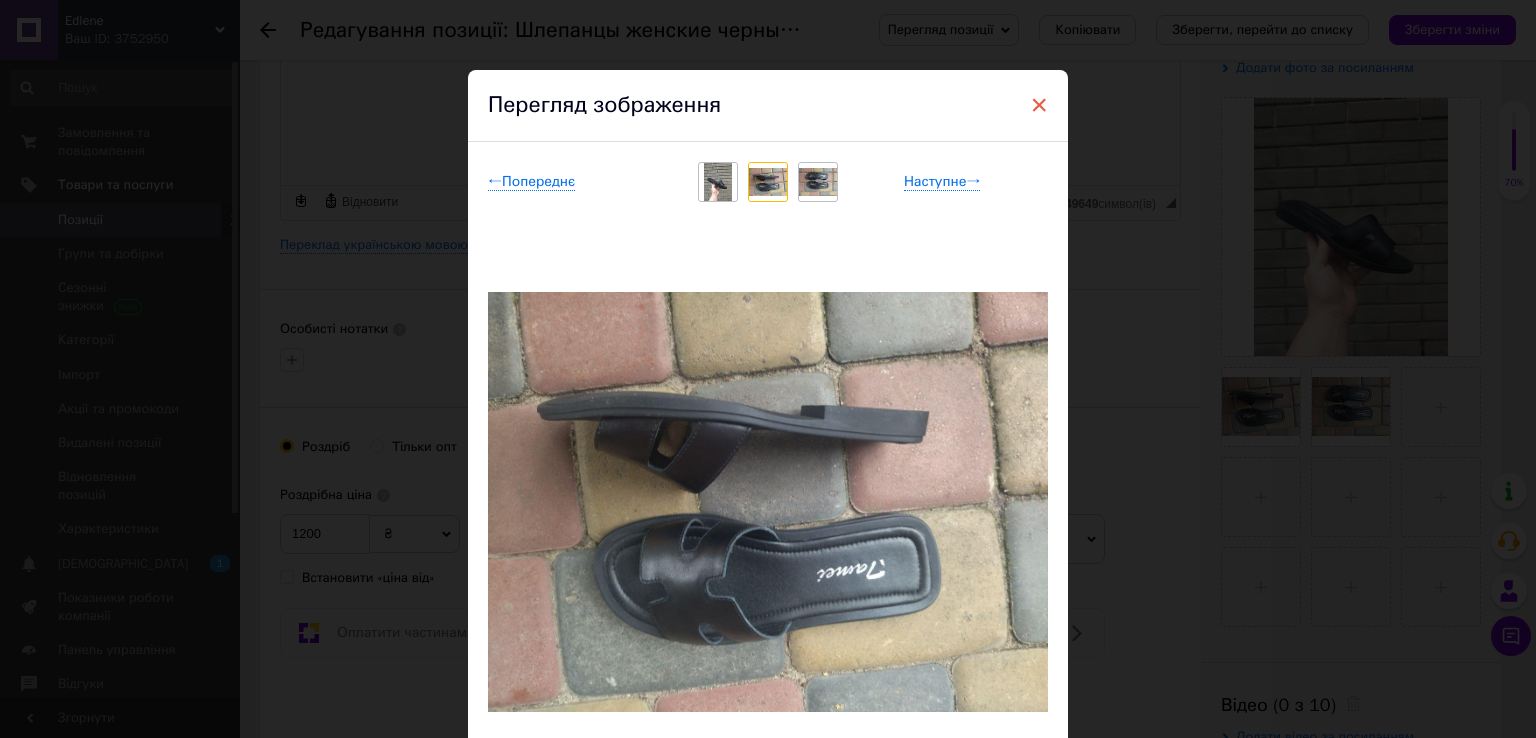 drag, startPoint x: 1036, startPoint y: 104, endPoint x: 756, endPoint y: 180, distance: 290.131 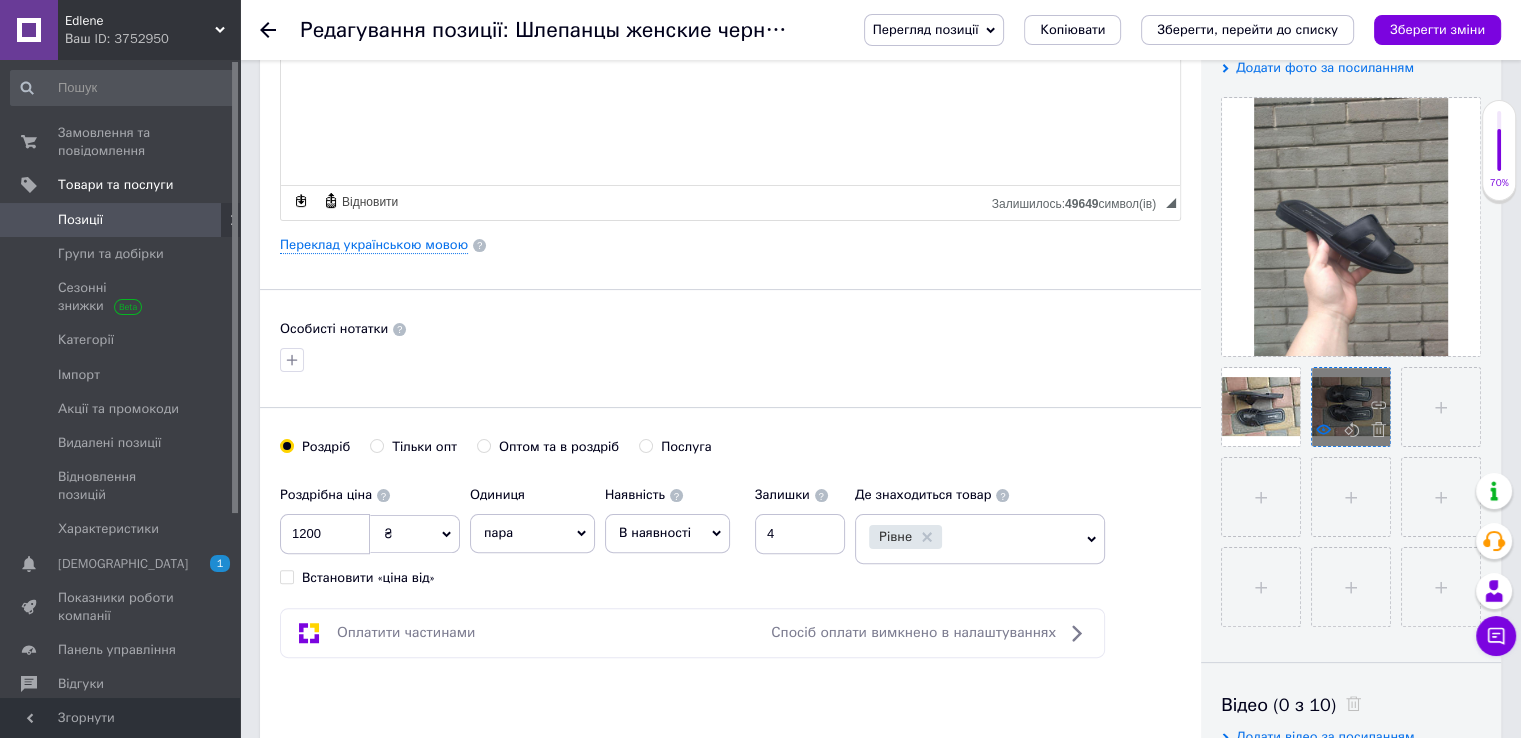 click 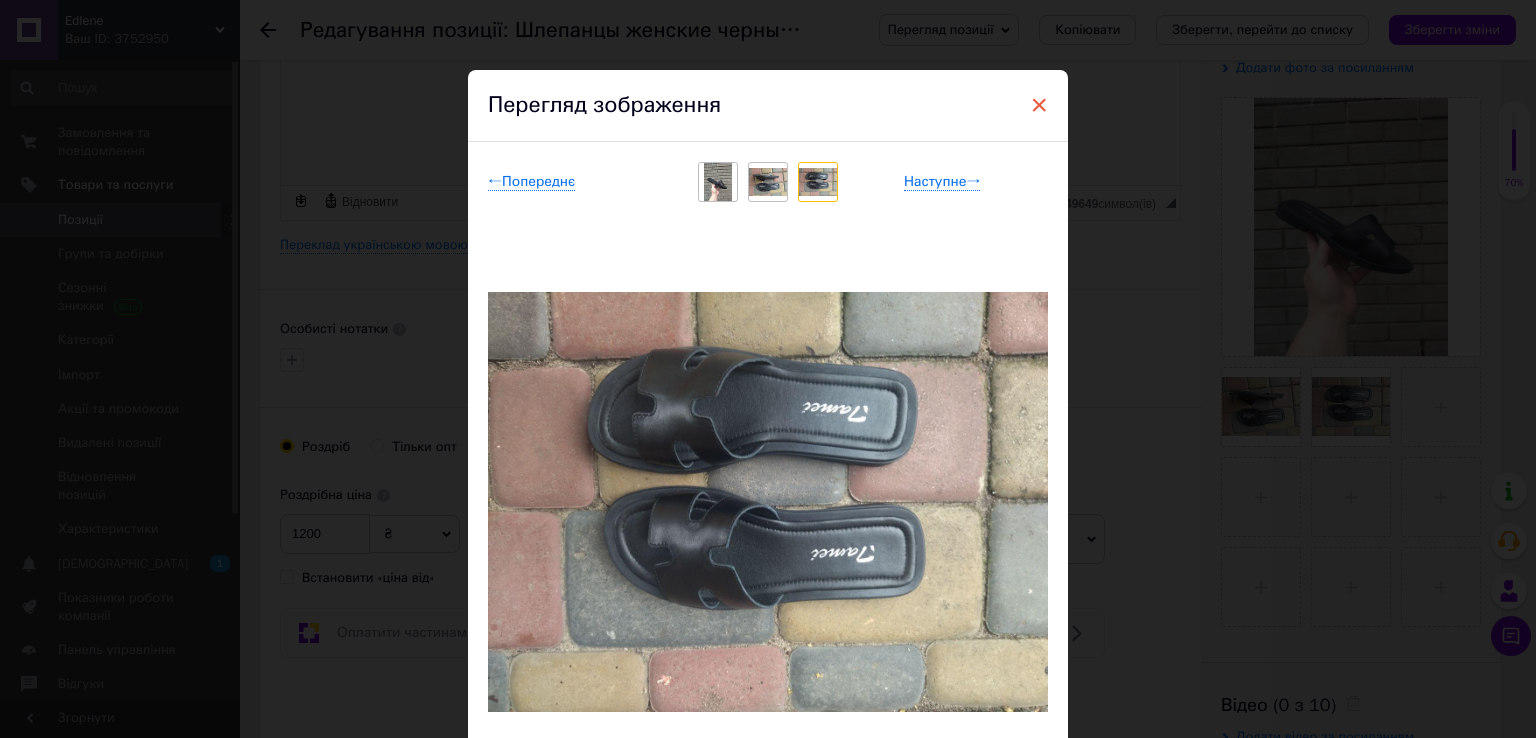 click on "×" at bounding box center (1039, 105) 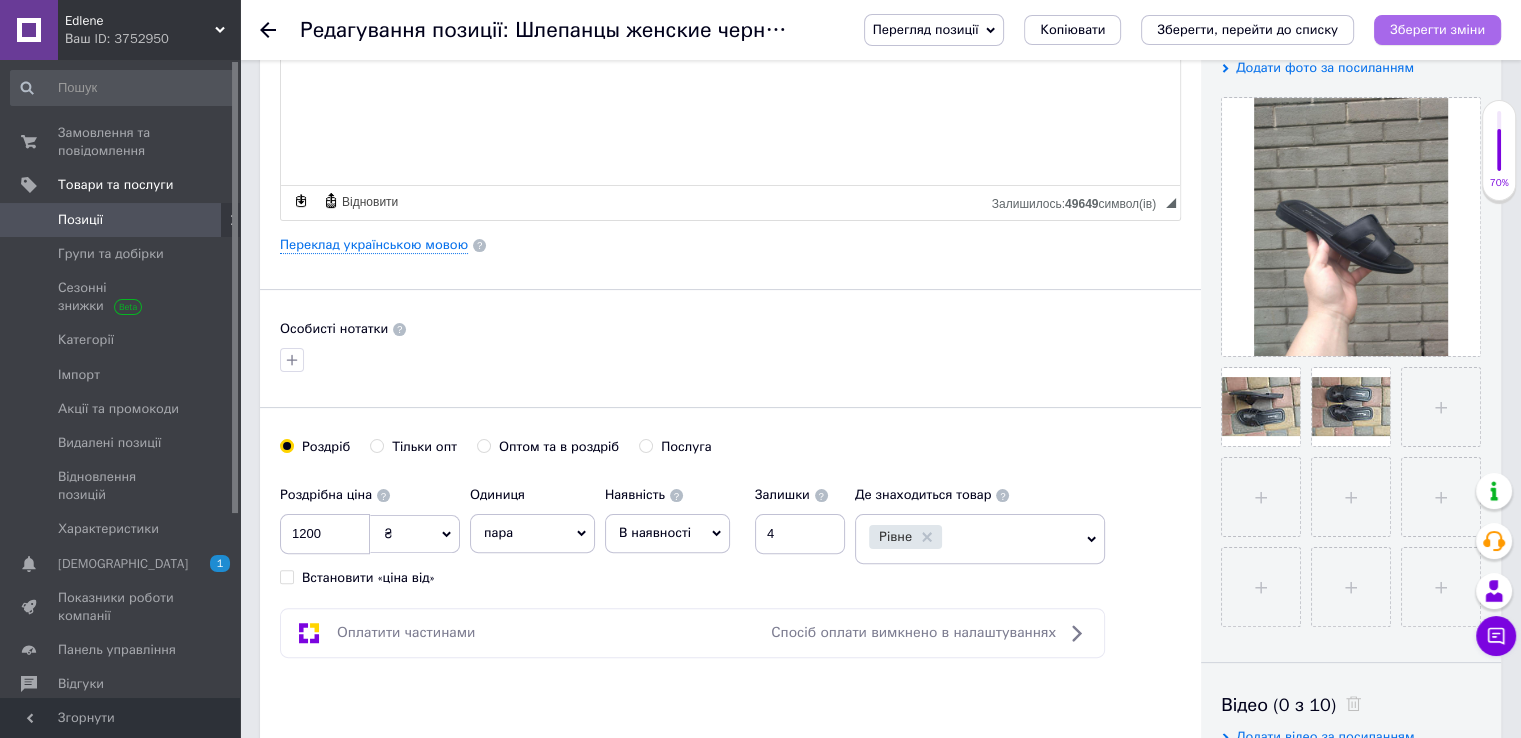 click on "Зберегти зміни" at bounding box center [1437, 29] 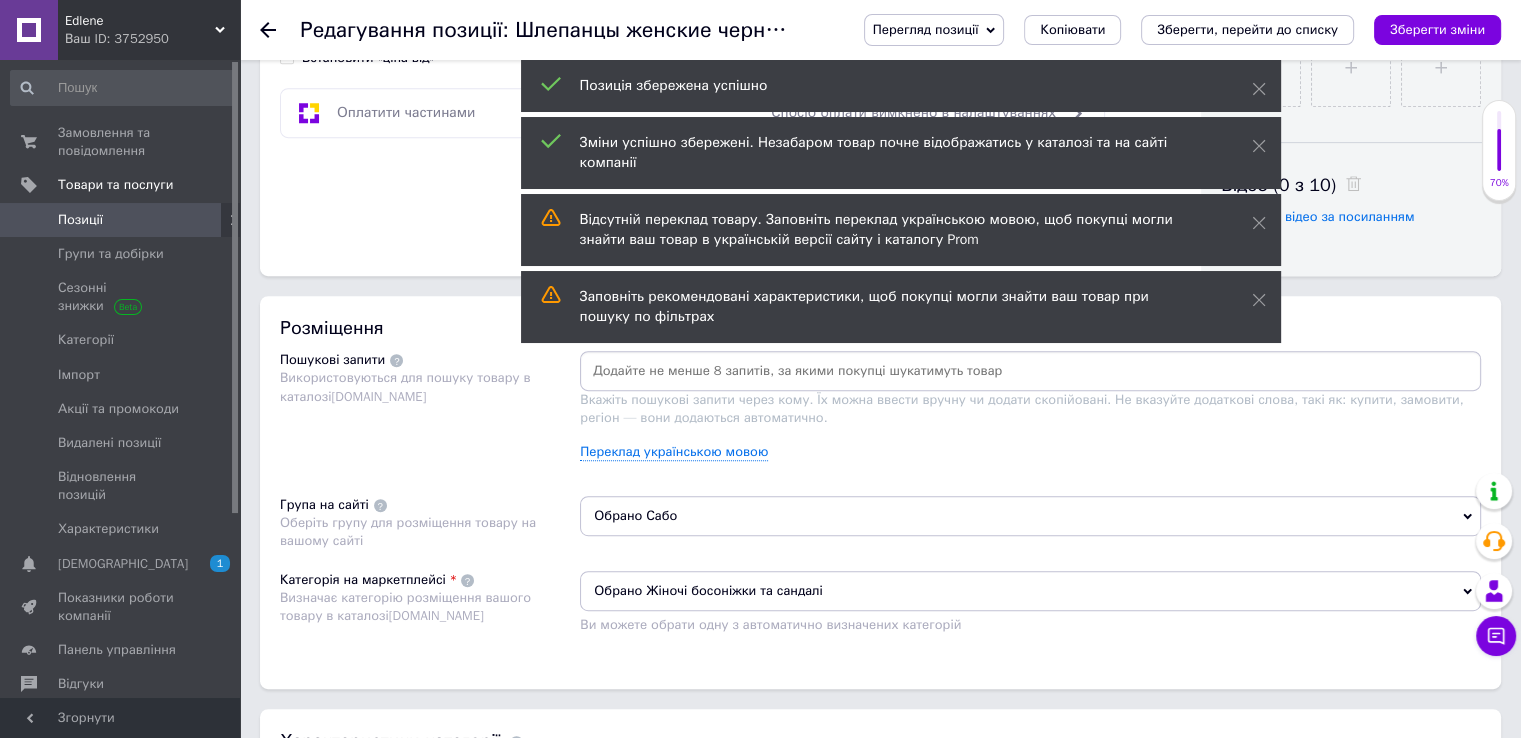 scroll, scrollTop: 900, scrollLeft: 0, axis: vertical 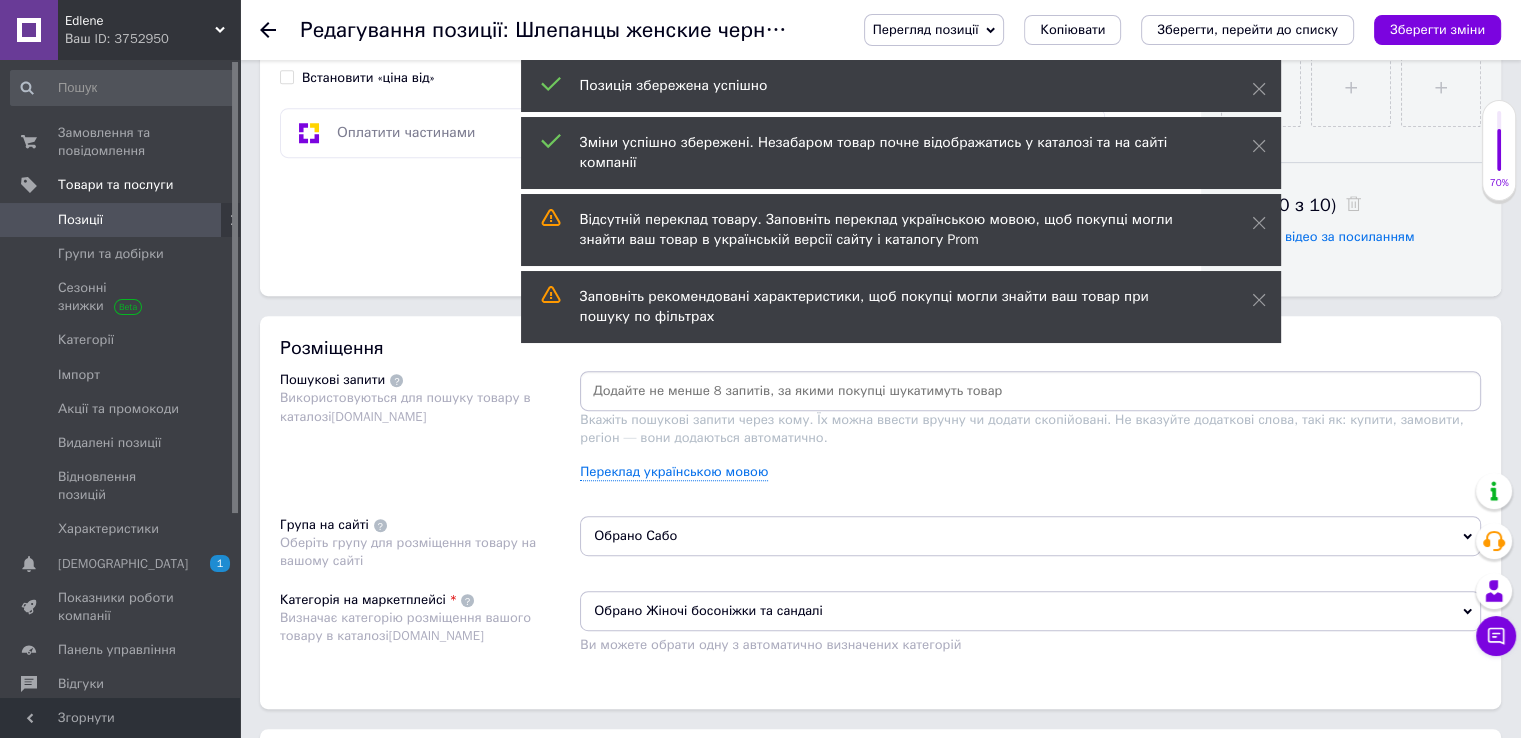 click at bounding box center [1030, 391] 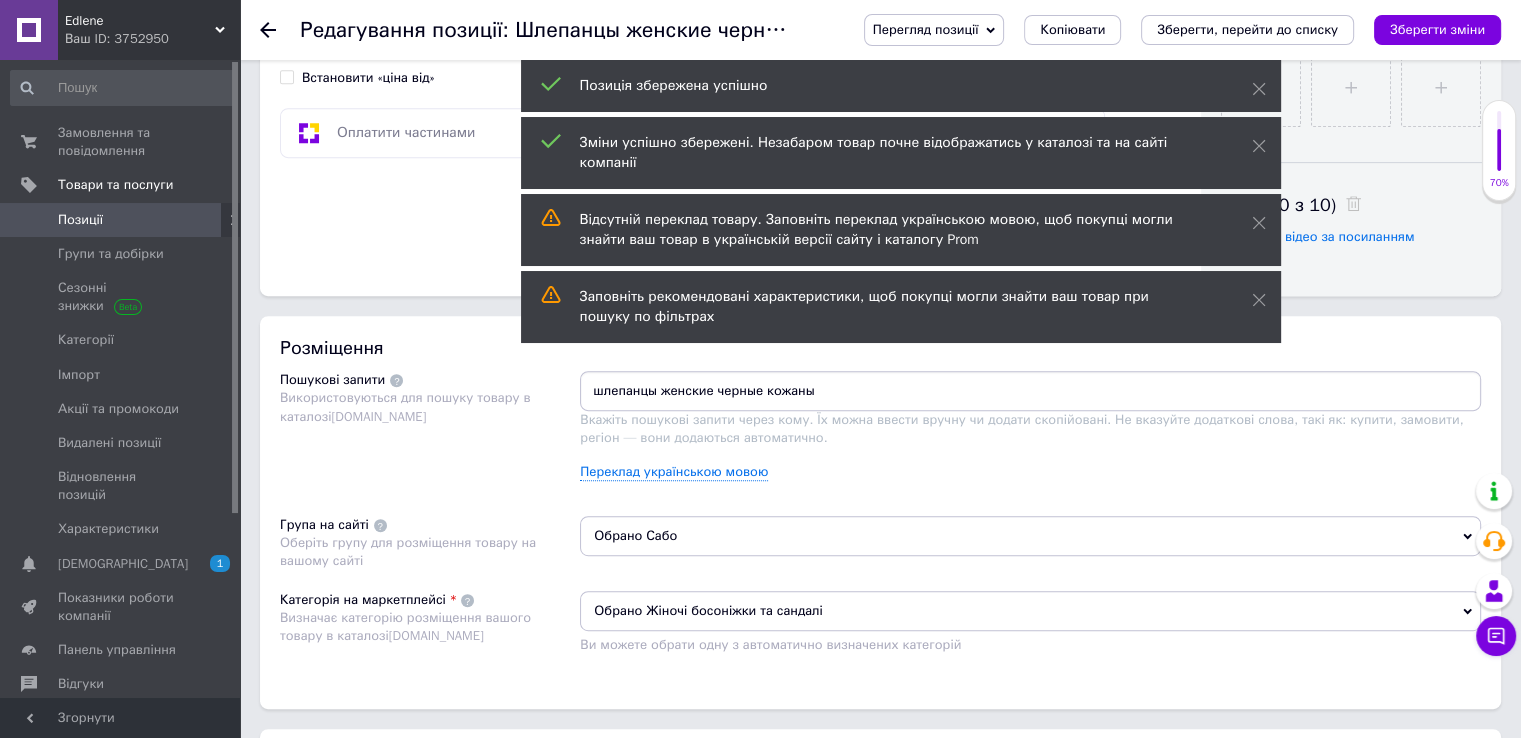 type on "шлепанцы женские черные кожаные" 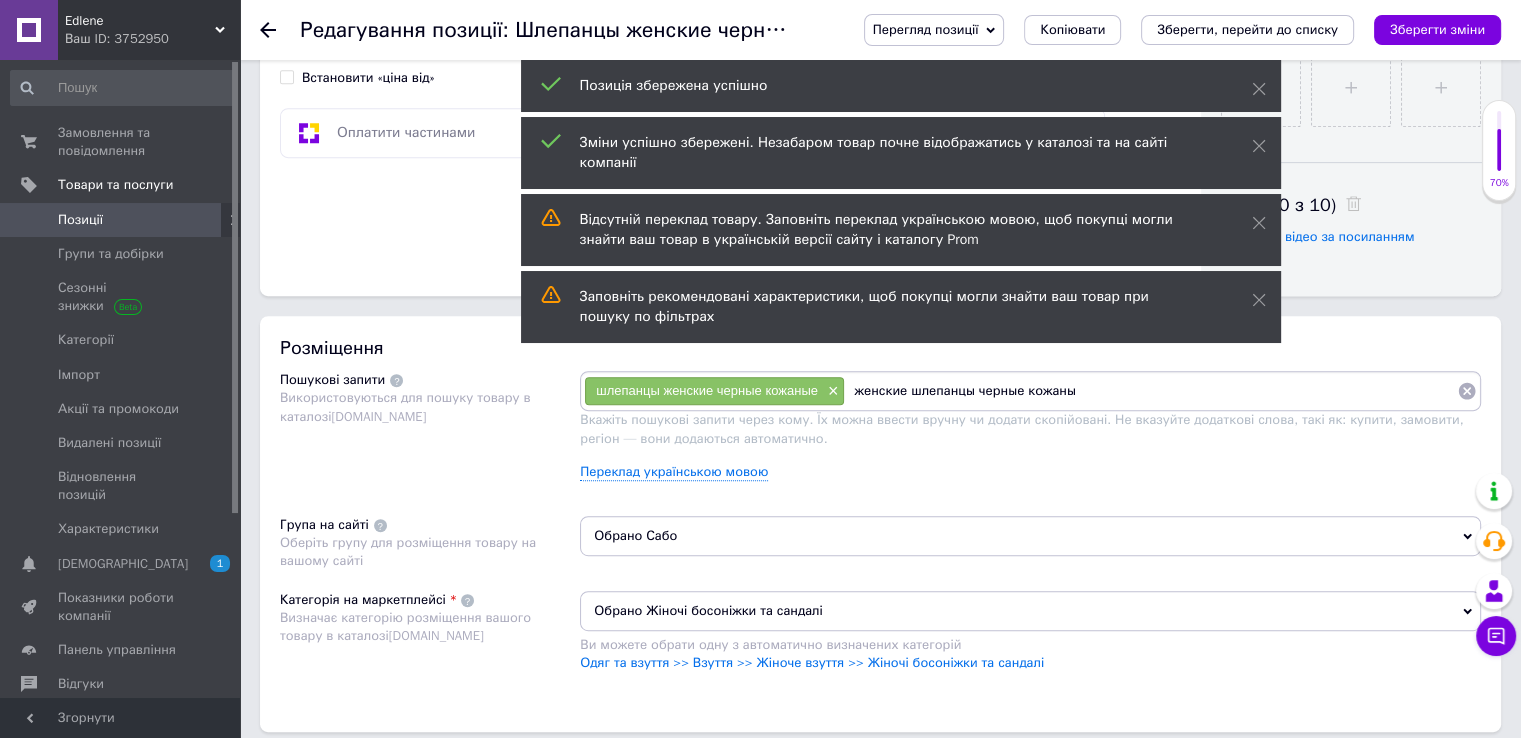 type on "женские шлепанцы черные кожаные" 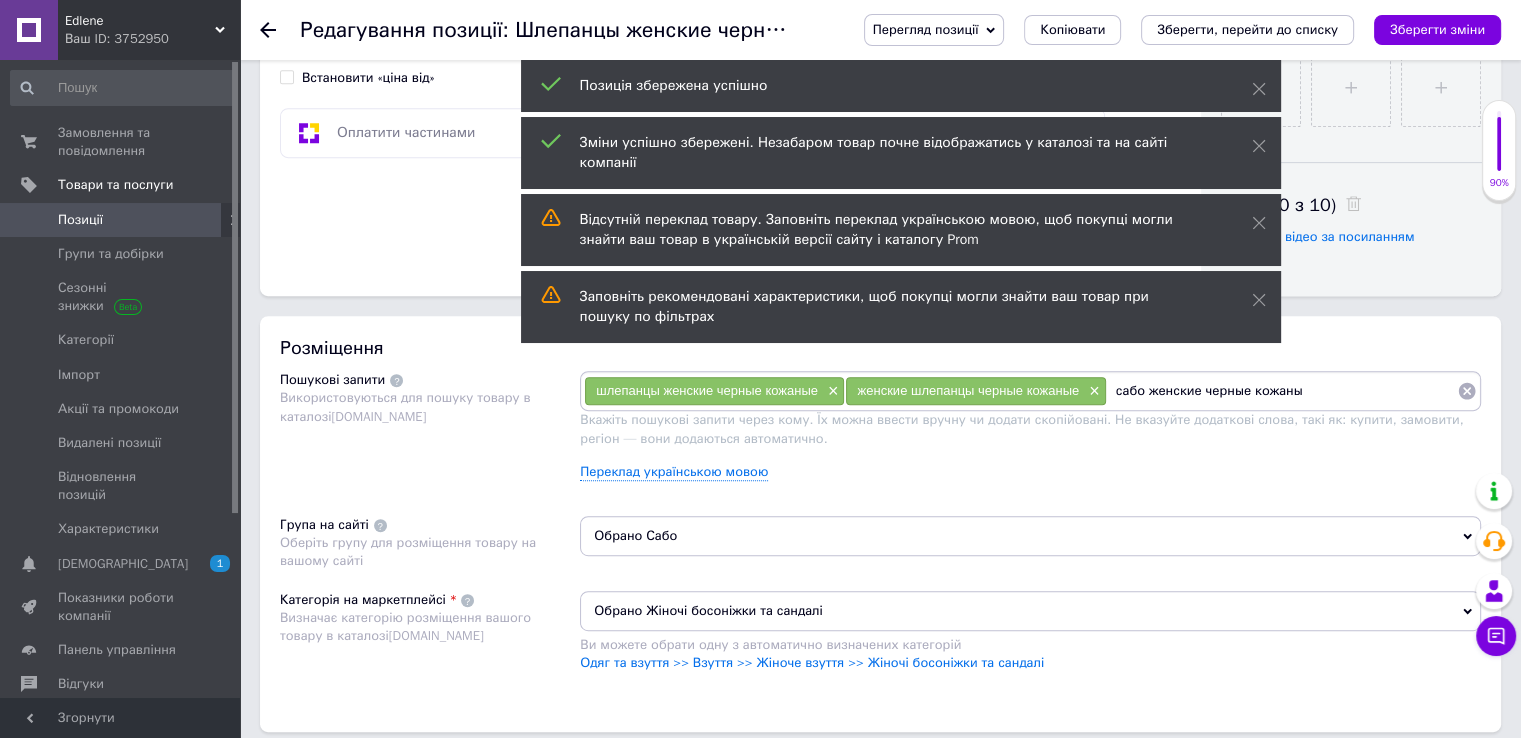 type on "сабо женские черные кожаные" 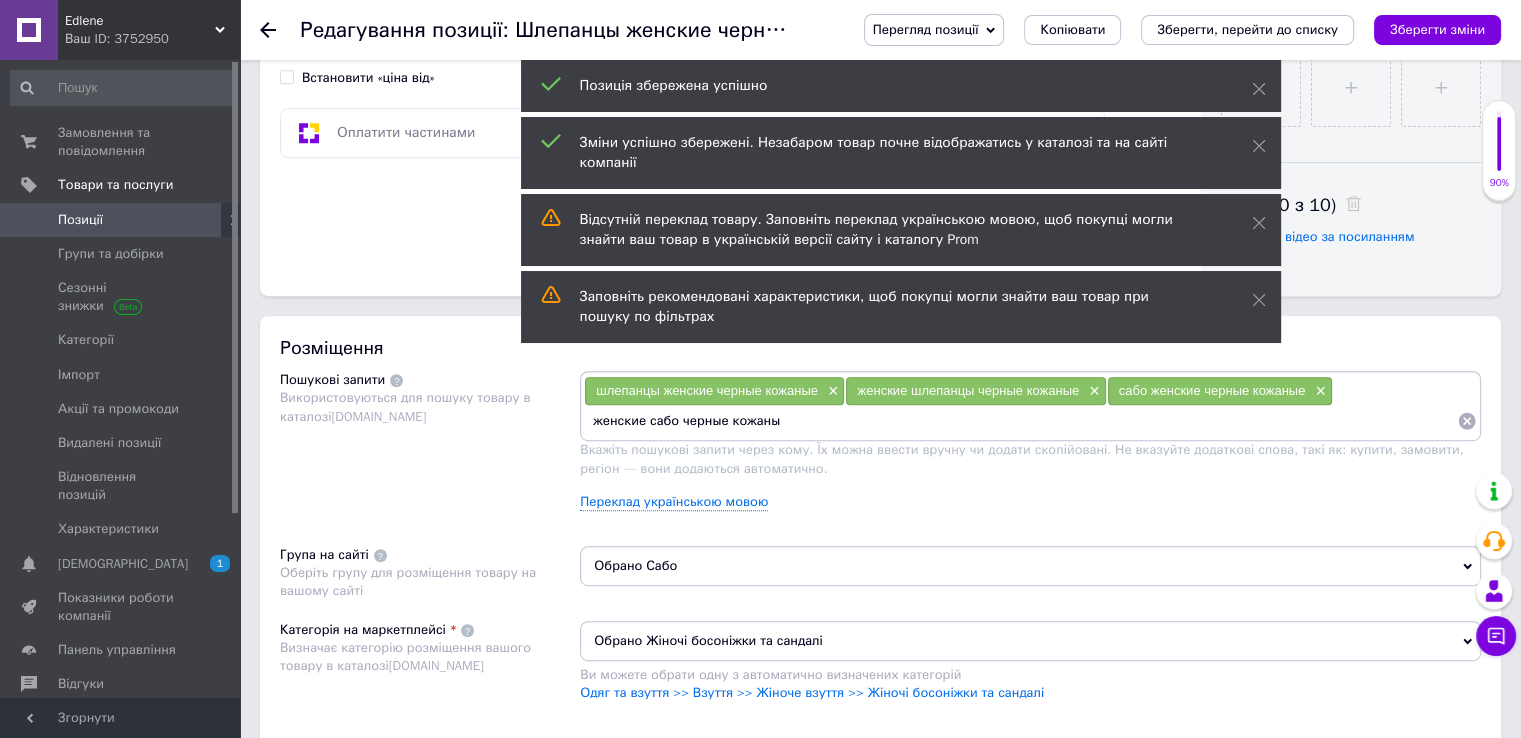 type on "женские сабо черные кожаные" 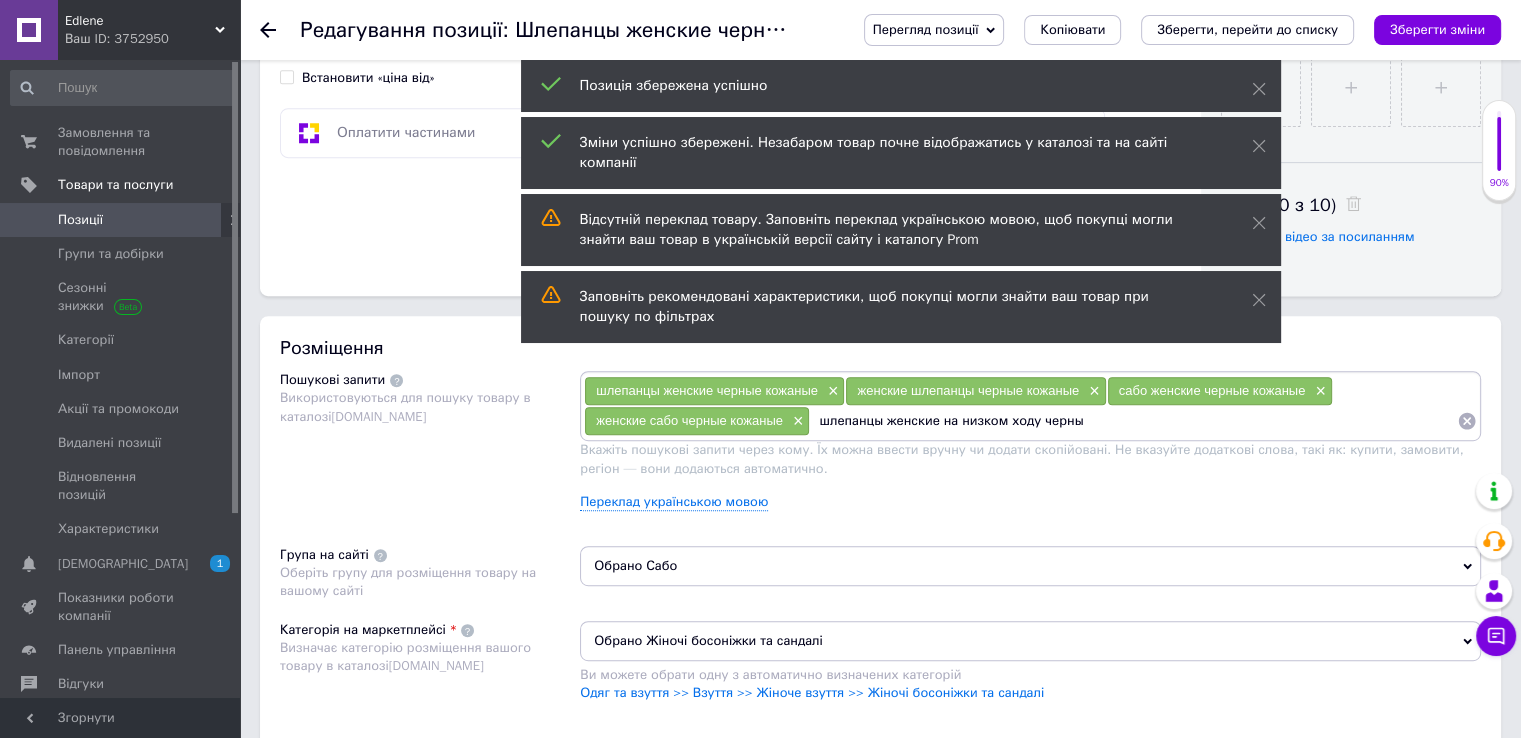 type on "шлепанцы женские на низком ходу черные" 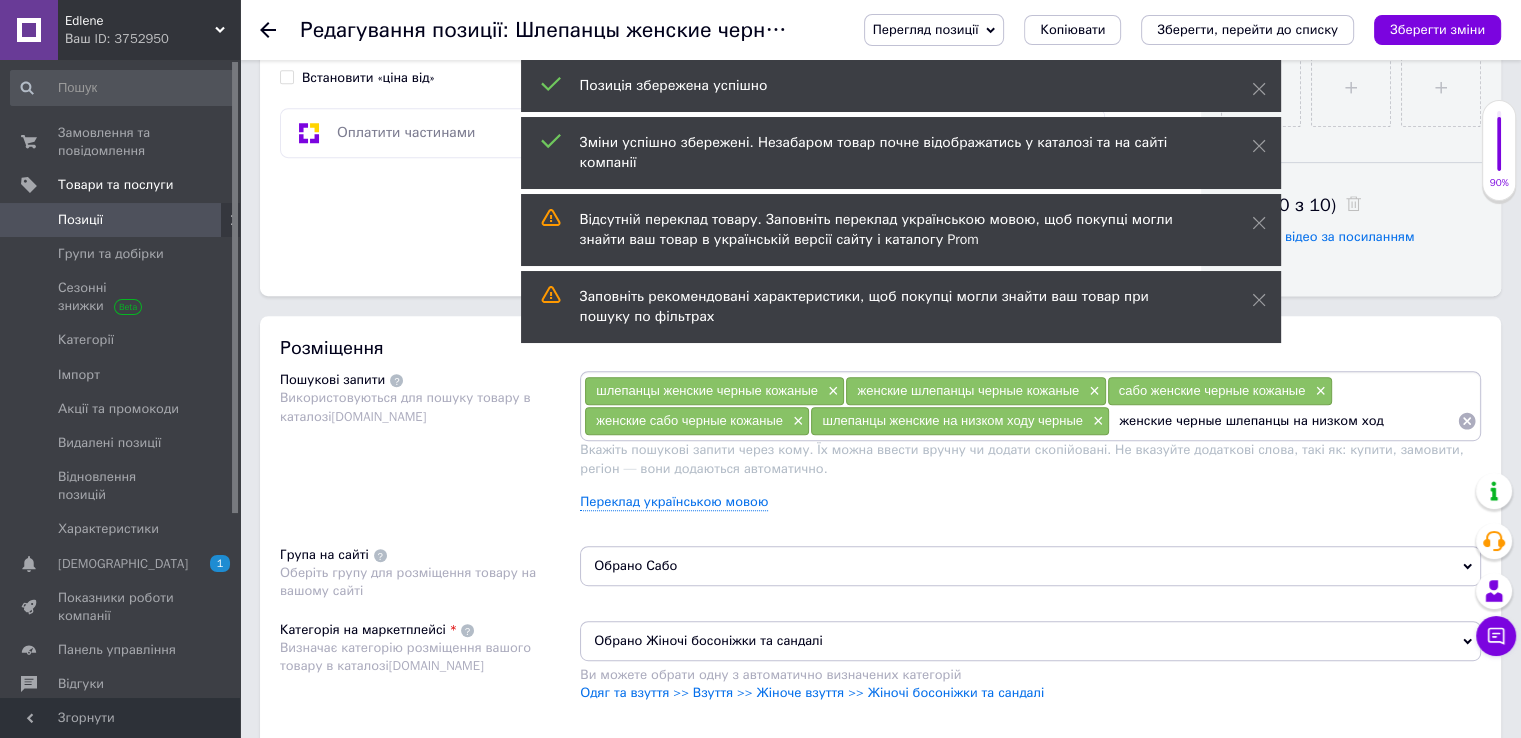 type on "женские черные шлепанцы на низком ходу" 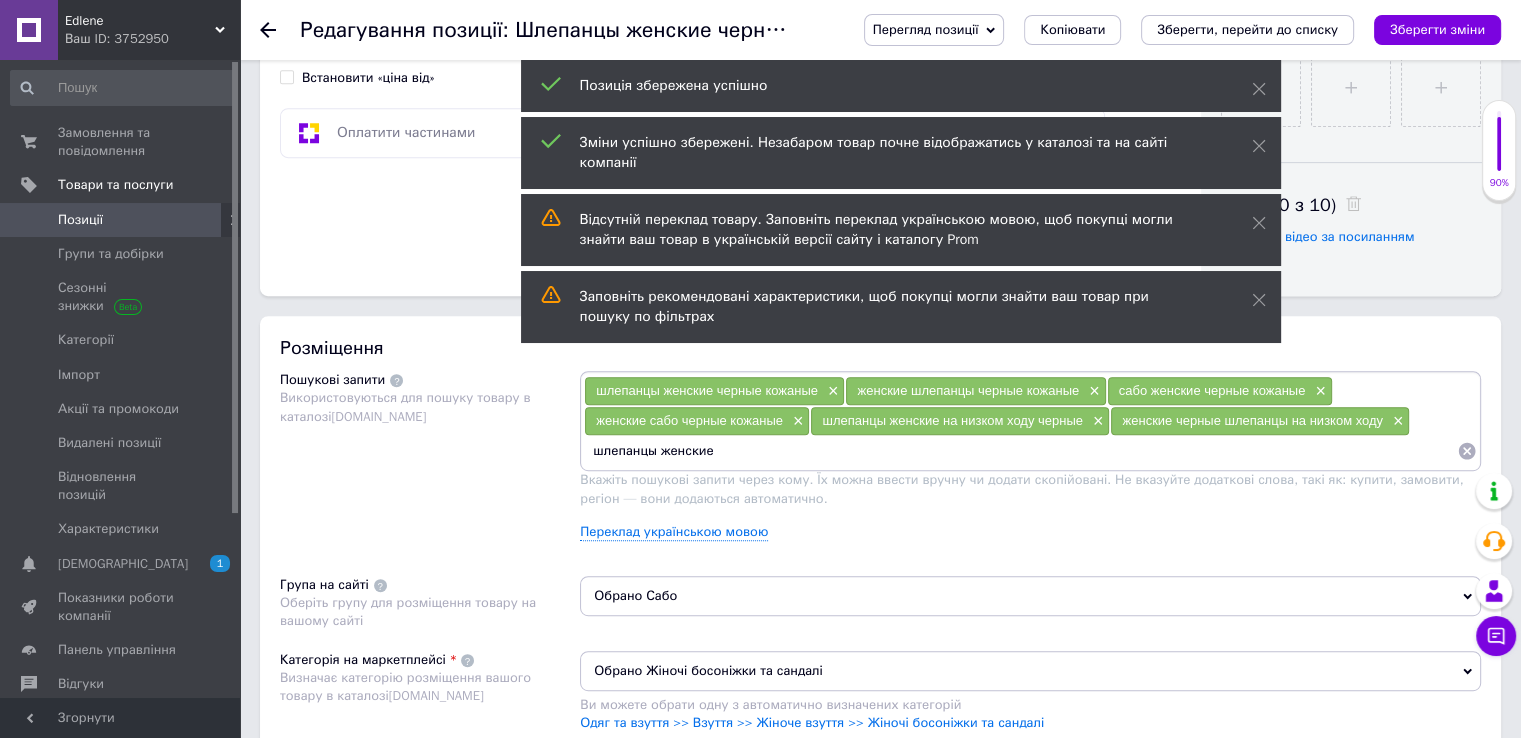 type on "шлепанцы женские" 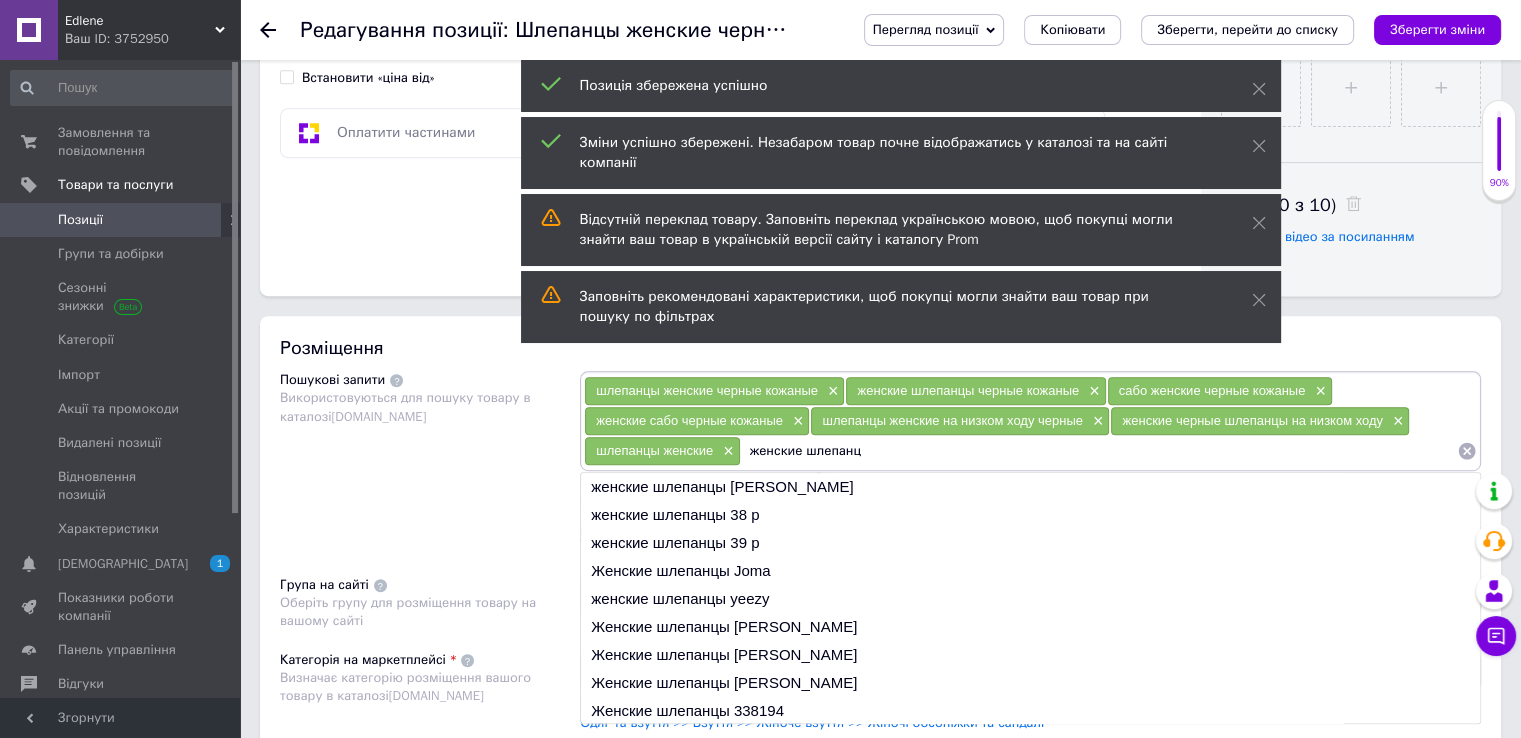 type on "женские шлепанцы" 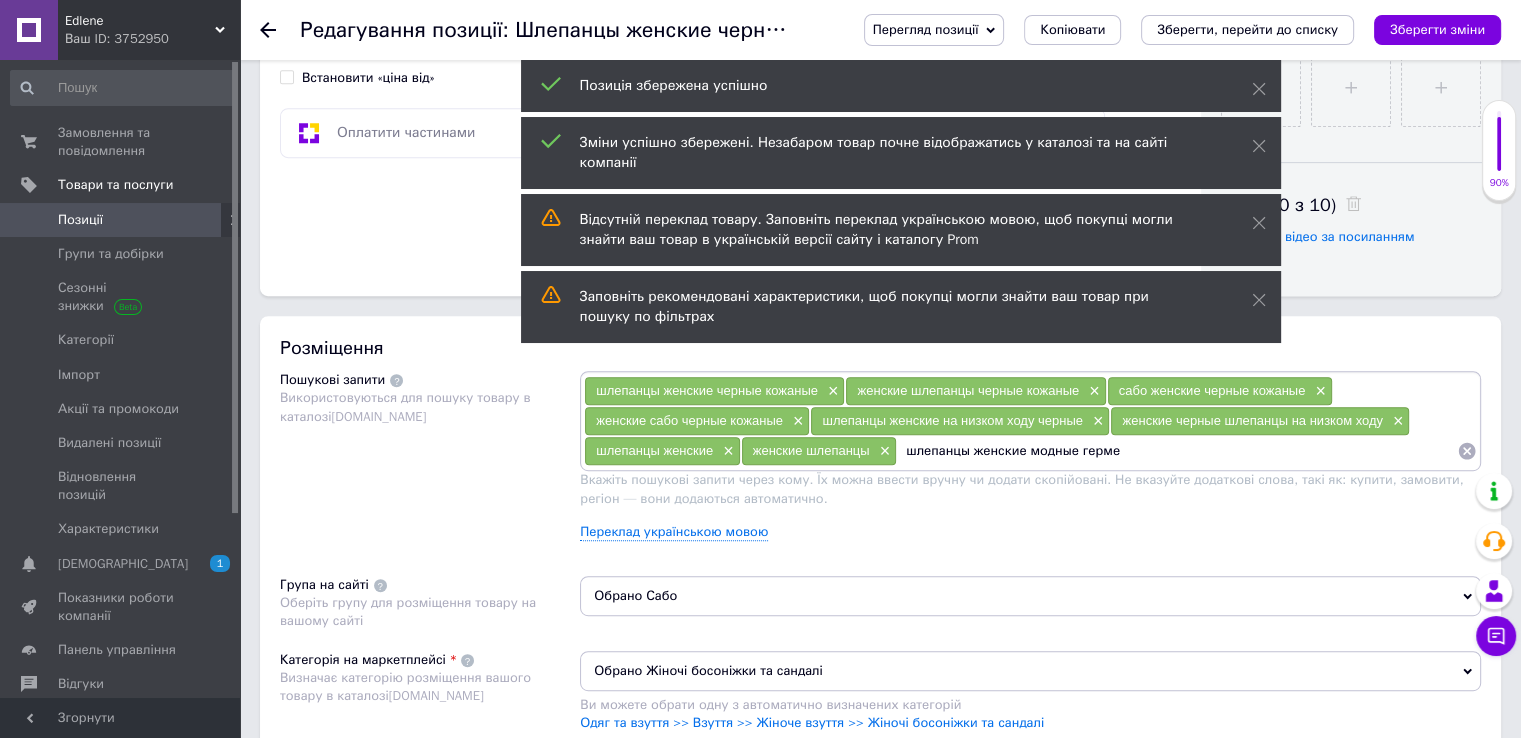 type on "шлепанцы женские модные гермес" 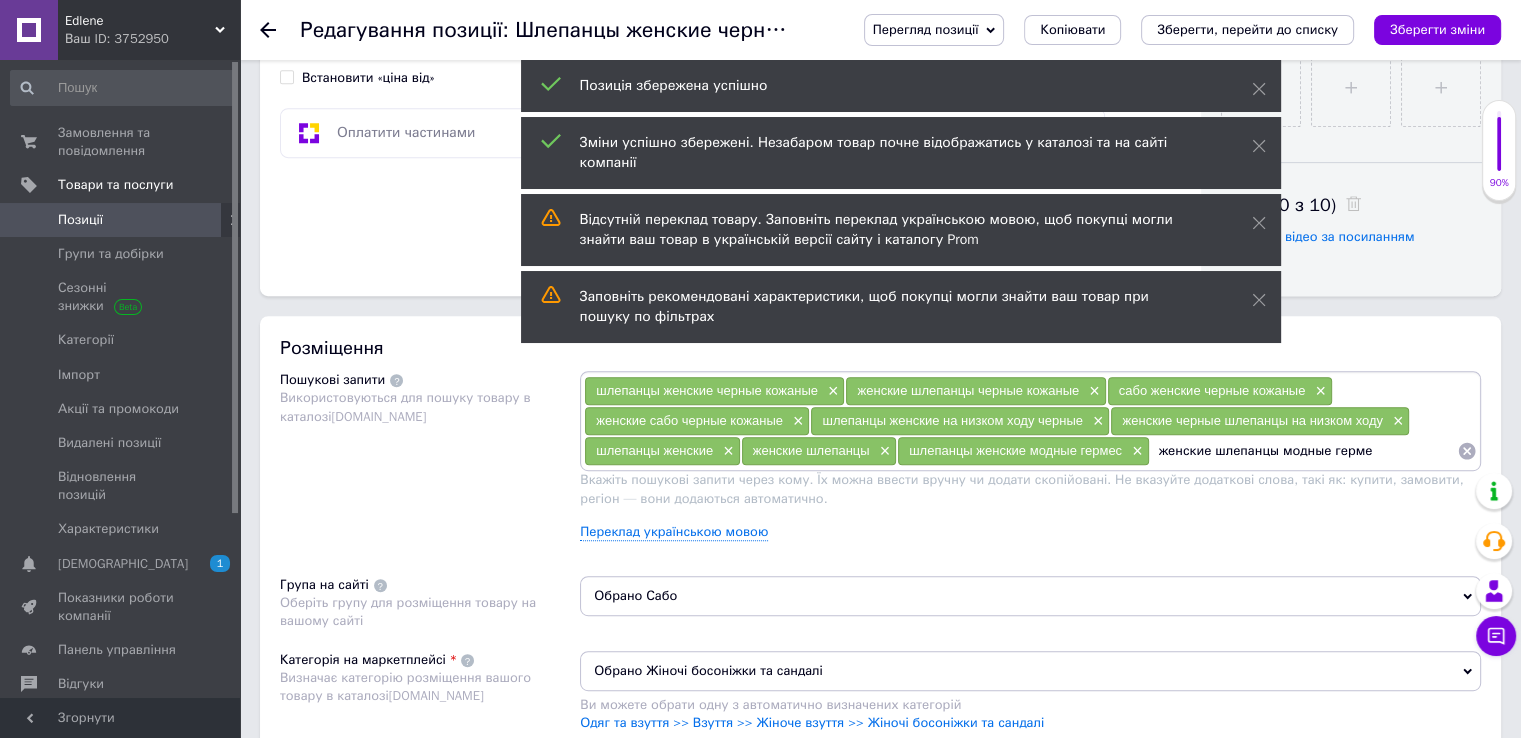 type on "женские шлепанцы модные гермес" 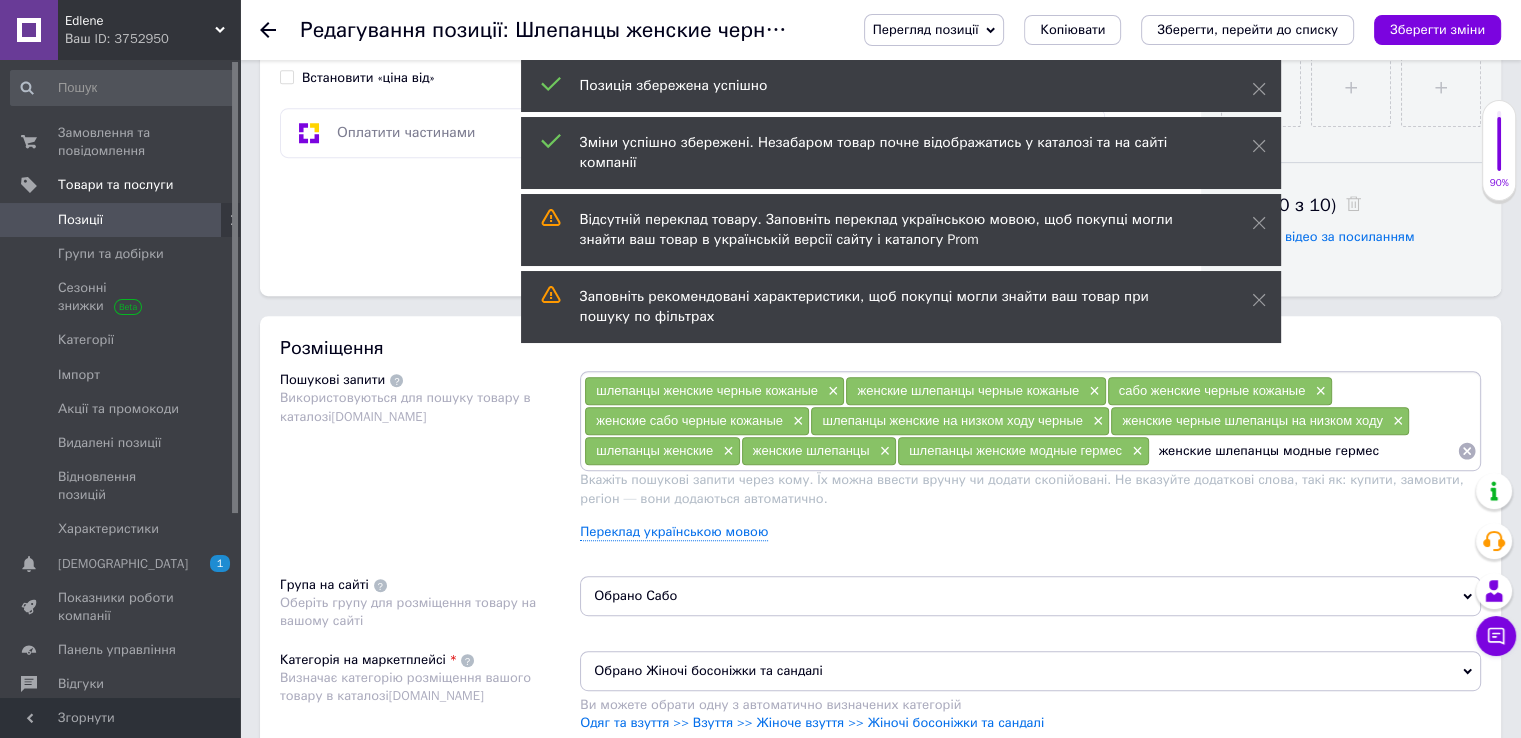 type 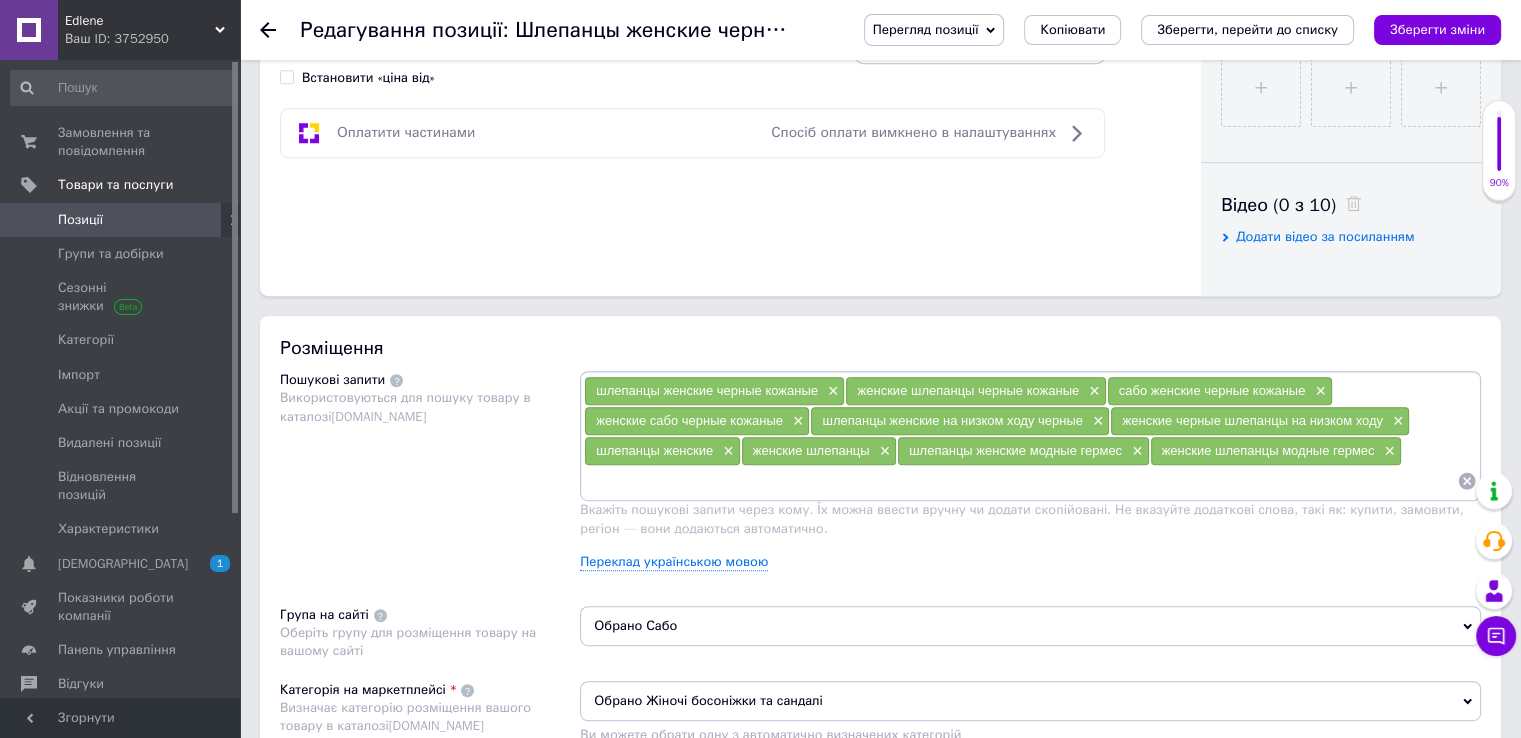 drag, startPoint x: 1411, startPoint y: 20, endPoint x: 1360, endPoint y: 137, distance: 127.632286 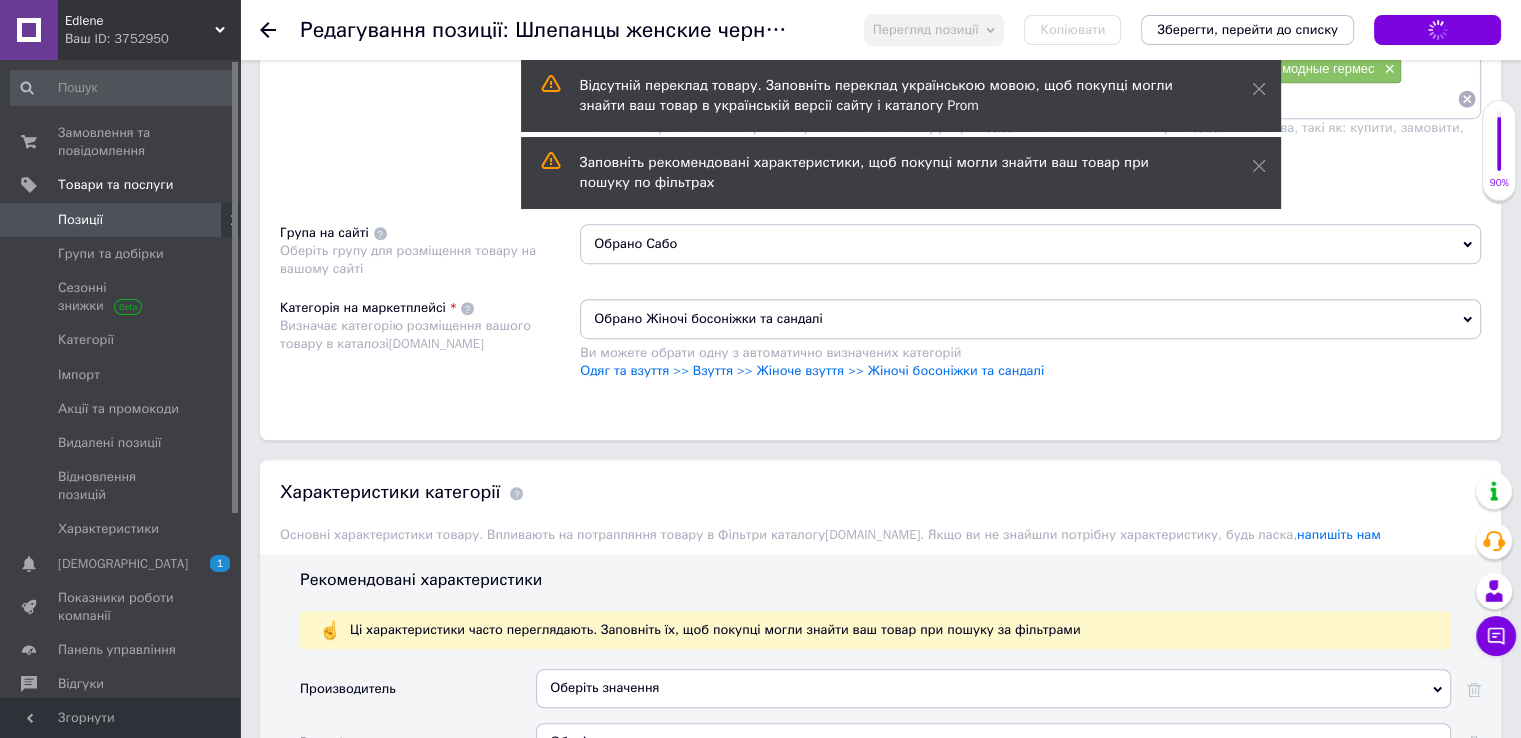scroll, scrollTop: 1500, scrollLeft: 0, axis: vertical 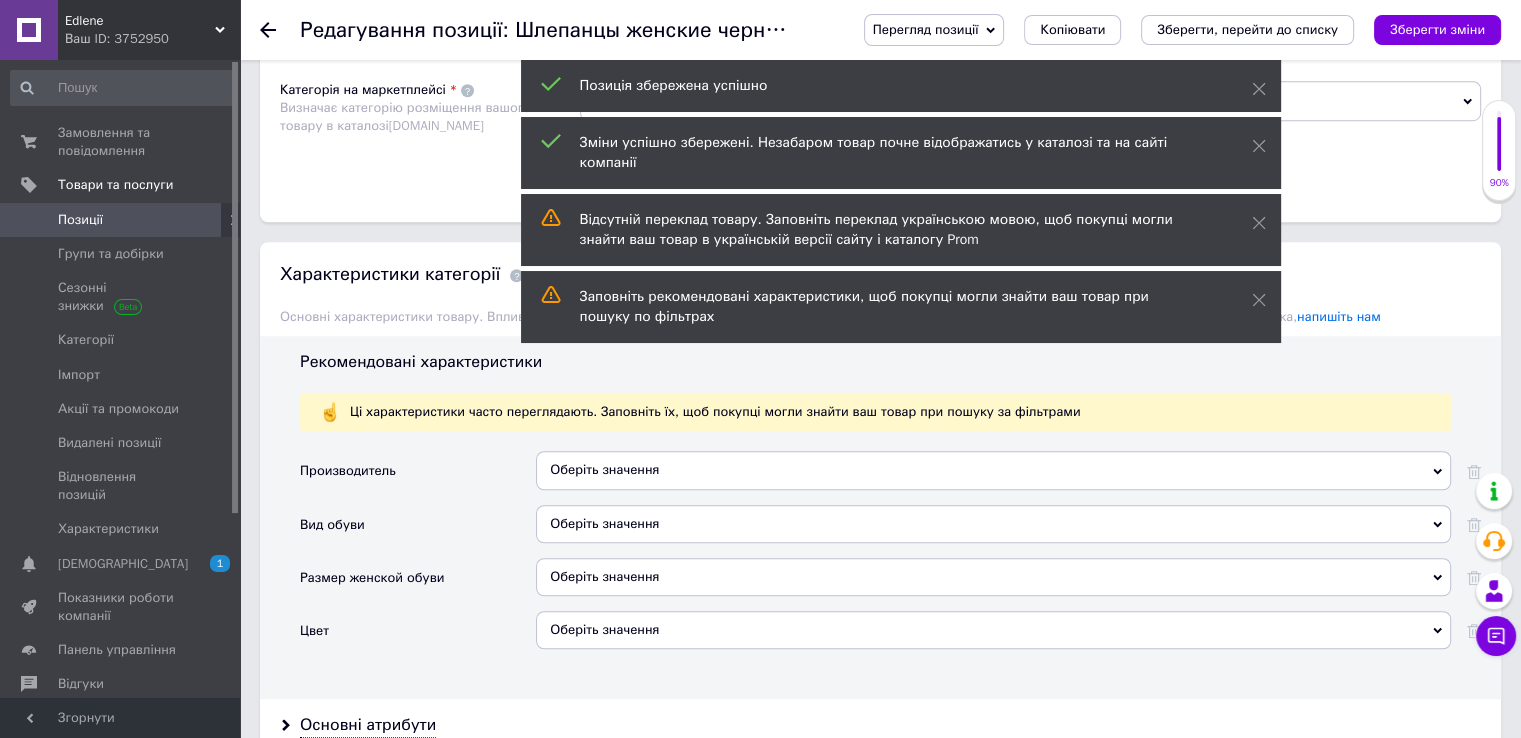 click on "Оберіть значення" at bounding box center [993, 470] 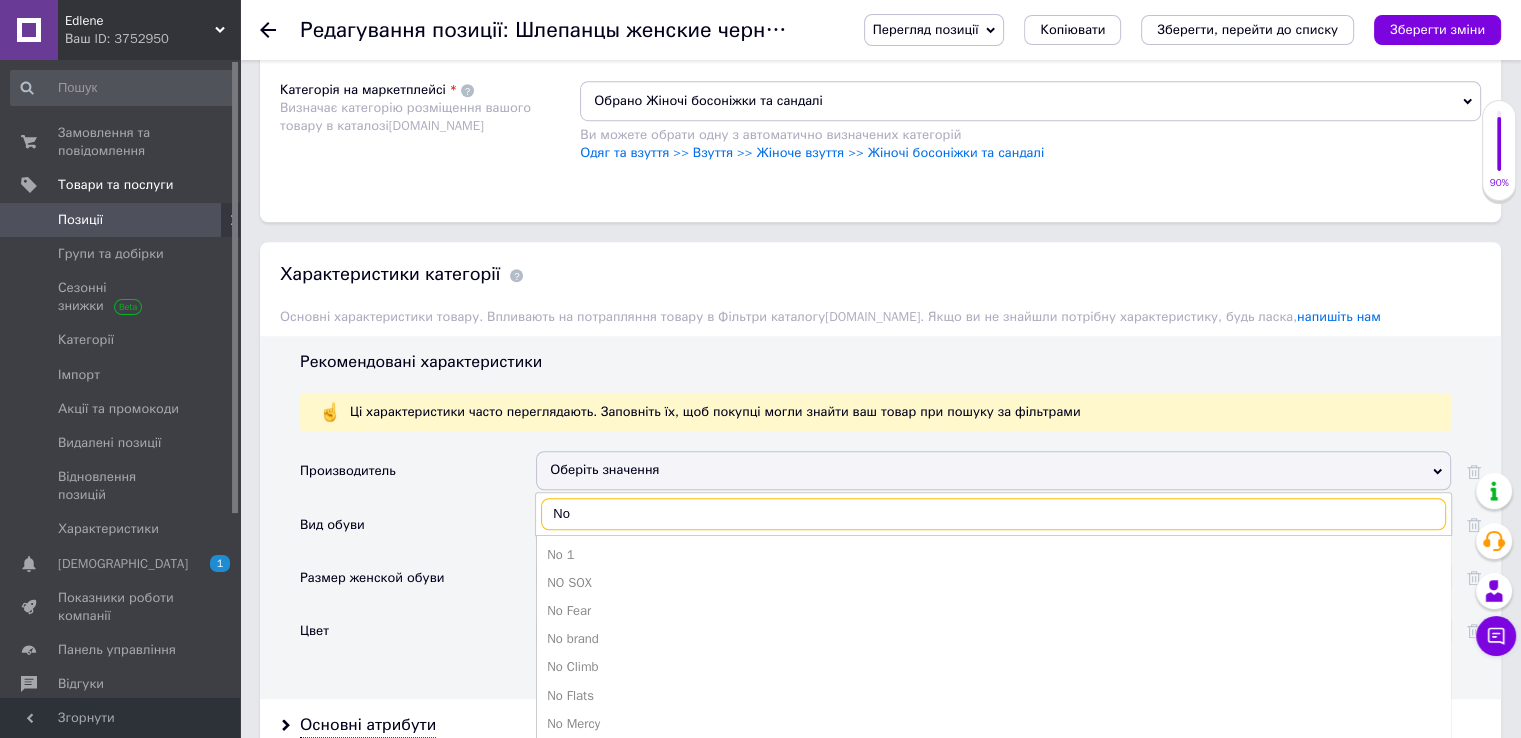 type on "No" 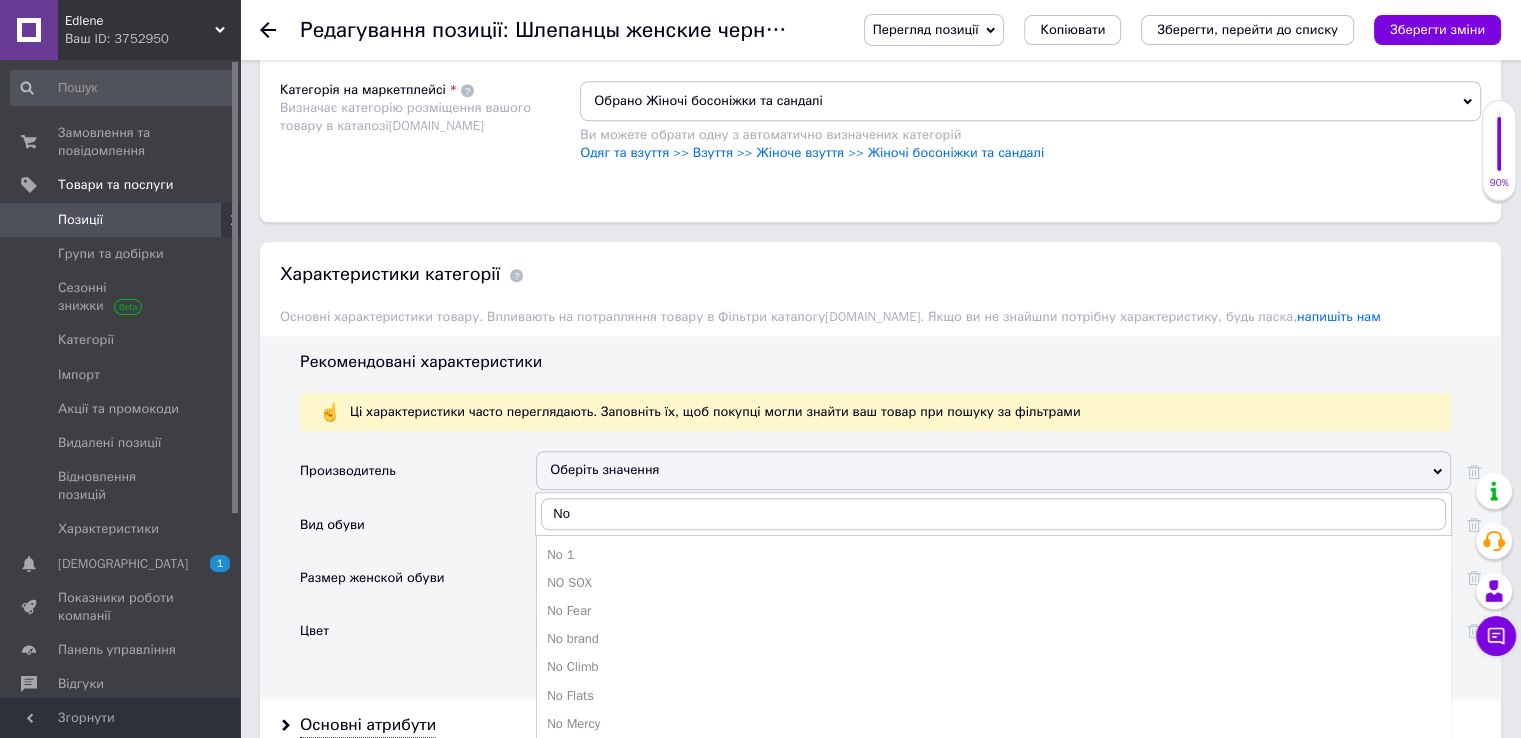 click on "No brand" at bounding box center (993, 639) 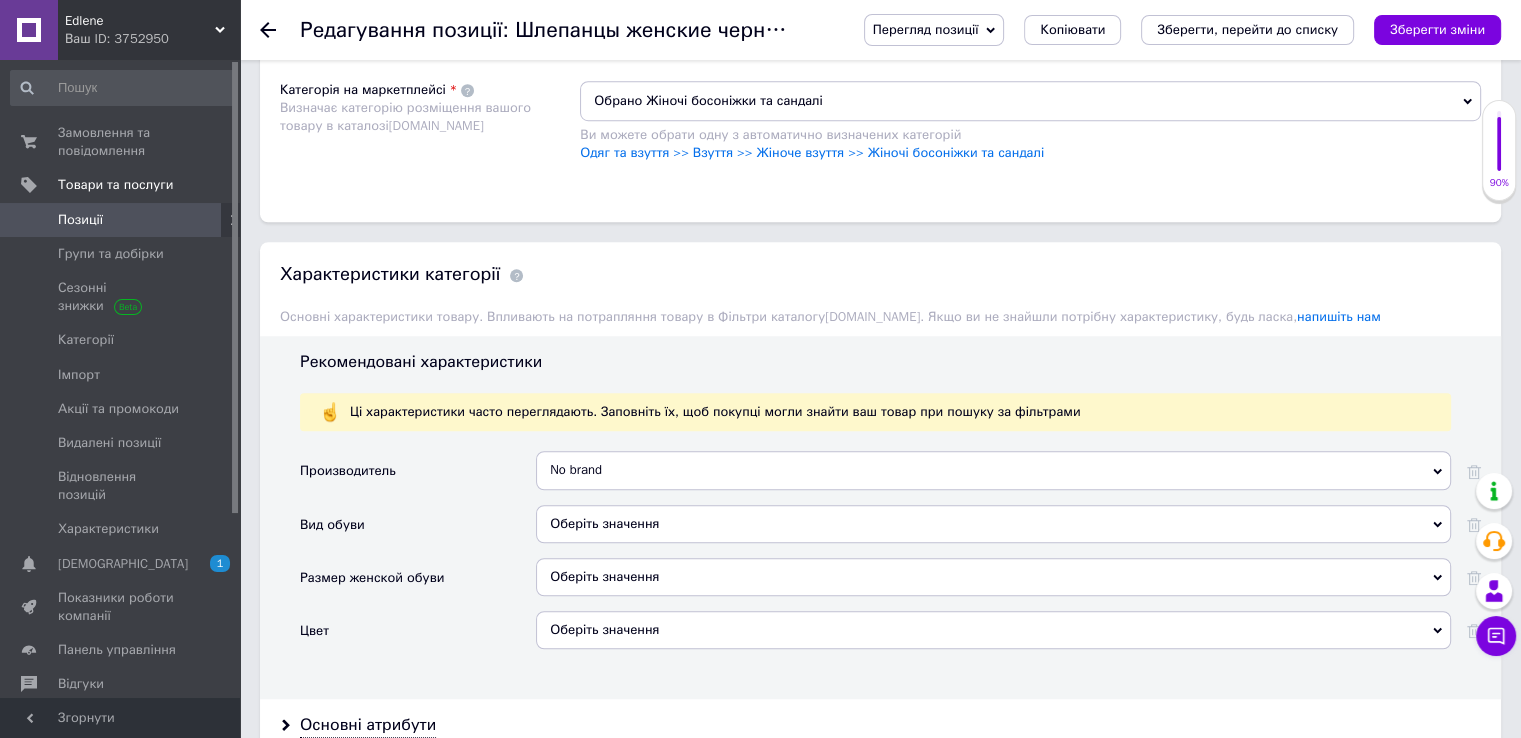click on "Оберіть значення" at bounding box center [993, 524] 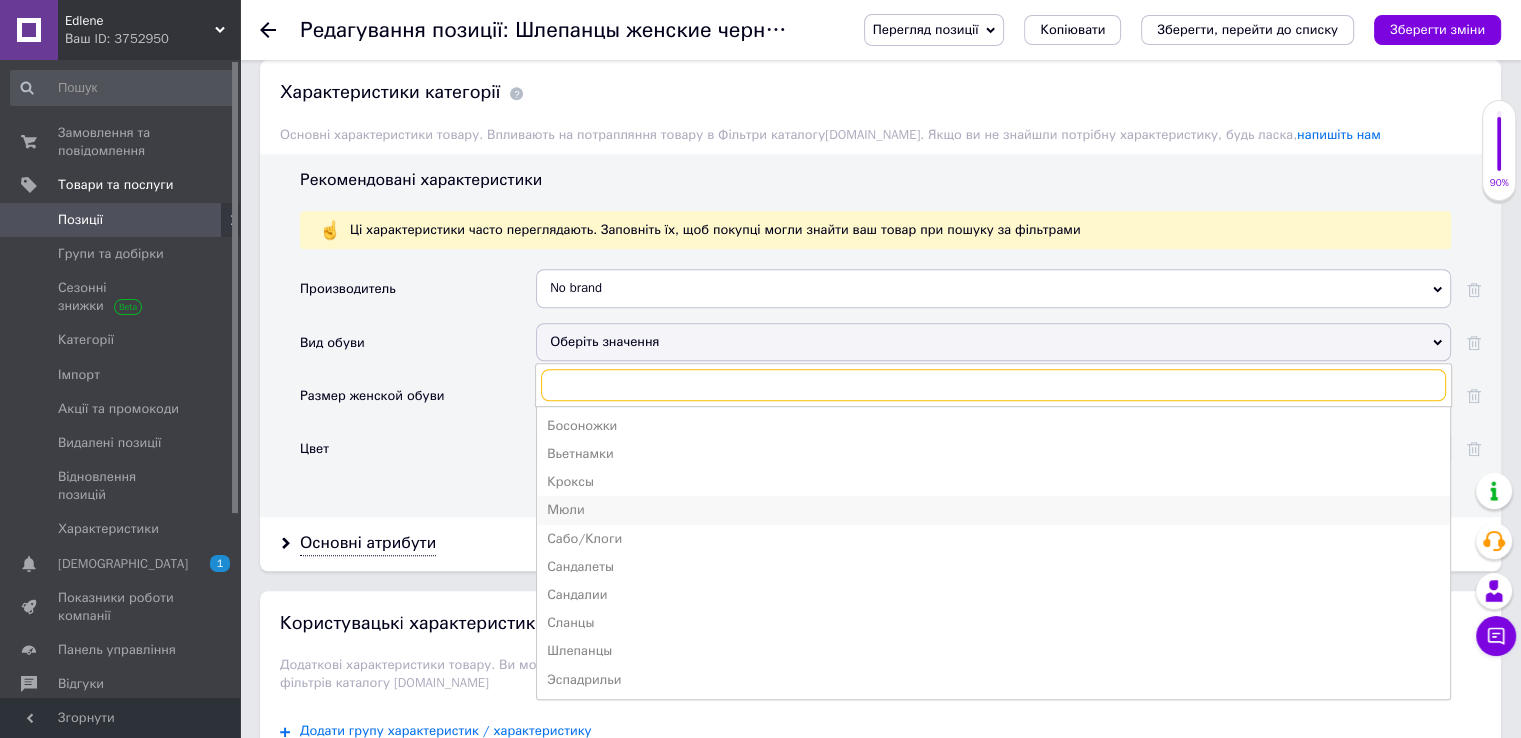 scroll, scrollTop: 1800, scrollLeft: 0, axis: vertical 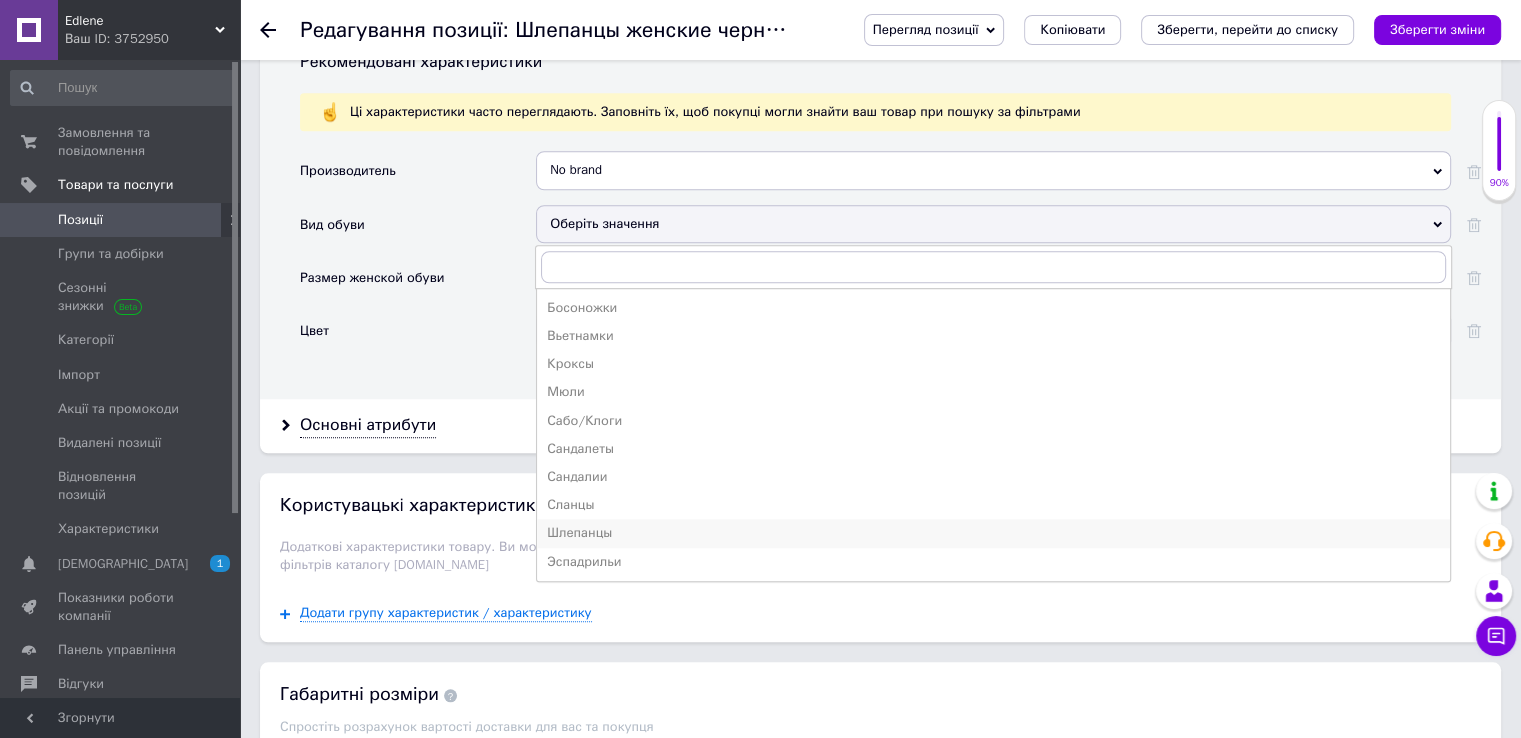 click on "Шлепанцы" at bounding box center [993, 533] 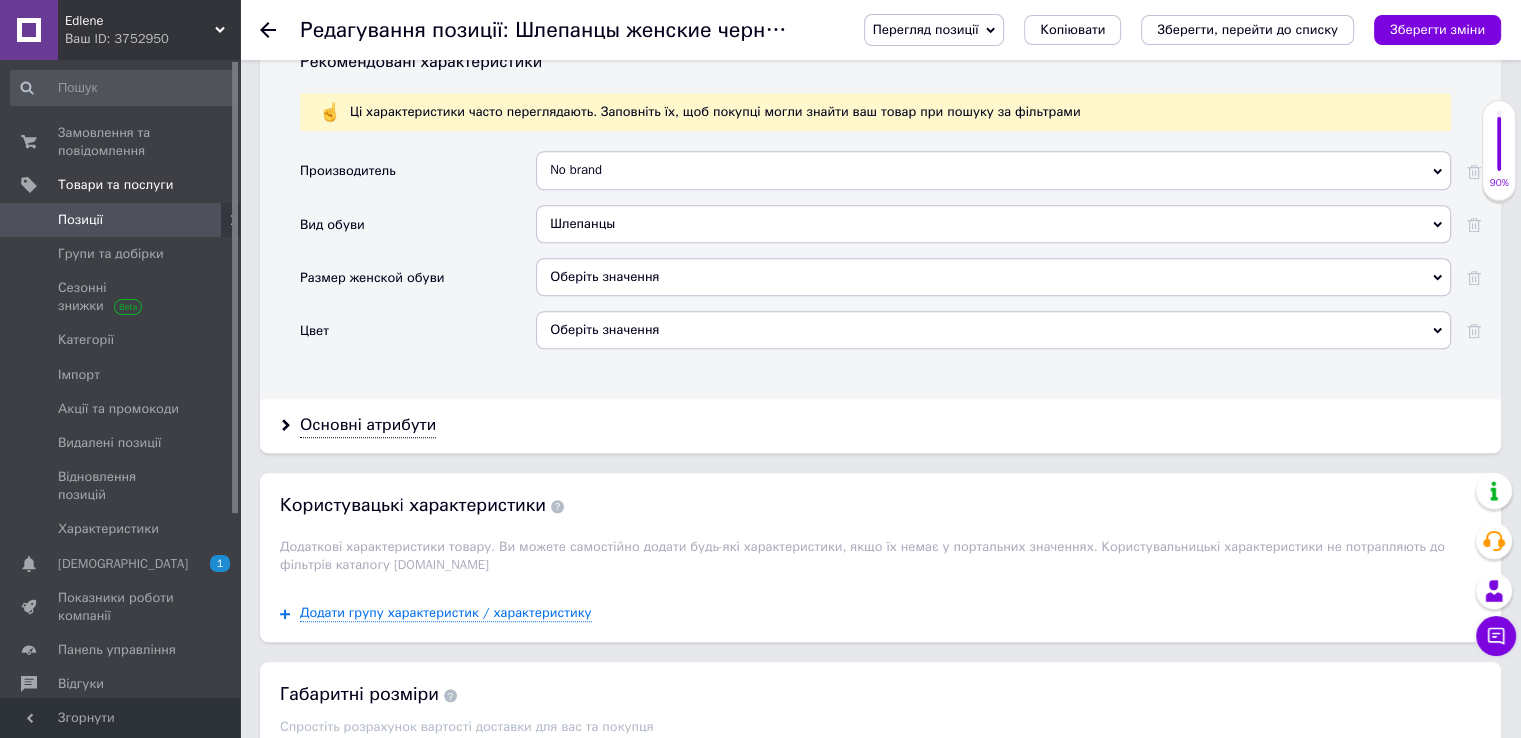 click on "Оберіть значення" at bounding box center [993, 277] 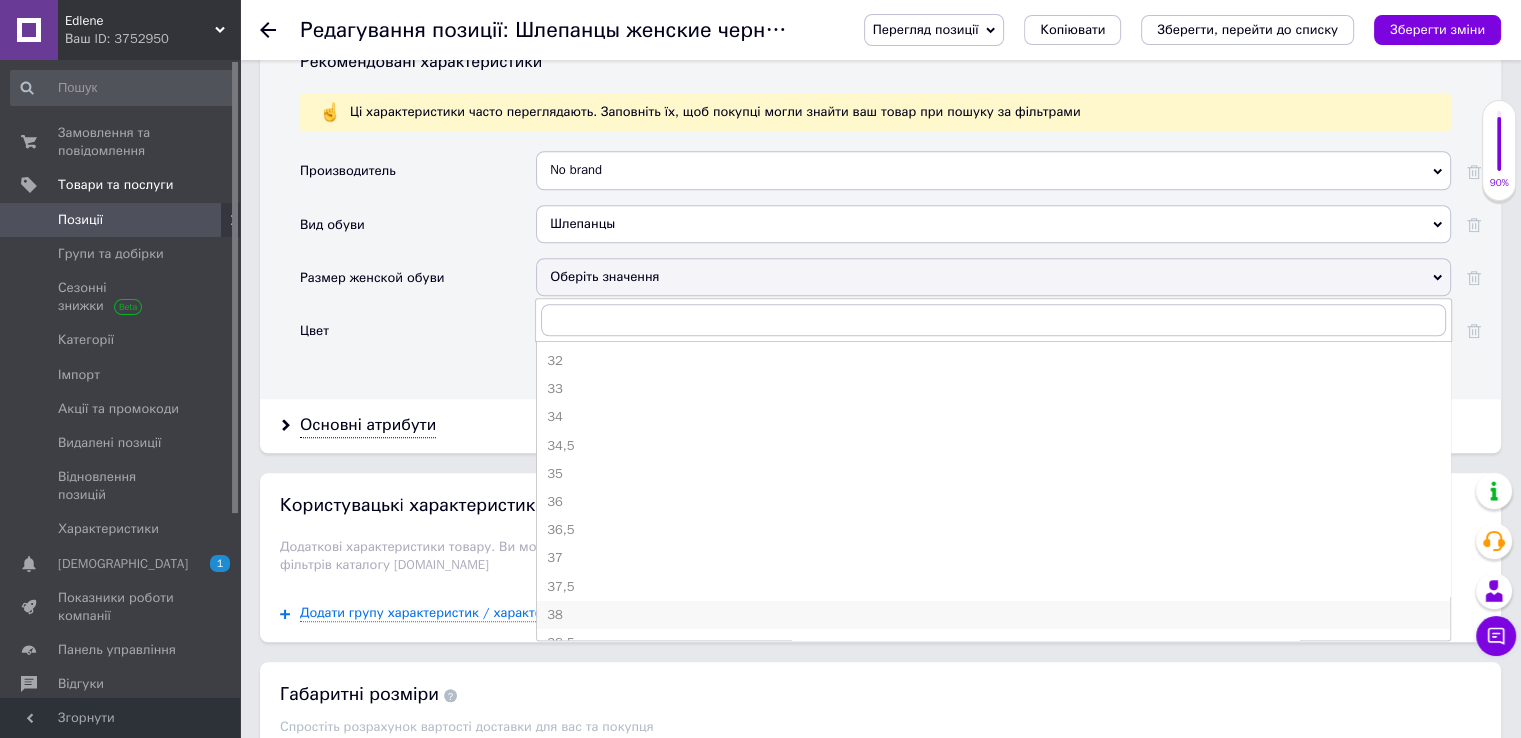 click on "38" at bounding box center [993, 615] 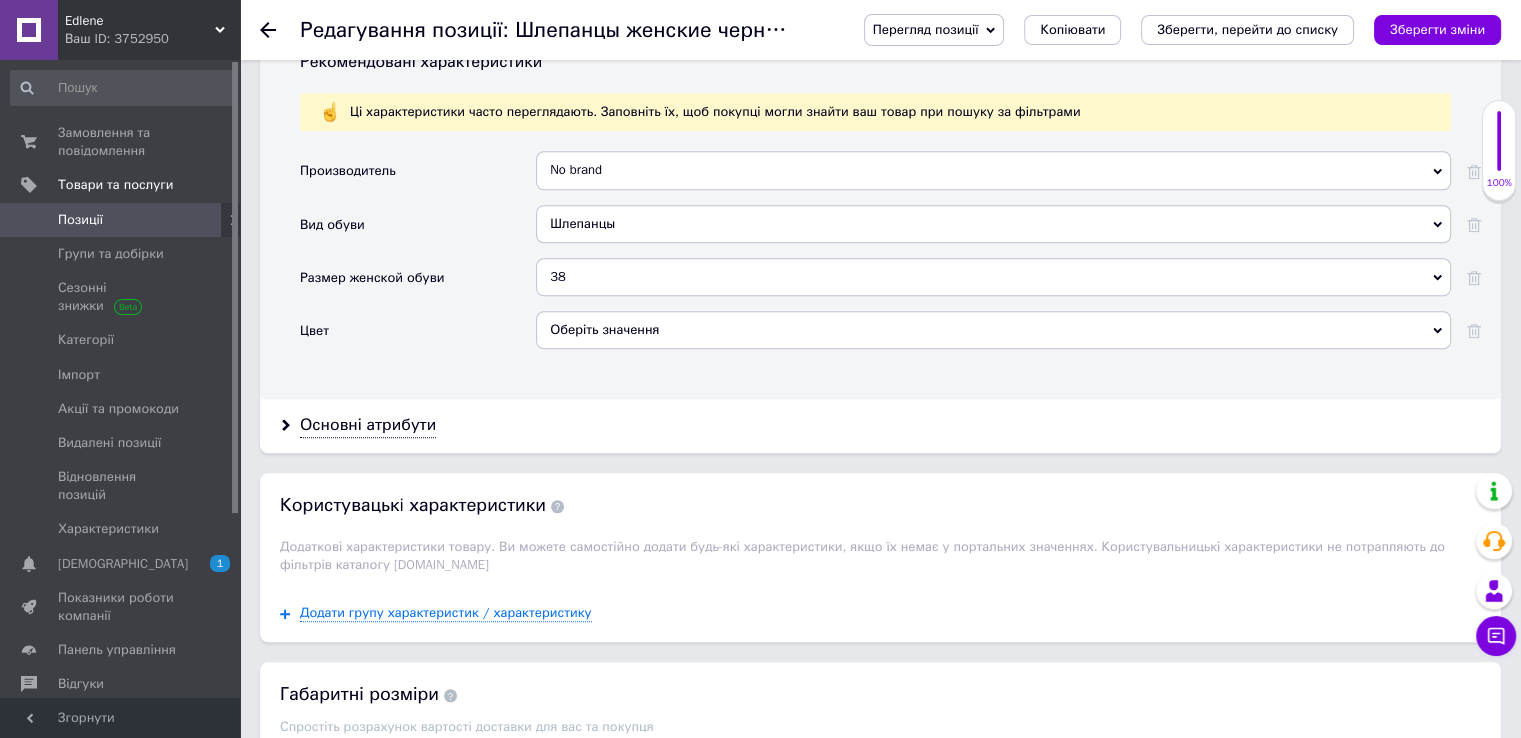 click on "Оберіть значення" at bounding box center (993, 330) 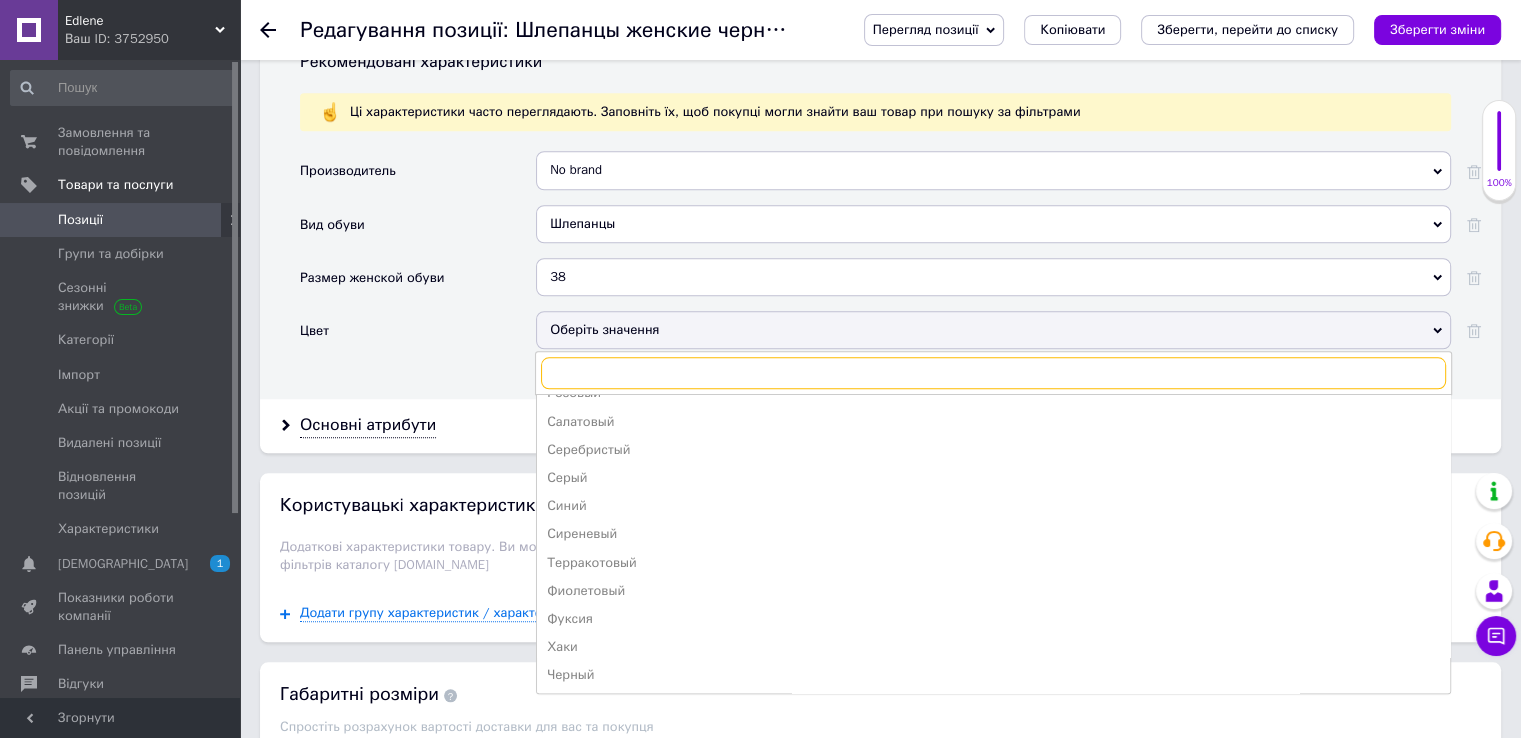 scroll, scrollTop: 500, scrollLeft: 0, axis: vertical 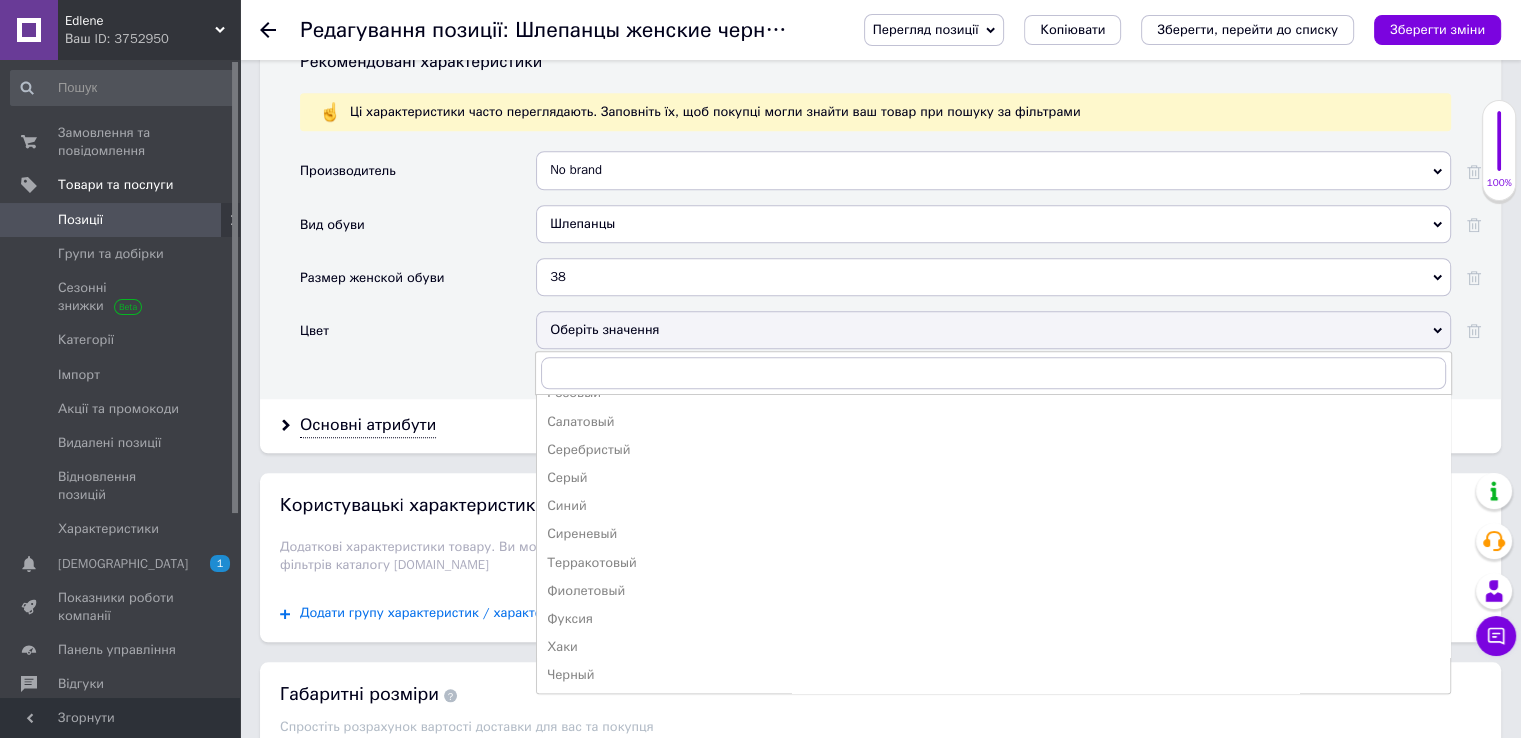 drag, startPoint x: 566, startPoint y: 669, endPoint x: 478, endPoint y: 597, distance: 113.70136 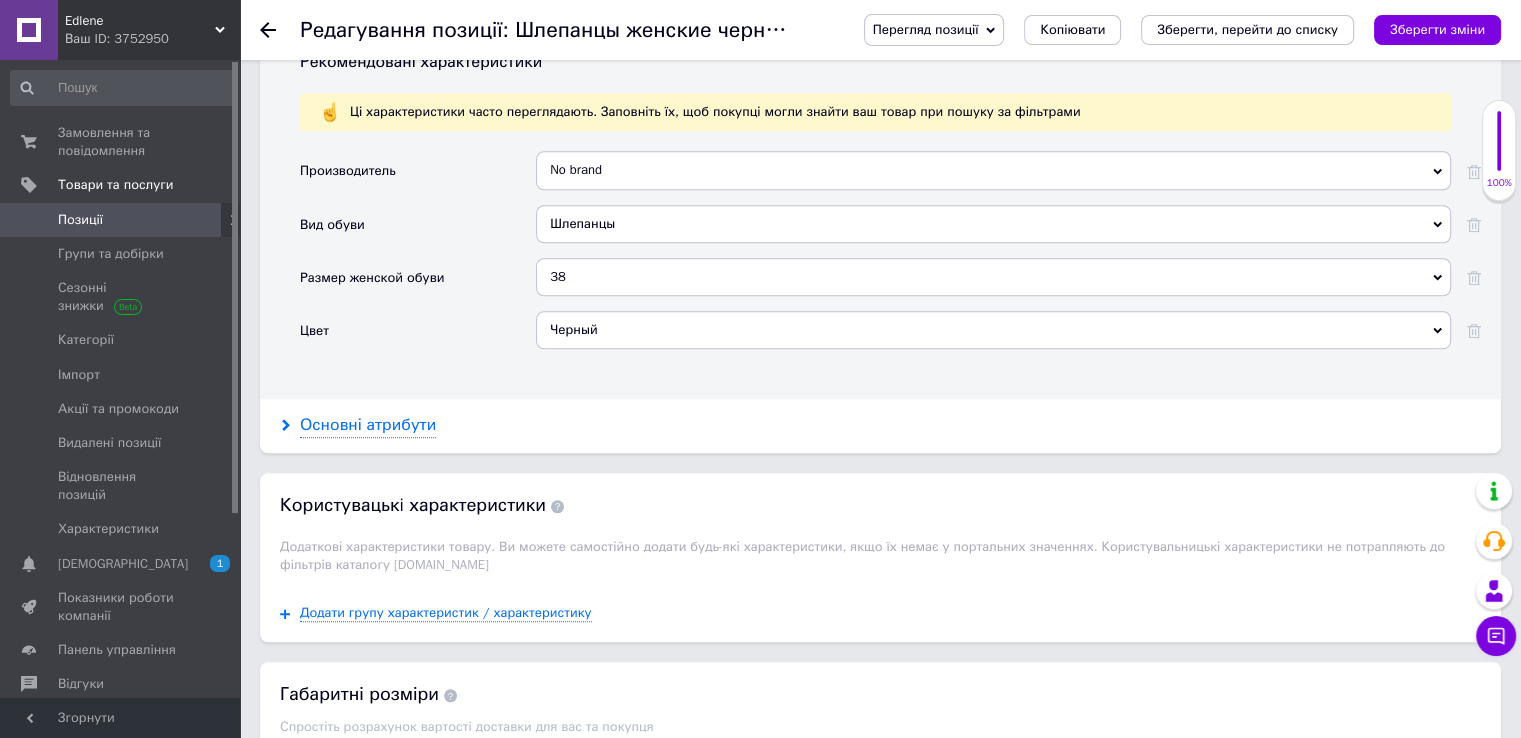click 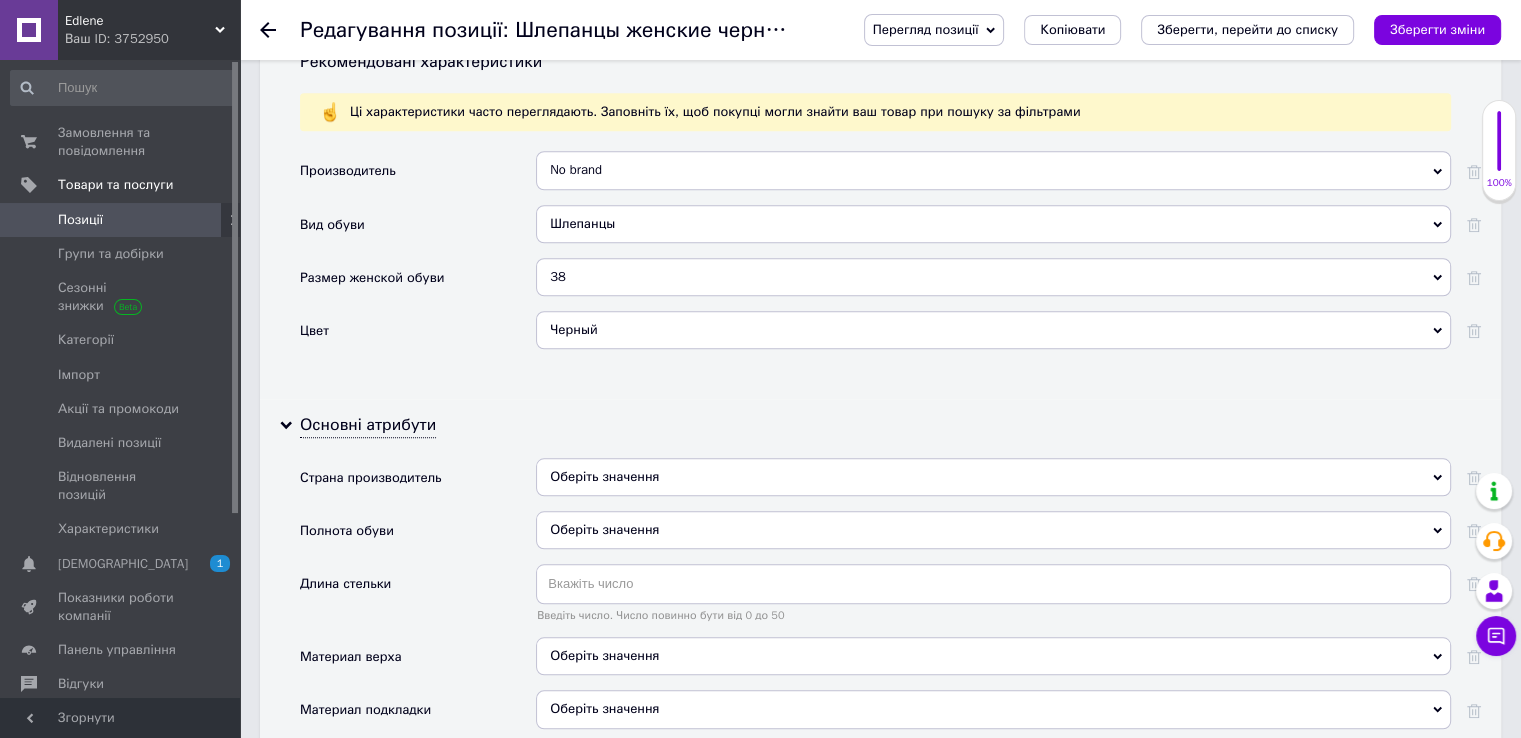 click on "Оберіть значення" at bounding box center [993, 477] 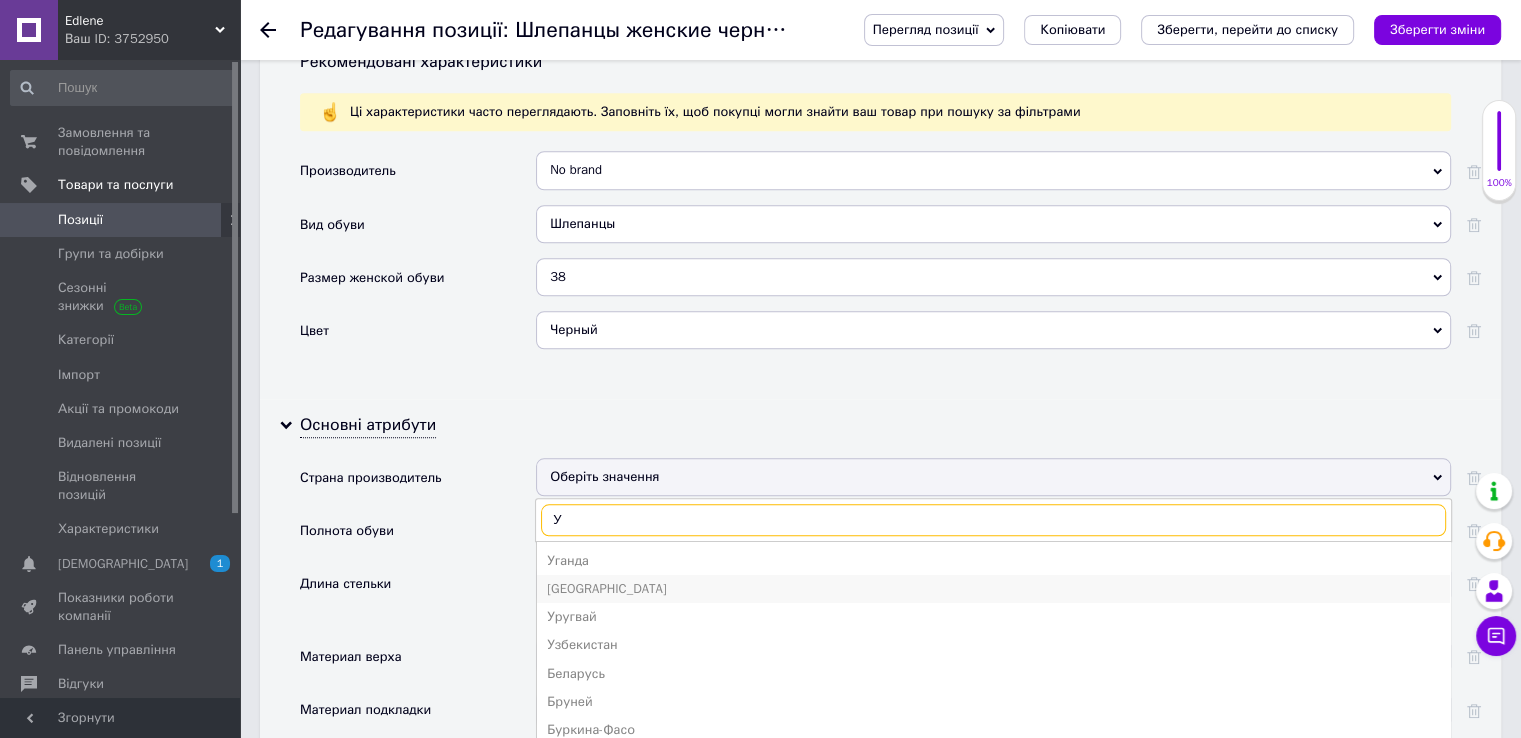type on "У" 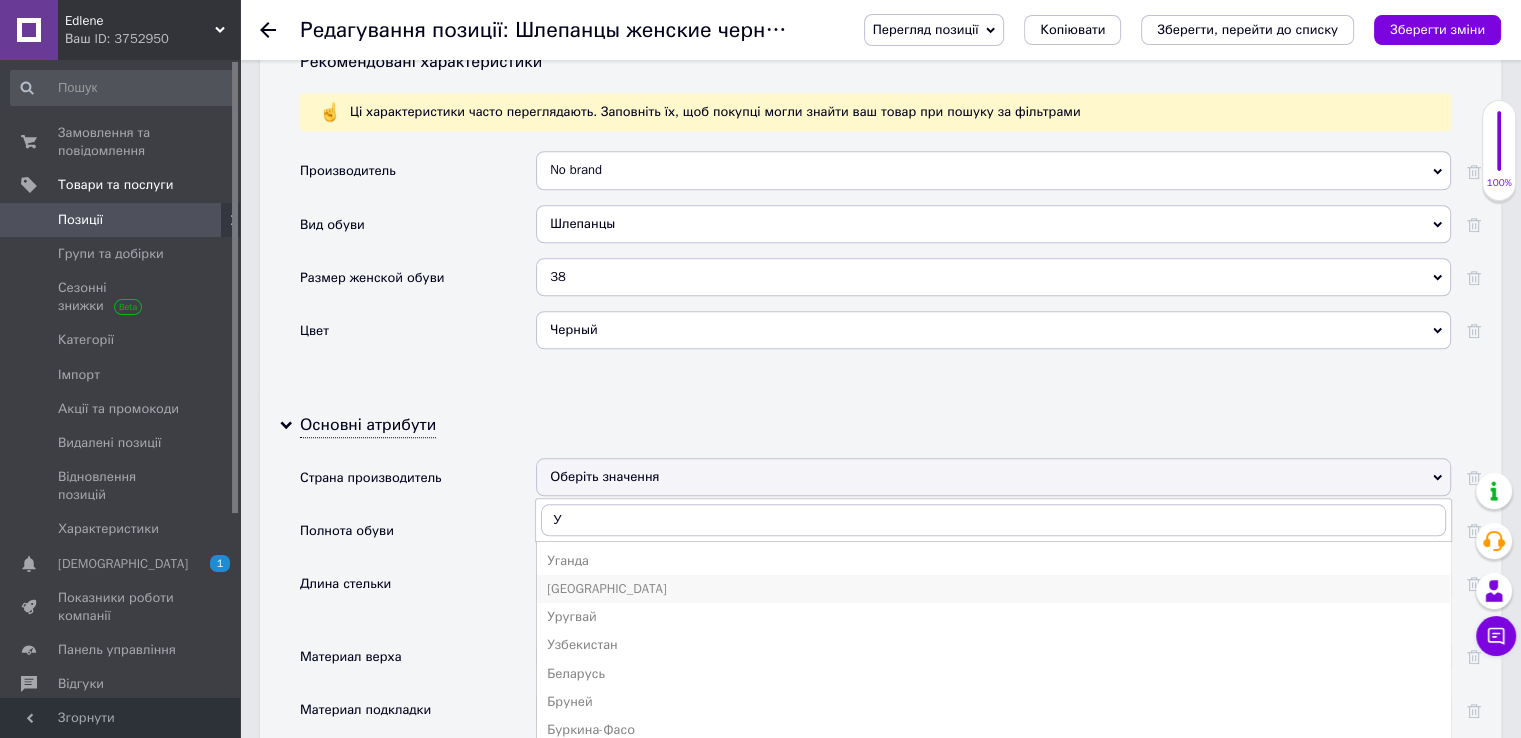 click on "[GEOGRAPHIC_DATA]" at bounding box center (993, 589) 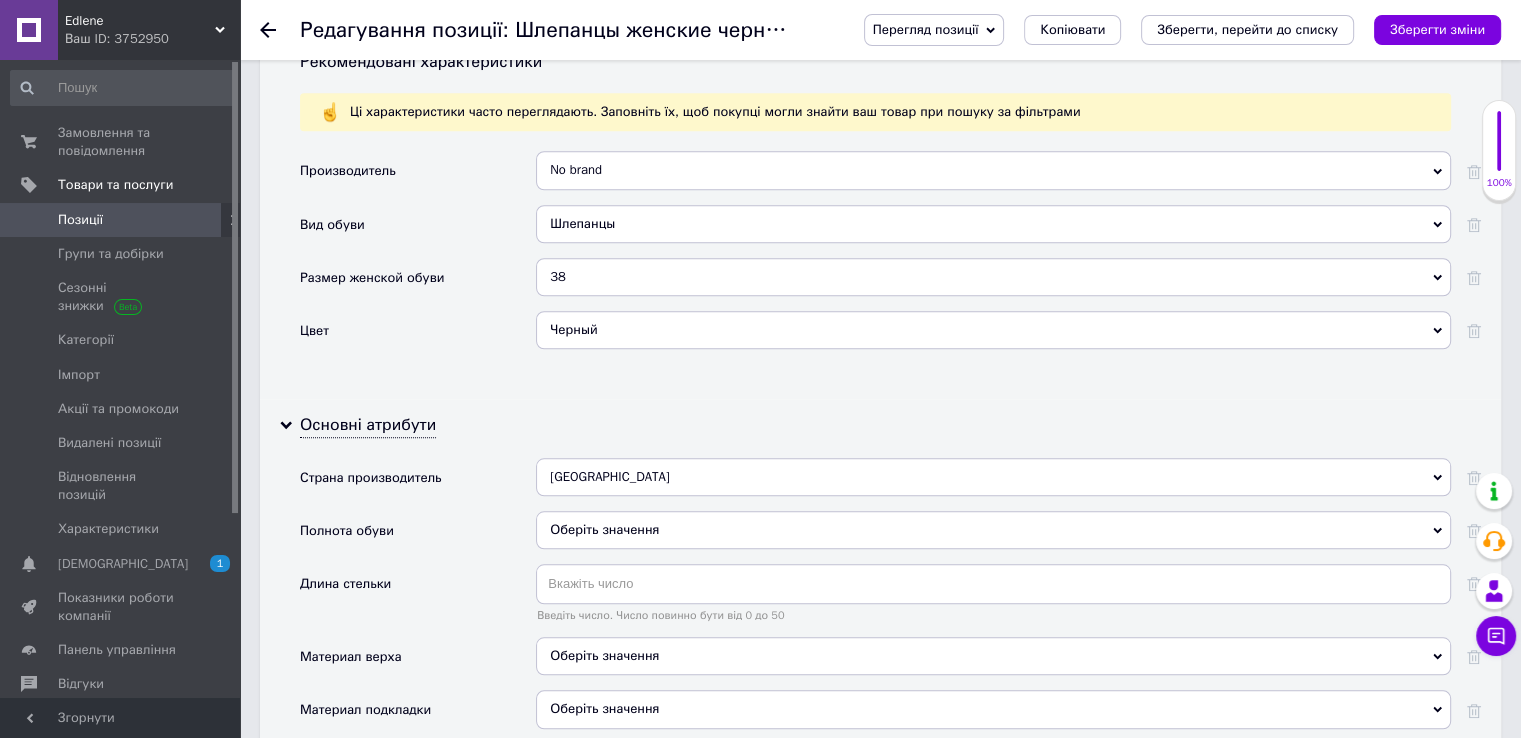 click on "Оберіть значення" at bounding box center (993, 530) 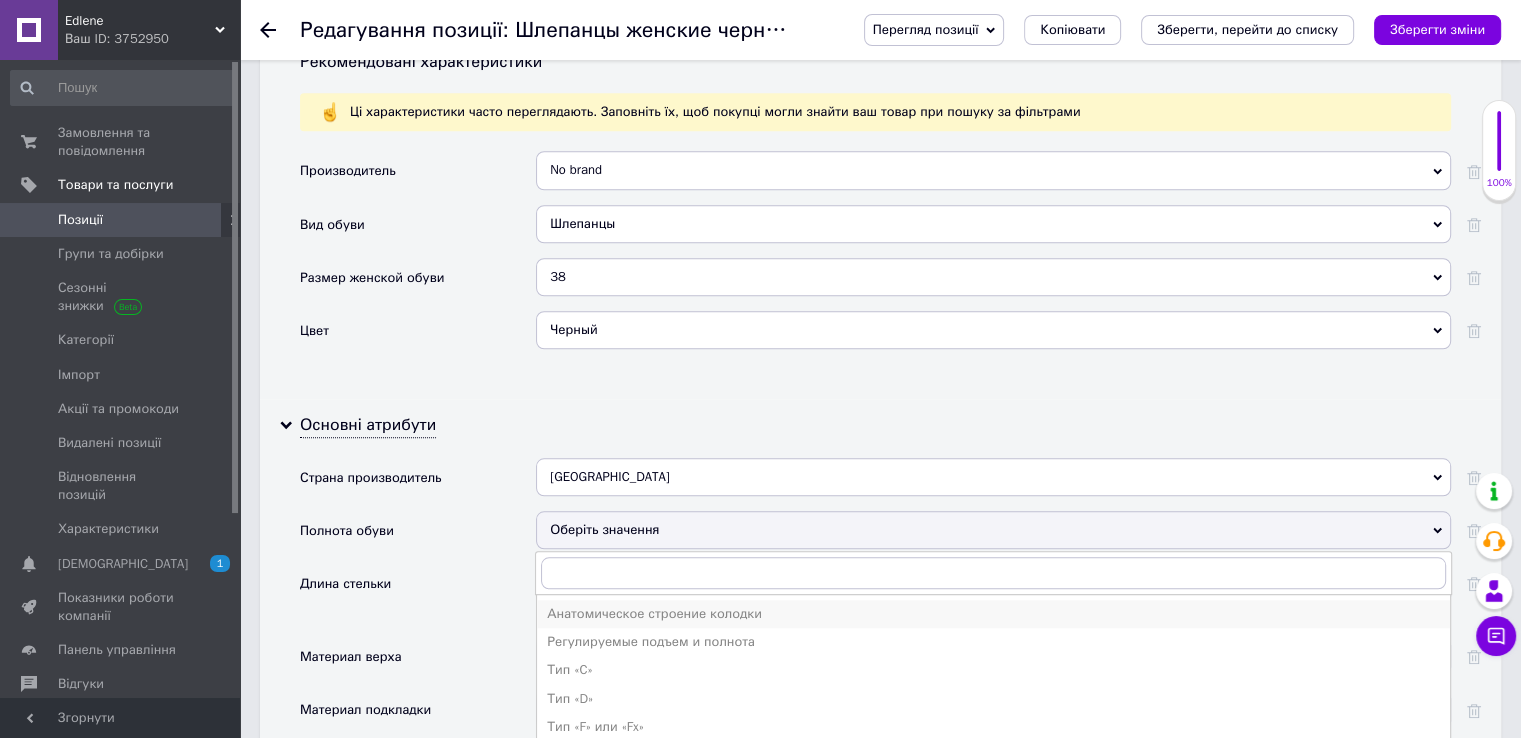 click on "Анатомическое строение колодки" at bounding box center (993, 614) 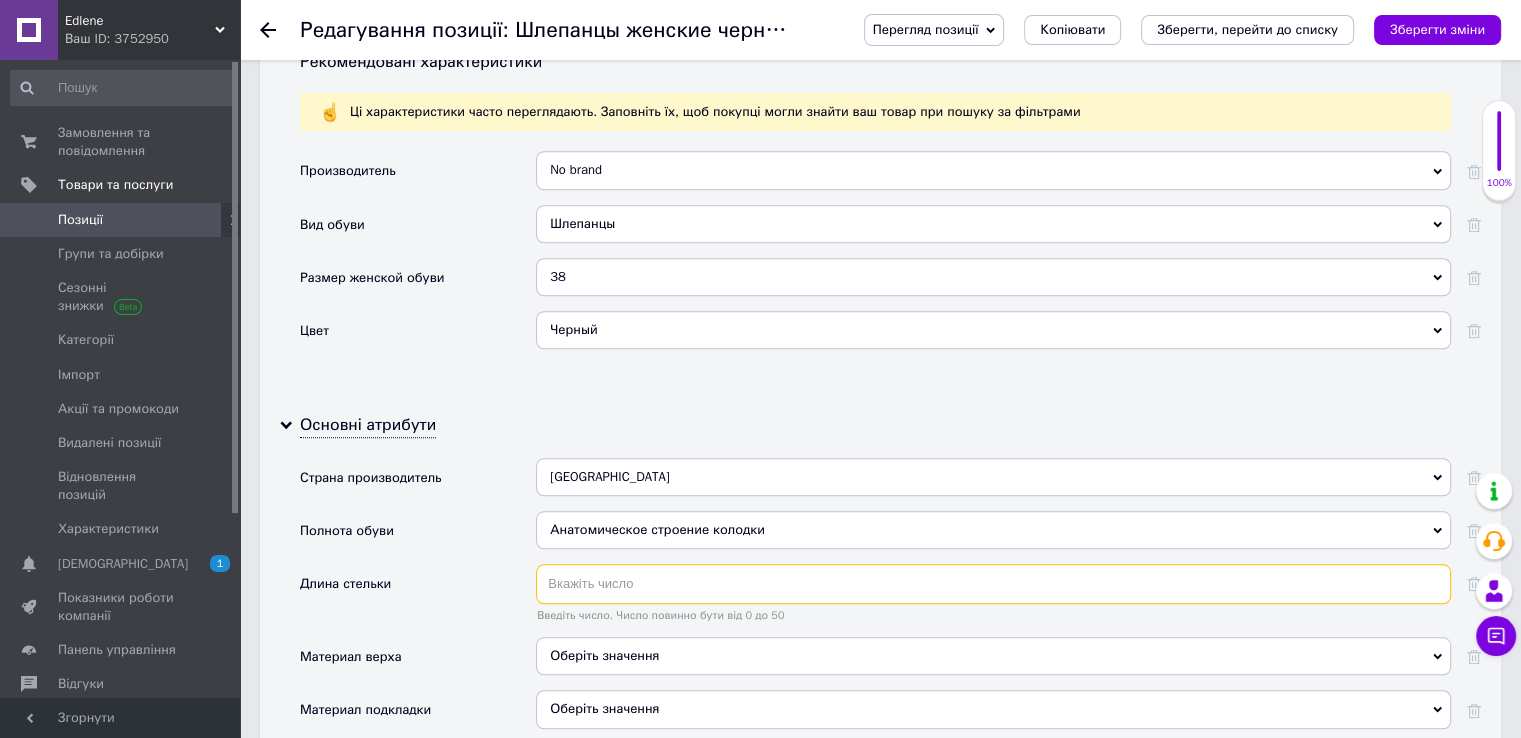 click at bounding box center (993, 584) 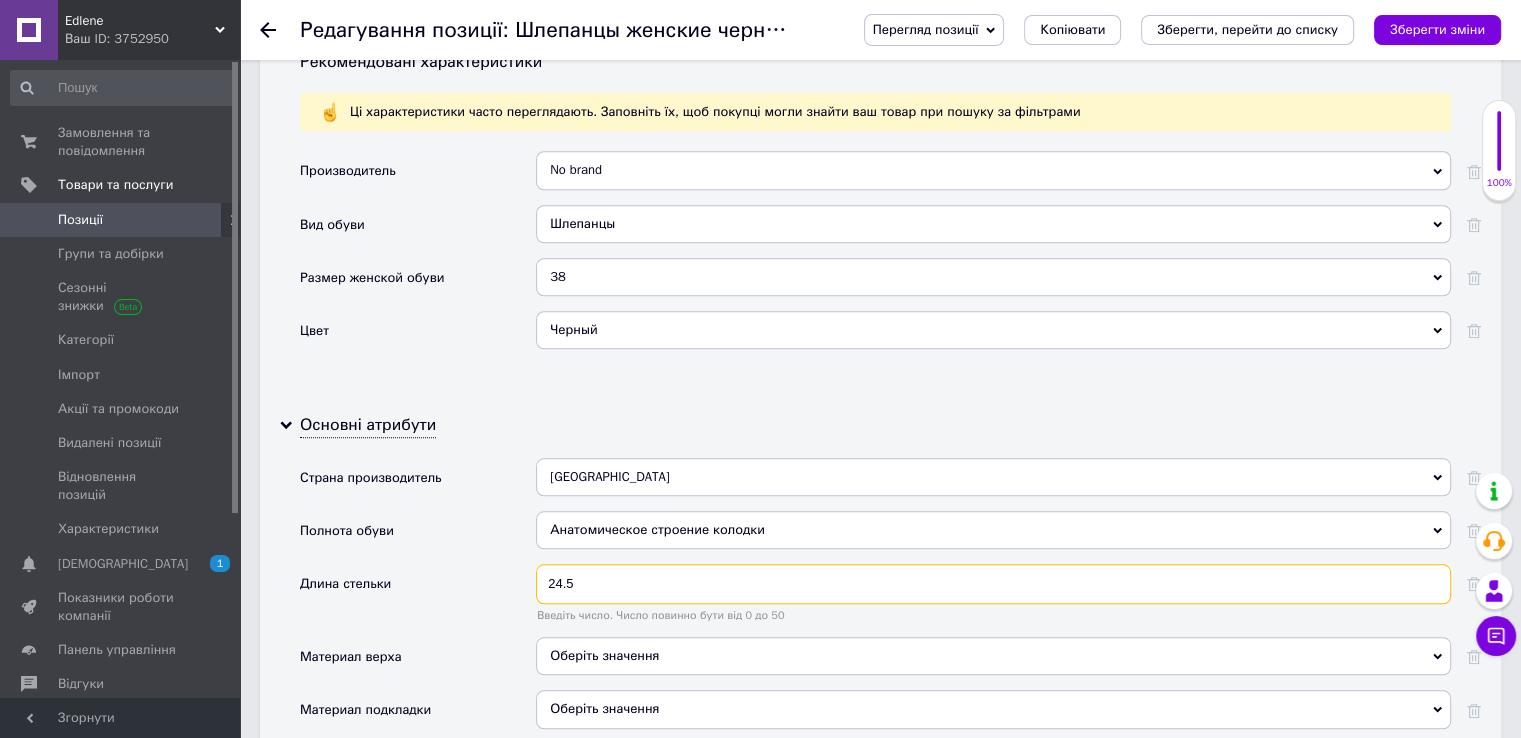 scroll, scrollTop: 2000, scrollLeft: 0, axis: vertical 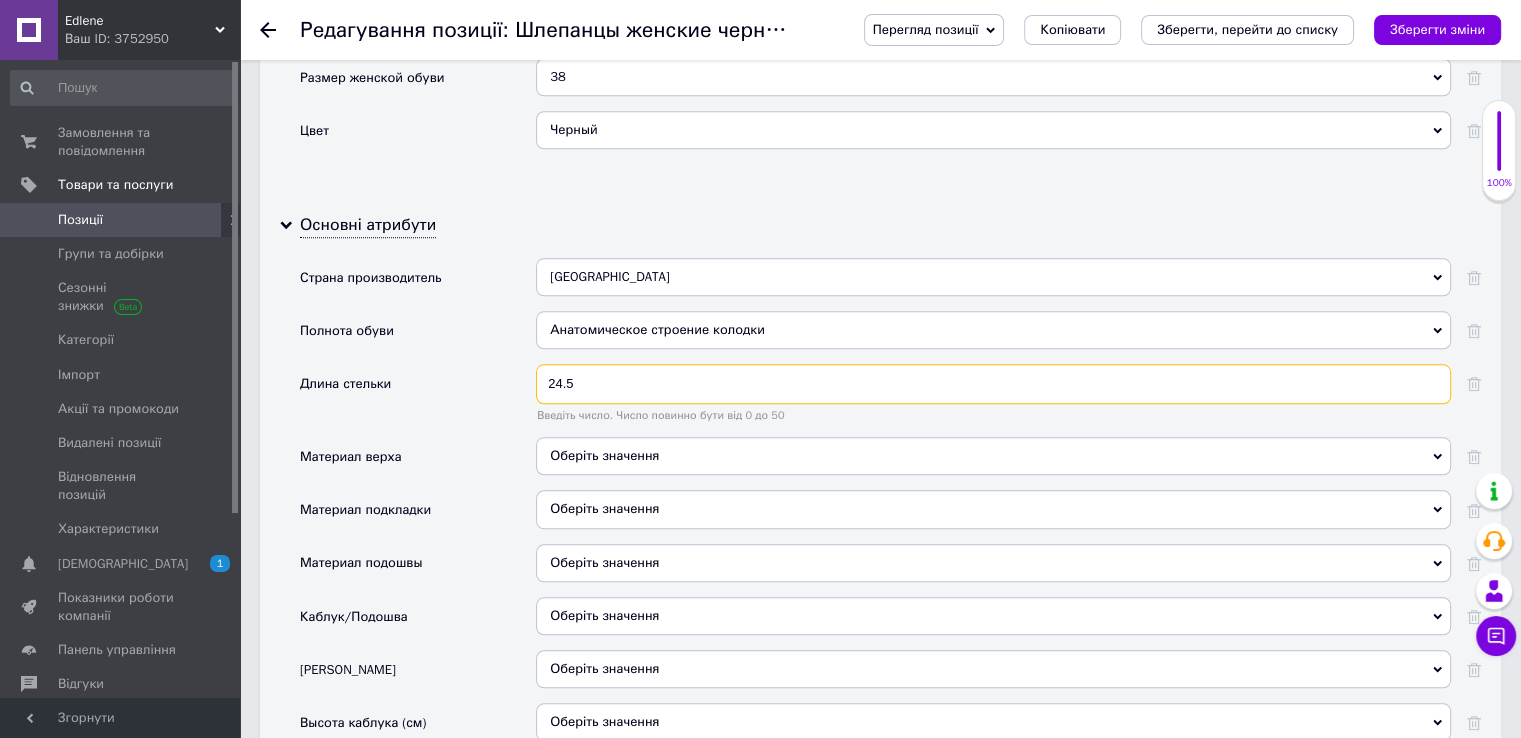 type on "24.5" 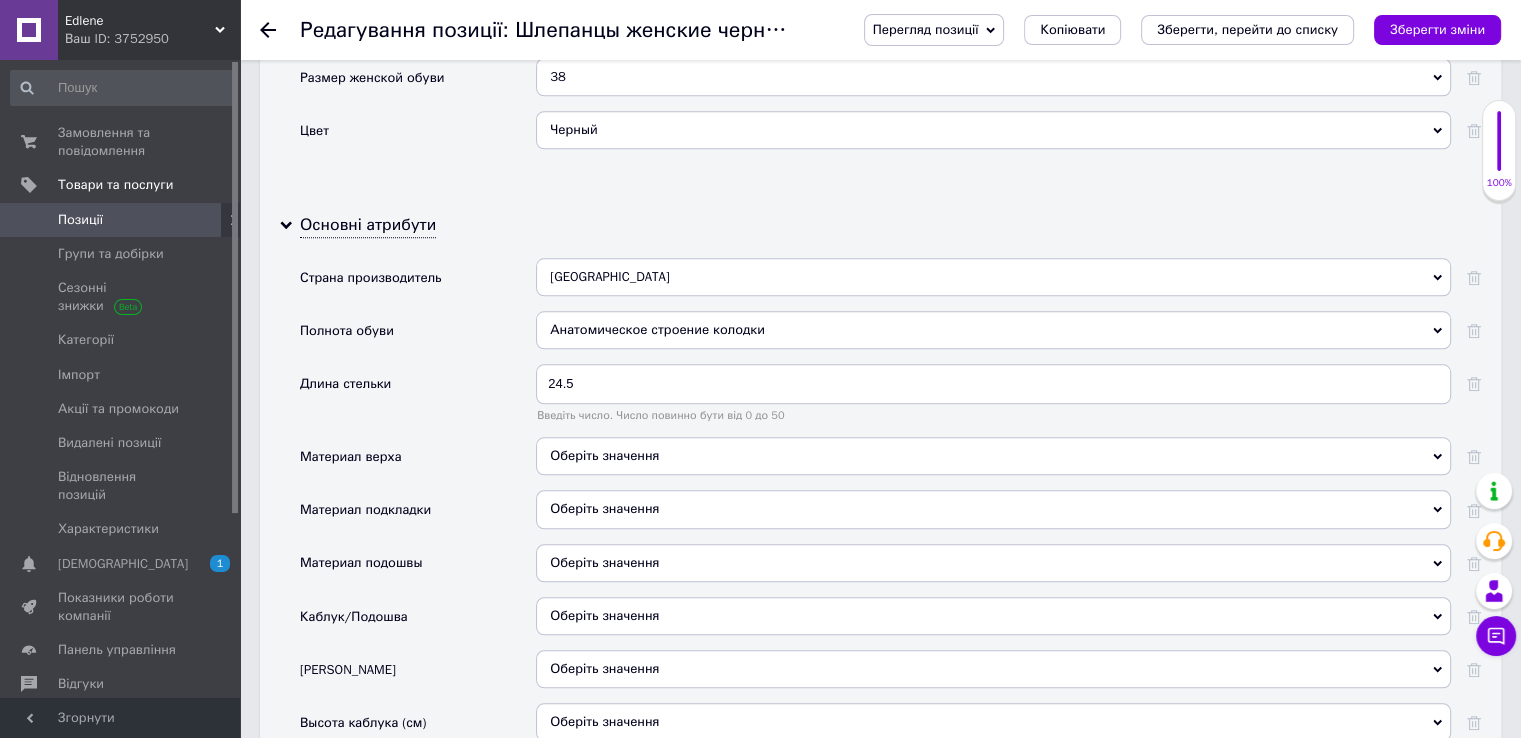 click on "Оберіть значення" at bounding box center (993, 456) 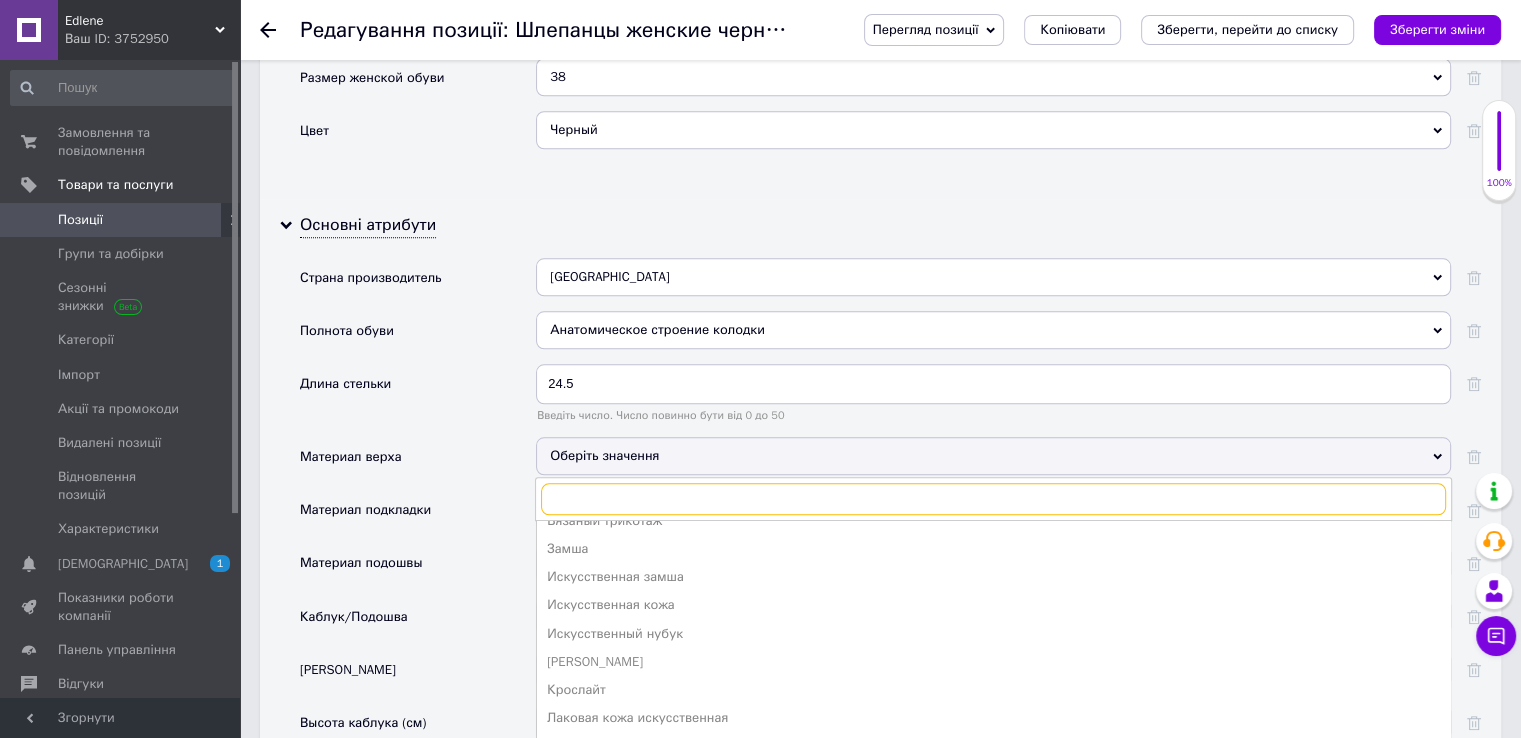 scroll, scrollTop: 300, scrollLeft: 0, axis: vertical 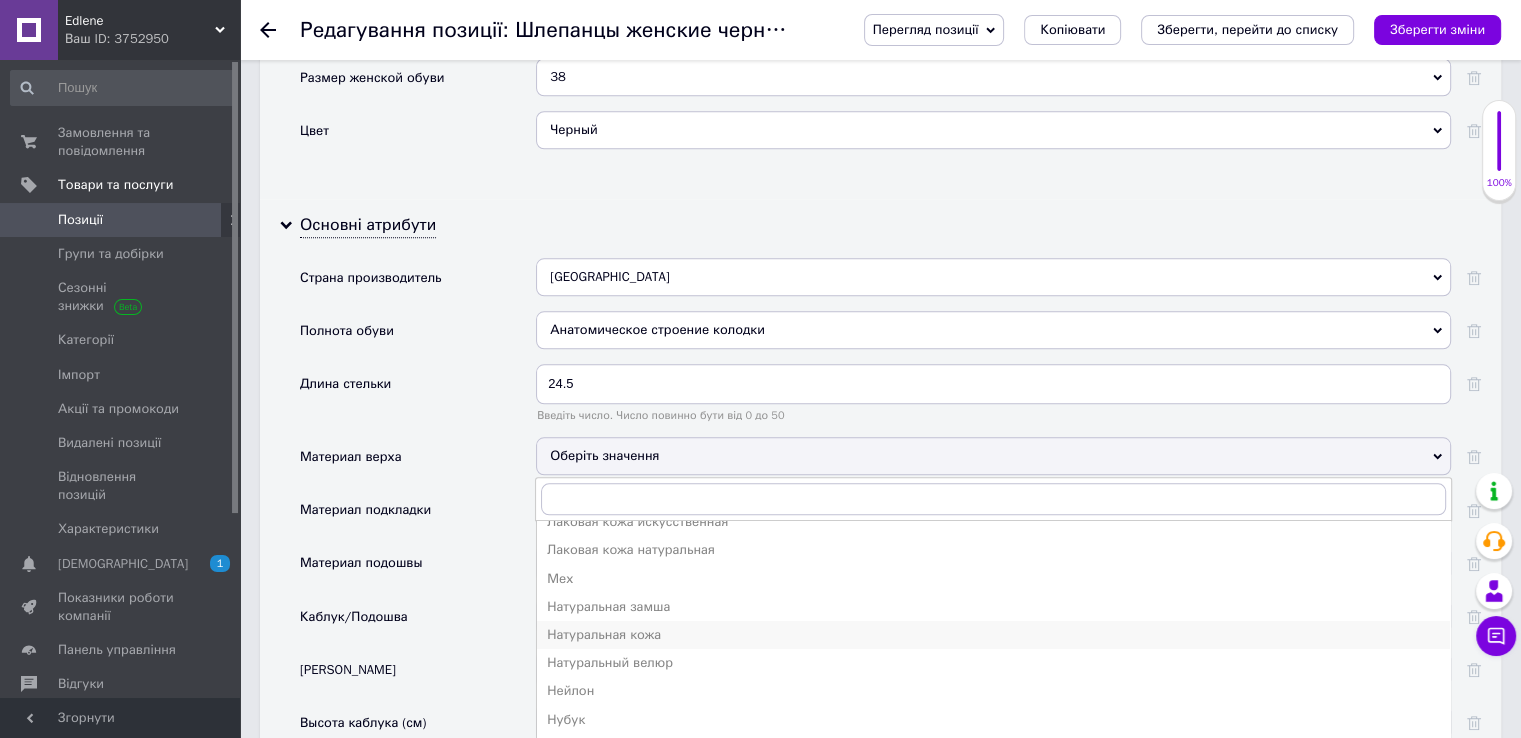 click on "Натуральная кожа" at bounding box center [993, 635] 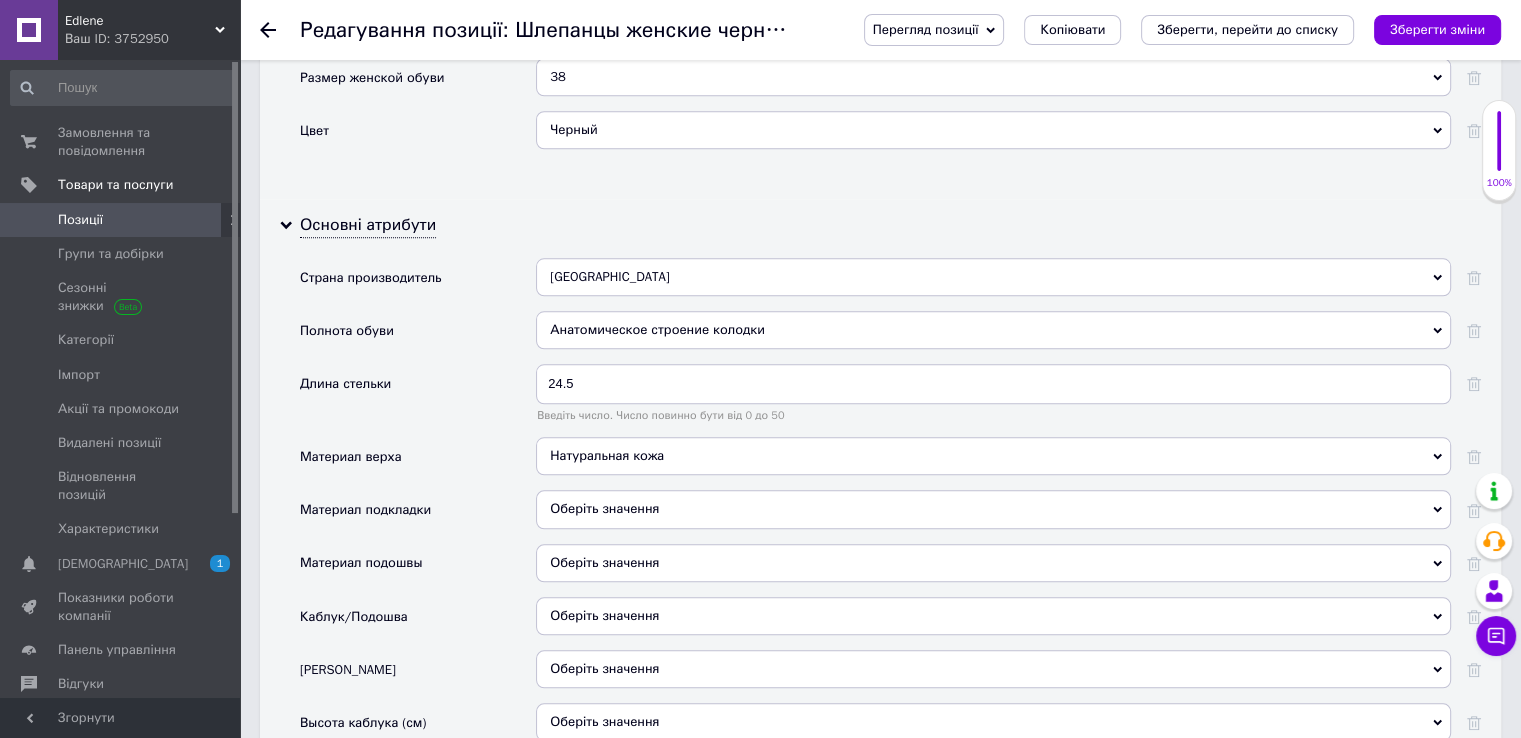 click on "Оберіть значення" at bounding box center [993, 509] 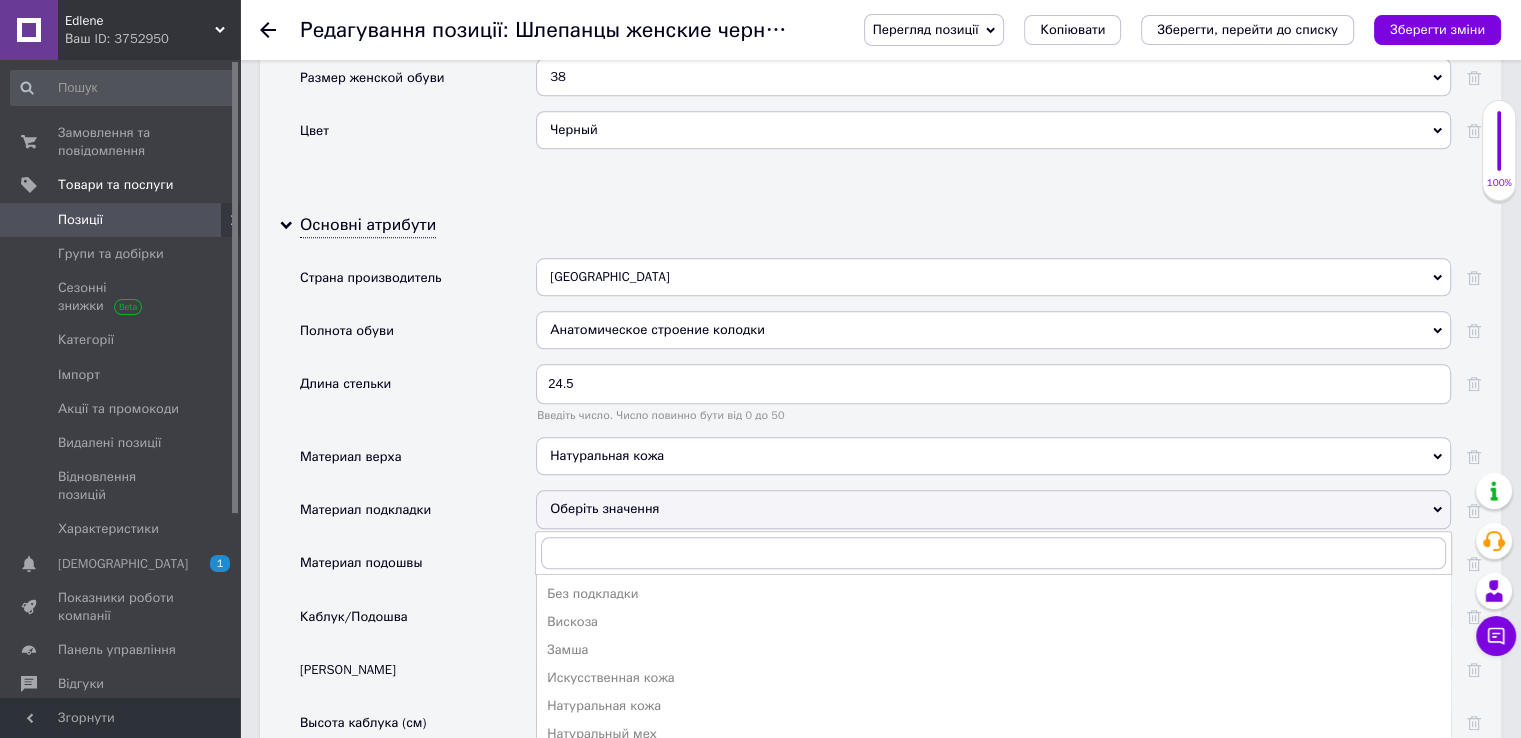 click on "Искусственная кожа" at bounding box center (993, 678) 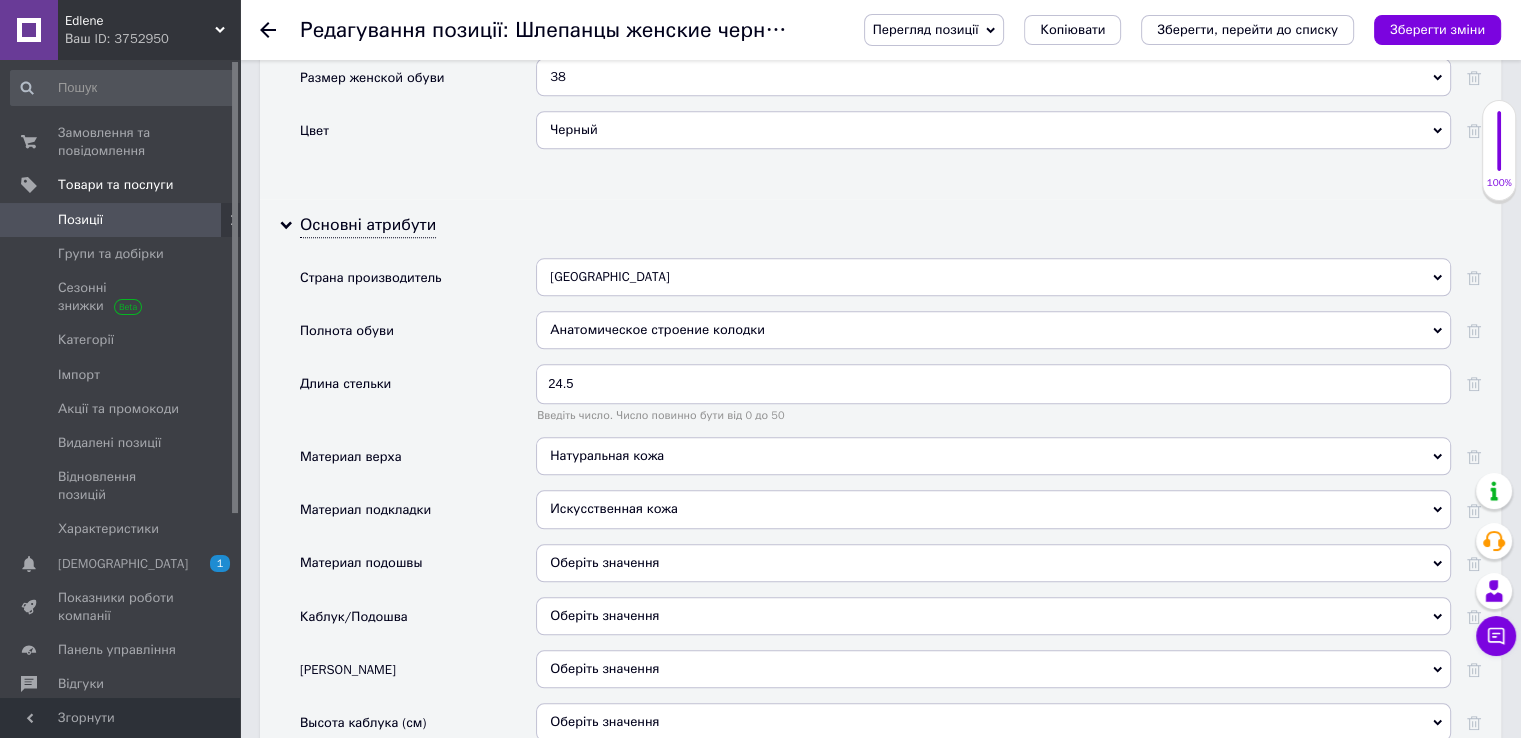 click on "Оберіть значення" at bounding box center [993, 563] 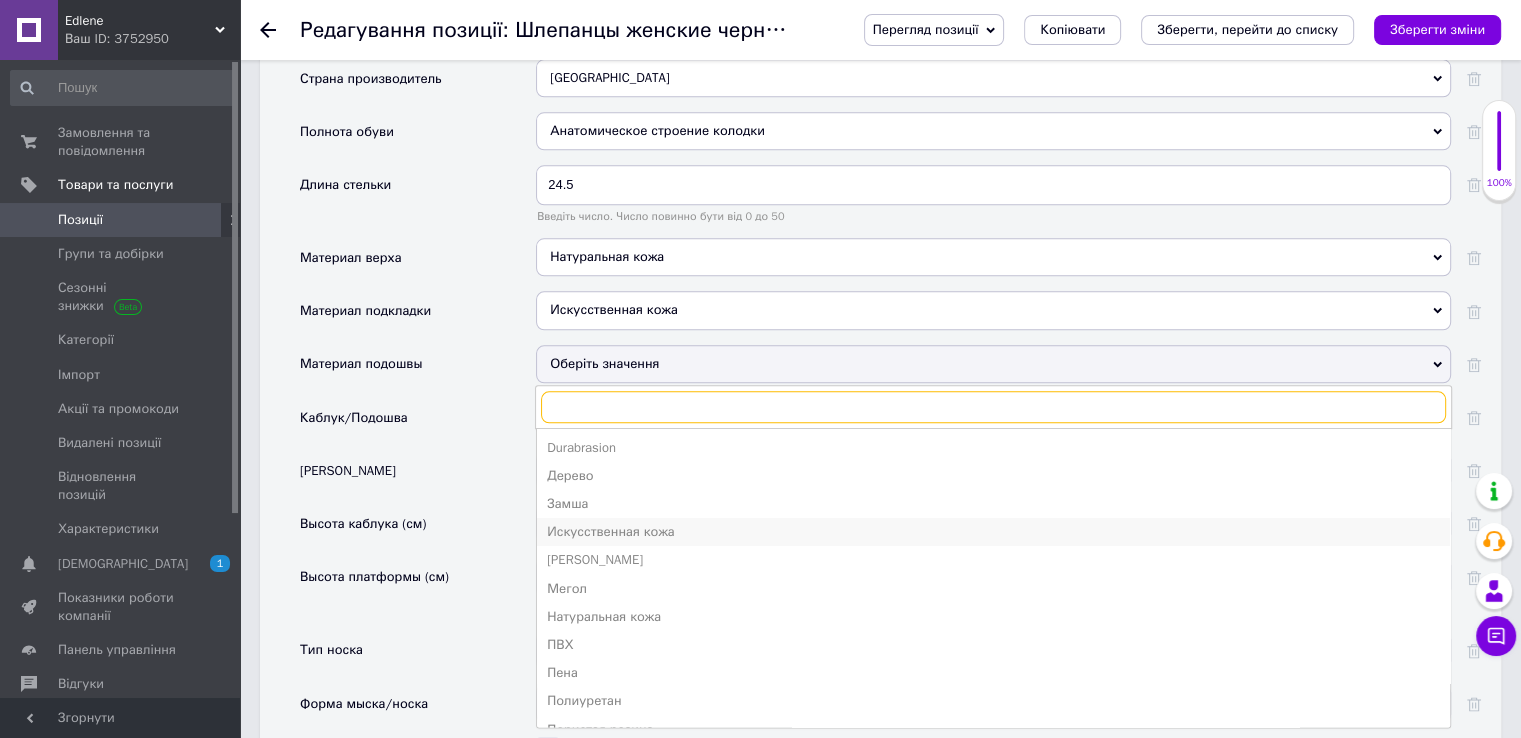 scroll, scrollTop: 2200, scrollLeft: 0, axis: vertical 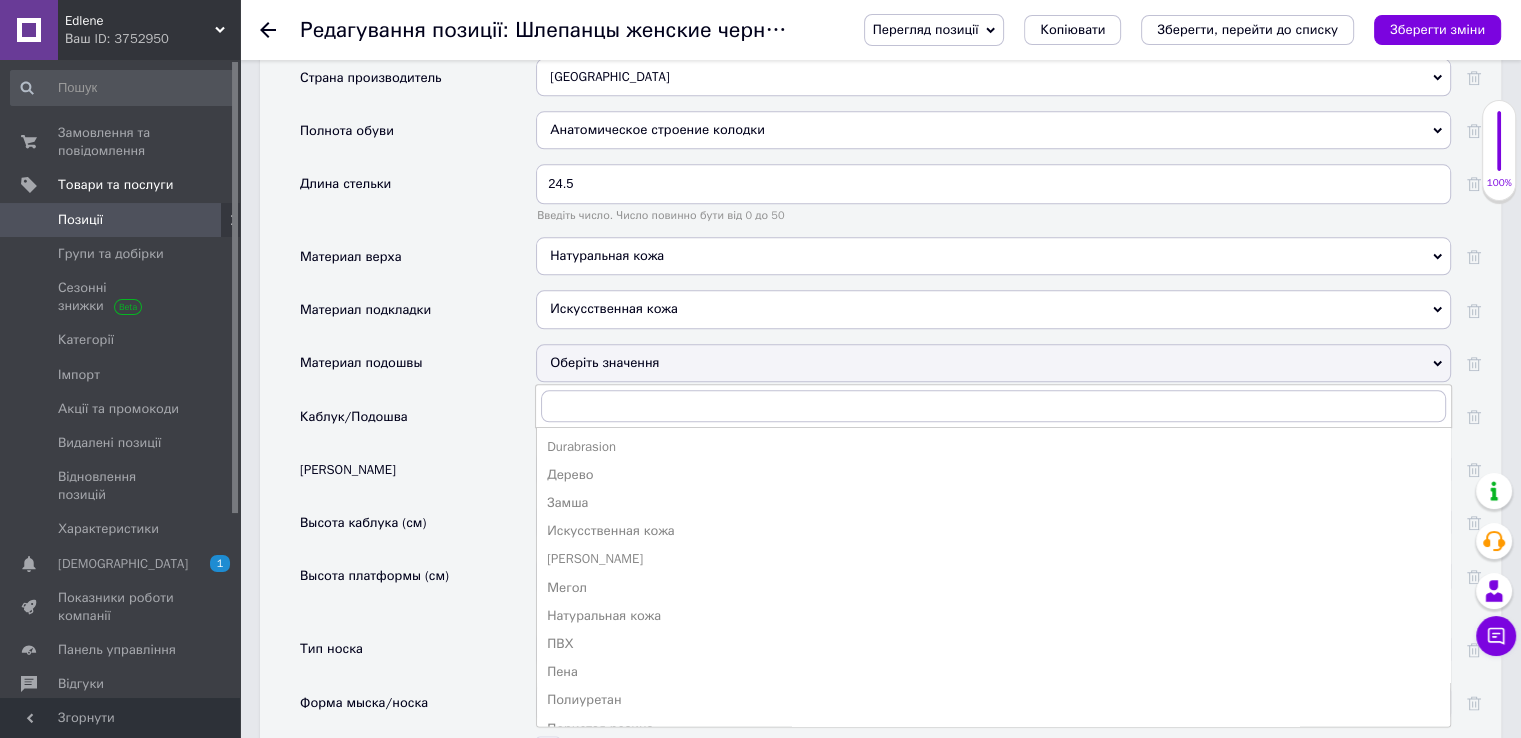 drag, startPoint x: 562, startPoint y: 633, endPoint x: 582, endPoint y: 592, distance: 45.617977 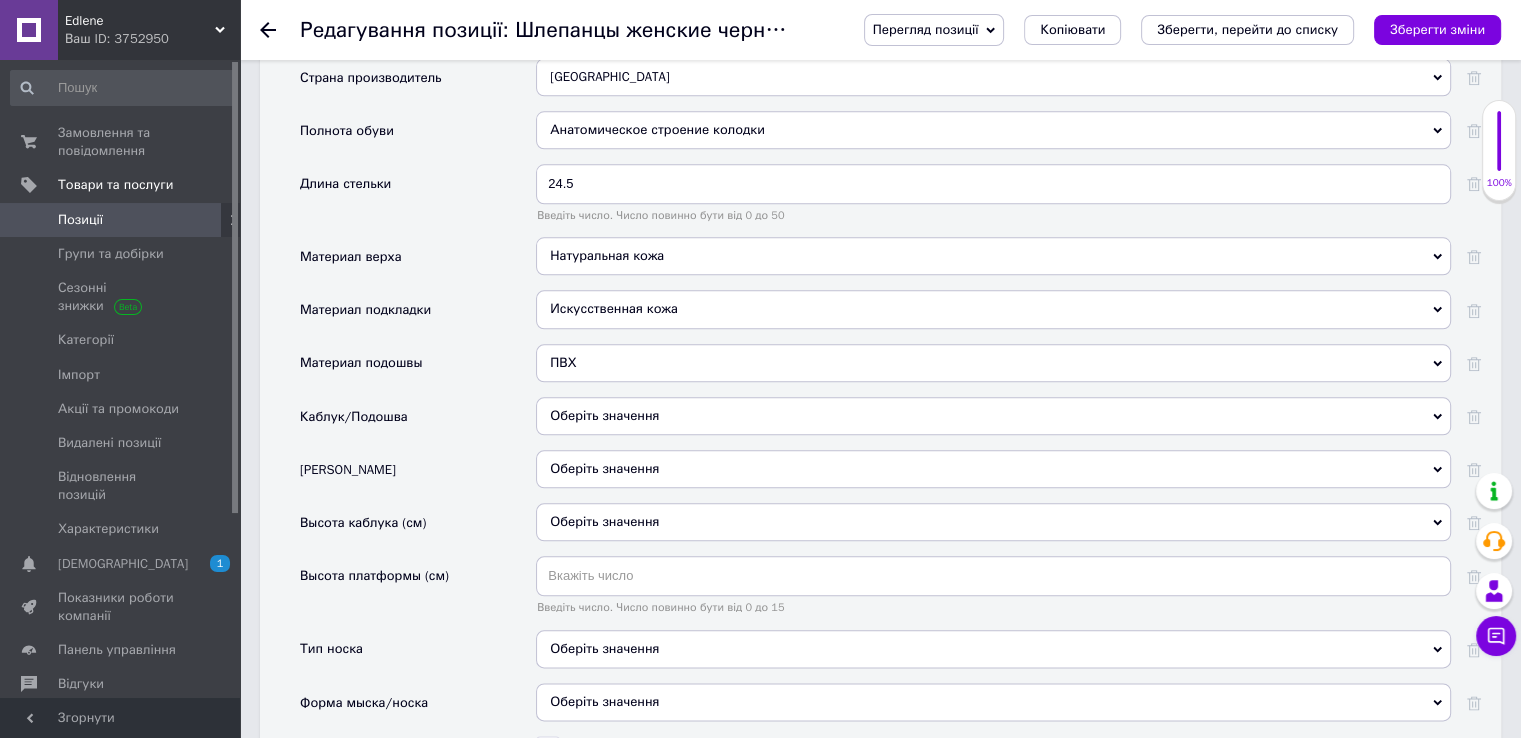 click on "Оберіть значення" at bounding box center [993, 416] 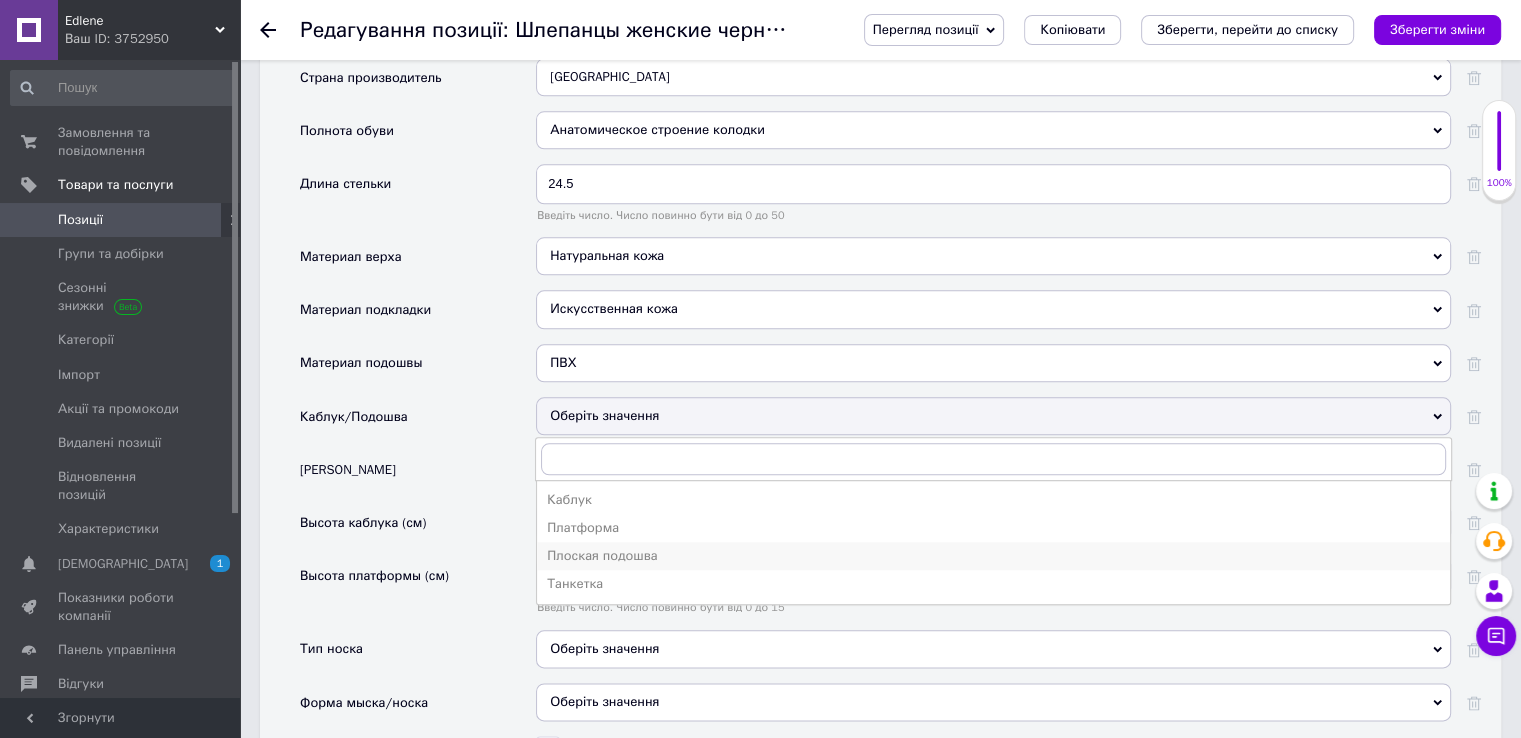 click on "Плоская подошва" at bounding box center (993, 556) 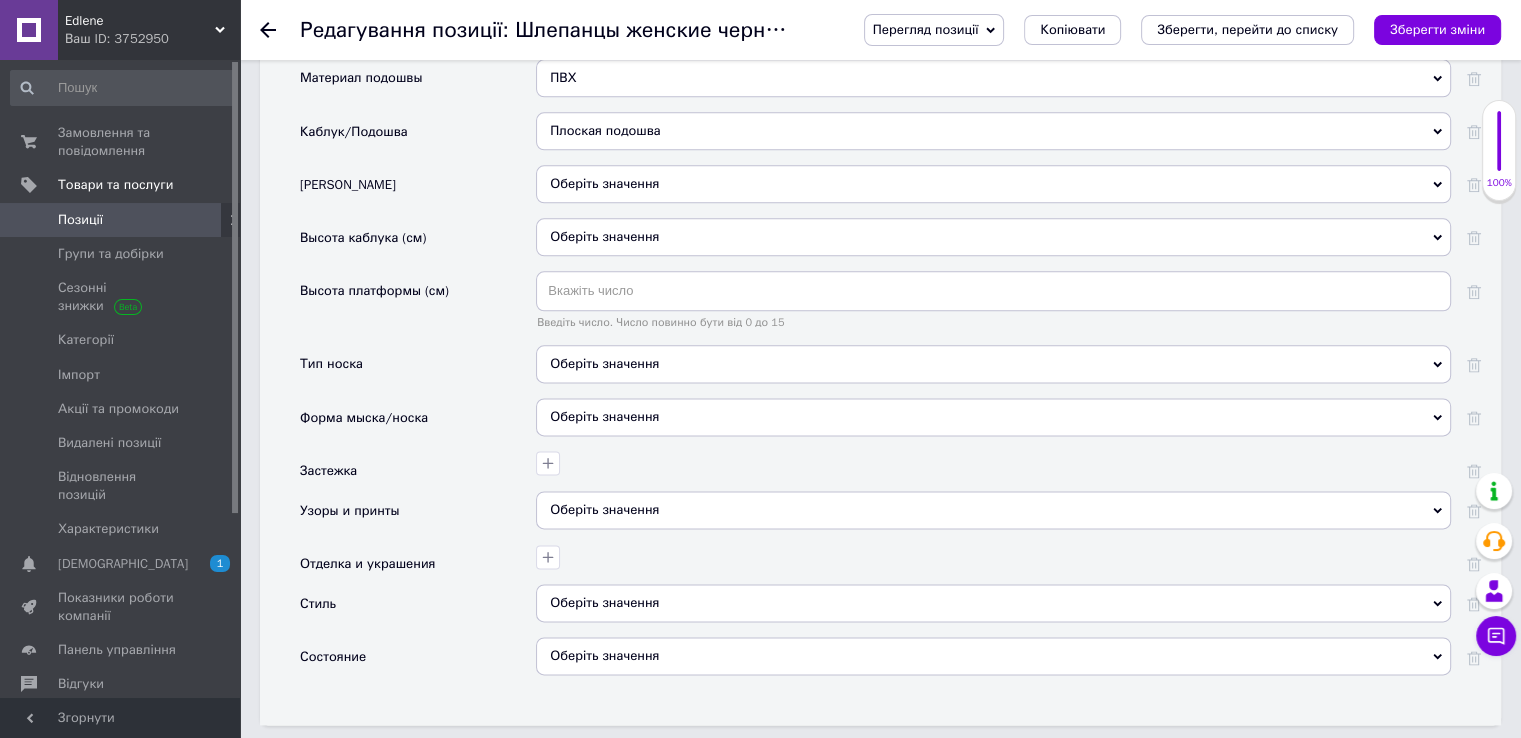 scroll, scrollTop: 2500, scrollLeft: 0, axis: vertical 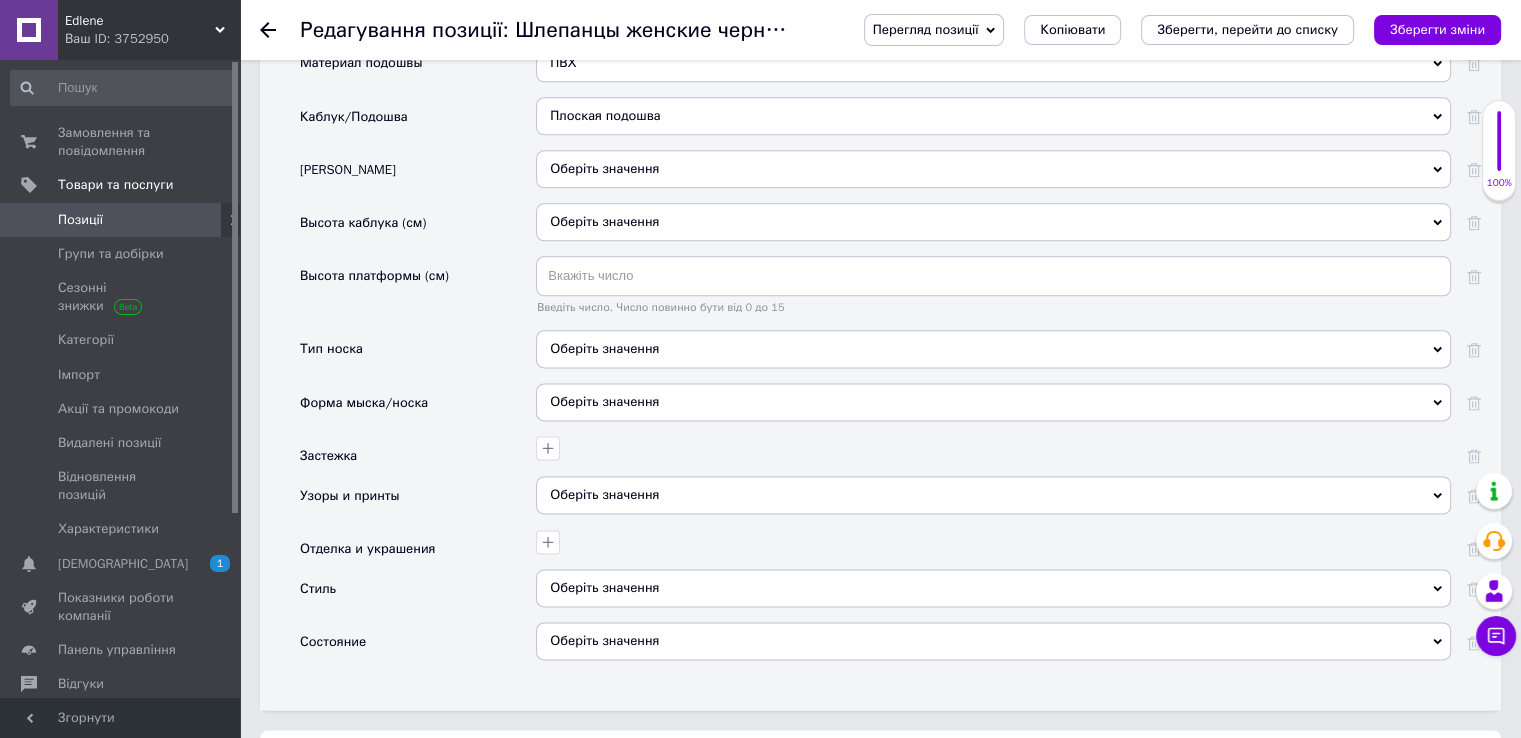 click on "Оберіть значення" at bounding box center (993, 349) 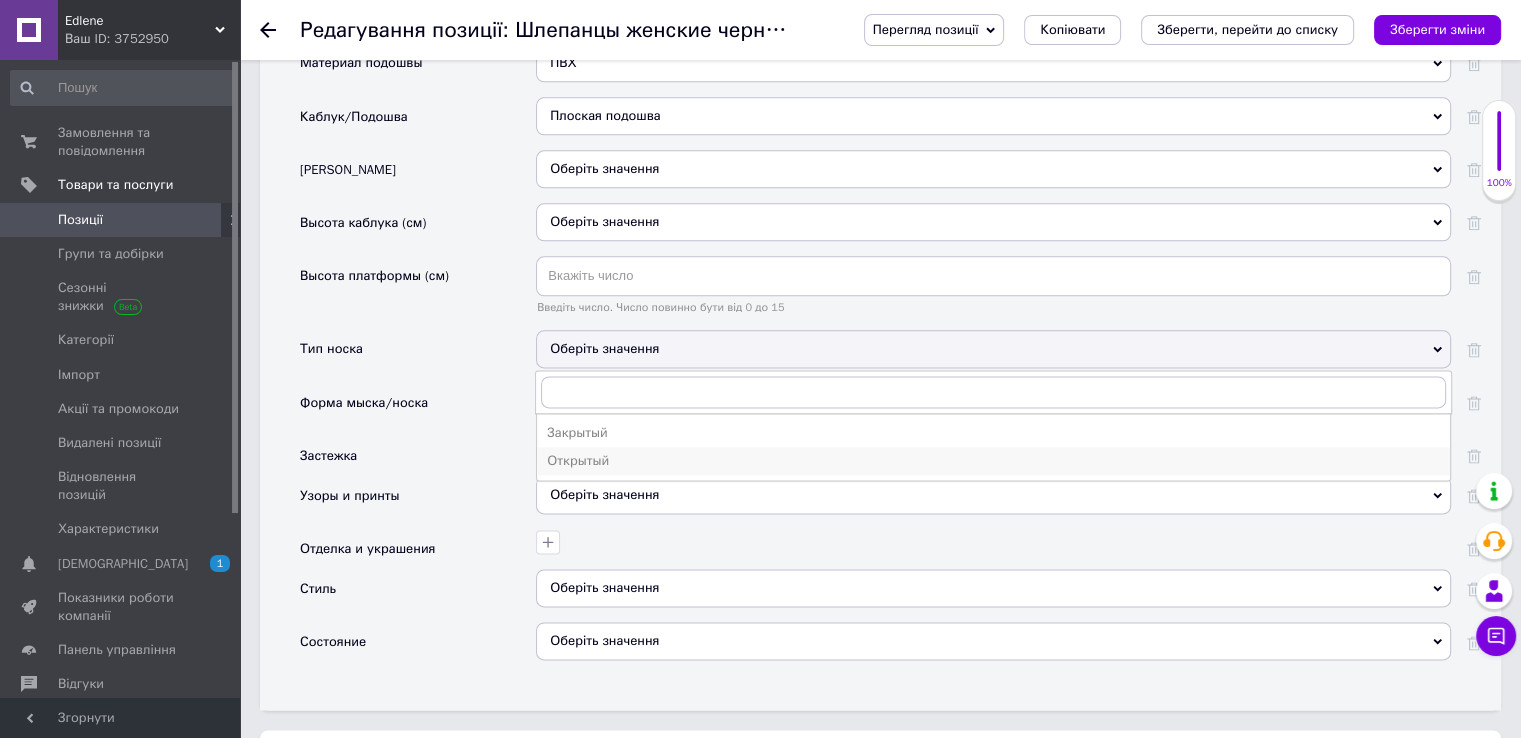 click on "Открытый" at bounding box center [993, 461] 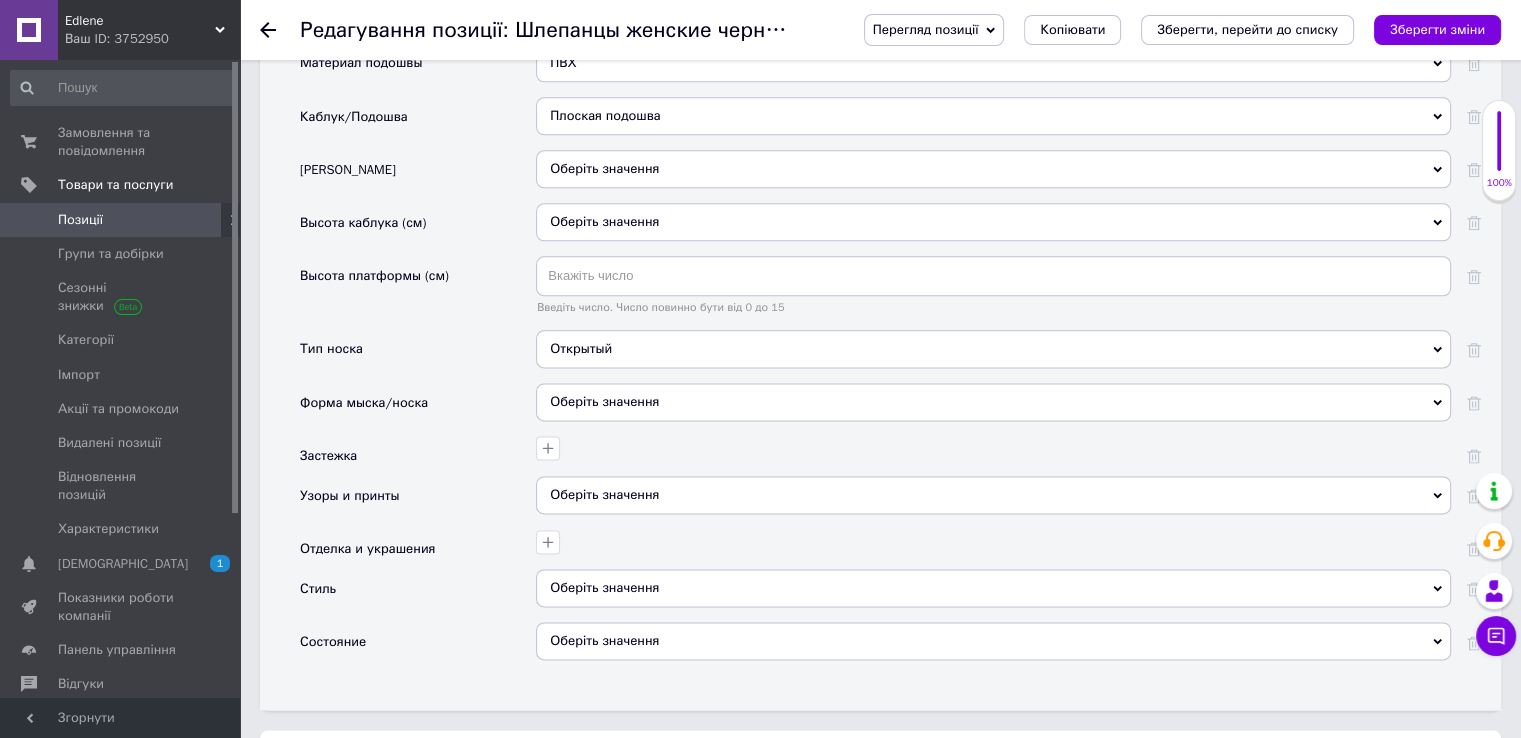 click on "Оберіть значення" at bounding box center [993, 402] 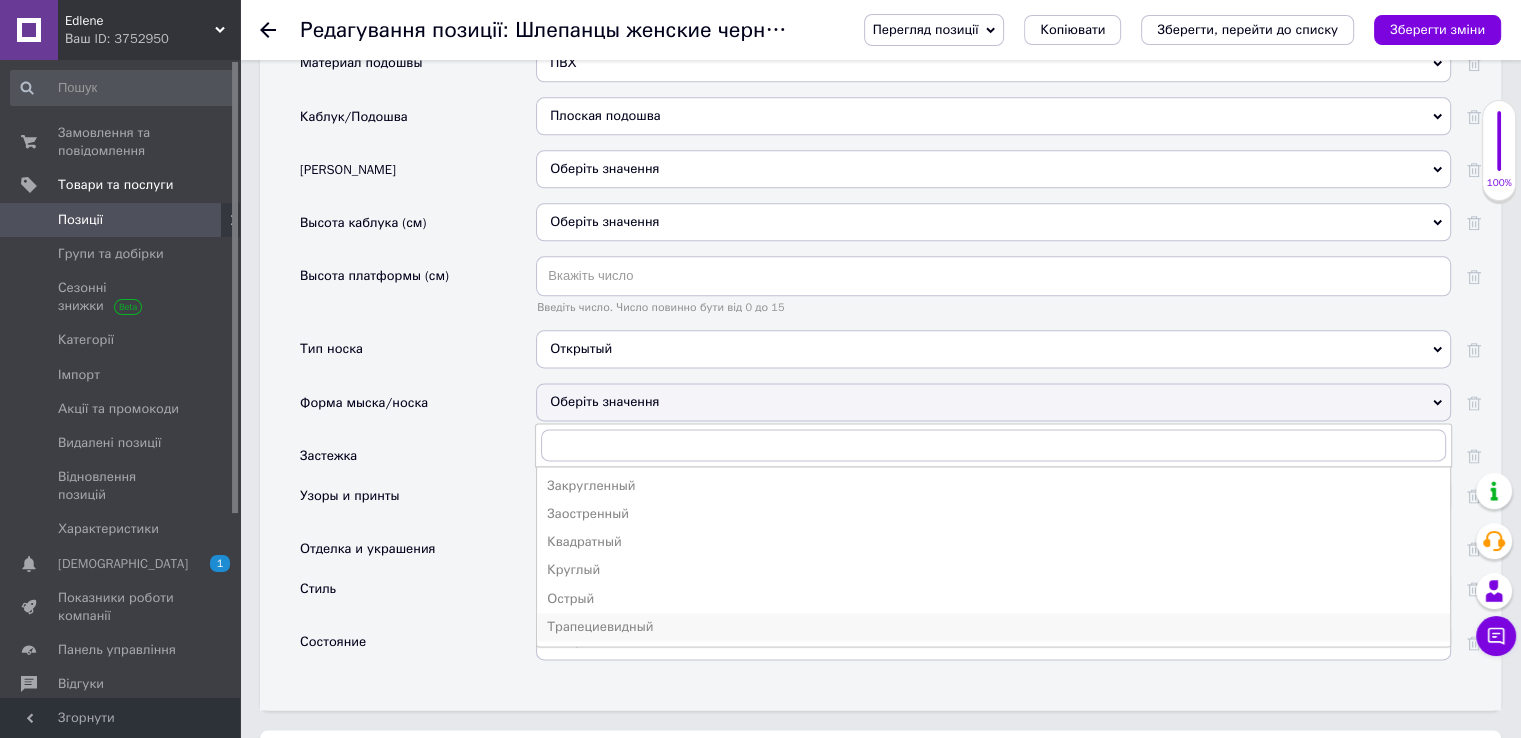 click on "Трапециевидный" at bounding box center (993, 627) 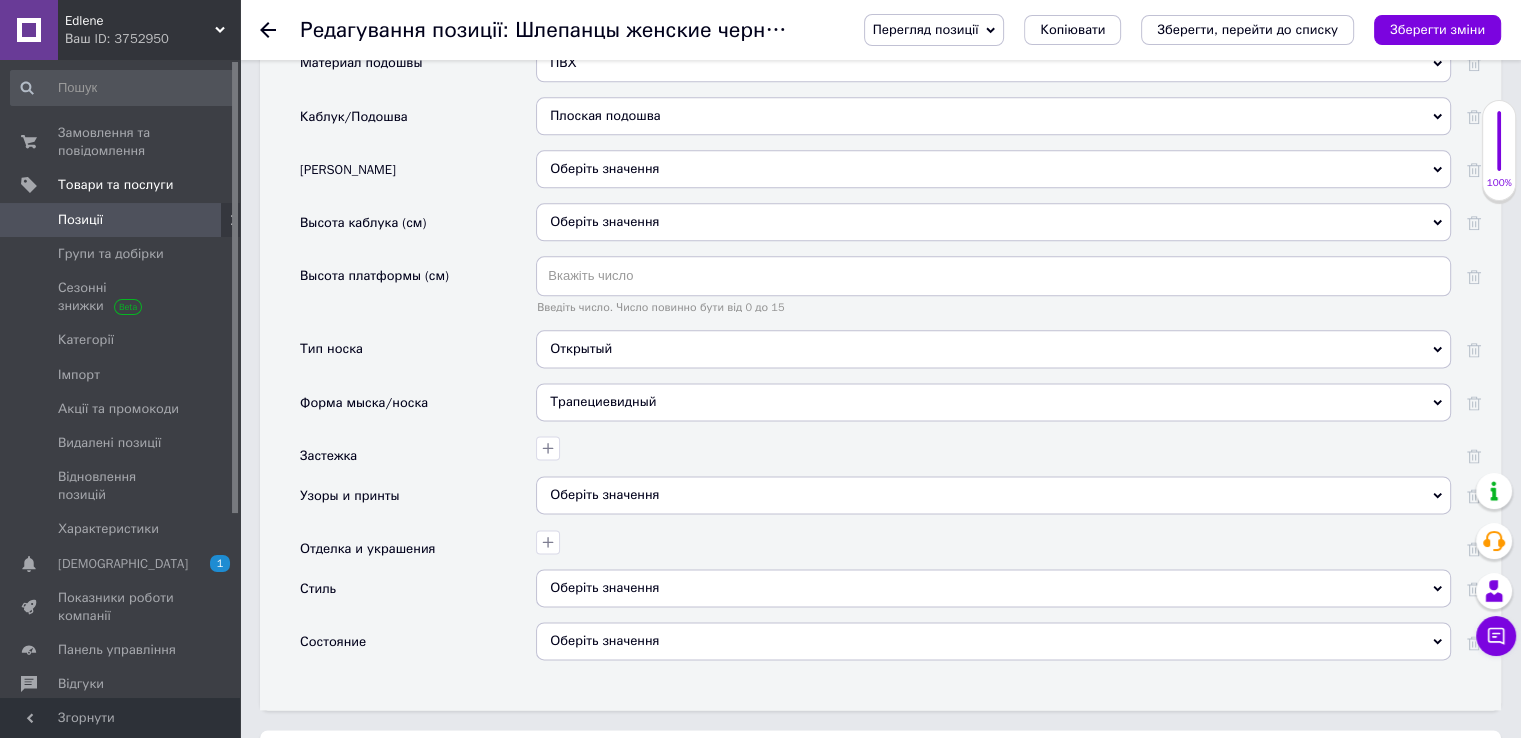 click on "Оберіть значення" at bounding box center (993, 495) 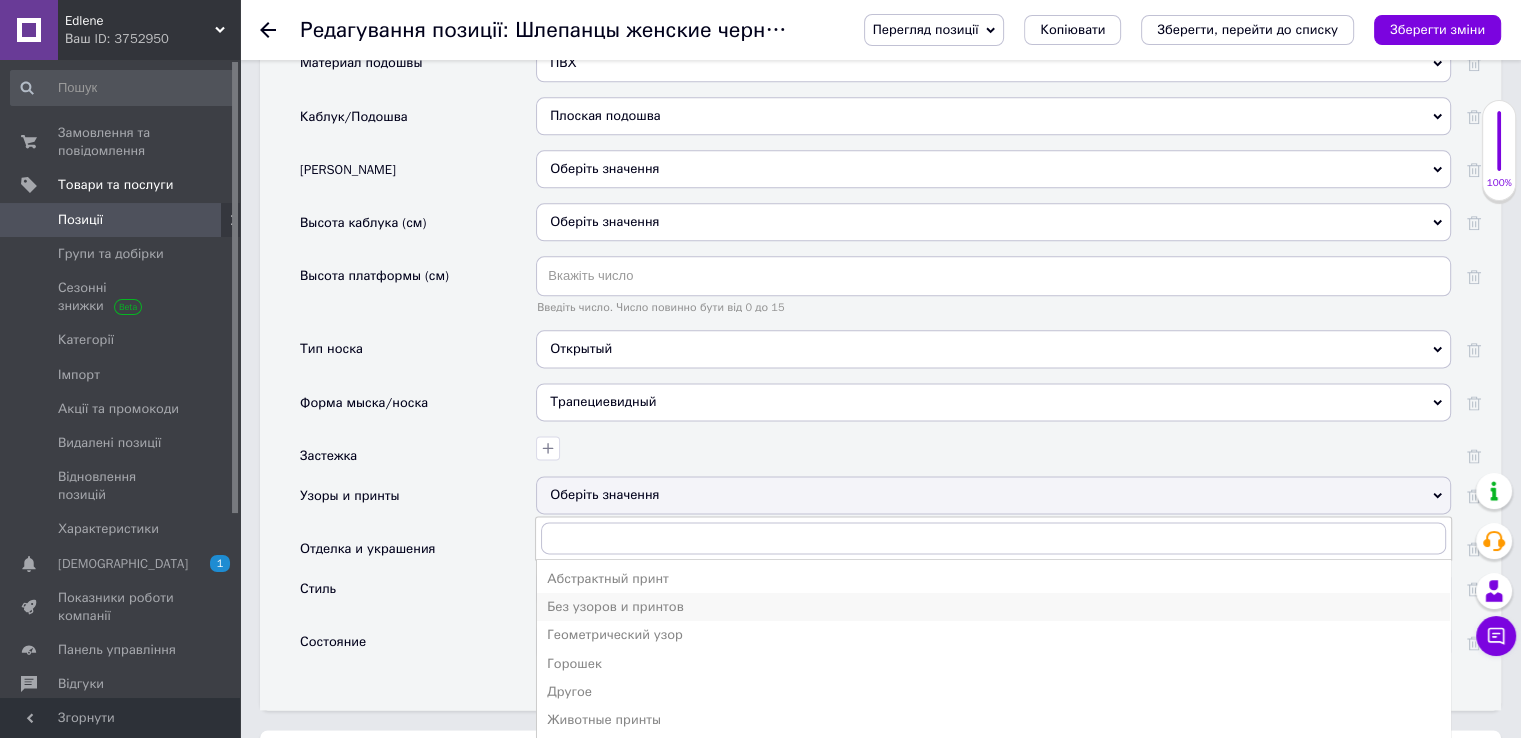 click on "Без узоров и принтов" at bounding box center [993, 607] 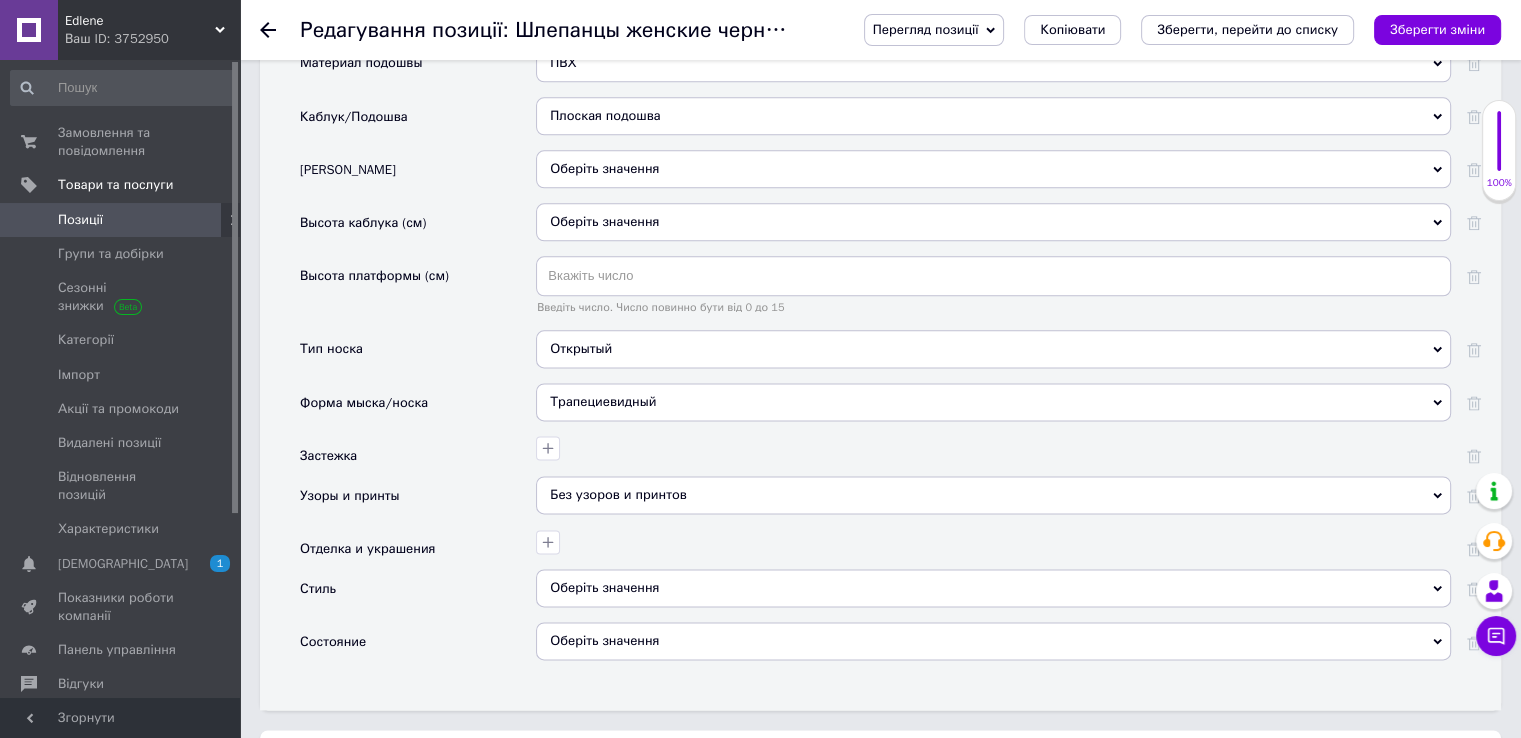 drag, startPoint x: 573, startPoint y: 577, endPoint x: 923, endPoint y: 400, distance: 392.2104 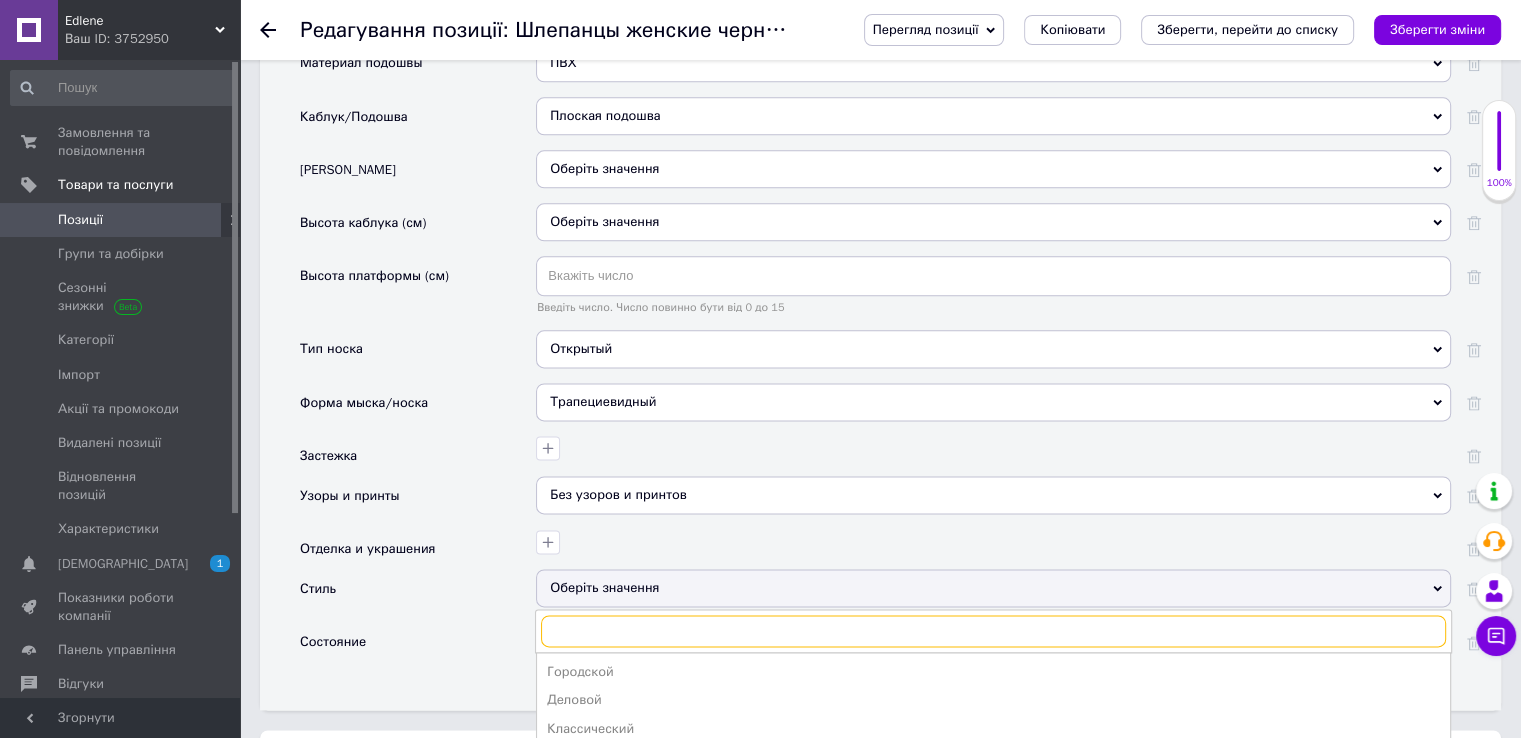 scroll, scrollTop: 2700, scrollLeft: 0, axis: vertical 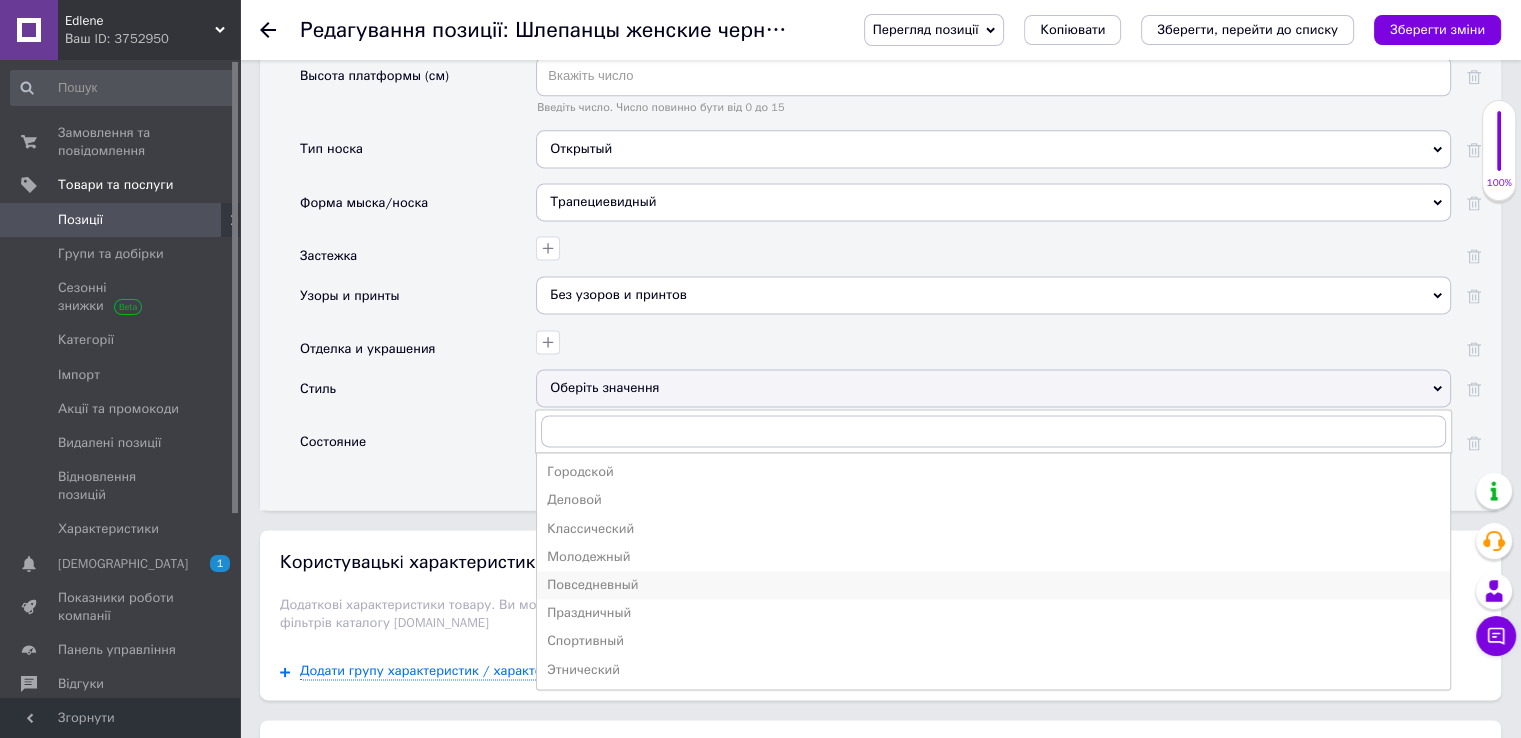 click on "Повседневный" at bounding box center (993, 585) 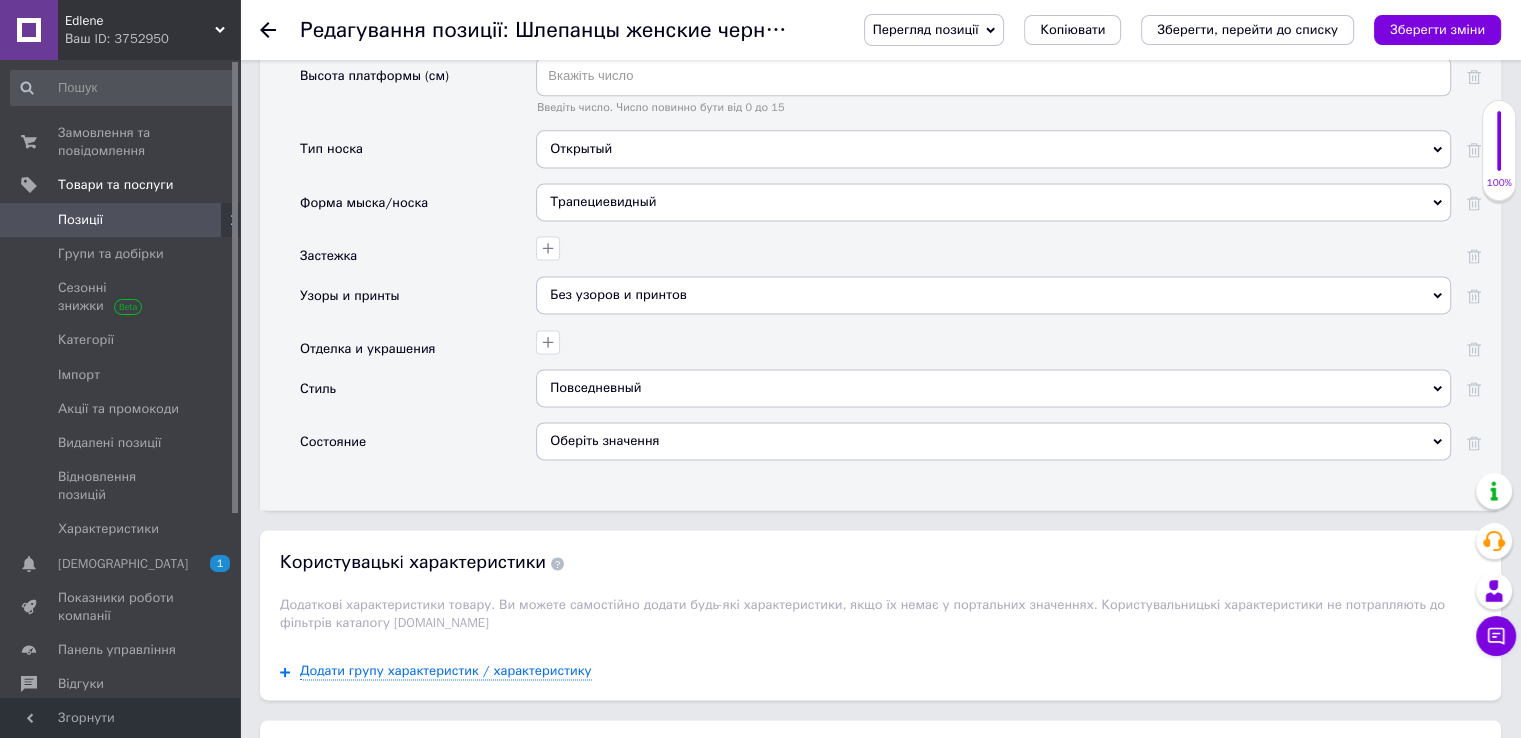 click on "Оберіть значення" at bounding box center [993, 441] 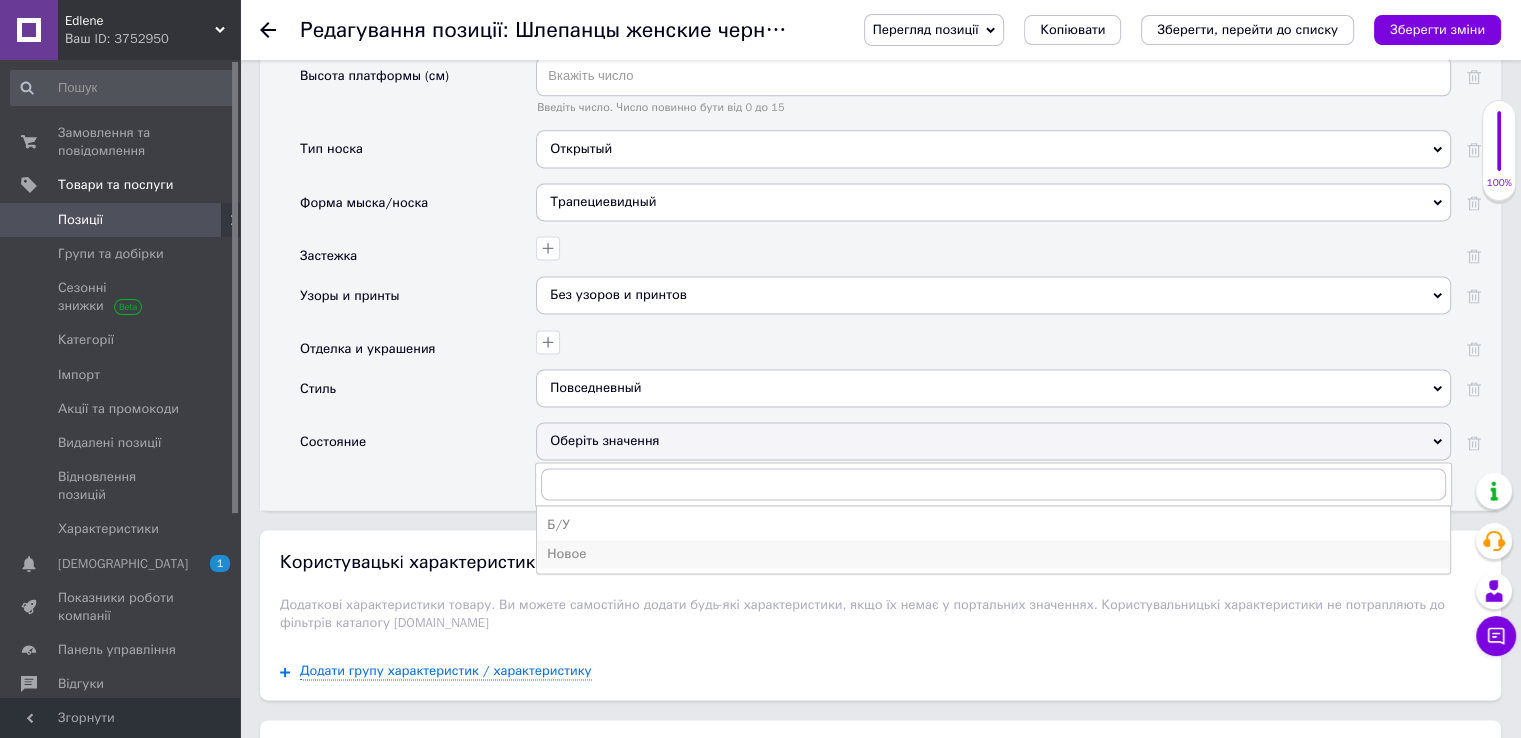 drag, startPoint x: 572, startPoint y: 537, endPoint x: 1042, endPoint y: 427, distance: 482.70074 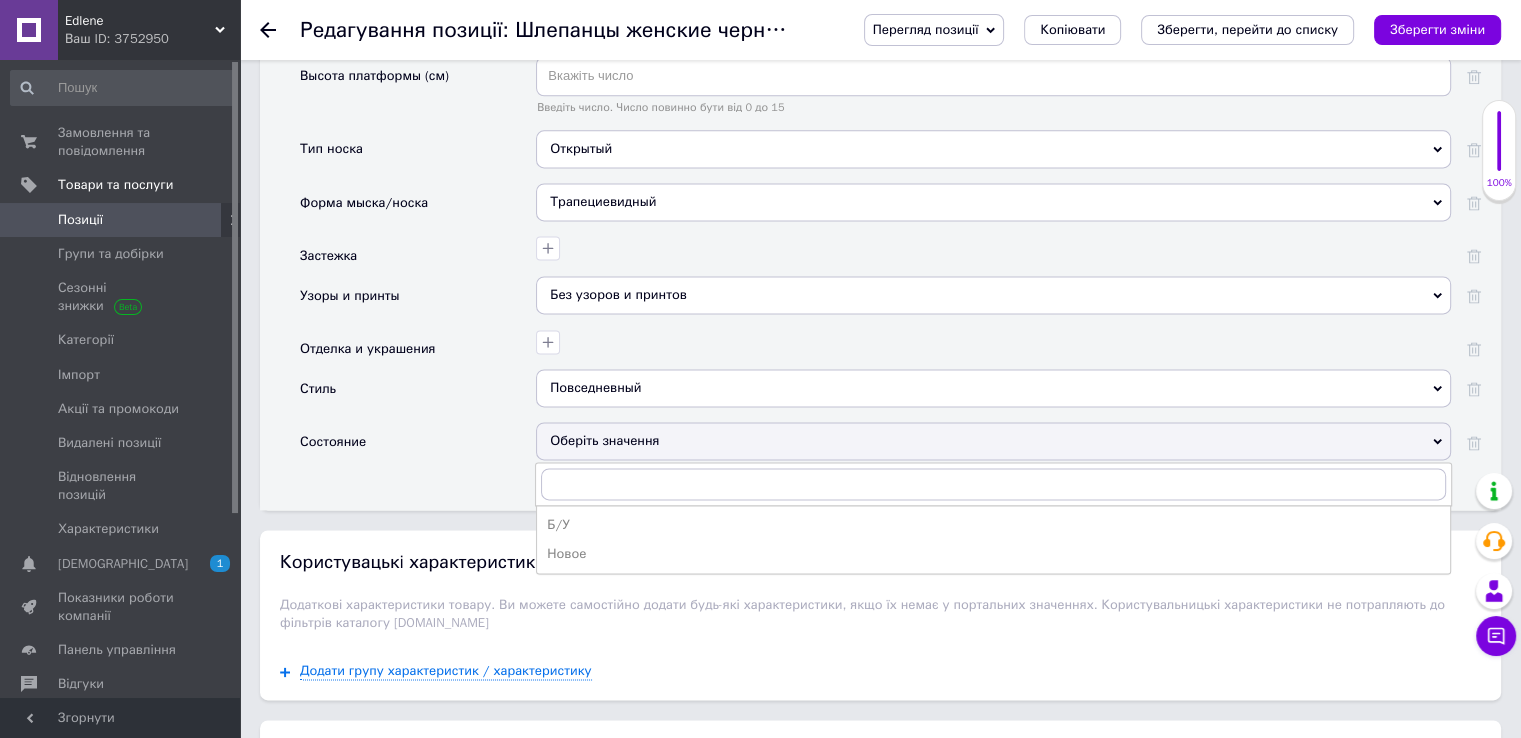 click on "Новое" at bounding box center (993, 554) 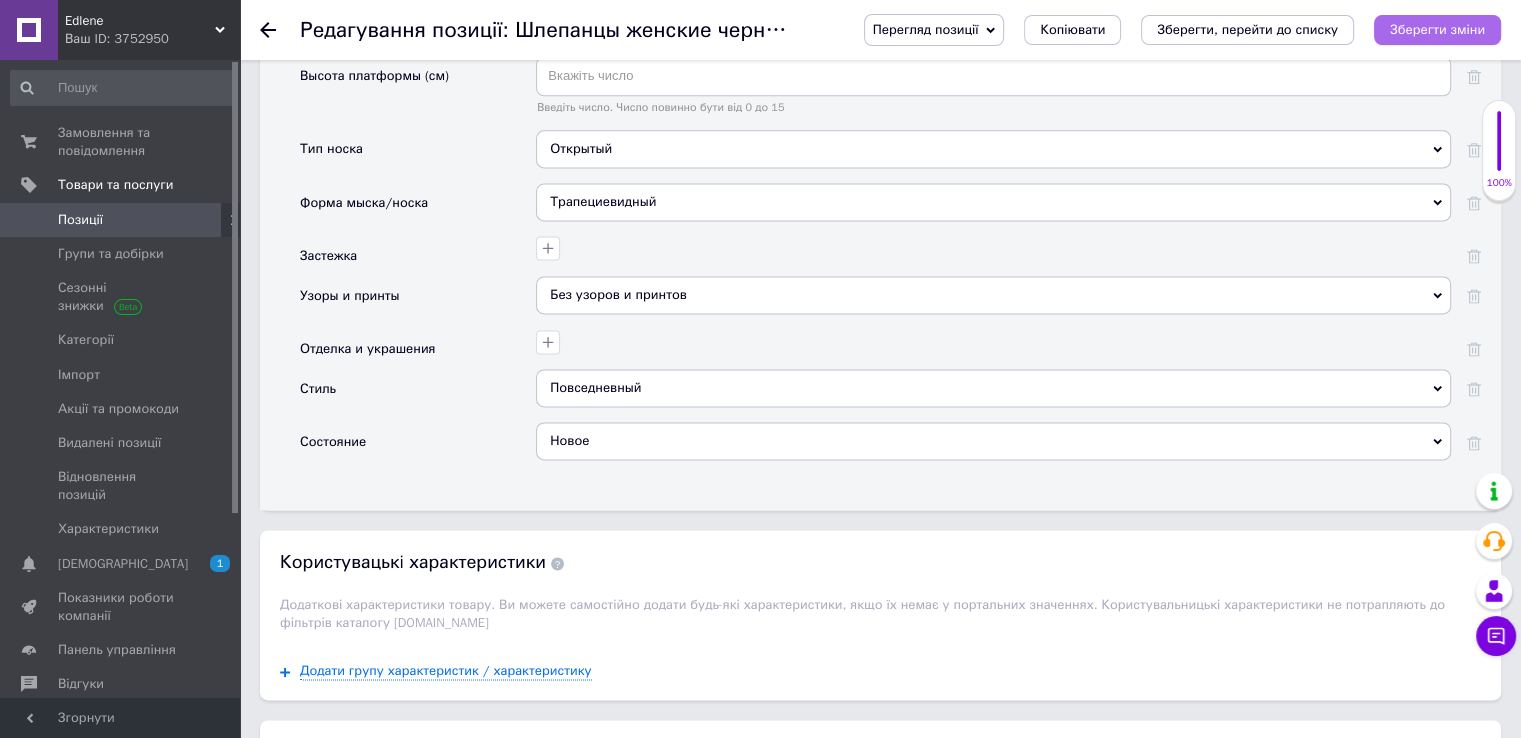 click on "Зберегти зміни" at bounding box center (1437, 29) 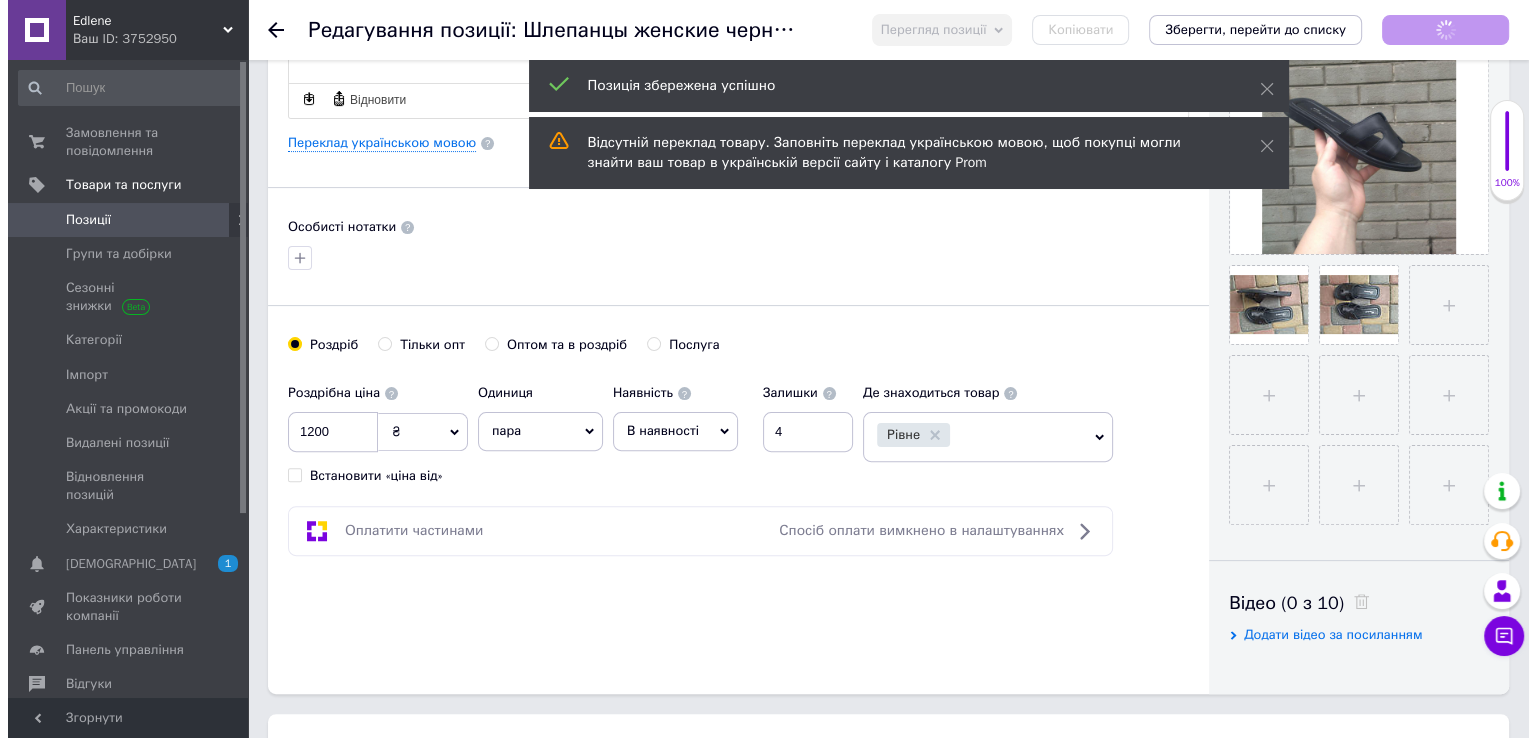 scroll, scrollTop: 500, scrollLeft: 0, axis: vertical 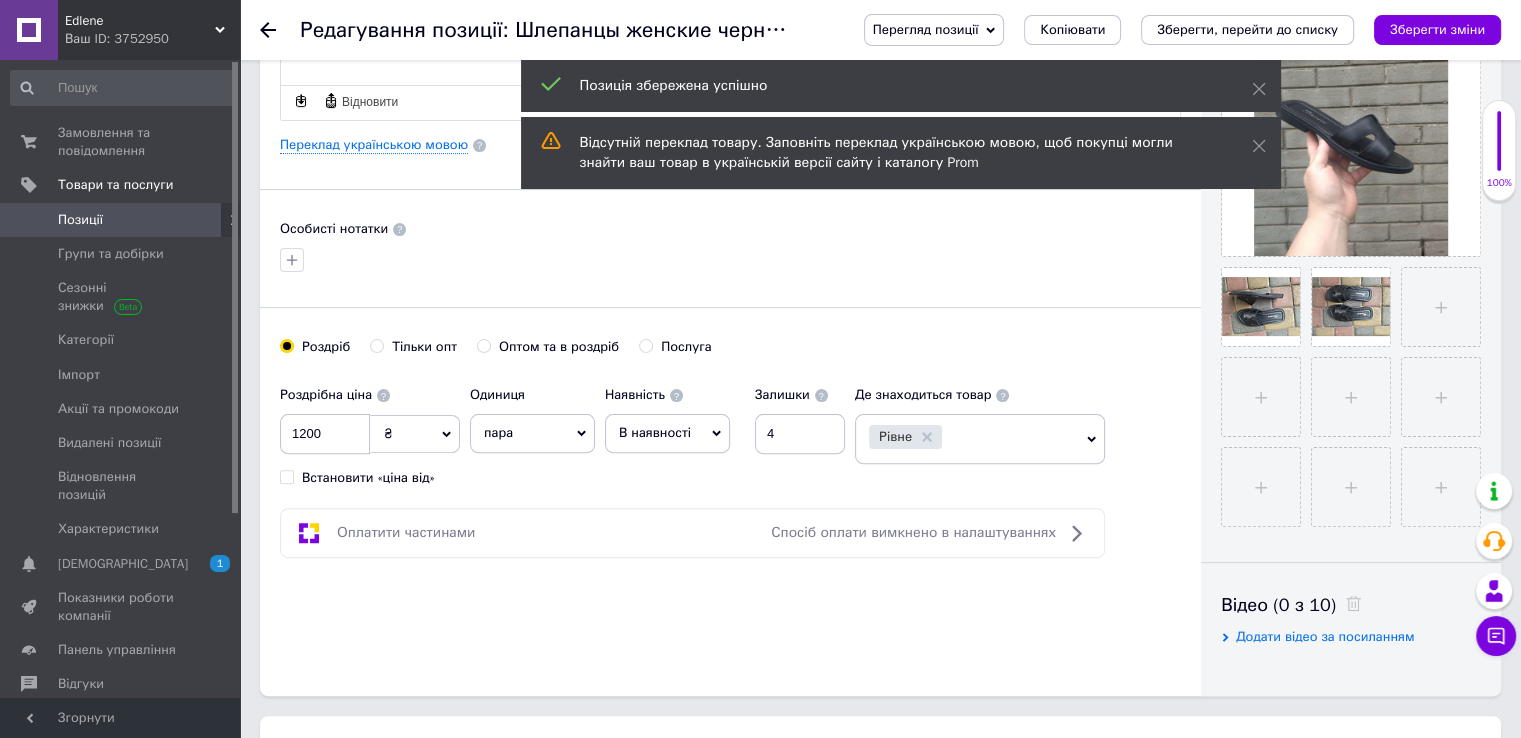 click on "Особисті нотатки" at bounding box center [334, 228] 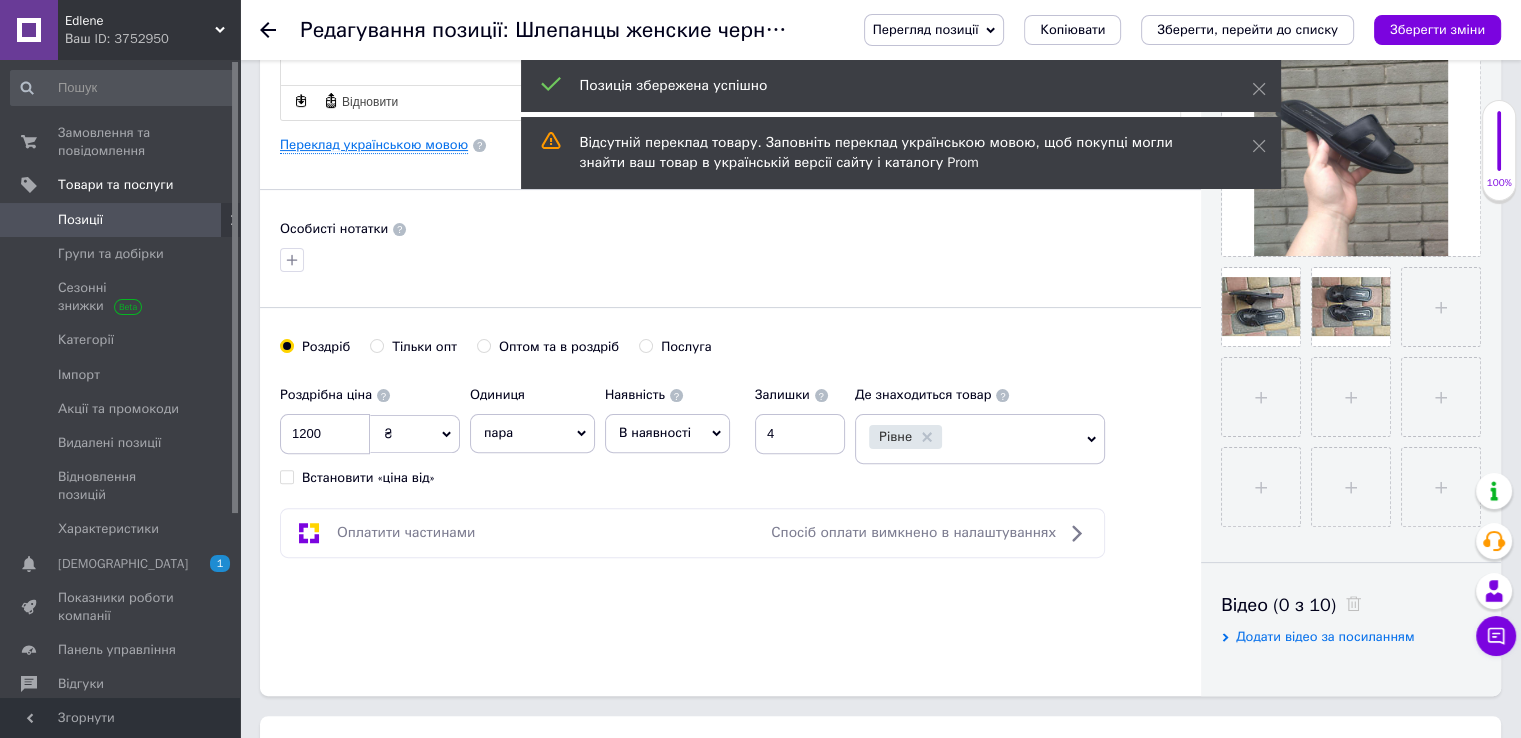 click on "Переклад українською мовою" at bounding box center [374, 145] 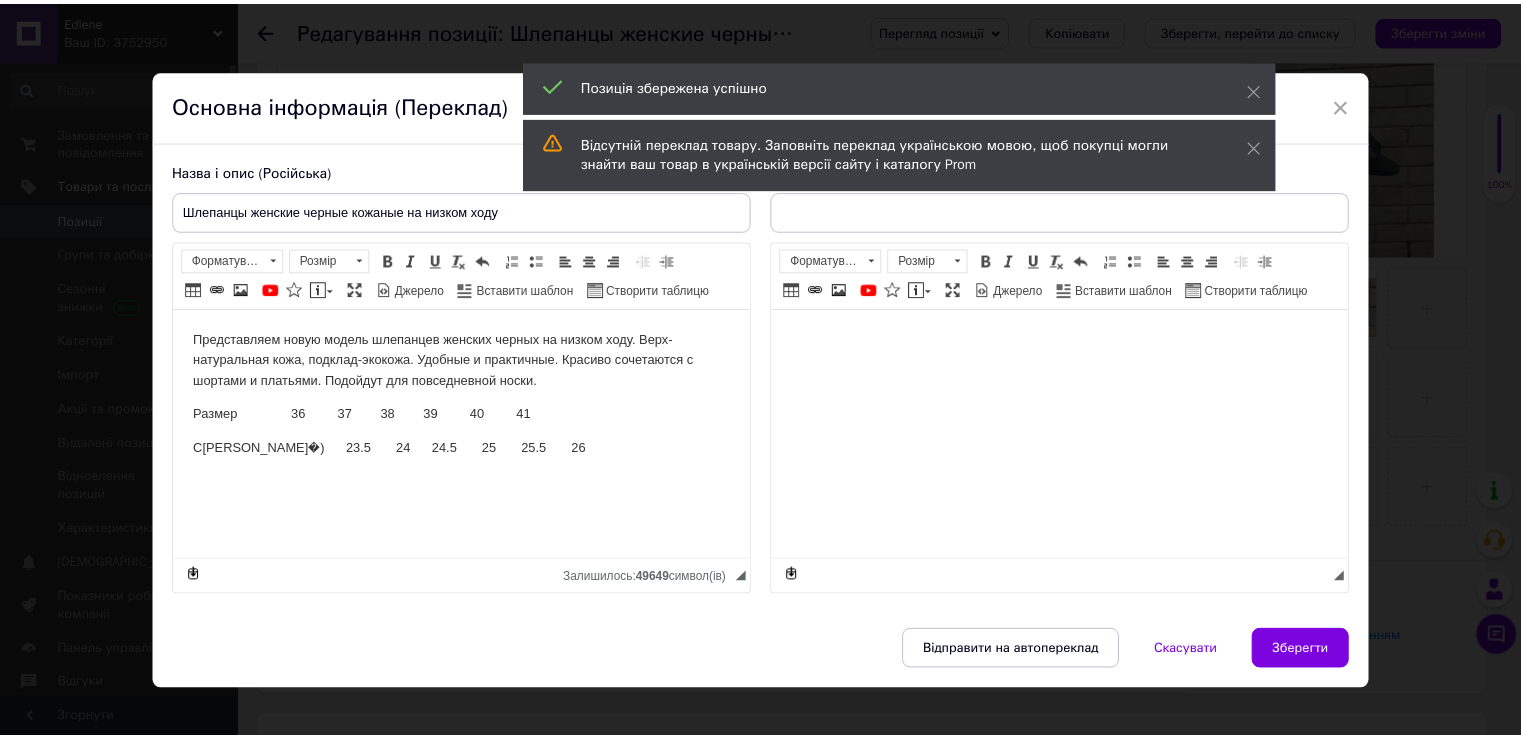 scroll, scrollTop: 0, scrollLeft: 0, axis: both 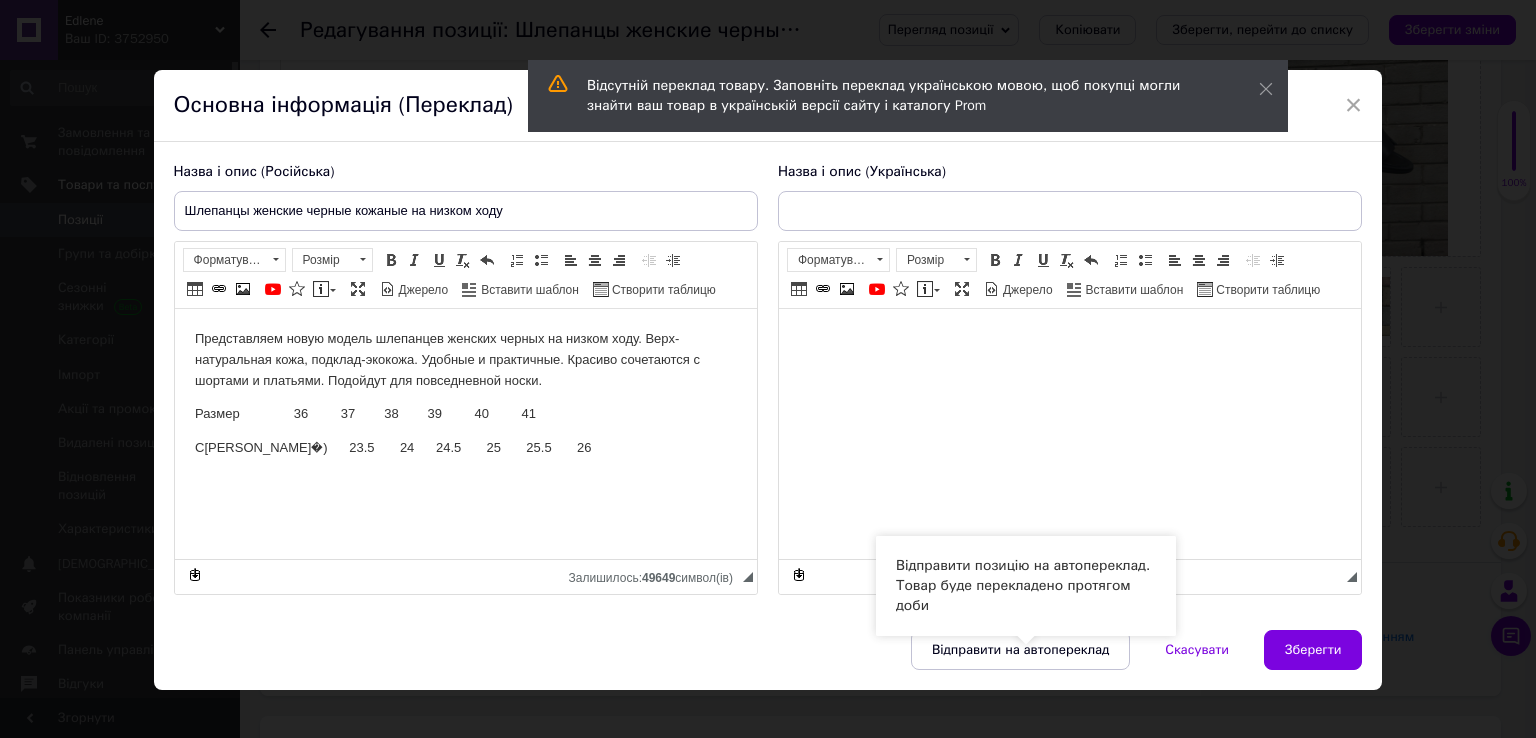 drag, startPoint x: 997, startPoint y: 653, endPoint x: 1136, endPoint y: 601, distance: 148.40822 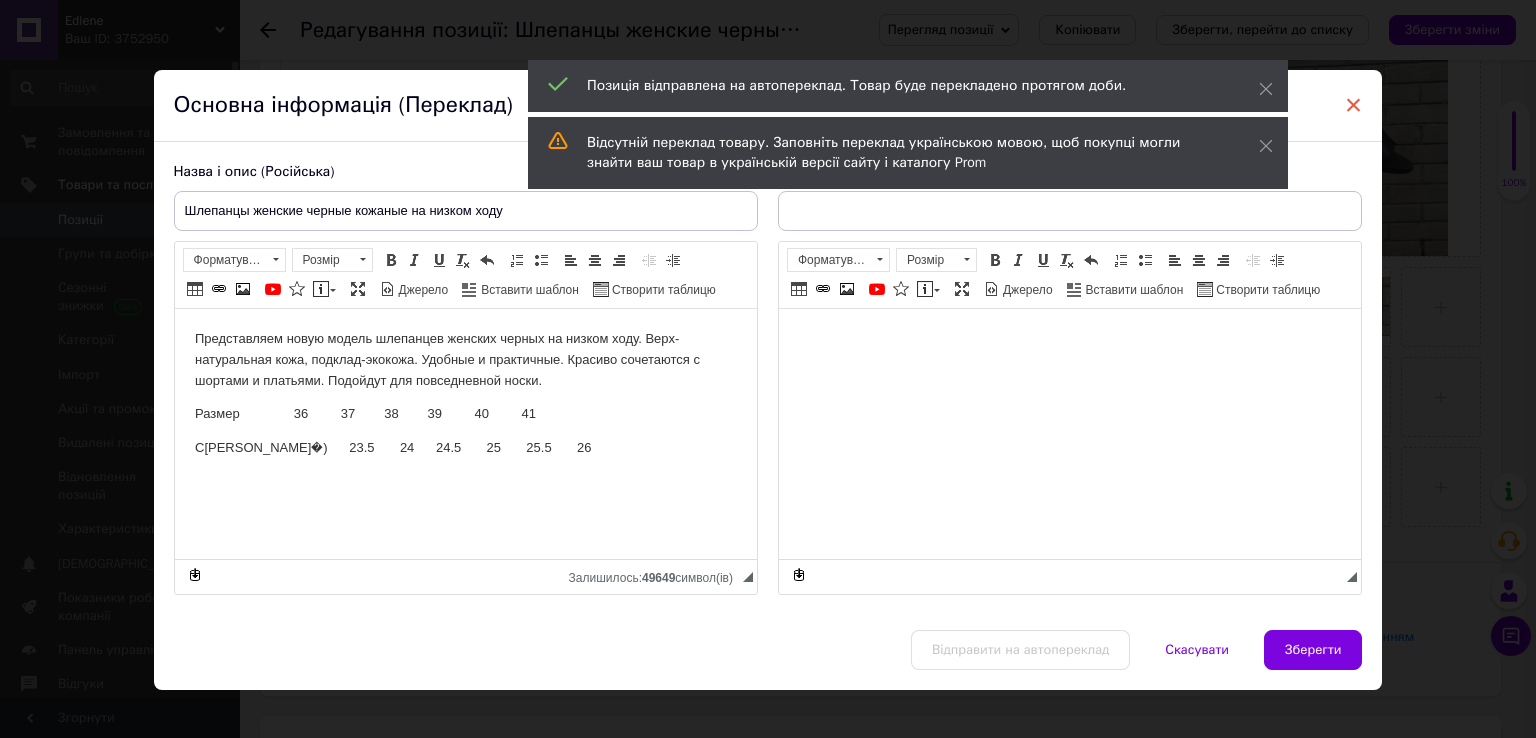 click on "×" at bounding box center (1354, 105) 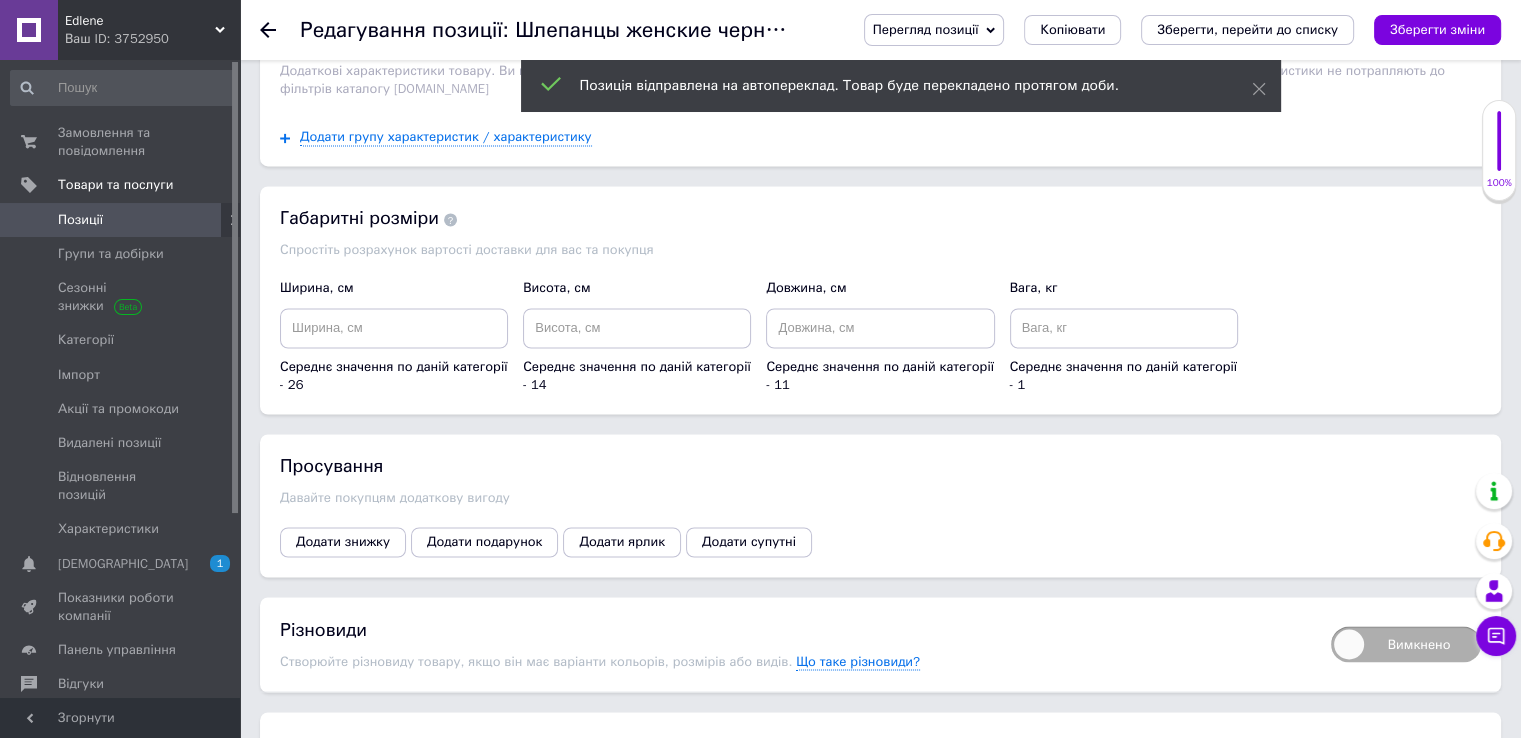 scroll, scrollTop: 3367, scrollLeft: 0, axis: vertical 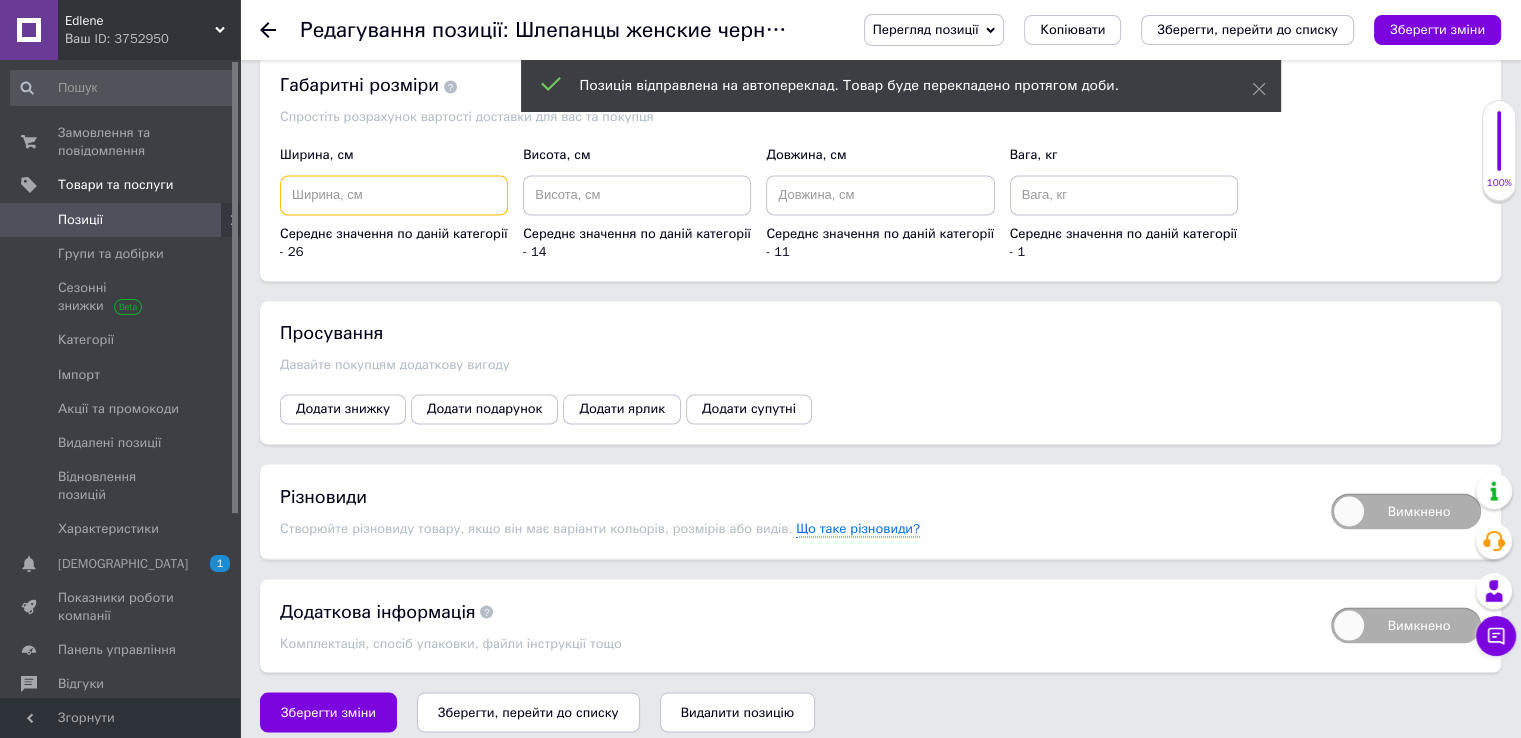 click at bounding box center (394, 195) 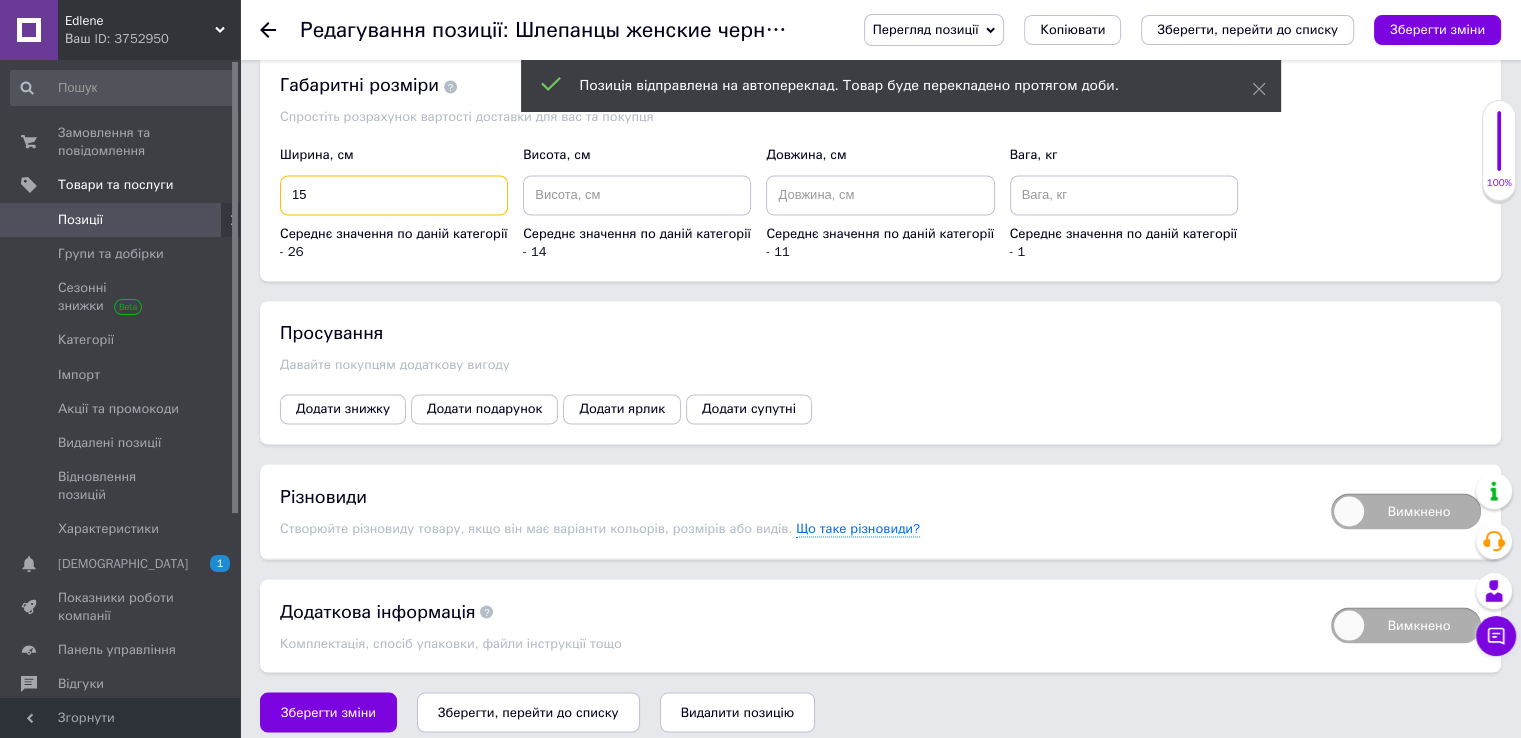 type on "15" 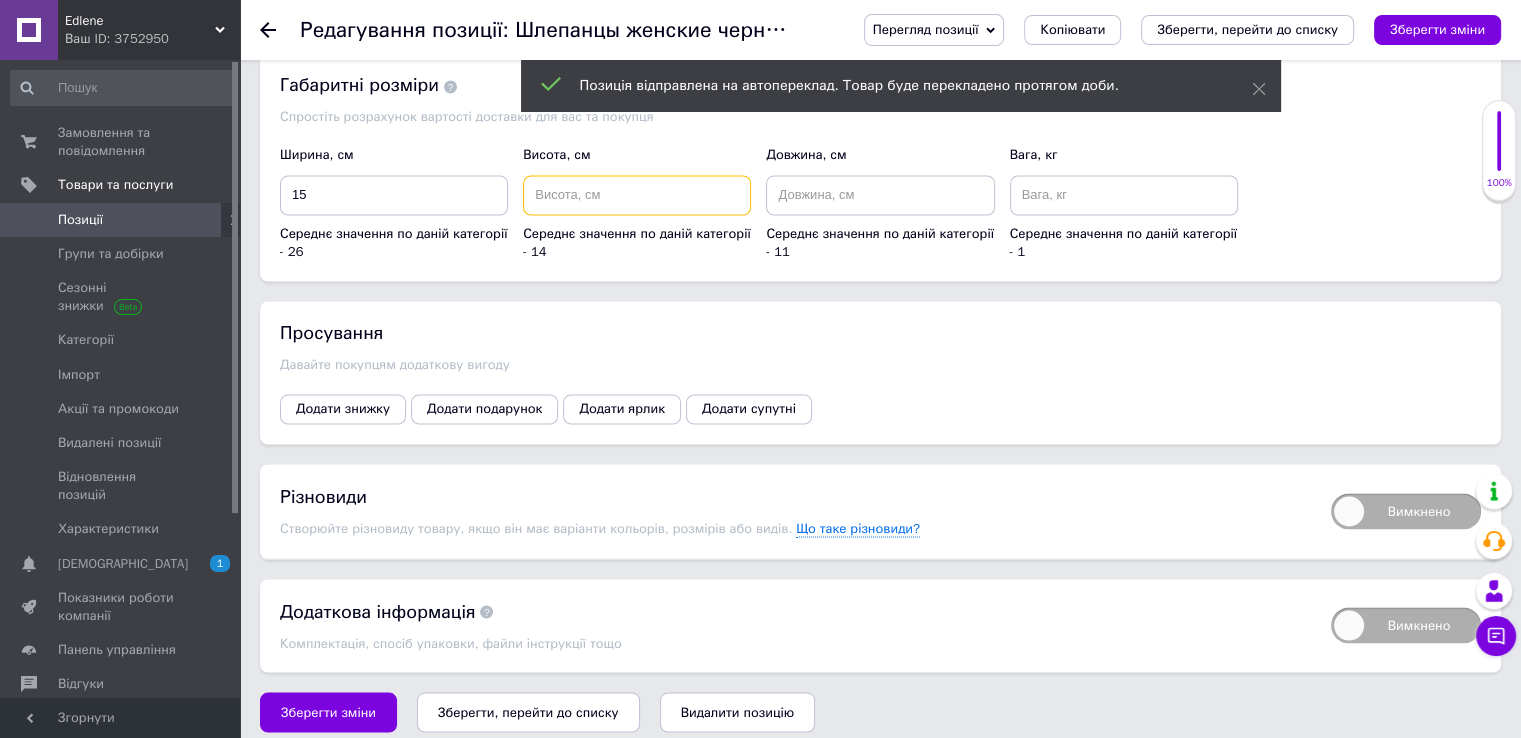 click at bounding box center (637, 195) 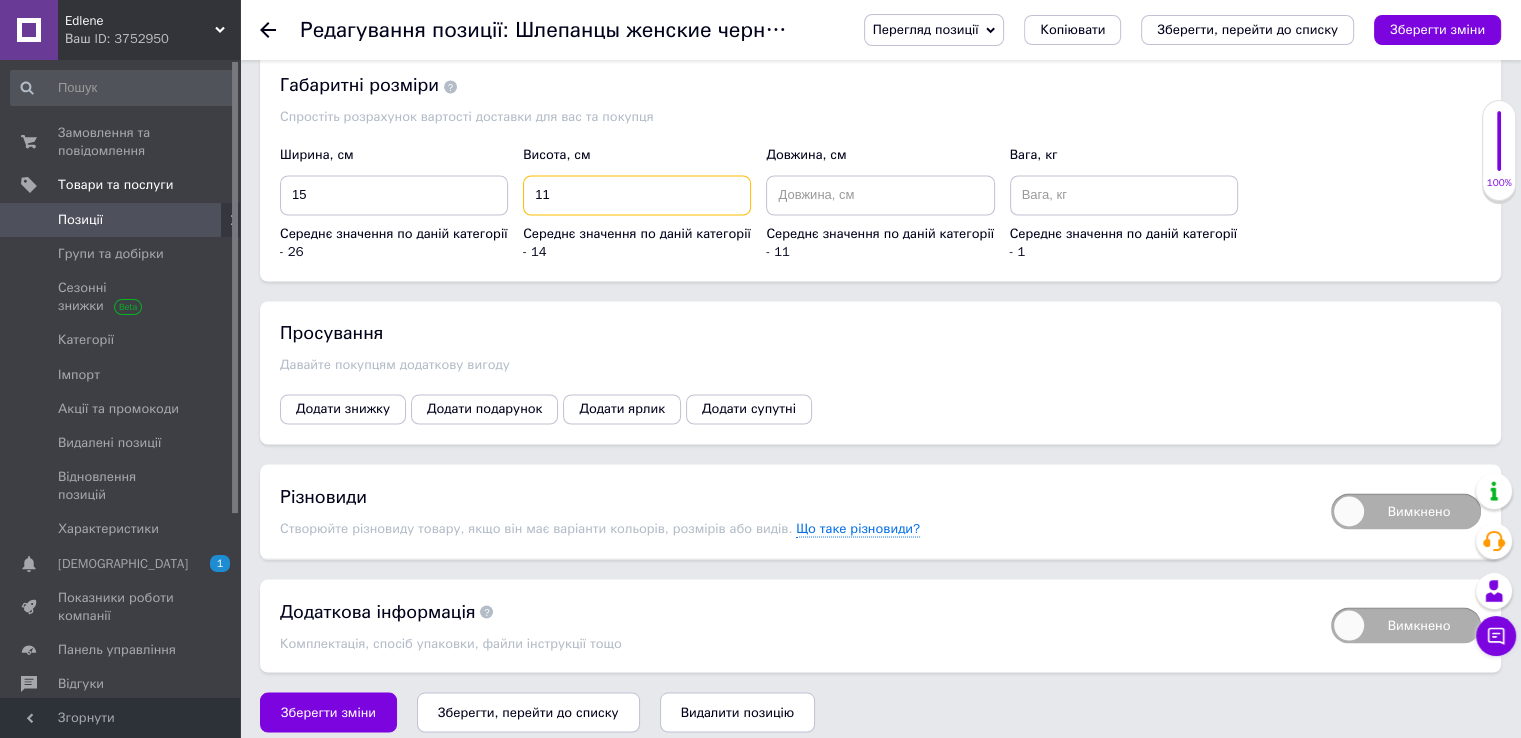 type on "11" 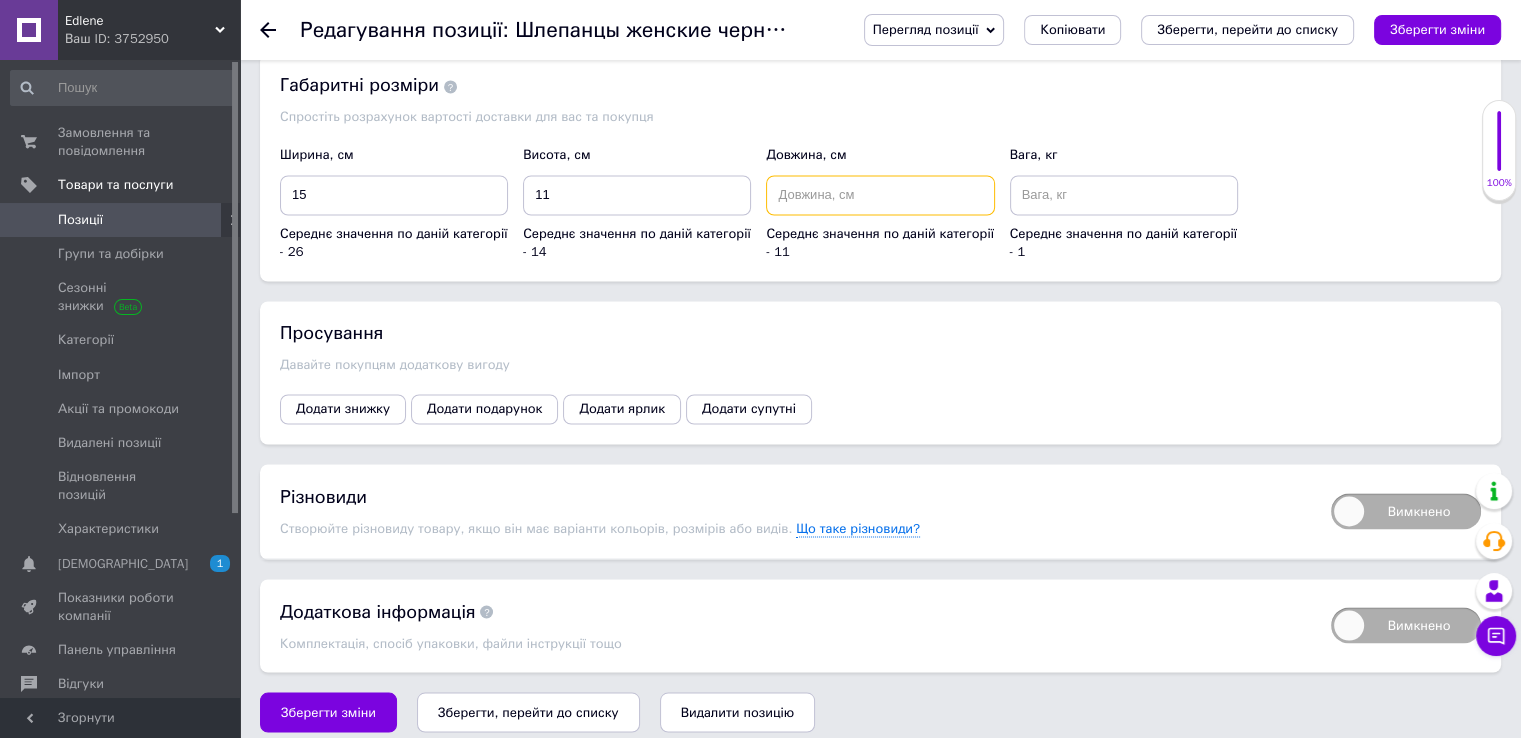click at bounding box center (880, 195) 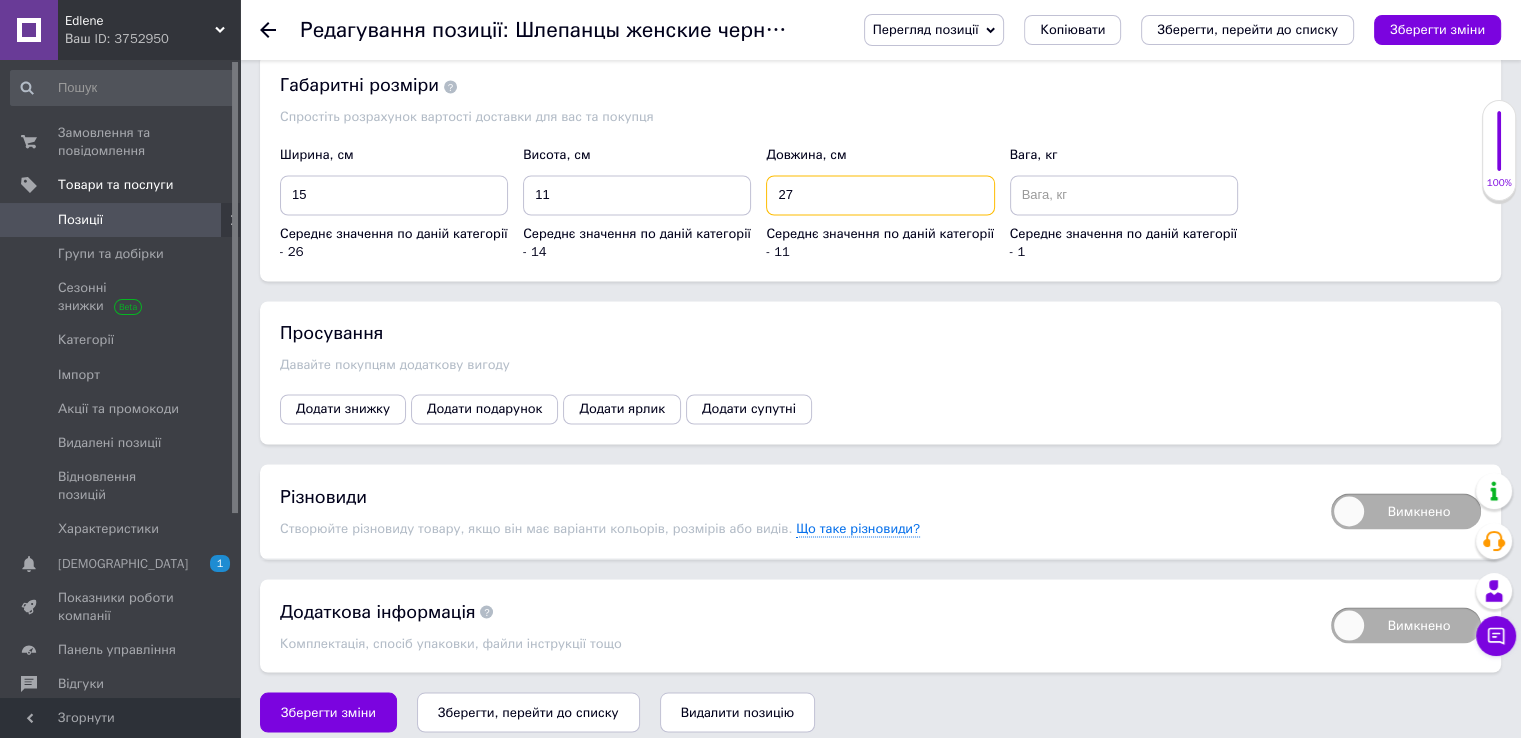type on "27" 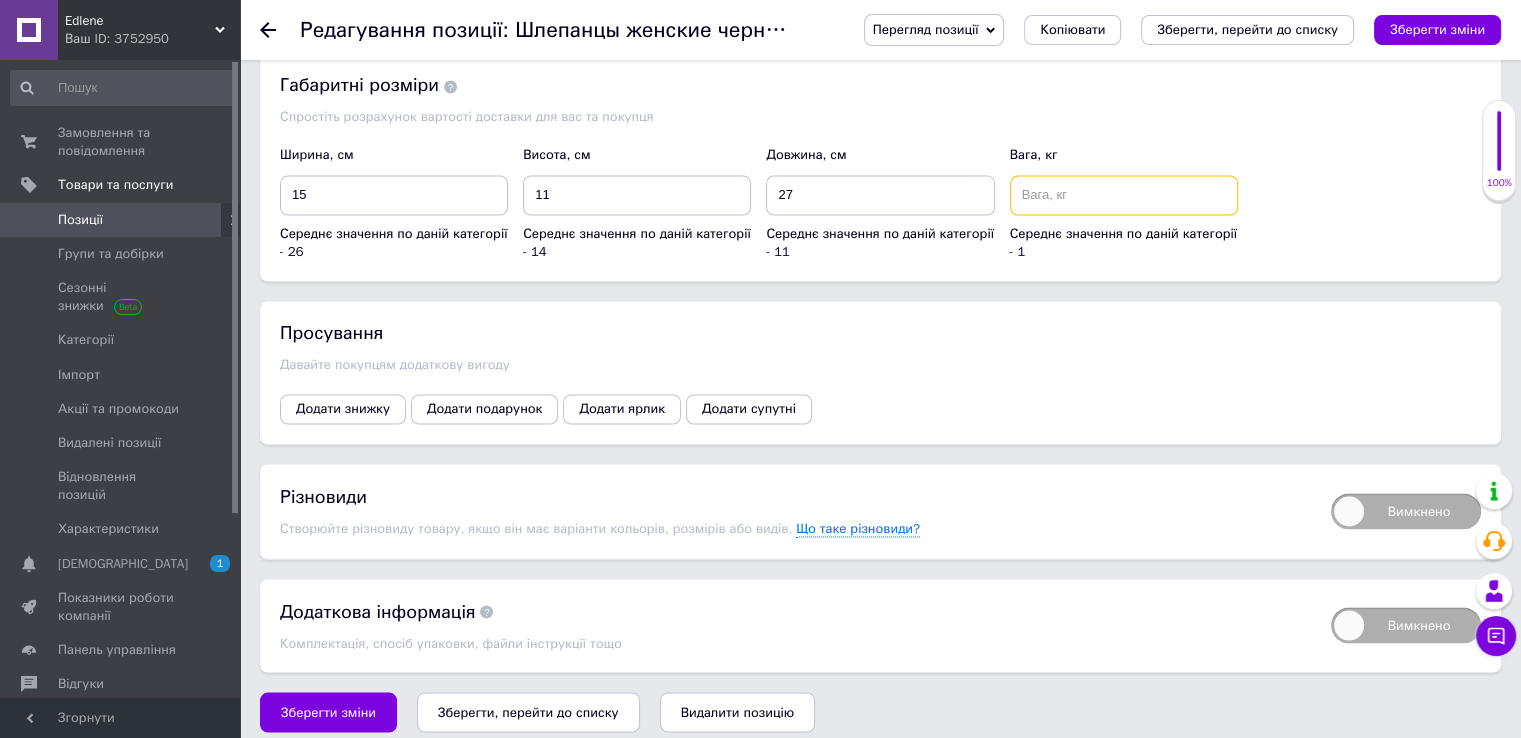 click at bounding box center (1124, 195) 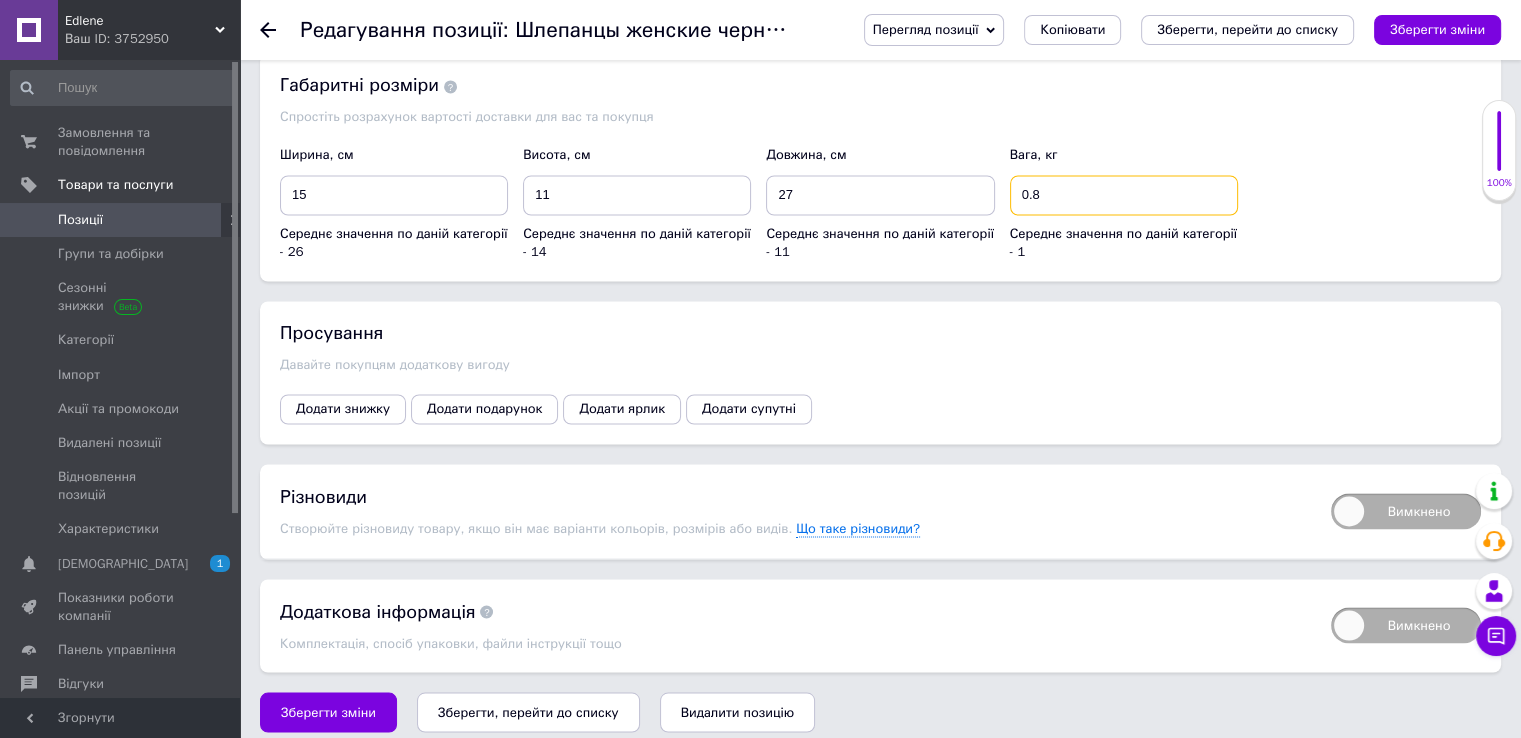 type on "0.8" 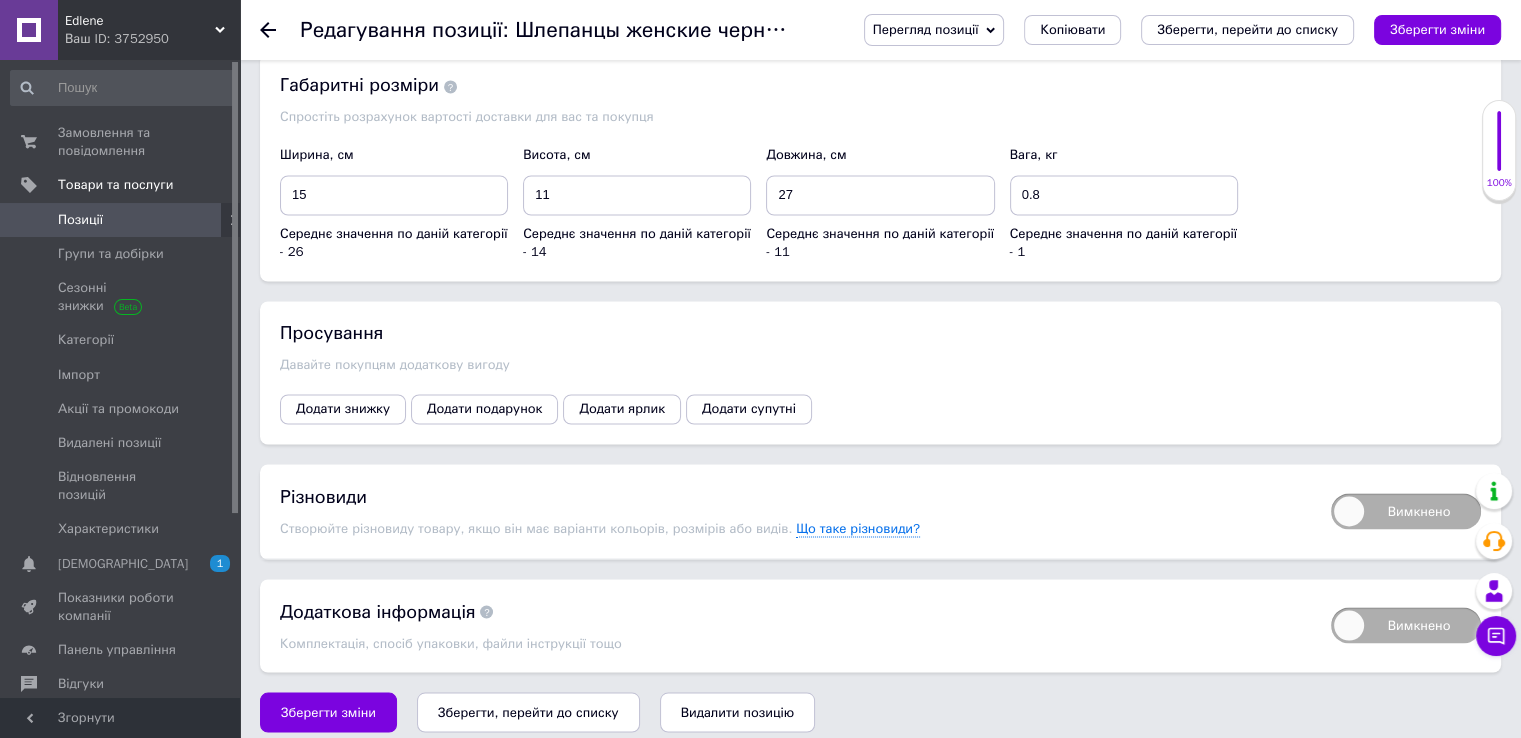 click on "Вимкнено" at bounding box center [1406, 511] 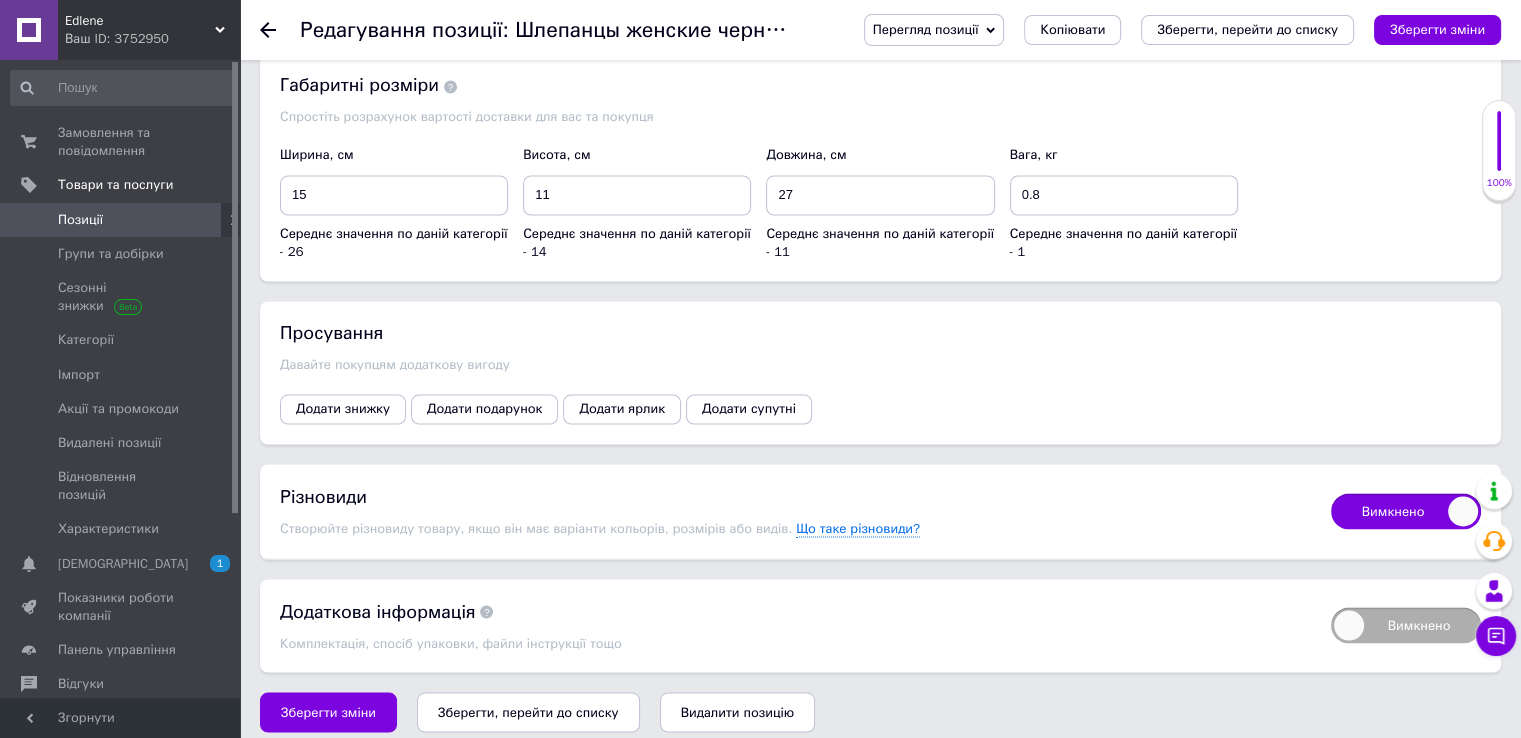 checkbox on "true" 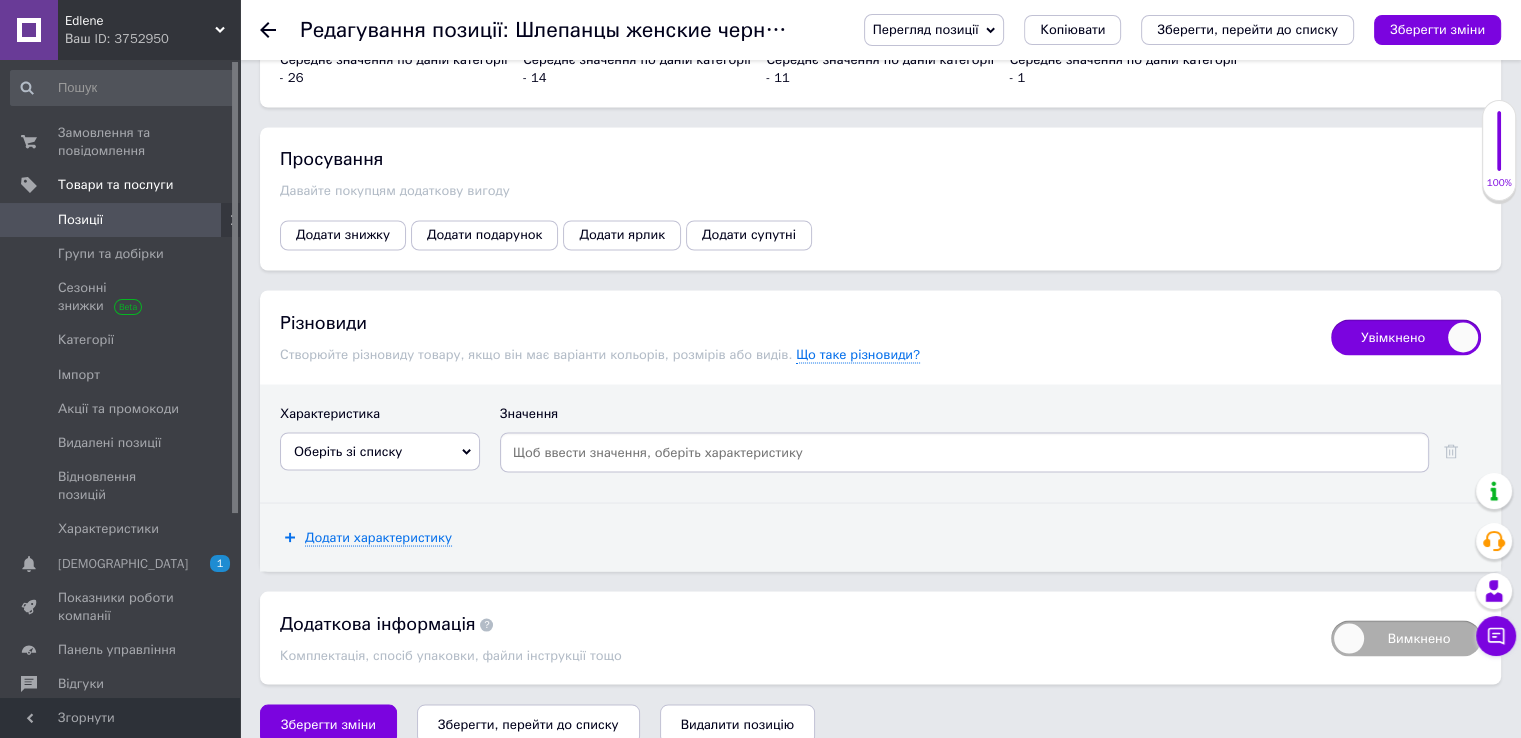 scroll, scrollTop: 3552, scrollLeft: 0, axis: vertical 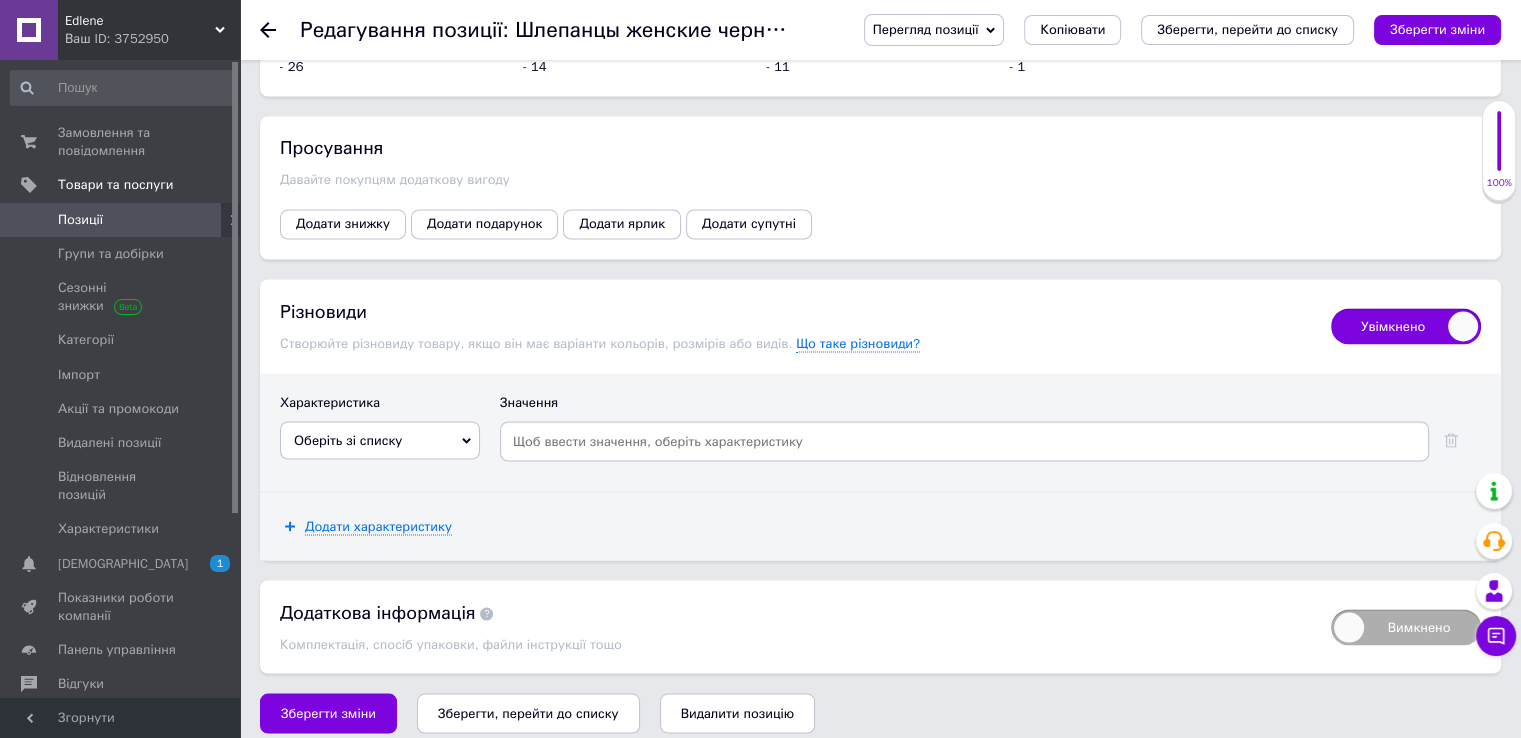 click 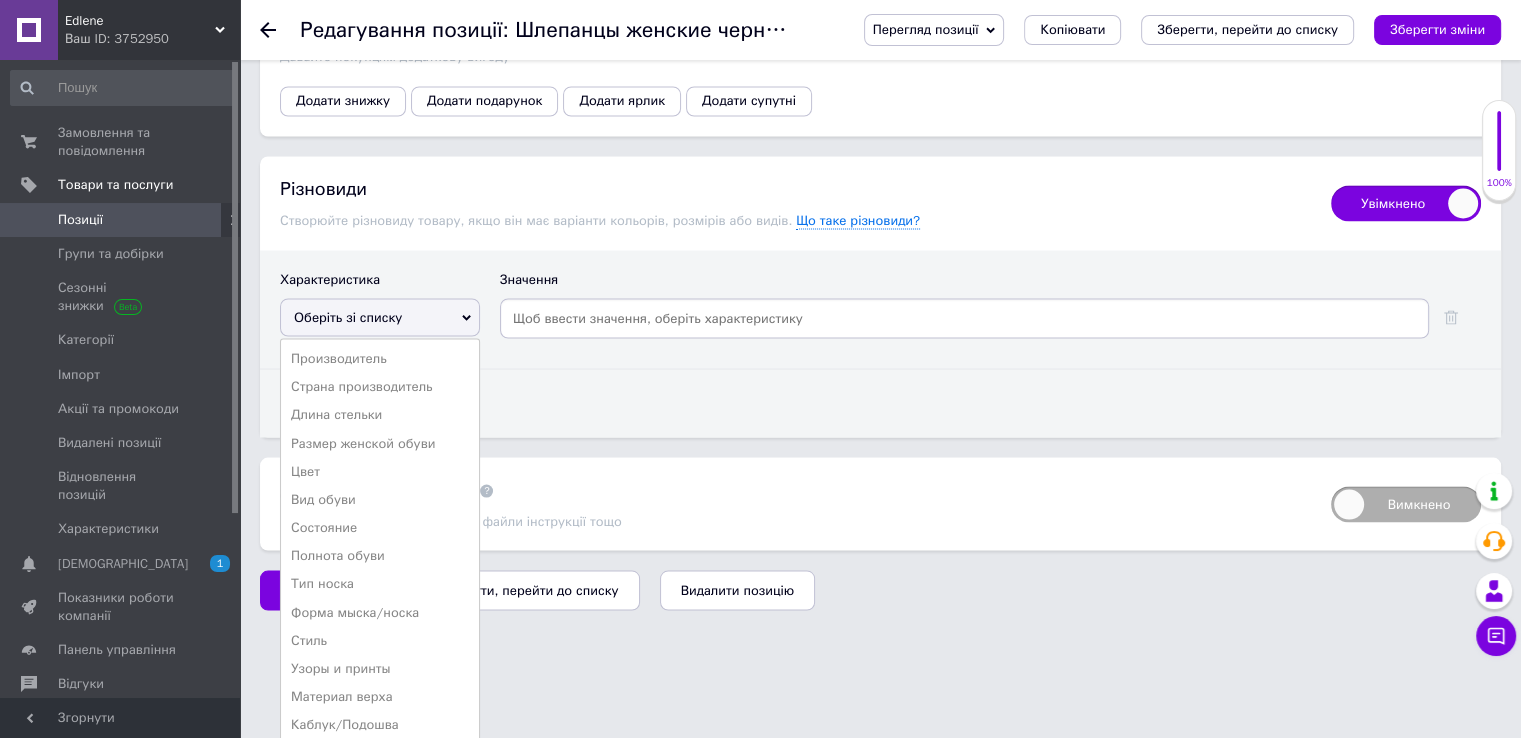 scroll, scrollTop: 3752, scrollLeft: 0, axis: vertical 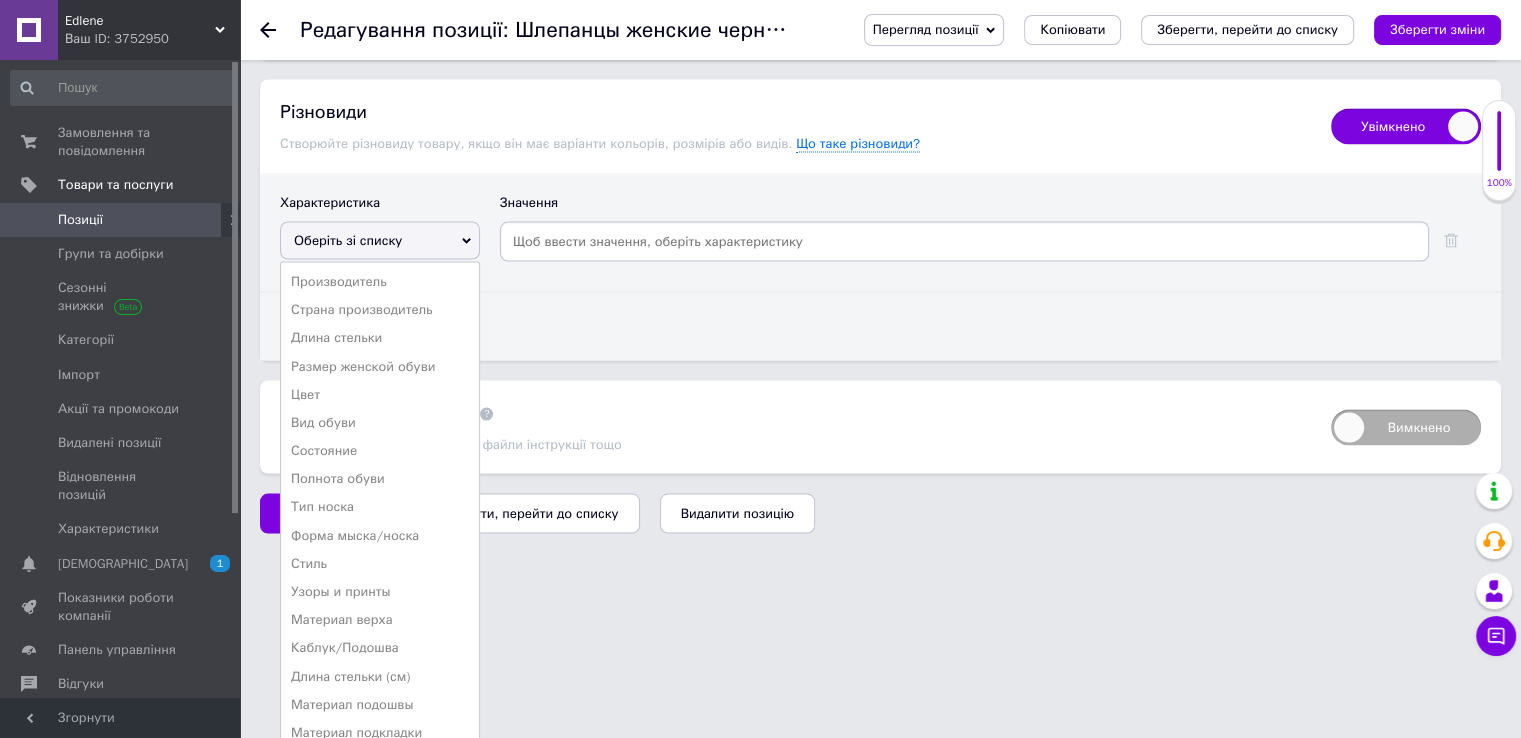 drag, startPoint x: 382, startPoint y: 353, endPoint x: 405, endPoint y: 345, distance: 24.351591 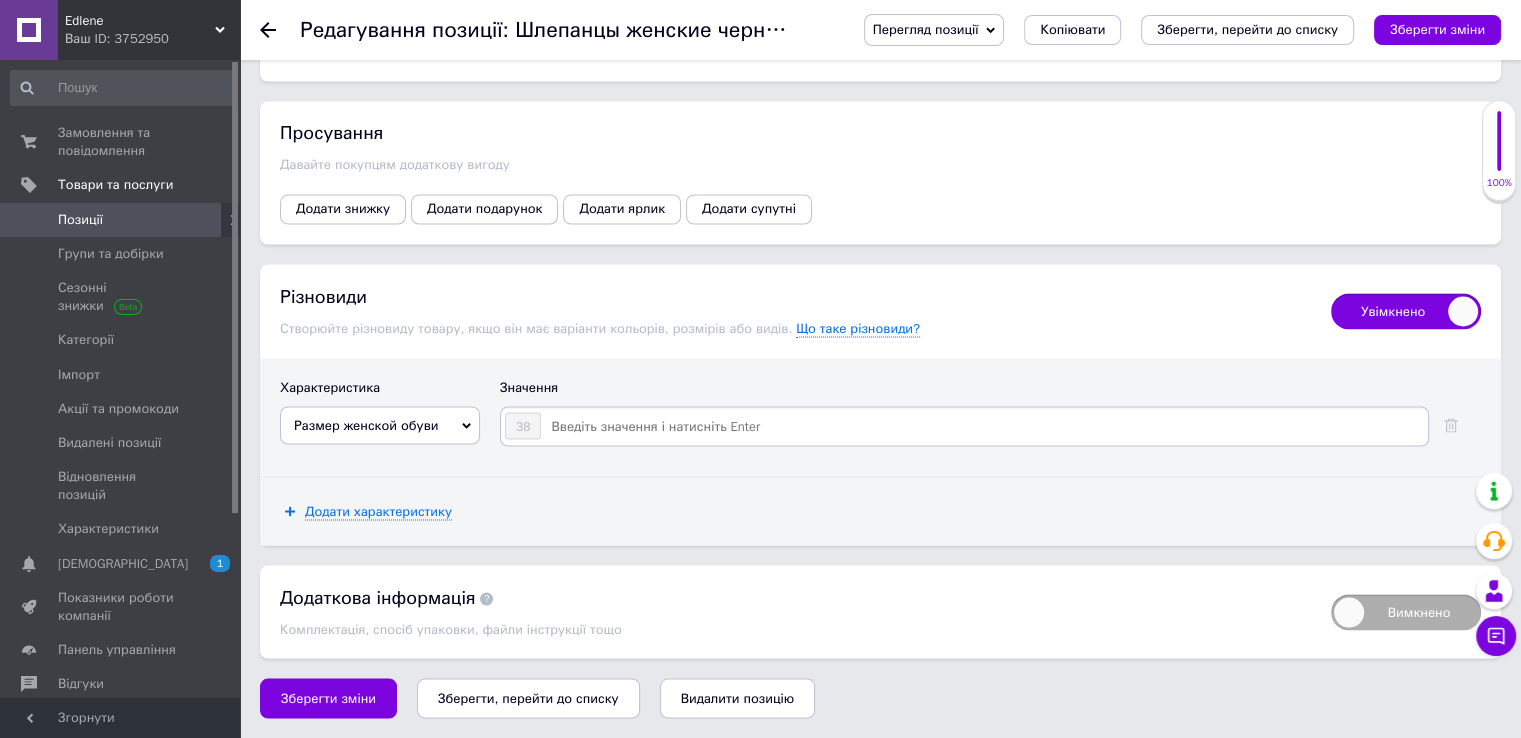 scroll, scrollTop: 3552, scrollLeft: 0, axis: vertical 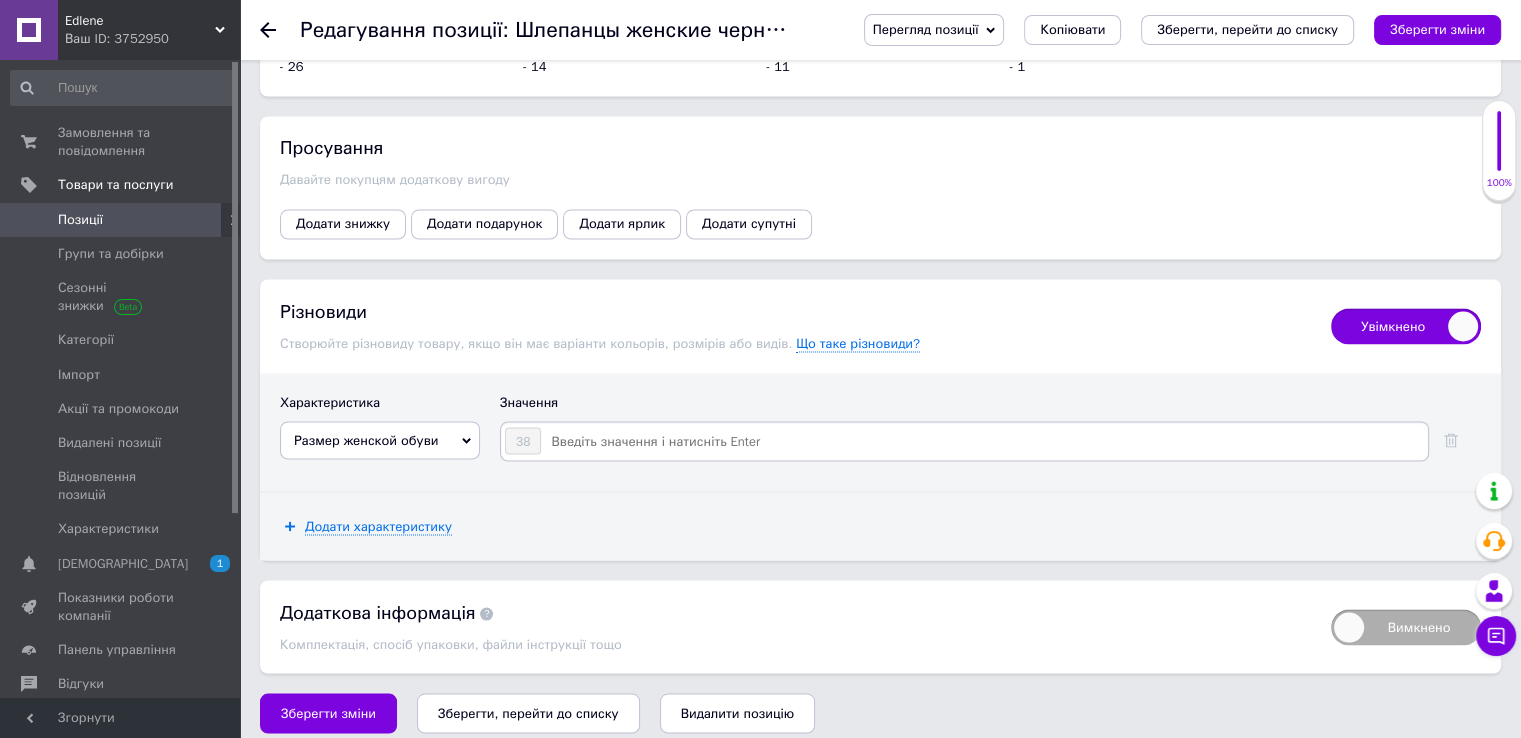 click at bounding box center [983, 441] 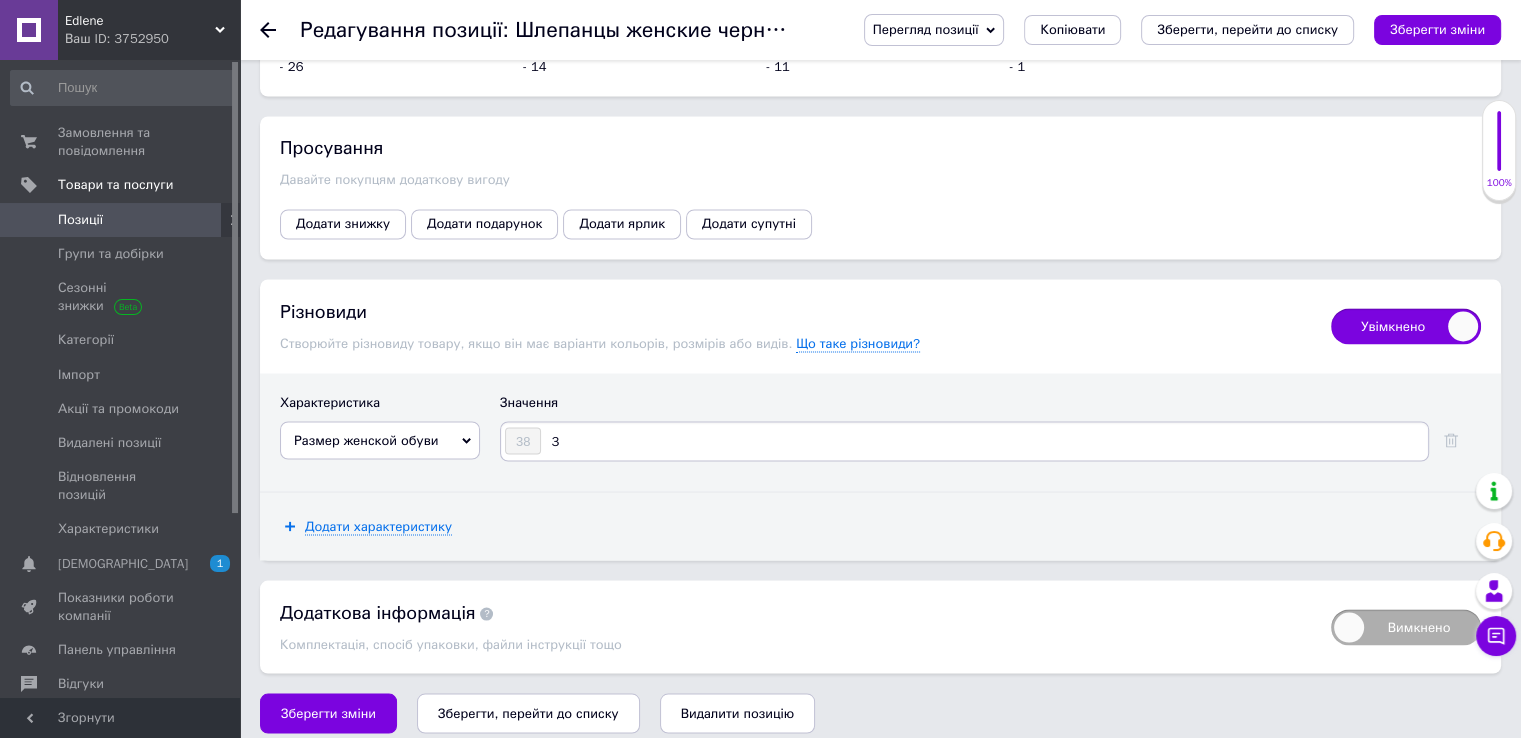 type on "36" 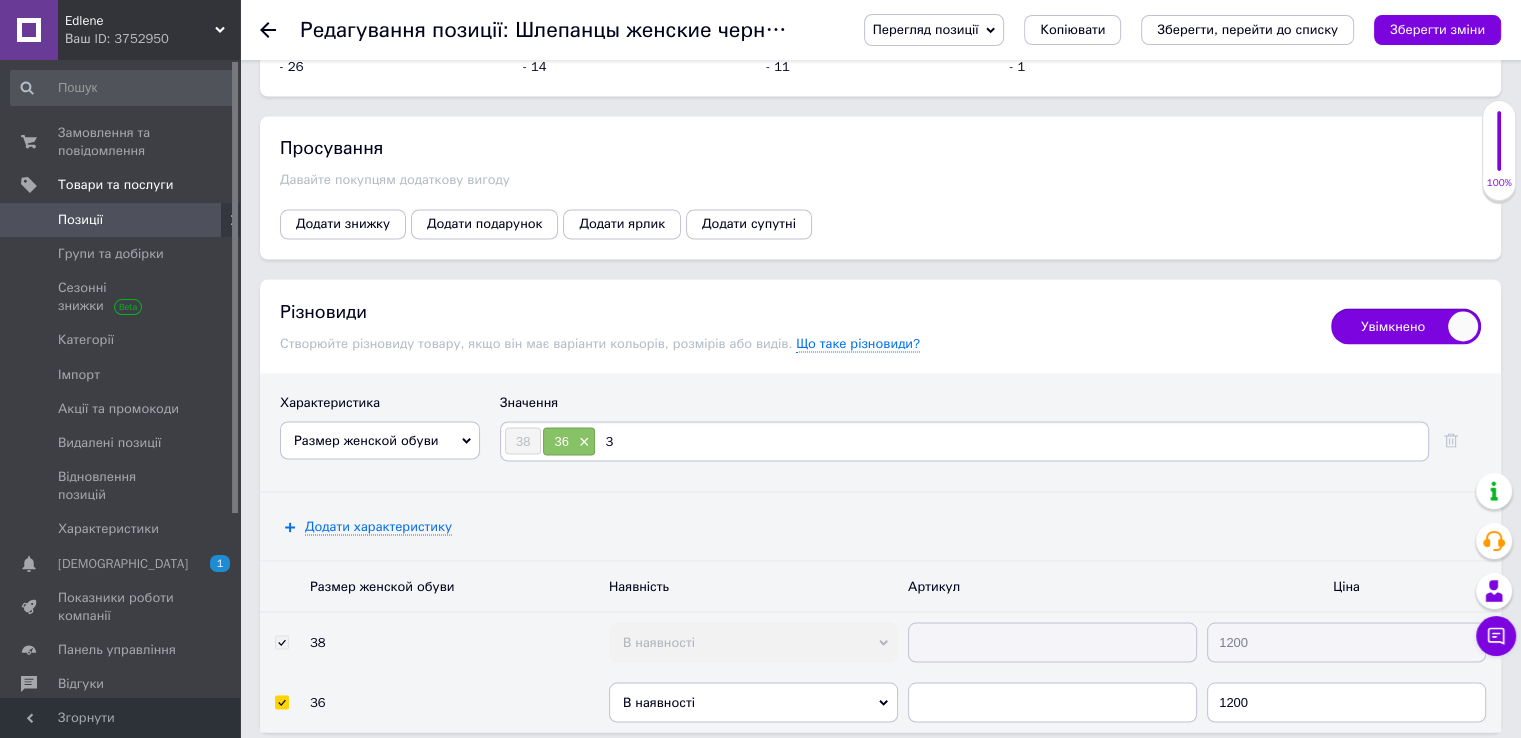 type on "39" 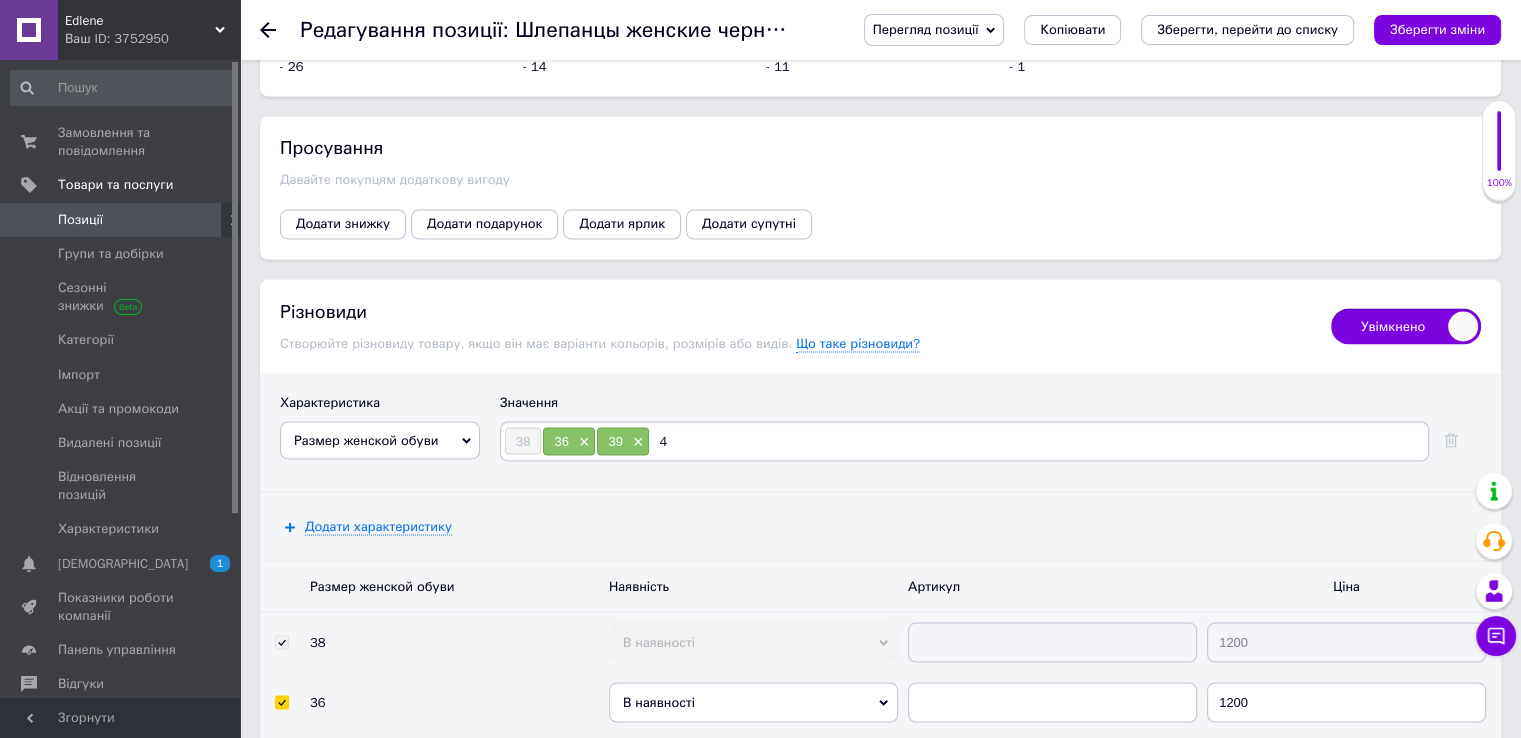 type on "40" 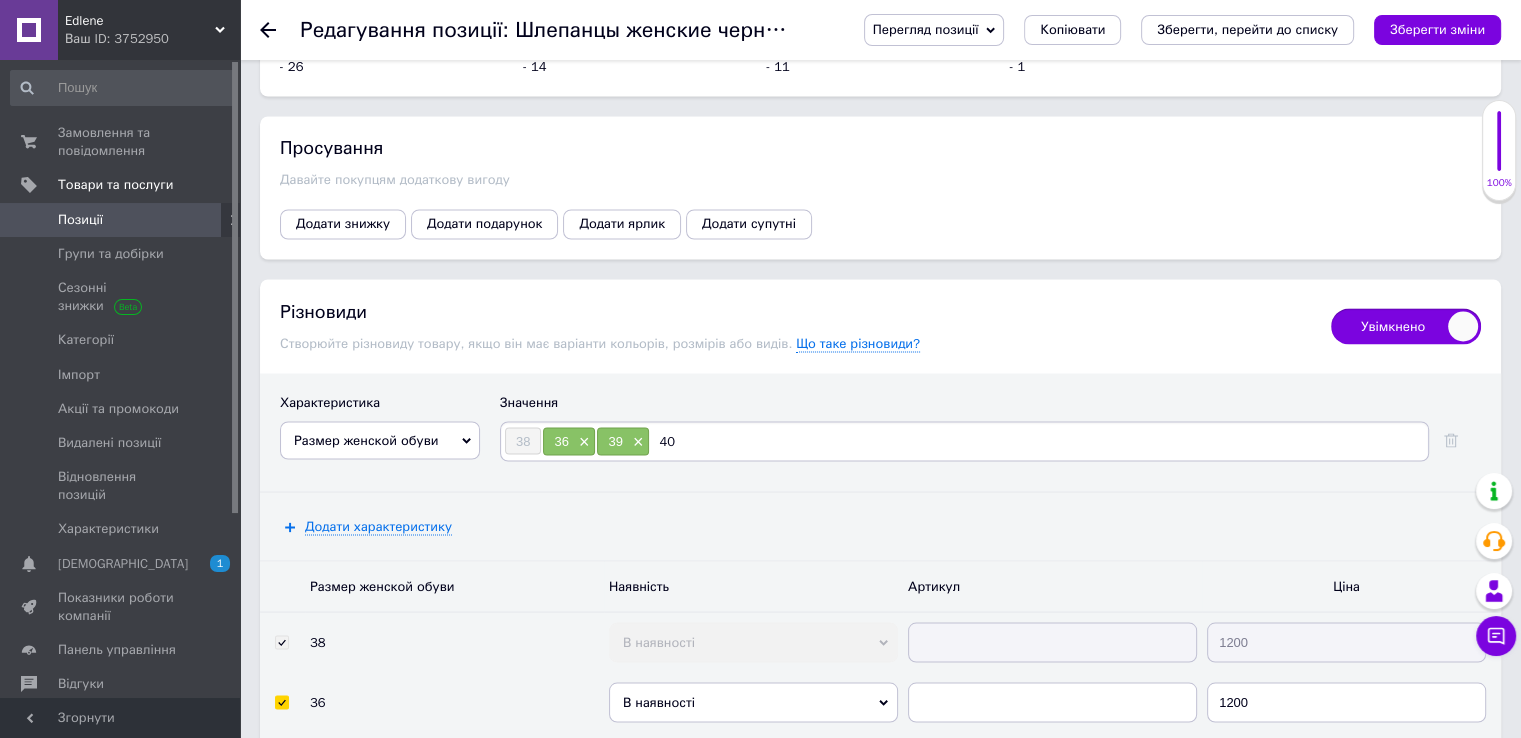 type 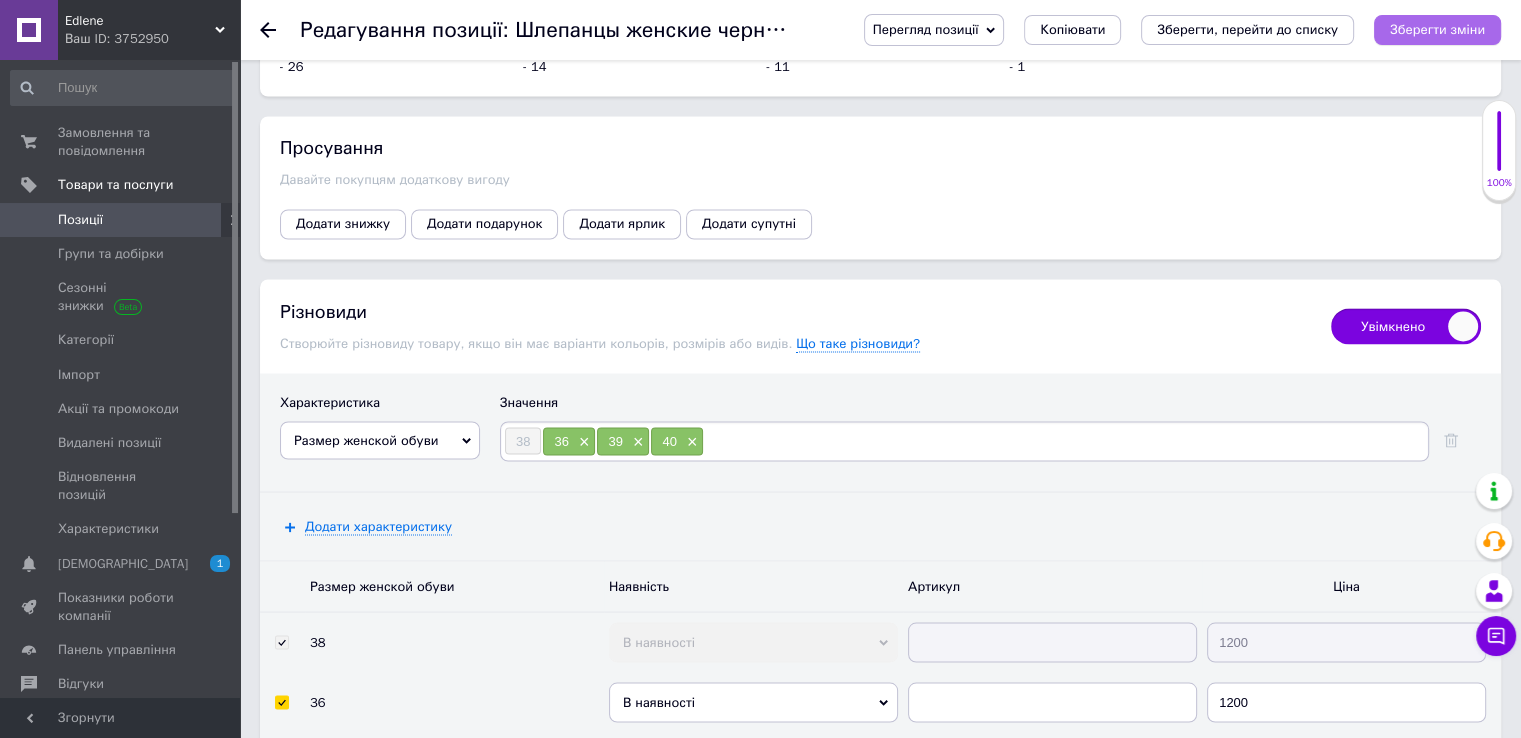 click on "Зберегти зміни" at bounding box center (1437, 29) 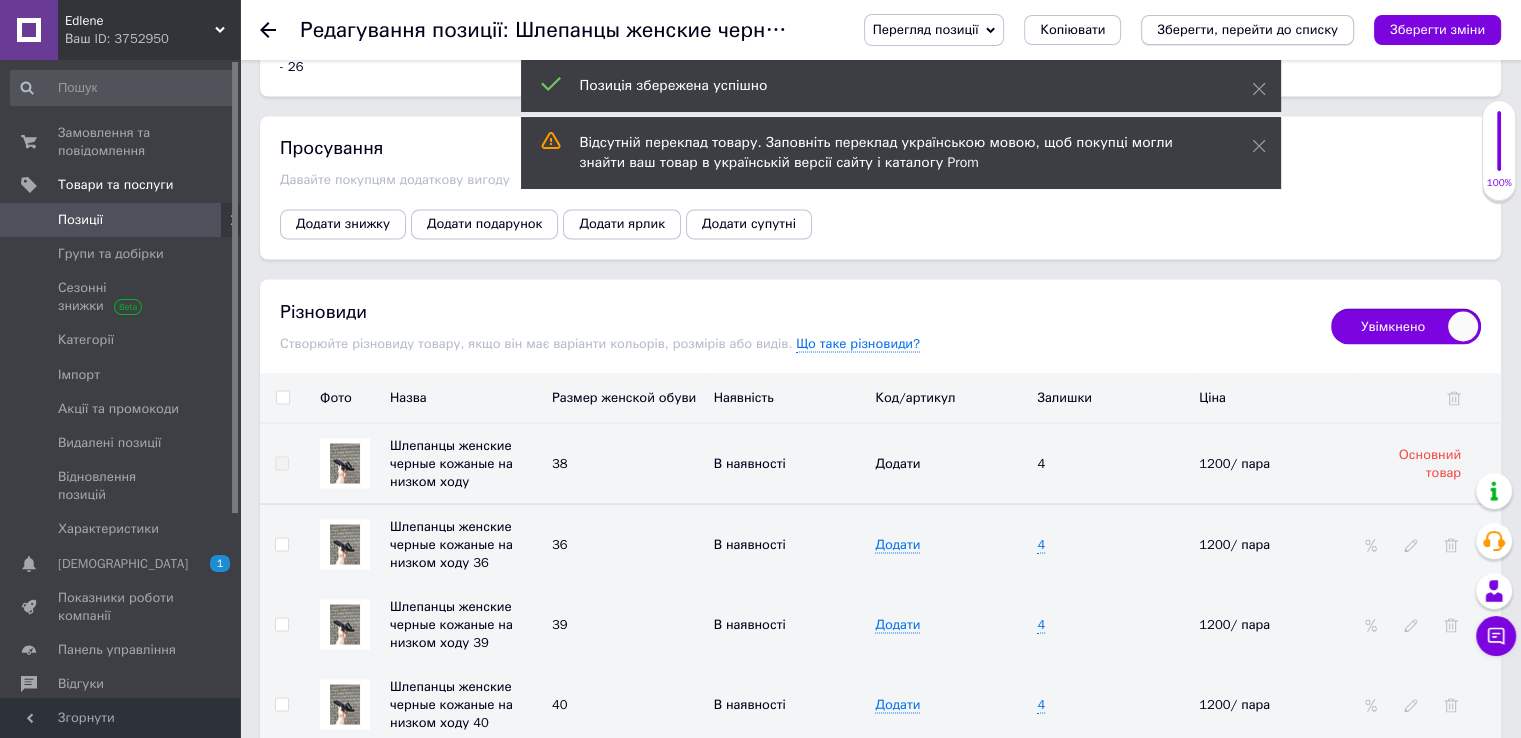 click on "Зберегти, перейти до списку" at bounding box center (1247, 29) 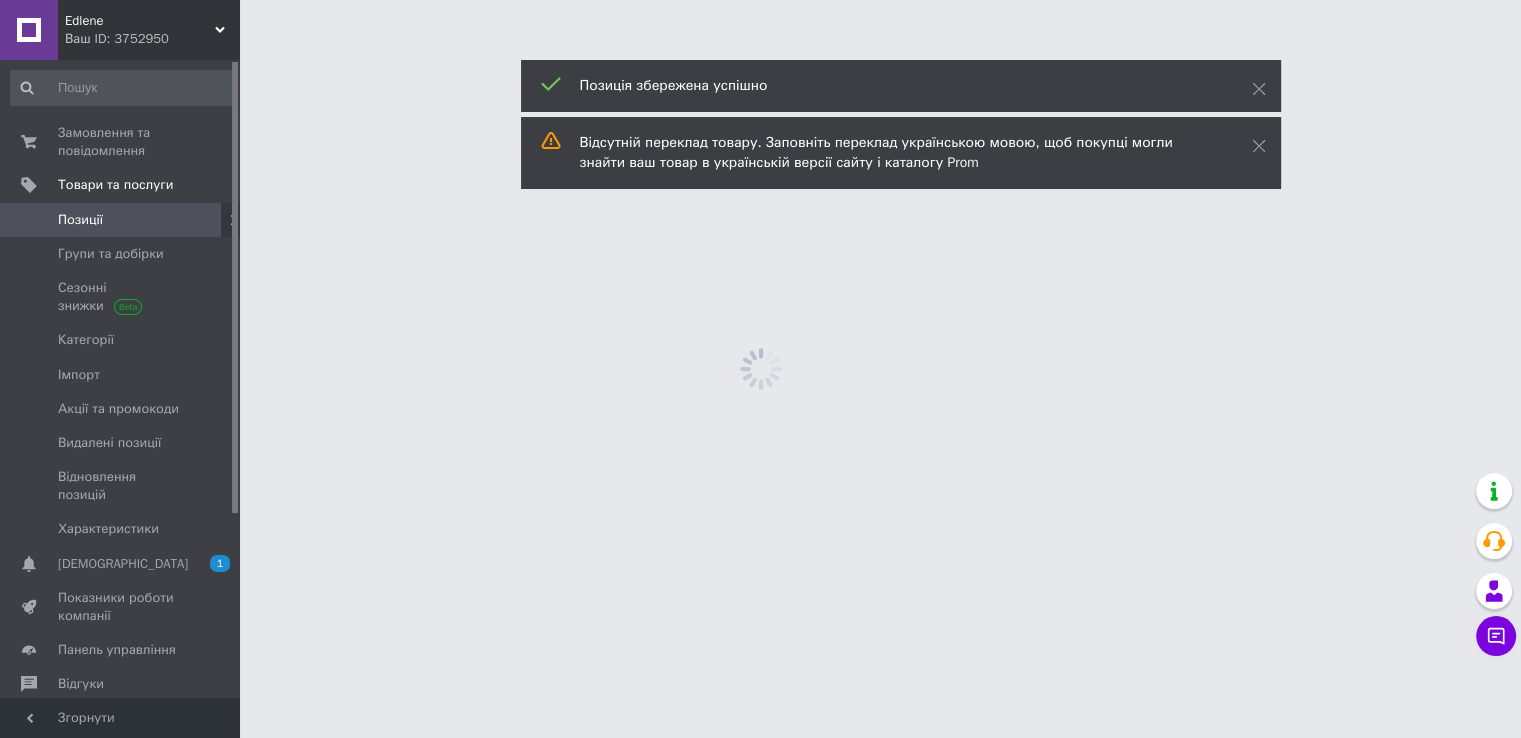 scroll, scrollTop: 0, scrollLeft: 0, axis: both 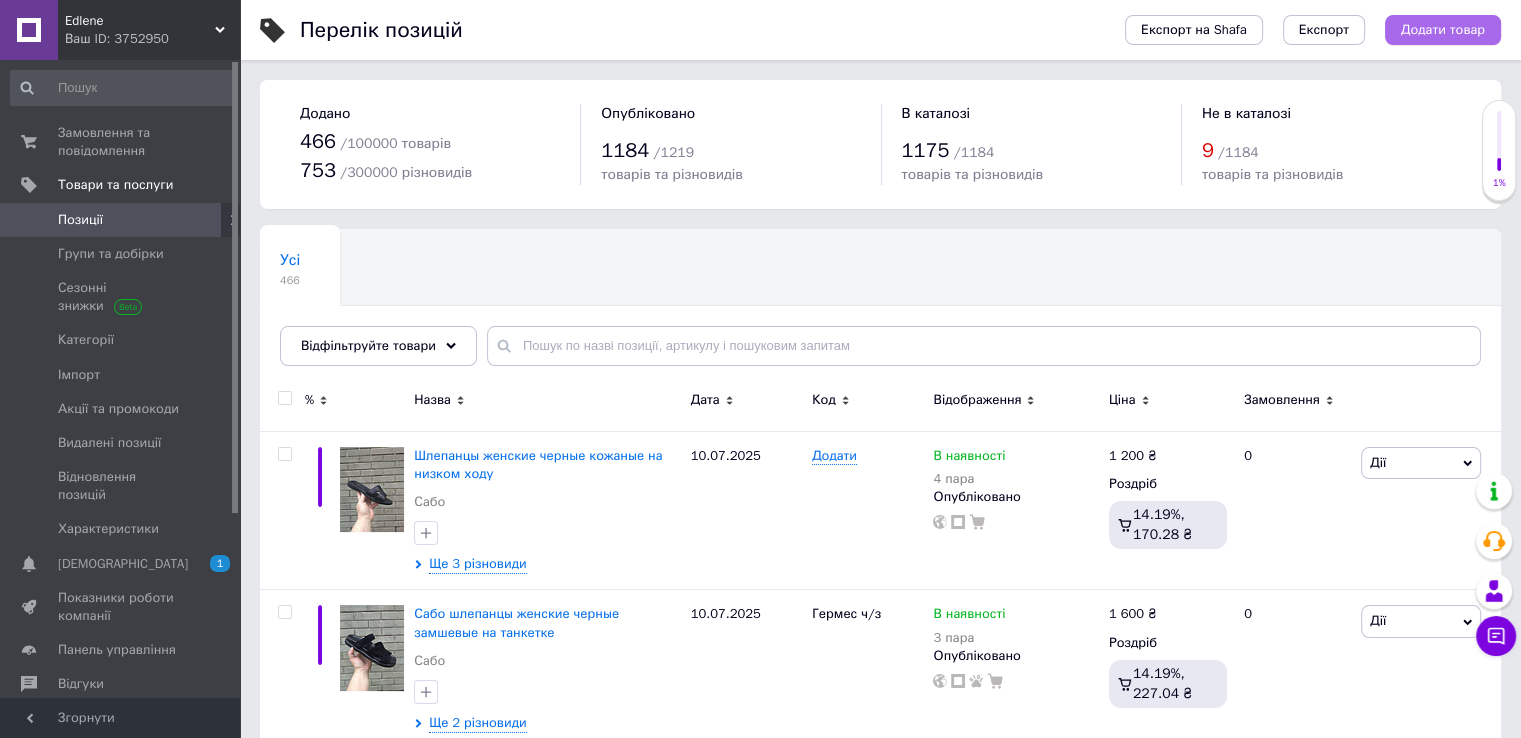 click on "Додати товар" at bounding box center (1443, 30) 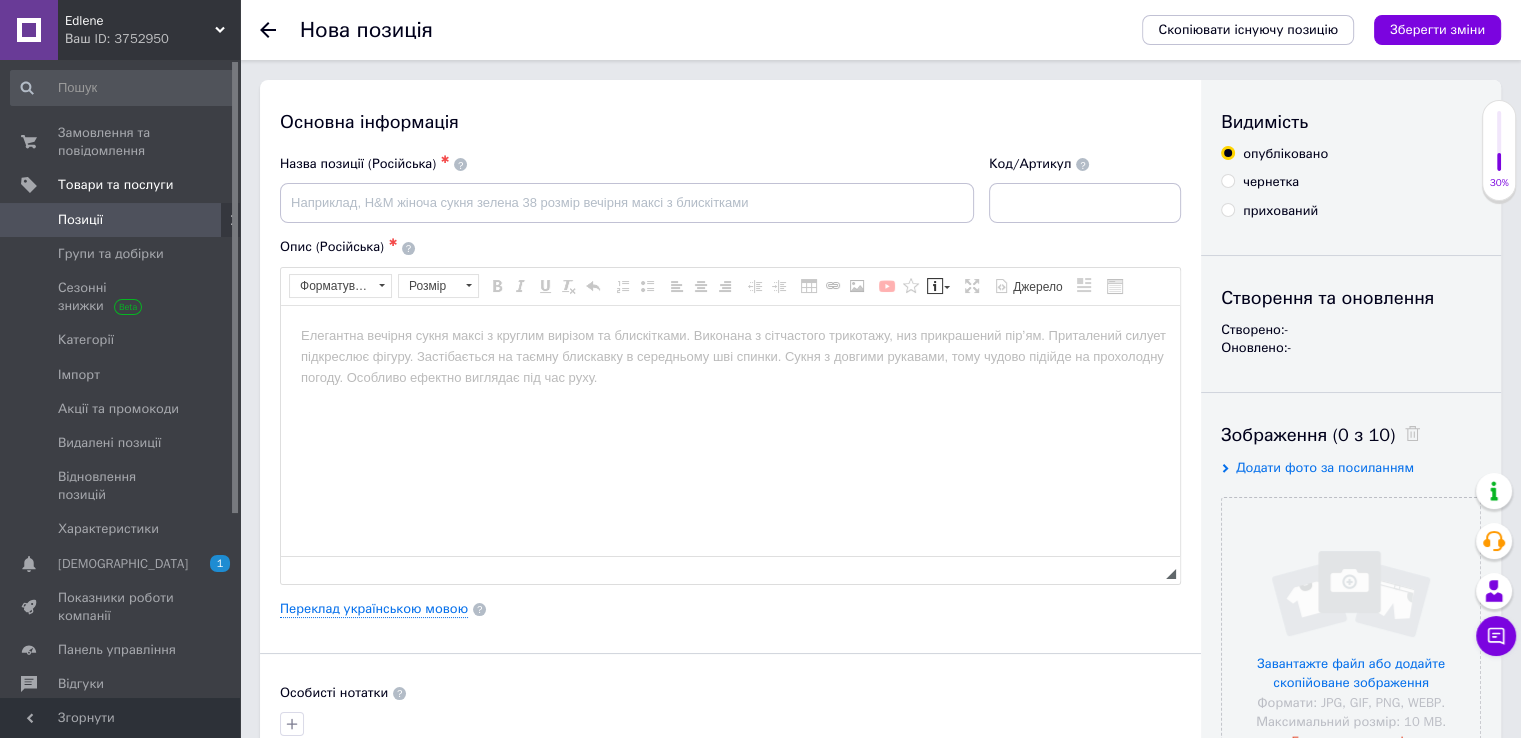 scroll, scrollTop: 0, scrollLeft: 0, axis: both 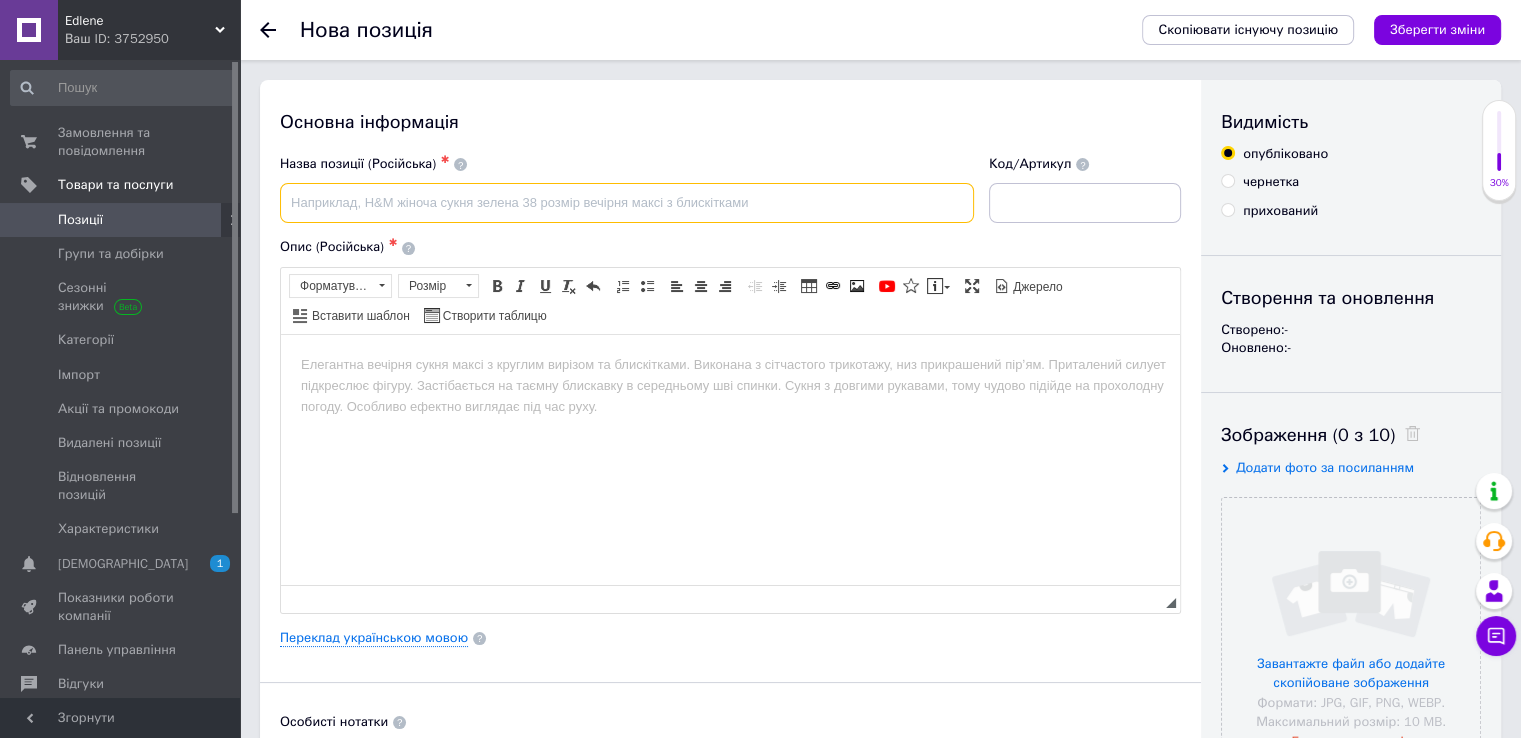 click at bounding box center [627, 203] 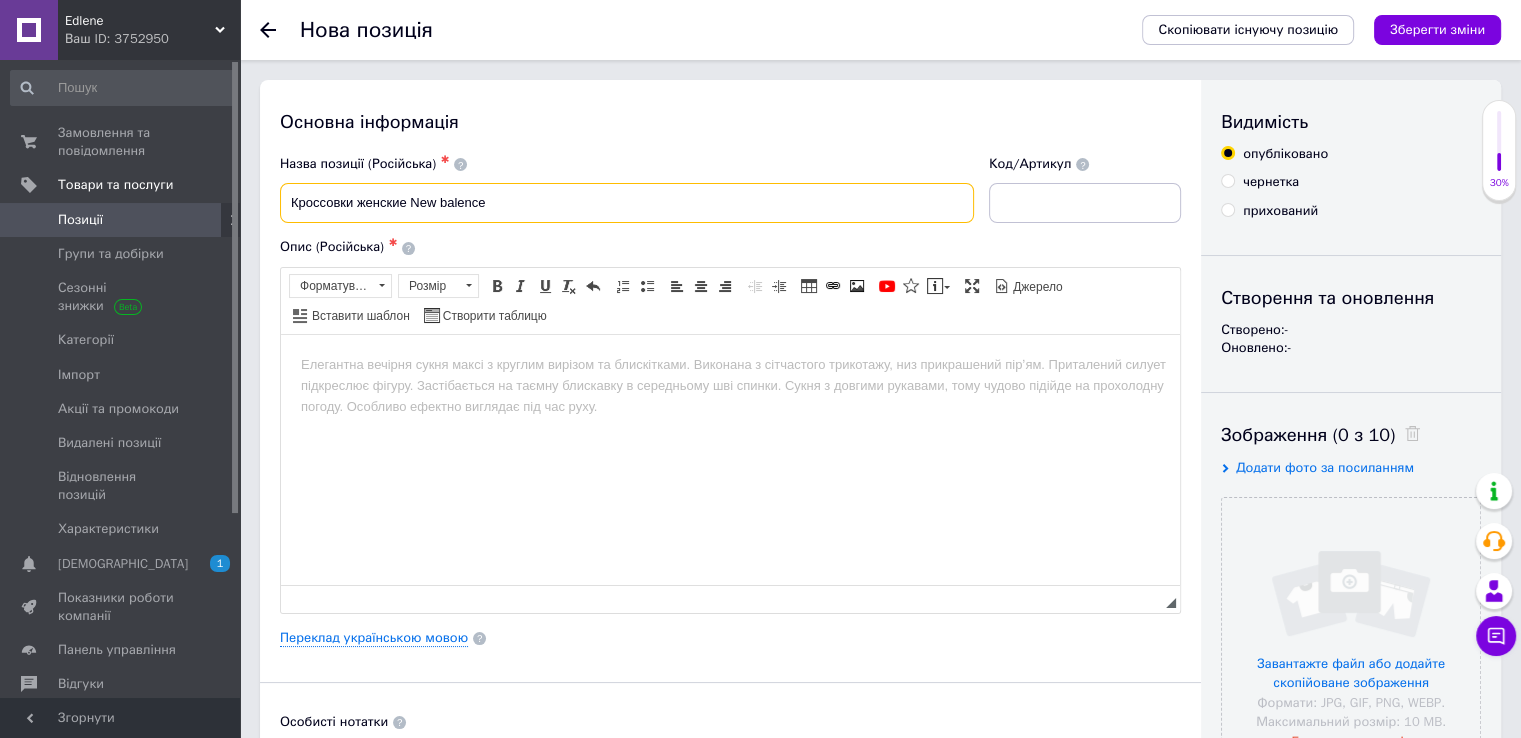 click on "Кроссовки женские New balence" at bounding box center [627, 203] 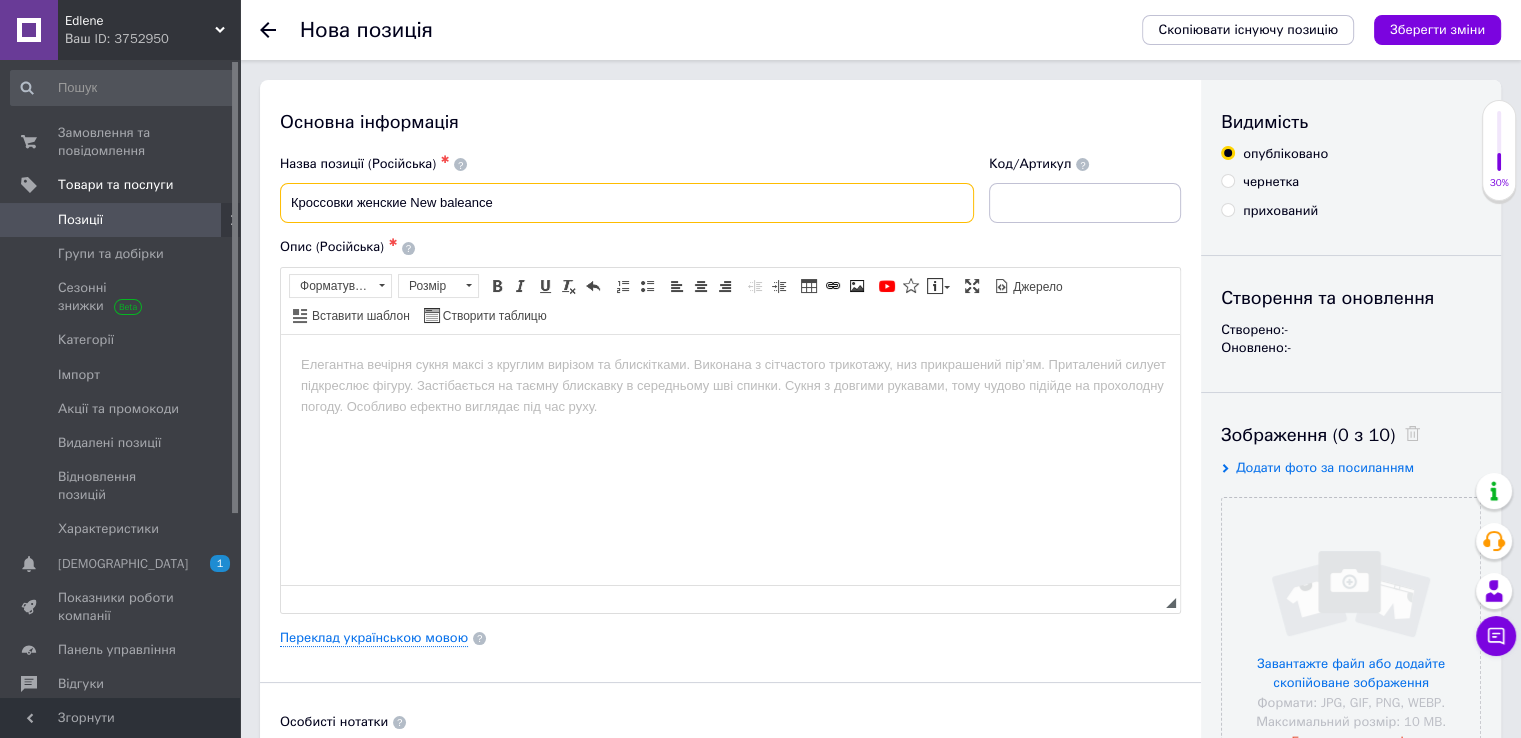 type on "Кроссовки женские New baleance" 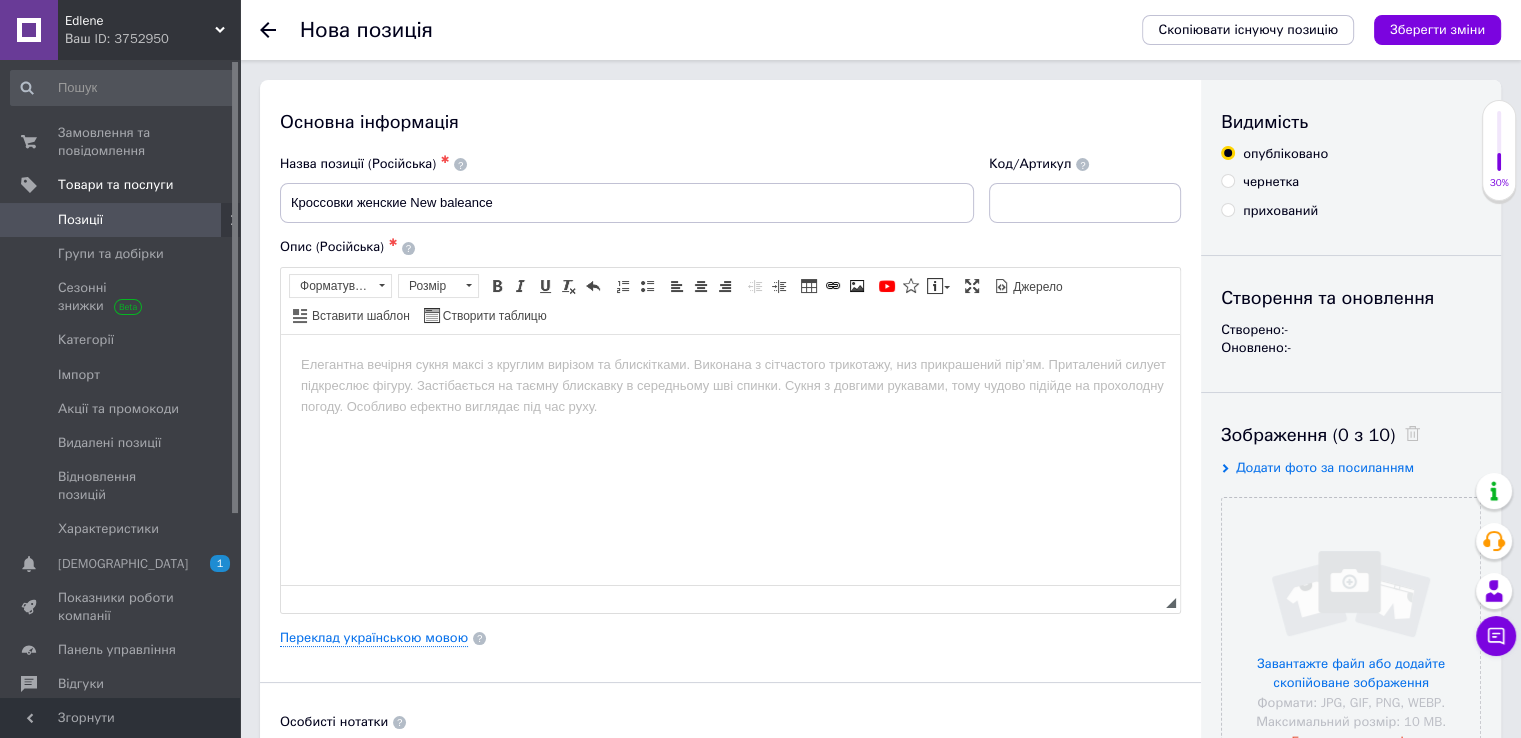 click at bounding box center [730, 364] 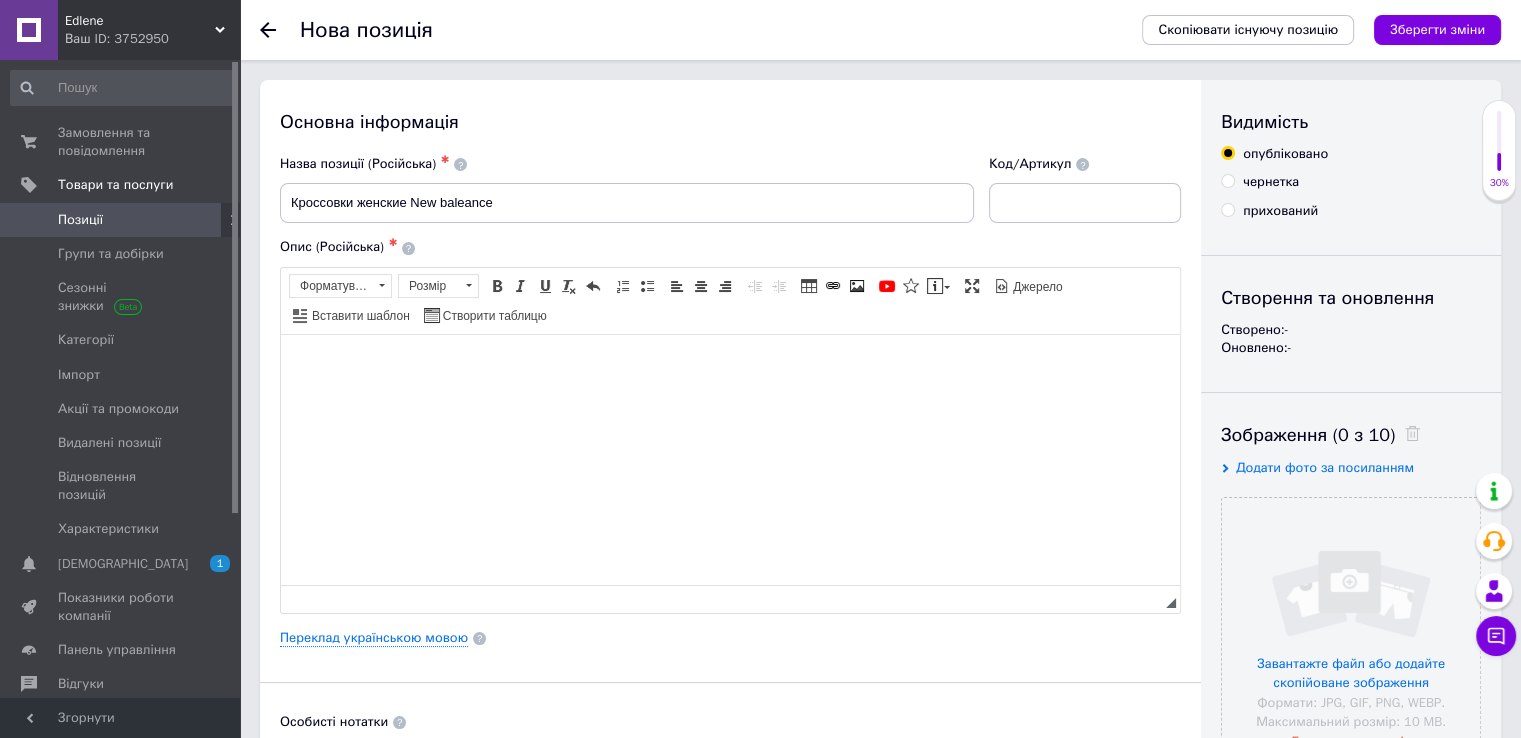 type 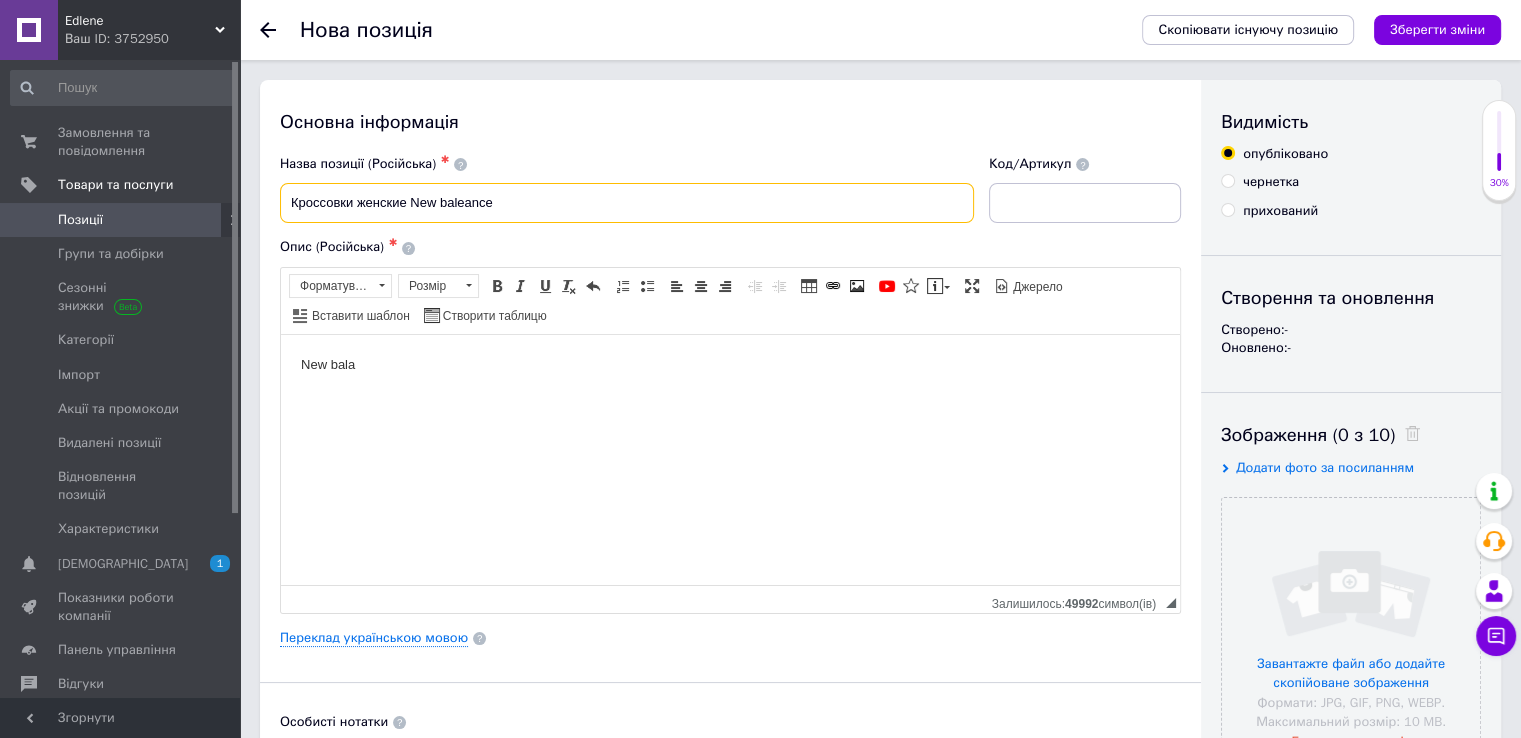 click on "Кроссовки женские New baleance" at bounding box center [627, 203] 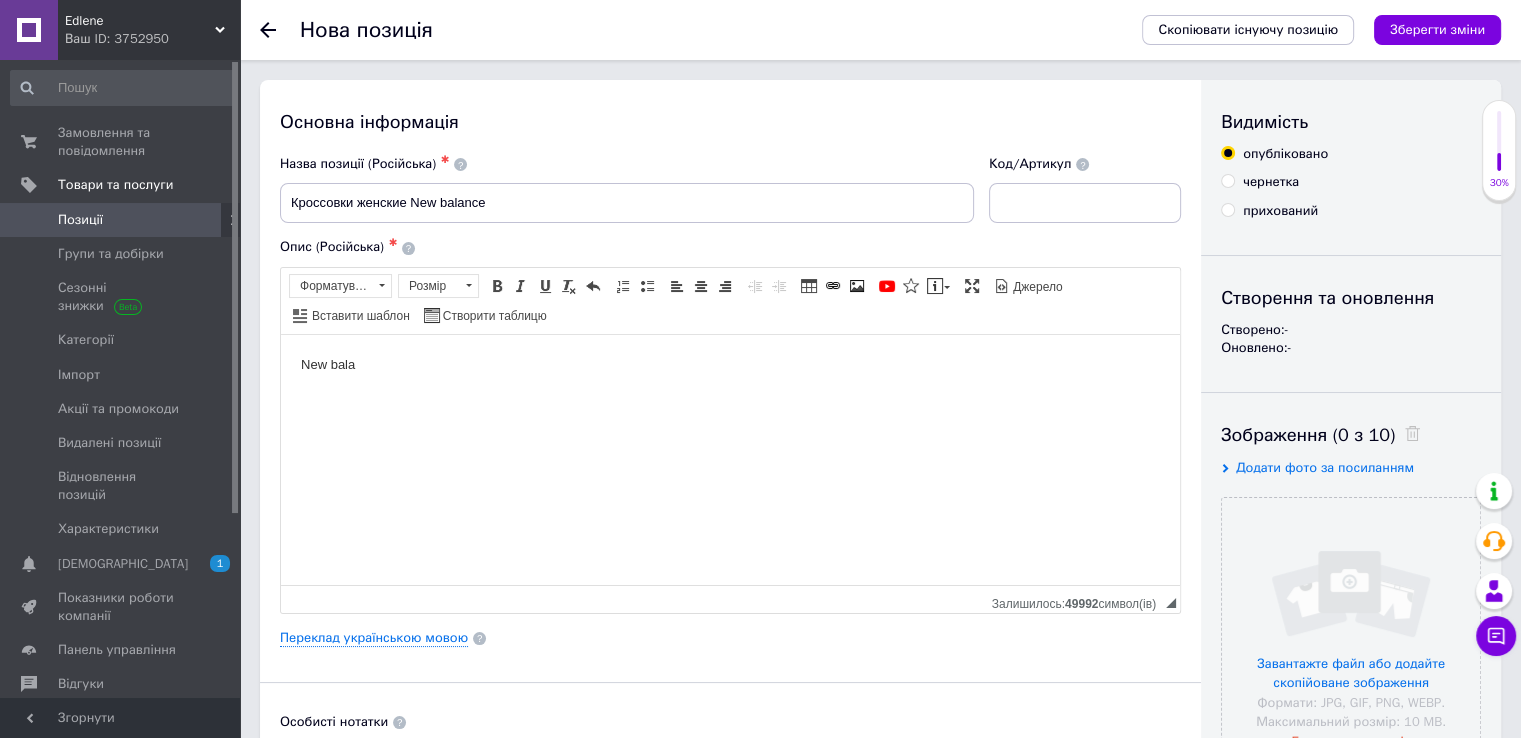 click on "New bala" at bounding box center [730, 364] 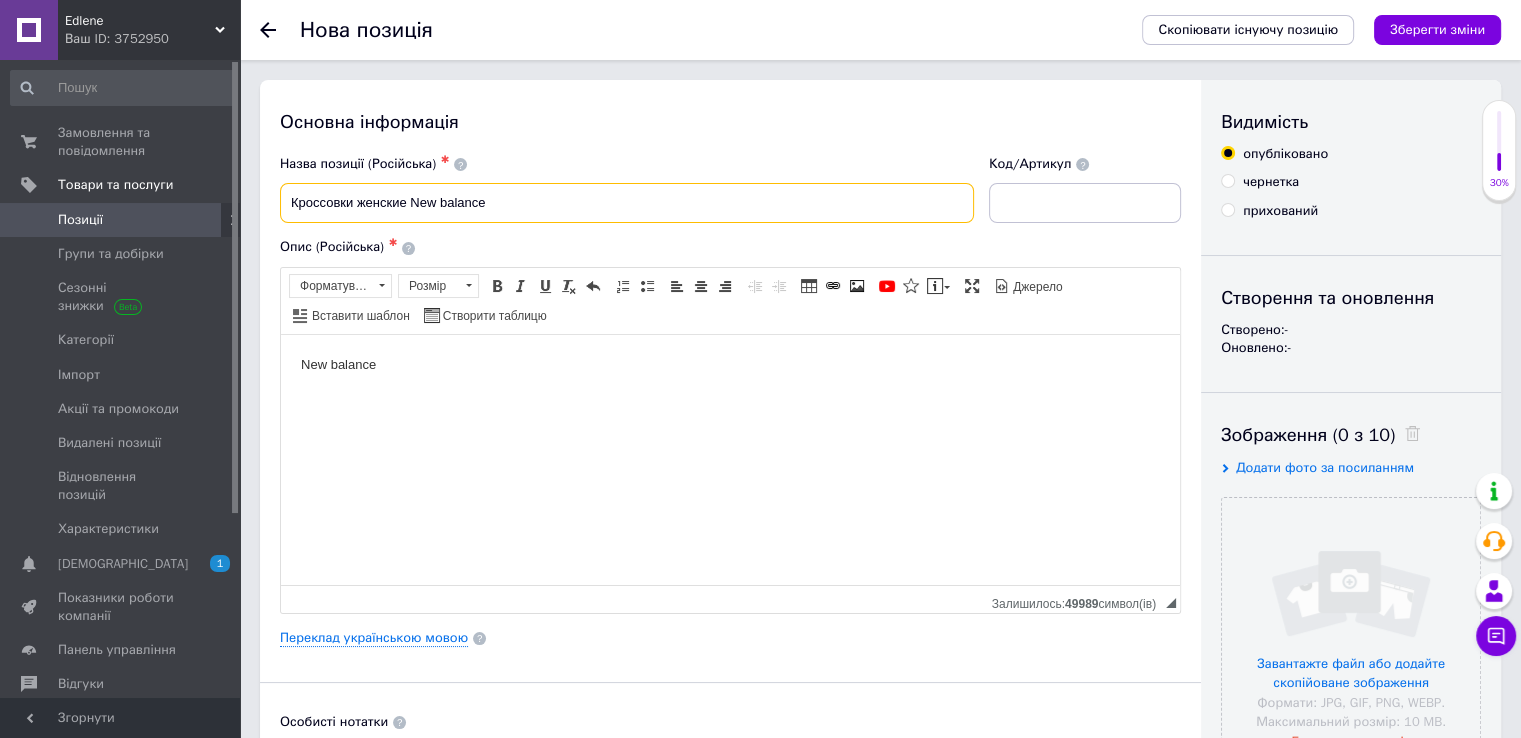 click on "Кроссовки женские New balance" at bounding box center (627, 203) 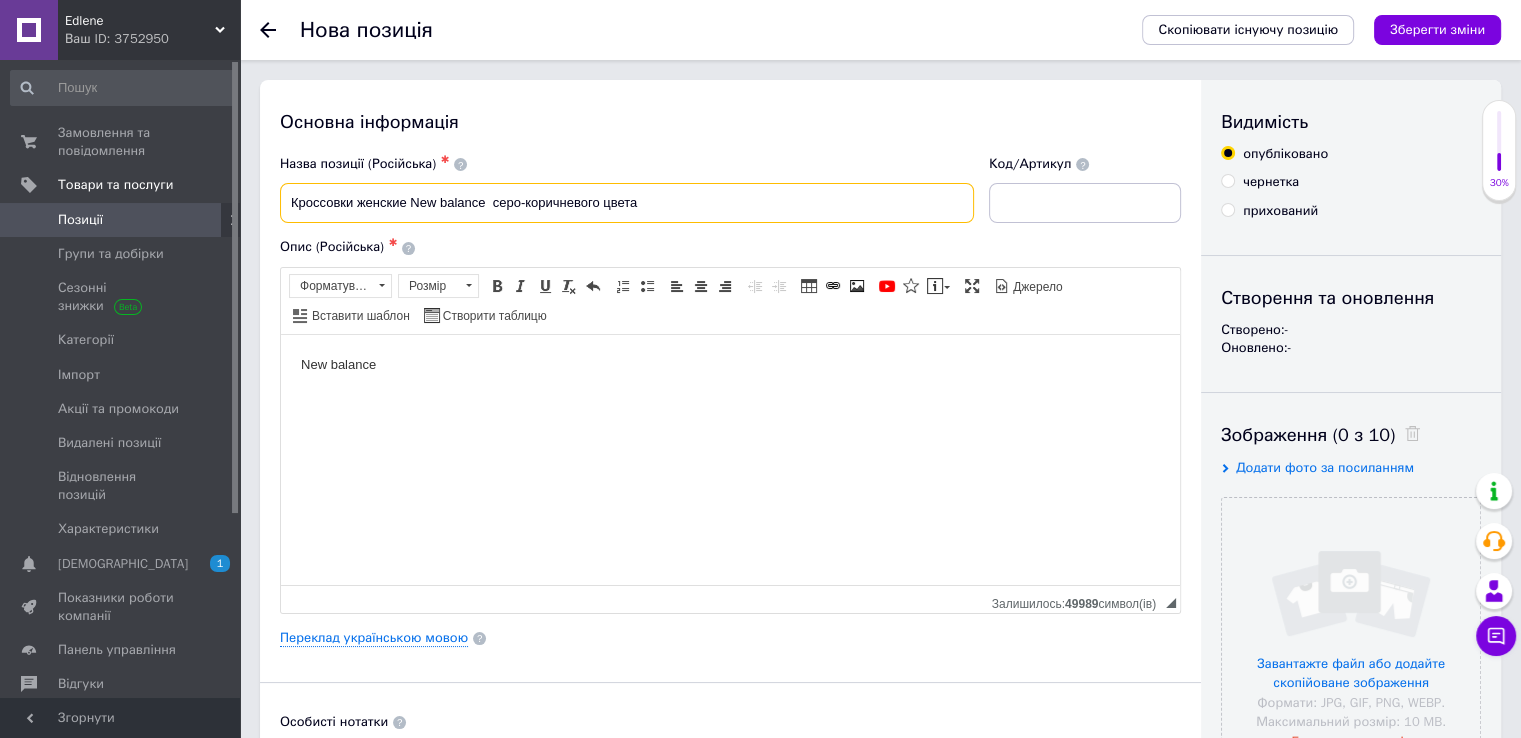 type on "Кроссовки женские New balance  cеро-коричневого цвета" 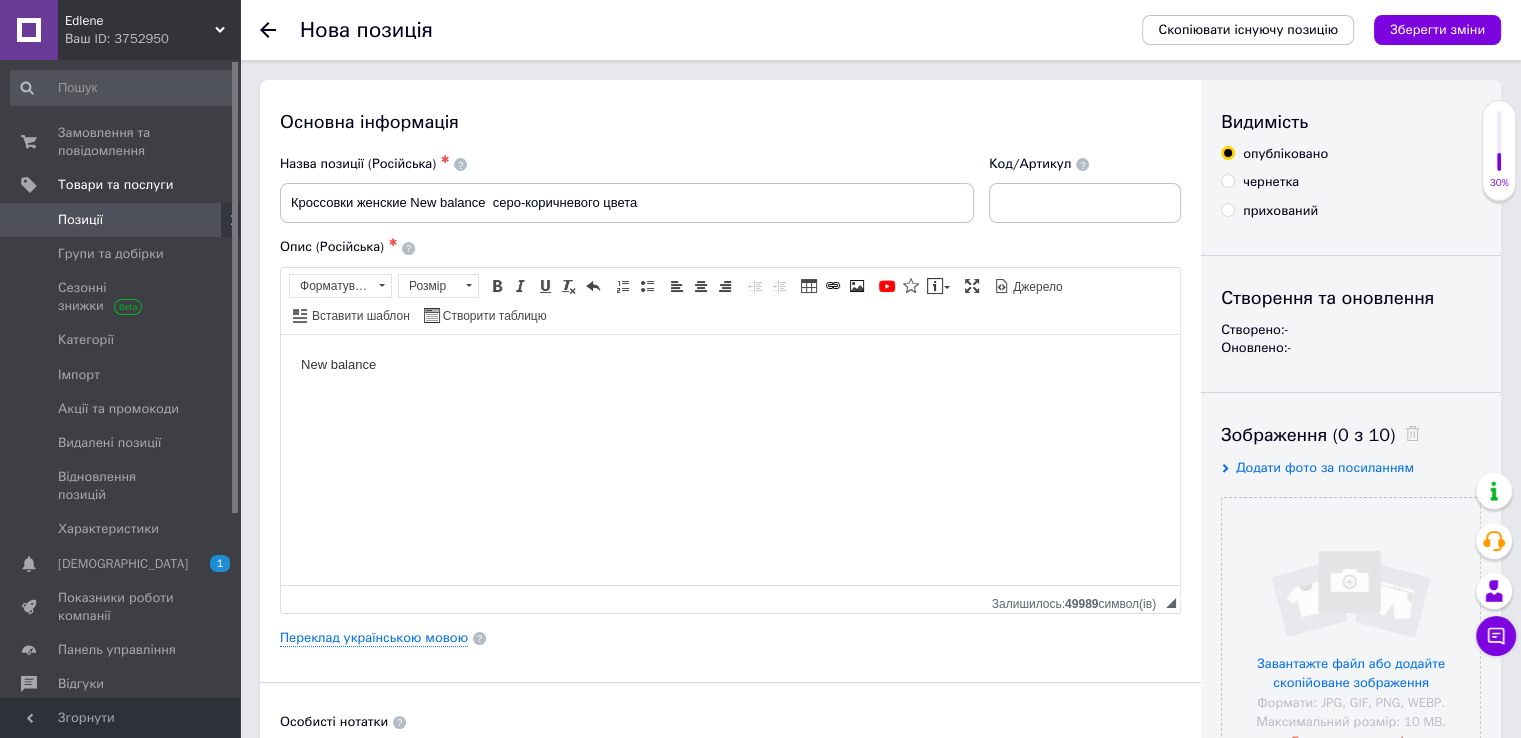 click on "New balance" at bounding box center (730, 364) 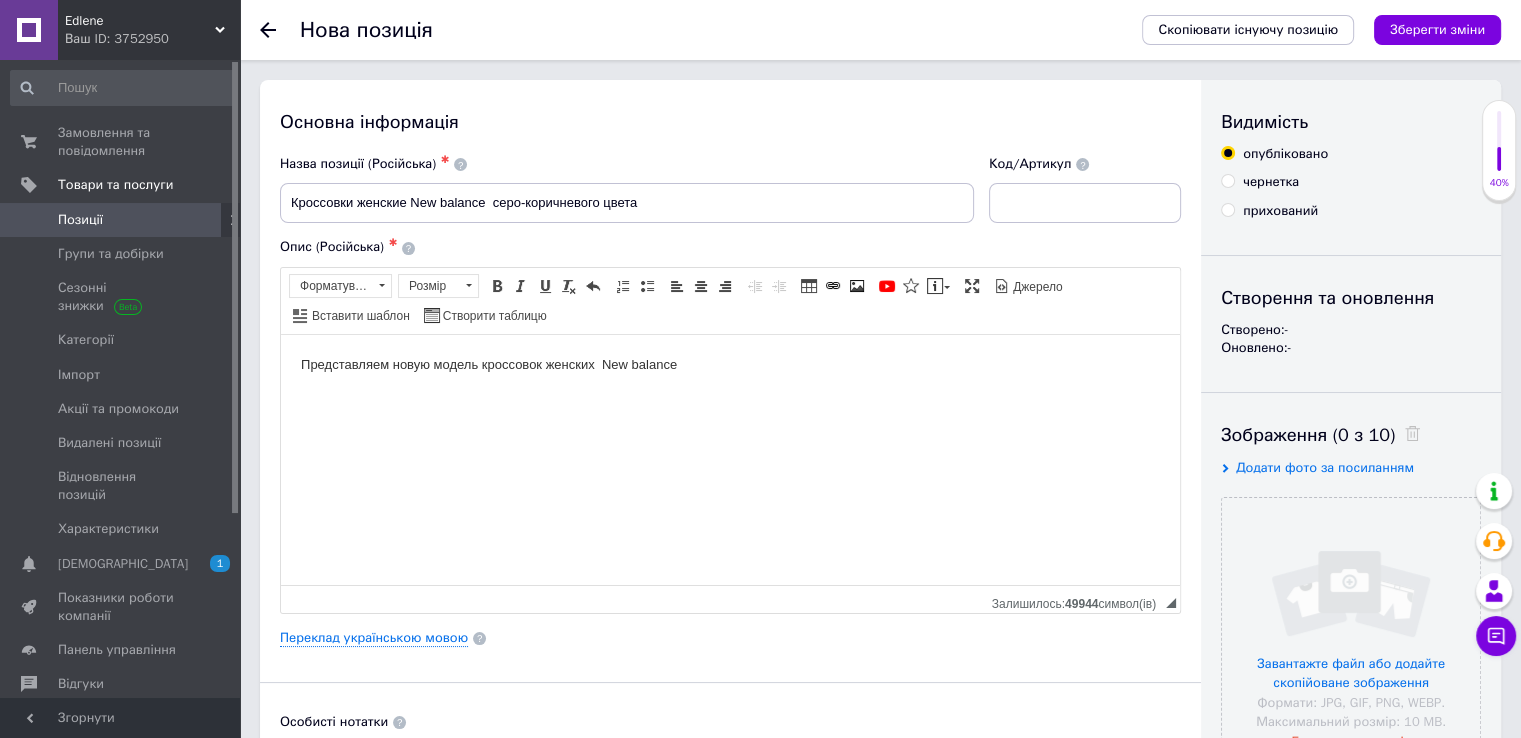 click on "Представляем новую модель кроссовок женских  New balance" at bounding box center [730, 364] 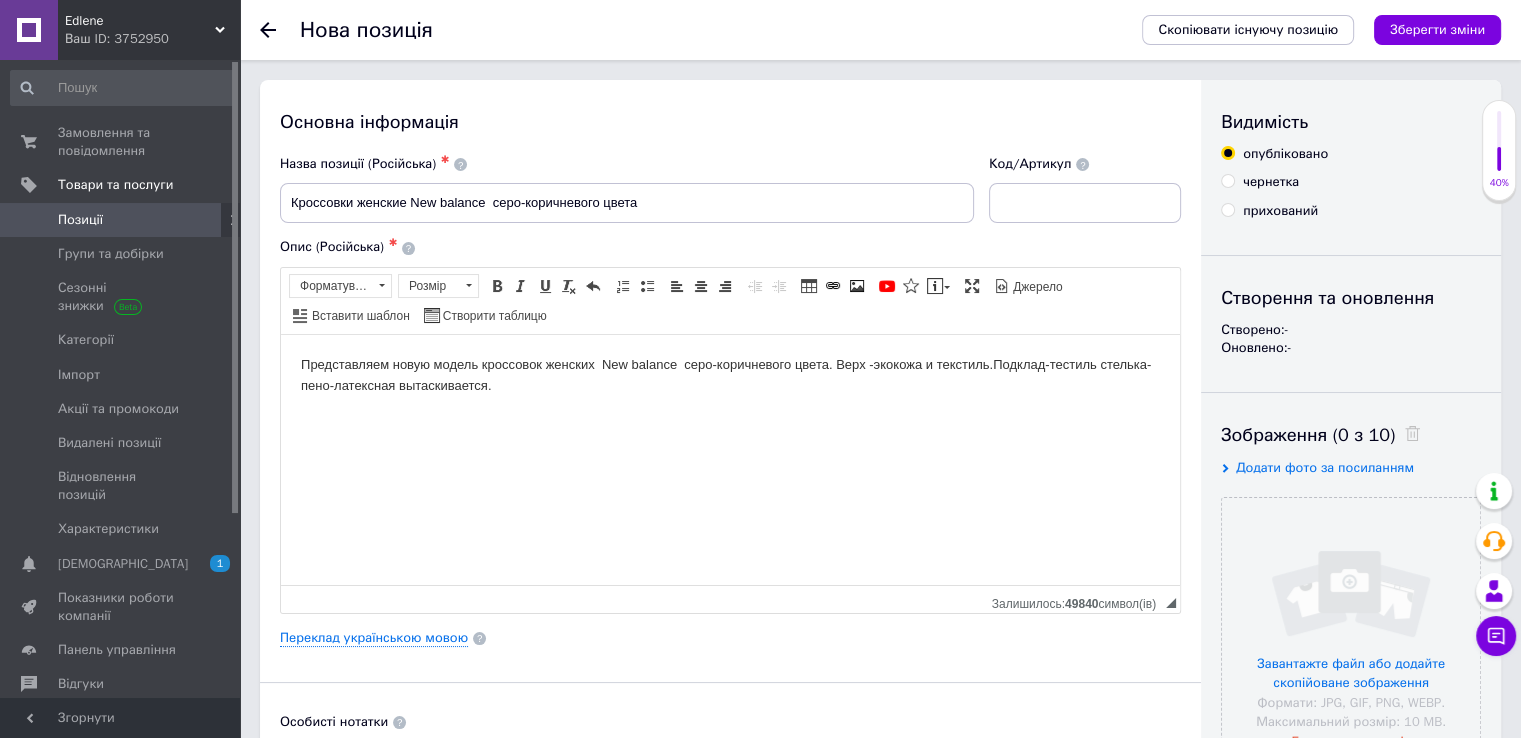 click on "Представляем новую модель кроссовок женских  New balance  серо-коричневого цвета. Верх -экокожа и текстиль.Подклад-тестиль стелька-пено-латексная вытаскивается." at bounding box center (730, 375) 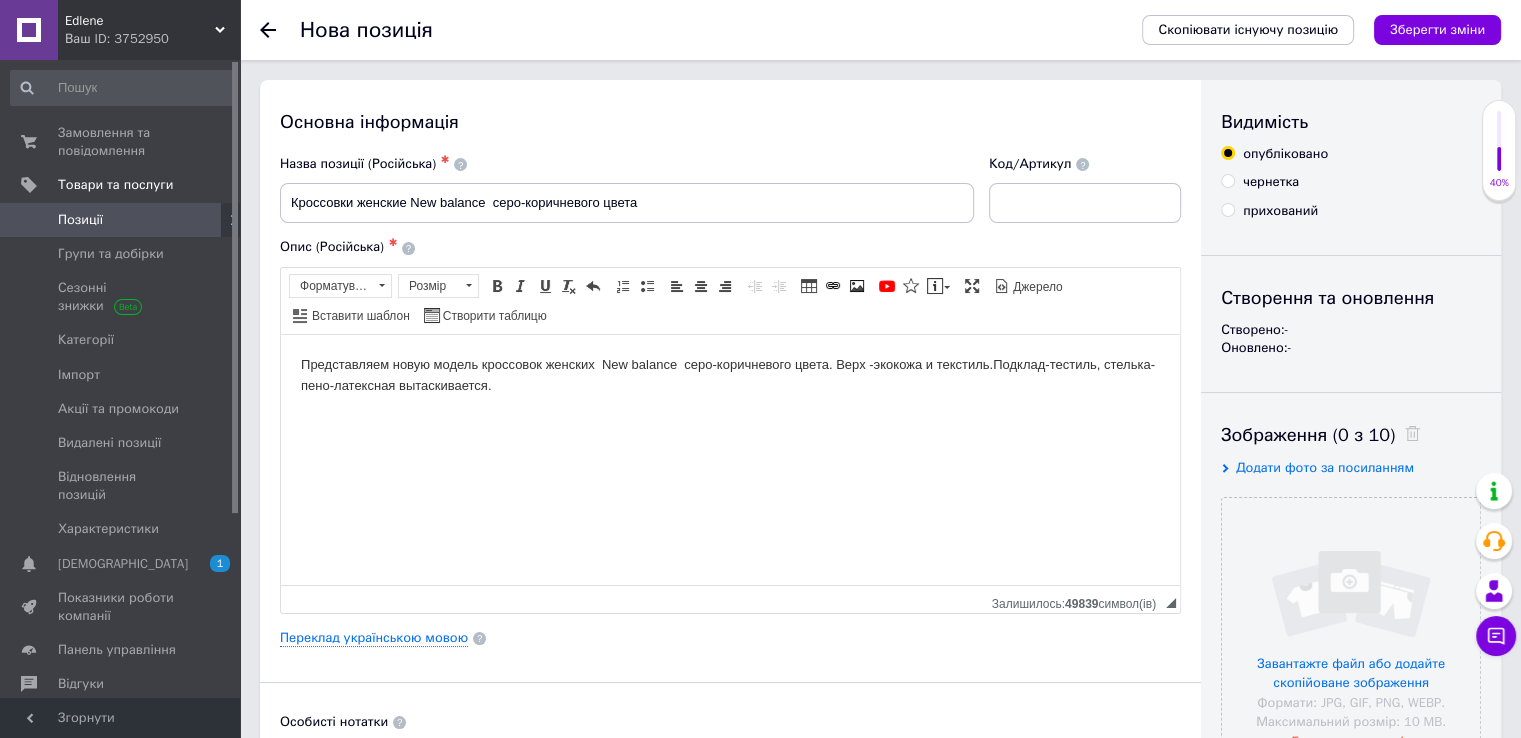 click on "Представляем новую модель кроссовок женских  New balance  серо-коричневого цвета. Верх -экокожа и текстиль.Подклад-тестиль, стелька-пено-латексная вытаскивается." at bounding box center [730, 375] 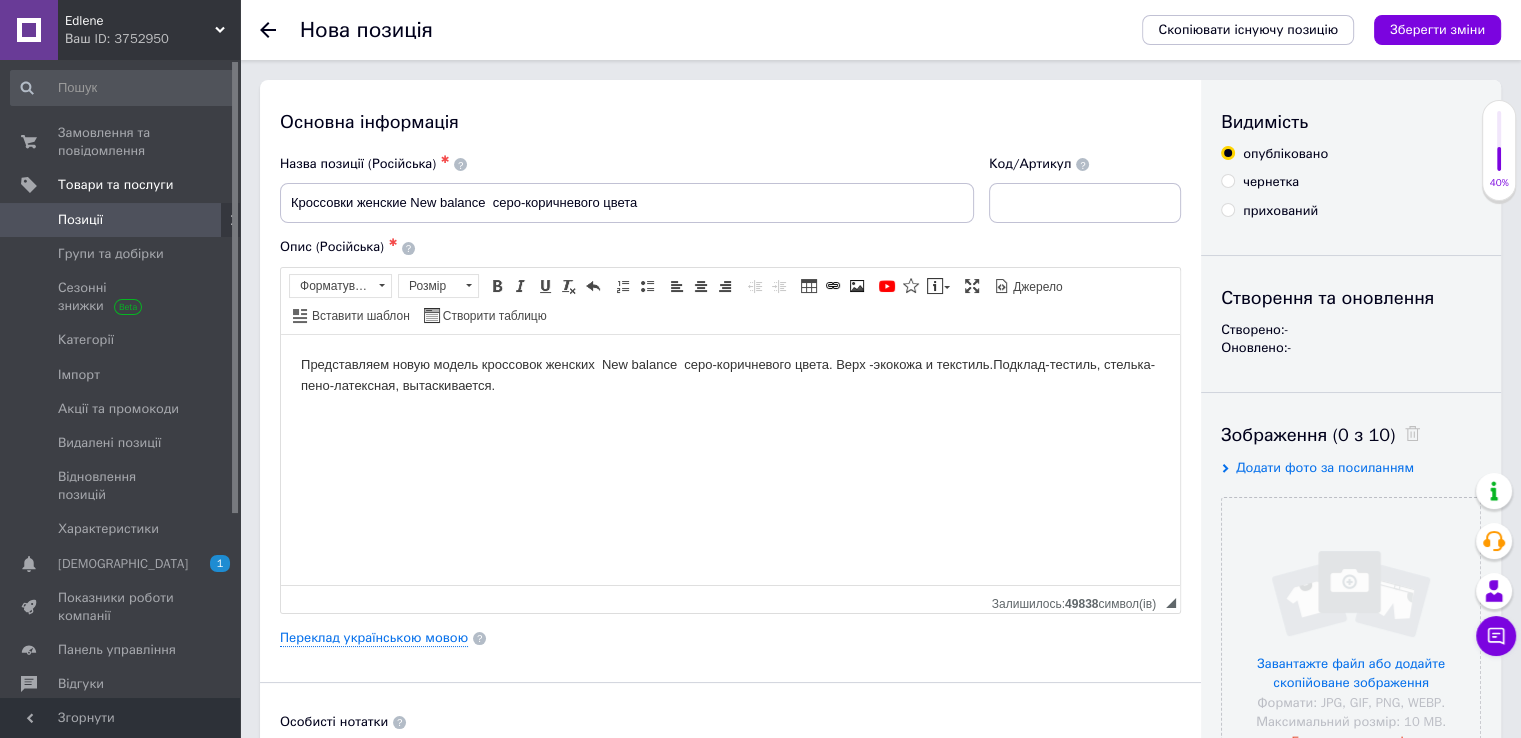 click on "Представляем новую модель кроссовок женских  New balance  серо-коричневого цвета. Верх -экокожа и текстиль.Подклад-тестиль, стелька-пено-латексная, вытаскивается." at bounding box center (730, 375) 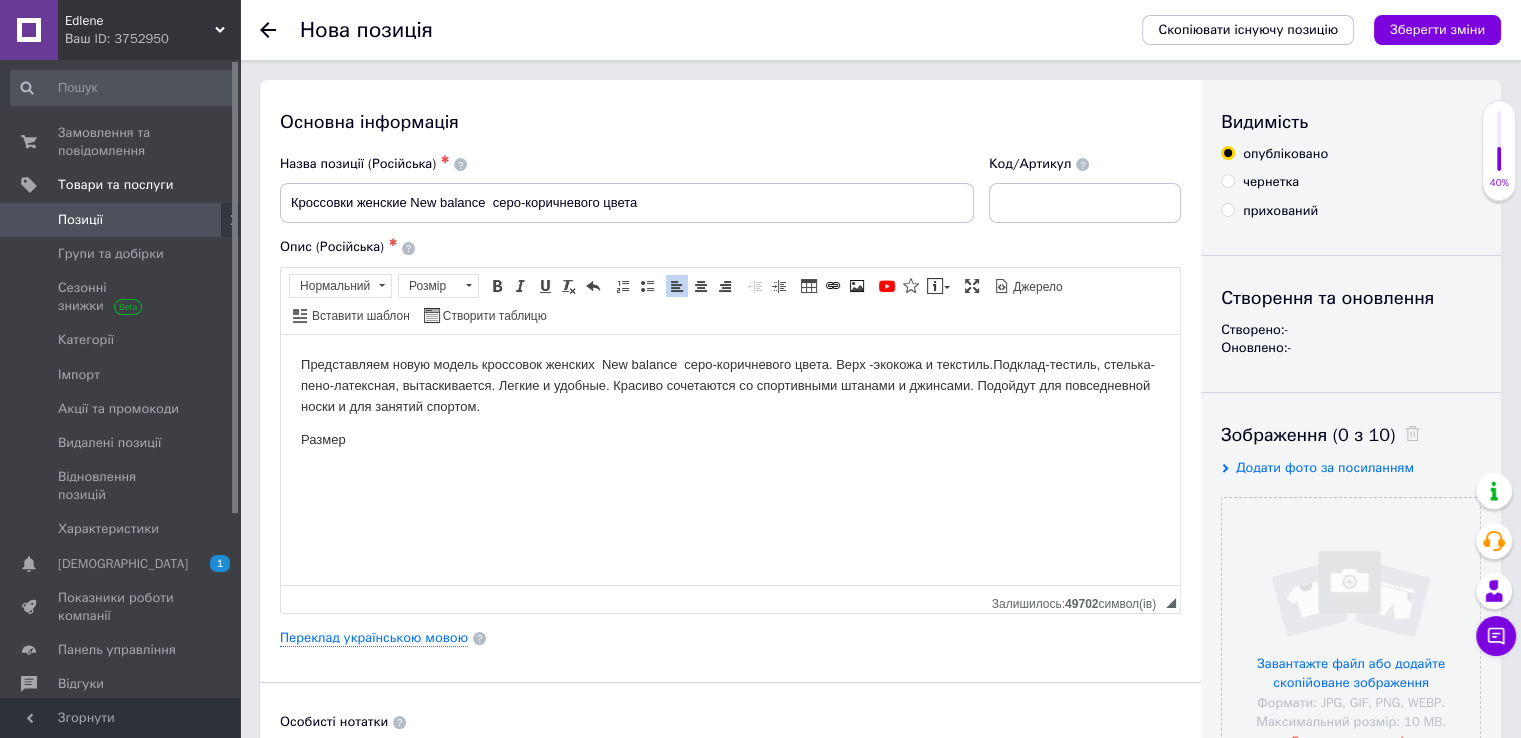 click on "Представляем новую модель кроссовок женских  New balance  серо-коричневого цвета. Верх -экокожа и текстиль.Подклад-тестиль, стелька-пено-латексная, вытаскивается. Легкие и удобные. Красиво сочетаются со спортивными штанами и джинсами. Подойдут для повседневной носки и для занятий спортом." at bounding box center (730, 385) 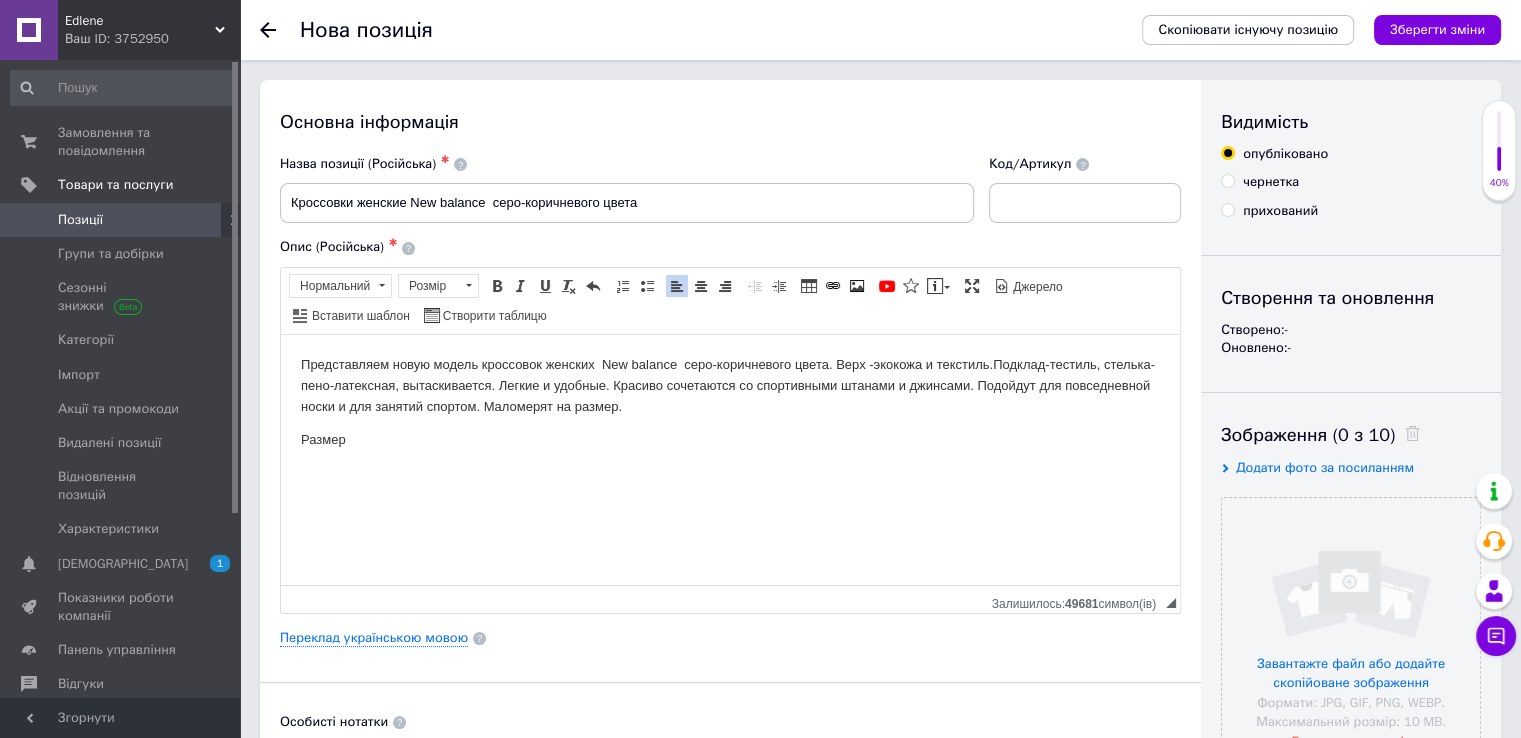 click on "Размер" at bounding box center (730, 439) 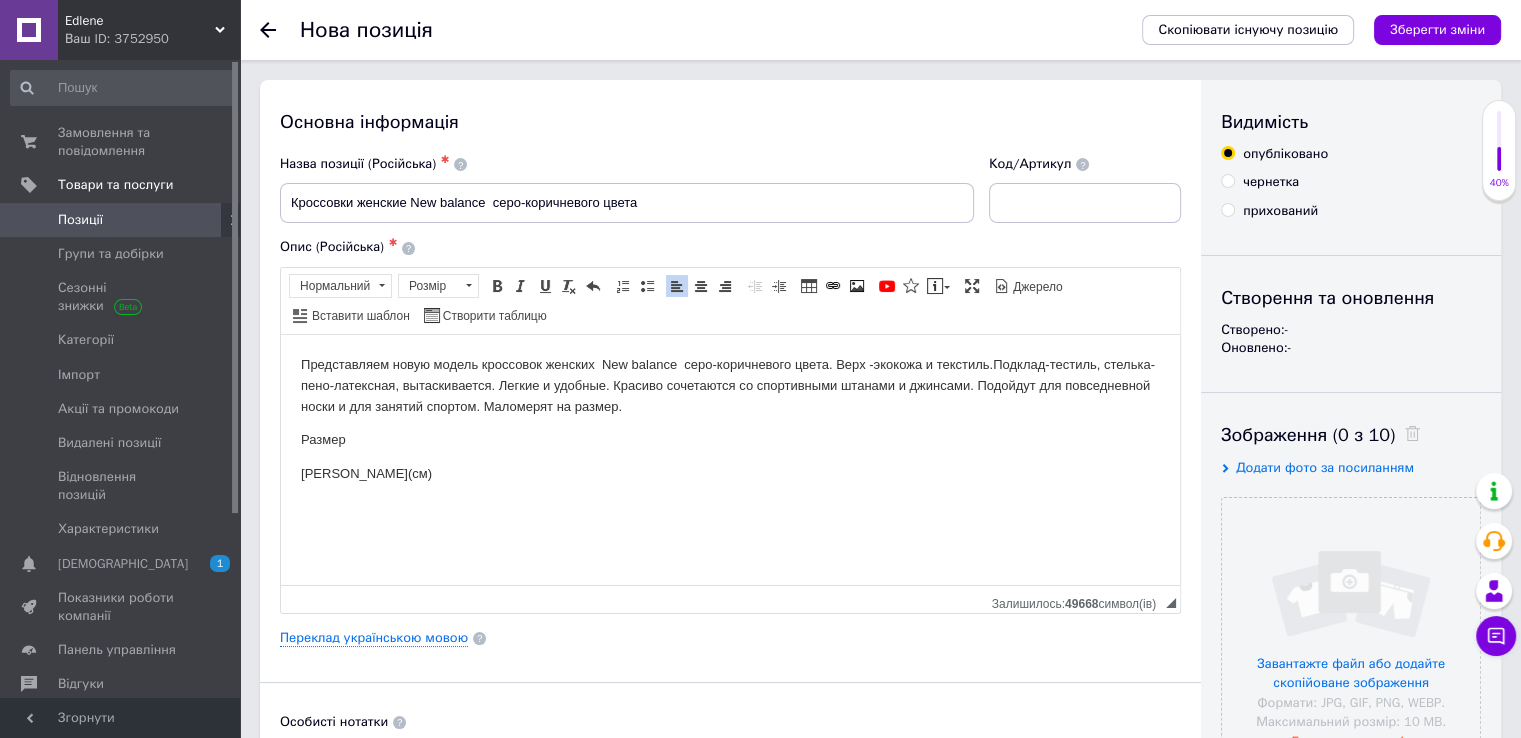 click on "Размер" at bounding box center (730, 439) 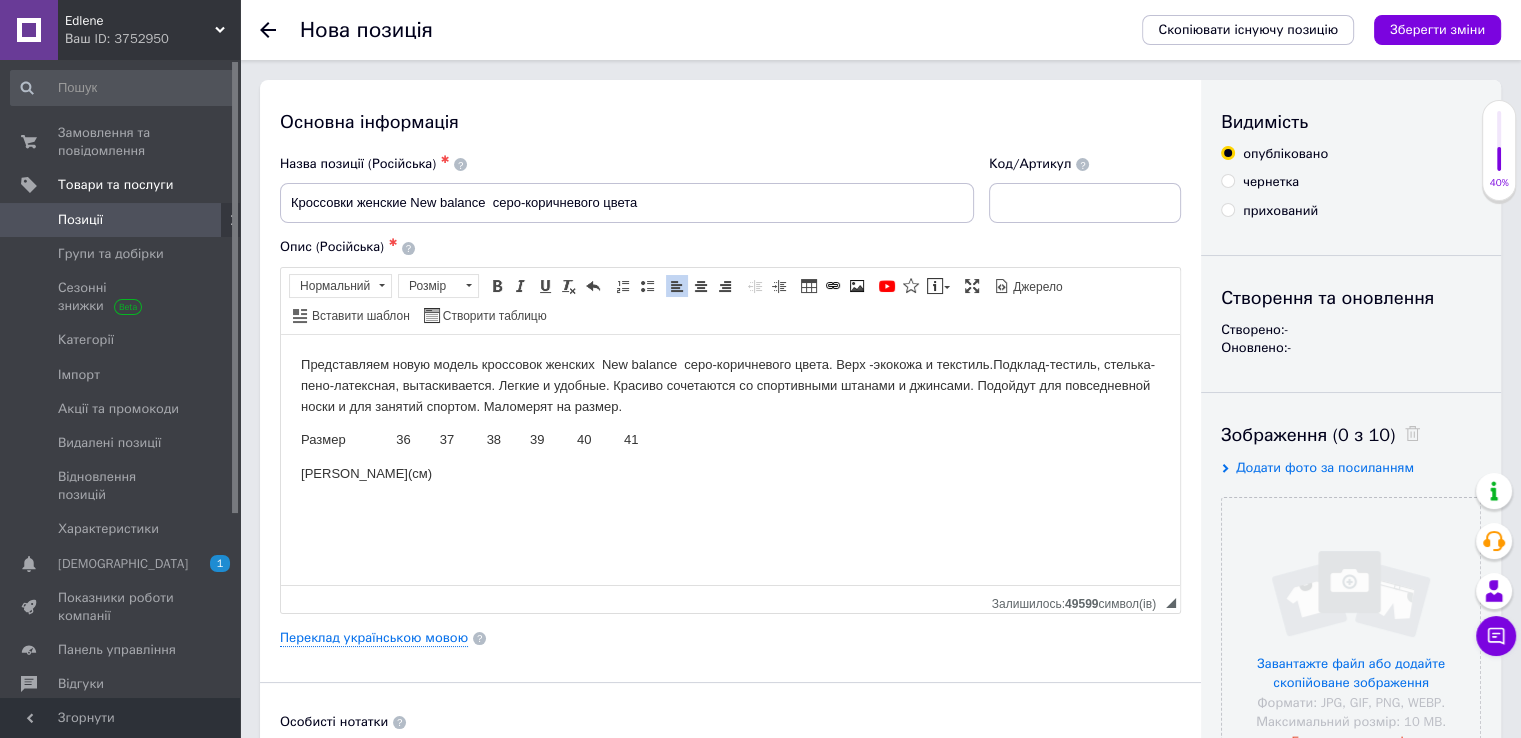 click on "[PERSON_NAME](см)" at bounding box center [730, 473] 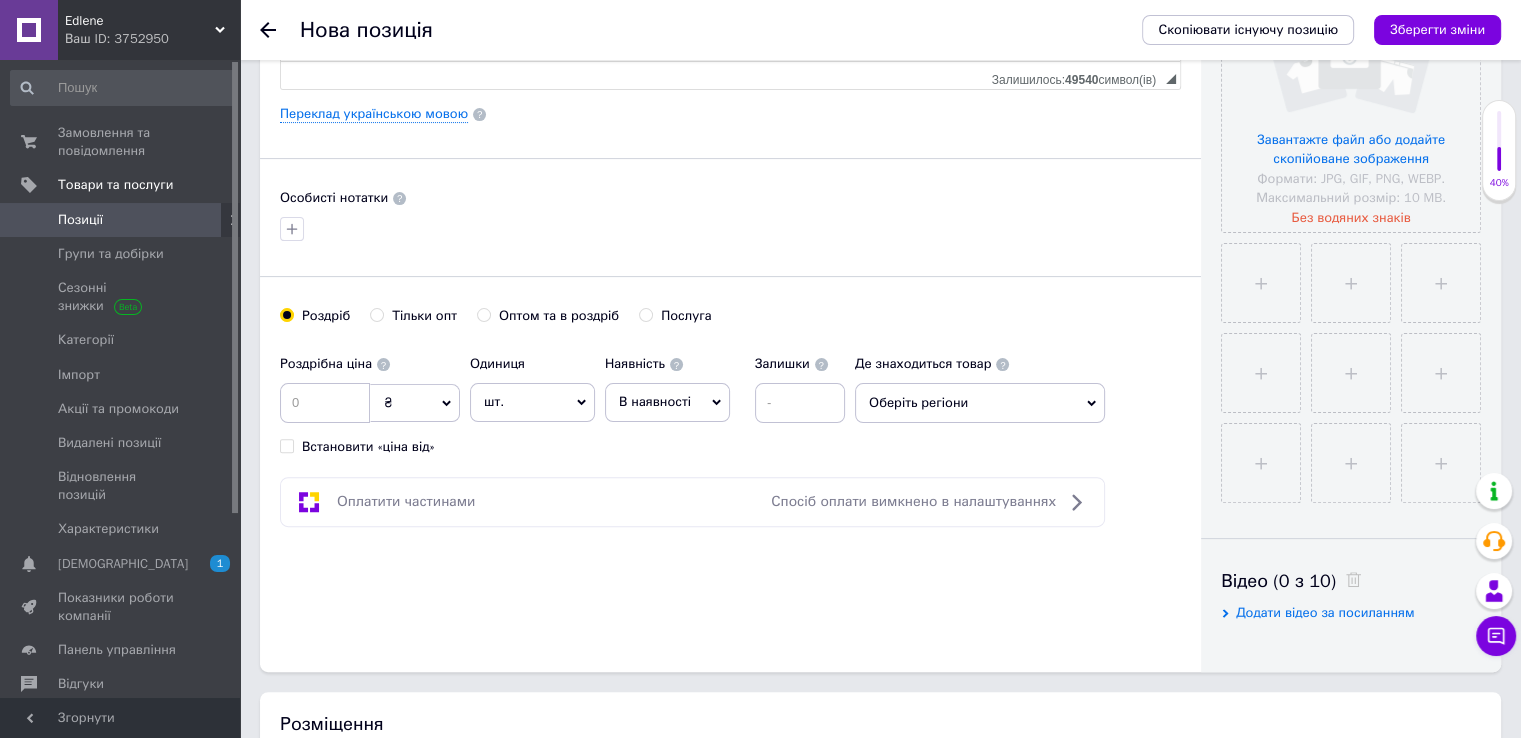 scroll, scrollTop: 600, scrollLeft: 0, axis: vertical 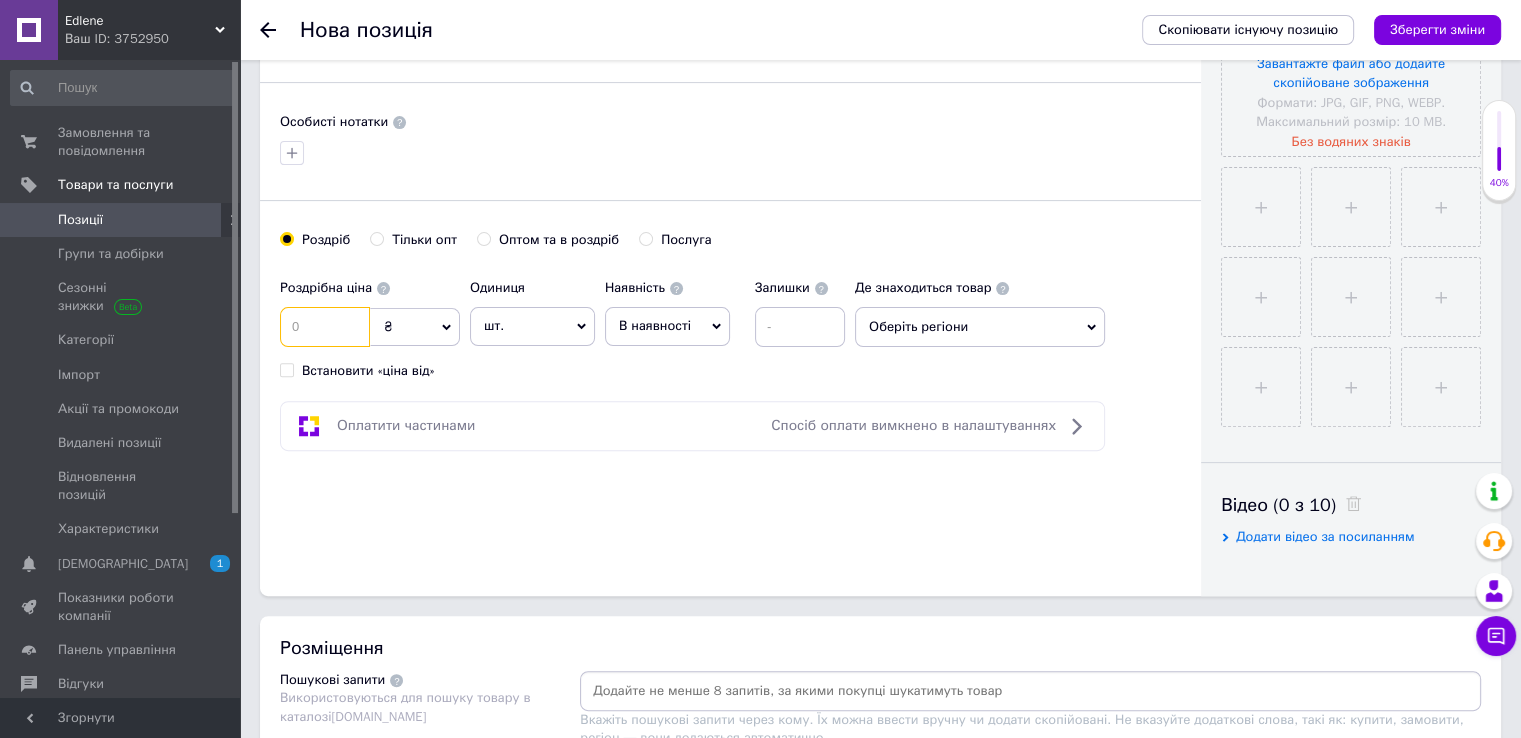 click at bounding box center (325, 327) 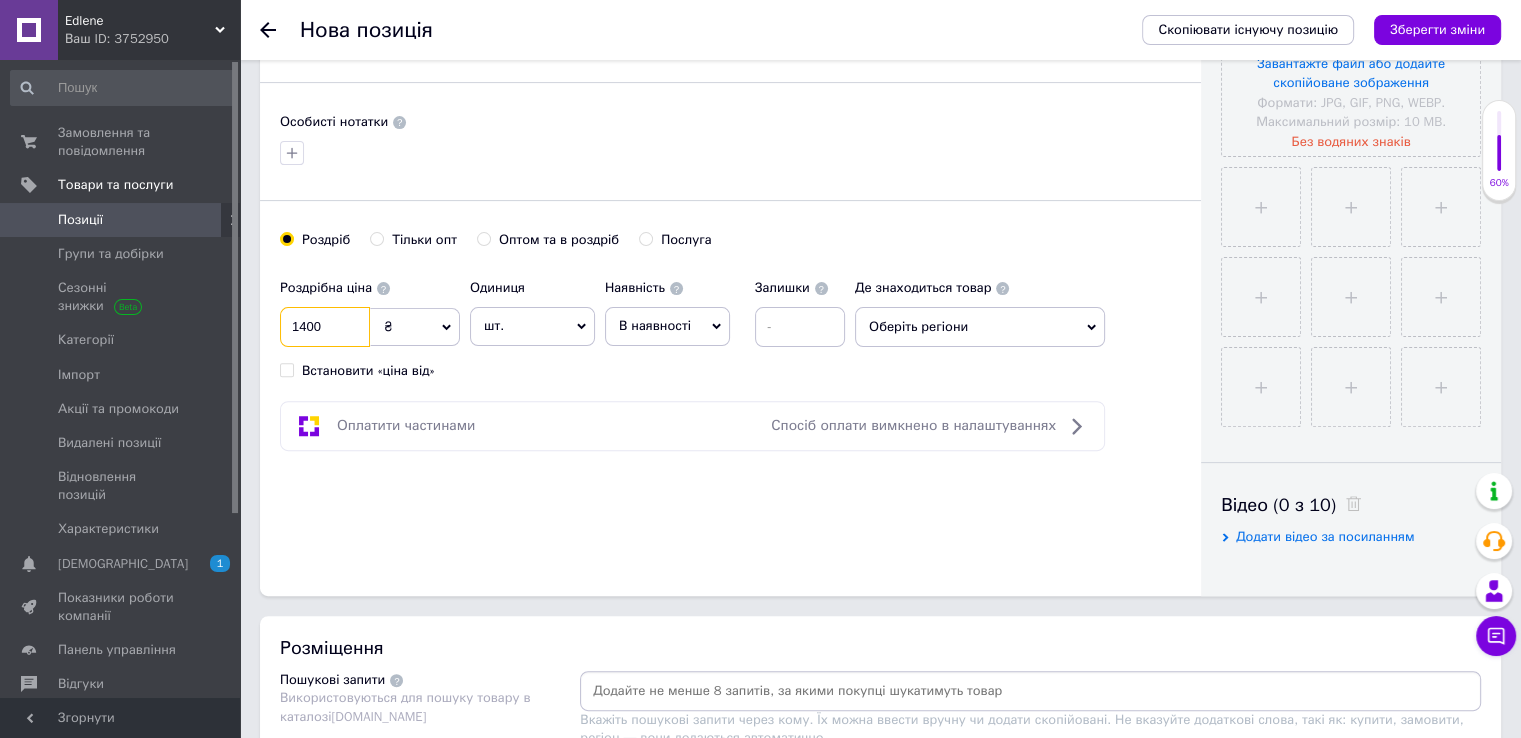 type on "1400" 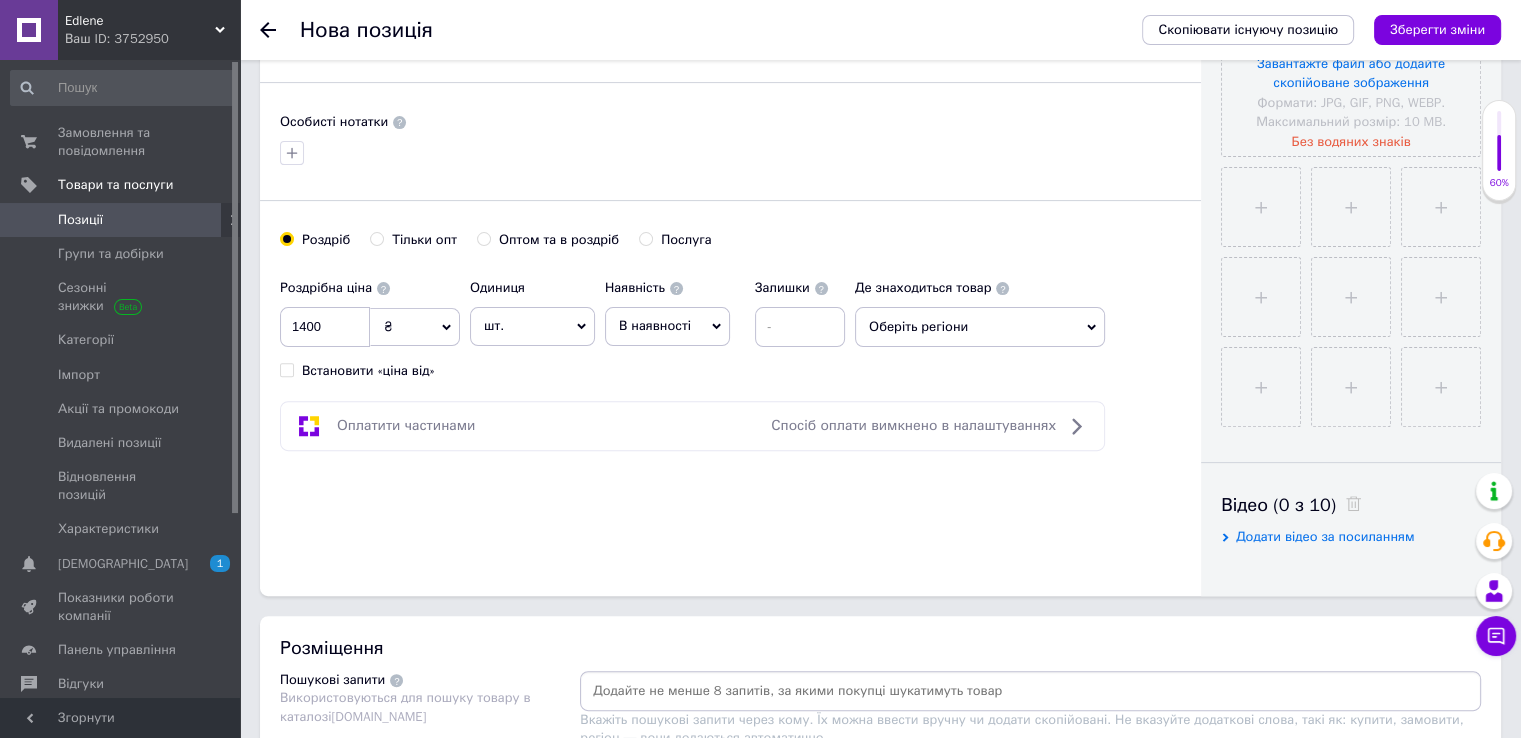 drag, startPoint x: 578, startPoint y: 323, endPoint x: 539, endPoint y: 440, distance: 123.32883 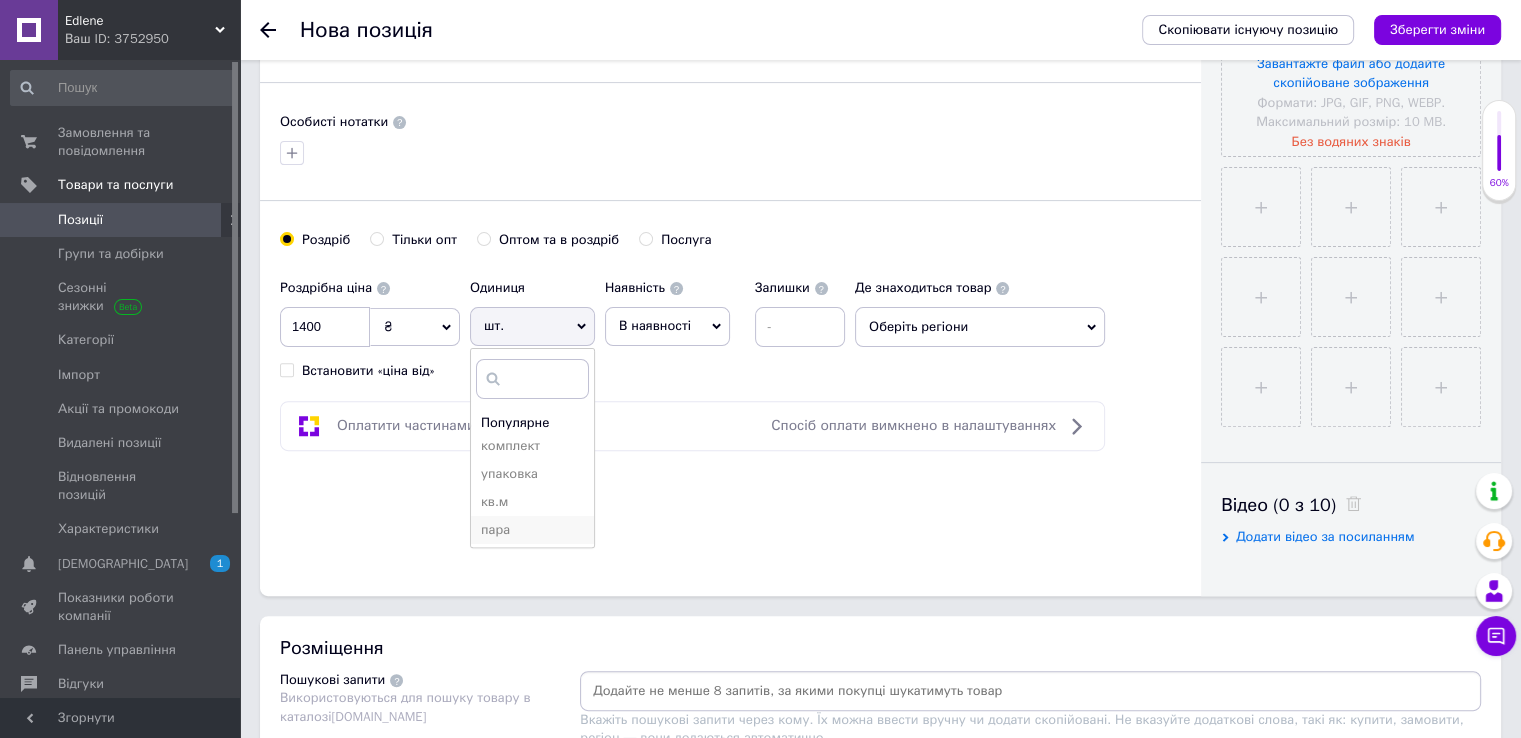 click on "пара" at bounding box center [532, 530] 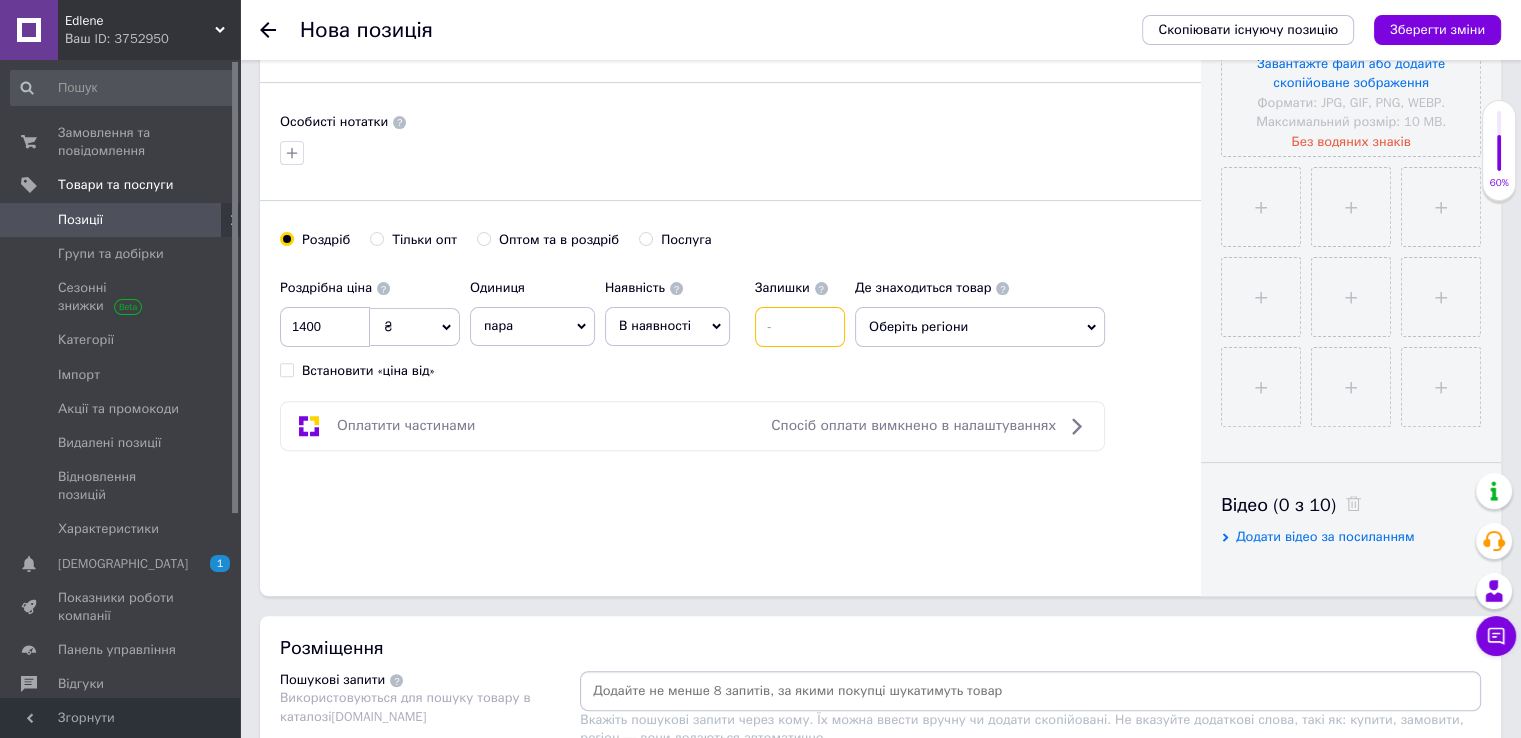 click at bounding box center (800, 327) 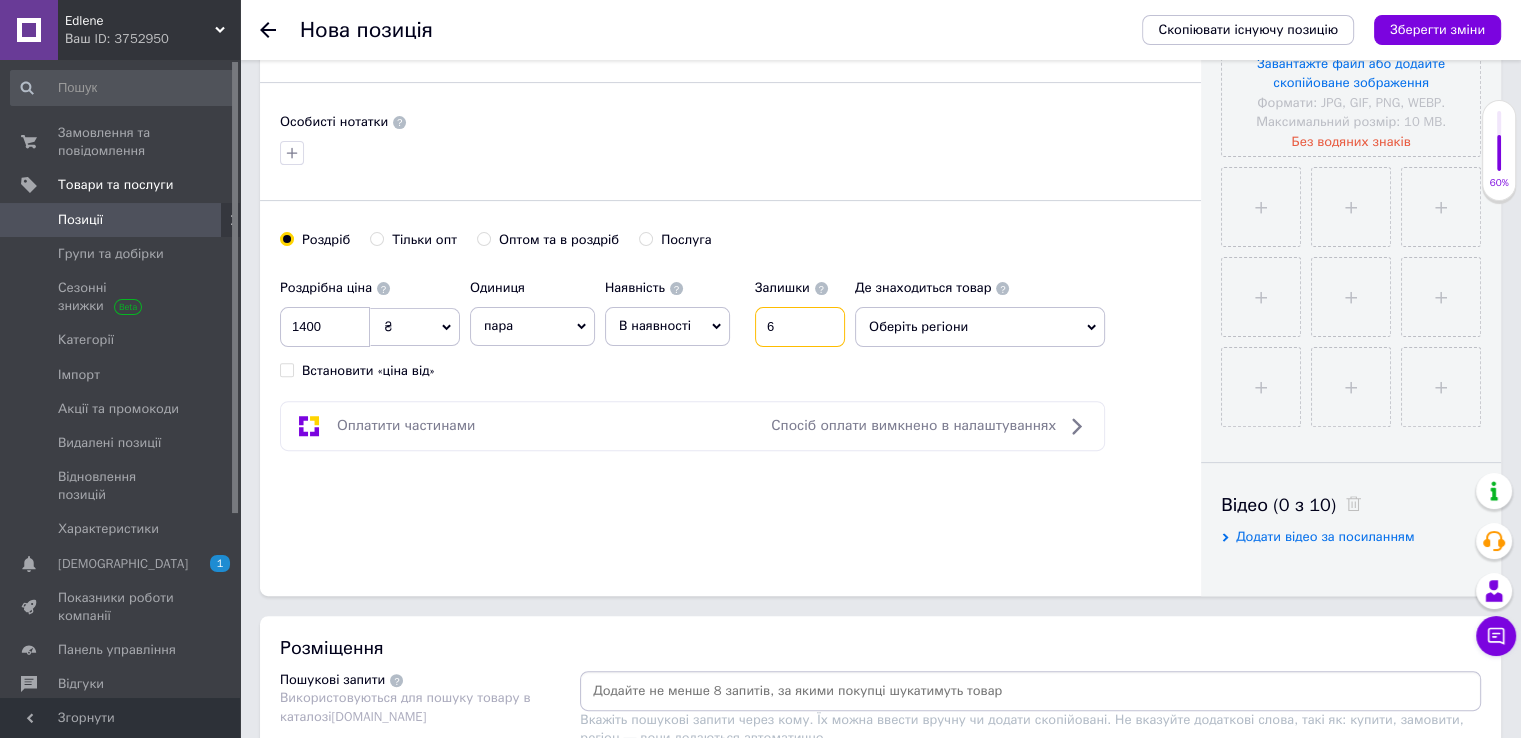 scroll, scrollTop: 700, scrollLeft: 0, axis: vertical 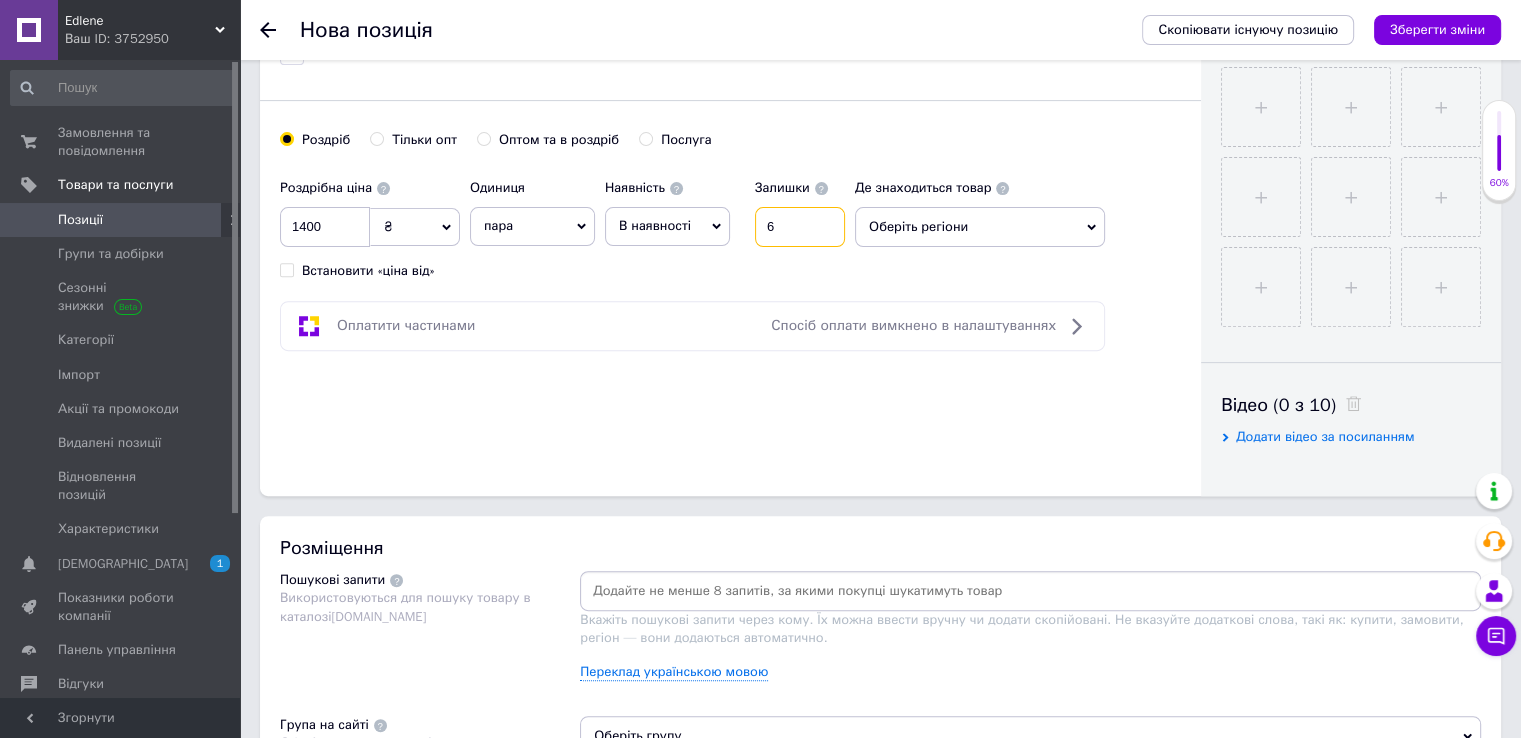 type on "6" 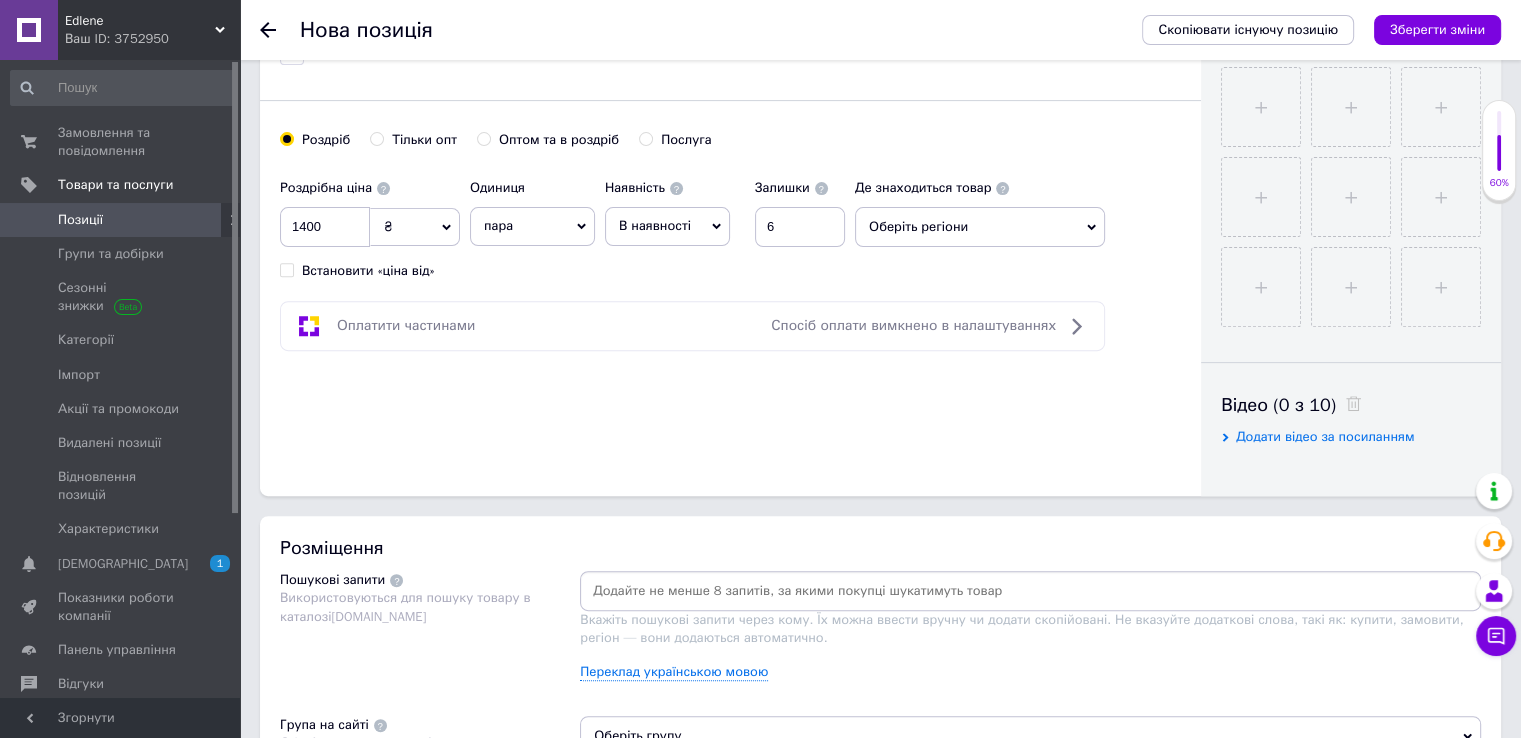 click 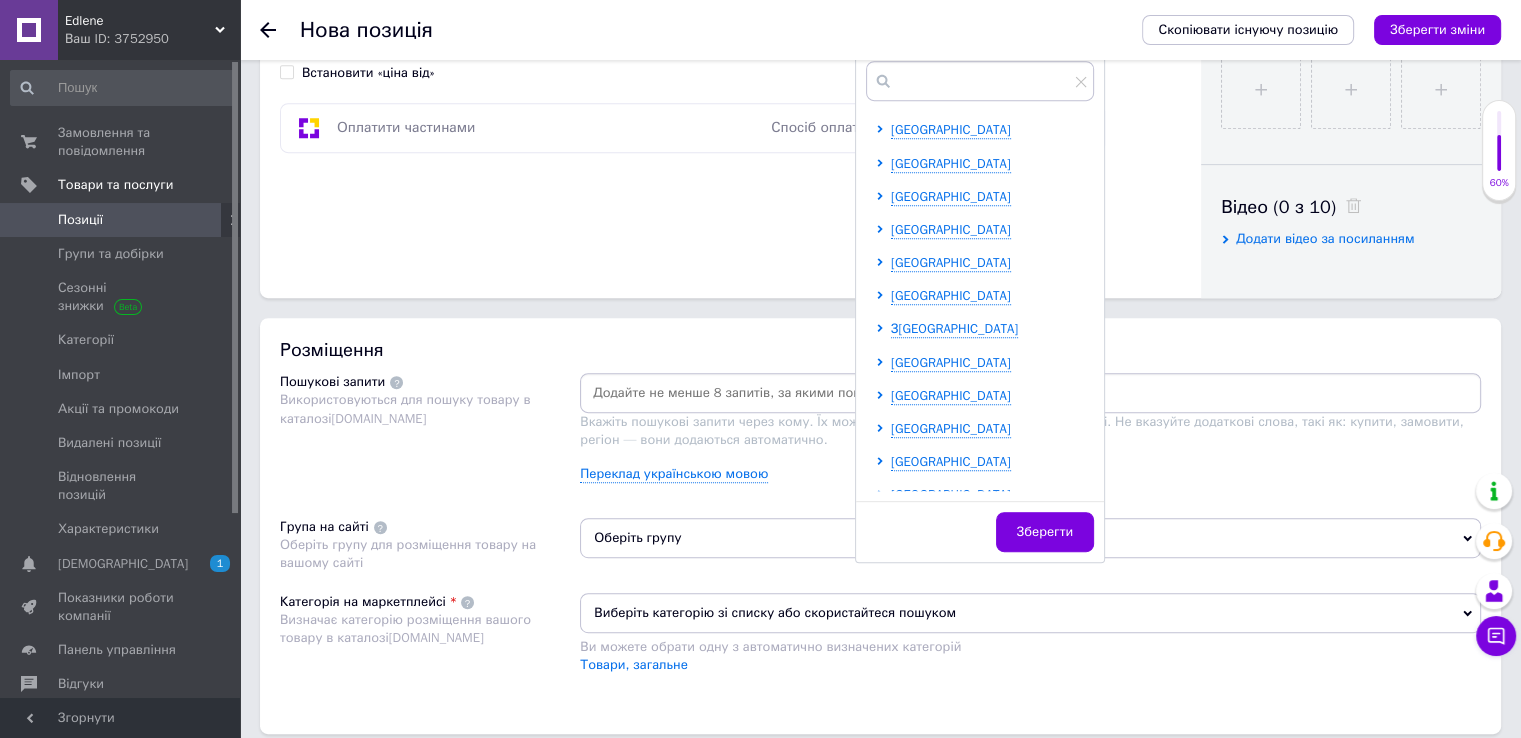 scroll, scrollTop: 900, scrollLeft: 0, axis: vertical 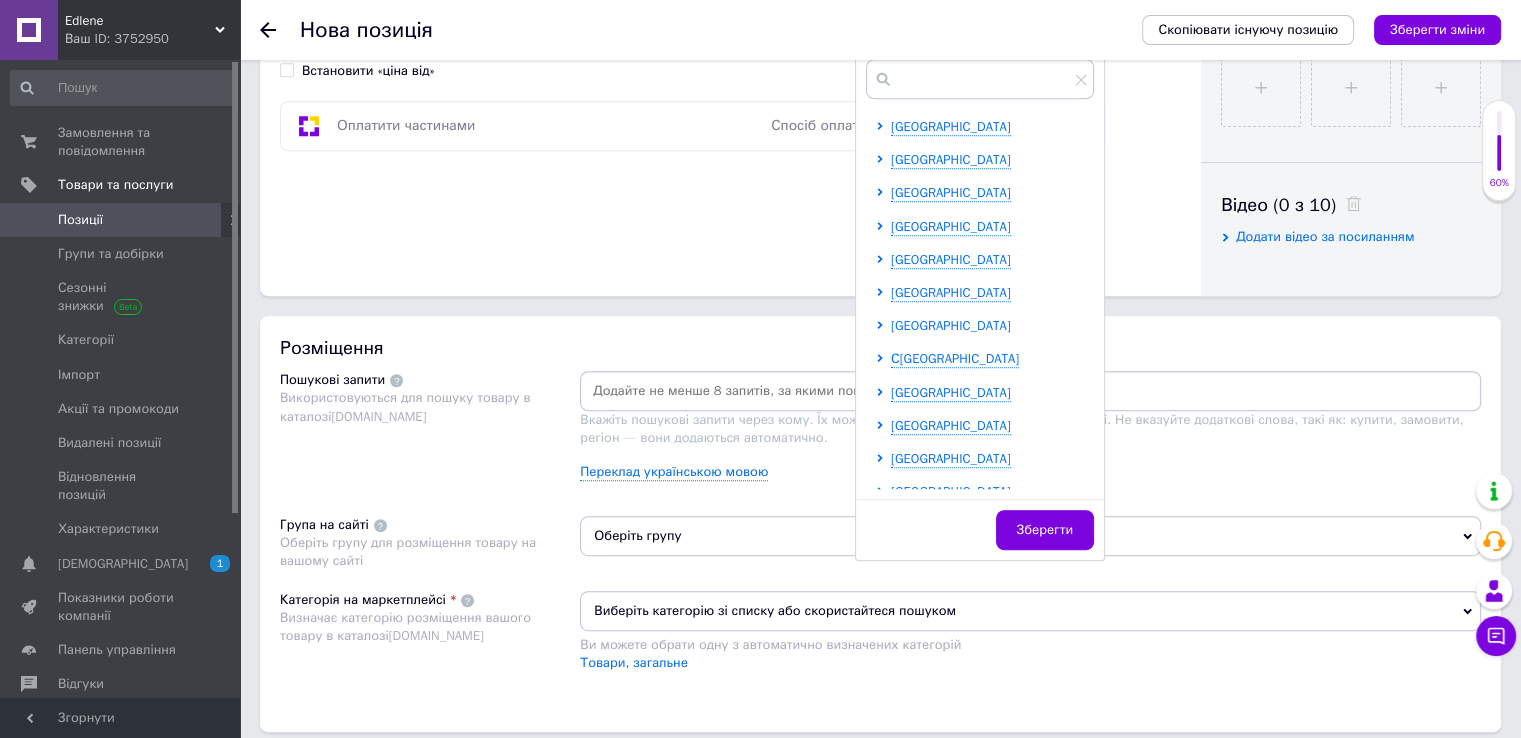 click 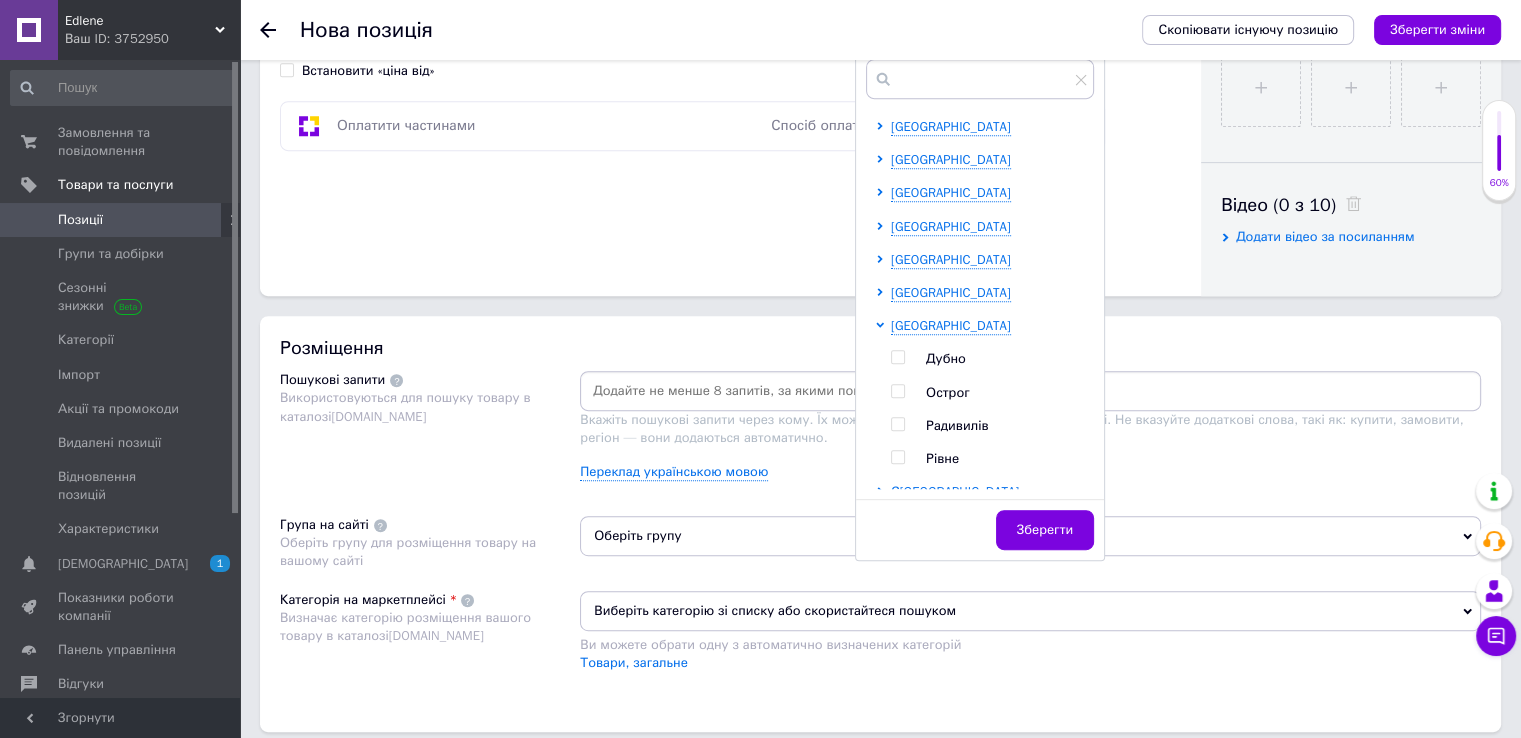 click at bounding box center [897, 457] 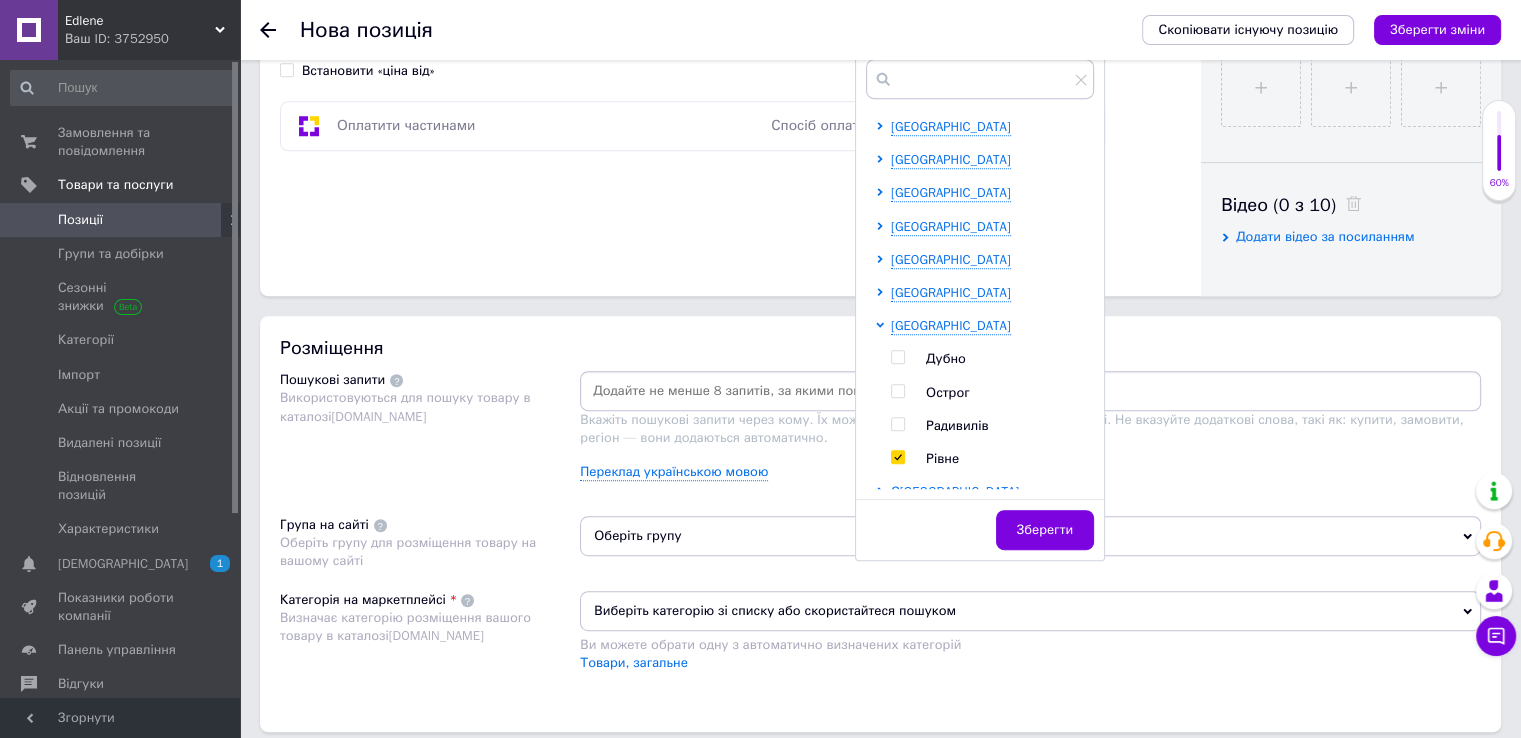checkbox on "true" 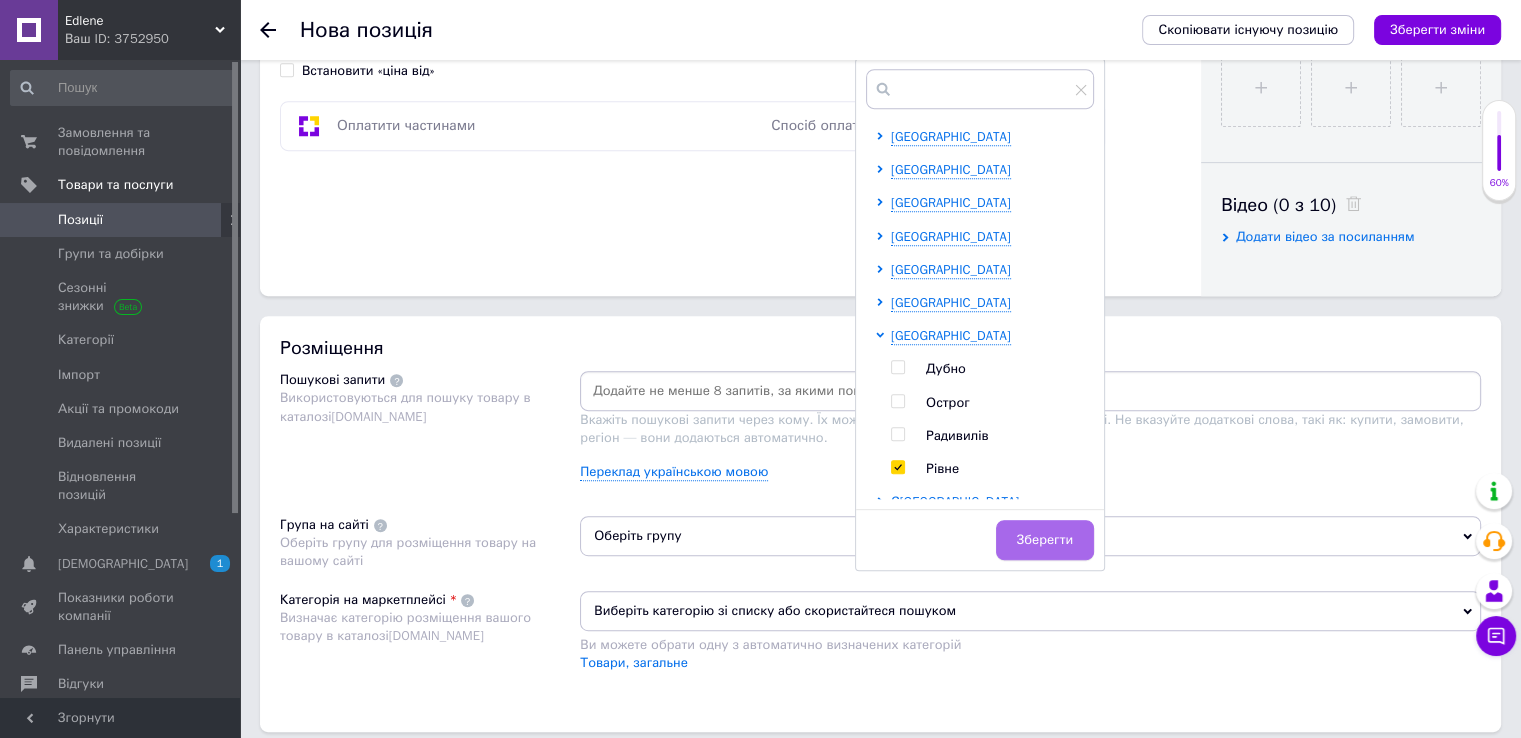 click on "Зберегти" at bounding box center [1045, 540] 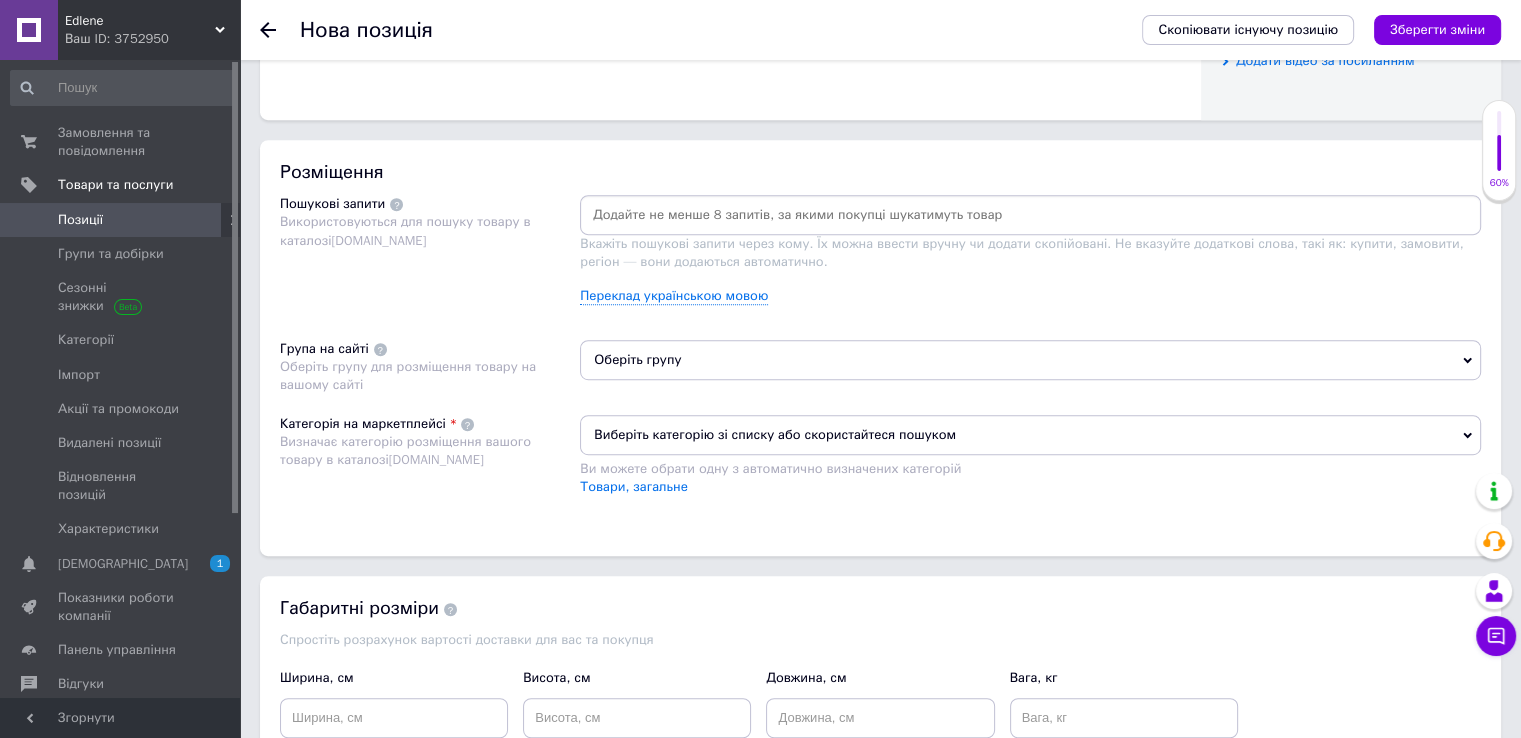 scroll, scrollTop: 1100, scrollLeft: 0, axis: vertical 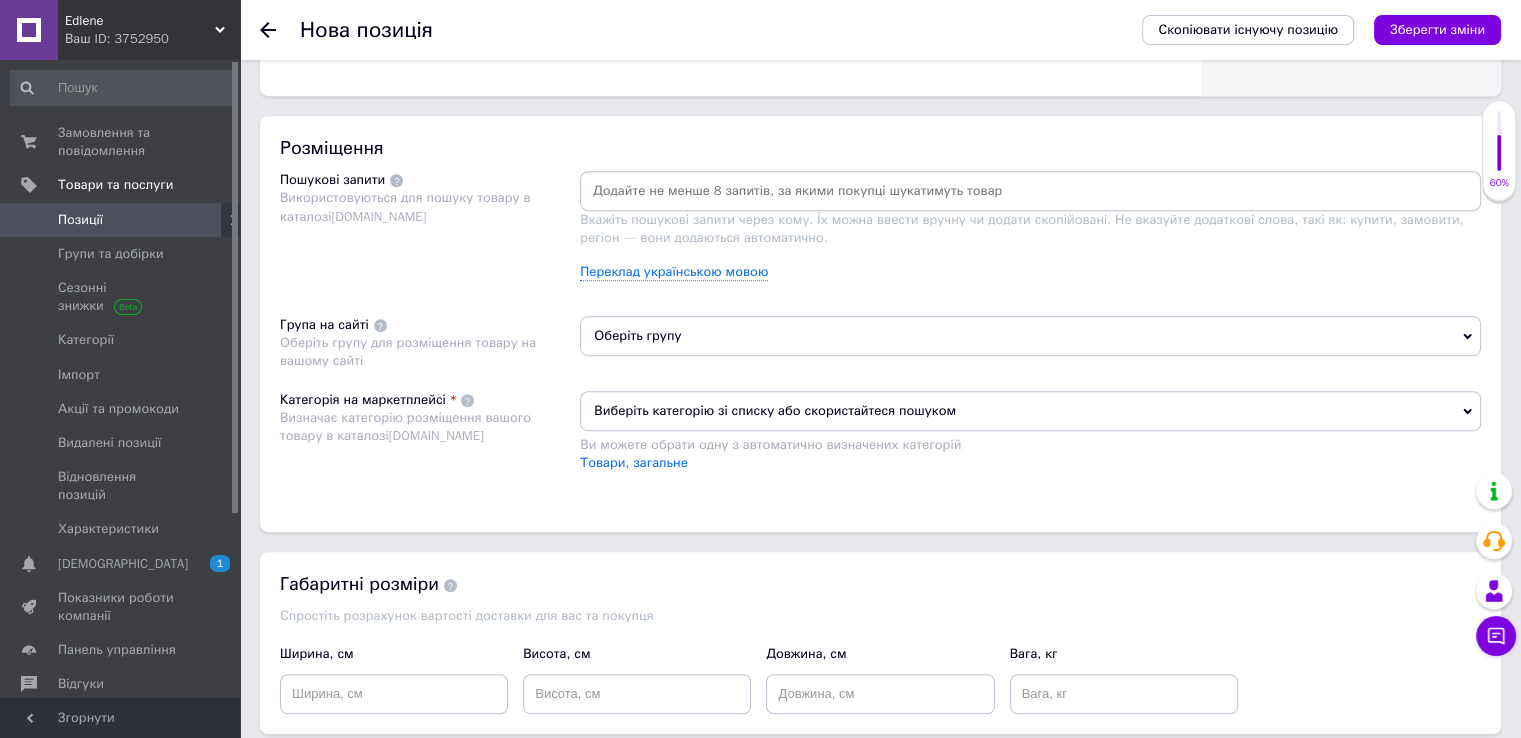 click 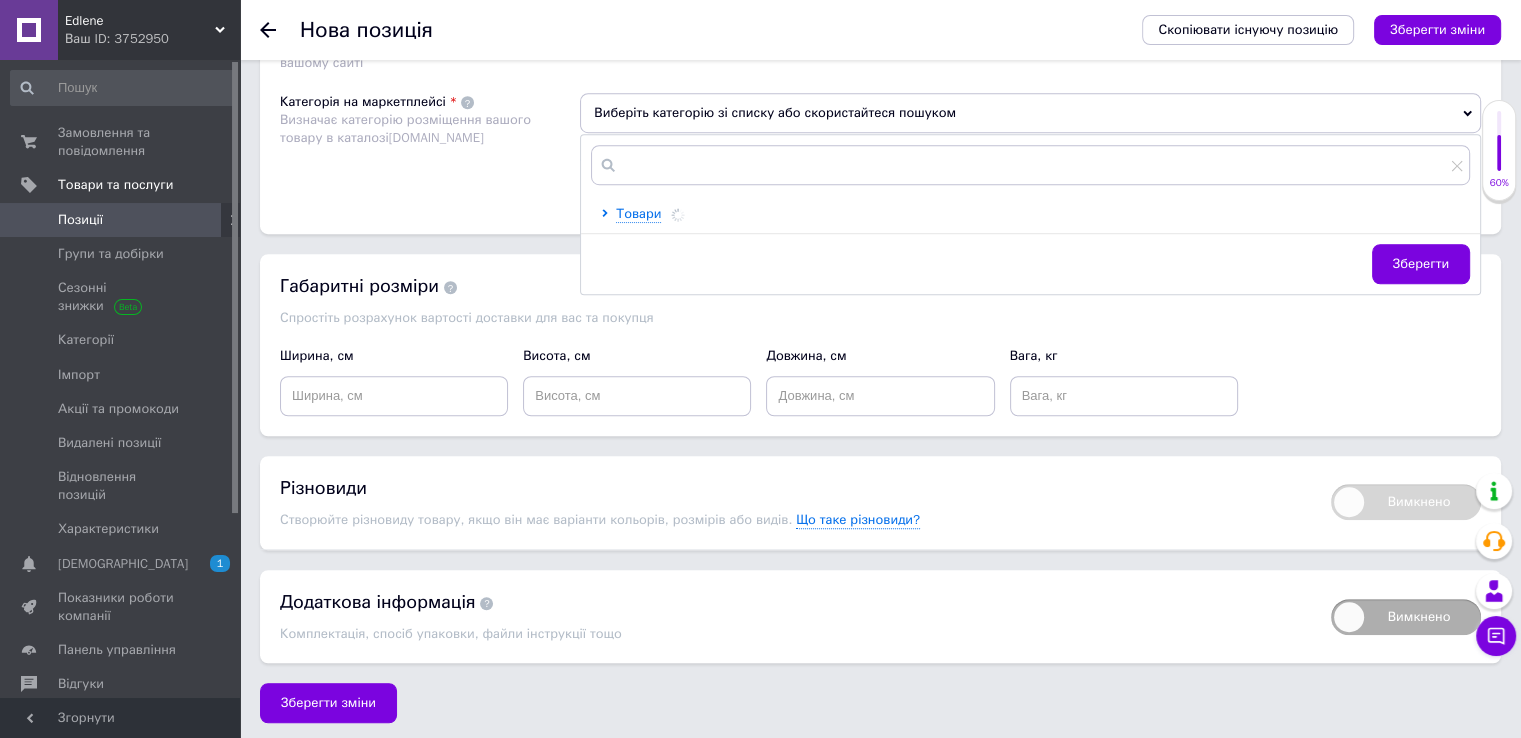 scroll, scrollTop: 1399, scrollLeft: 0, axis: vertical 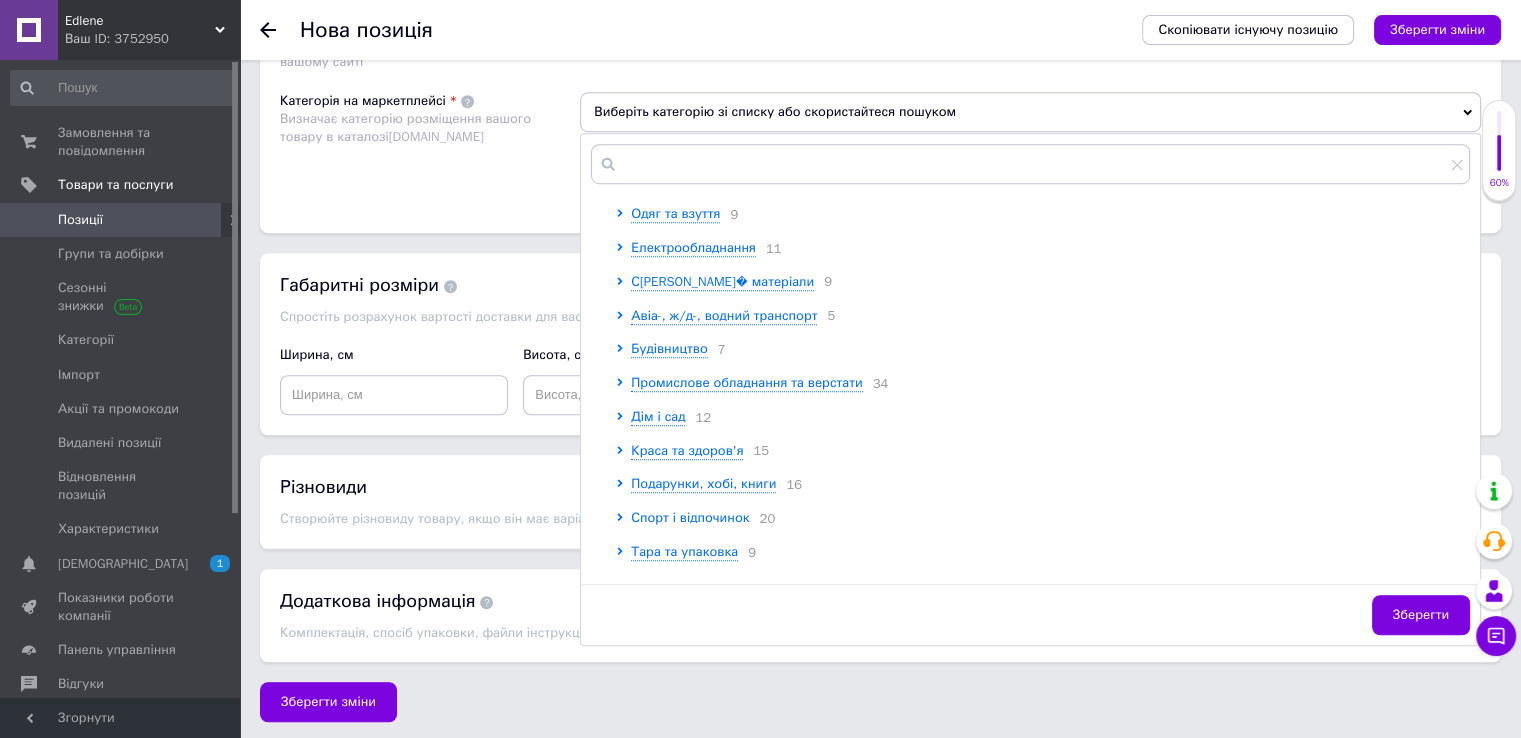 click 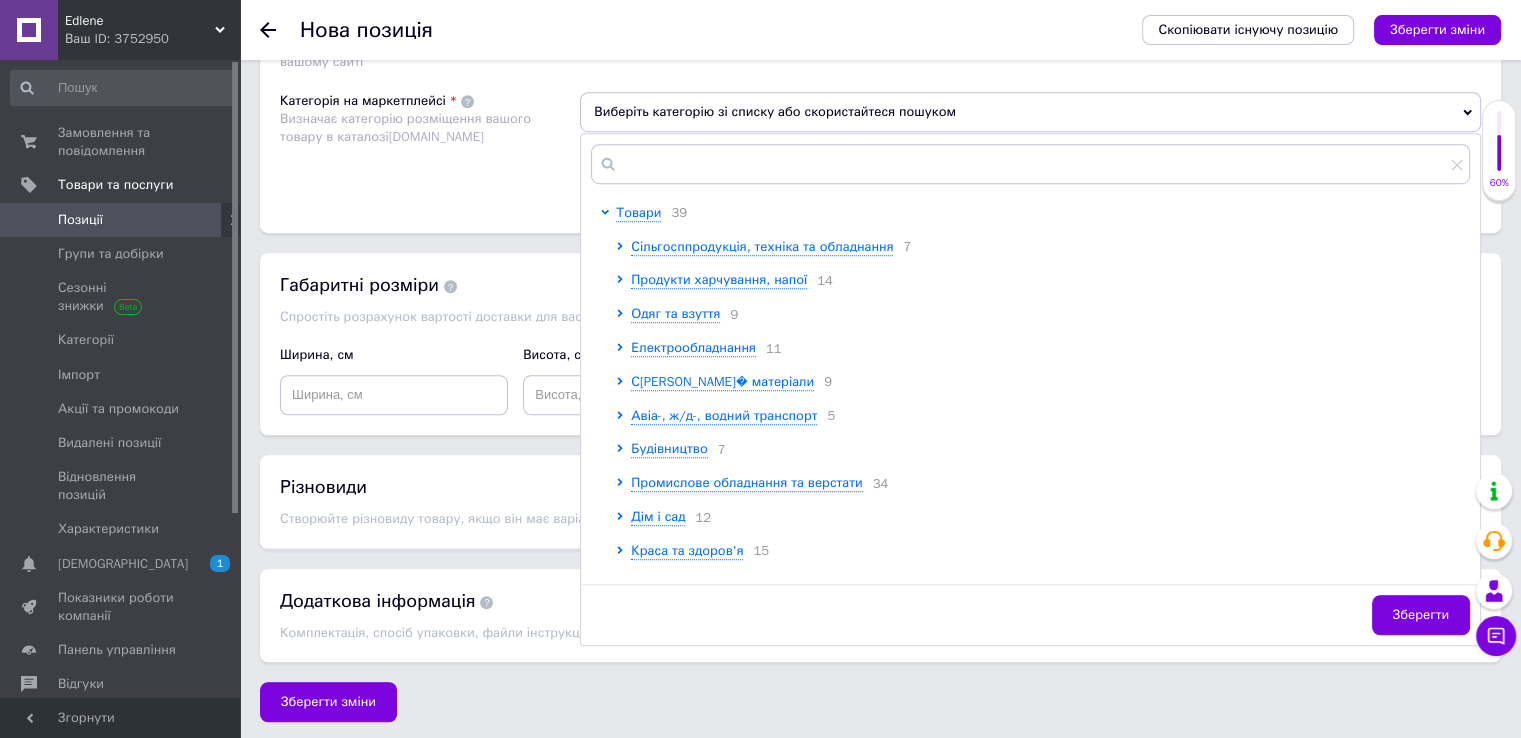 scroll, scrollTop: 0, scrollLeft: 0, axis: both 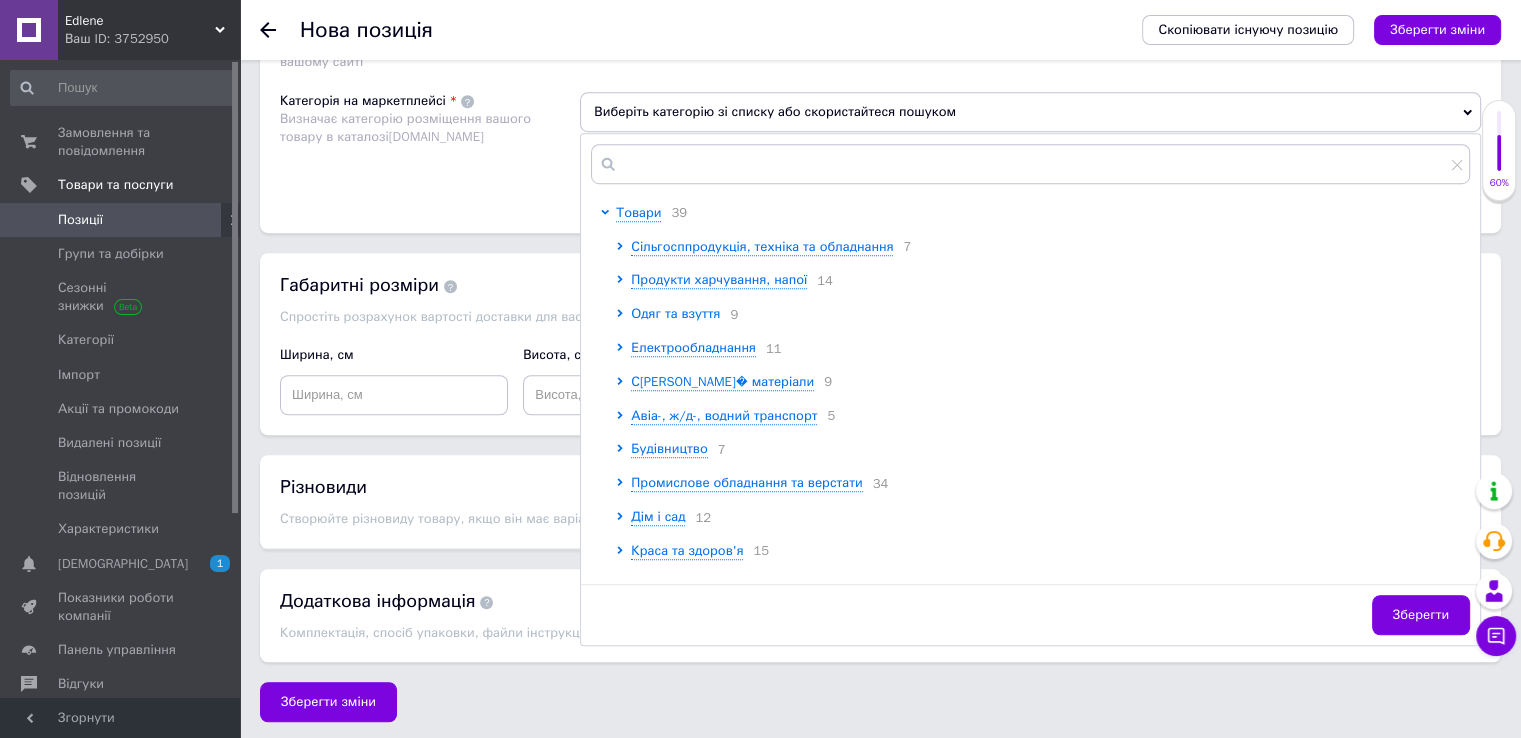 click 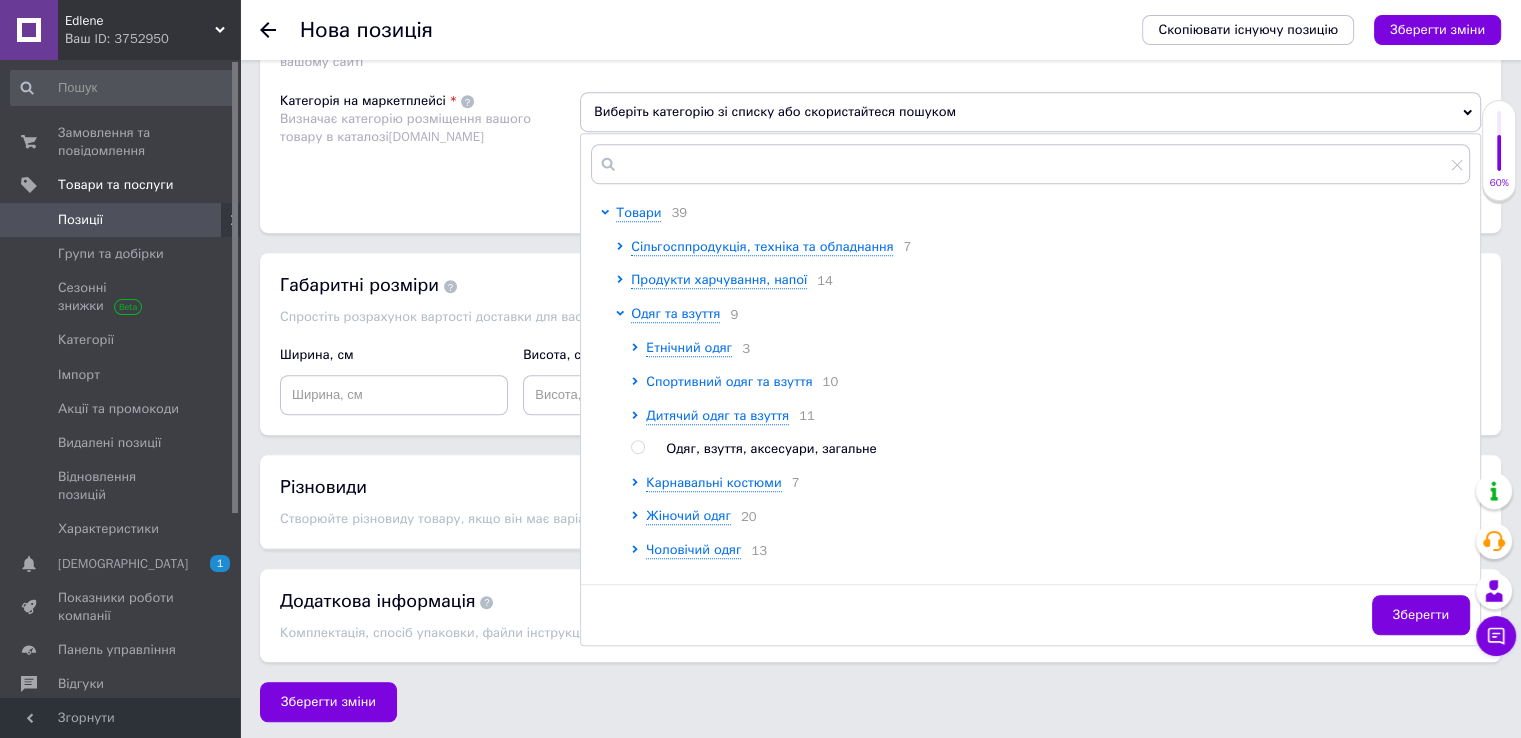 click 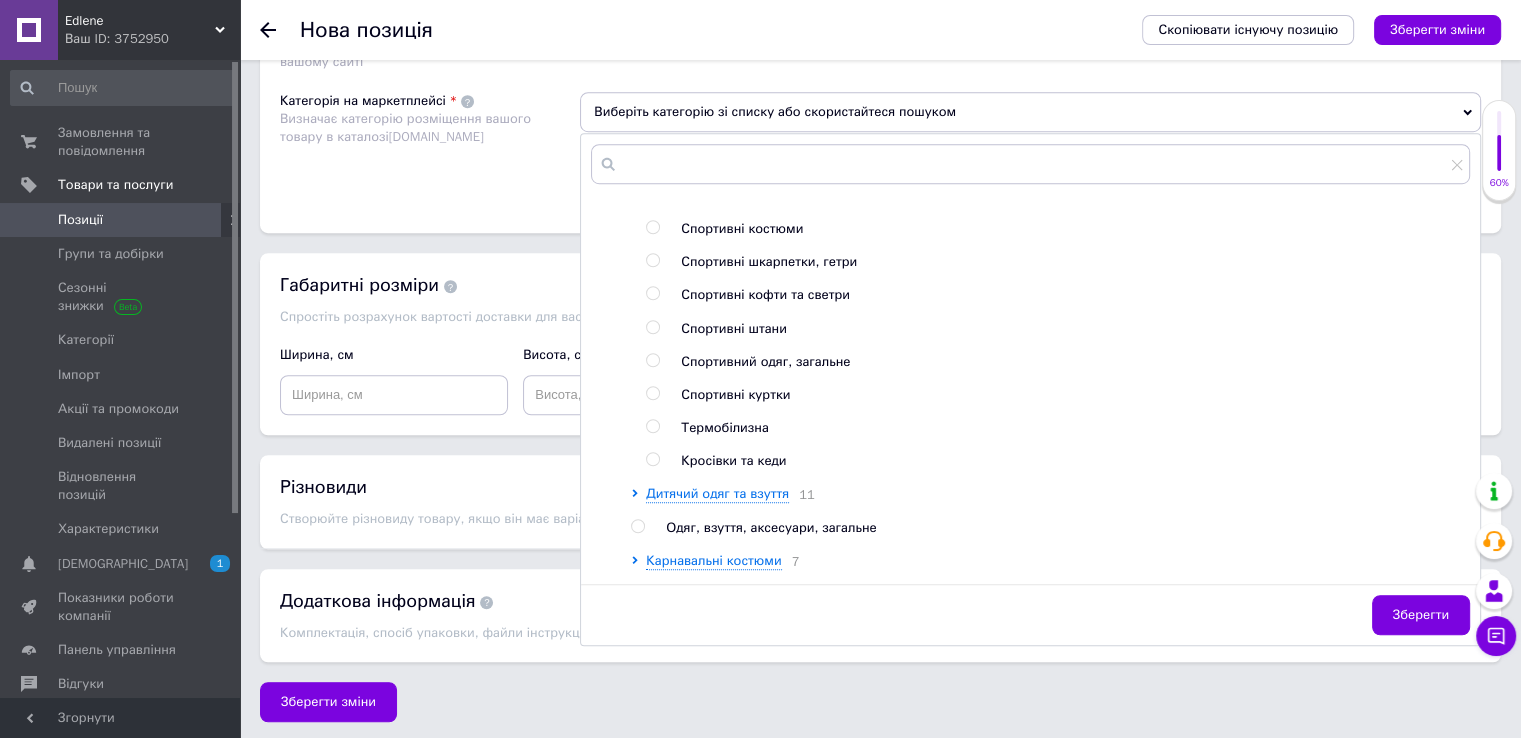 scroll, scrollTop: 400, scrollLeft: 0, axis: vertical 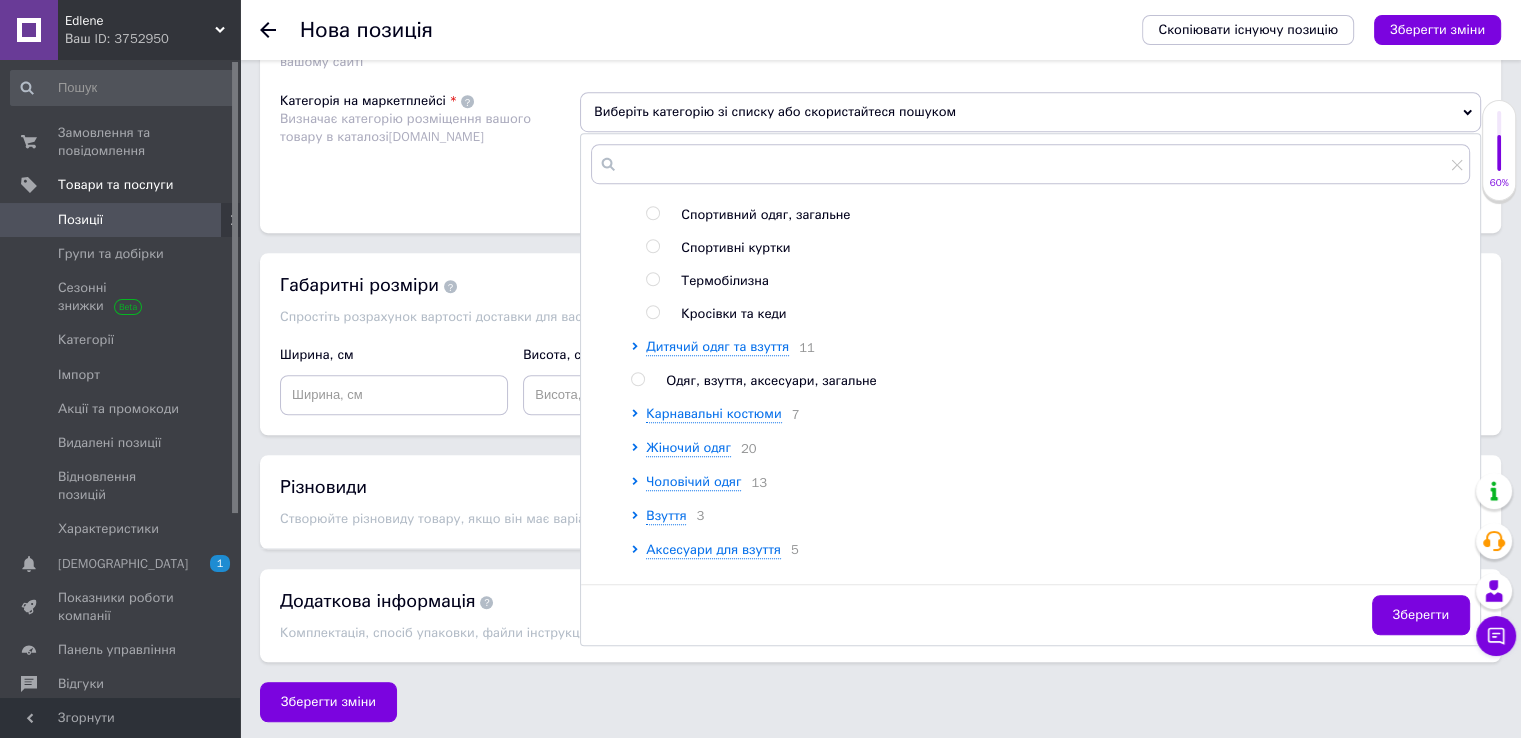 click at bounding box center [652, 312] 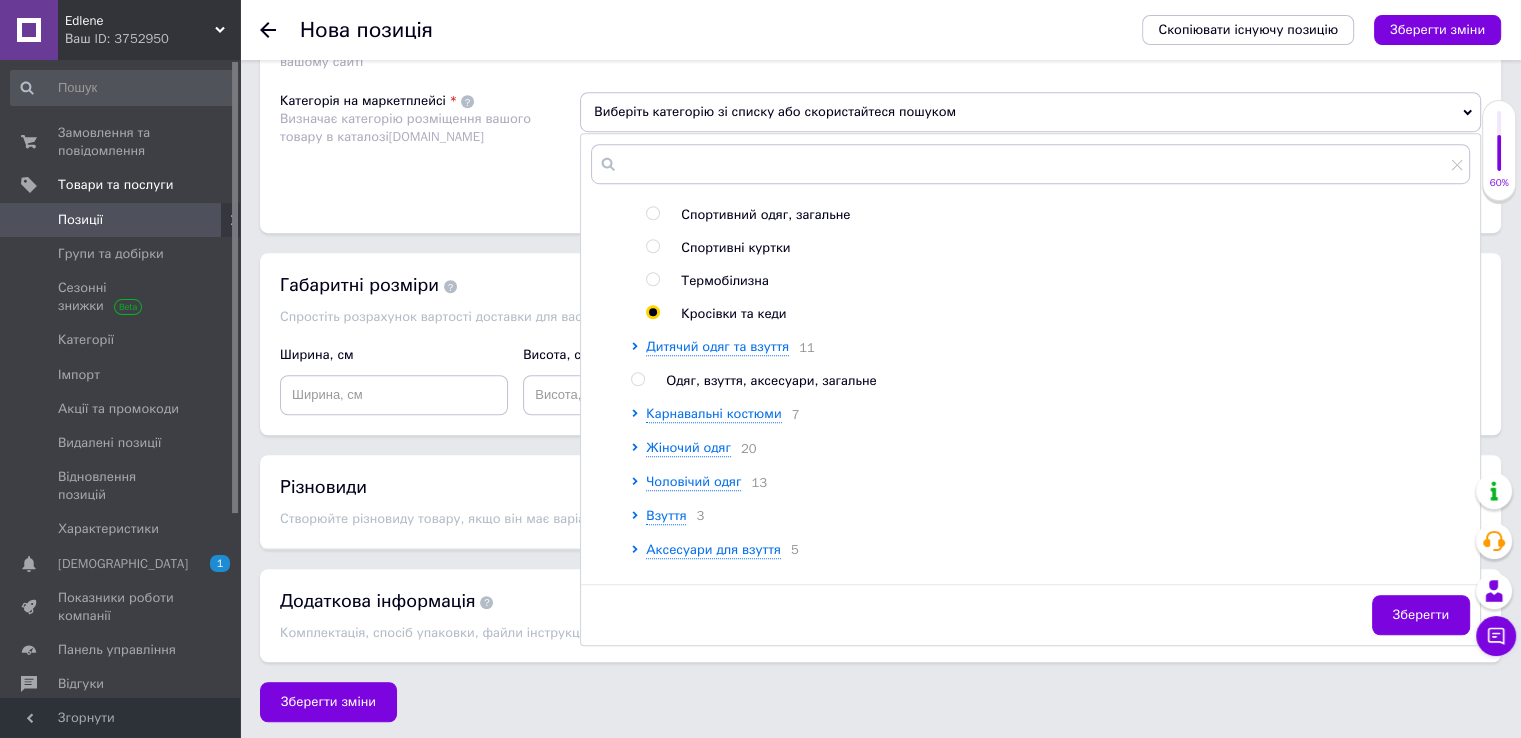 radio on "true" 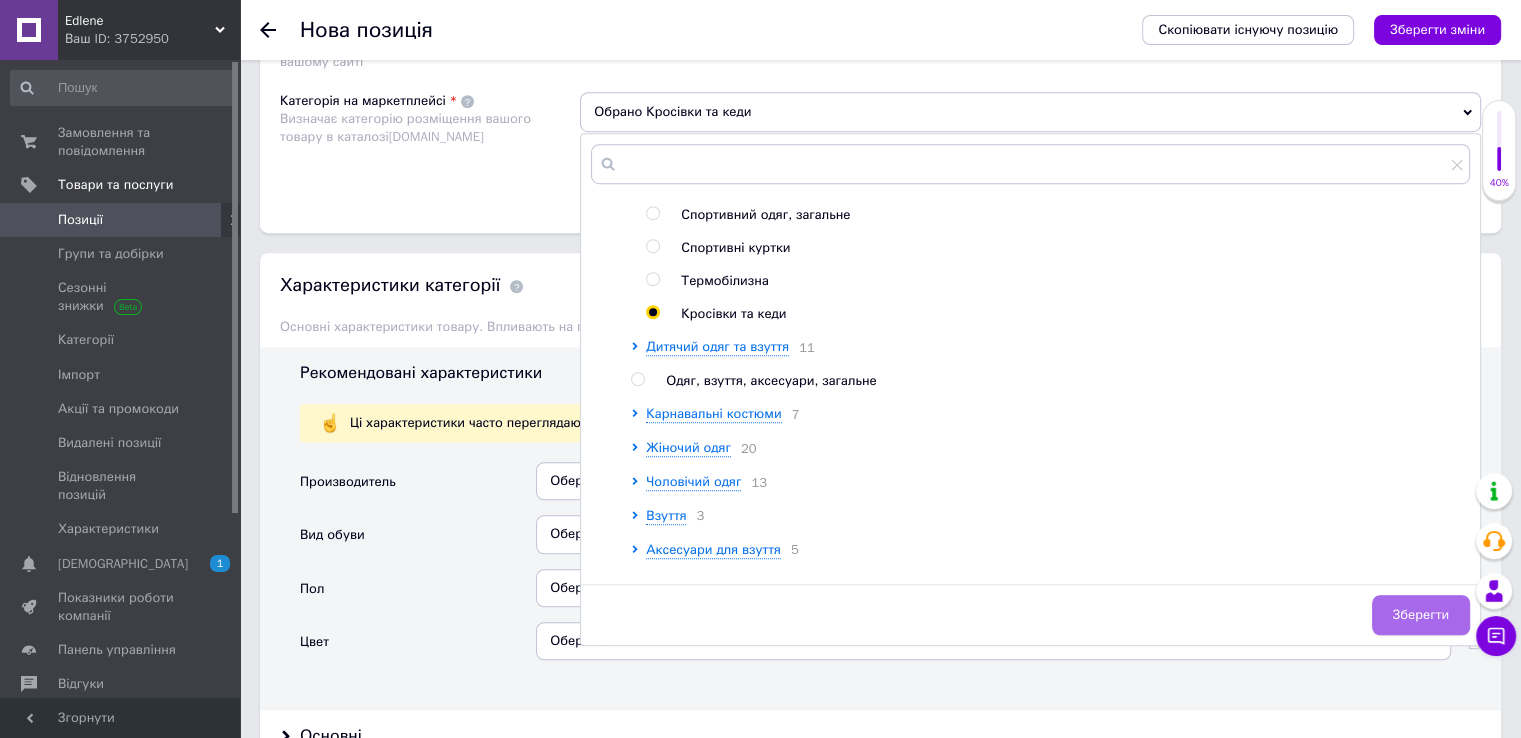 drag, startPoint x: 1408, startPoint y: 605, endPoint x: 1314, endPoint y: 564, distance: 102.55243 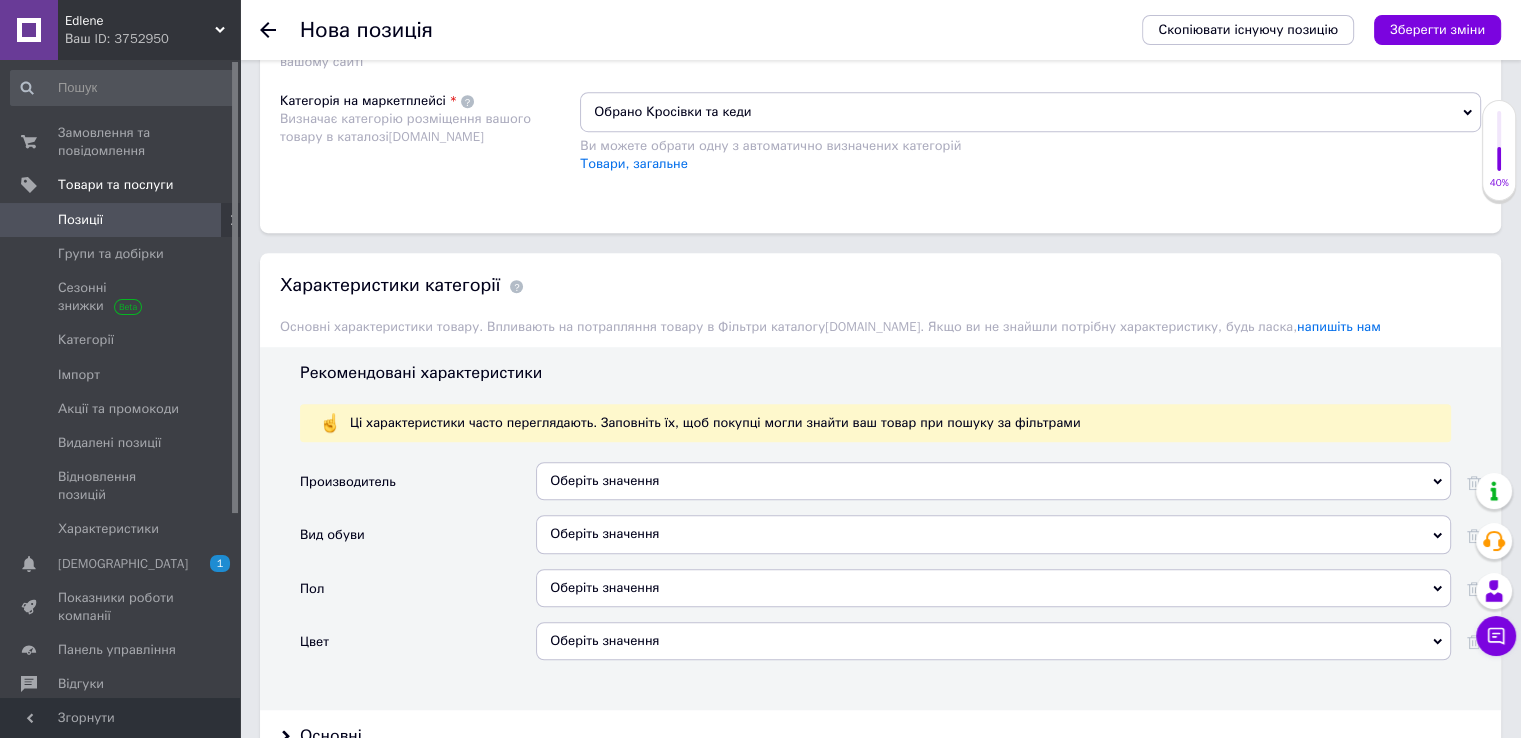 drag, startPoint x: 1416, startPoint y: 28, endPoint x: 1359, endPoint y: 128, distance: 115.1043 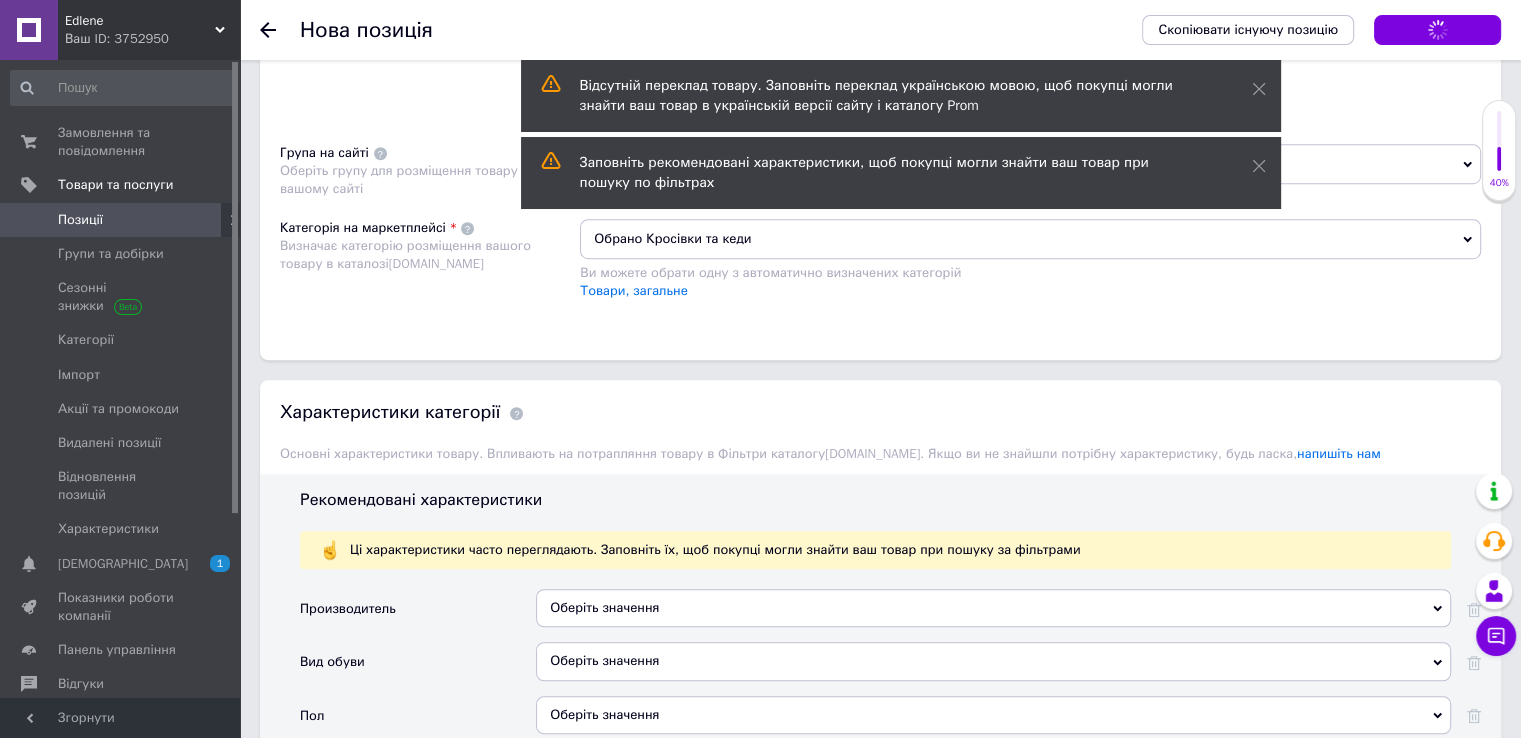 scroll, scrollTop: 1099, scrollLeft: 0, axis: vertical 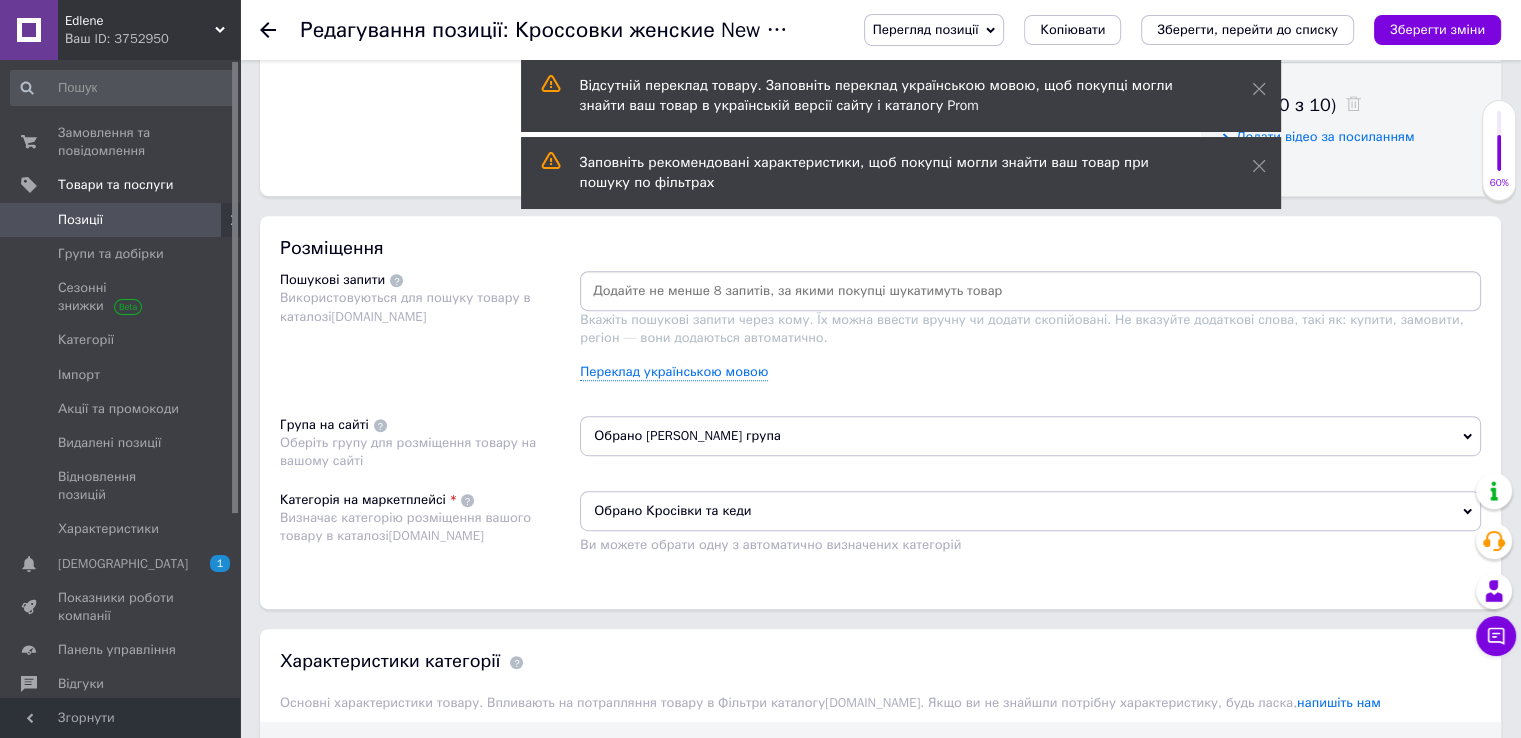 click 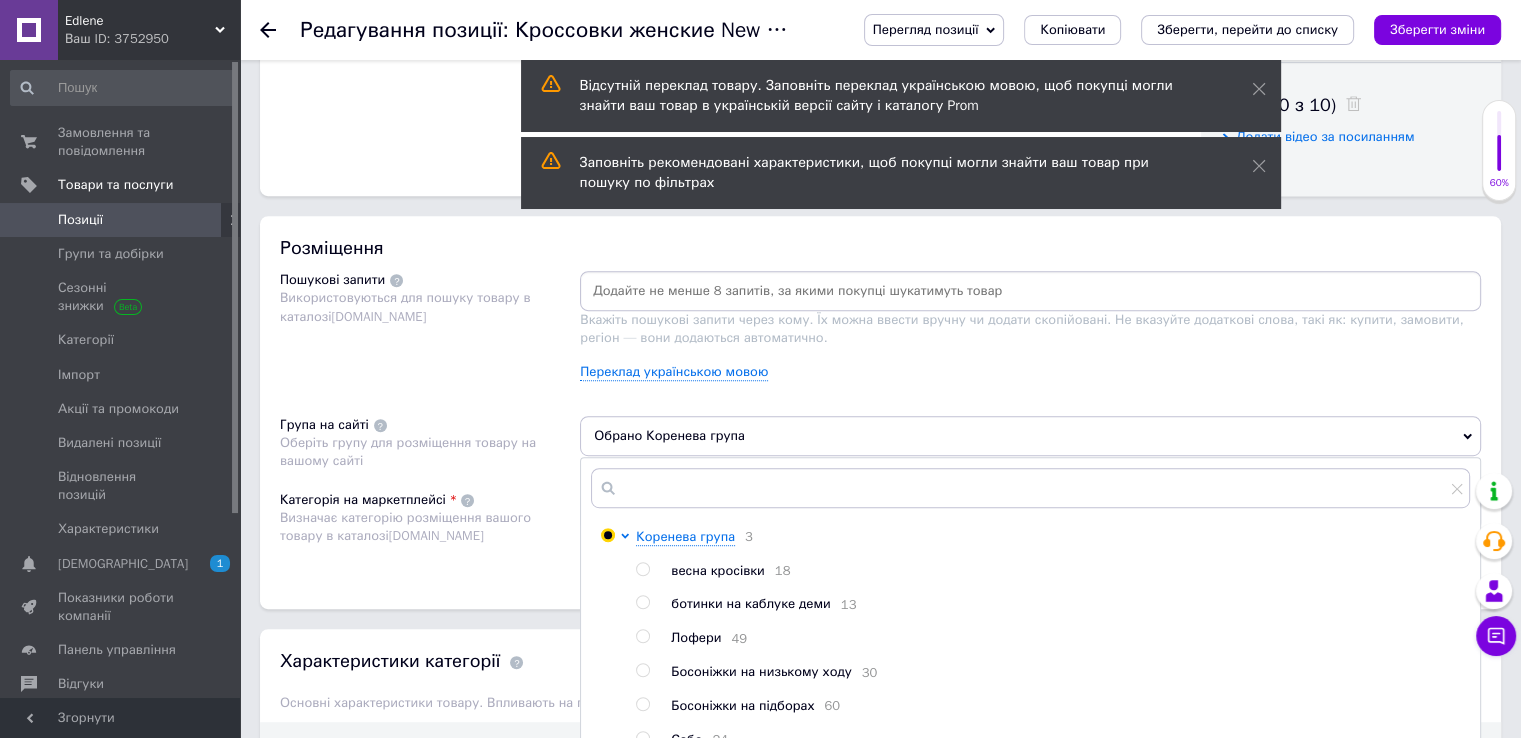 scroll, scrollTop: 1100, scrollLeft: 0, axis: vertical 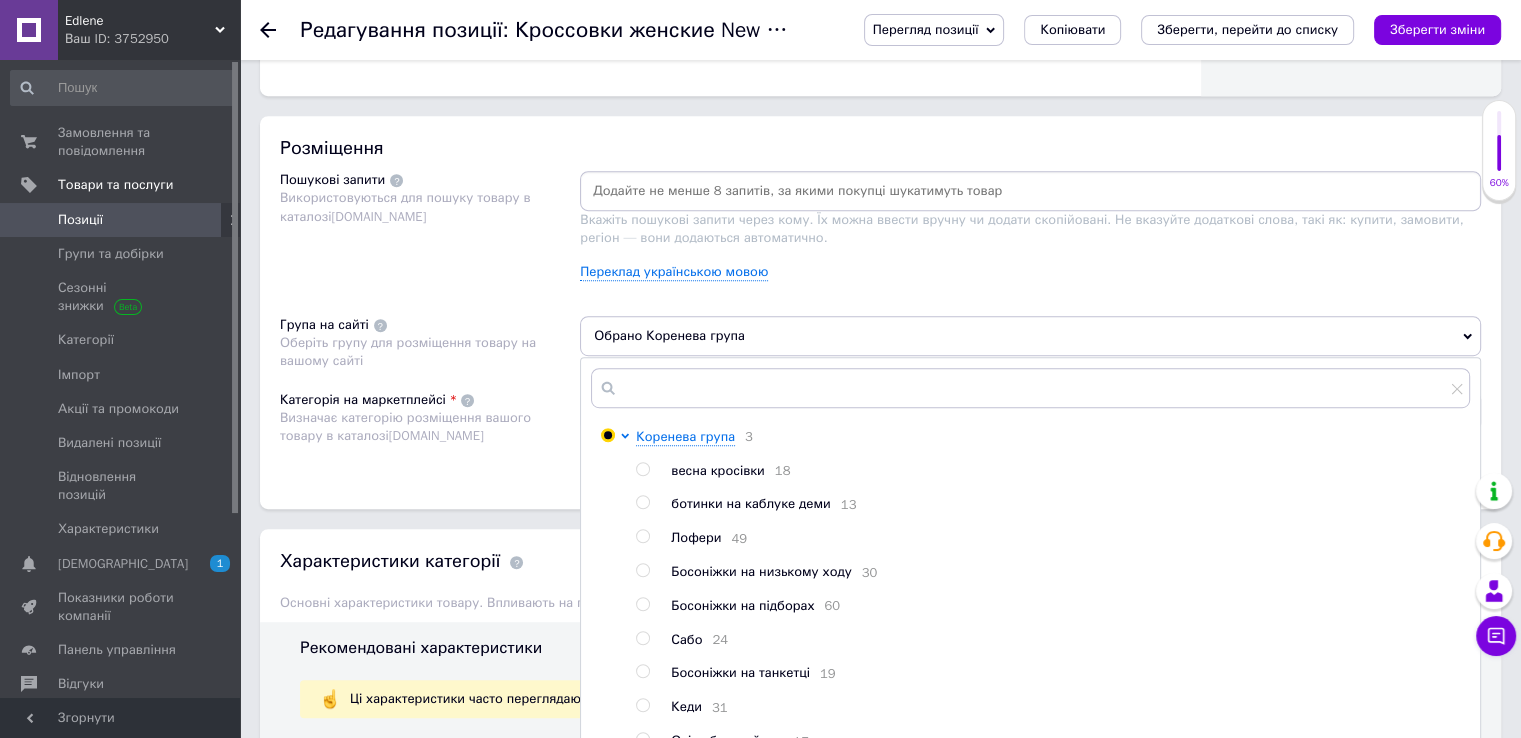 click at bounding box center [642, 469] 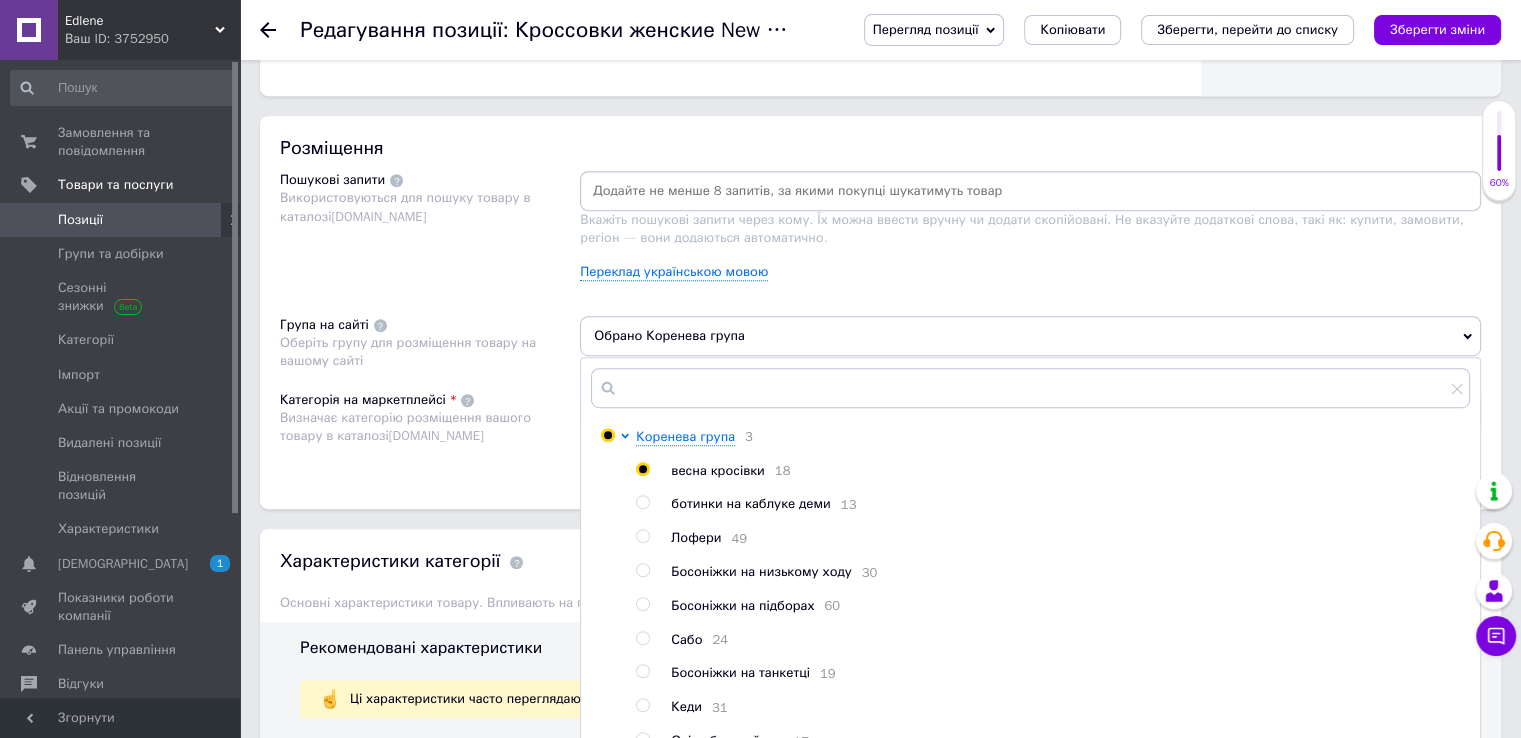 radio on "true" 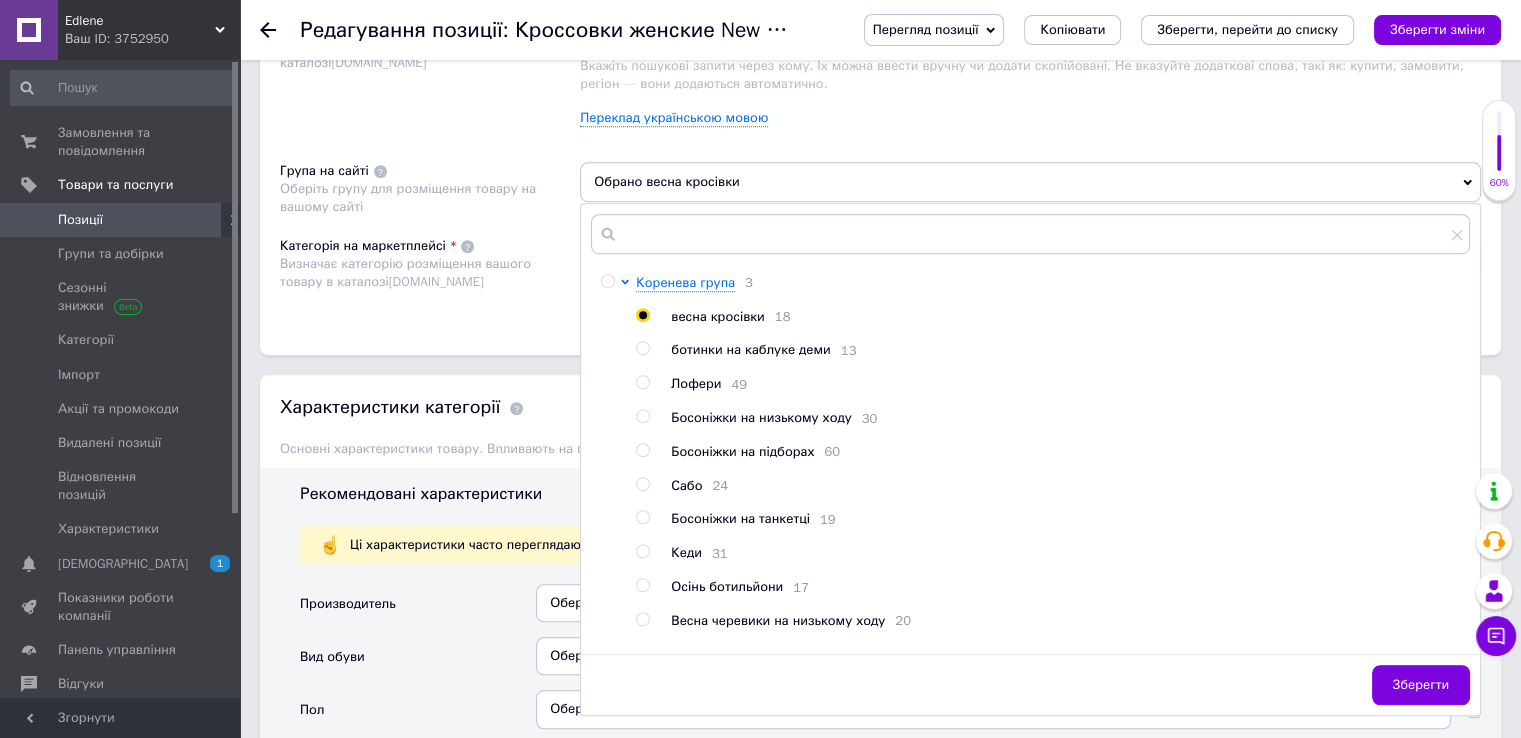 scroll, scrollTop: 1500, scrollLeft: 0, axis: vertical 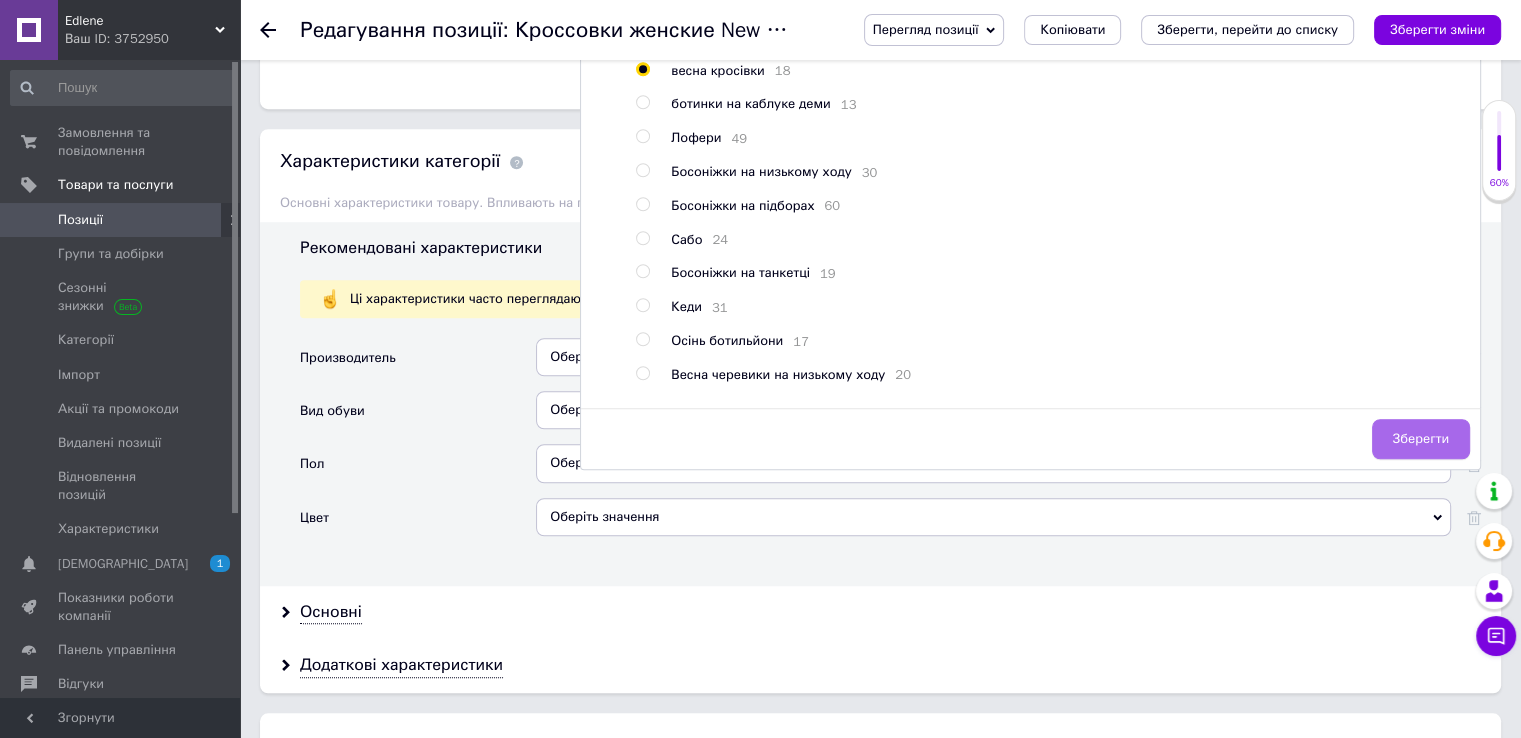 drag, startPoint x: 1402, startPoint y: 431, endPoint x: 1358, endPoint y: 465, distance: 55.605755 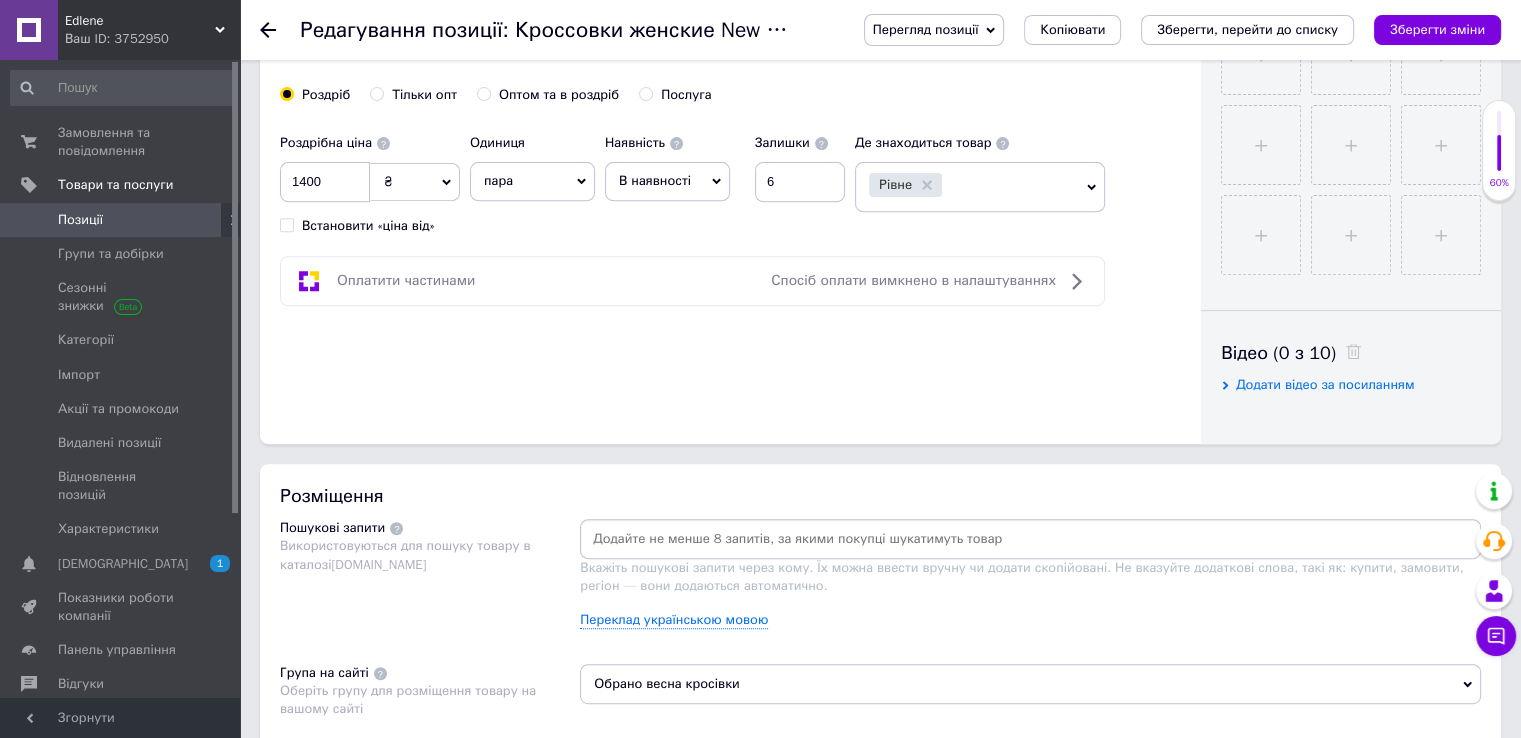 scroll, scrollTop: 500, scrollLeft: 0, axis: vertical 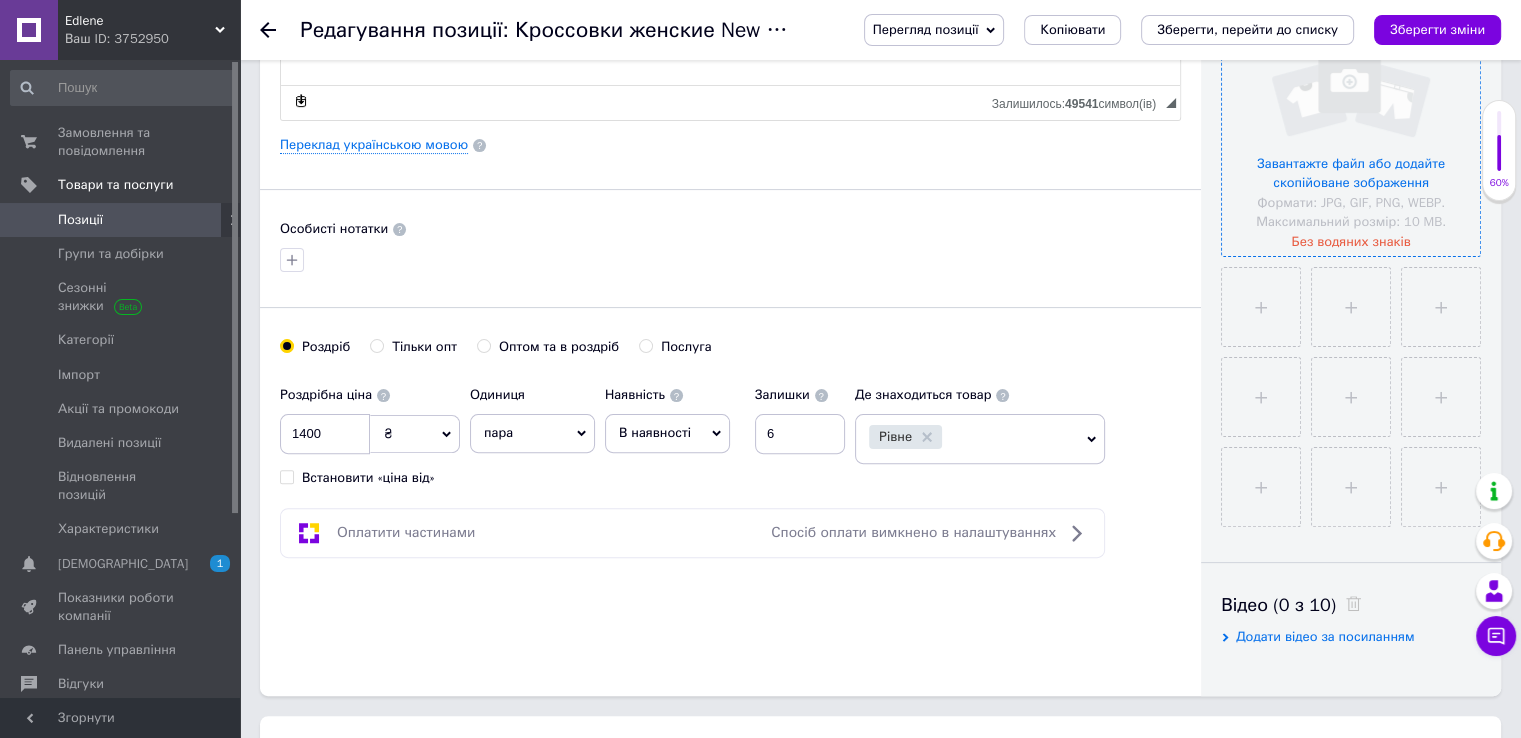 click at bounding box center [1351, 127] 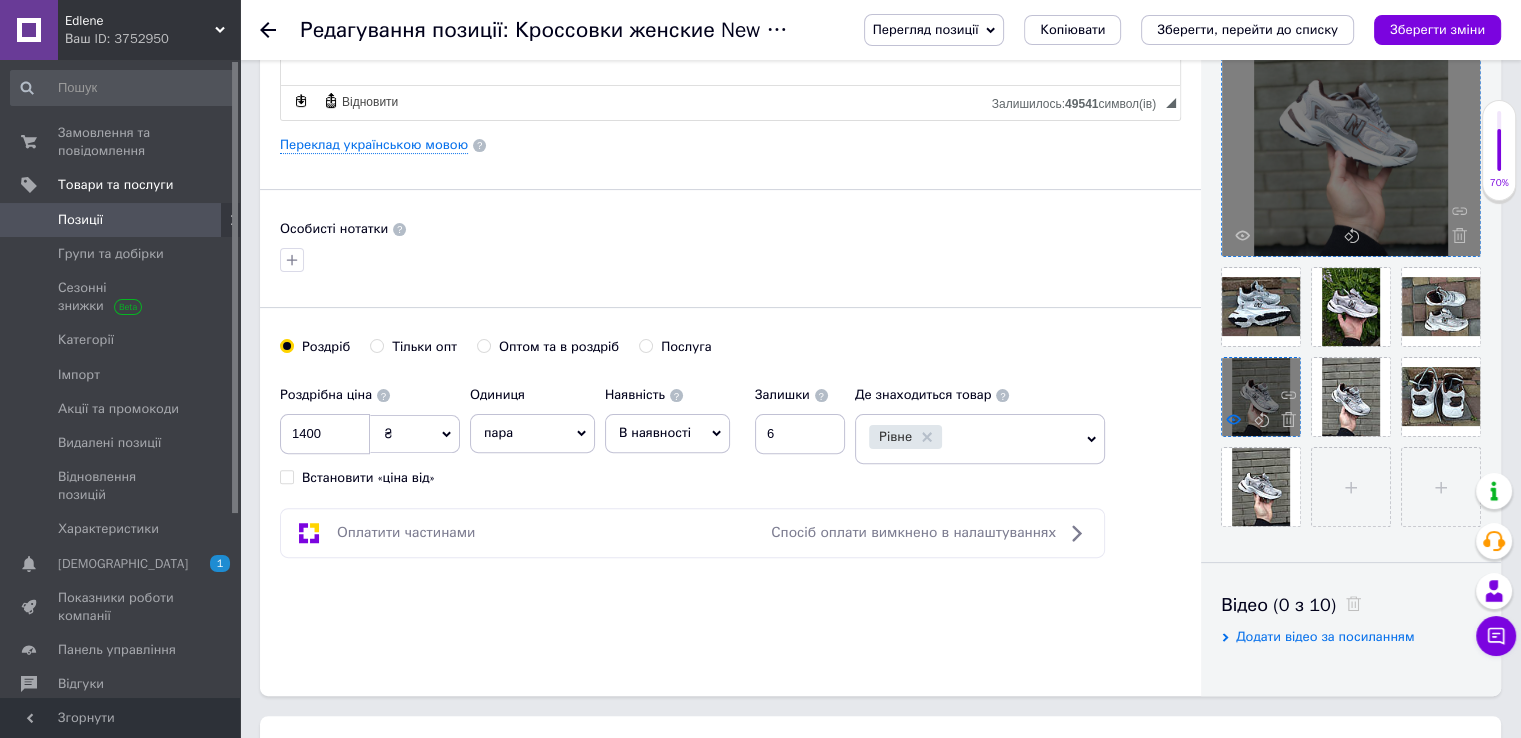 click 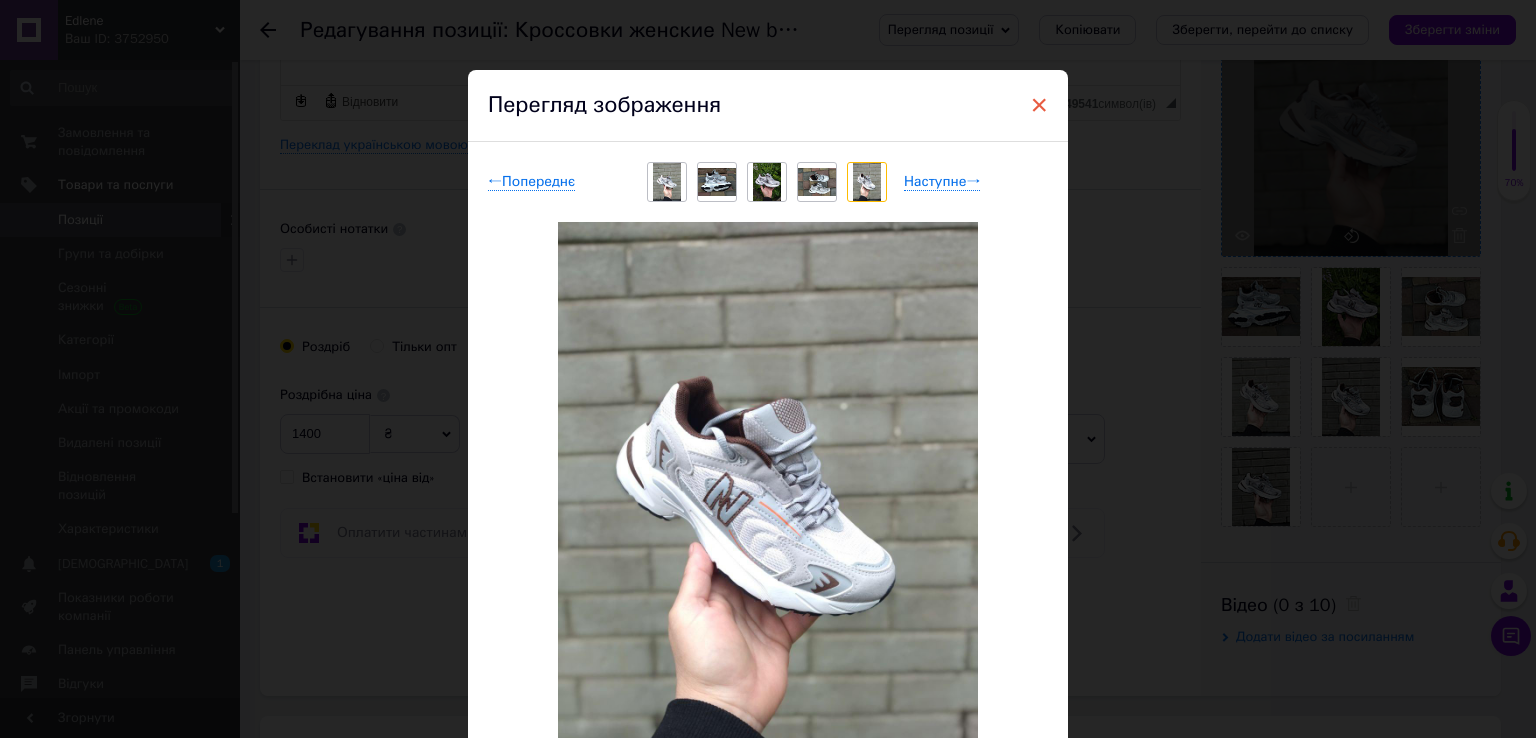 click on "×" at bounding box center (1039, 105) 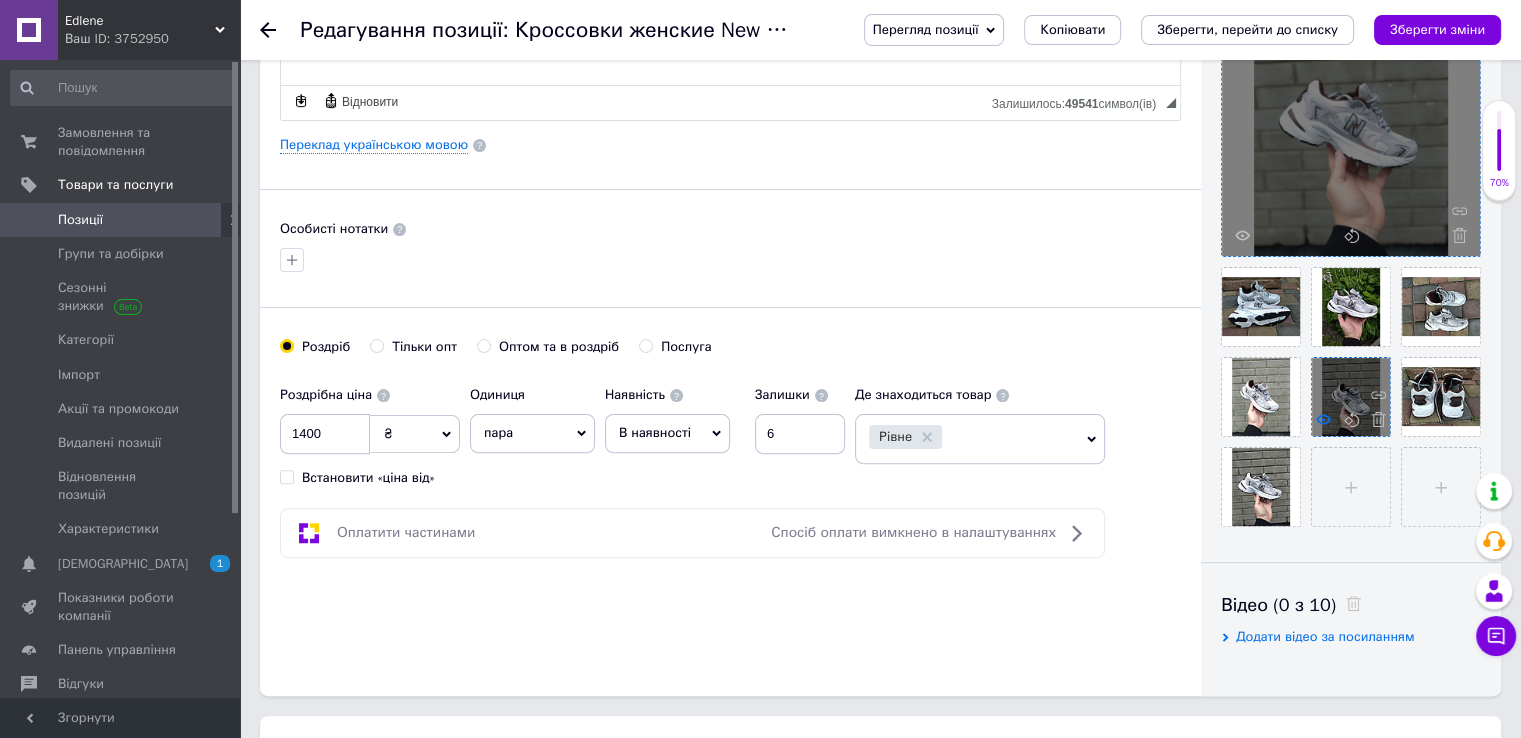 click 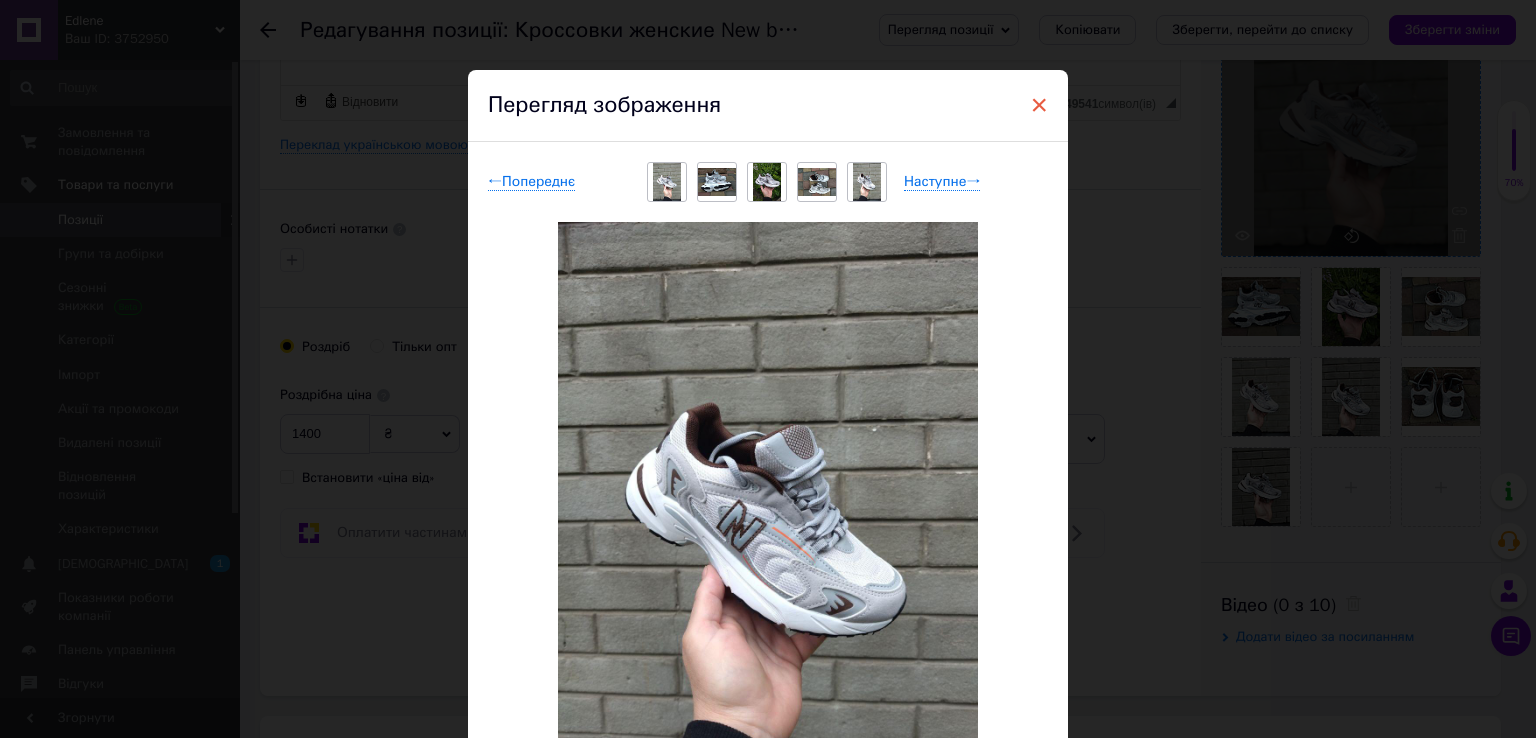 click on "×" at bounding box center [1039, 105] 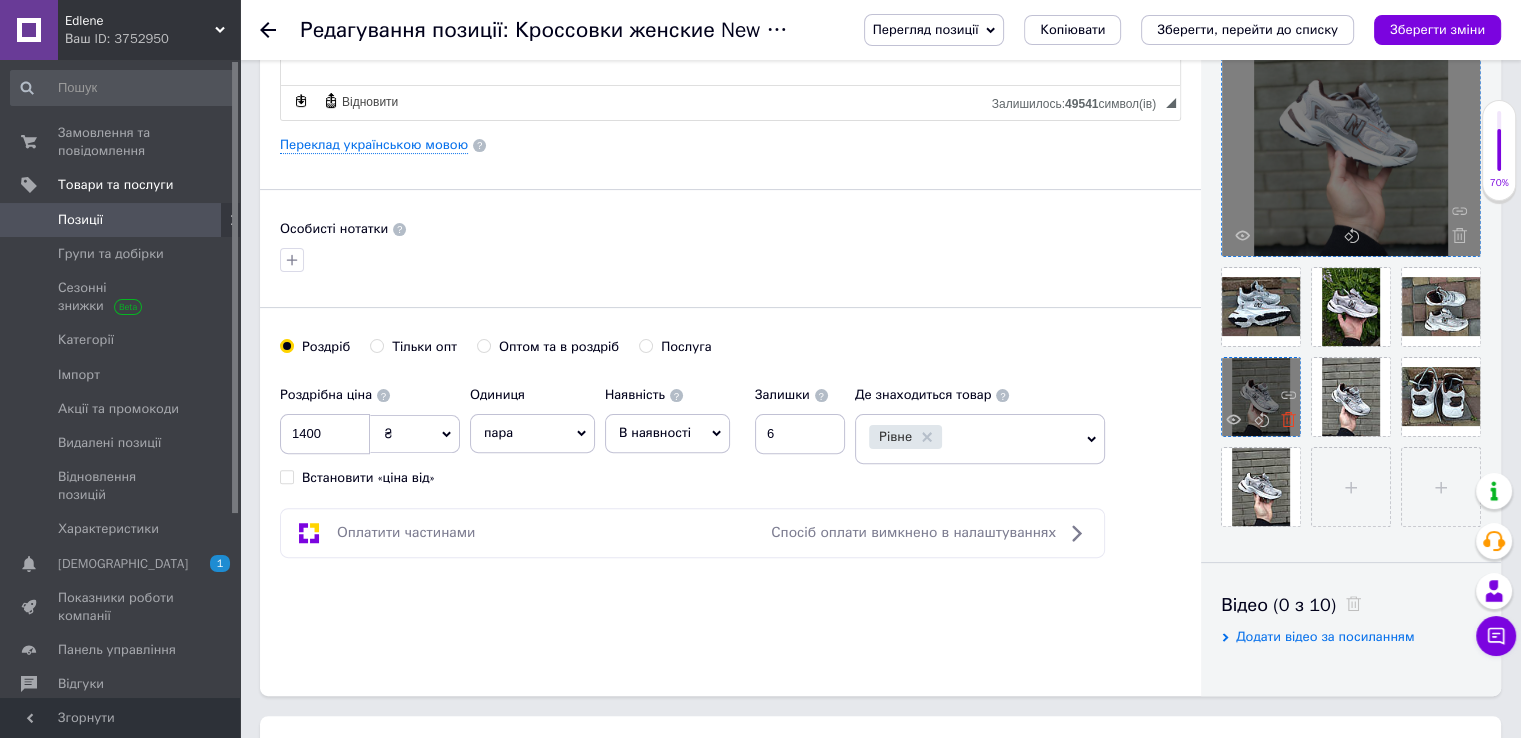 click 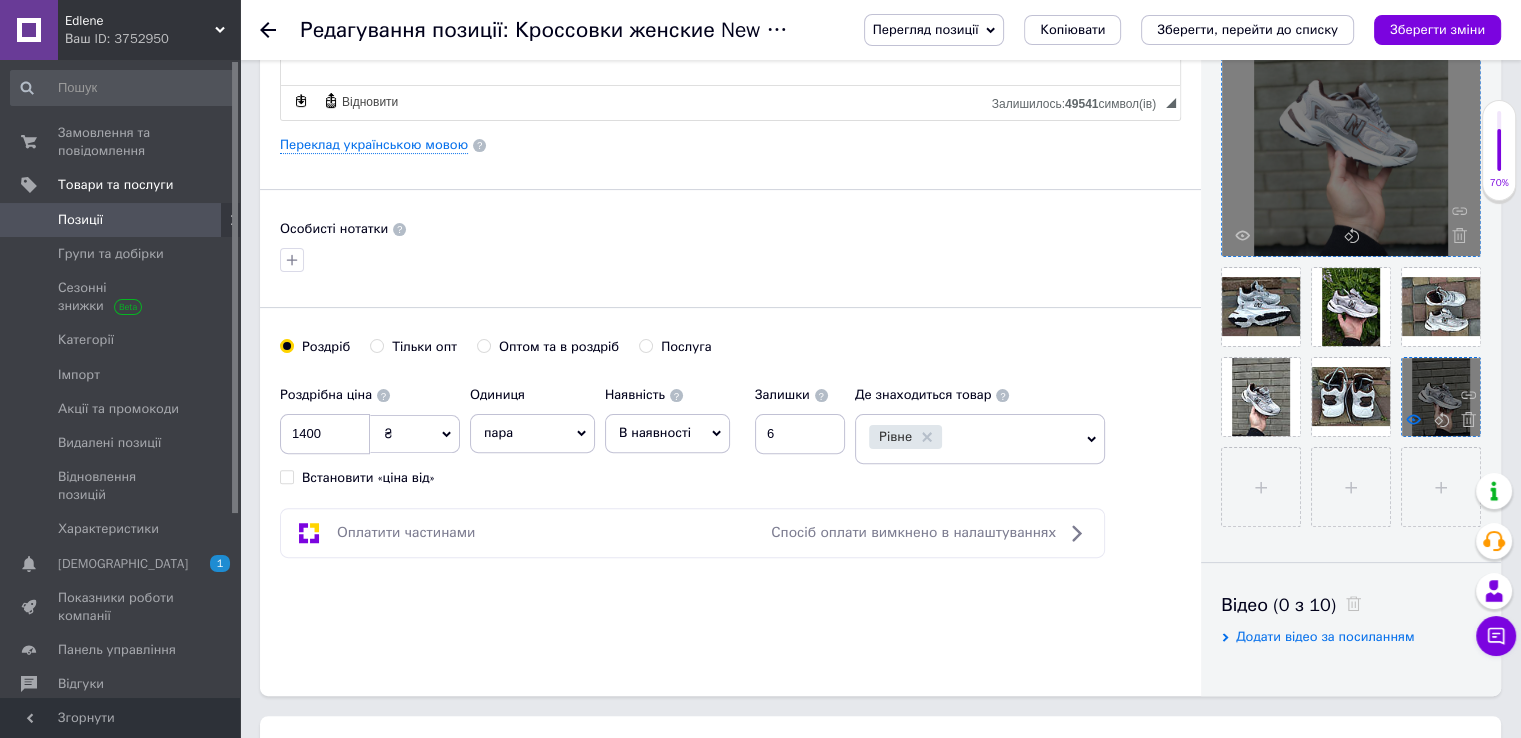 click 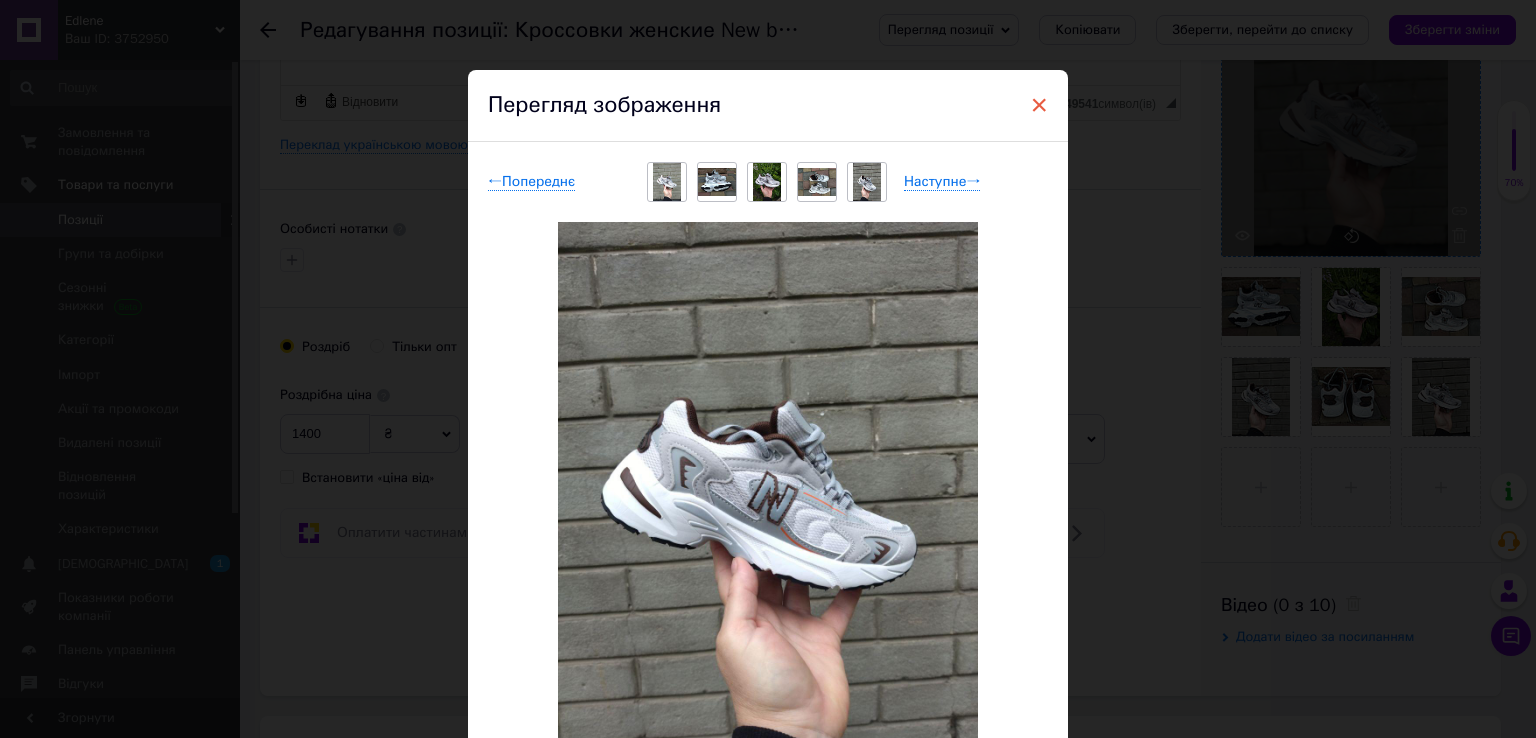 click on "×" at bounding box center (1039, 105) 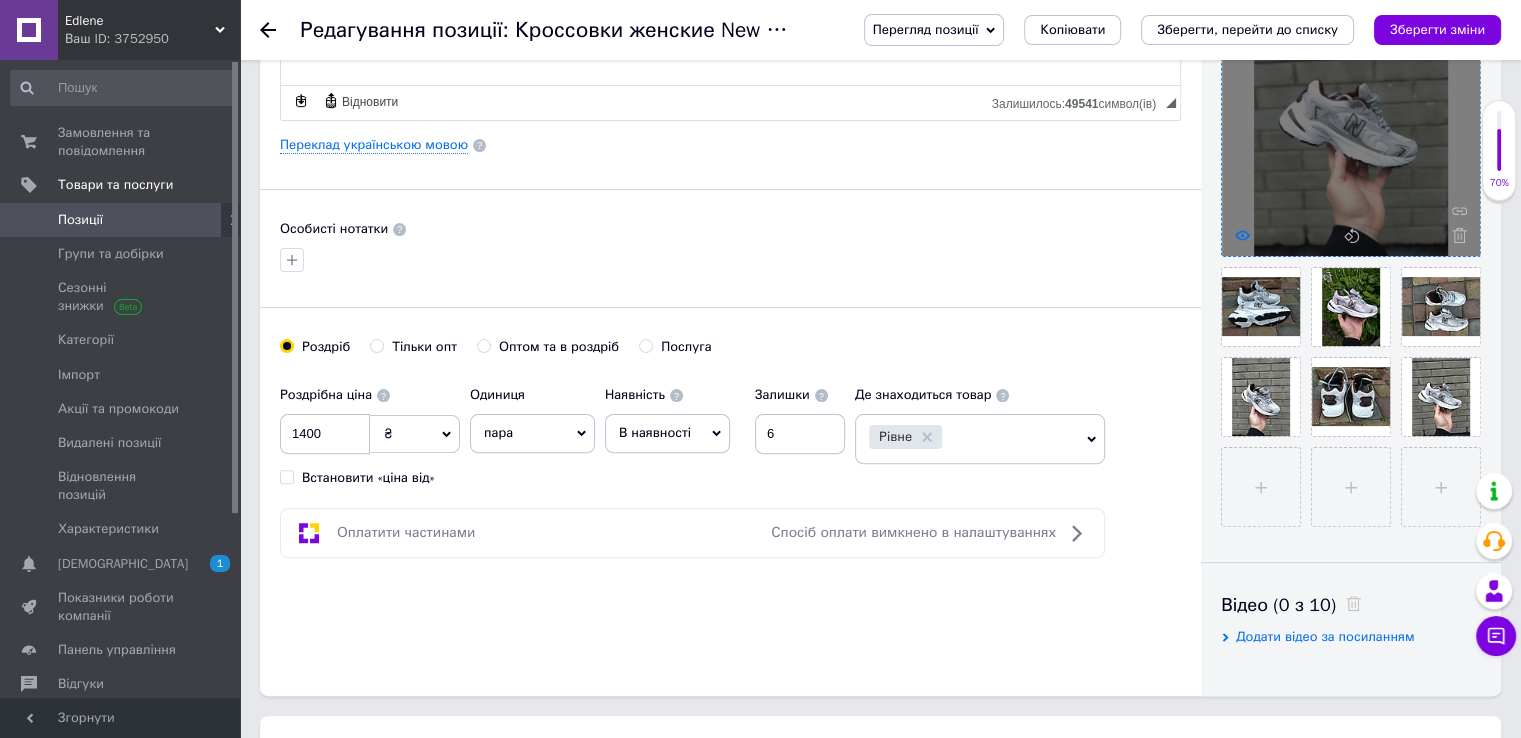 click 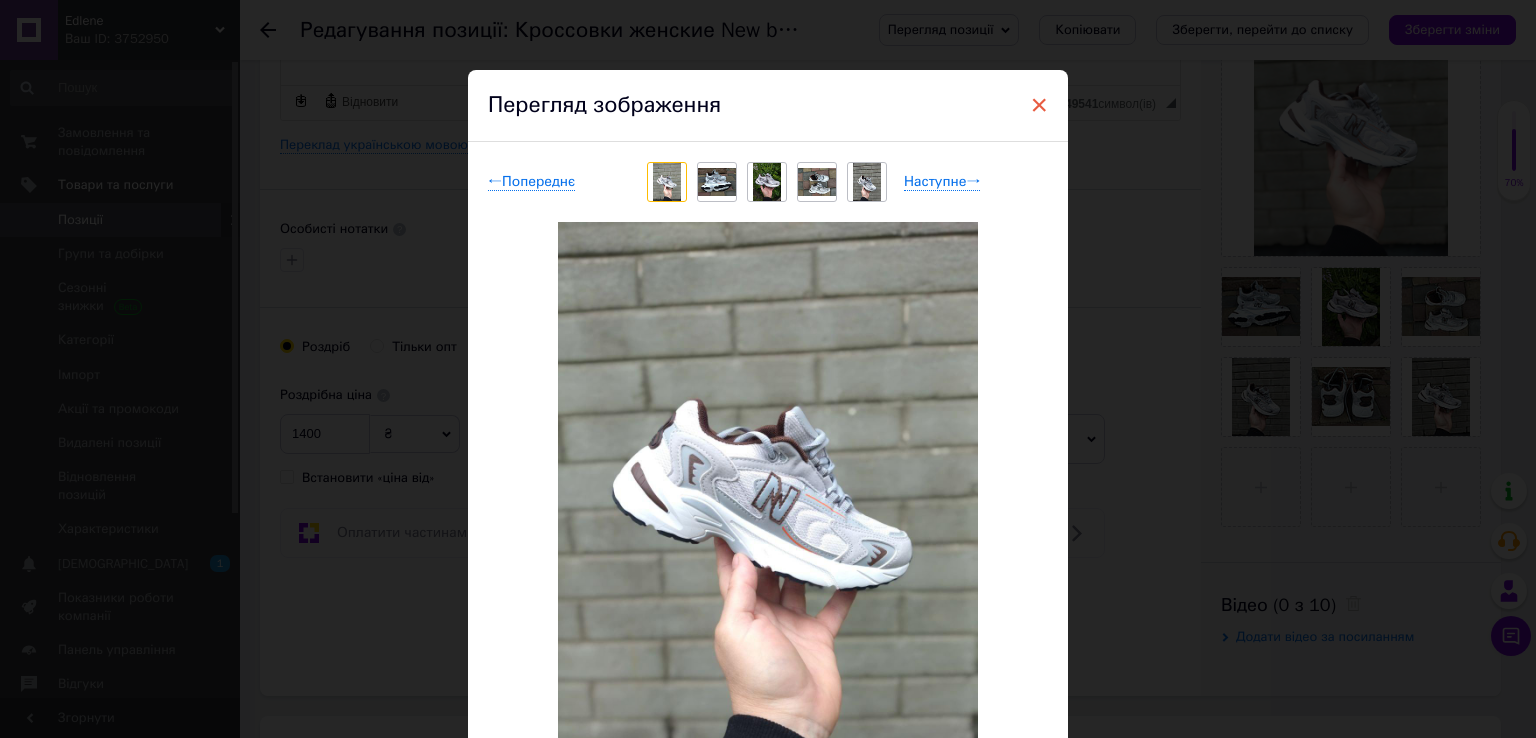 click on "×" at bounding box center (1039, 105) 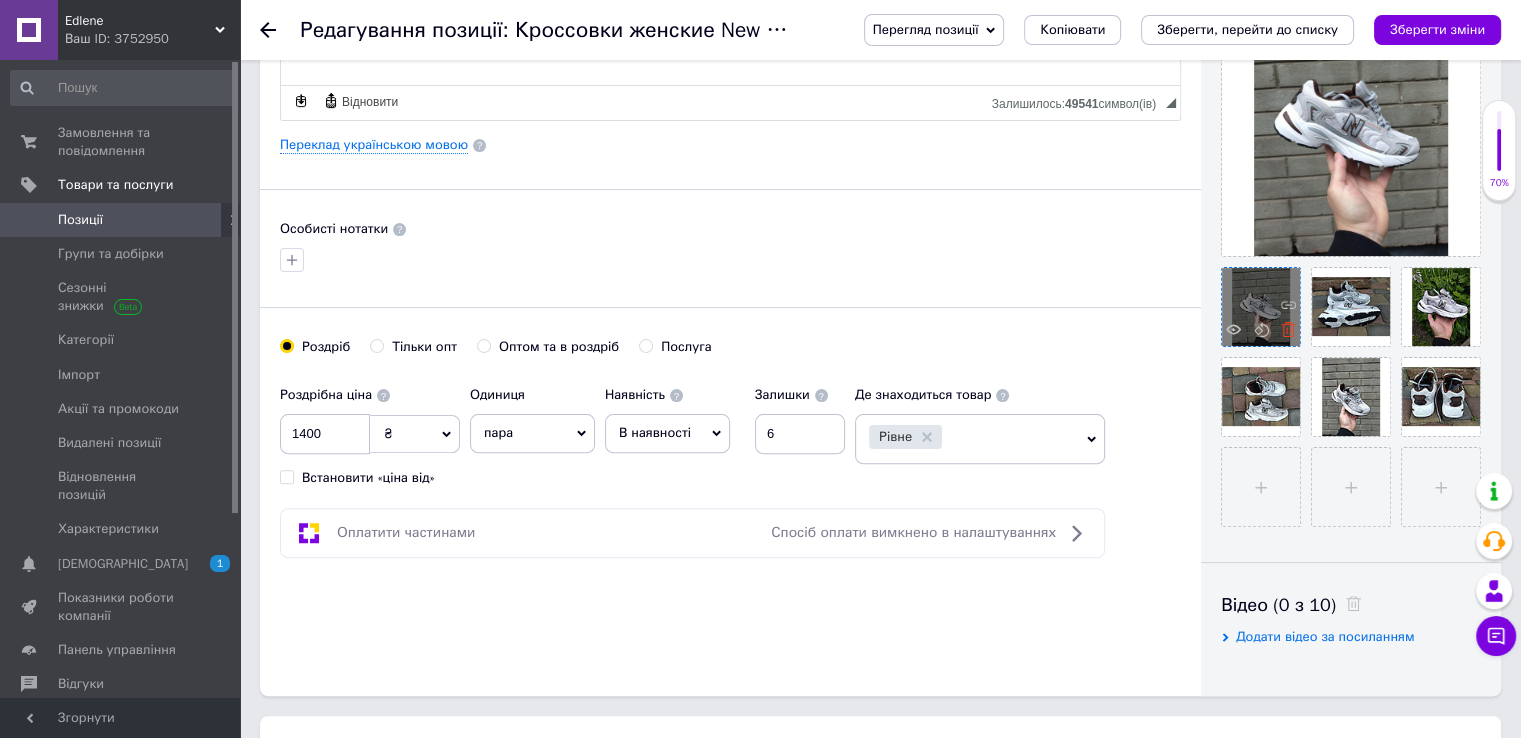 click 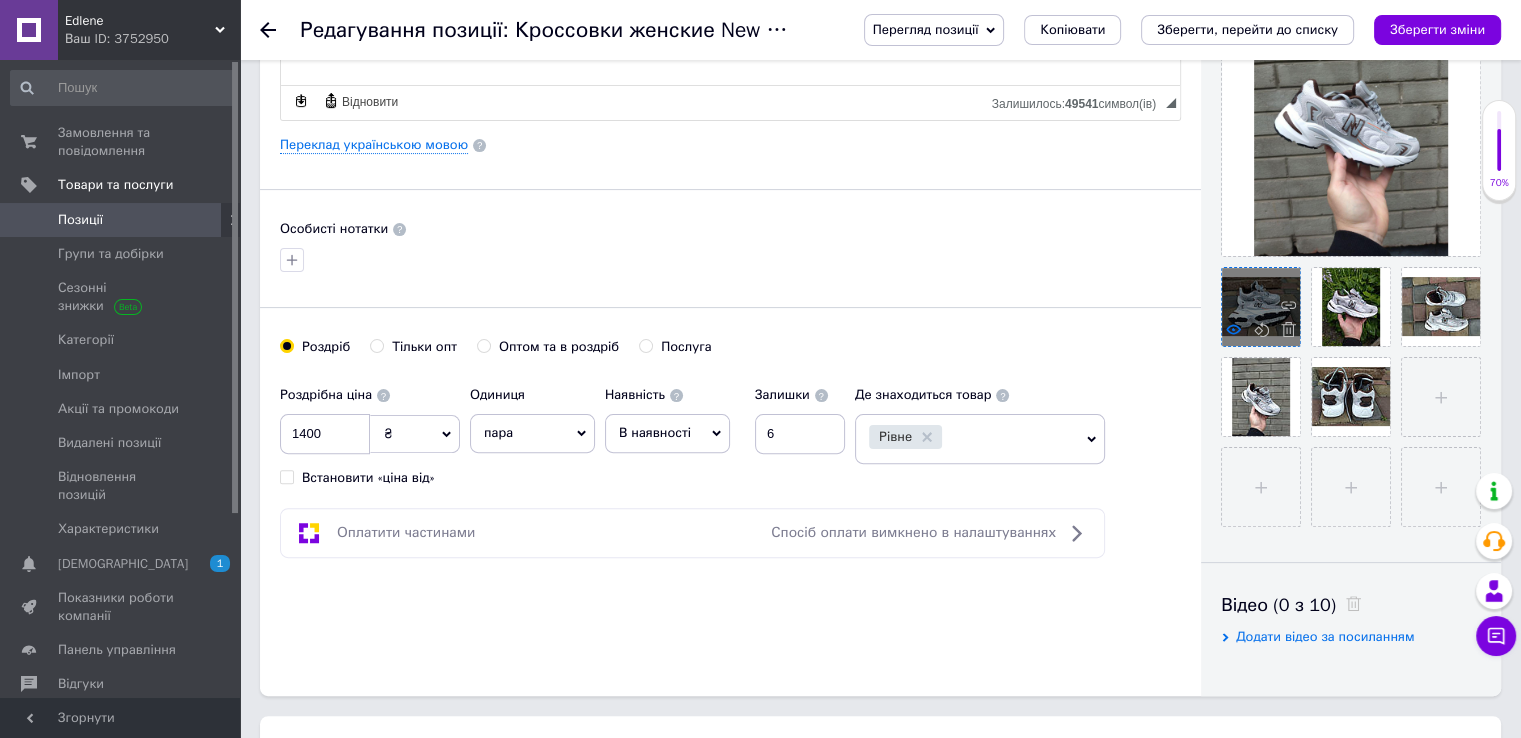 click 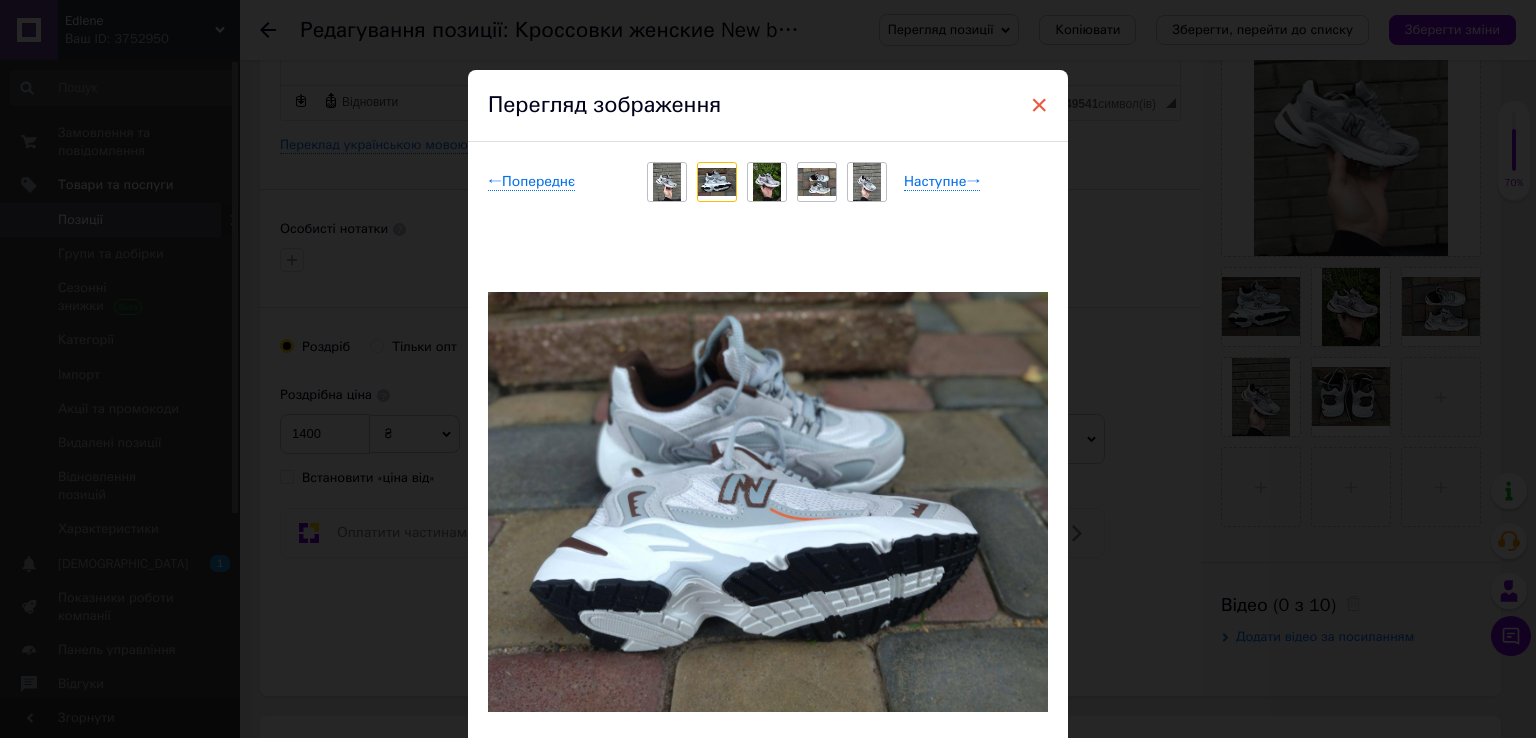 click on "×" at bounding box center (1039, 105) 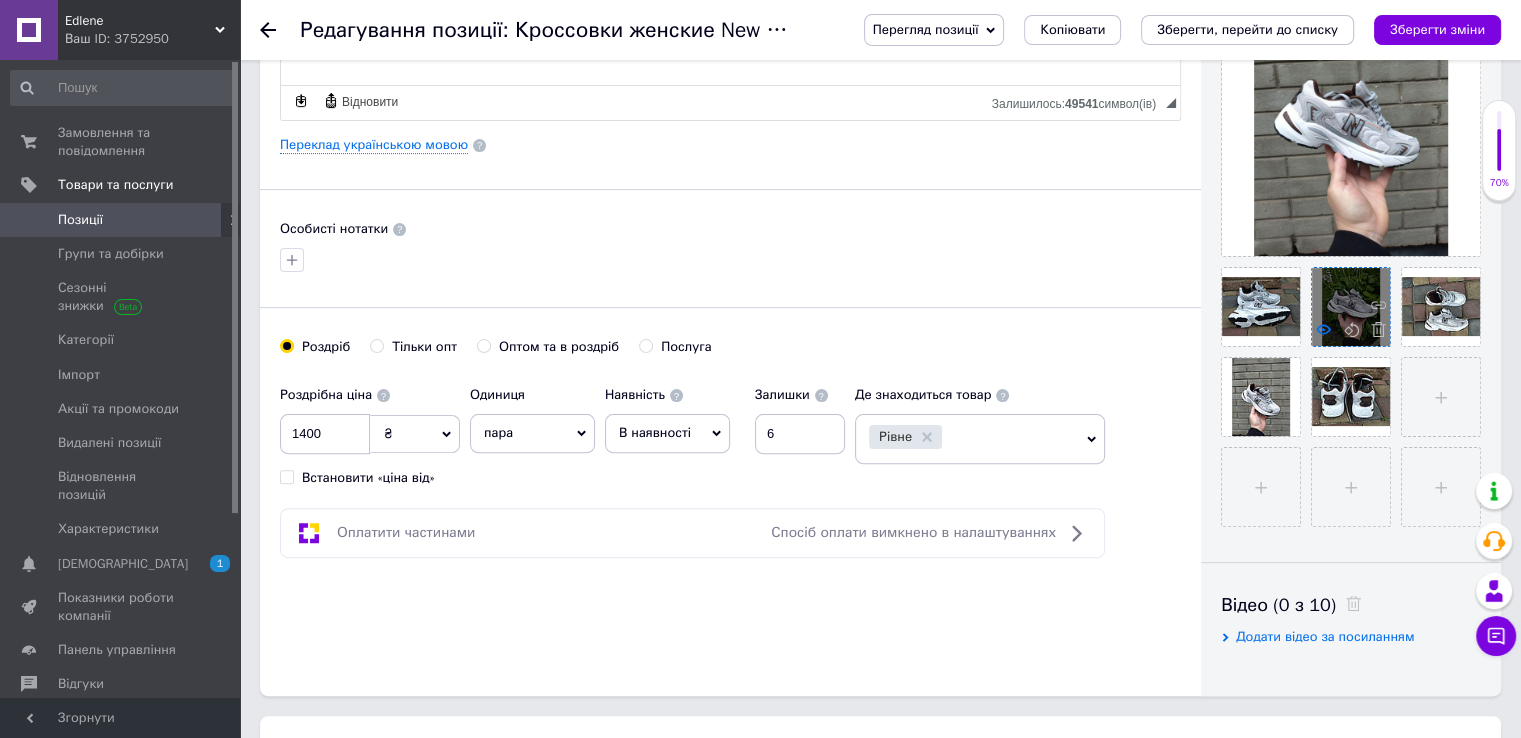 click 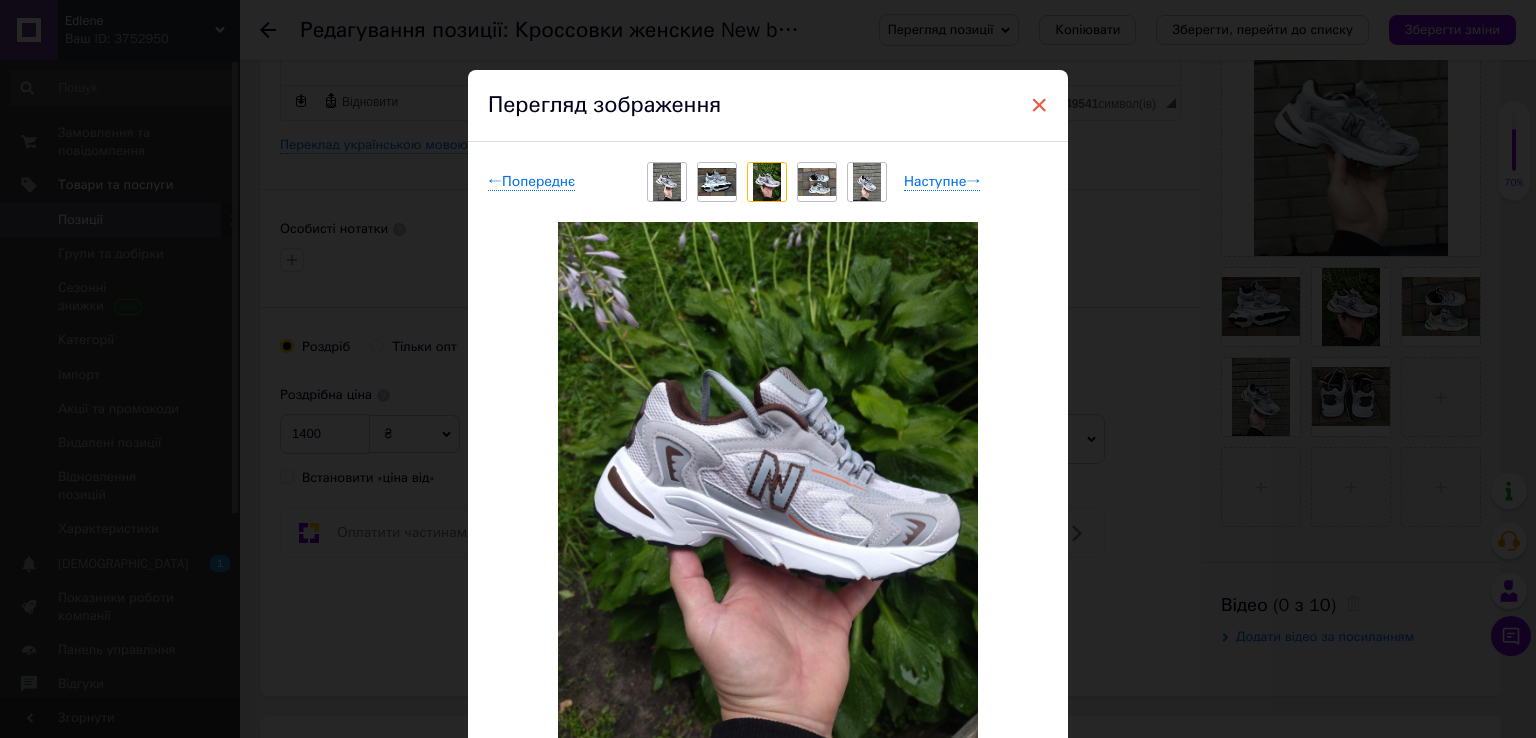 click on "×" at bounding box center [1039, 105] 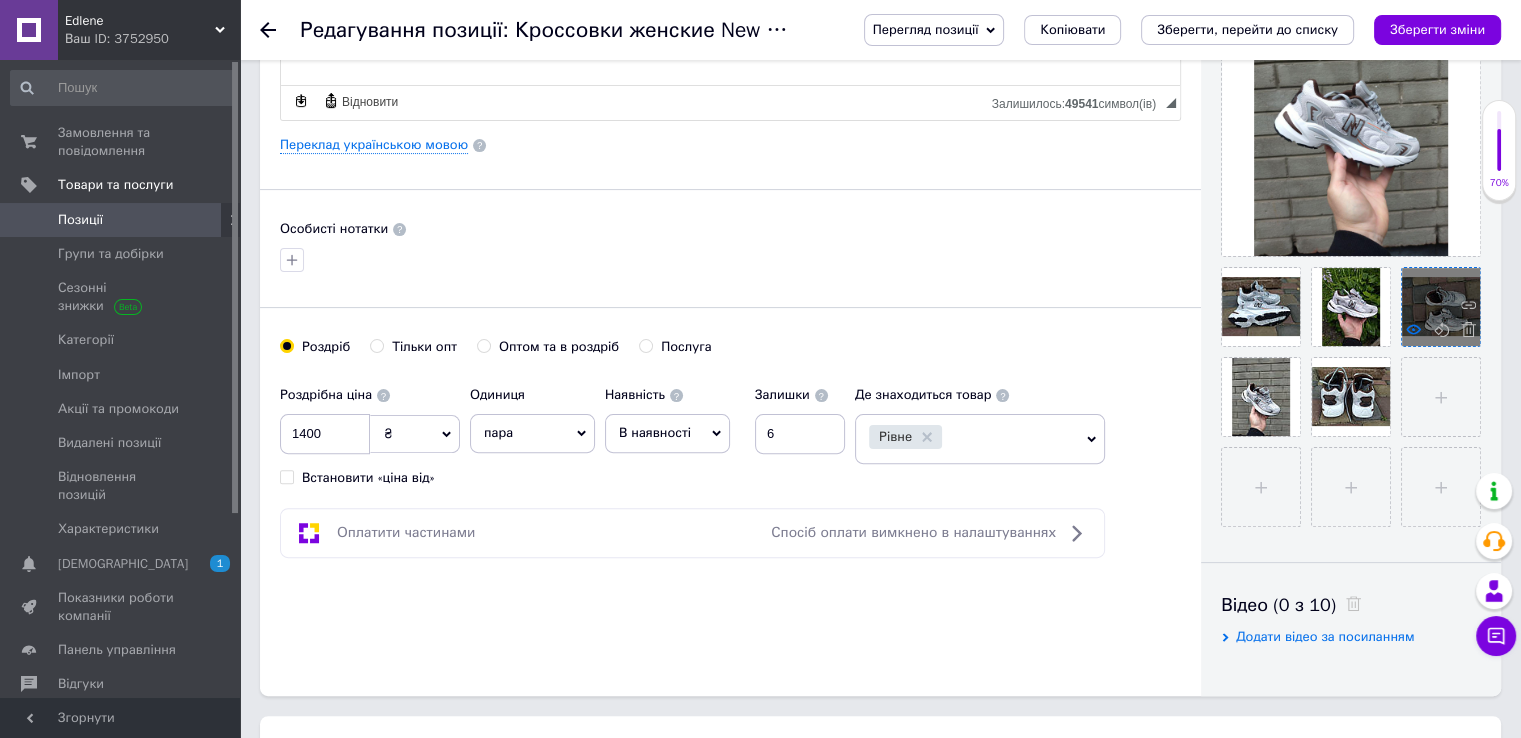 click 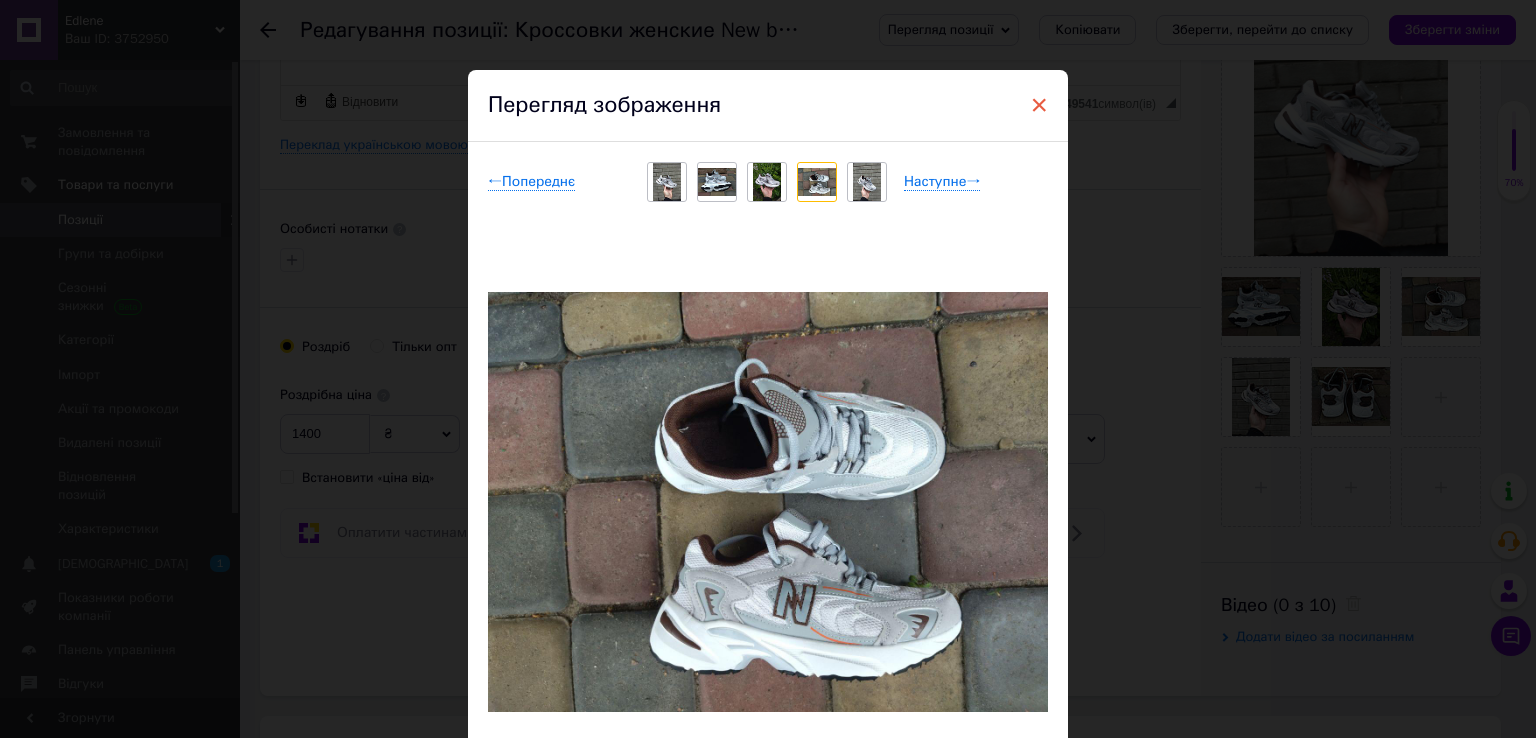click on "×" at bounding box center [1039, 105] 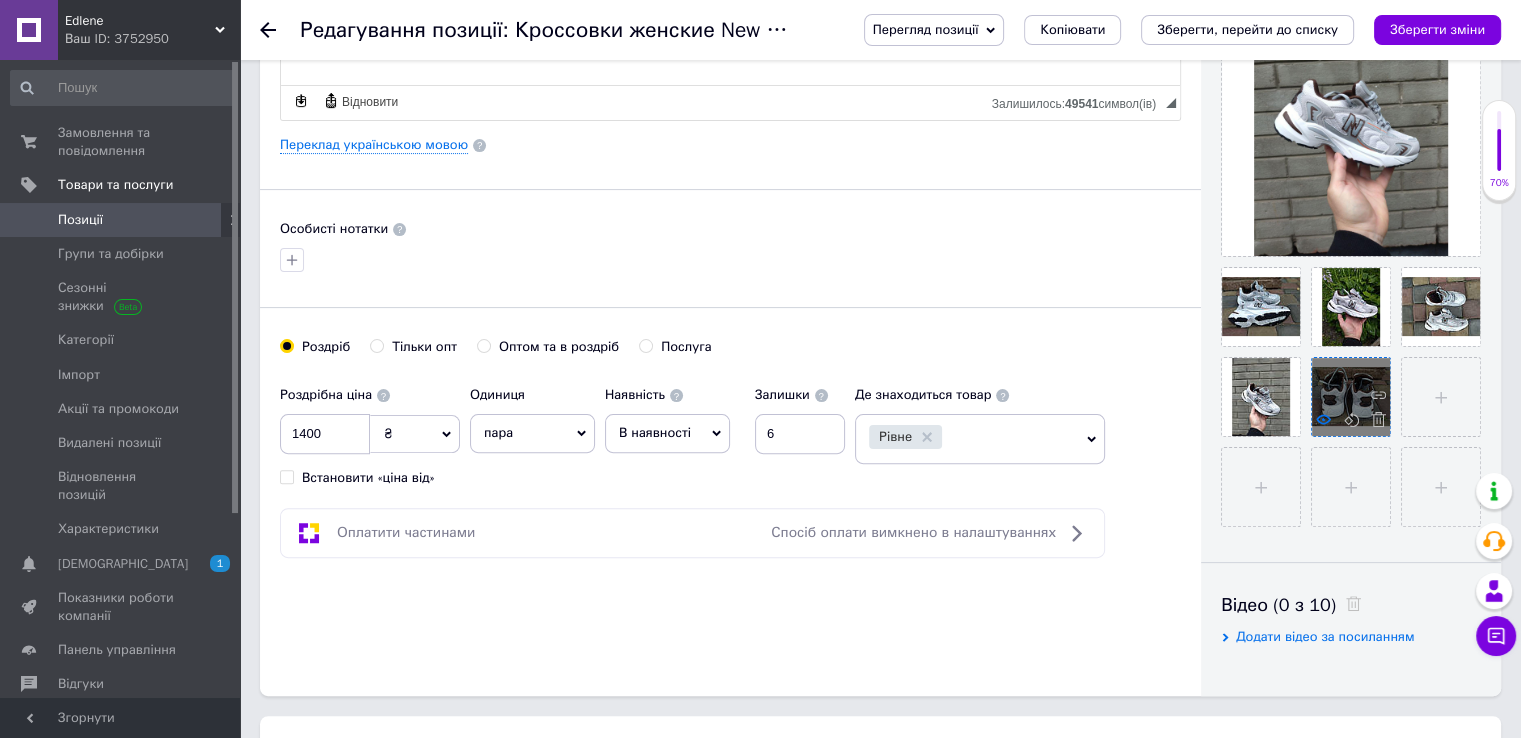 click 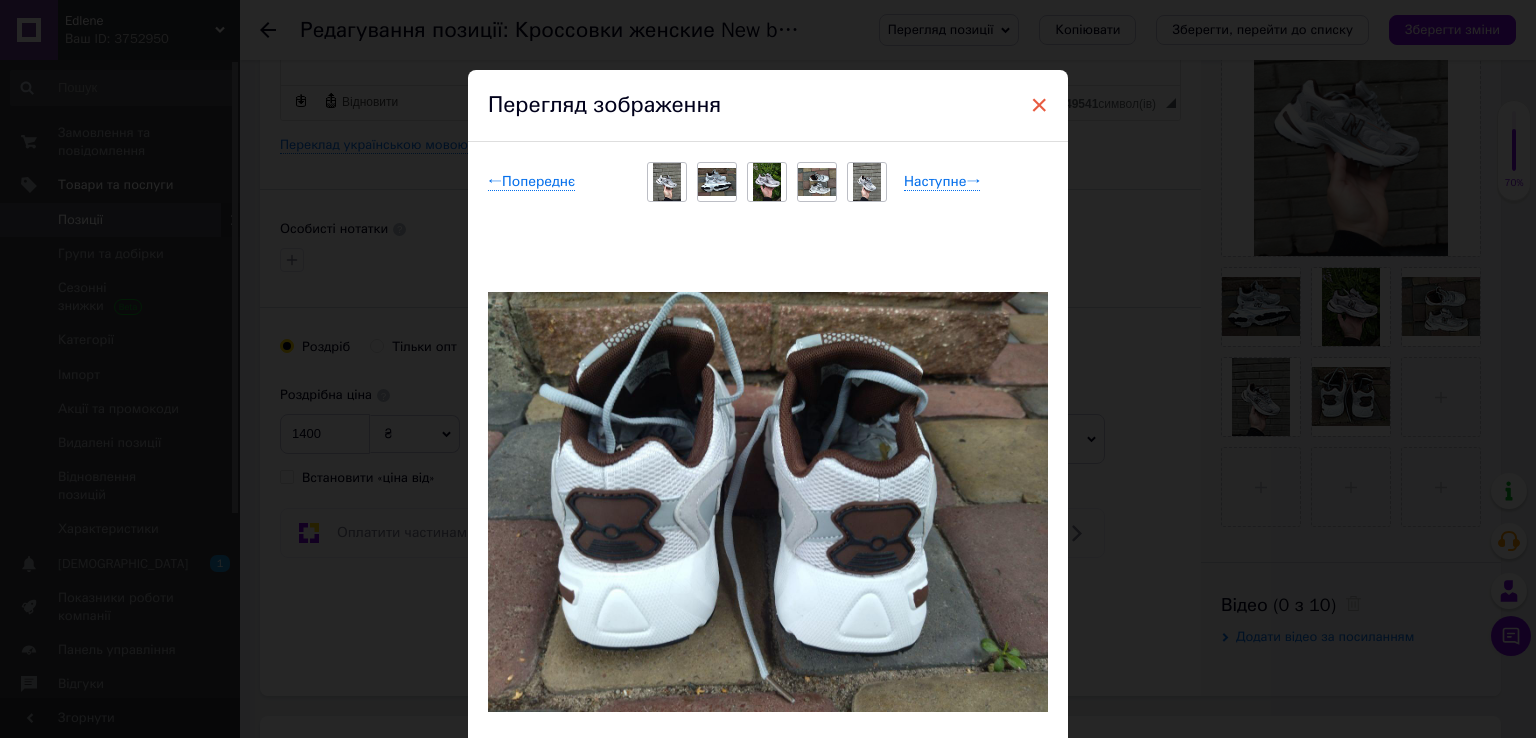 click on "×" at bounding box center [1039, 105] 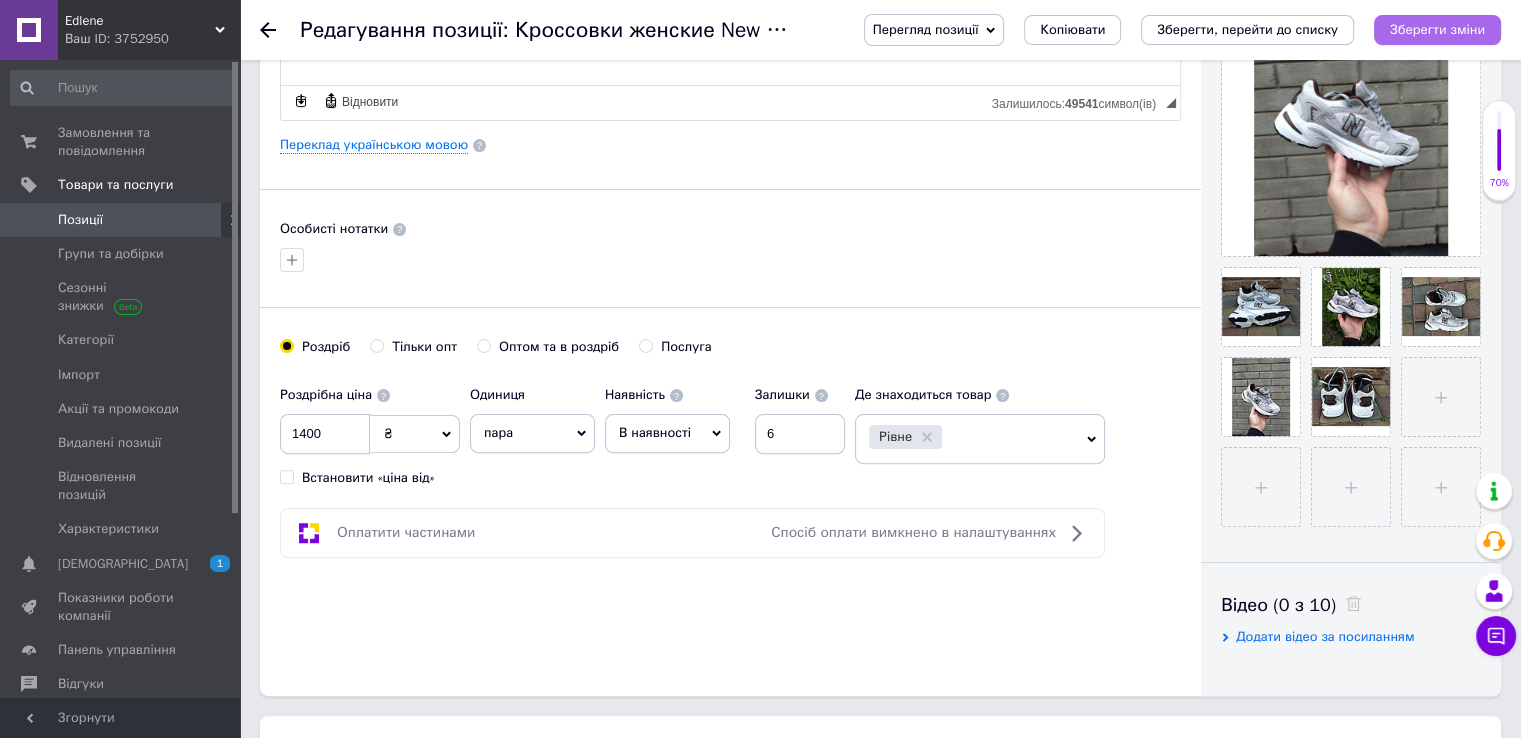 click on "Зберегти зміни" at bounding box center [1437, 29] 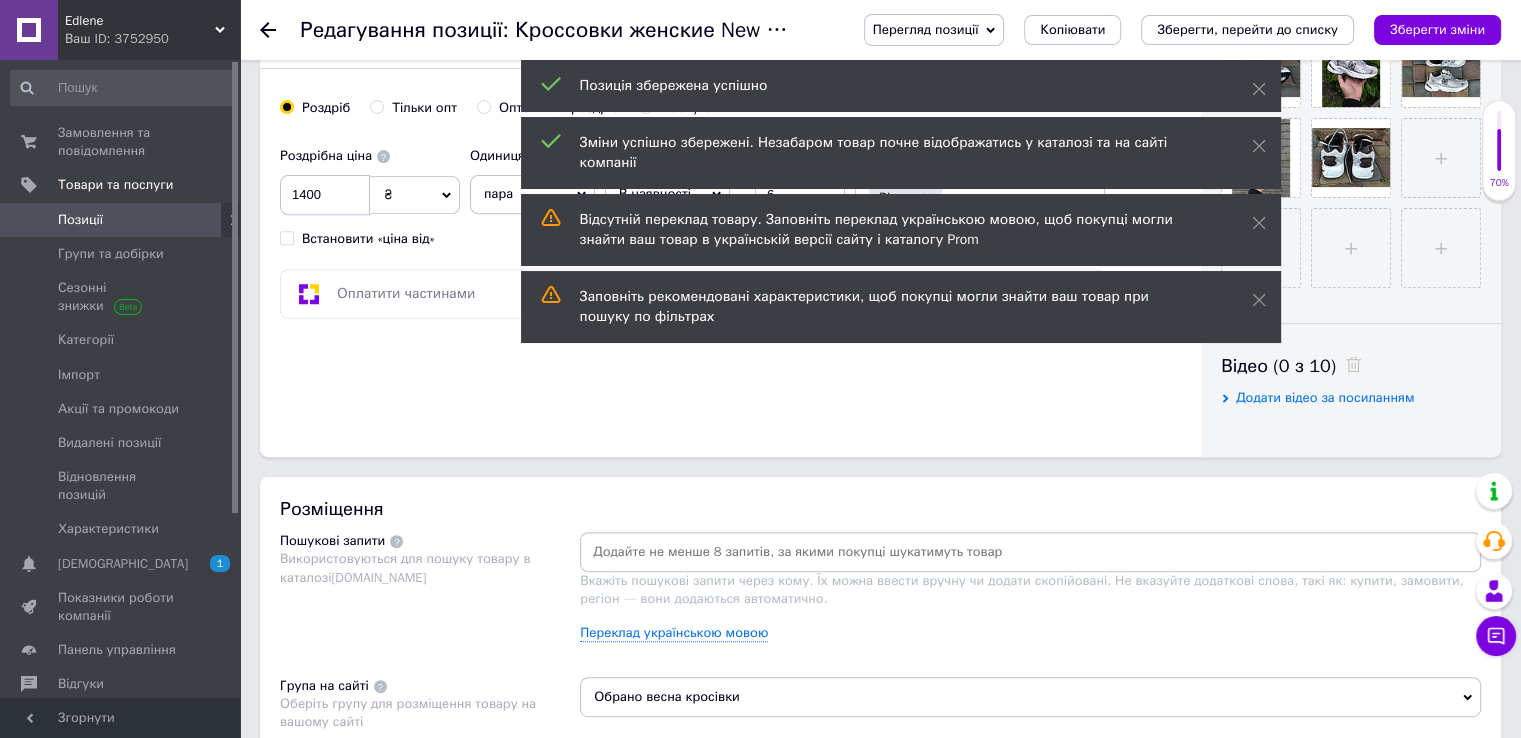 scroll, scrollTop: 900, scrollLeft: 0, axis: vertical 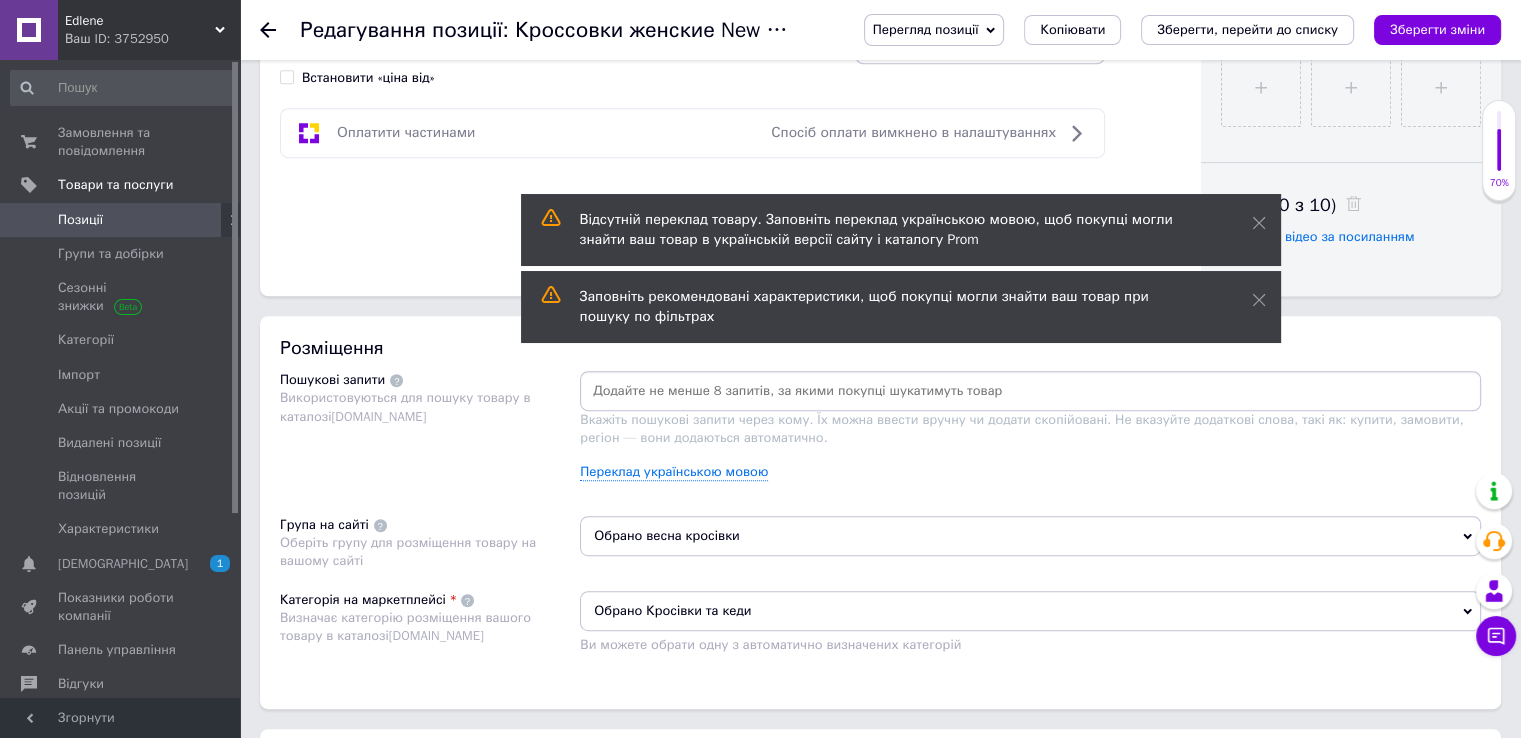 click at bounding box center [1030, 391] 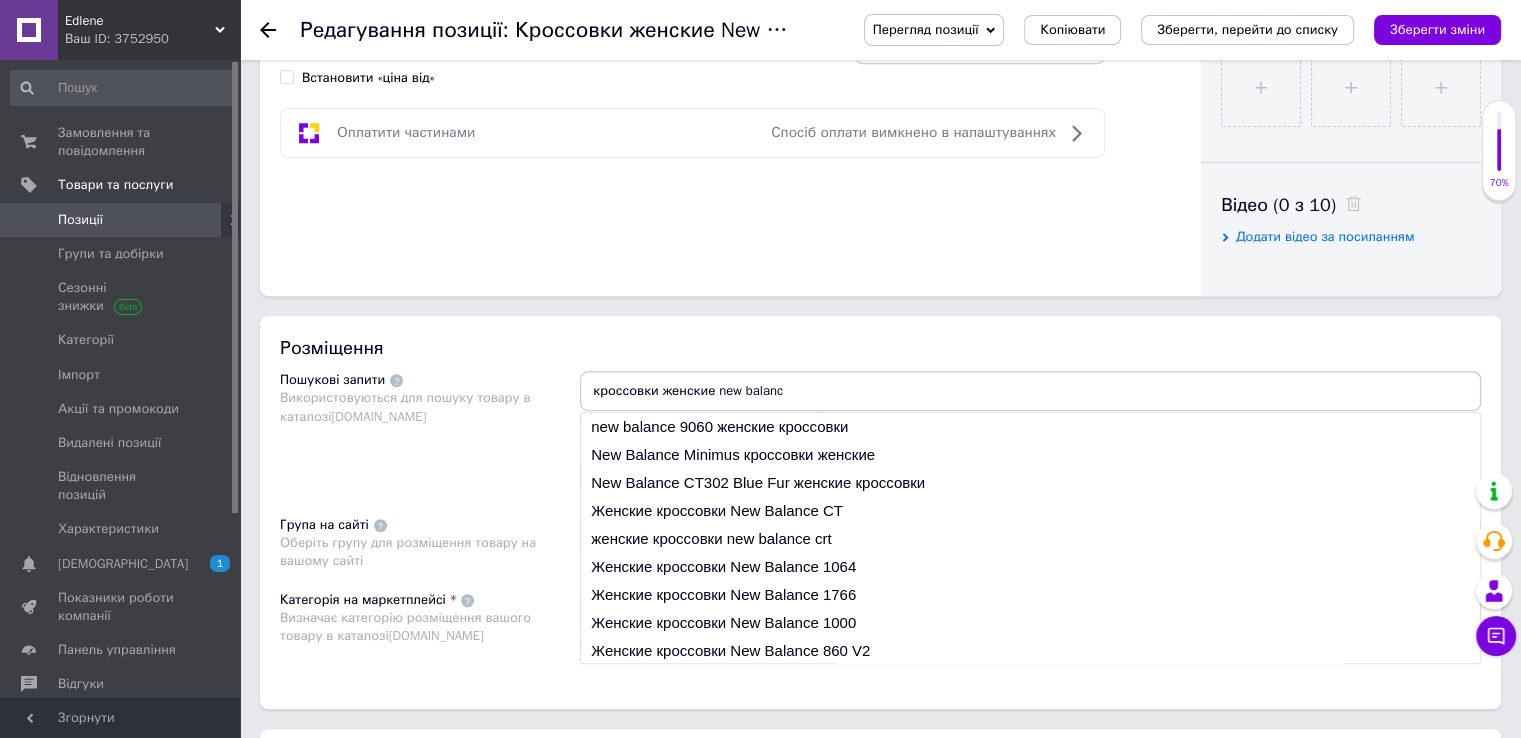 type on "кроссовки женские new balance" 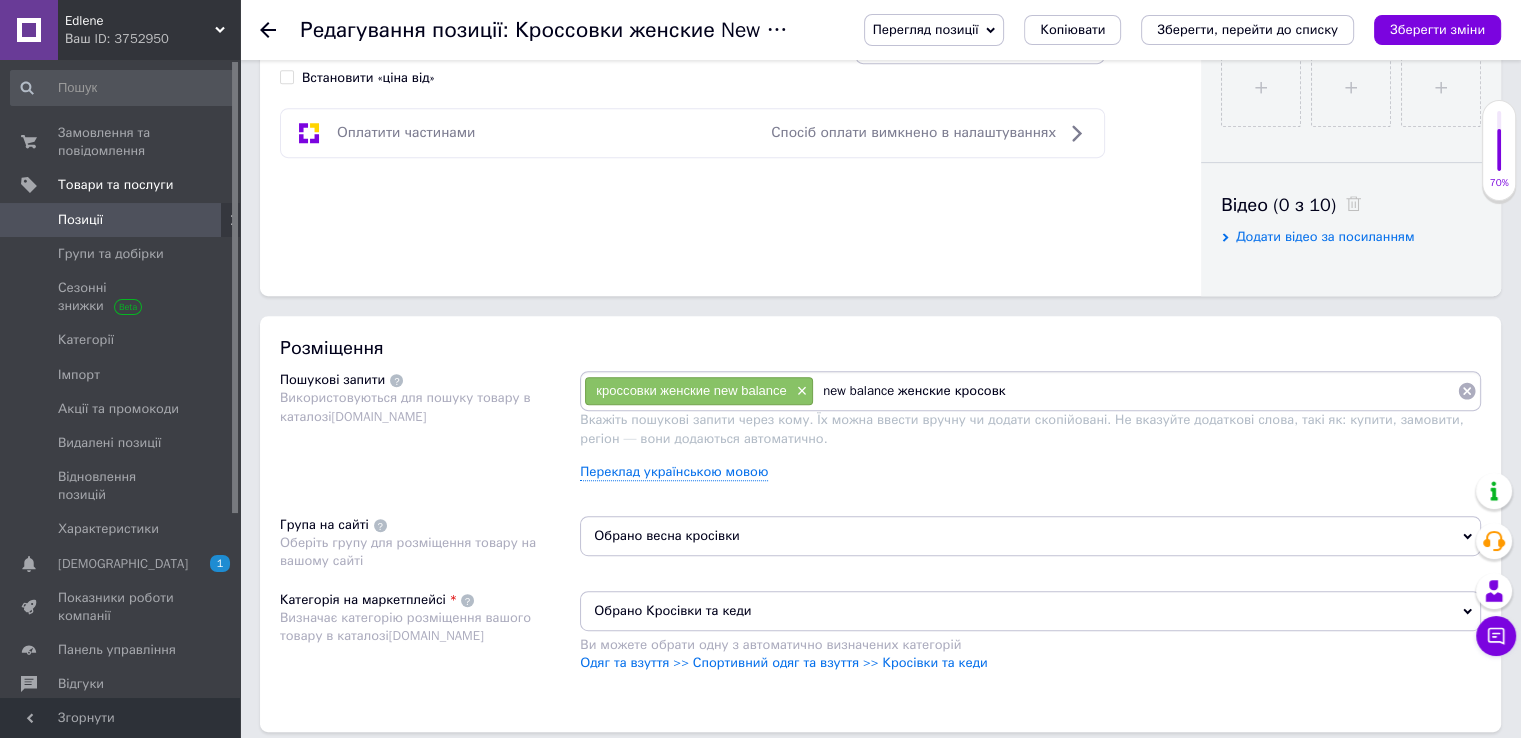 type on "new balance женские кросовки" 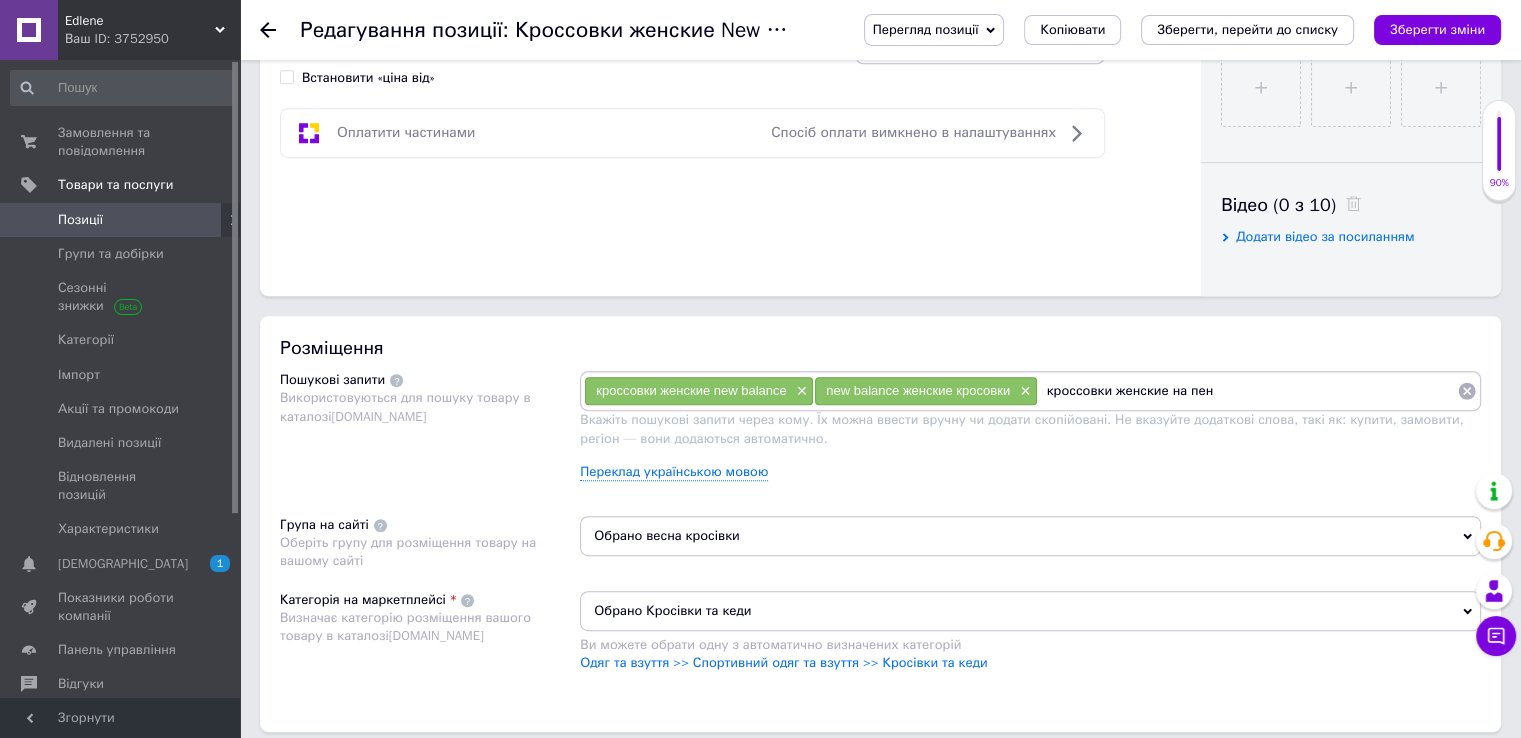 type on "кроссовки женские на пене" 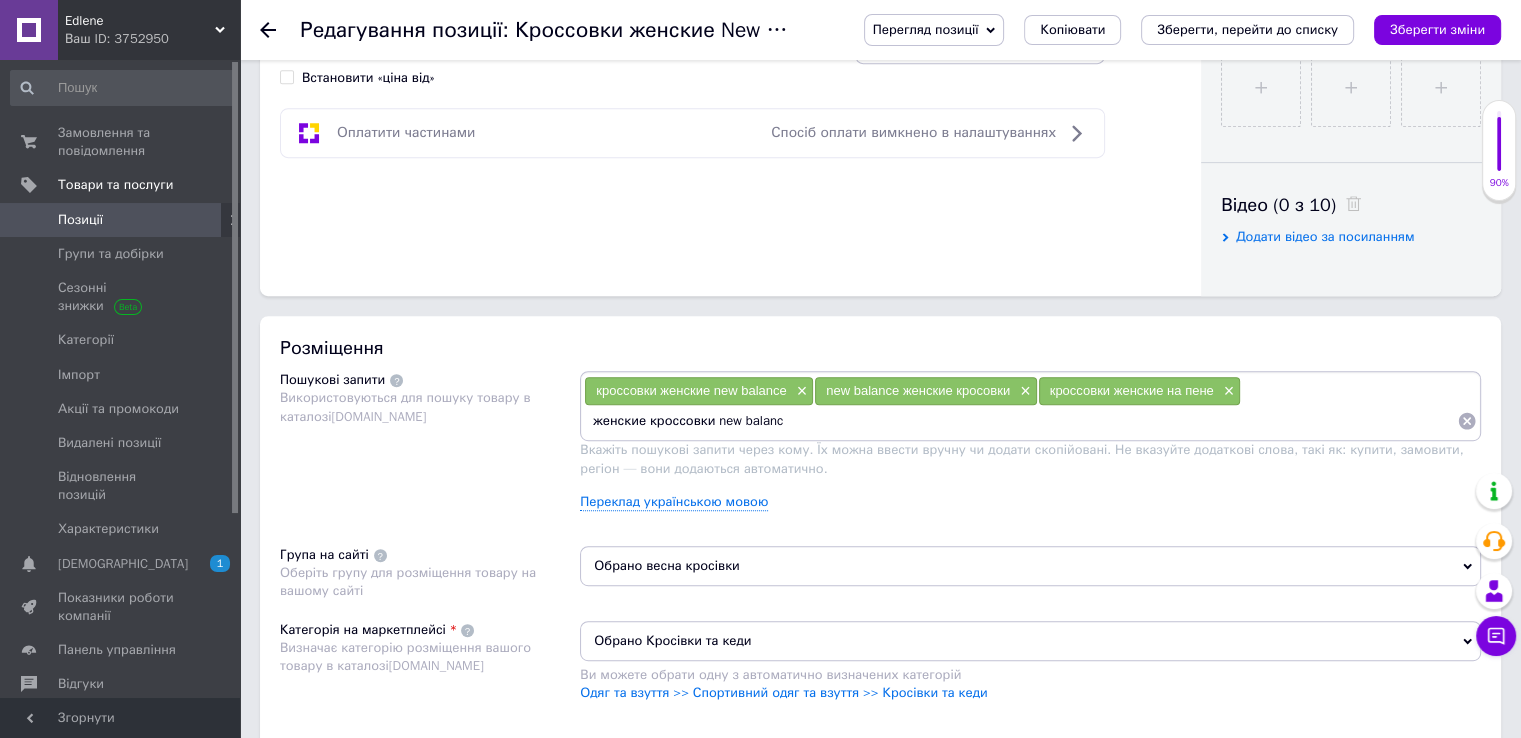 type on "женские кроссовки new balance" 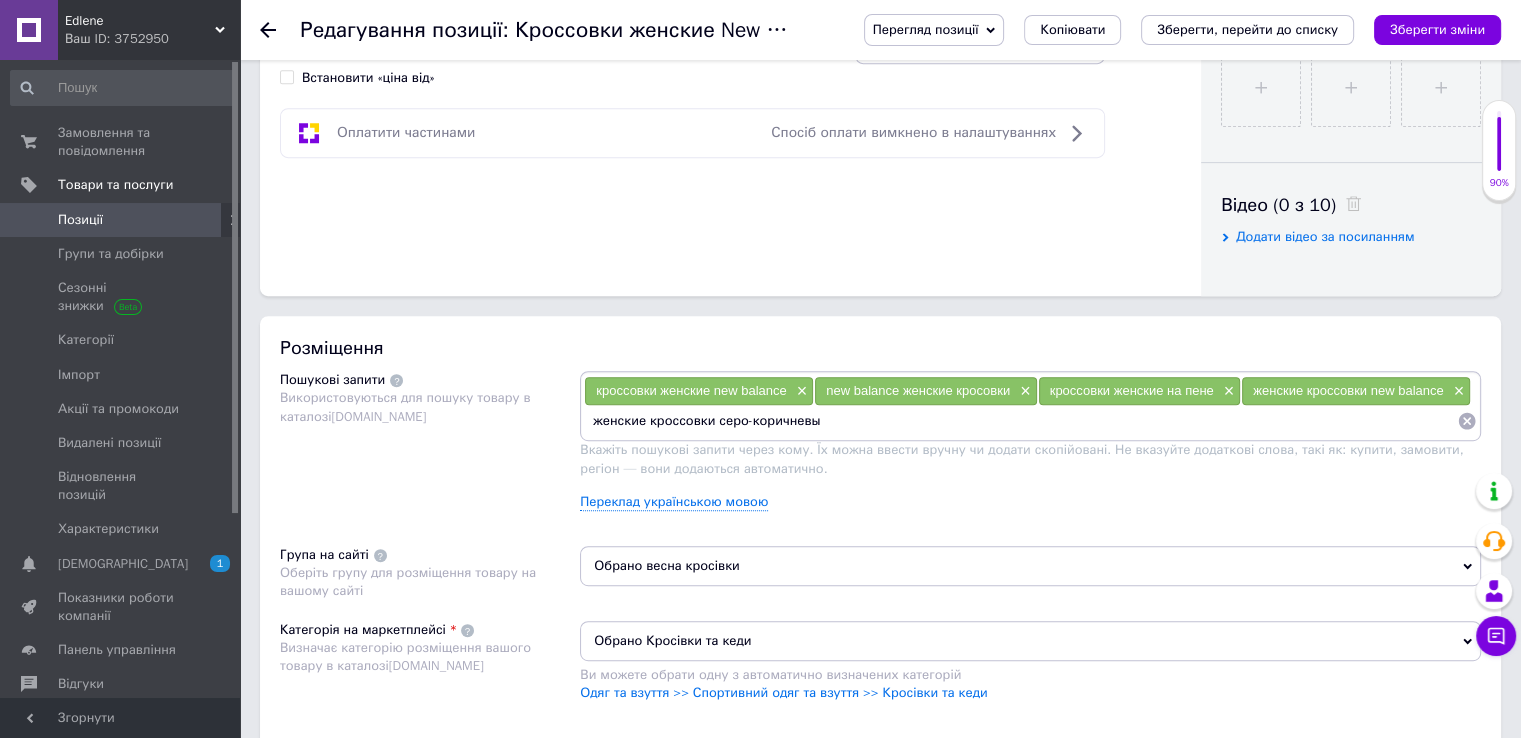 type on "женские кроссовки серо-коричневые" 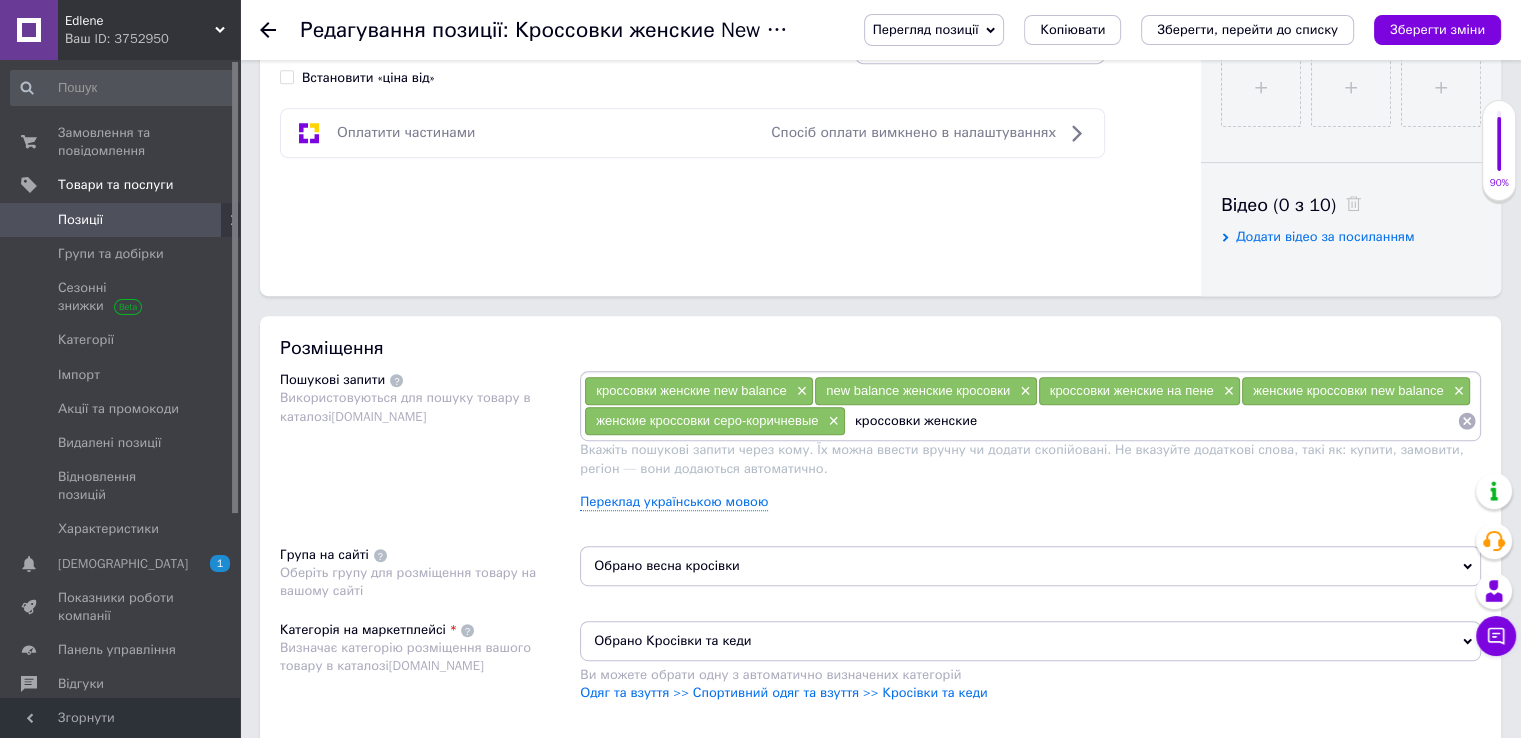 type on "кроссовки женские" 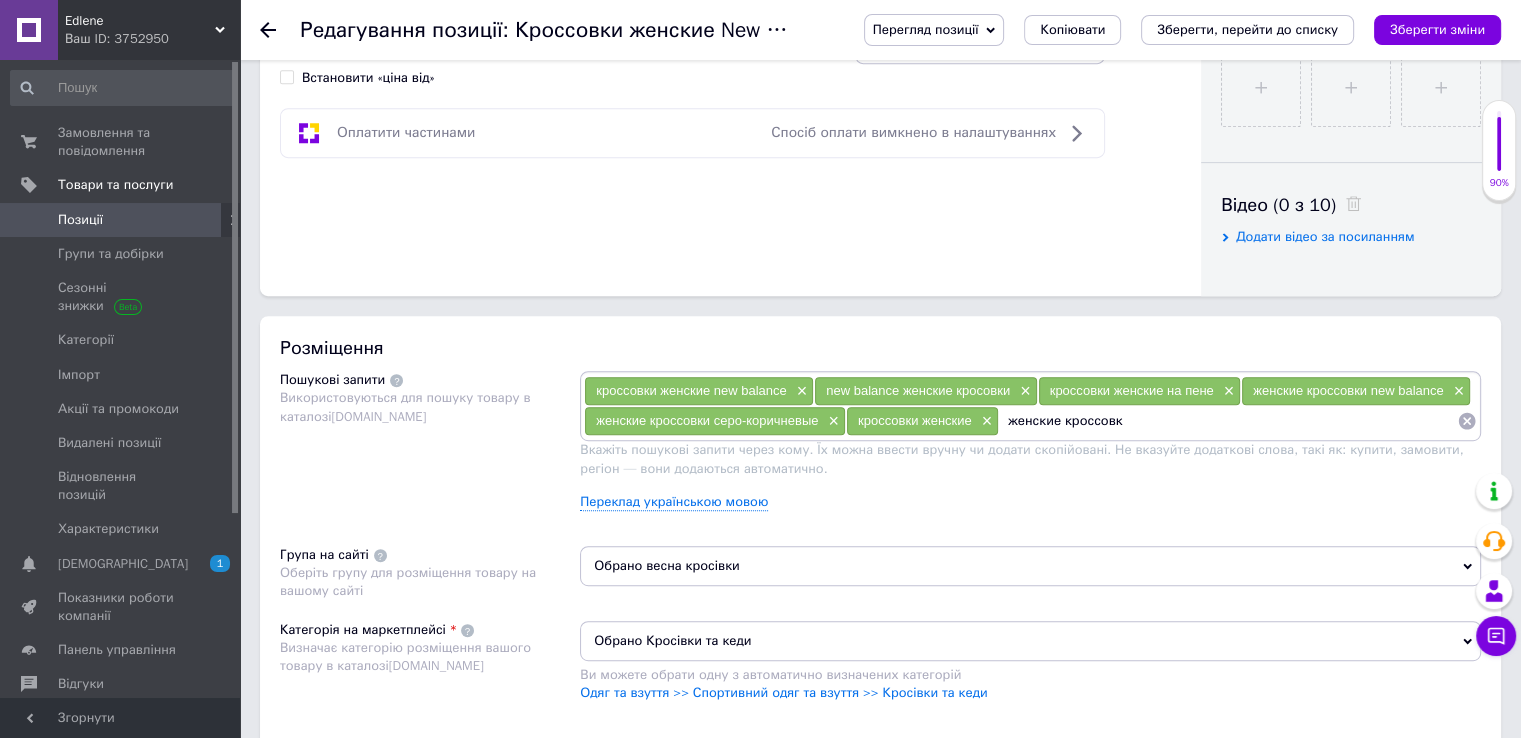 type on "женские кроссовки" 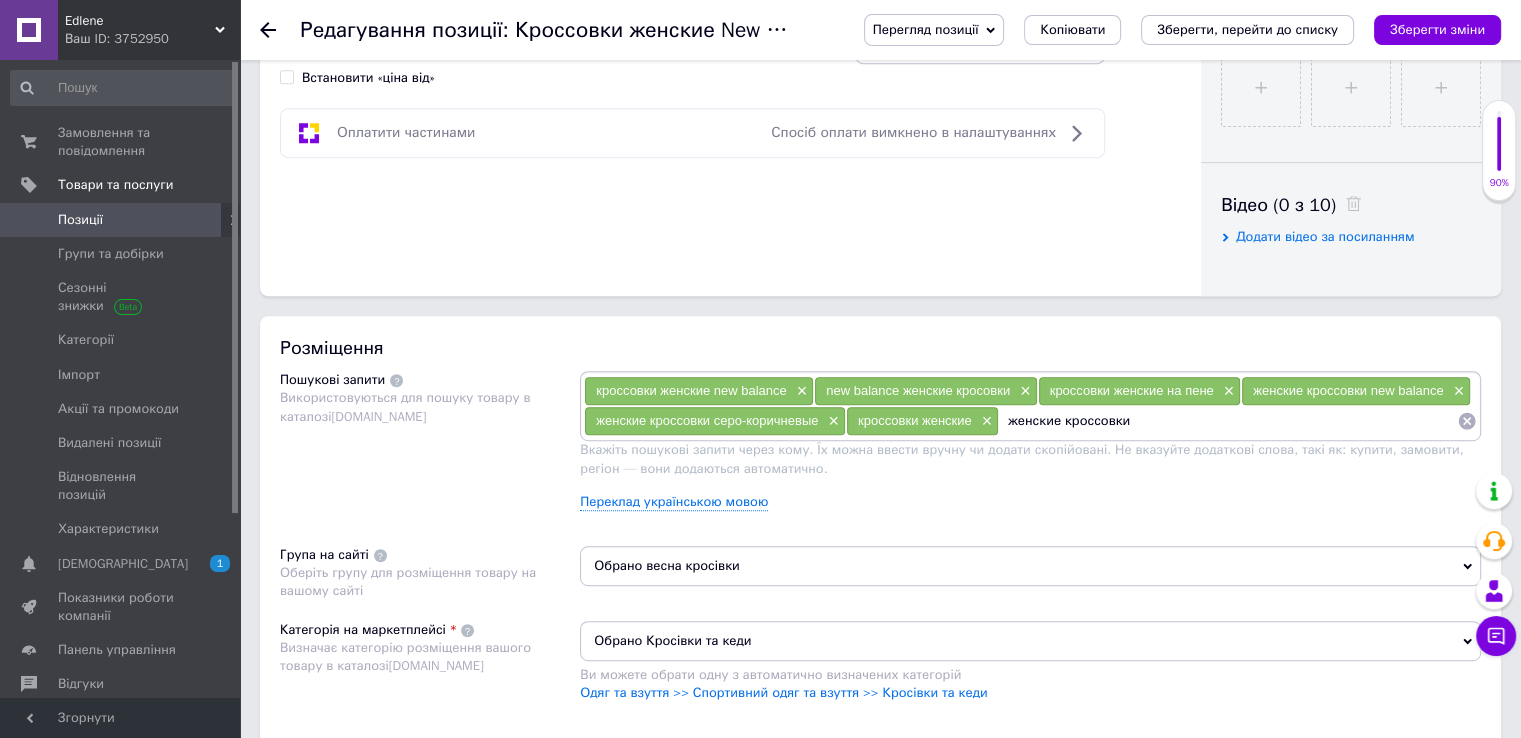 type 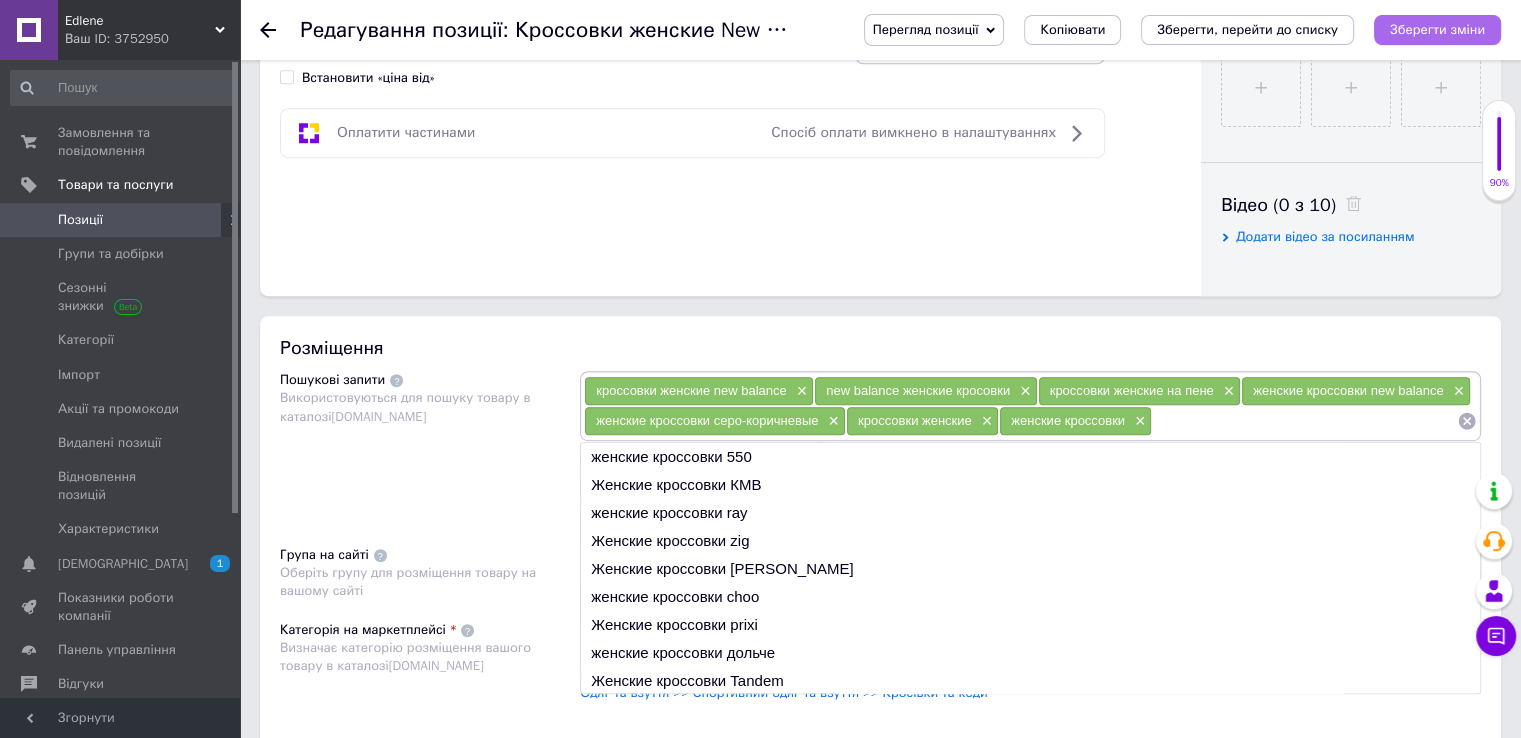 click on "Зберегти зміни" at bounding box center [1437, 29] 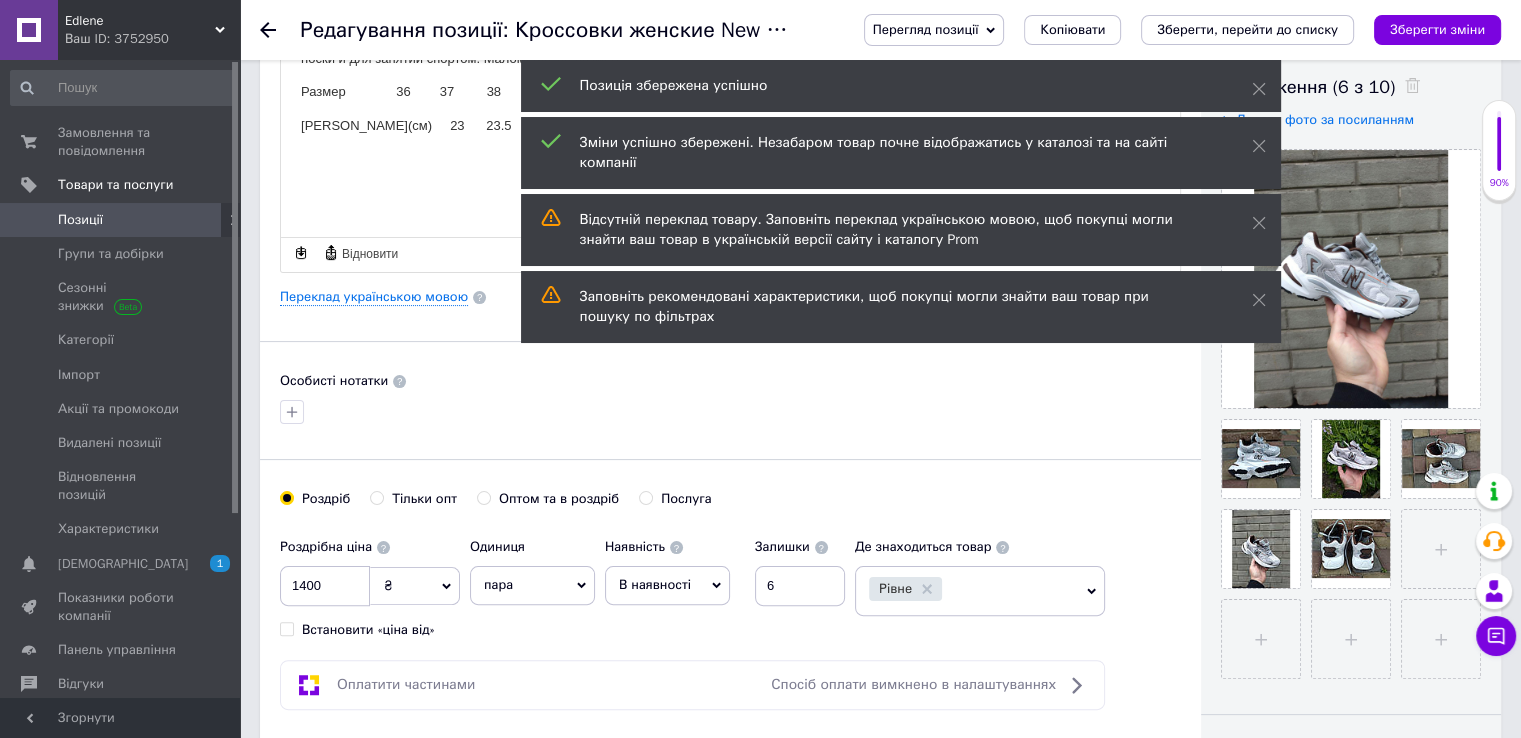 scroll, scrollTop: 300, scrollLeft: 0, axis: vertical 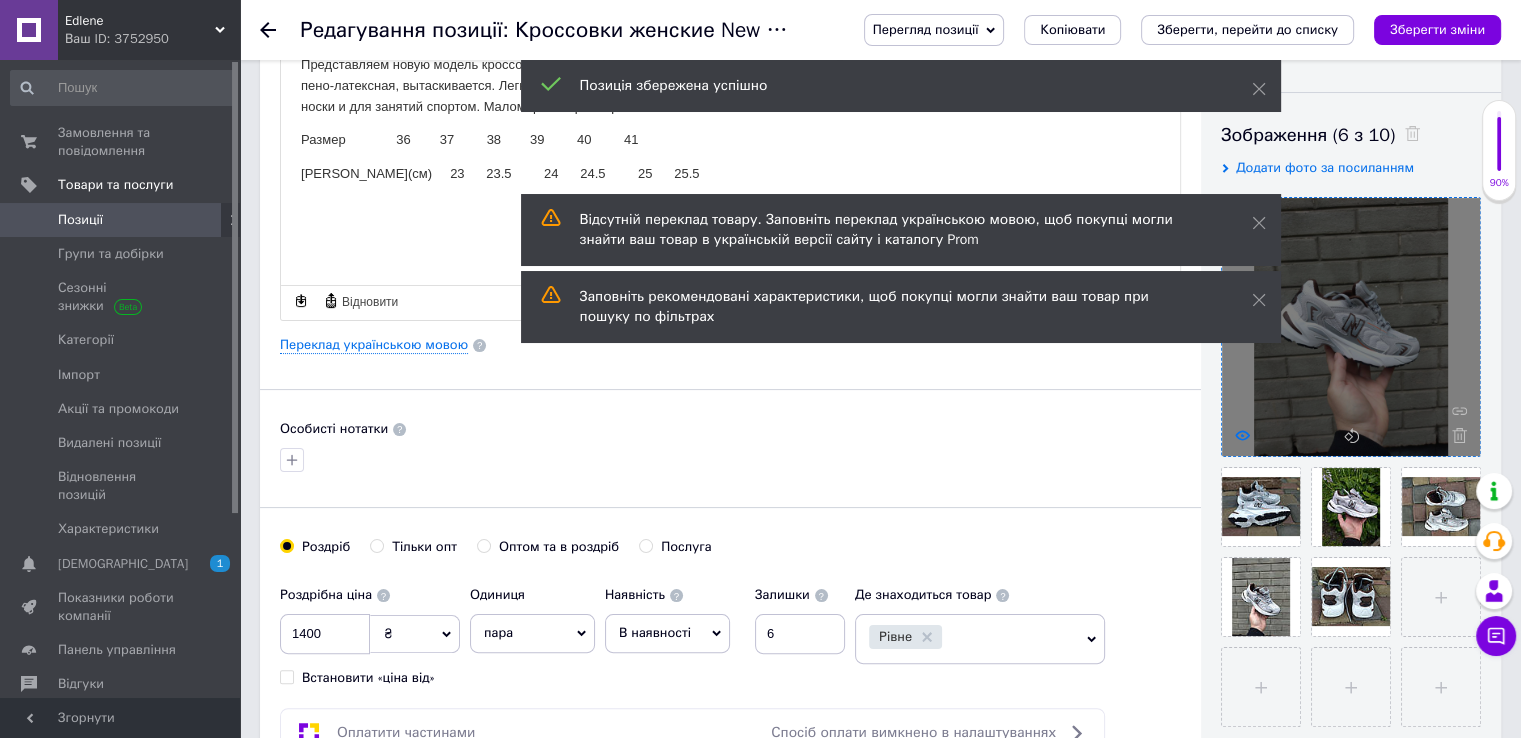 click 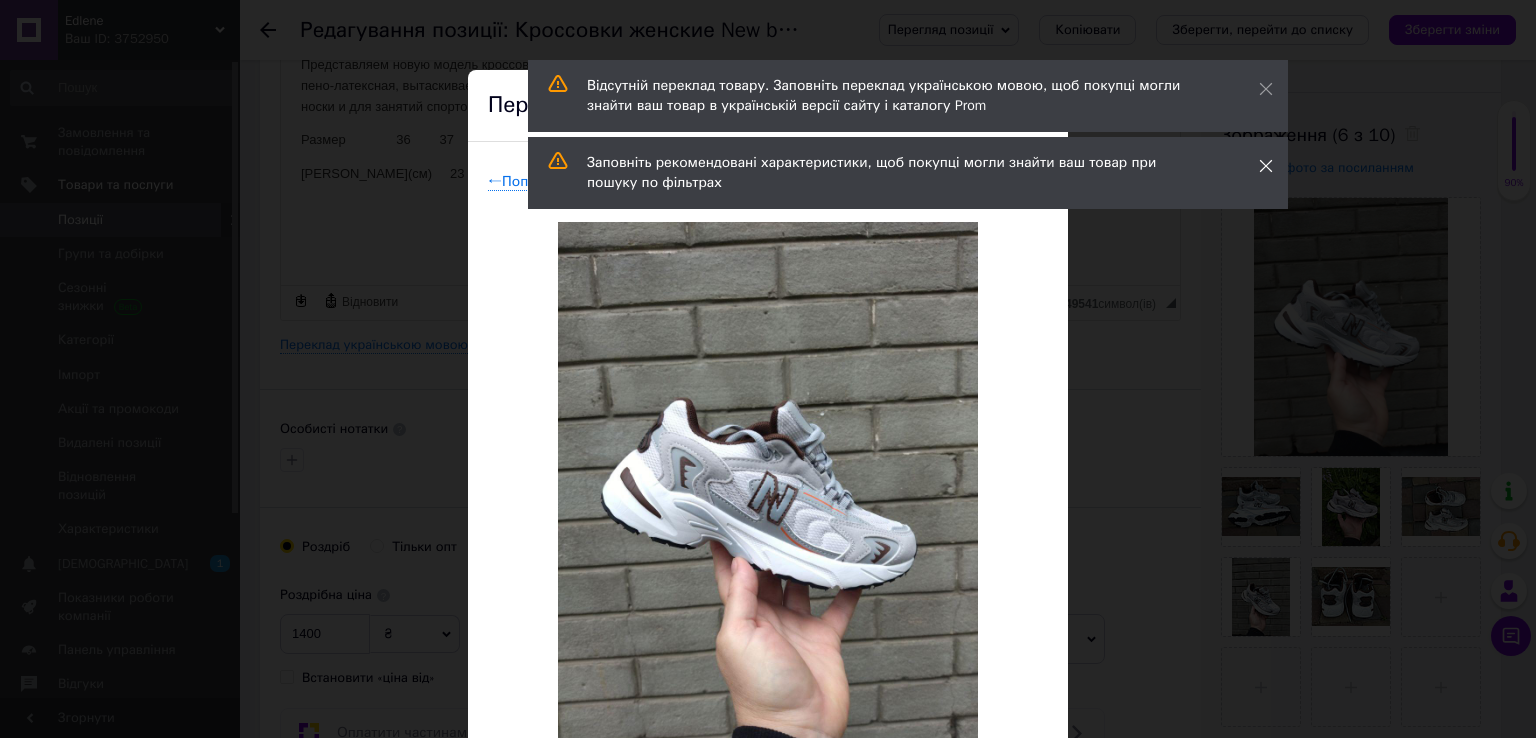 click 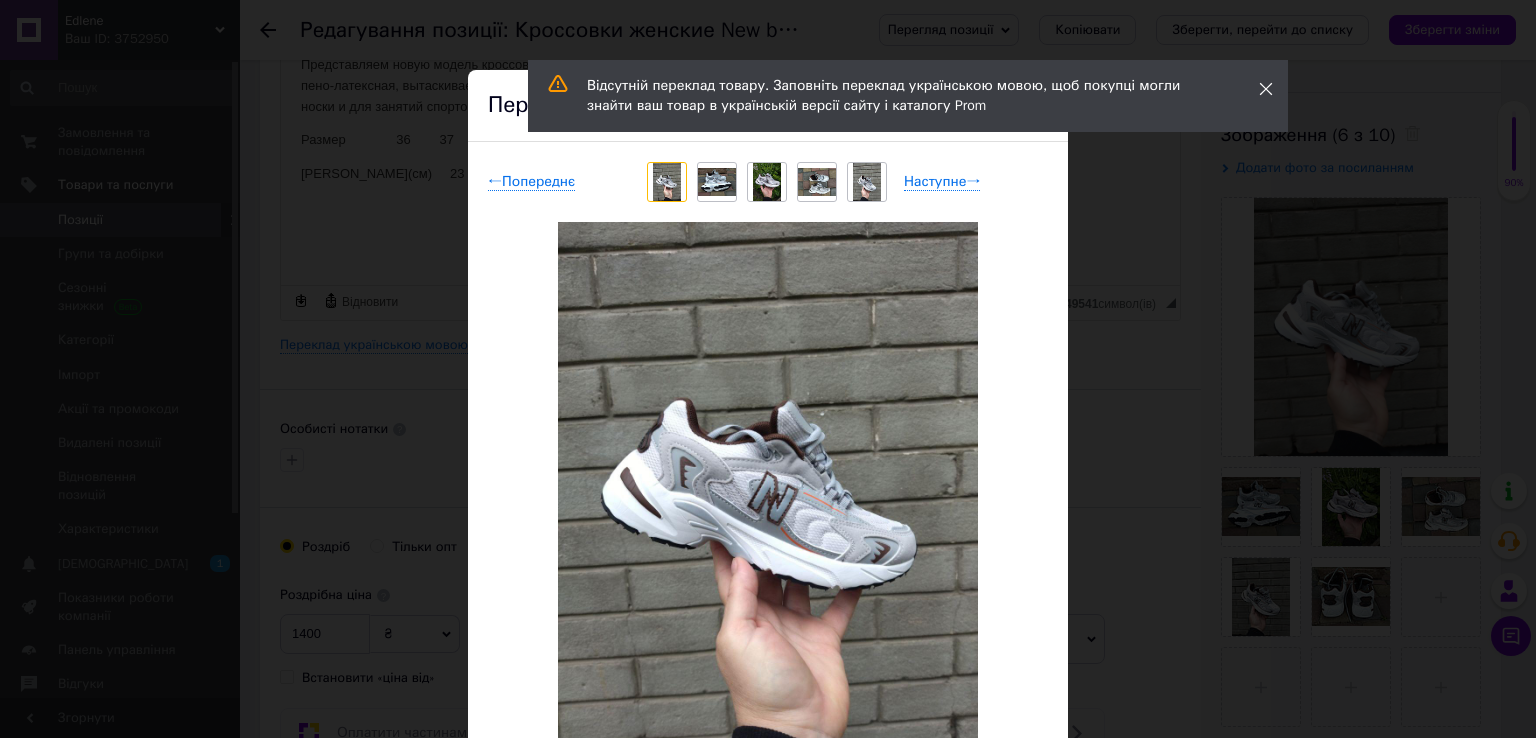 click 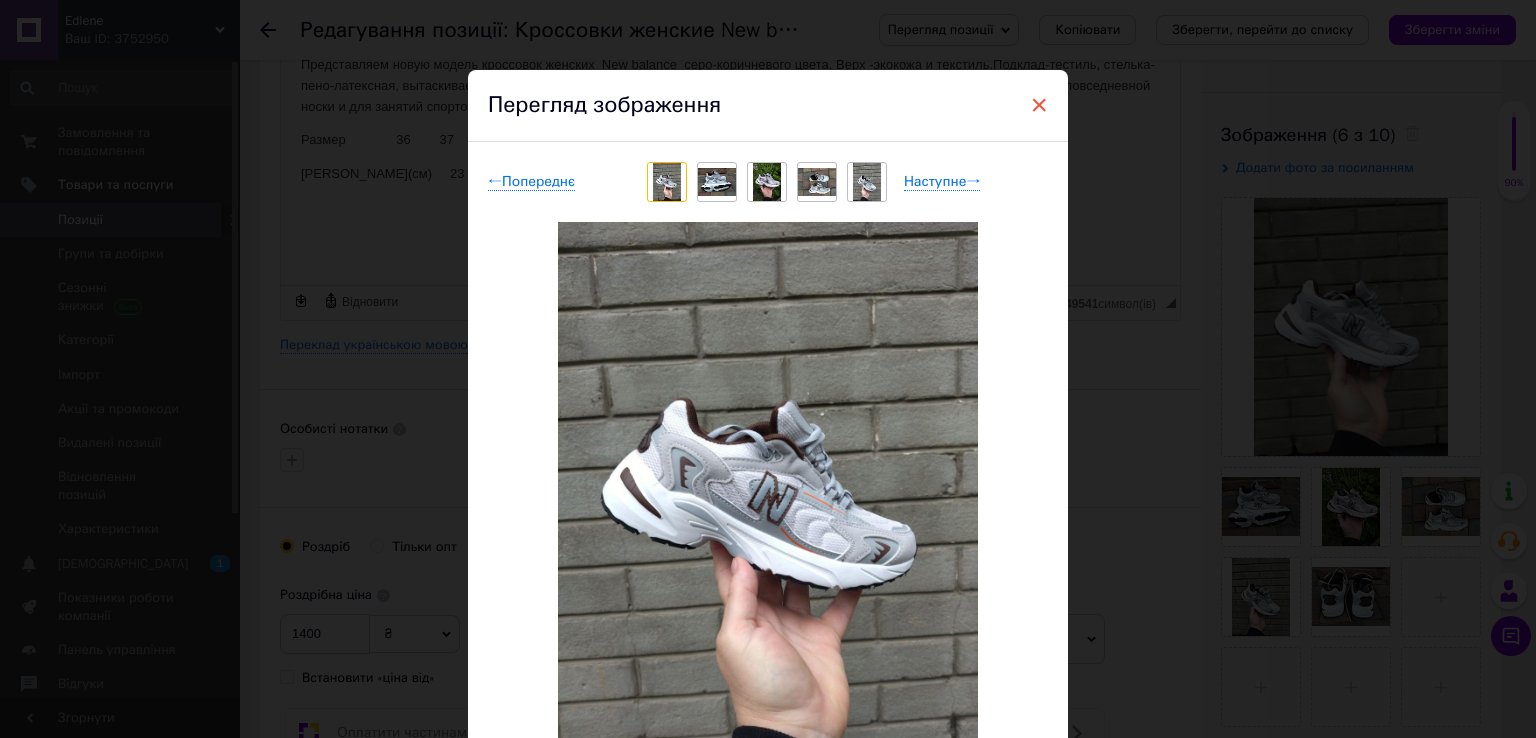 click on "×" at bounding box center [1039, 105] 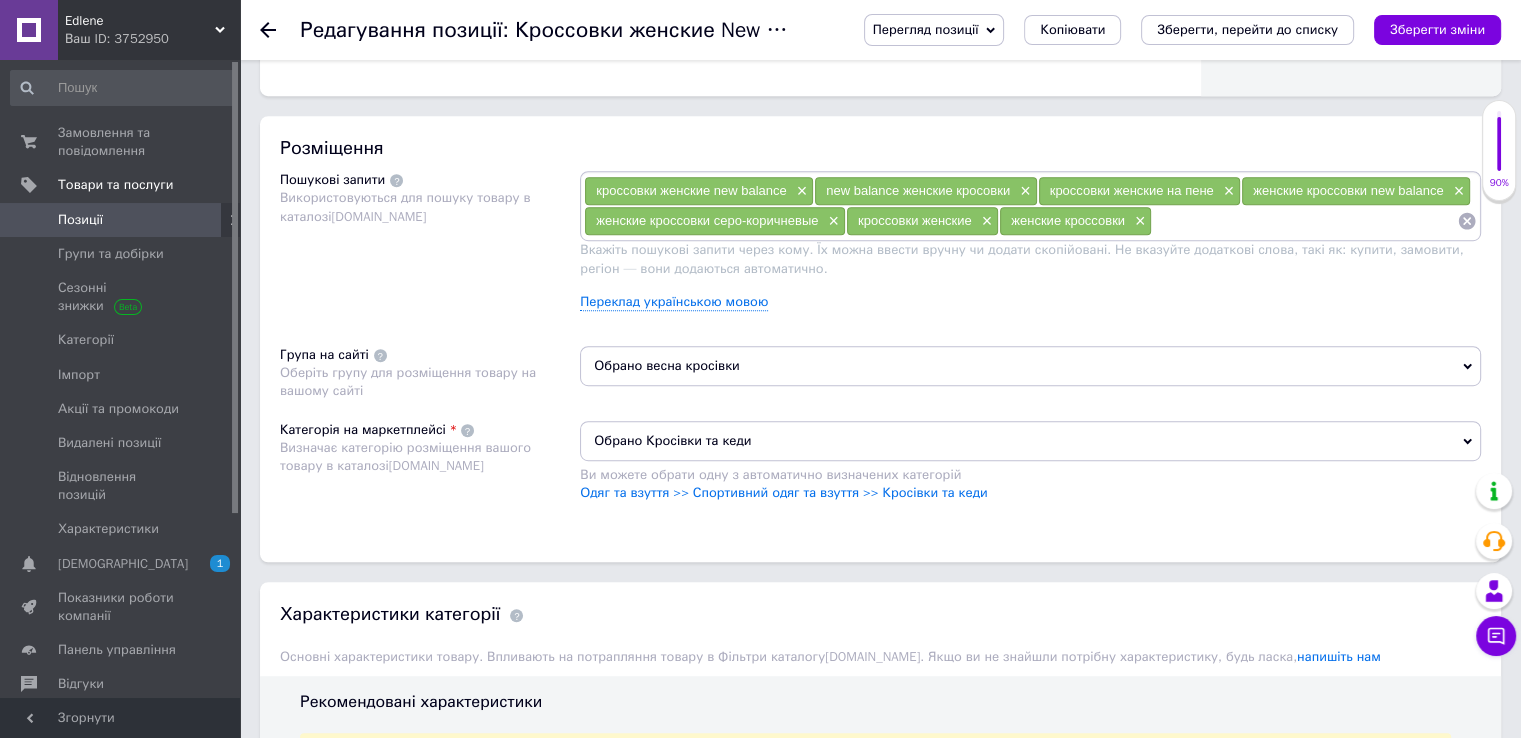 scroll, scrollTop: 1600, scrollLeft: 0, axis: vertical 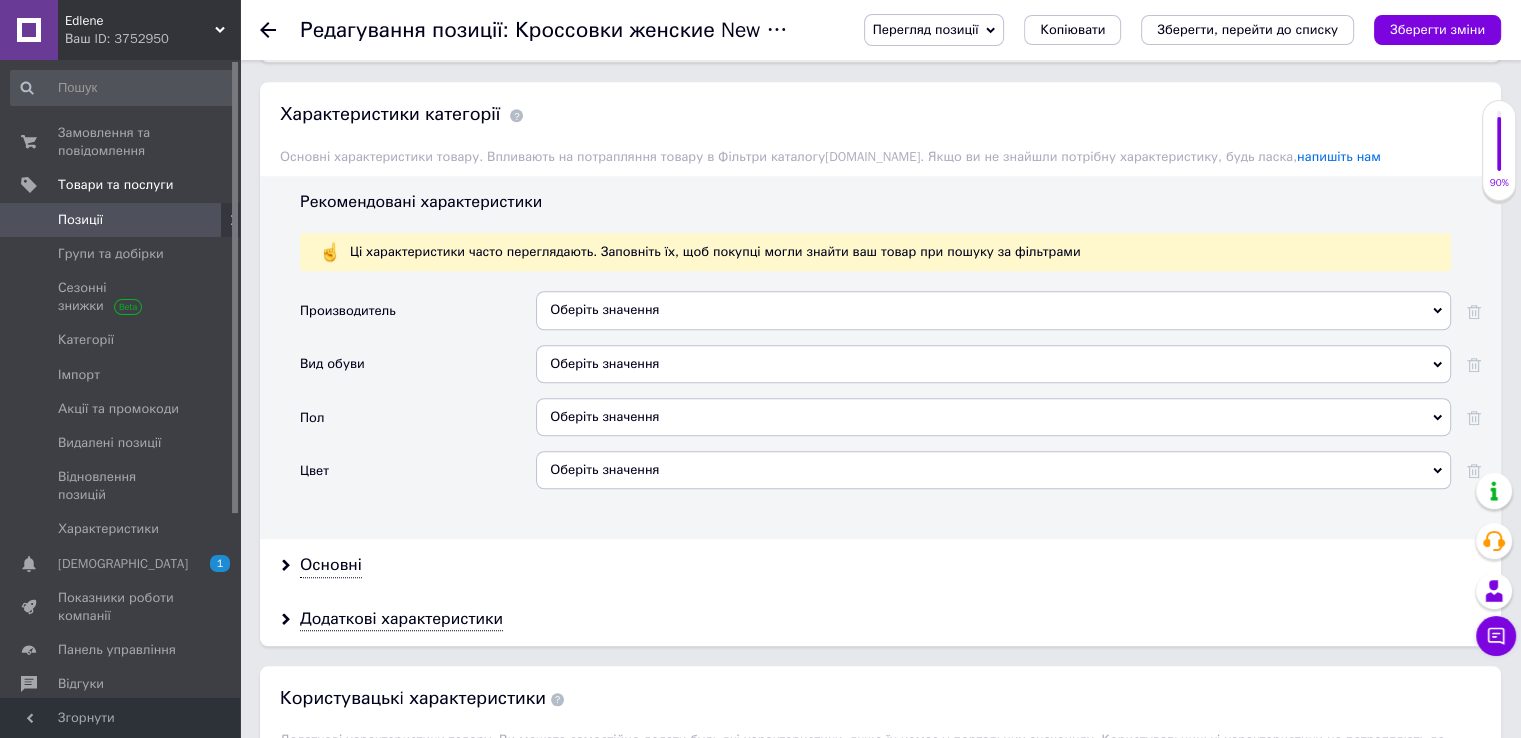 click on "Оберіть значення" at bounding box center [993, 310] 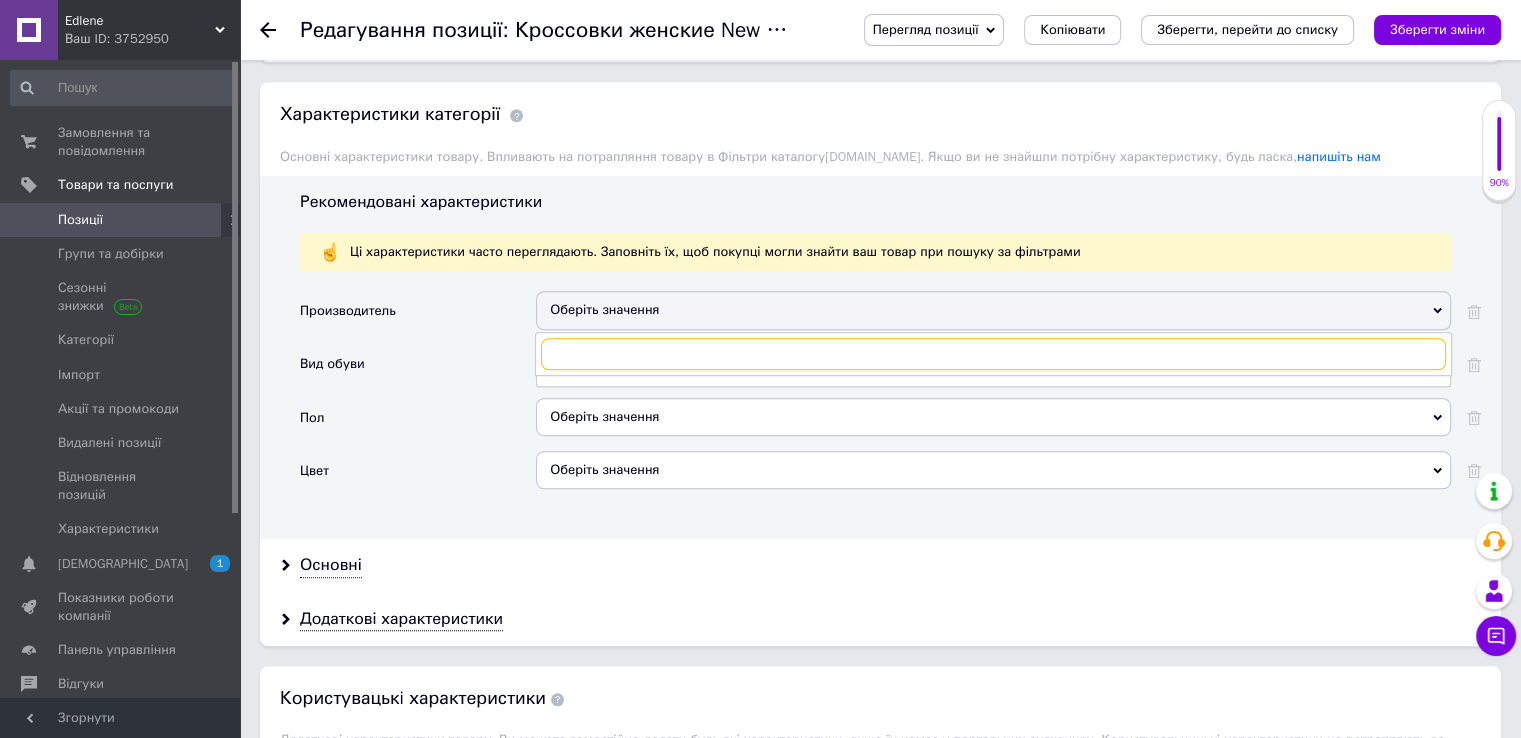 click at bounding box center (993, 354) 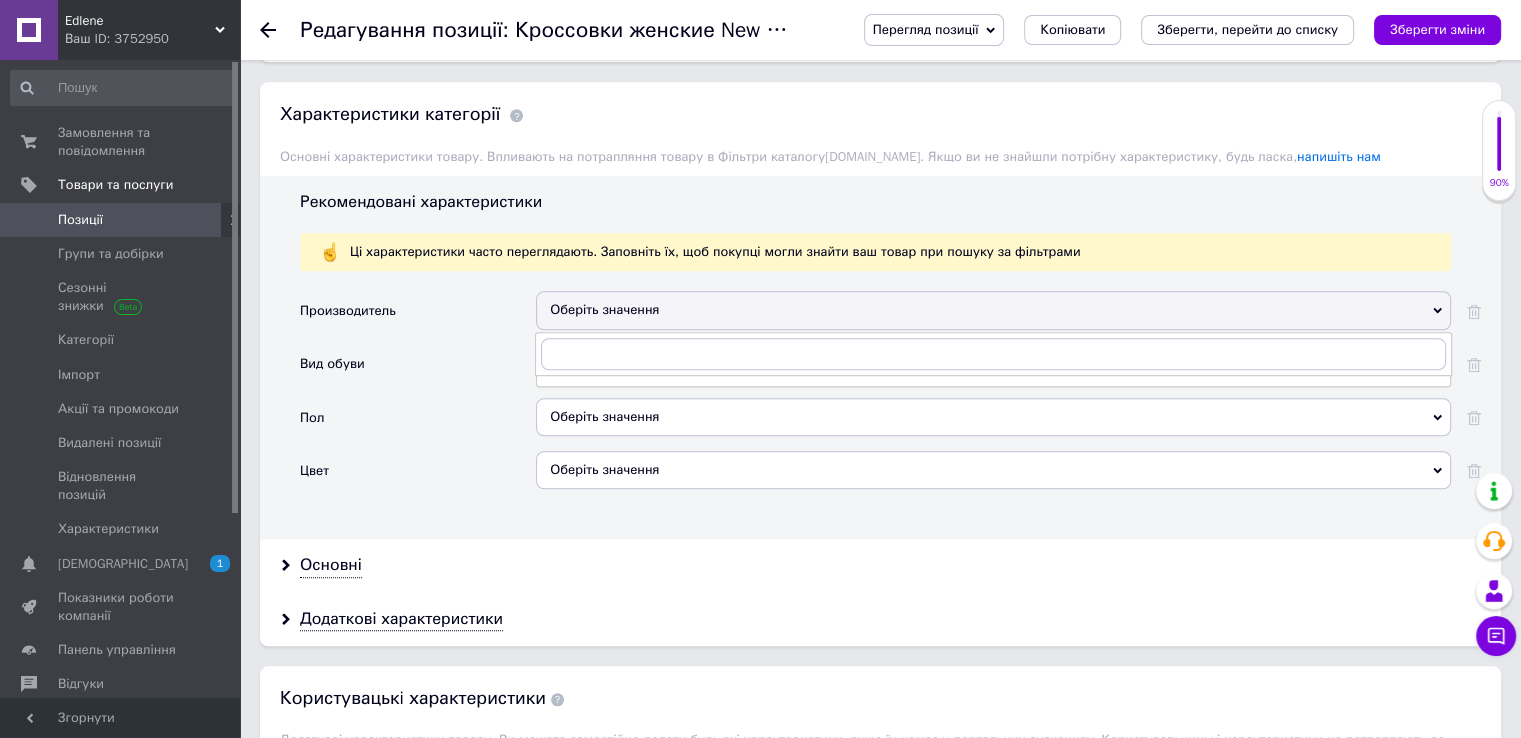 click on "Вид обуви" at bounding box center (418, 371) 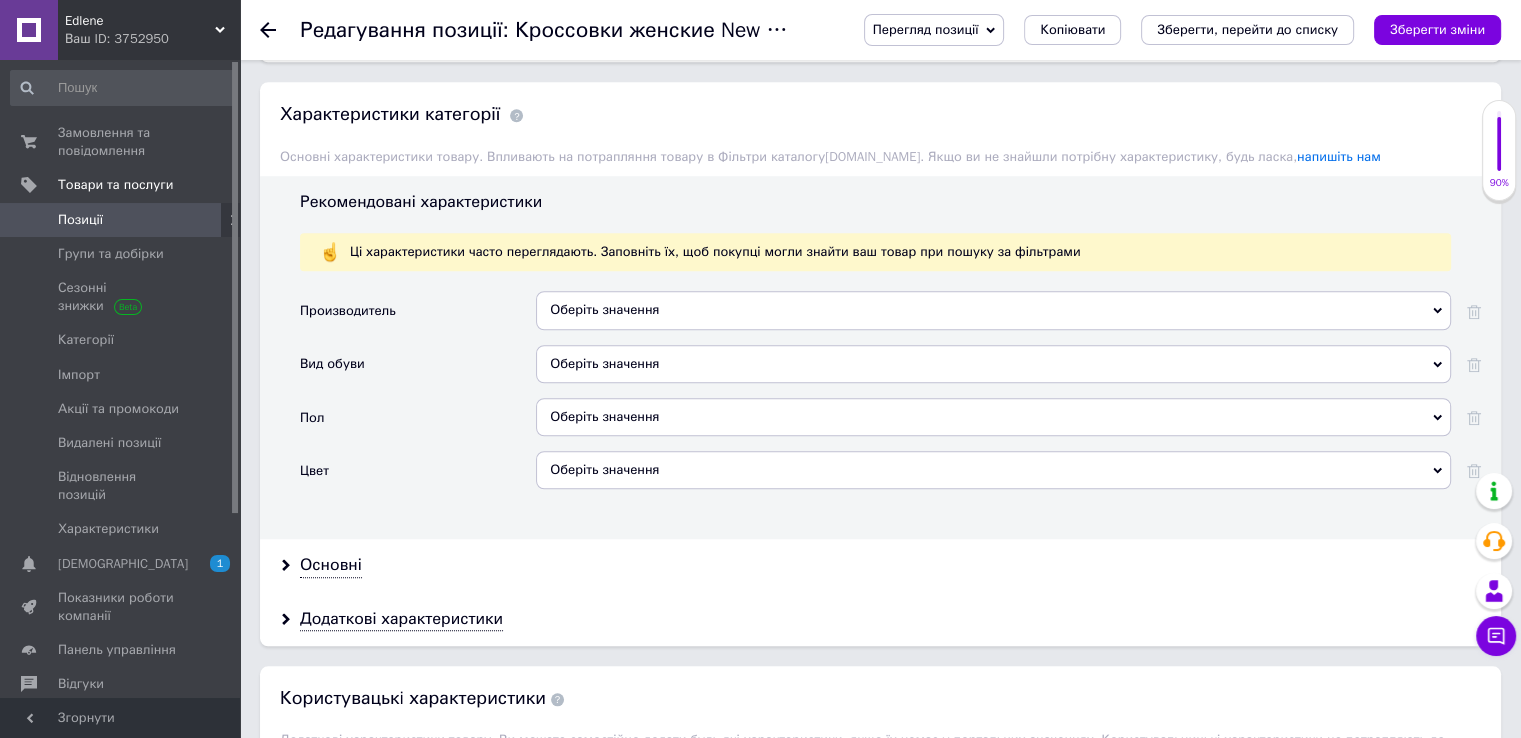 click on "Оберіть значення" at bounding box center [993, 364] 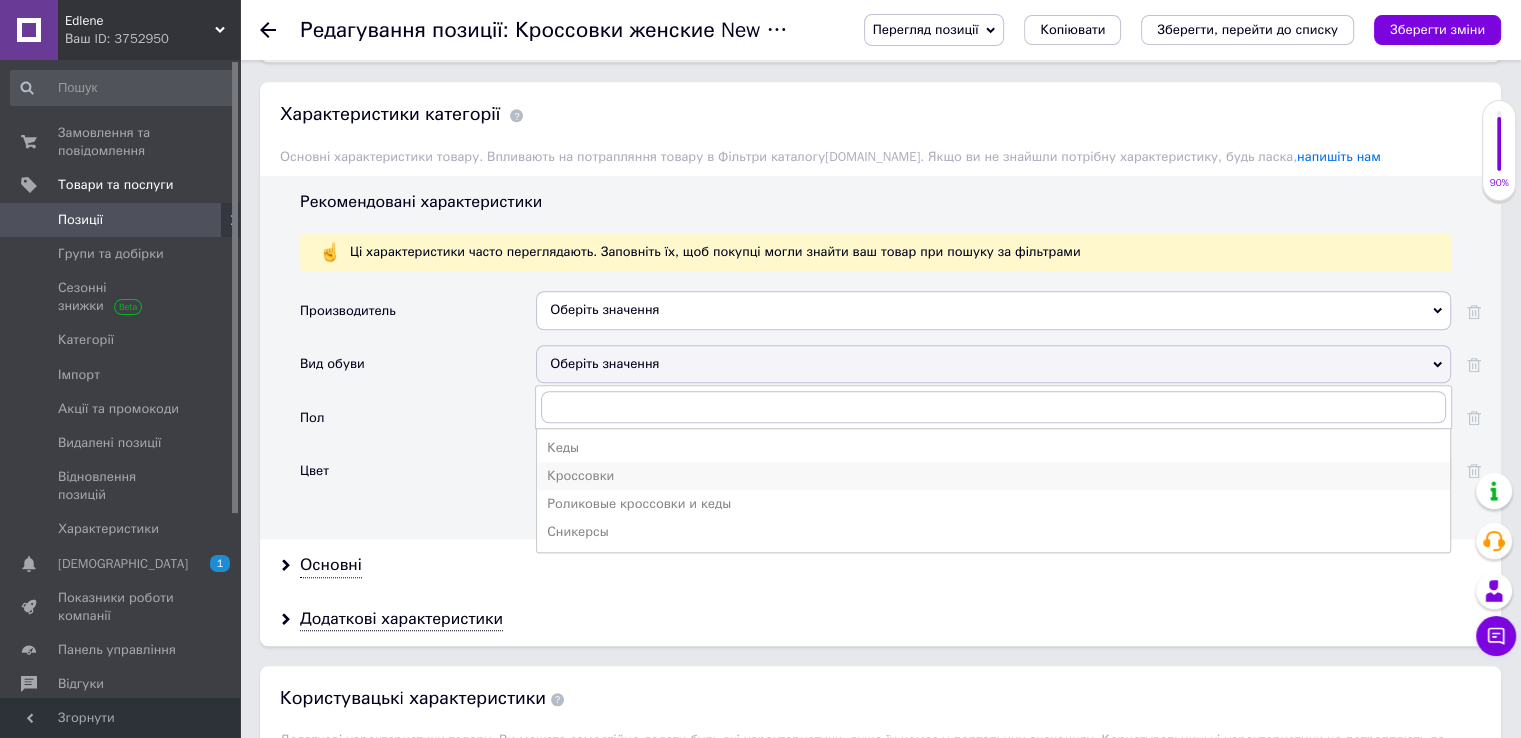 click on "Кроссовки" at bounding box center (993, 476) 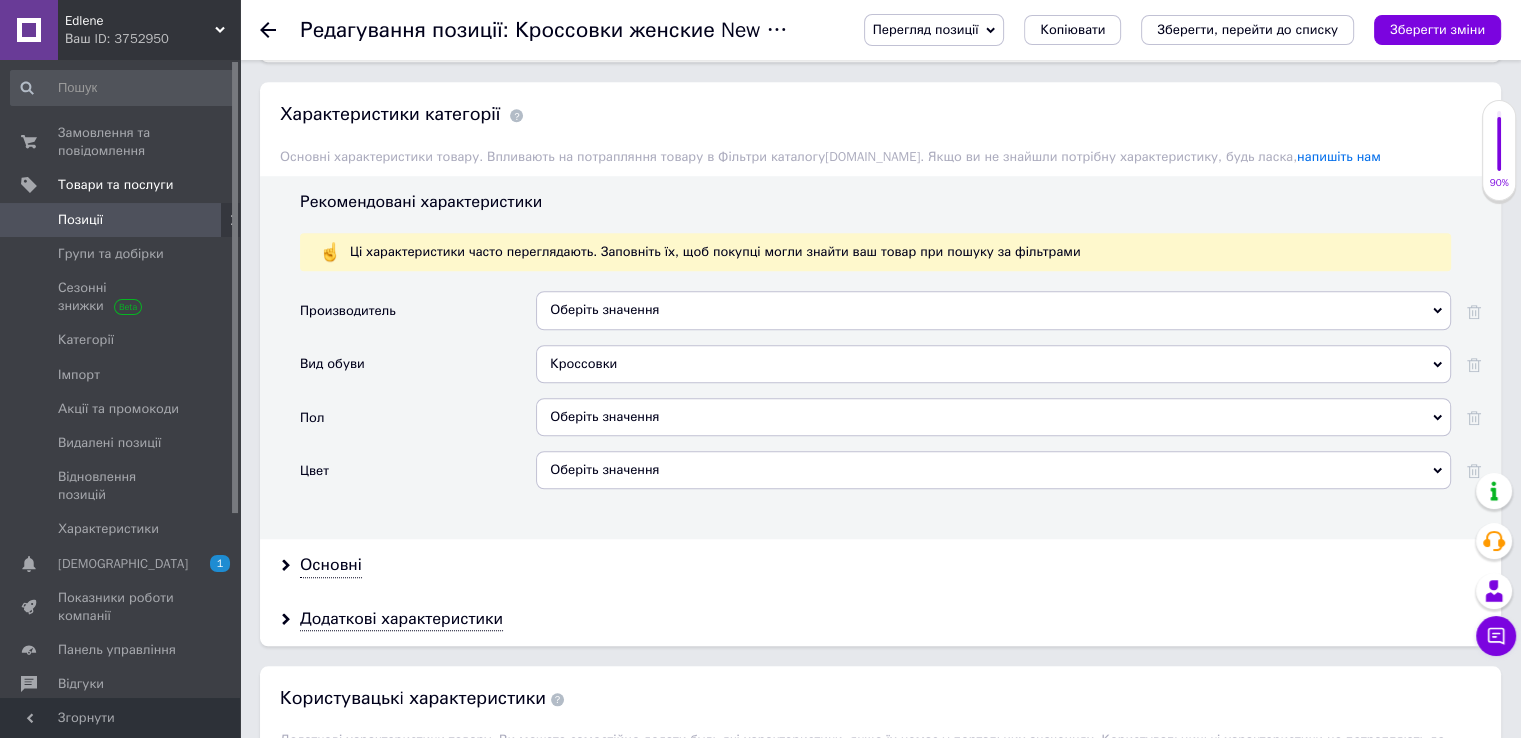 click on "Оберіть значення" at bounding box center [993, 417] 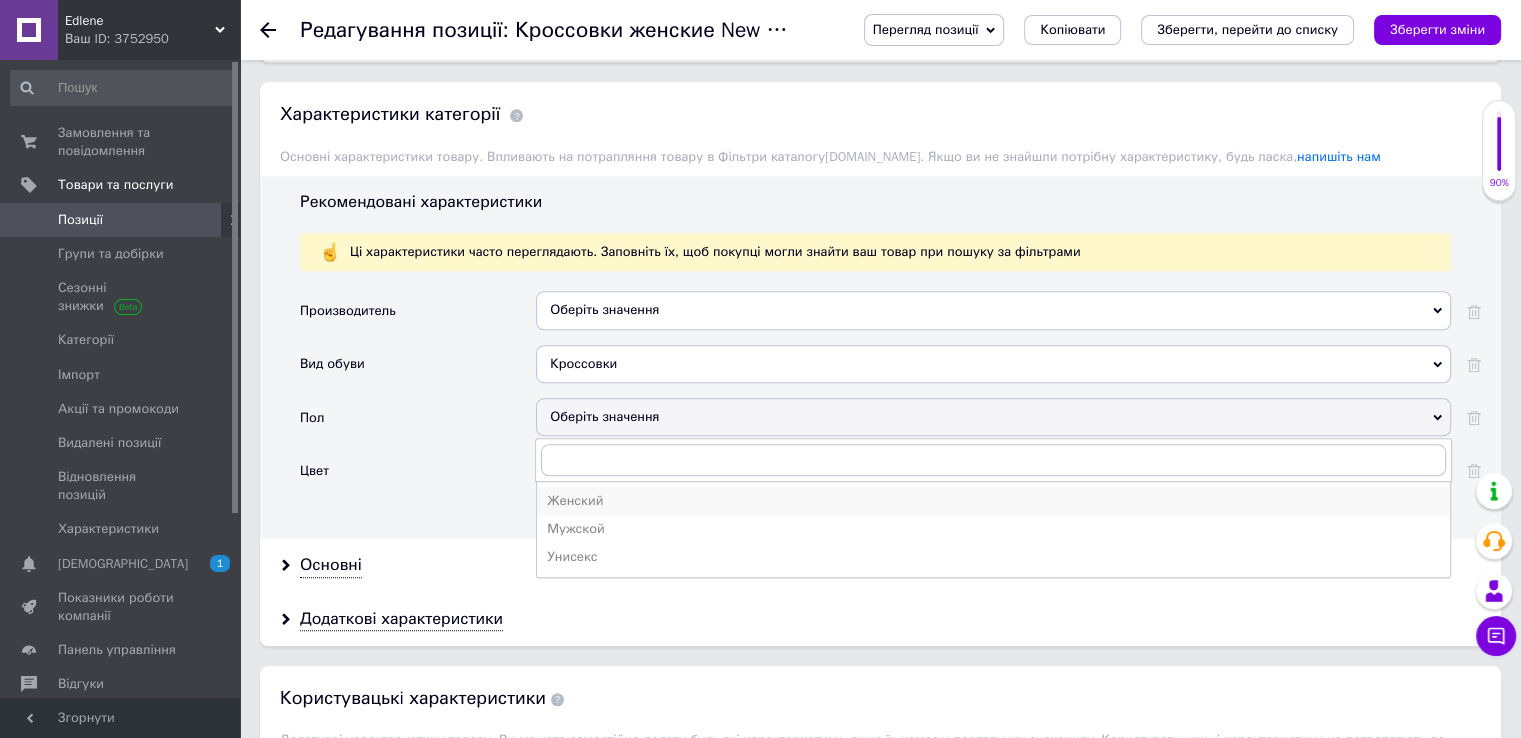 click on "Женский" at bounding box center (993, 501) 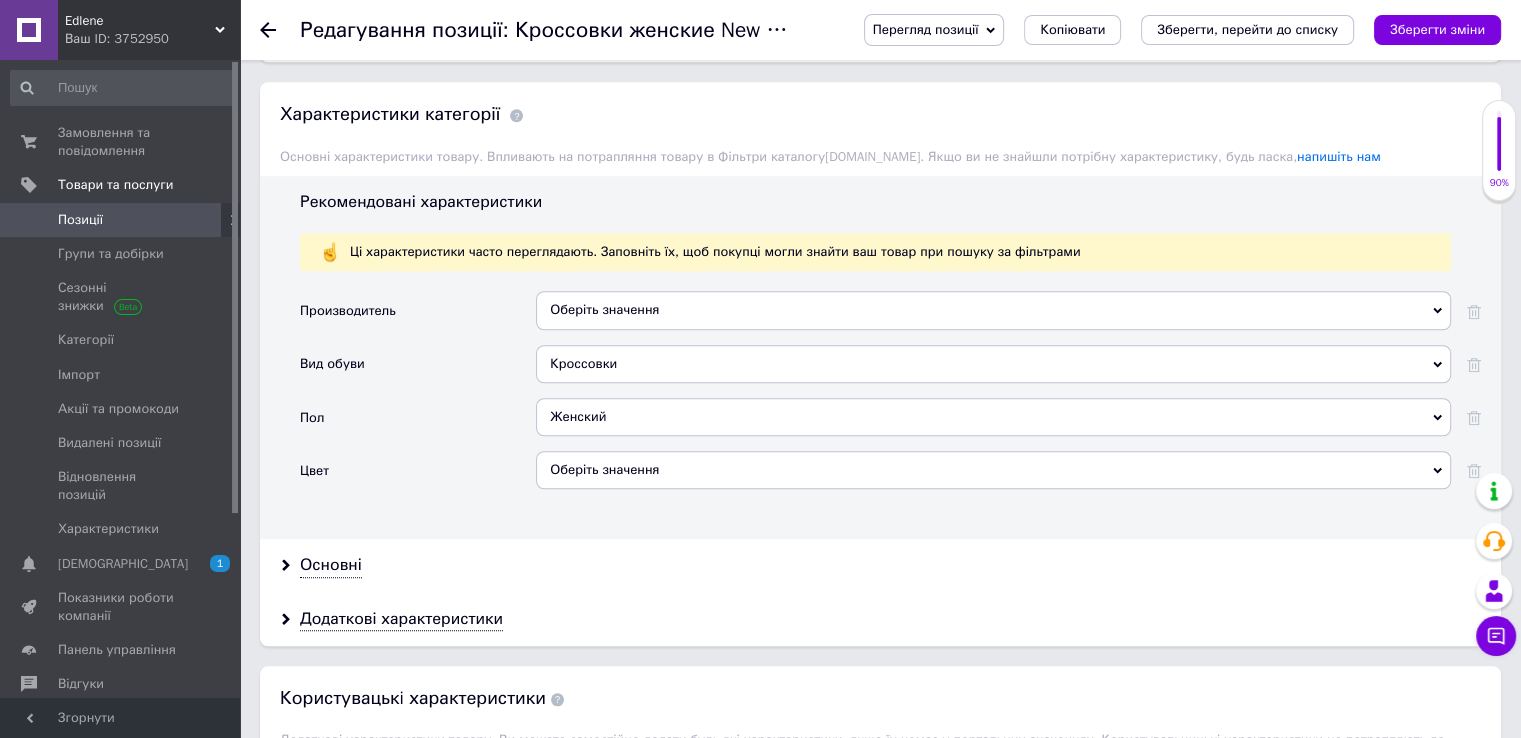 click on "Оберіть значення" at bounding box center (993, 470) 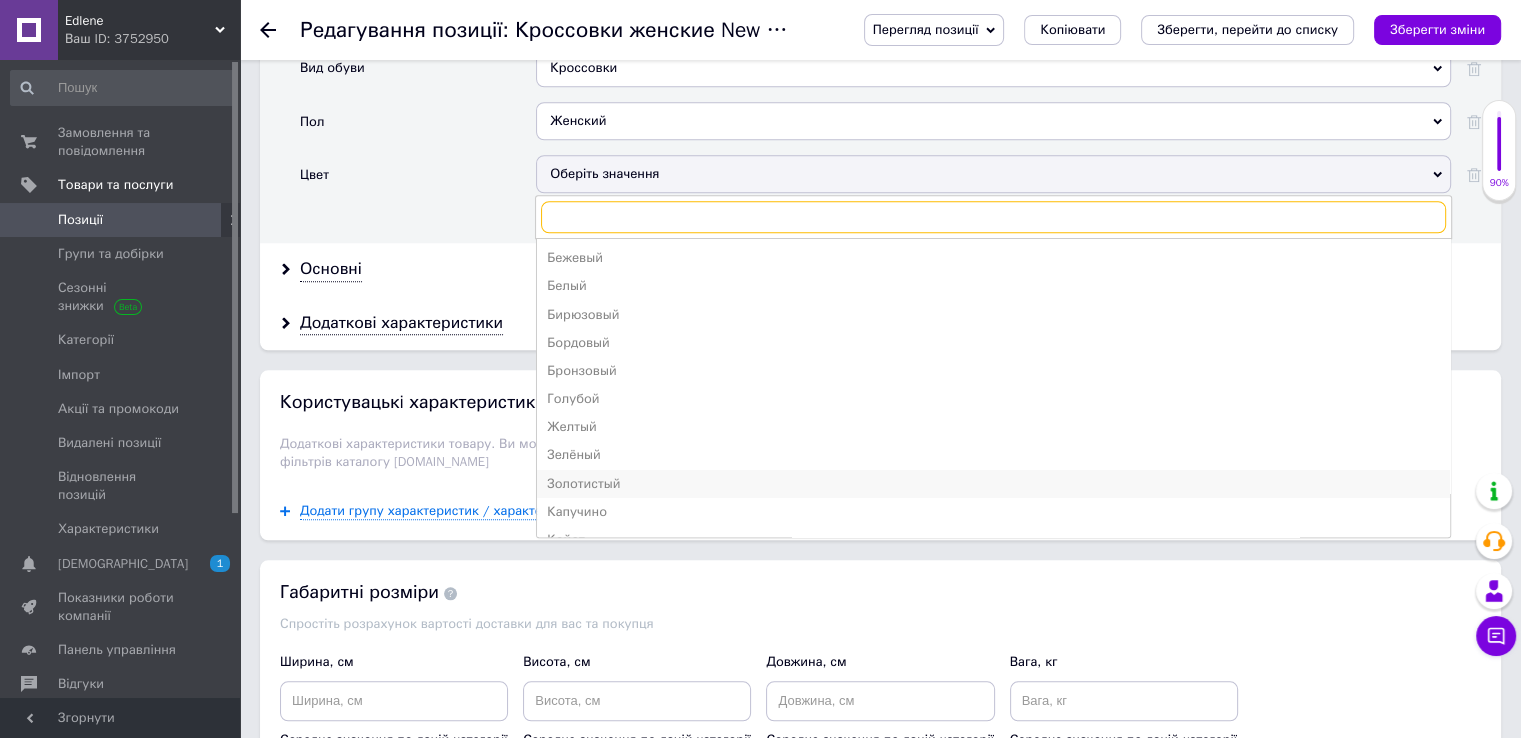 scroll, scrollTop: 1900, scrollLeft: 0, axis: vertical 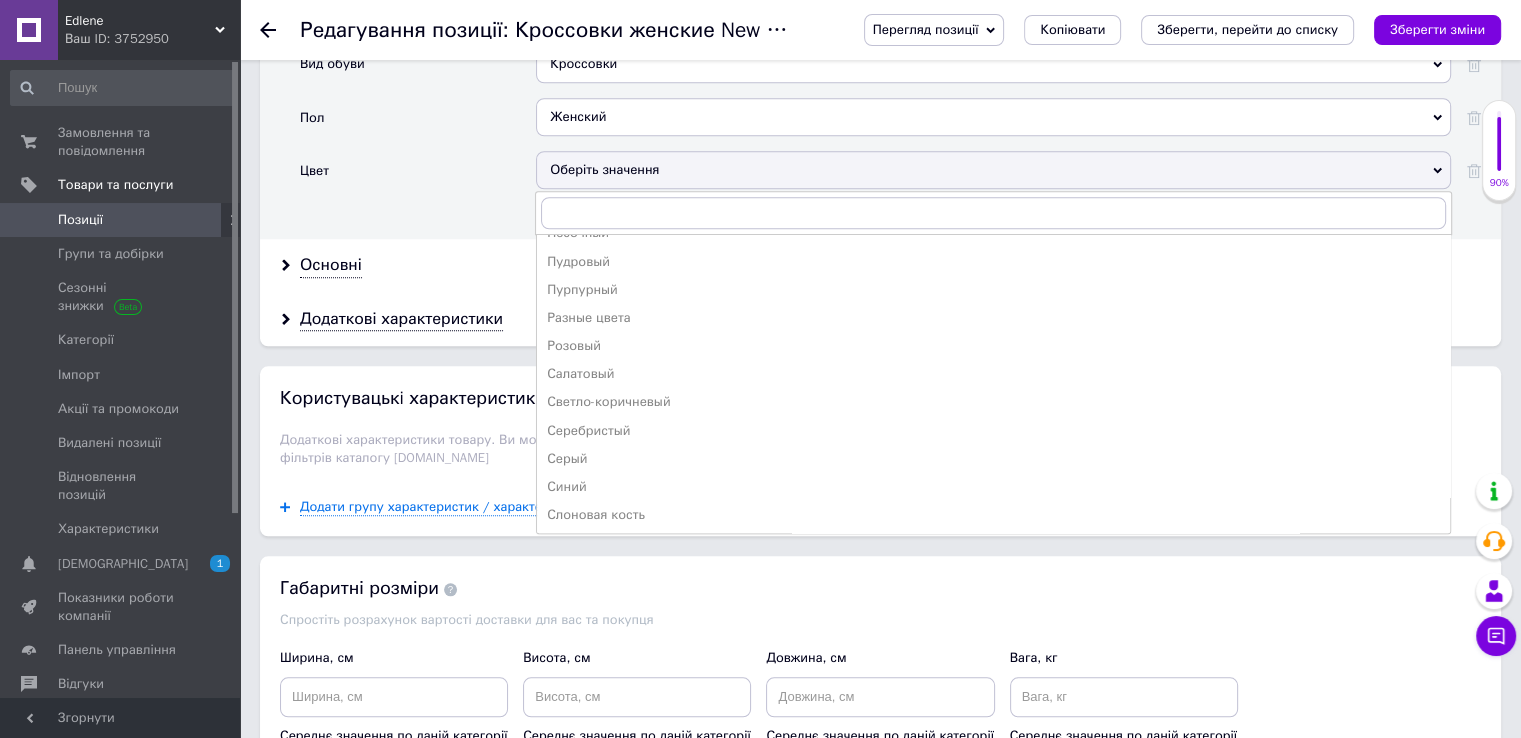 click on "Серый" at bounding box center [993, 459] 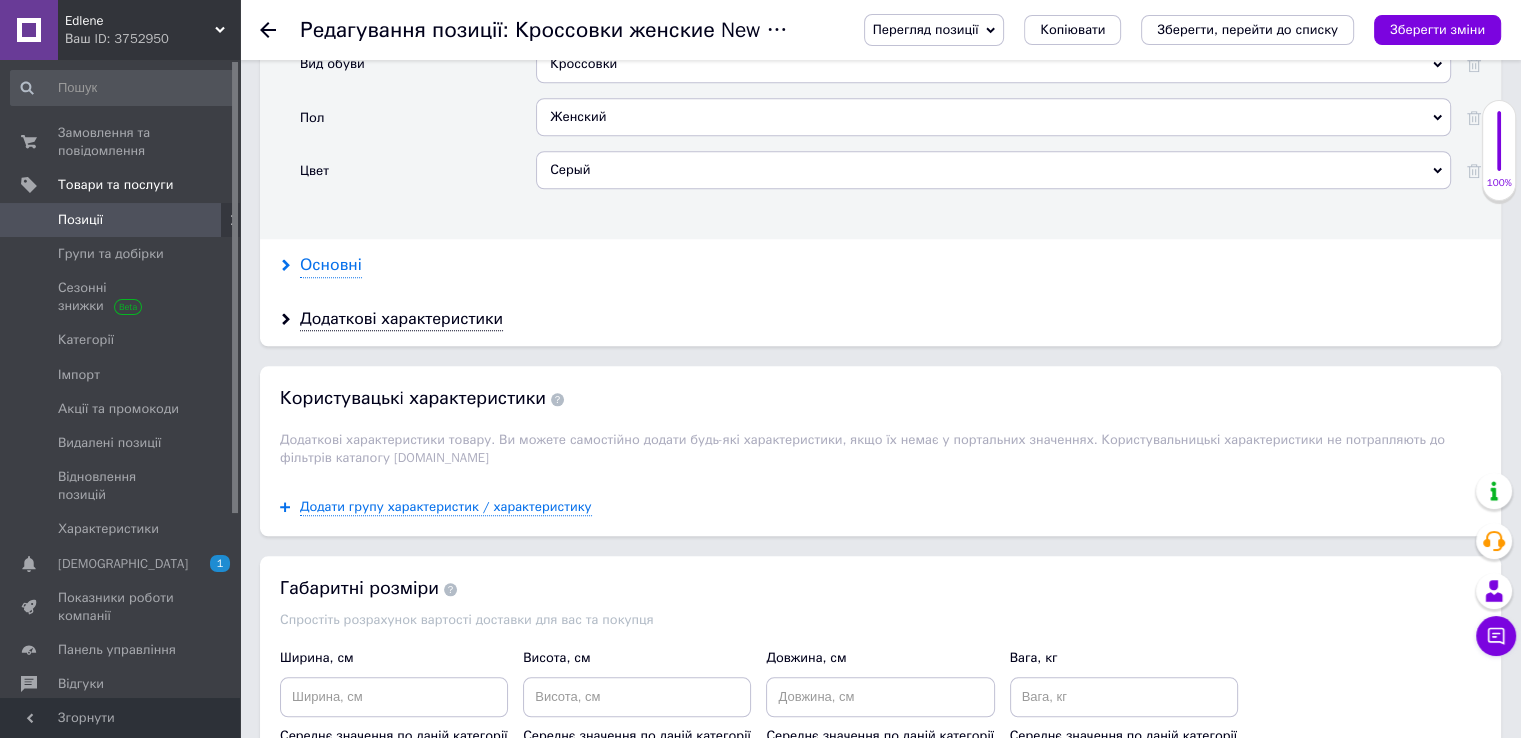 click 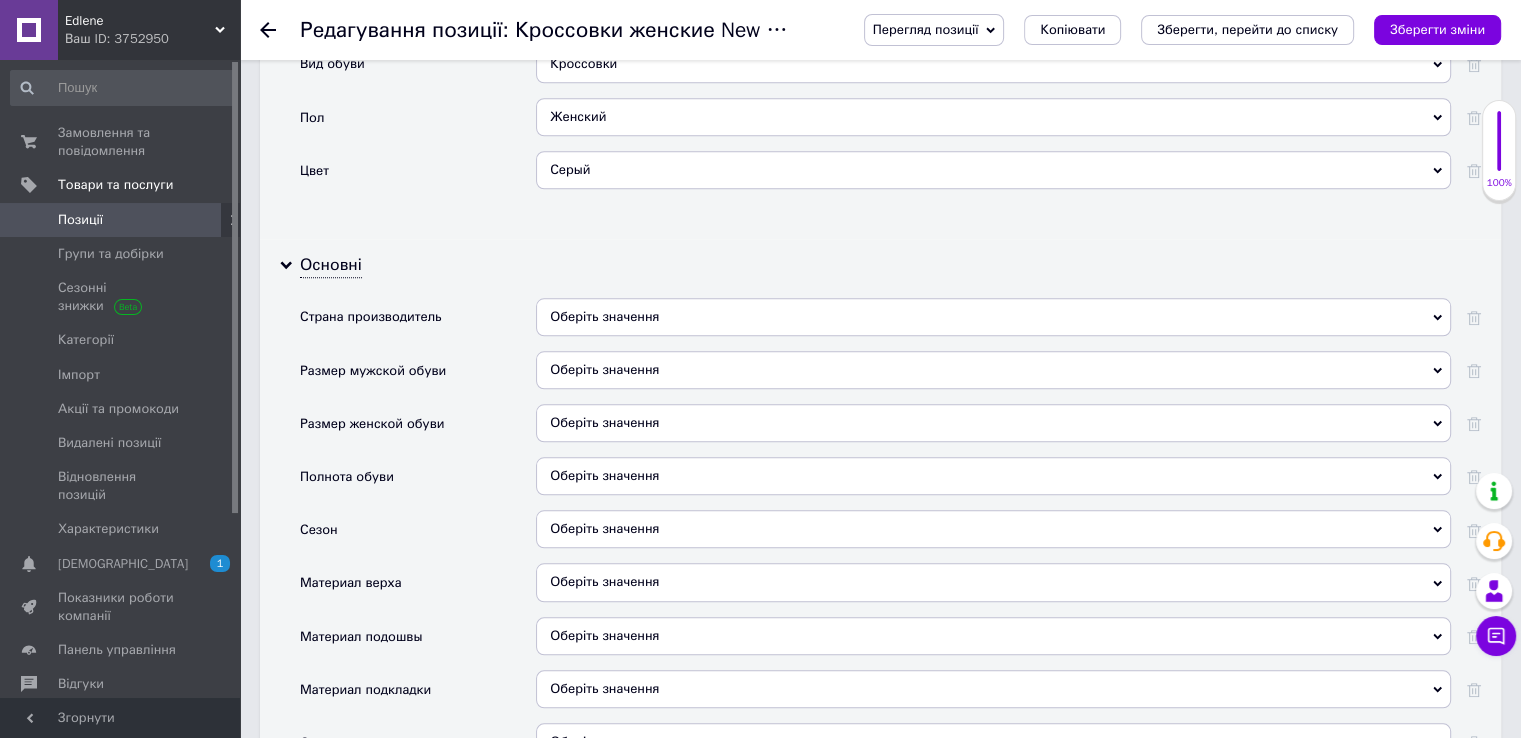 click on "Оберіть значення" at bounding box center (993, 317) 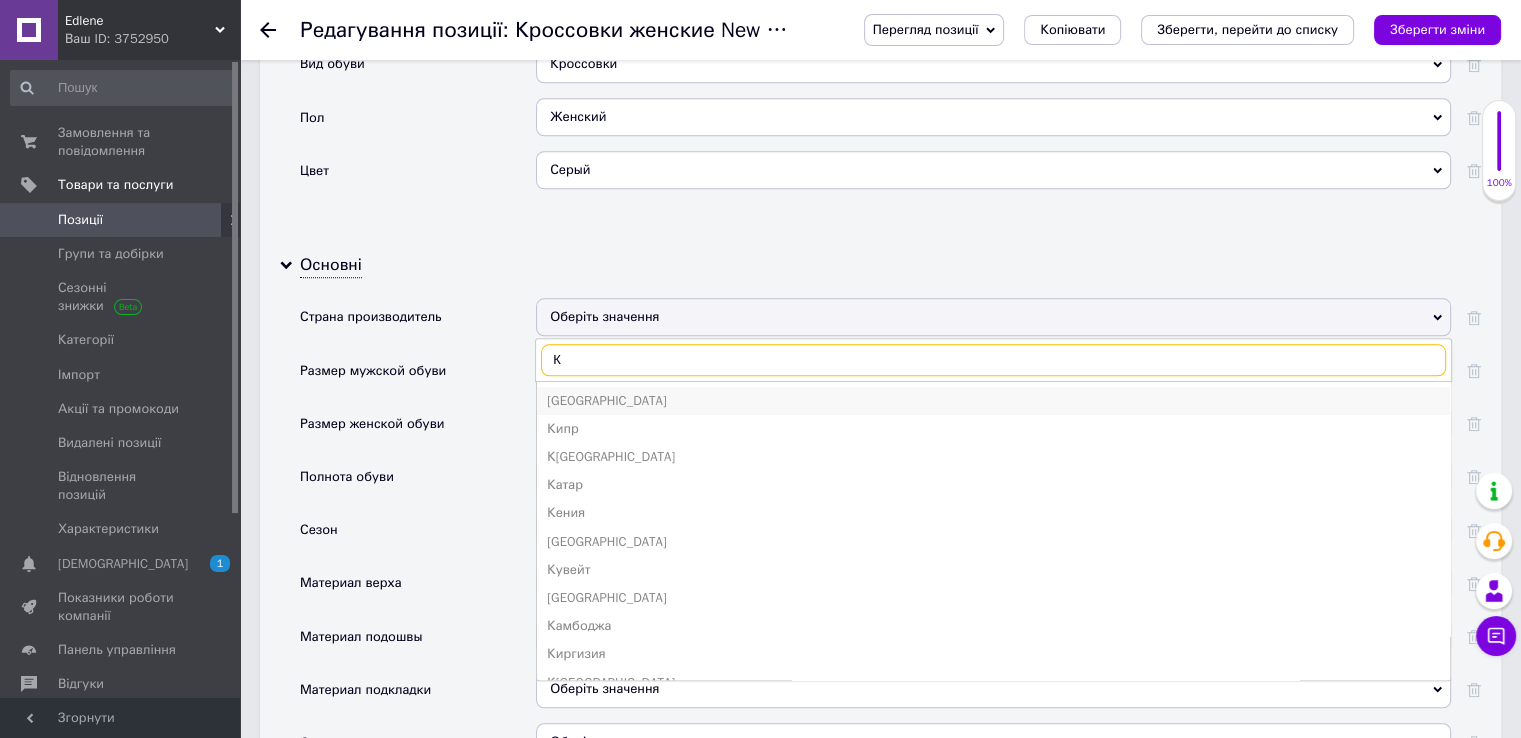 type on "К" 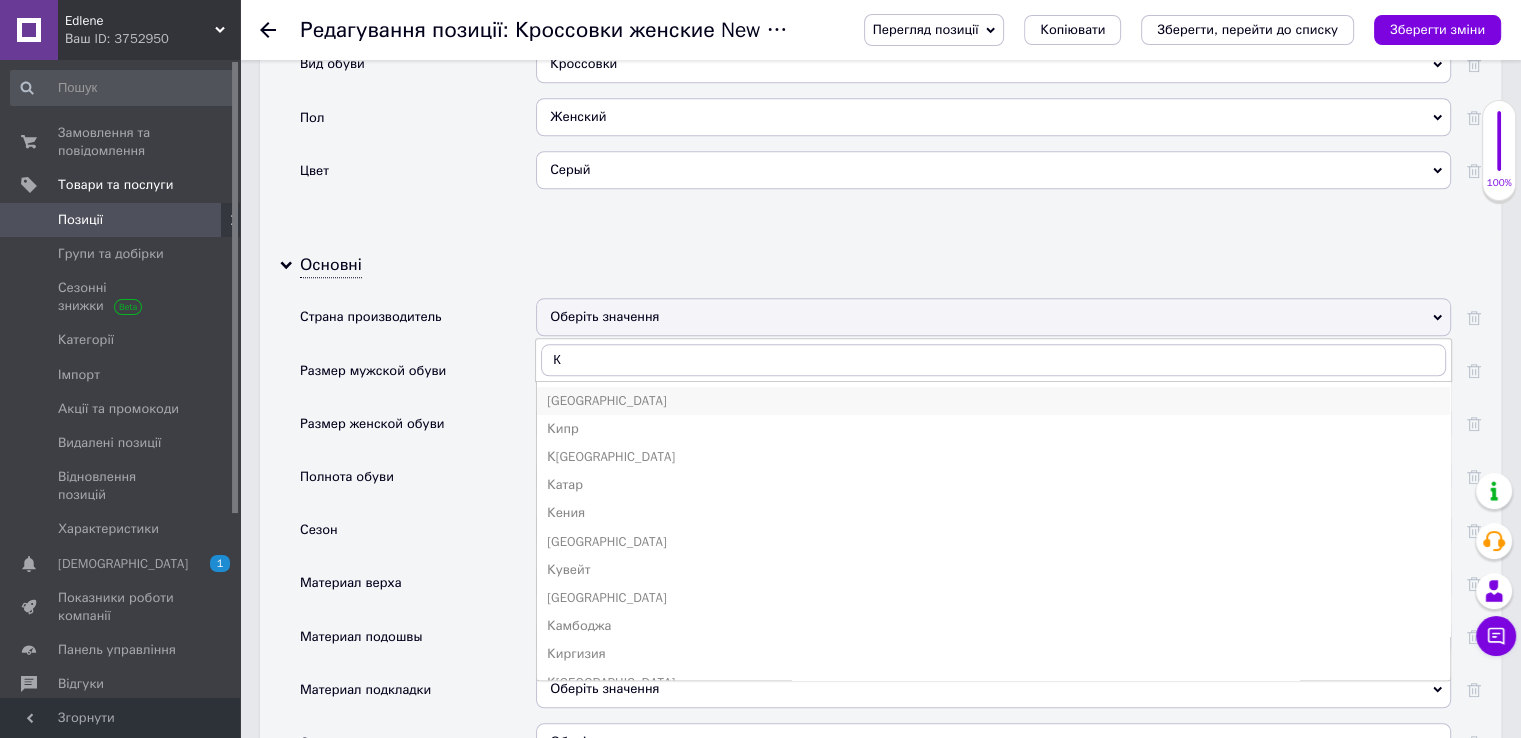 click on "[GEOGRAPHIC_DATA]" at bounding box center (993, 401) 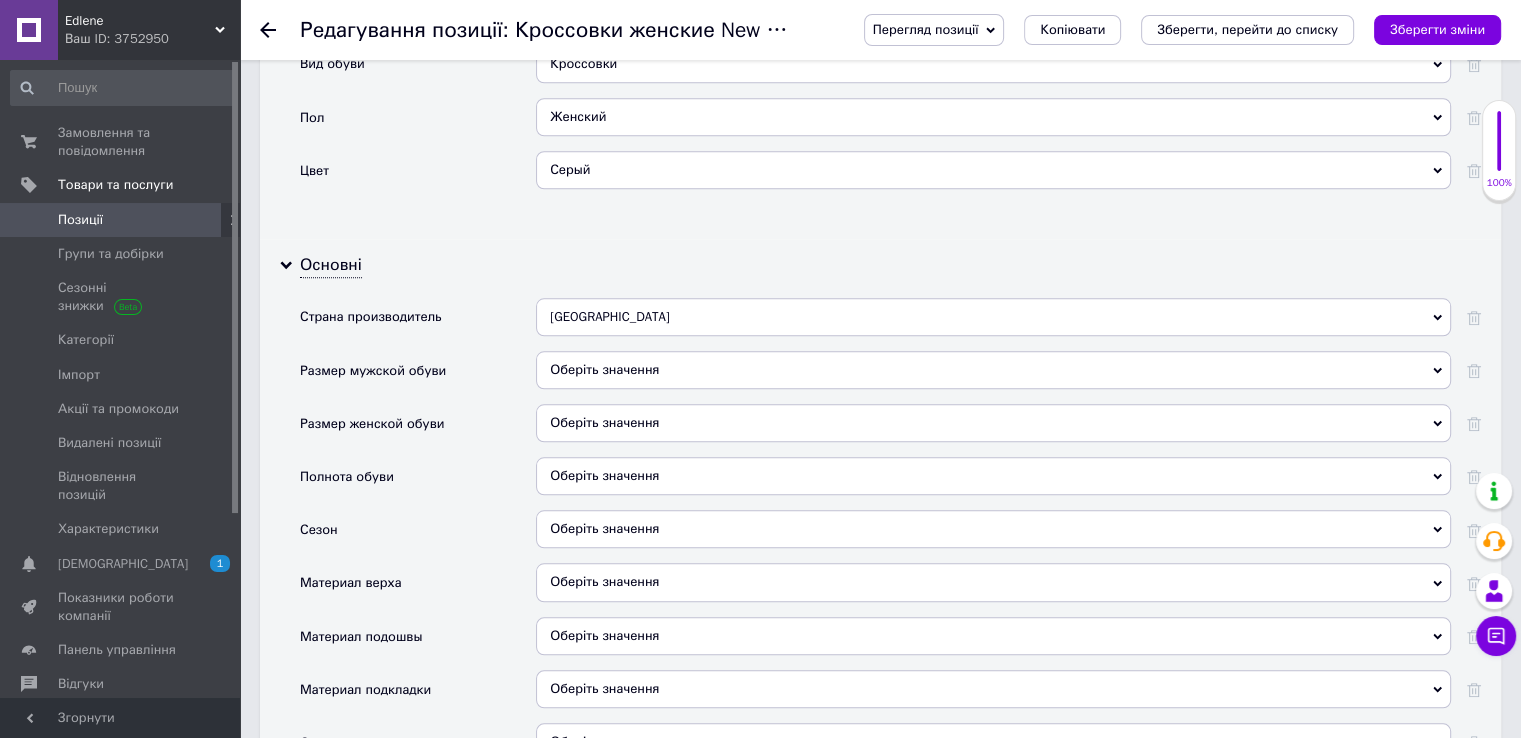 click on "Оберіть значення" at bounding box center [993, 423] 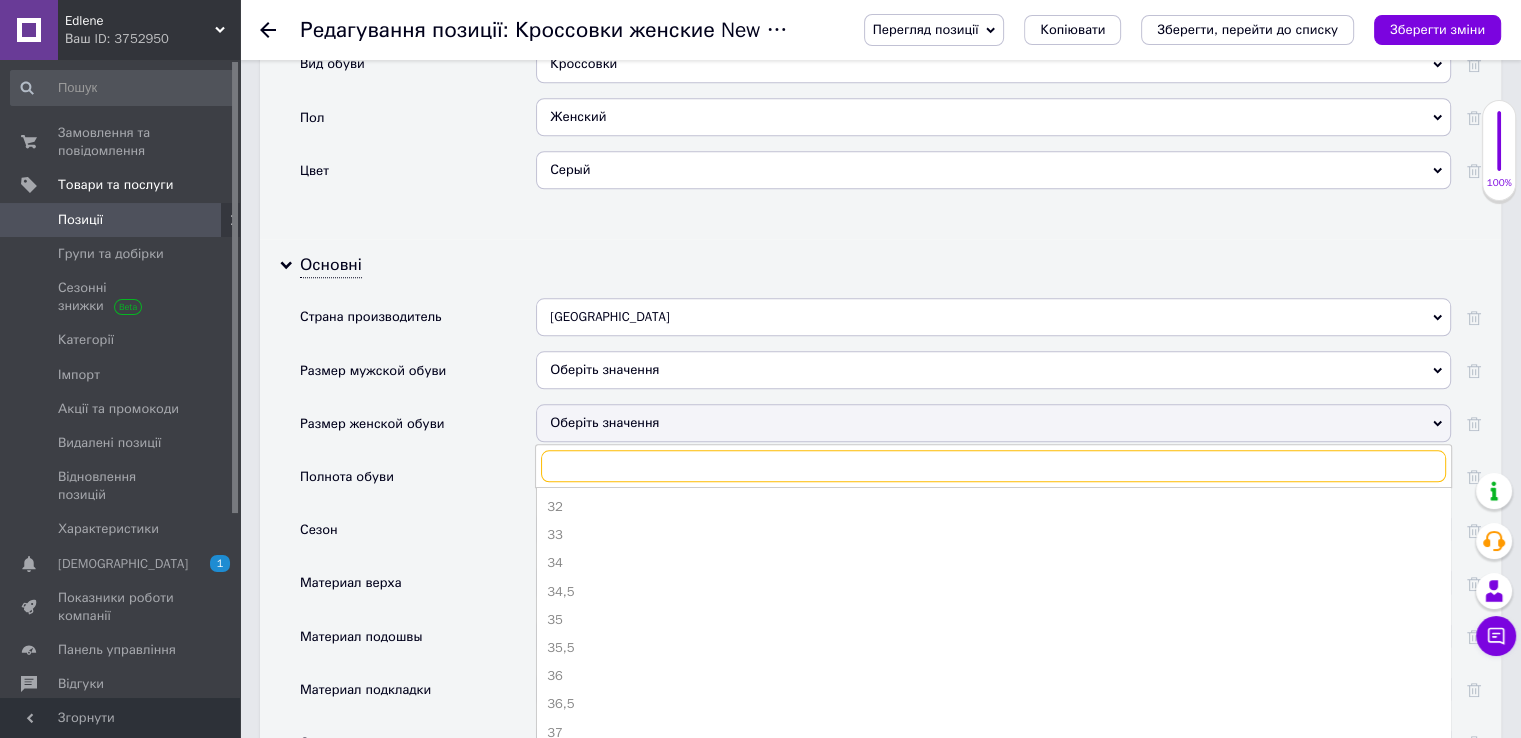 scroll, scrollTop: 2000, scrollLeft: 0, axis: vertical 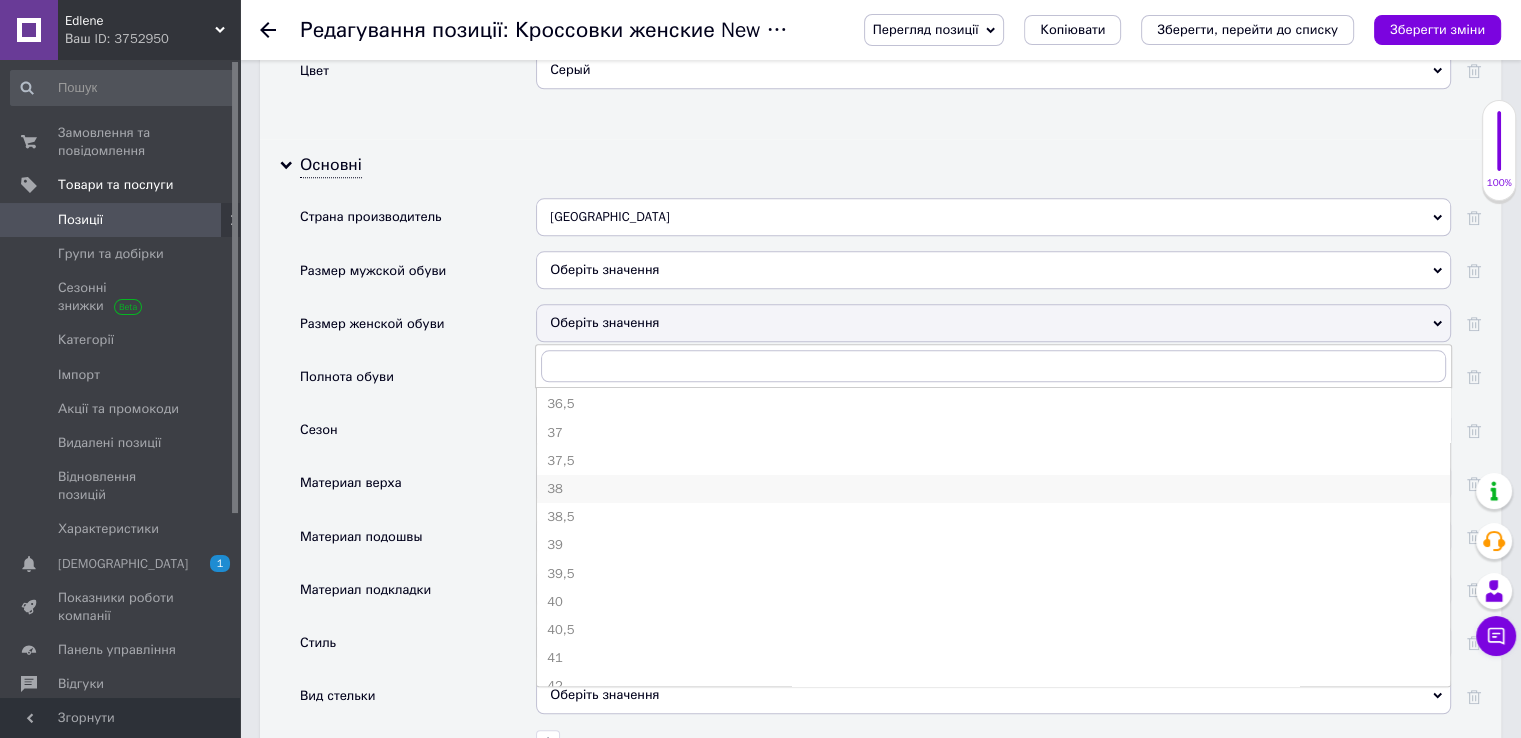 click on "38" at bounding box center (993, 489) 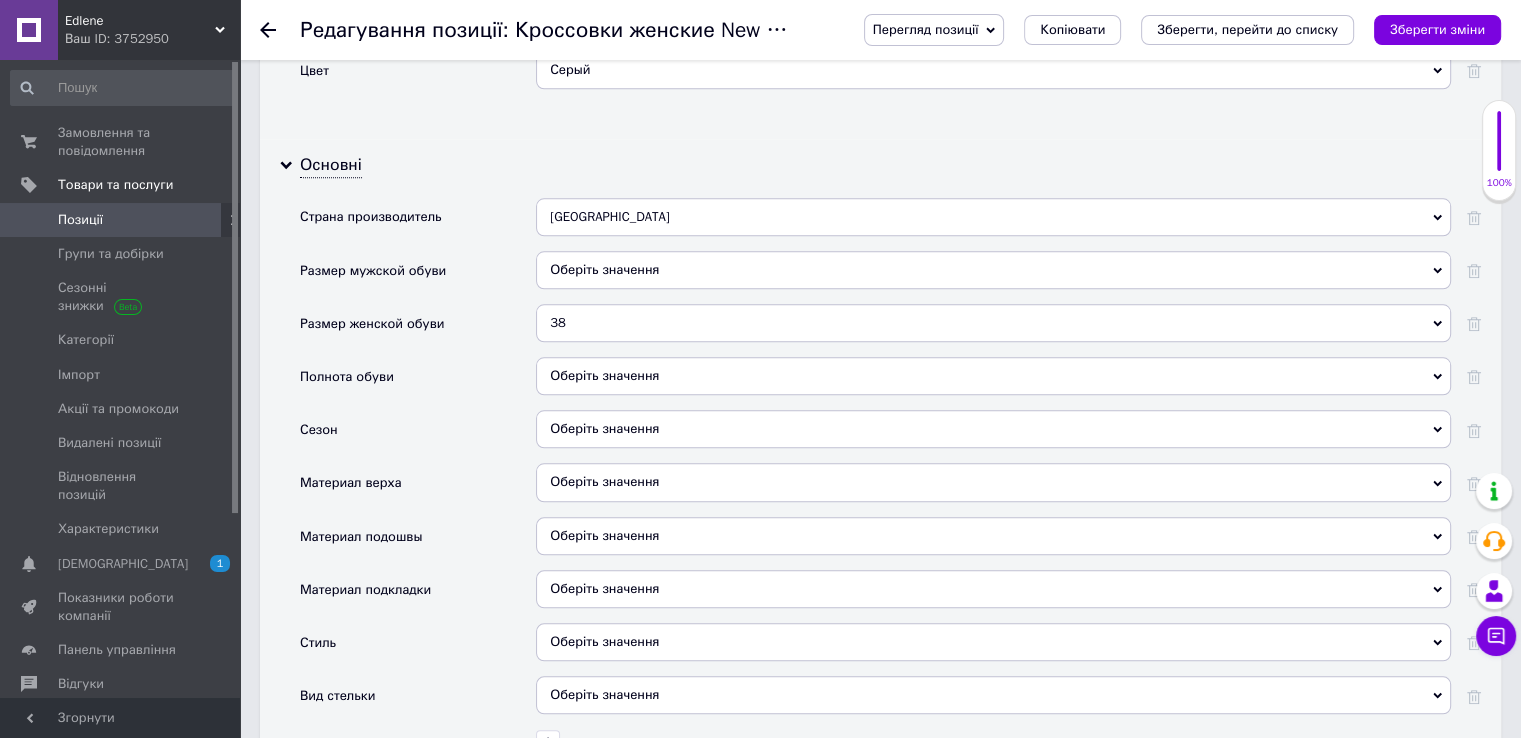 click on "Оберіть значення" at bounding box center [993, 376] 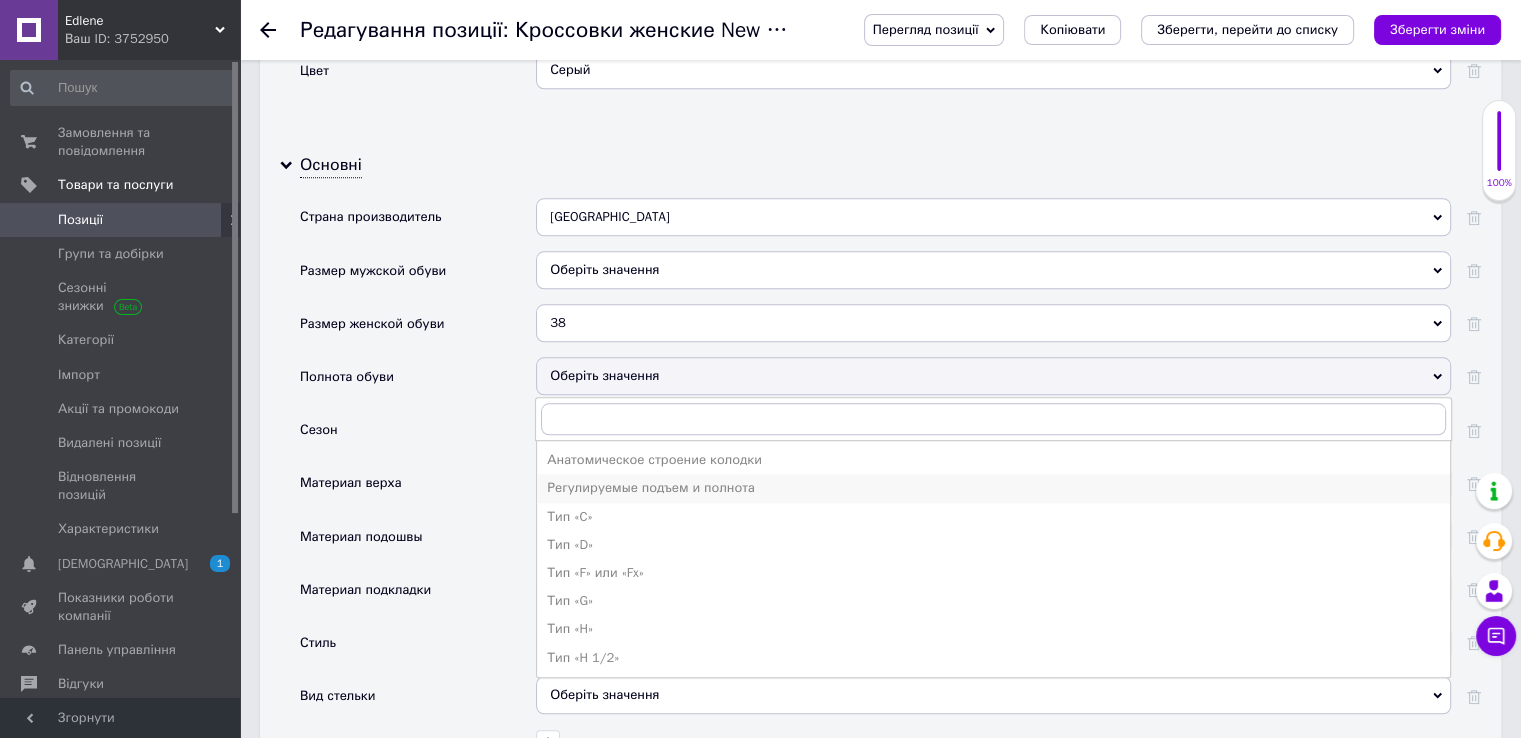 click on "Регулируемые подъем и полнота" at bounding box center [993, 488] 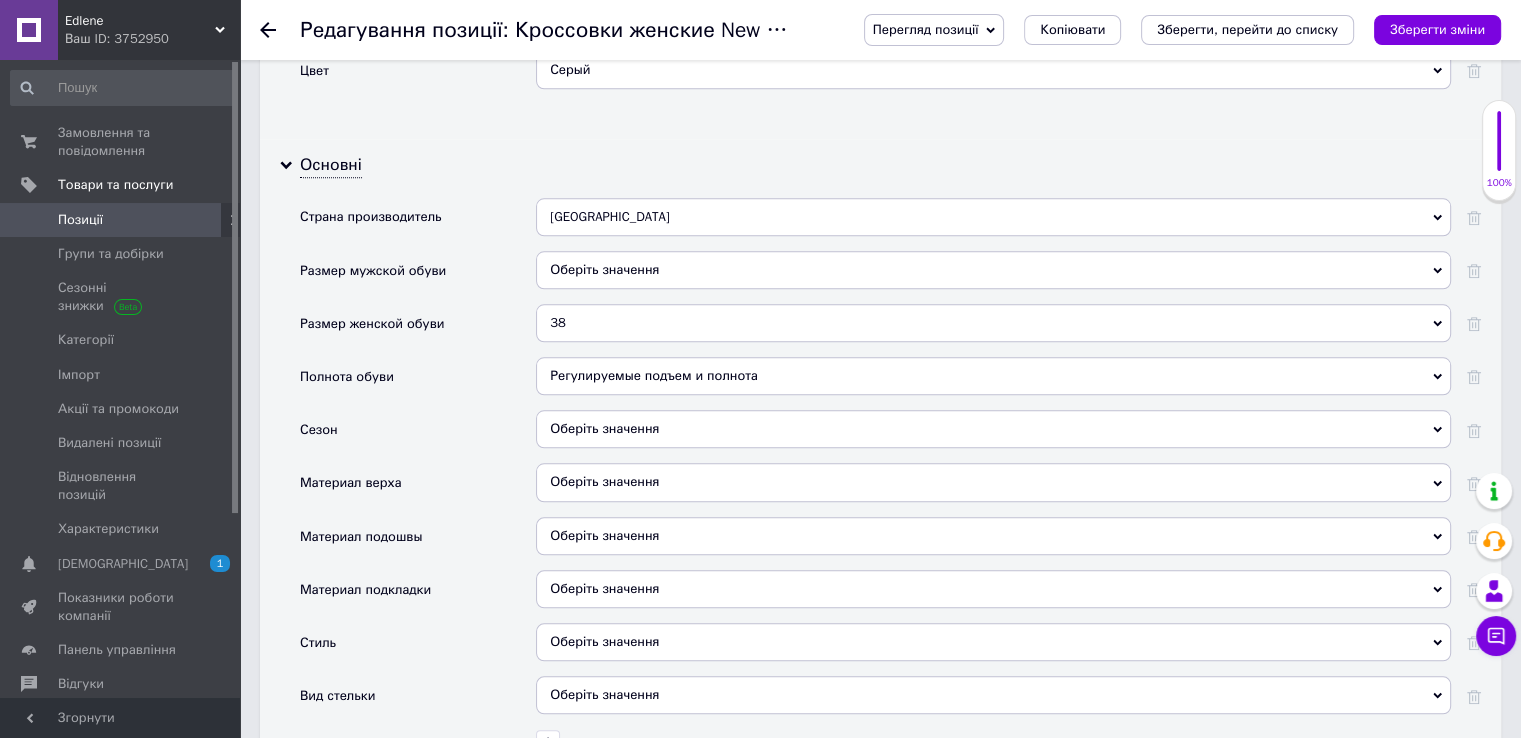 click on "Оберіть значення" at bounding box center [993, 429] 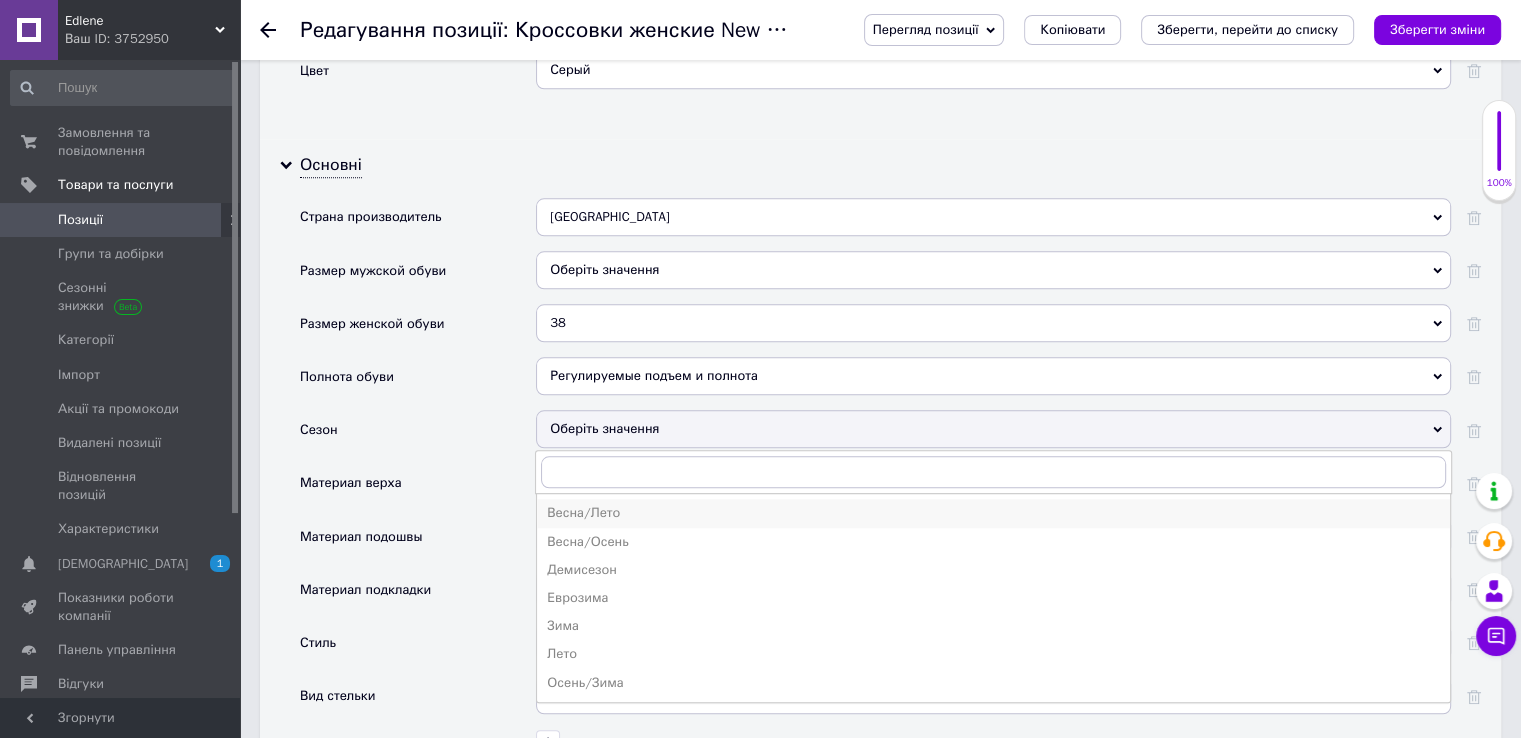 click on "Весна/Лето" at bounding box center (993, 513) 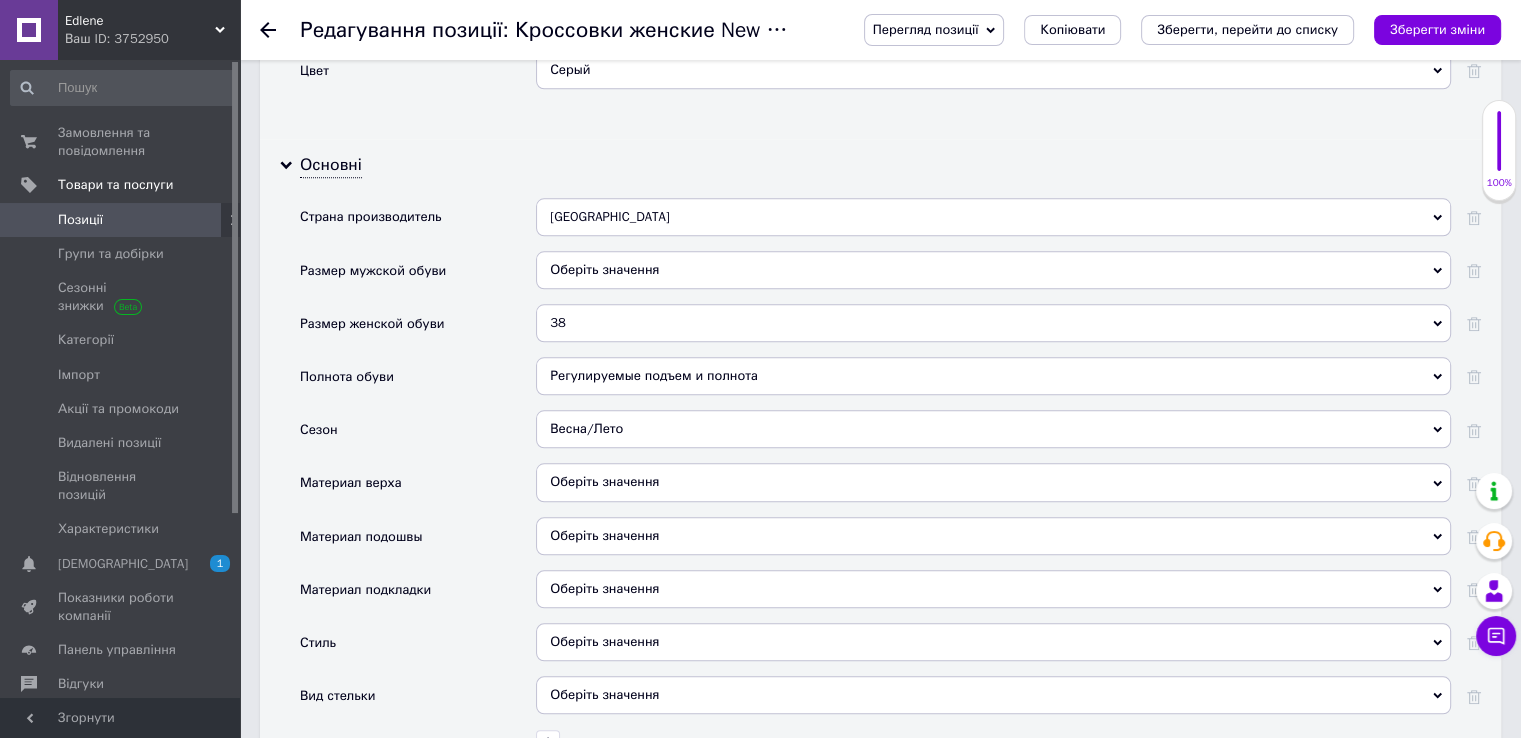 click on "Оберіть значення" at bounding box center (993, 482) 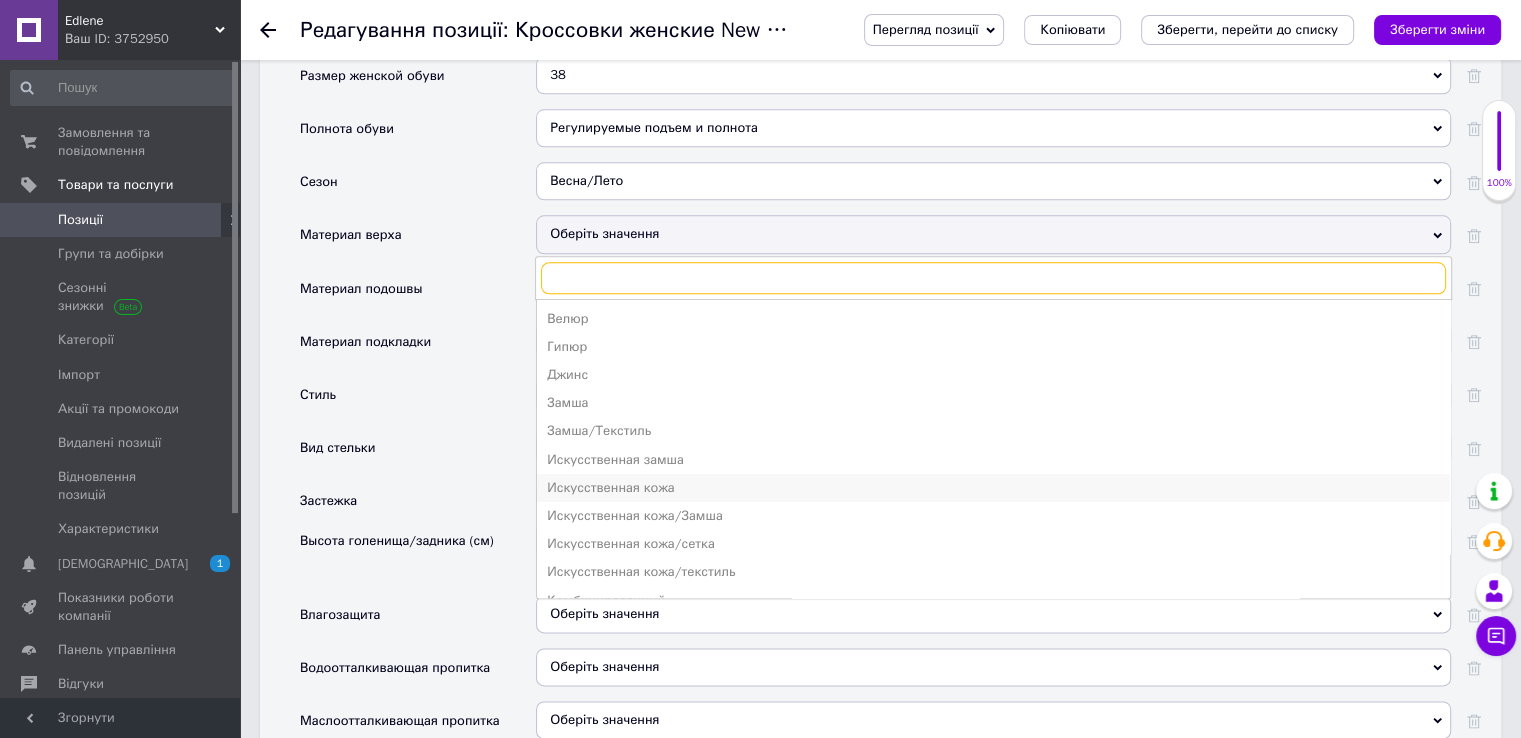 scroll, scrollTop: 2300, scrollLeft: 0, axis: vertical 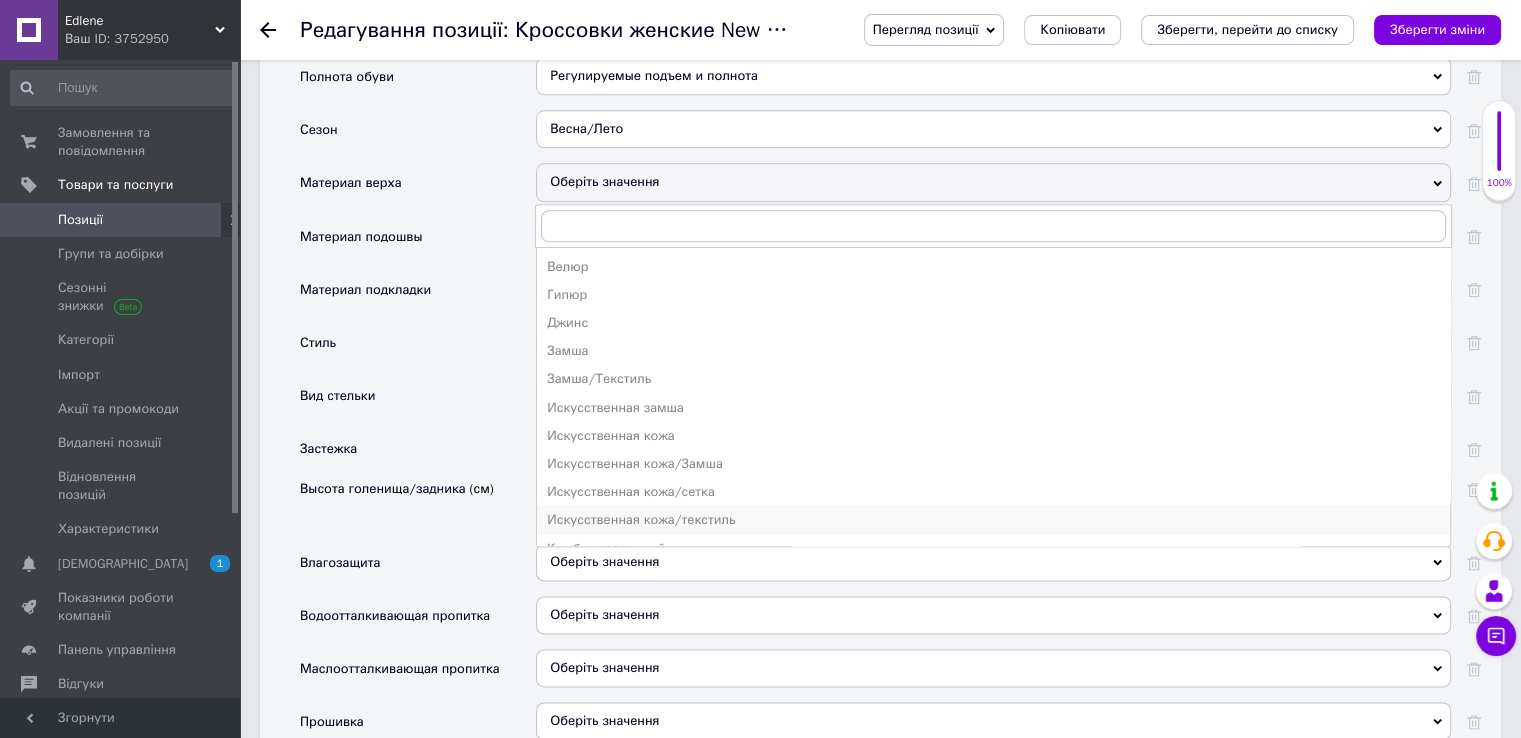 click on "Искусственная кожа/текстиль" at bounding box center [993, 520] 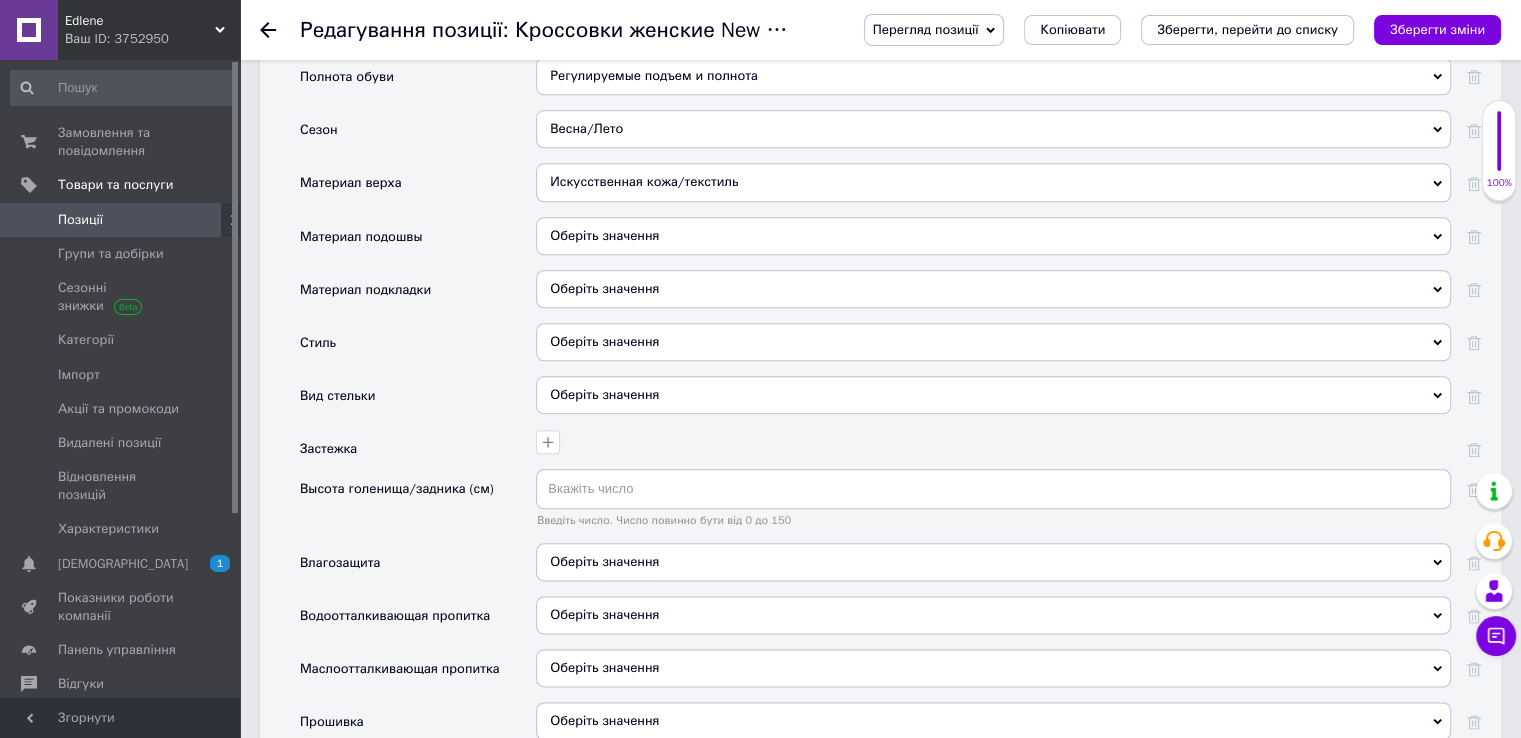 click on "Оберіть значення" at bounding box center [993, 236] 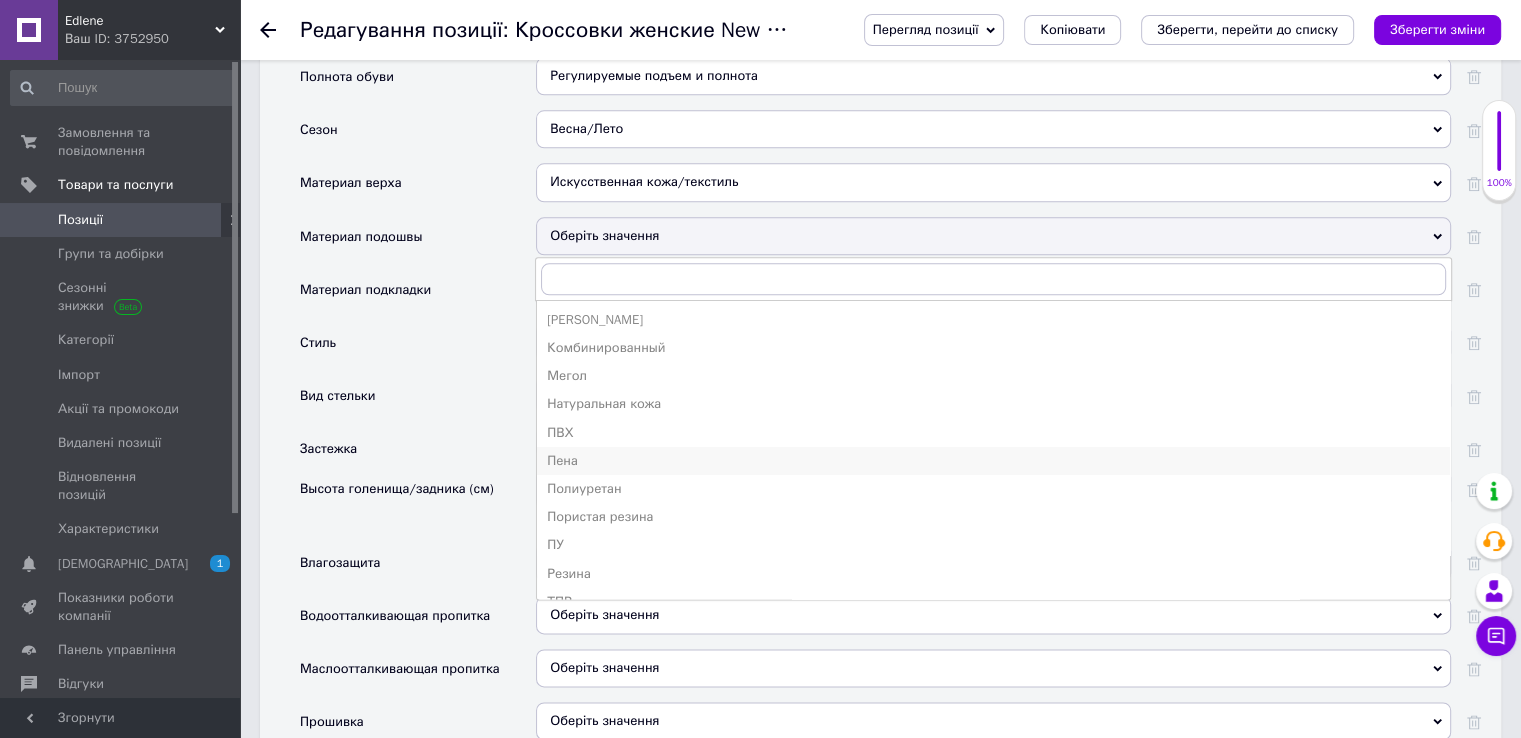 click on "Пена" at bounding box center [993, 461] 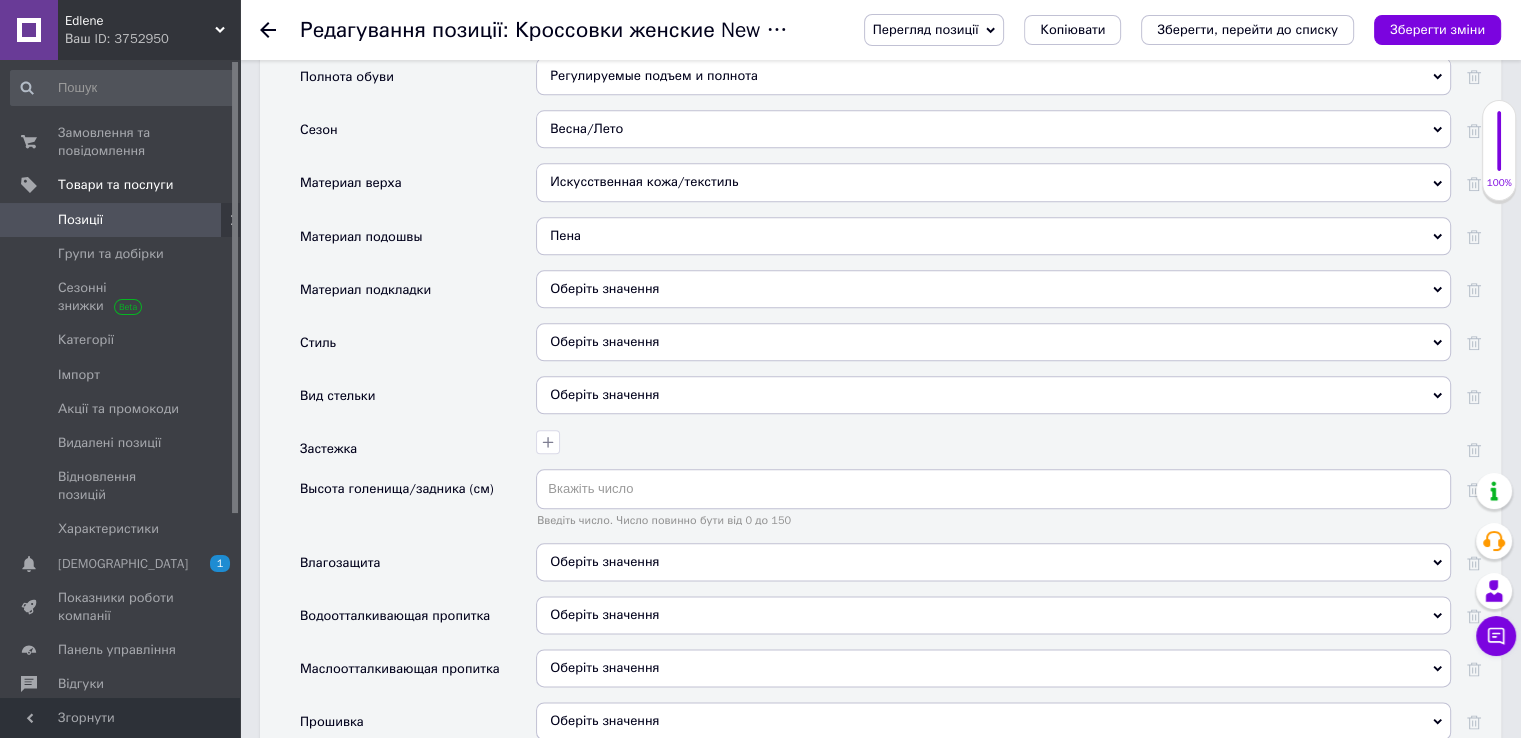 click on "Оберіть значення" at bounding box center (993, 289) 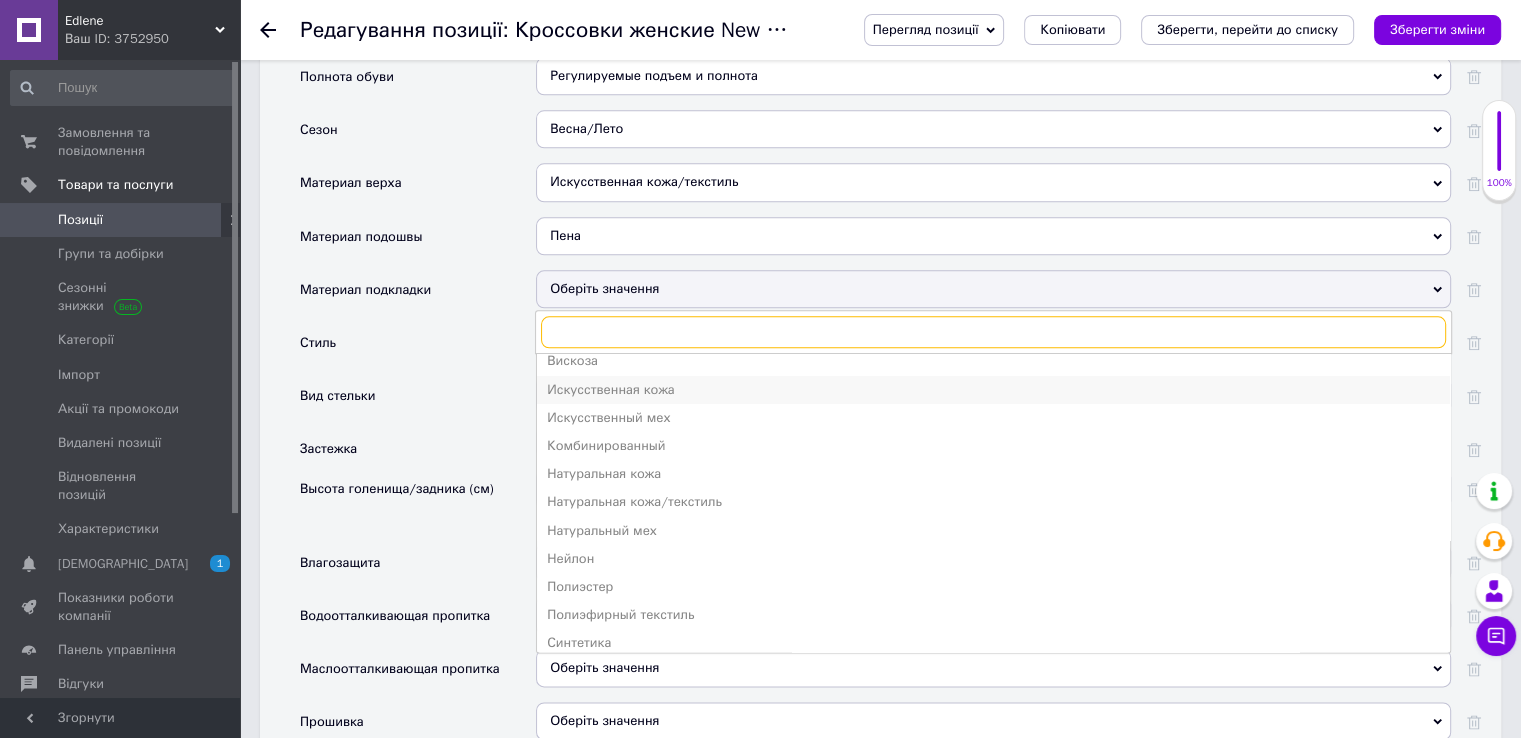 scroll, scrollTop: 200, scrollLeft: 0, axis: vertical 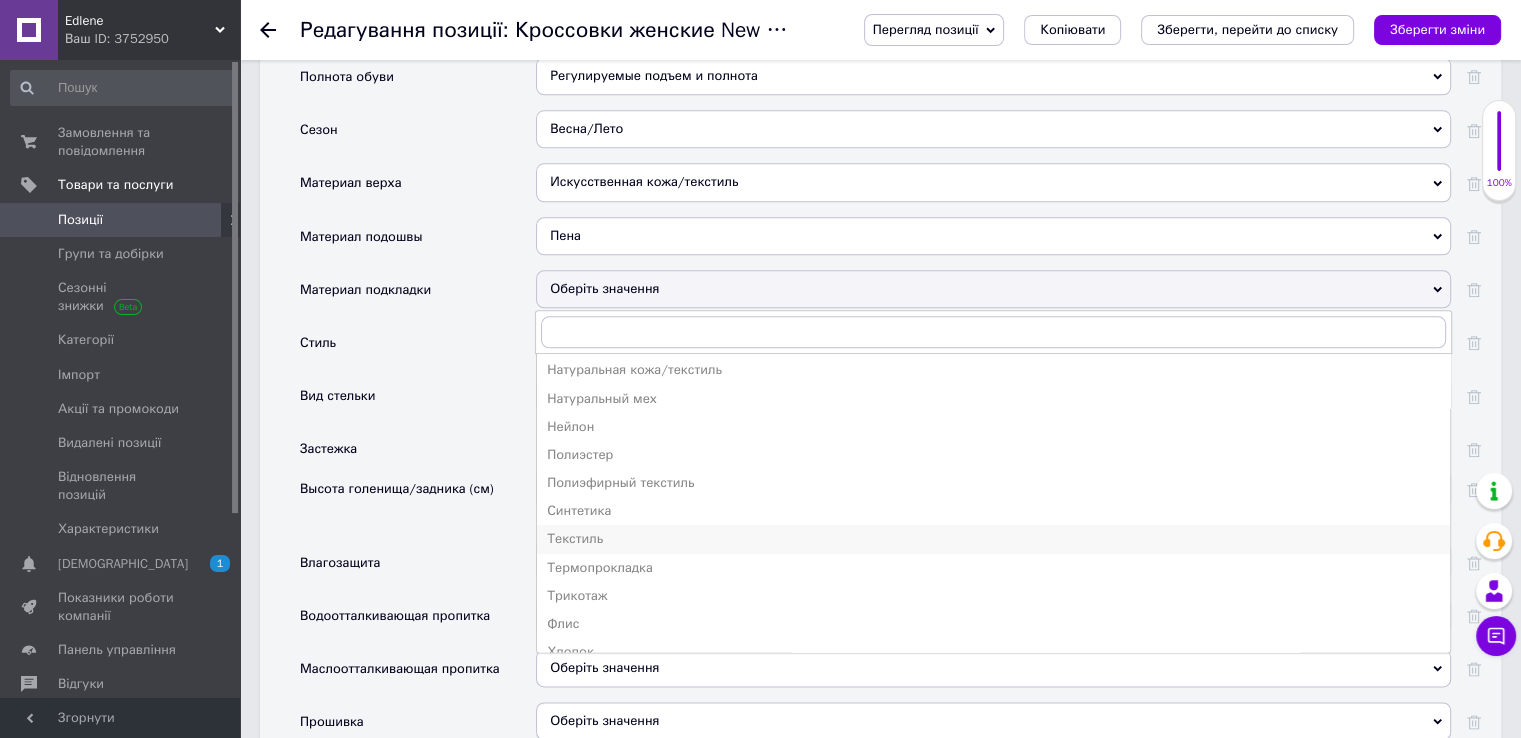 click on "Текстиль" at bounding box center (993, 539) 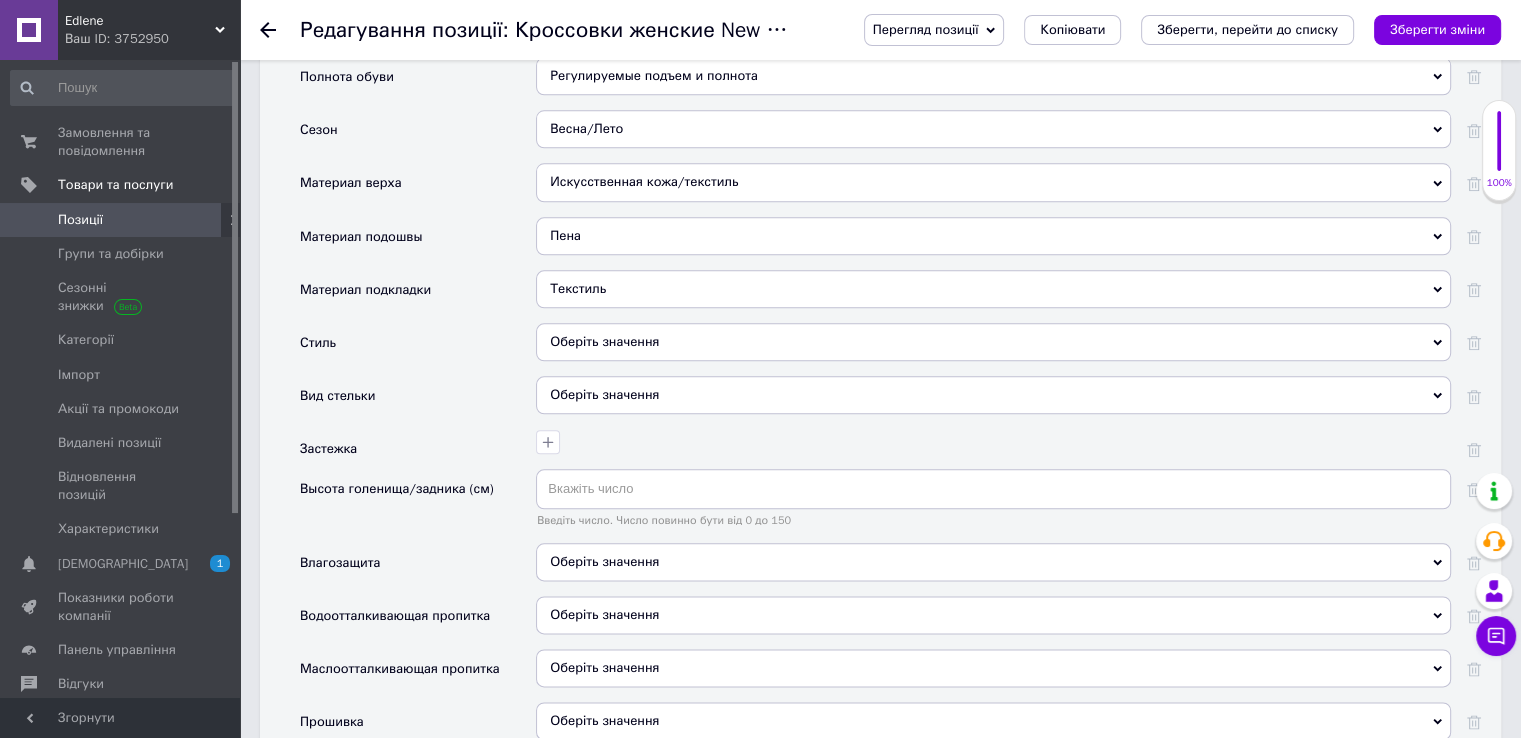 click on "Оберіть значення" at bounding box center [993, 342] 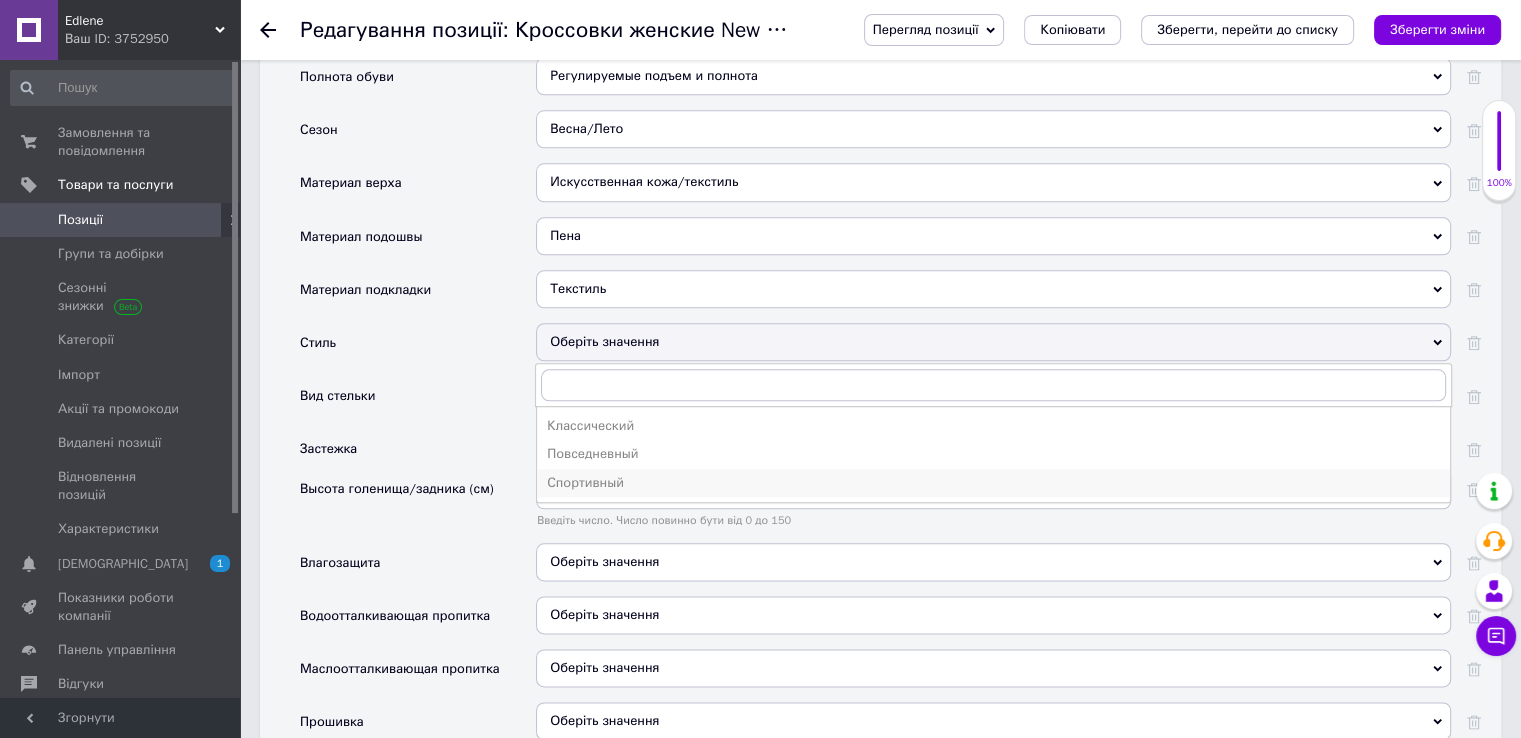 click on "Спортивный" at bounding box center [993, 483] 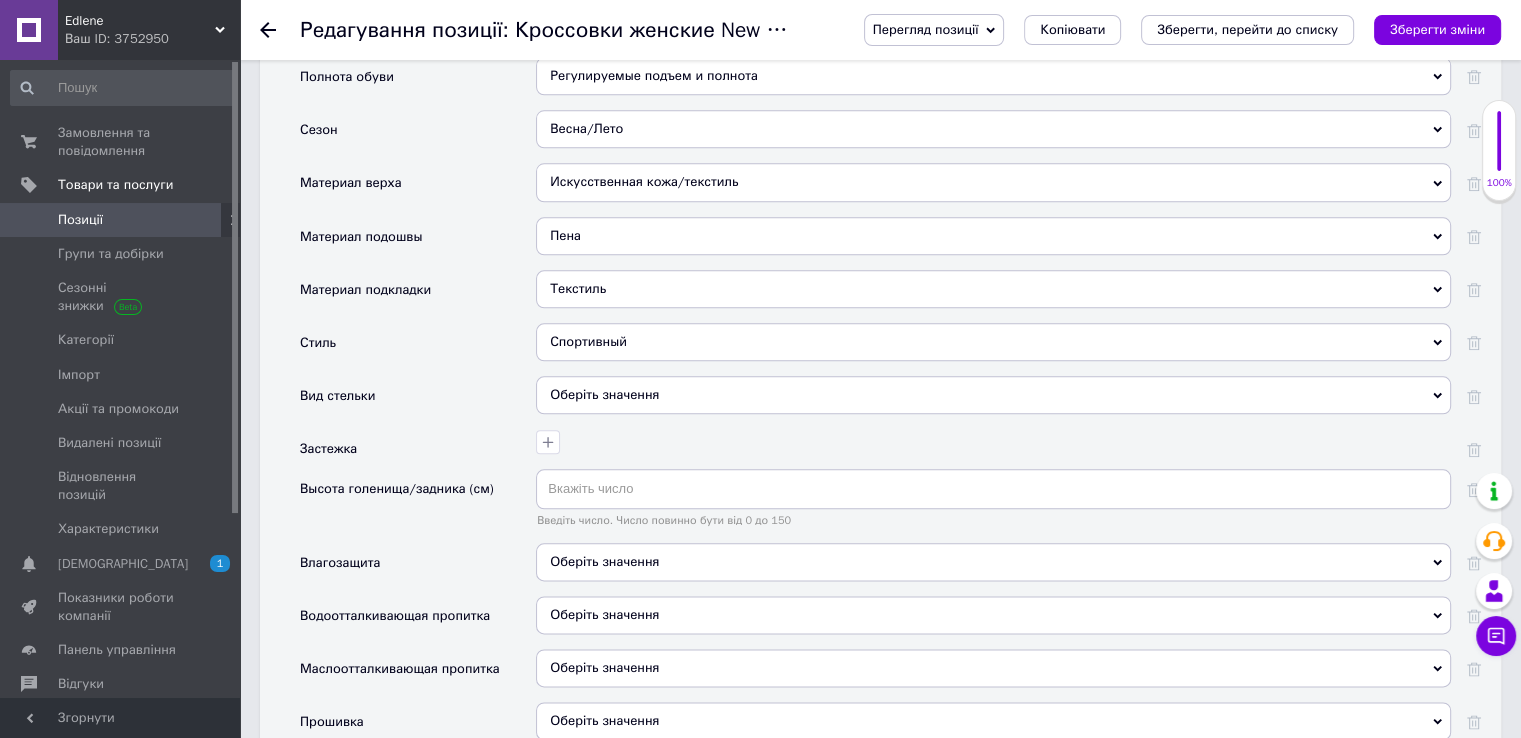 click on "Оберіть значення" at bounding box center (993, 395) 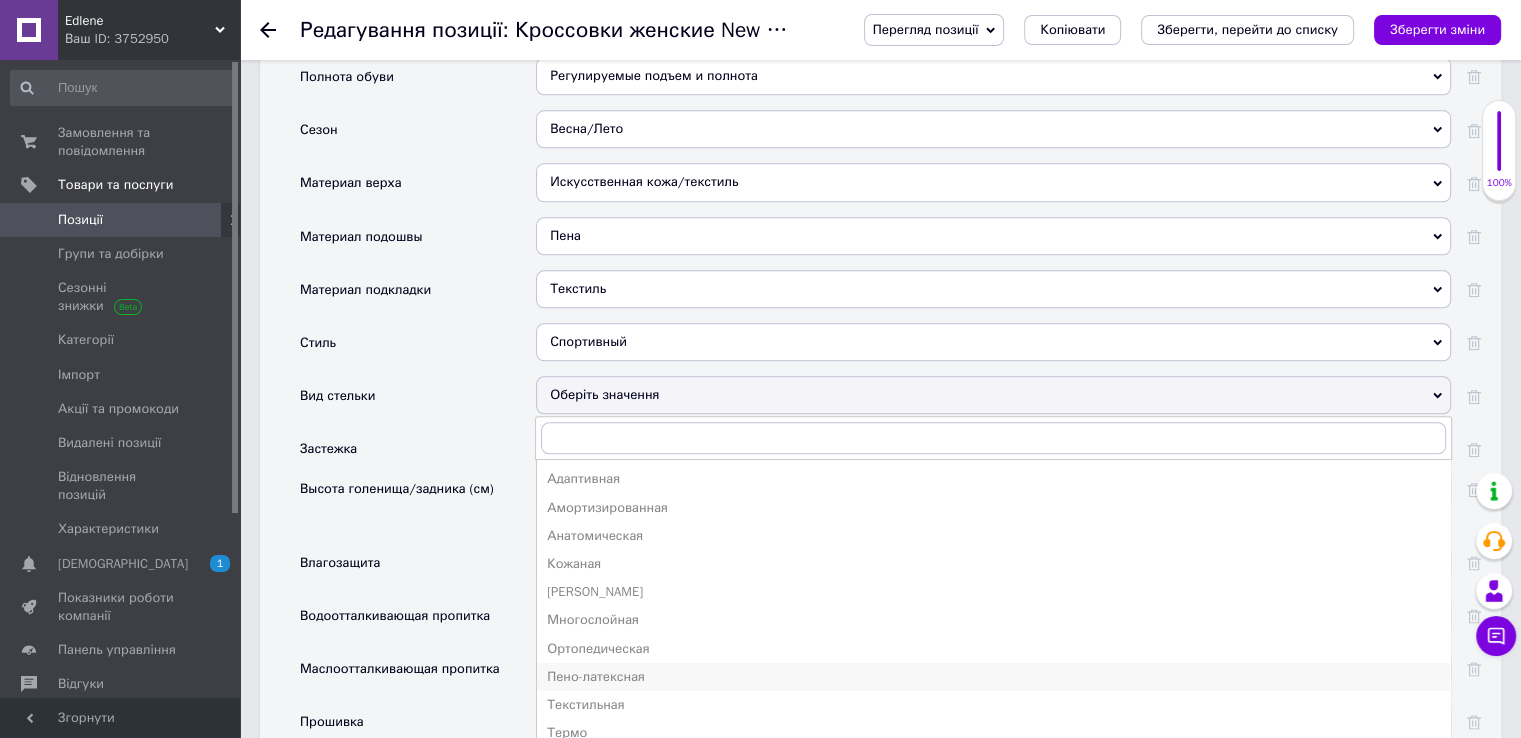 click on "Пено-латексная" at bounding box center [993, 677] 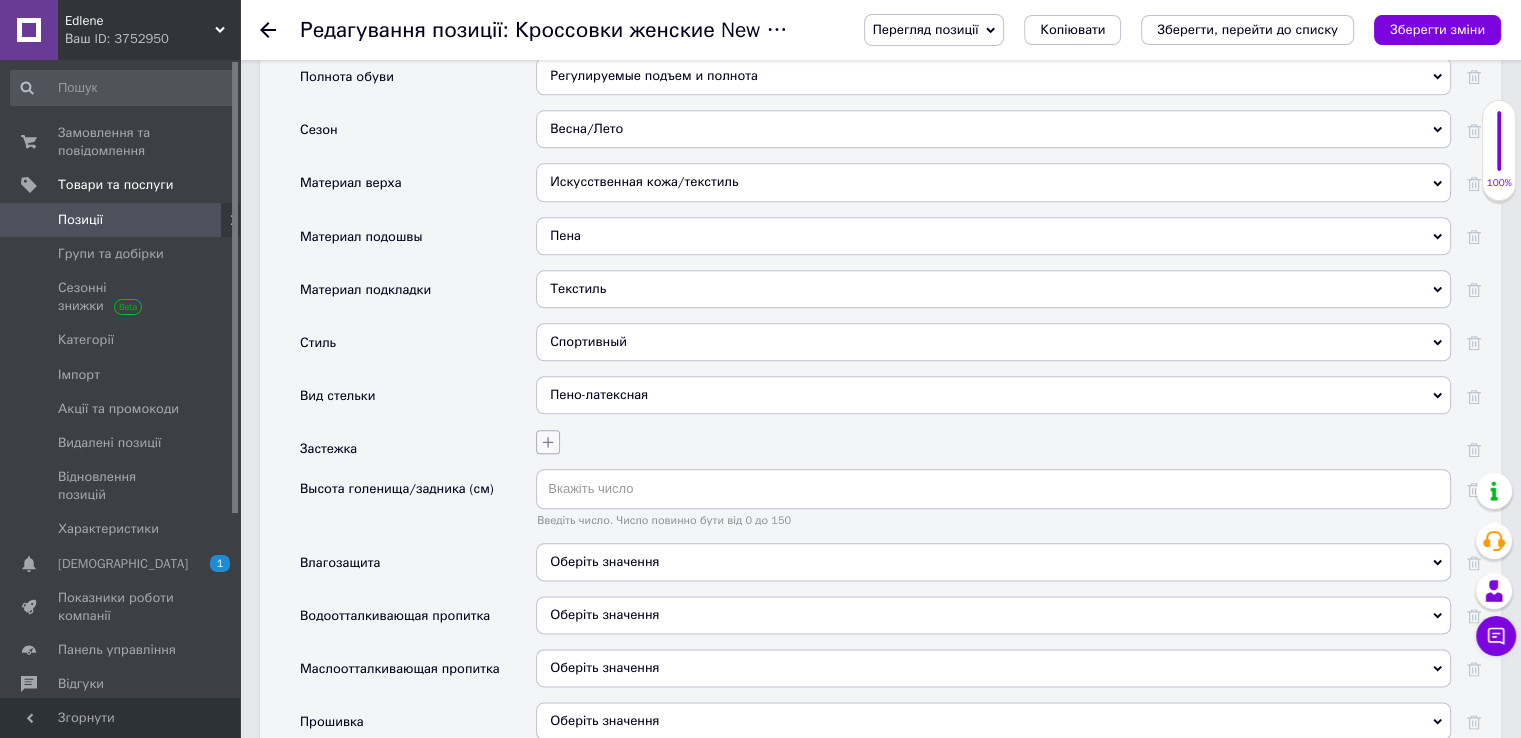 click 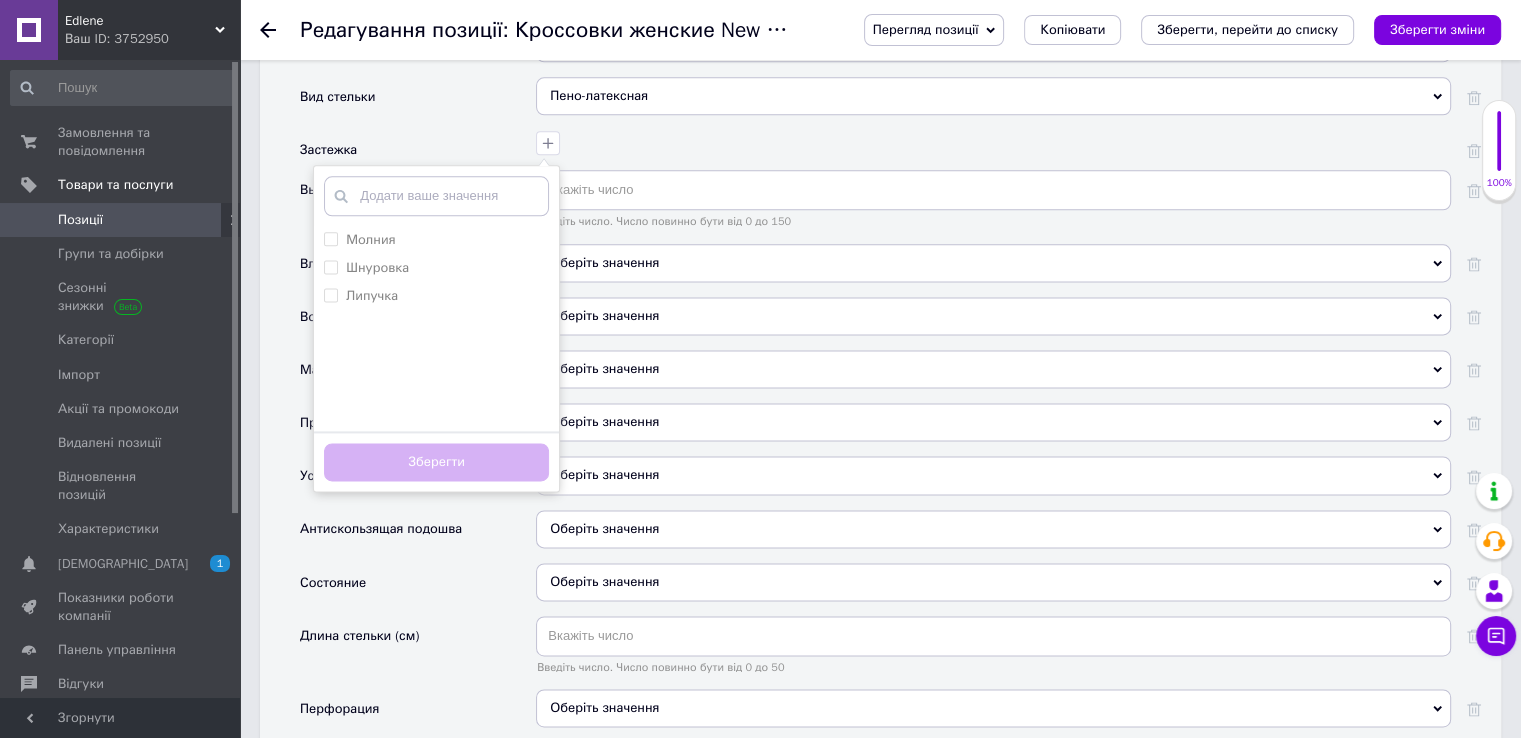 scroll, scrollTop: 2600, scrollLeft: 0, axis: vertical 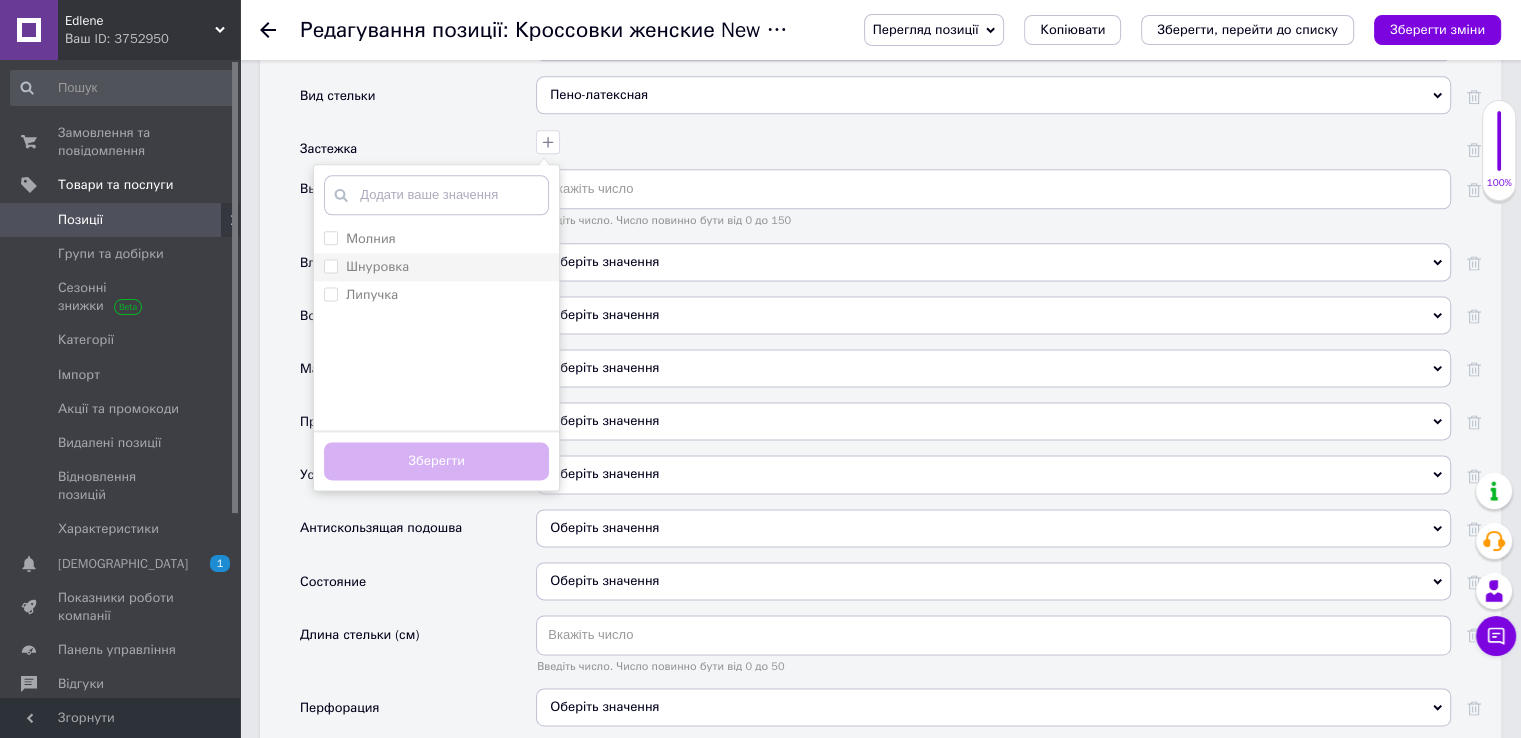 drag, startPoint x: 331, startPoint y: 253, endPoint x: 376, endPoint y: 377, distance: 131.91286 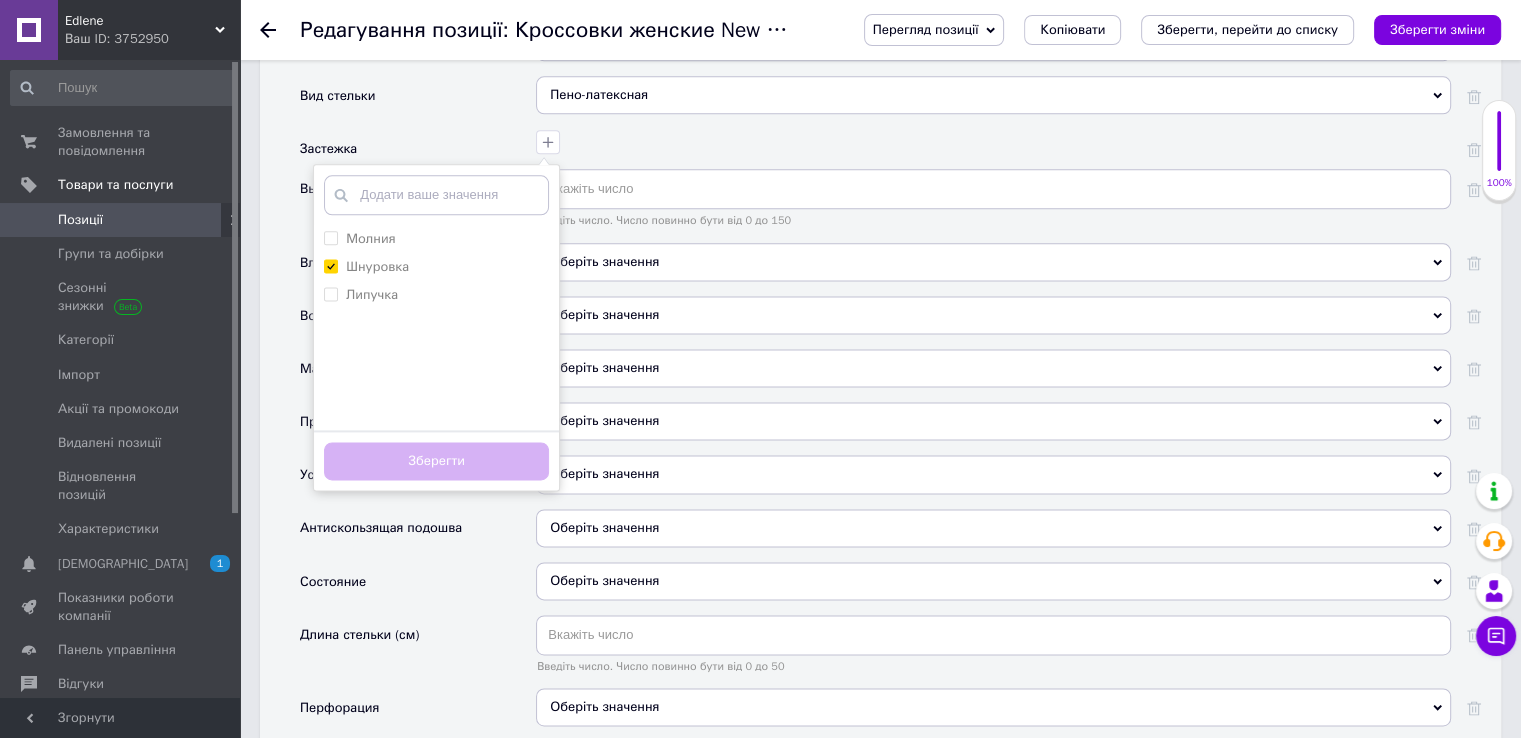 checkbox on "true" 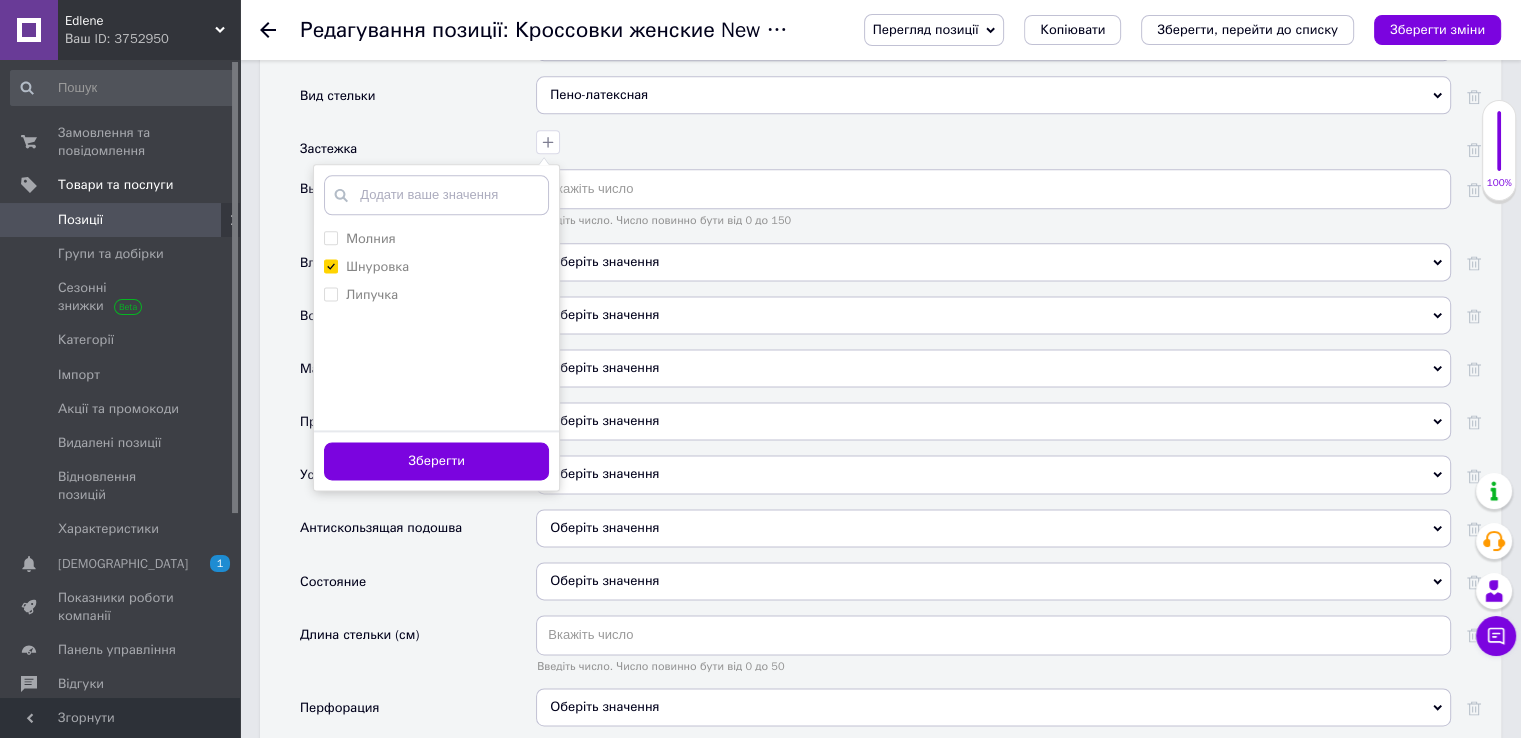 click on "Зберегти" at bounding box center (436, 461) 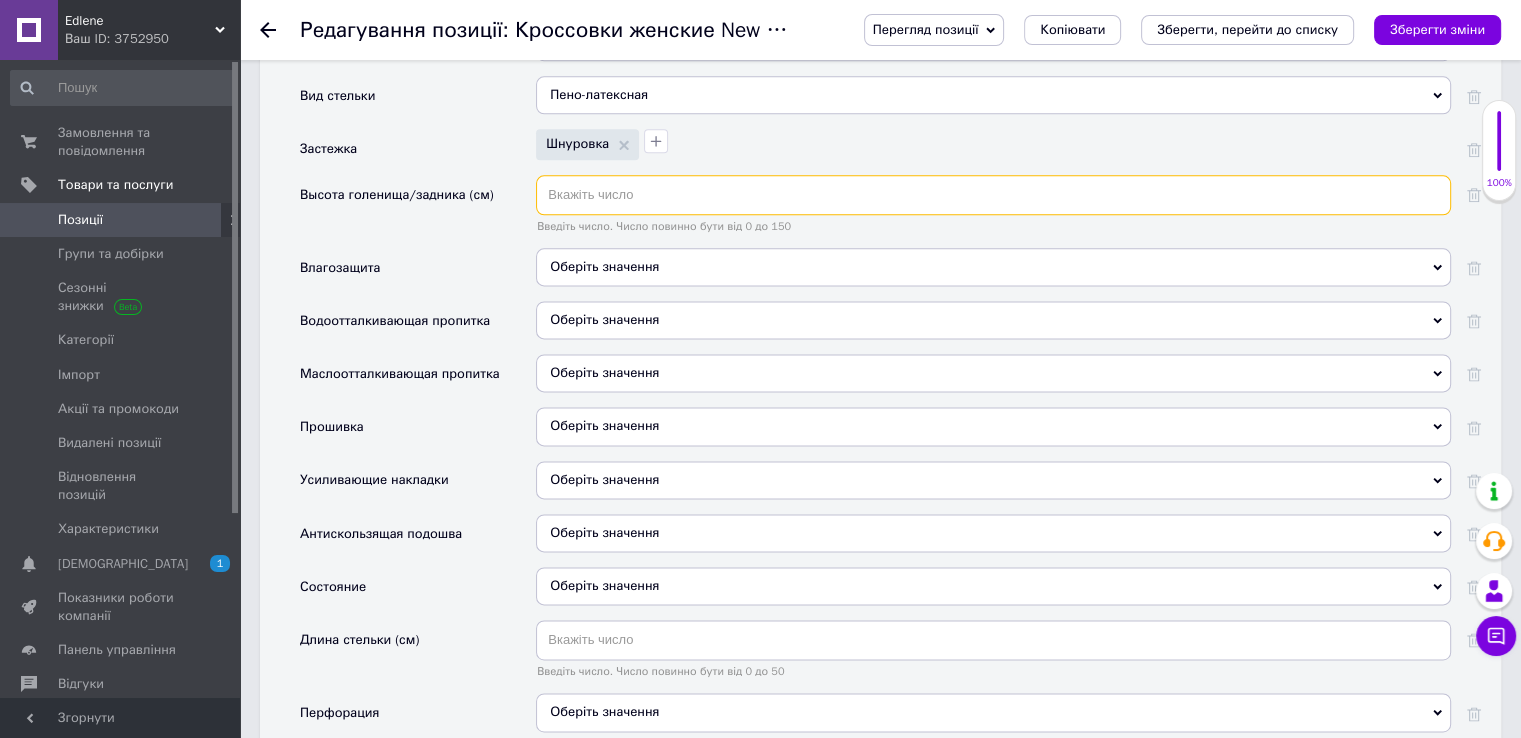 click at bounding box center (993, 195) 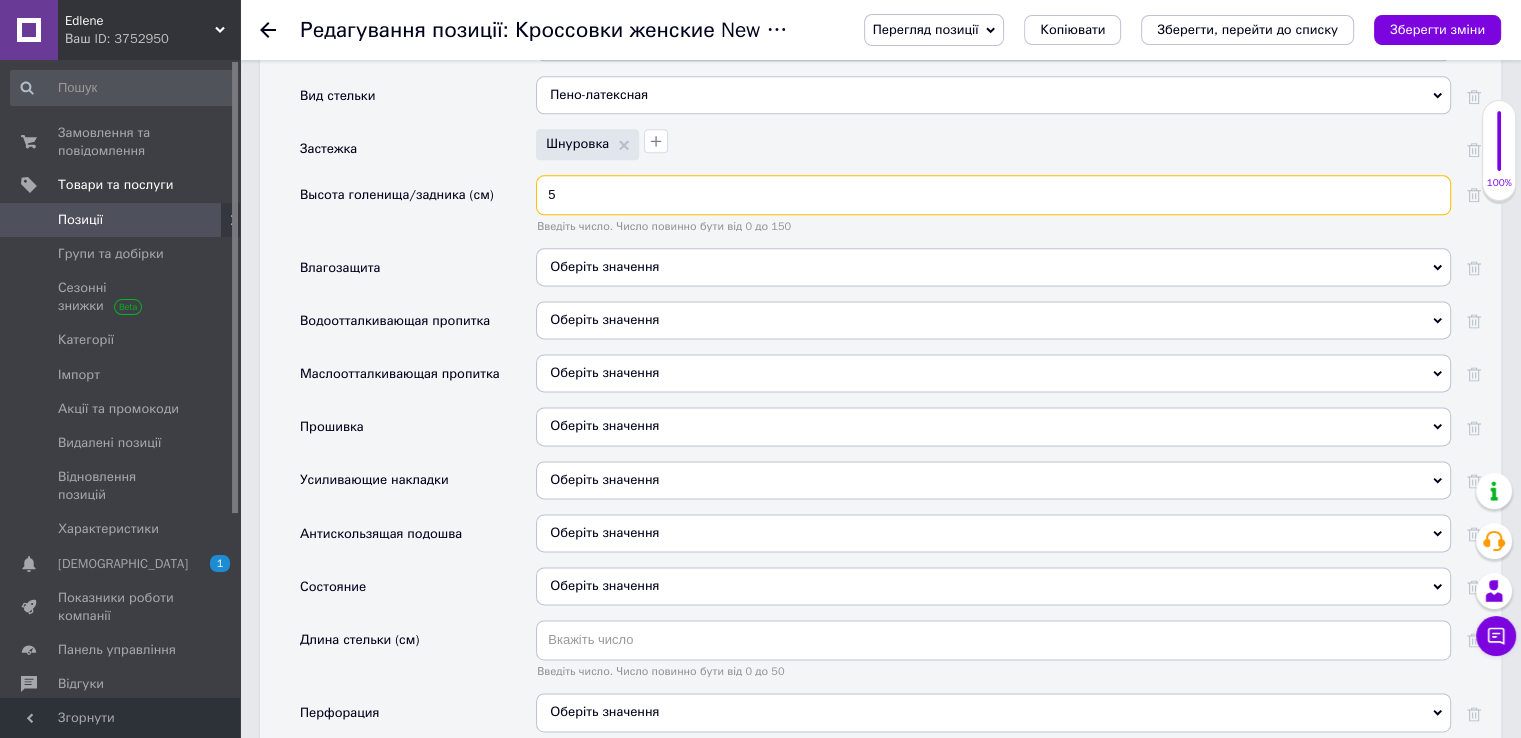 type on "5" 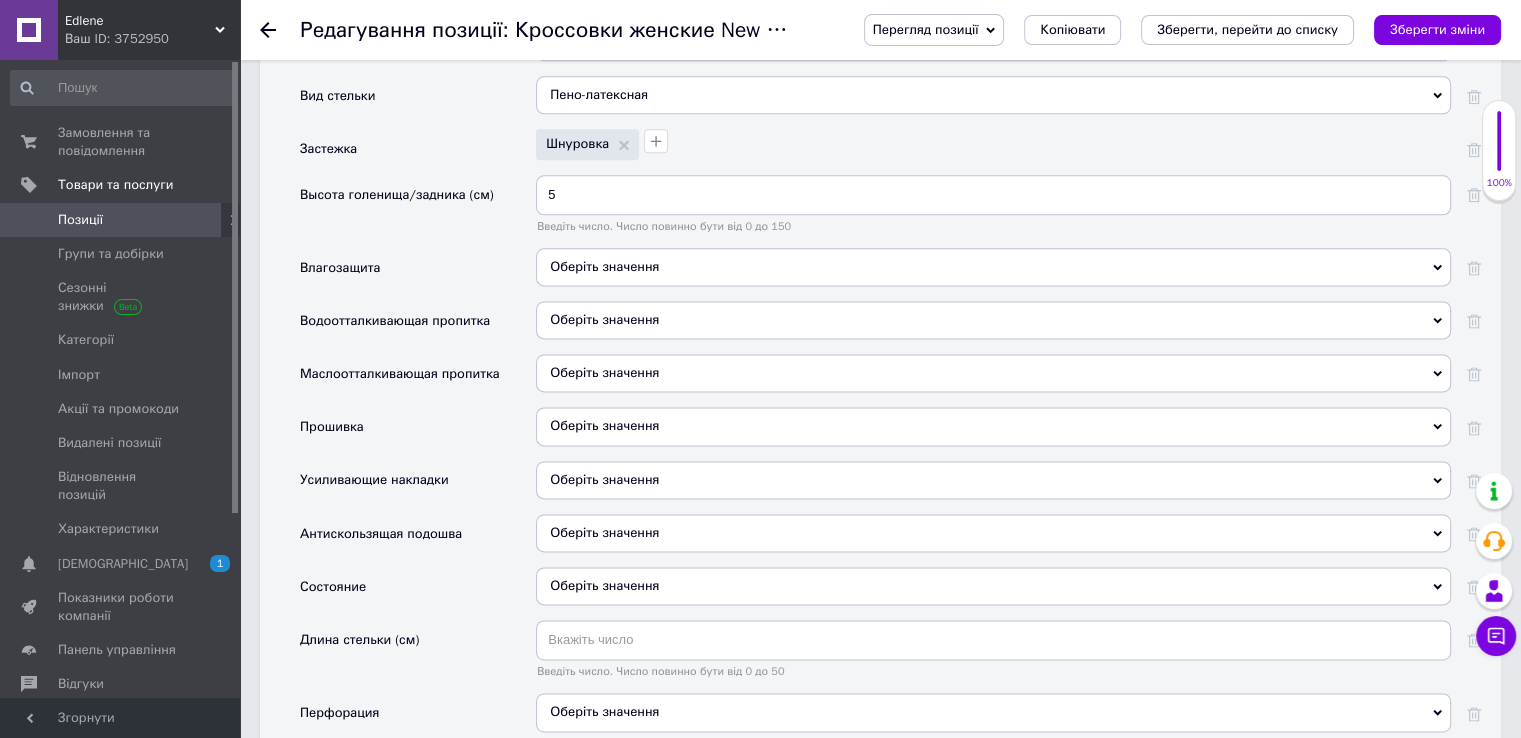 click on "Оберіть значення" at bounding box center [604, 266] 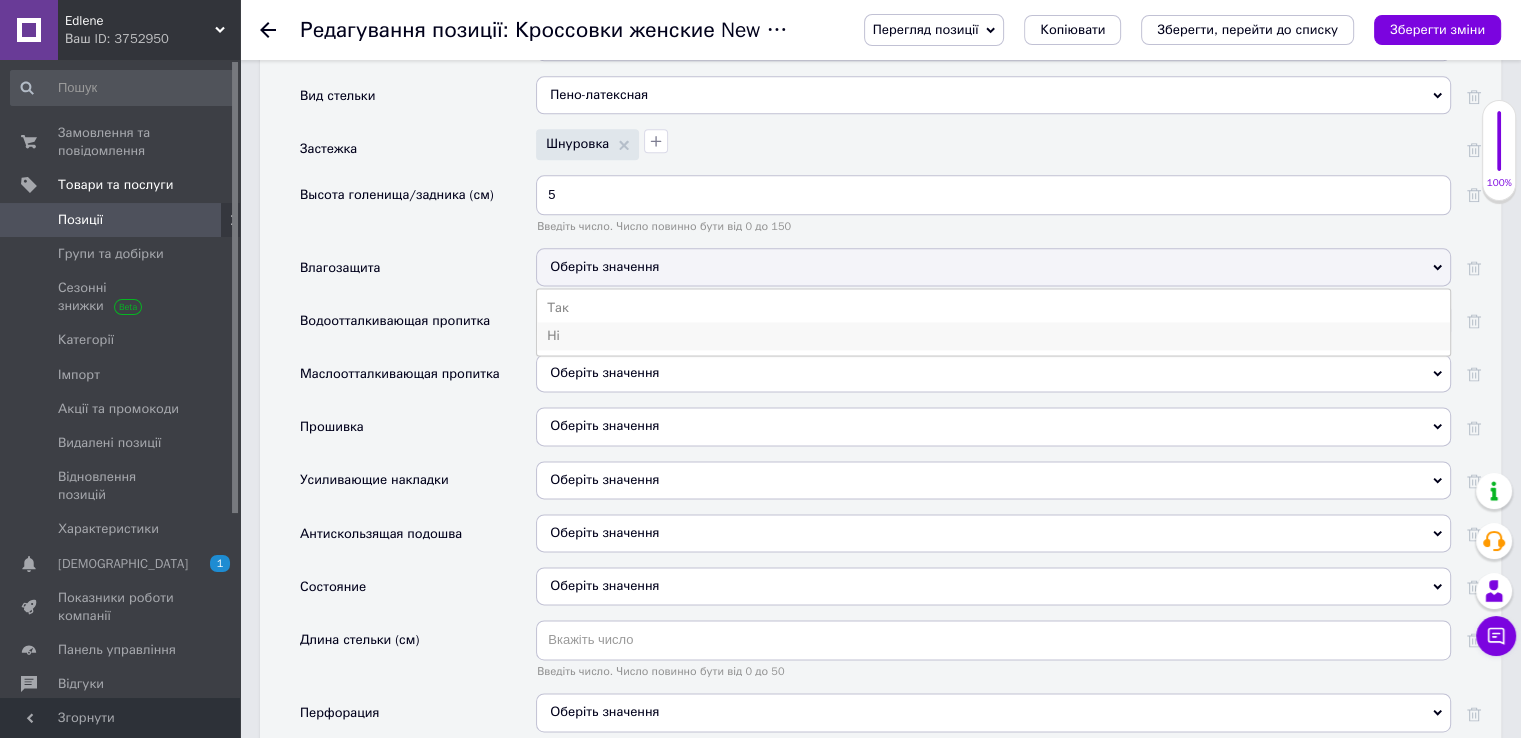 click on "Ні" at bounding box center [993, 336] 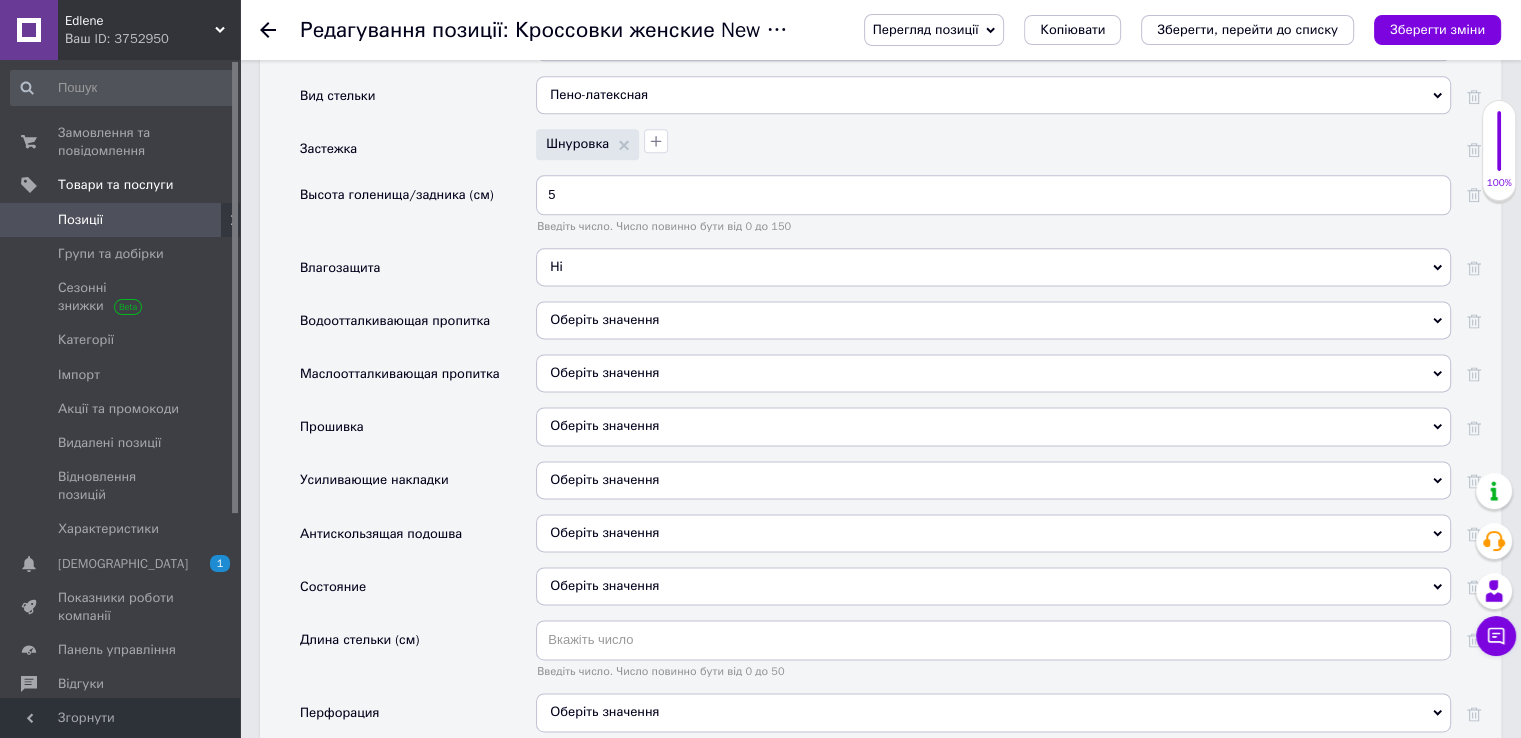click on "Оберіть значення" at bounding box center [604, 319] 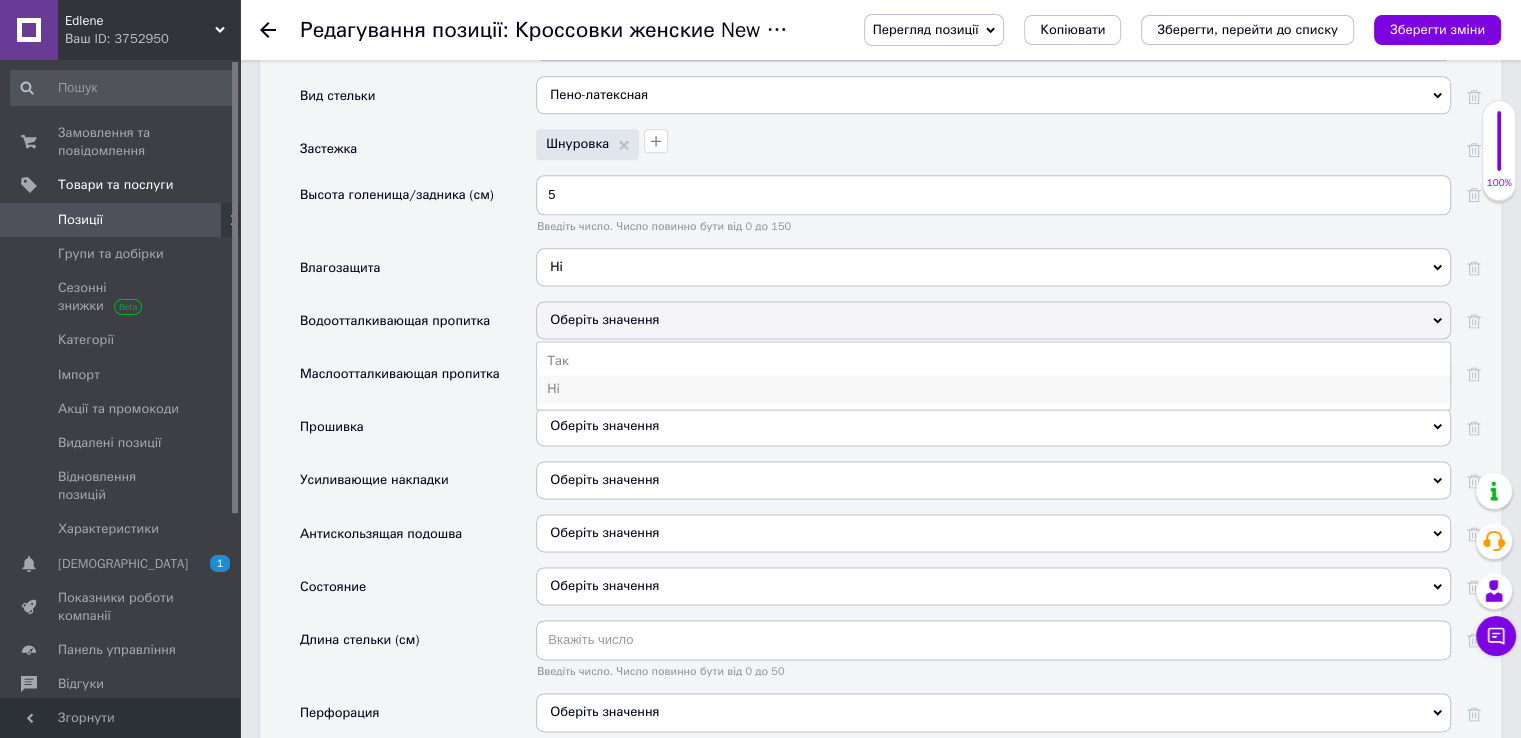 click on "Ні" at bounding box center [993, 389] 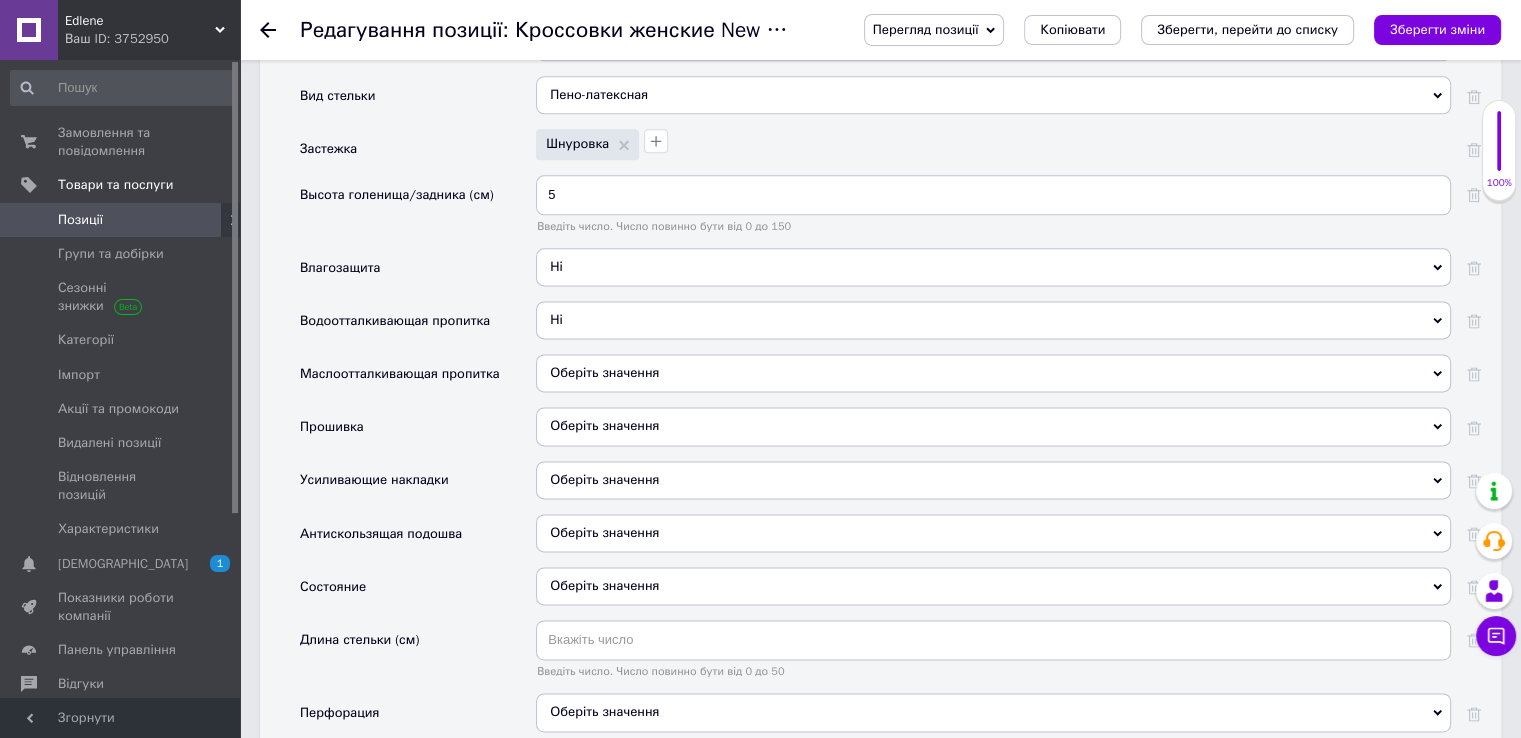 click on "Оберіть значення" at bounding box center [604, 372] 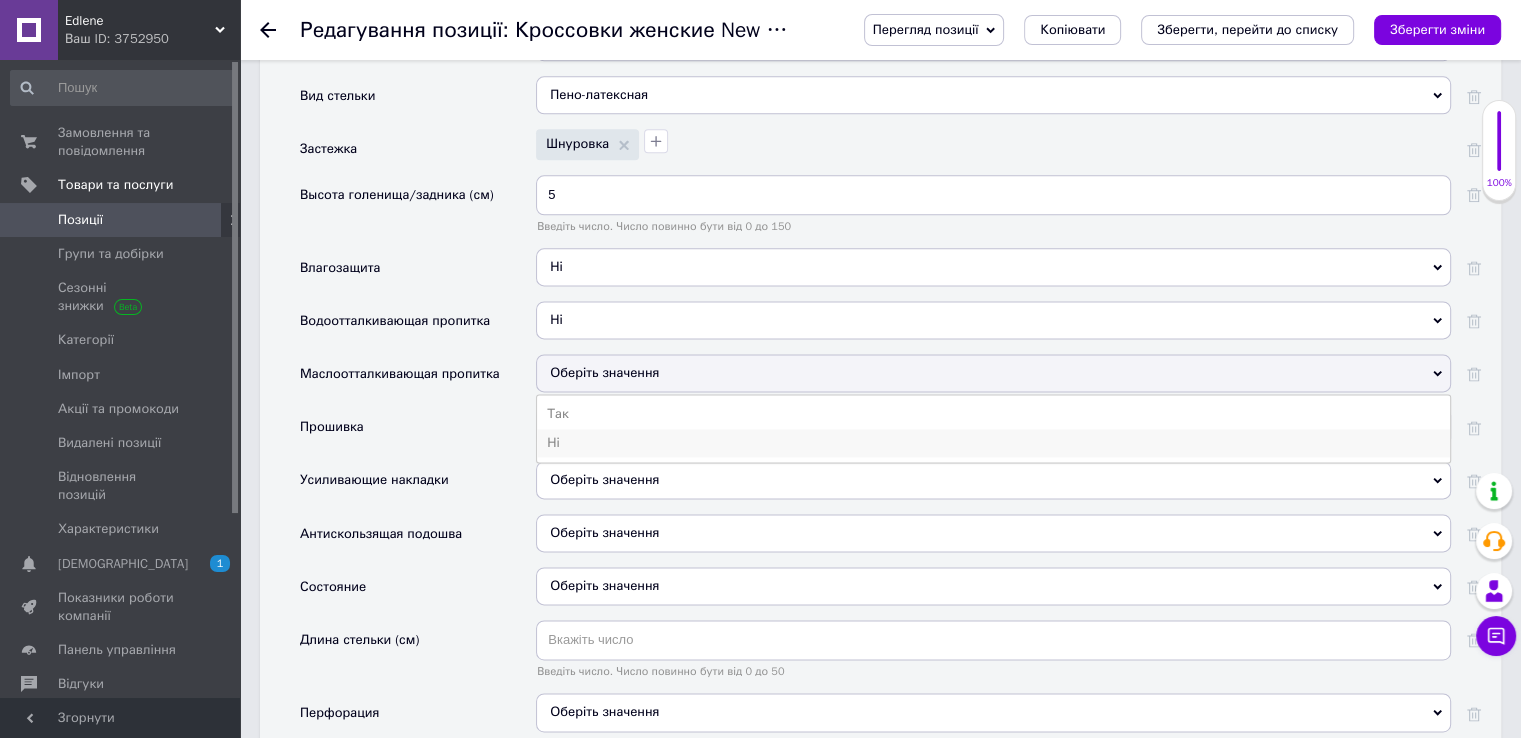 click on "Ні" at bounding box center [993, 443] 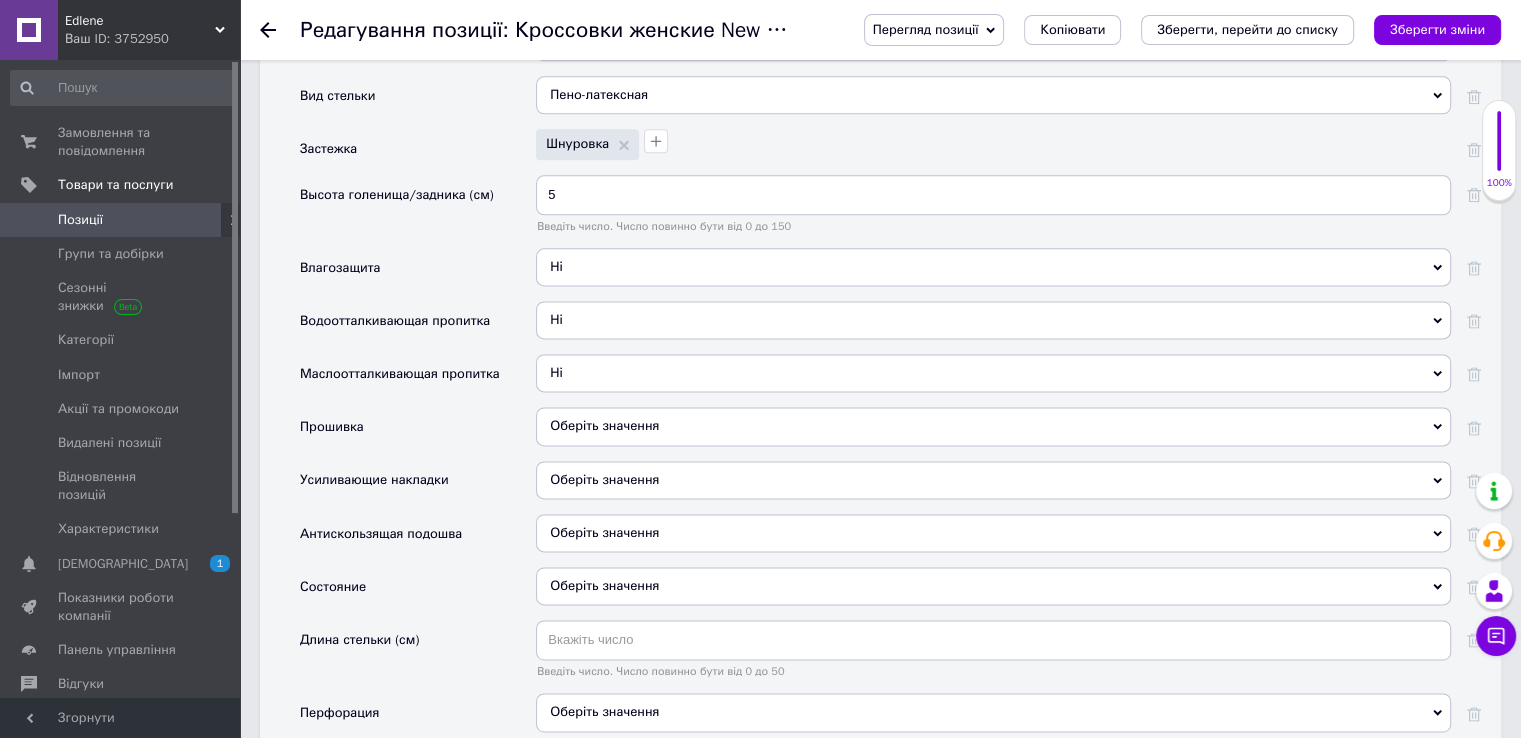 click on "Оберіть значення" at bounding box center (604, 425) 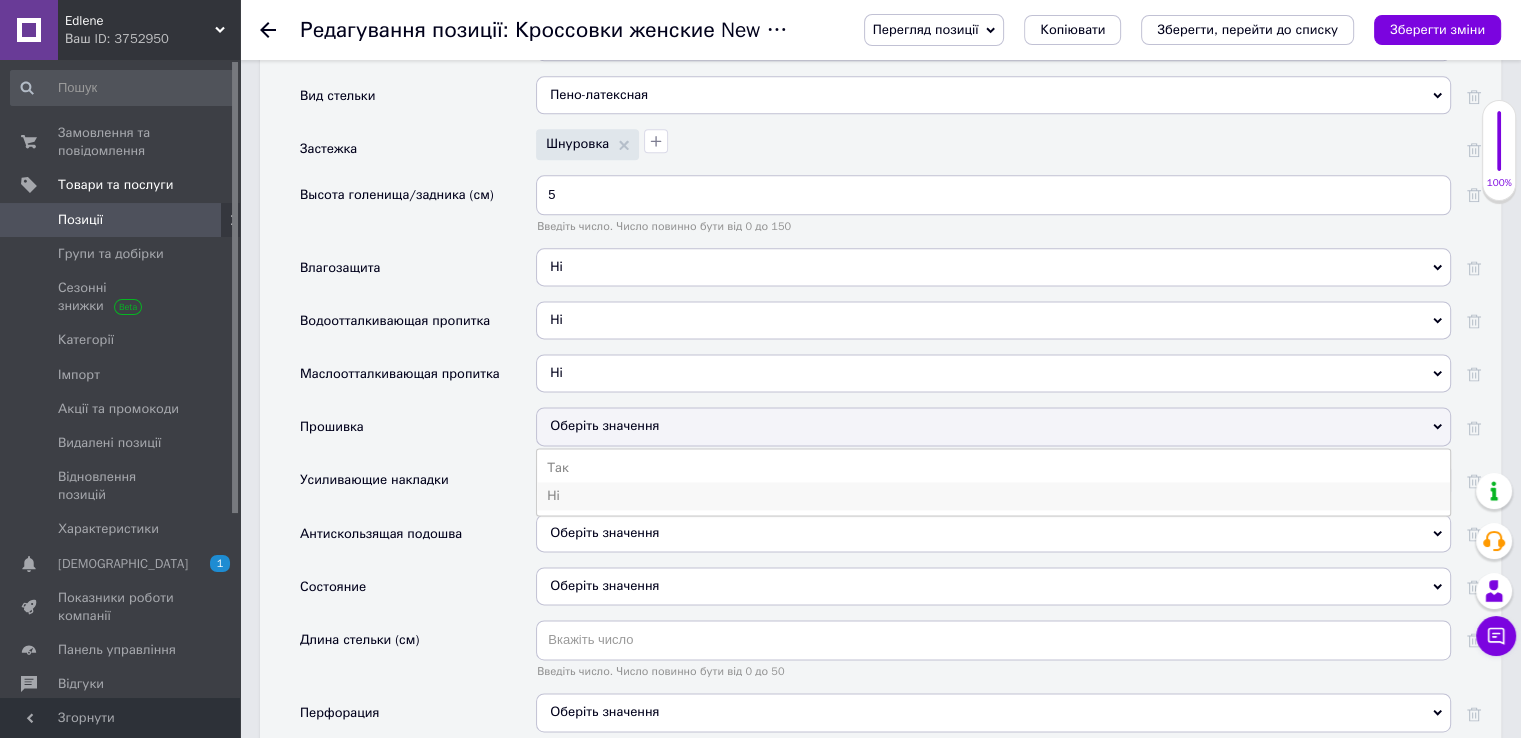 click on "Ні" at bounding box center [993, 496] 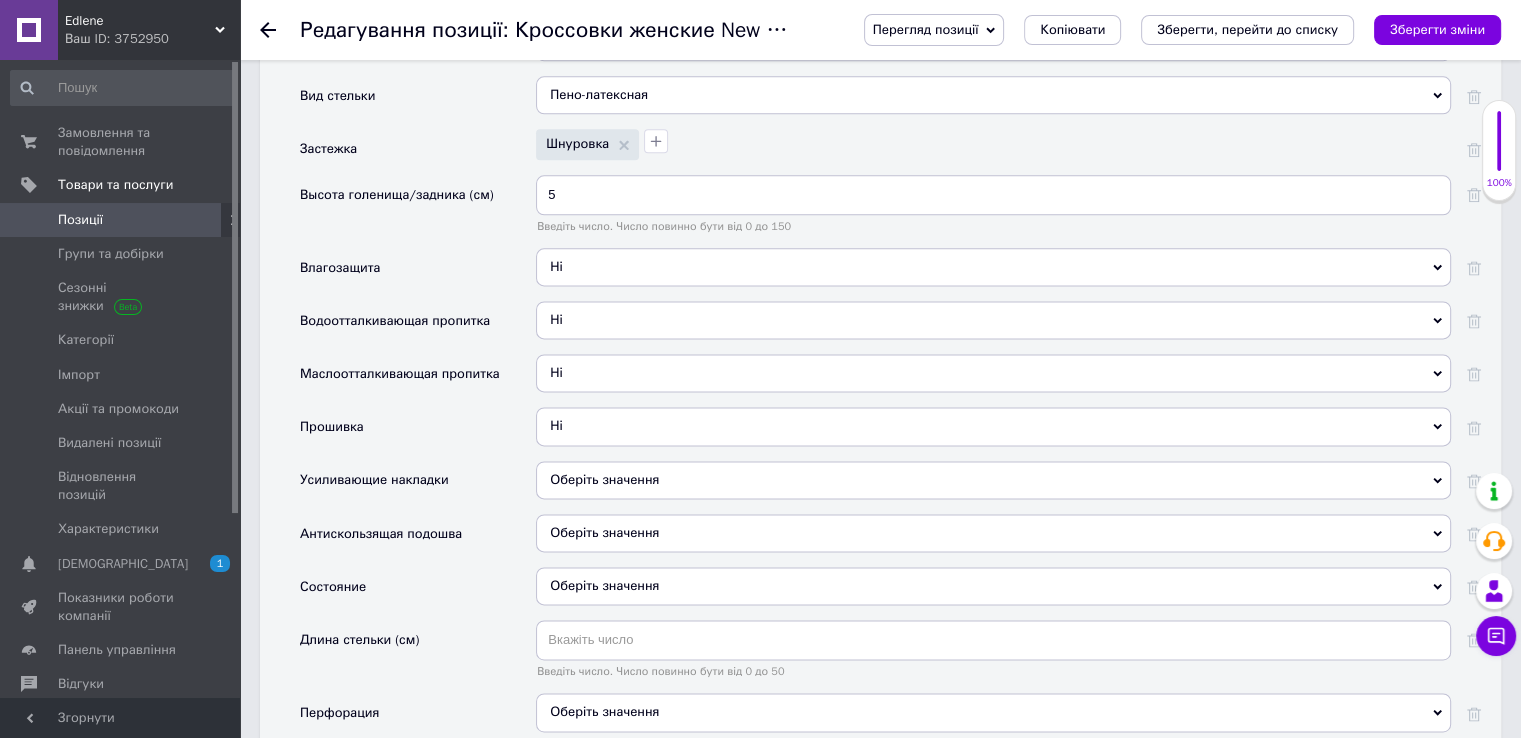 click on "Оберіть значення" at bounding box center (604, 479) 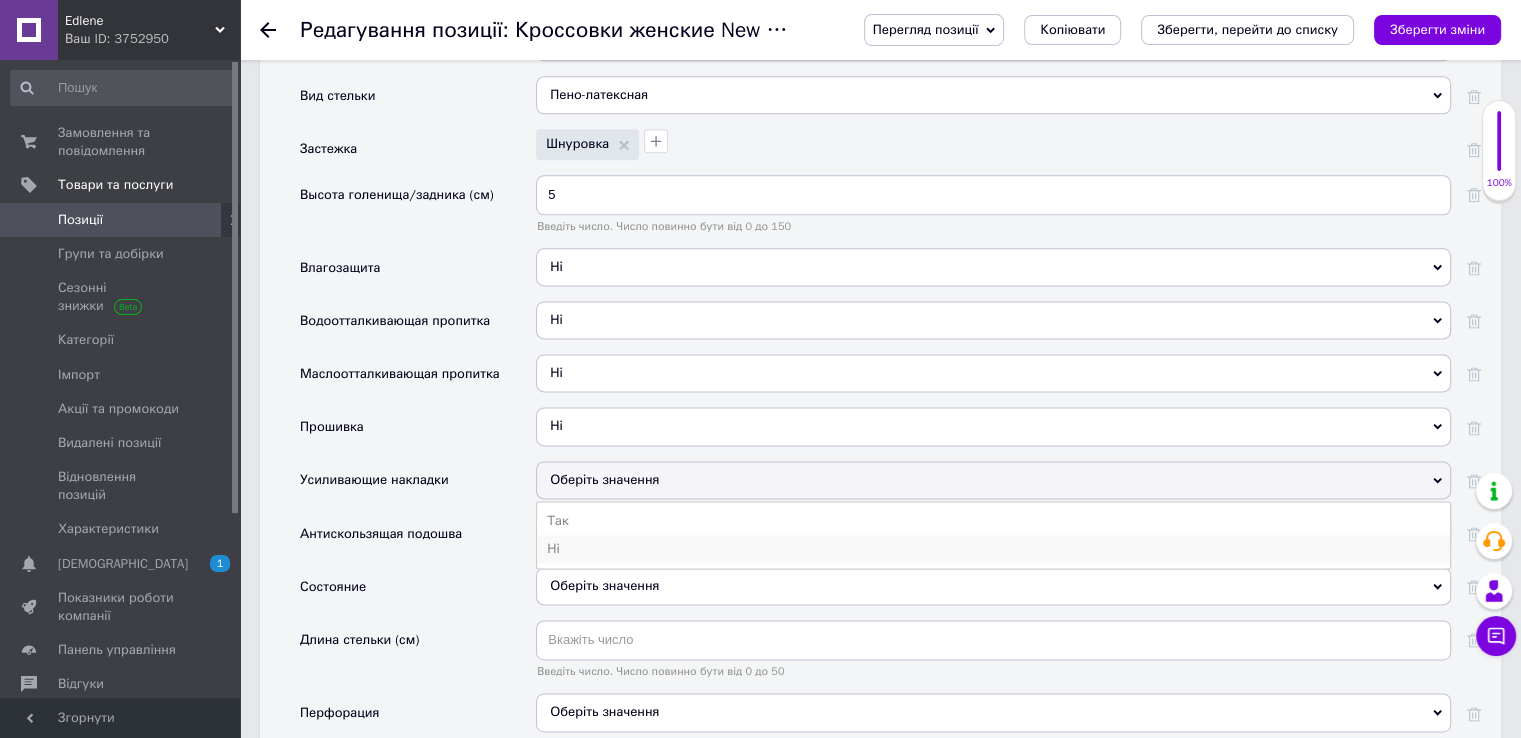 click on "Ні" at bounding box center (993, 549) 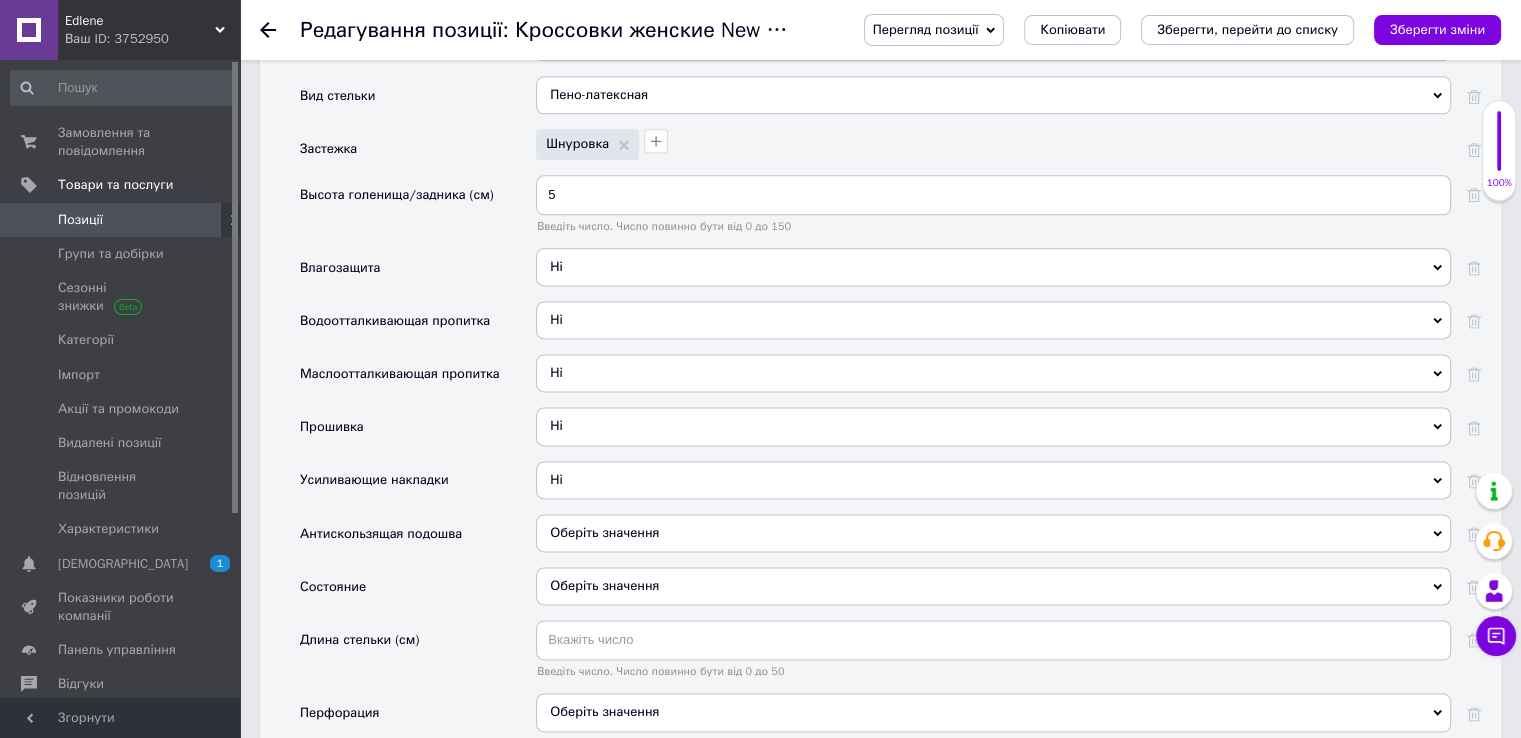 drag, startPoint x: 586, startPoint y: 519, endPoint x: 548, endPoint y: 592, distance: 82.29824 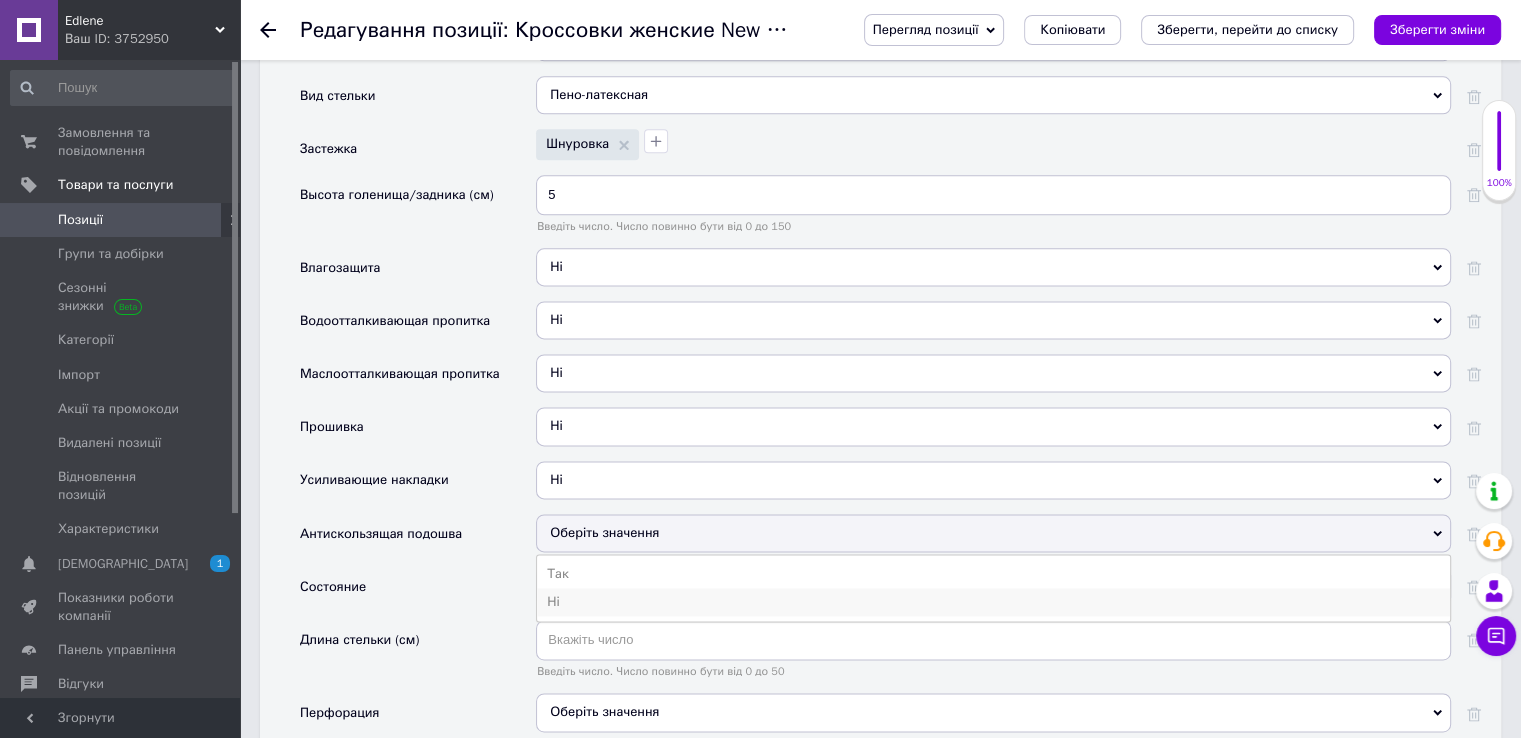 click on "Ні" at bounding box center [993, 602] 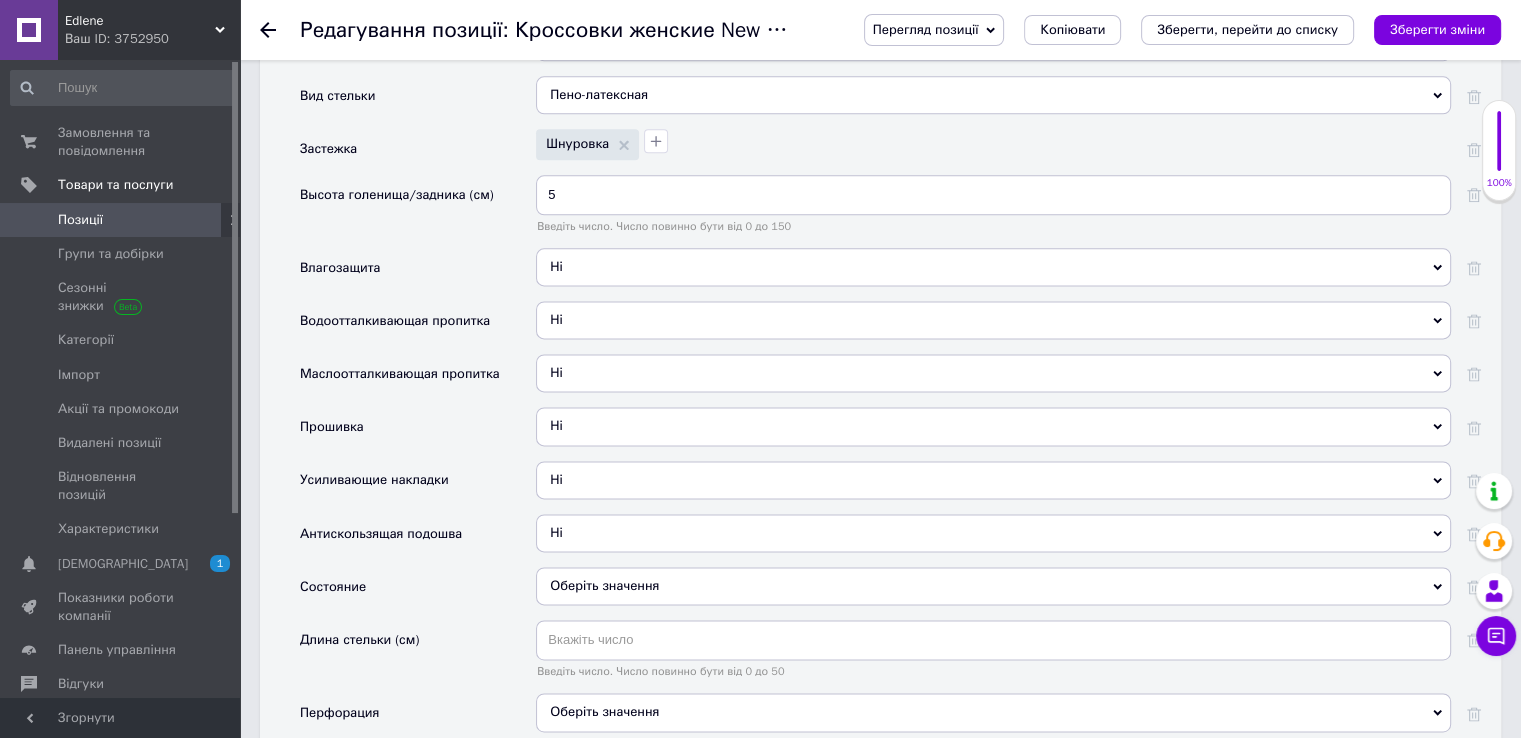 click on "Оберіть значення" at bounding box center [993, 586] 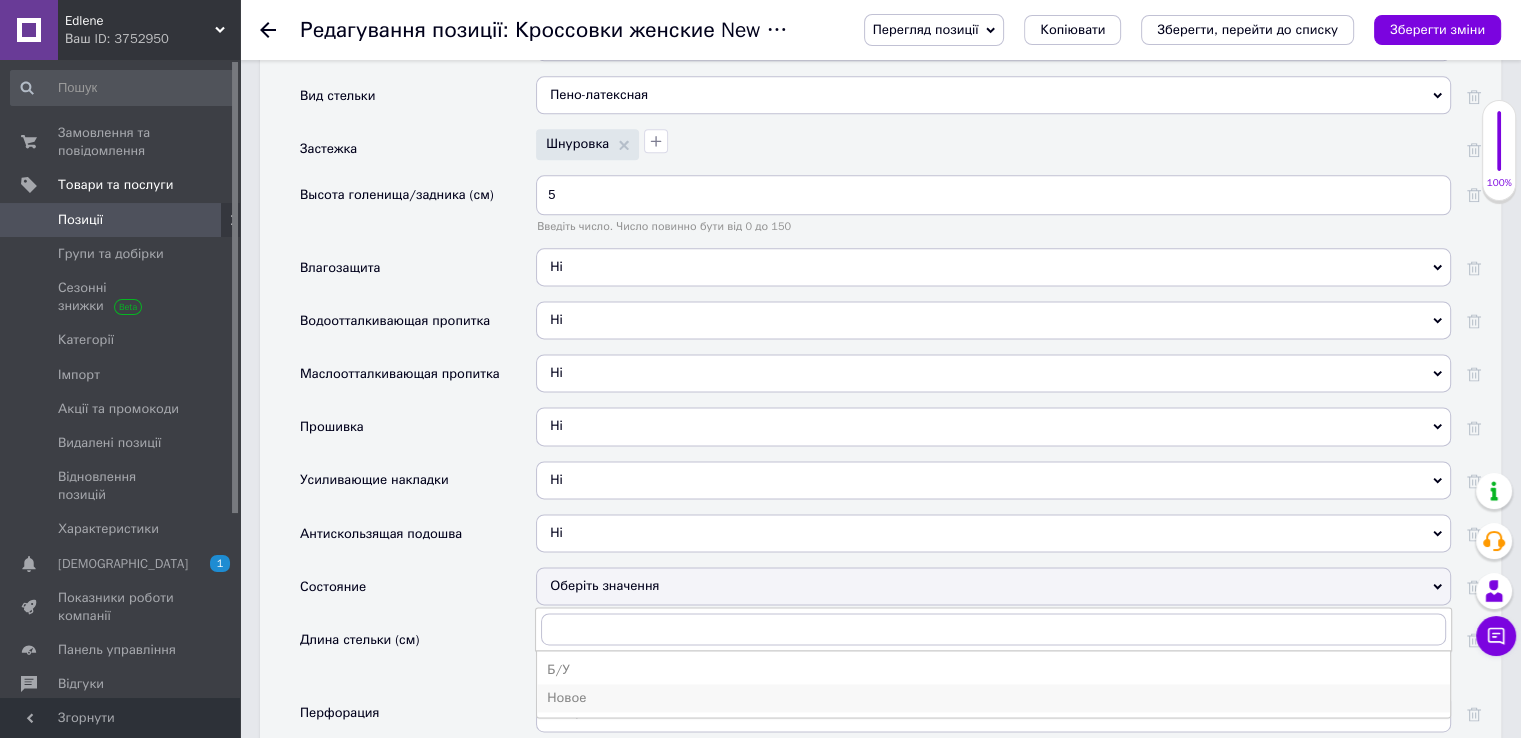 click on "Новое" at bounding box center [993, 698] 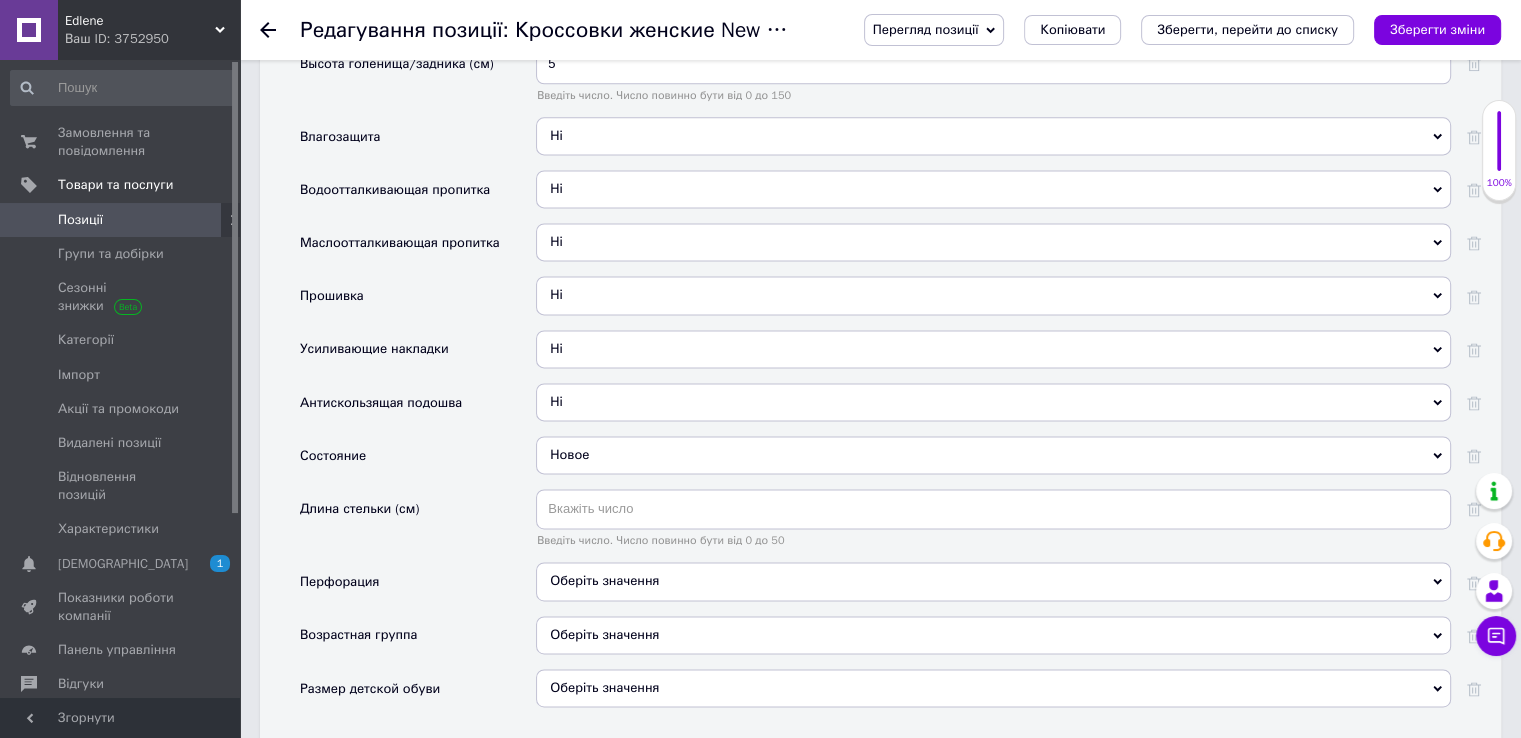 scroll, scrollTop: 2800, scrollLeft: 0, axis: vertical 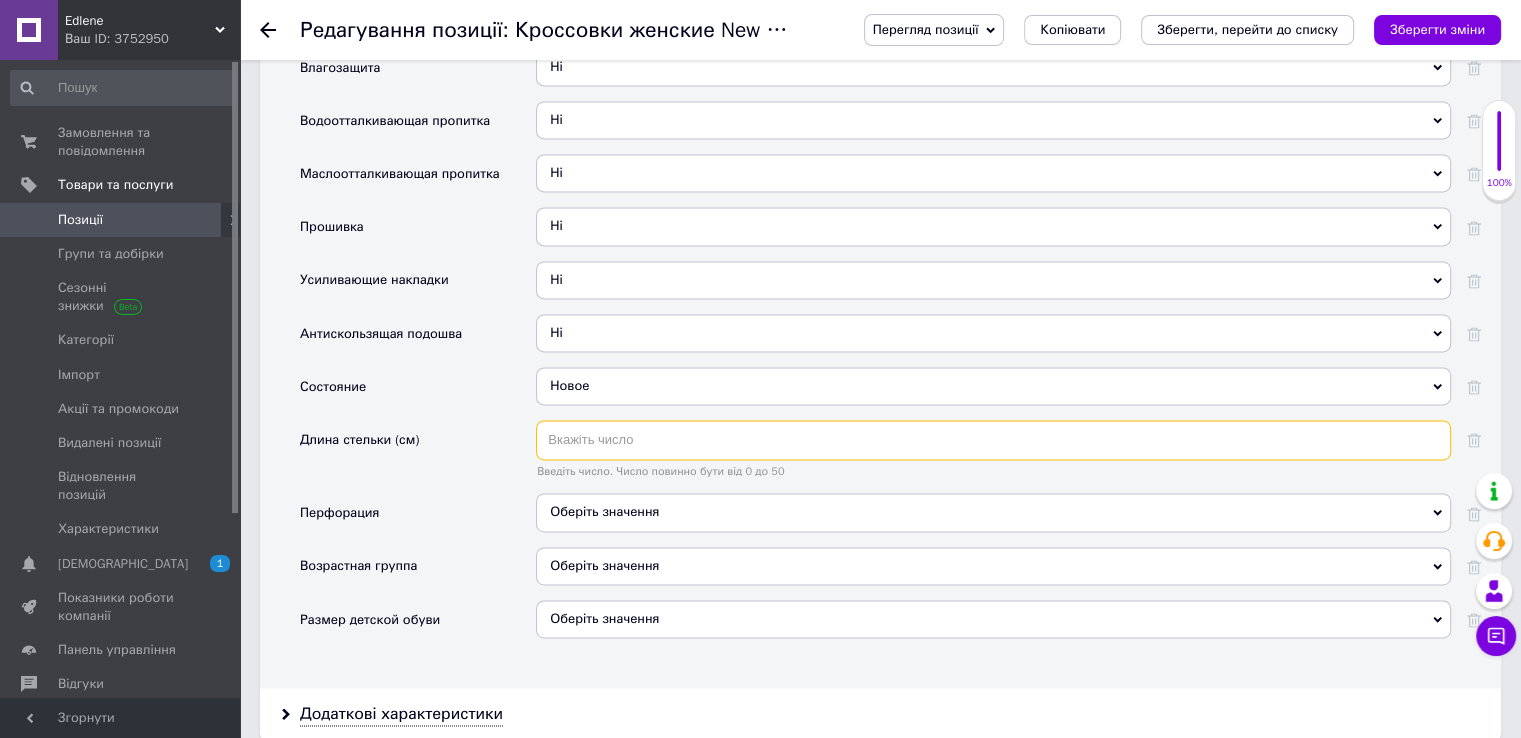click at bounding box center [993, 440] 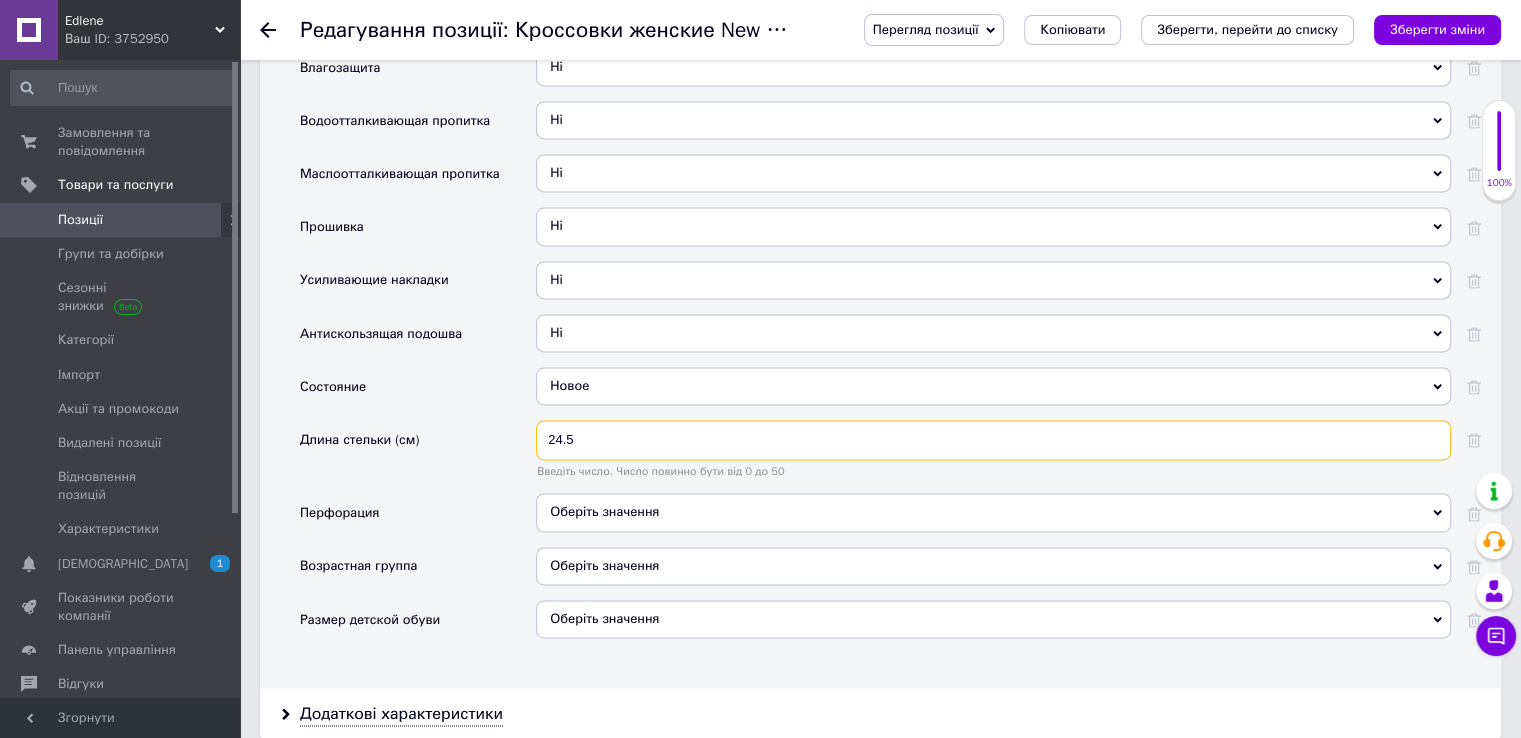 type on "24.5" 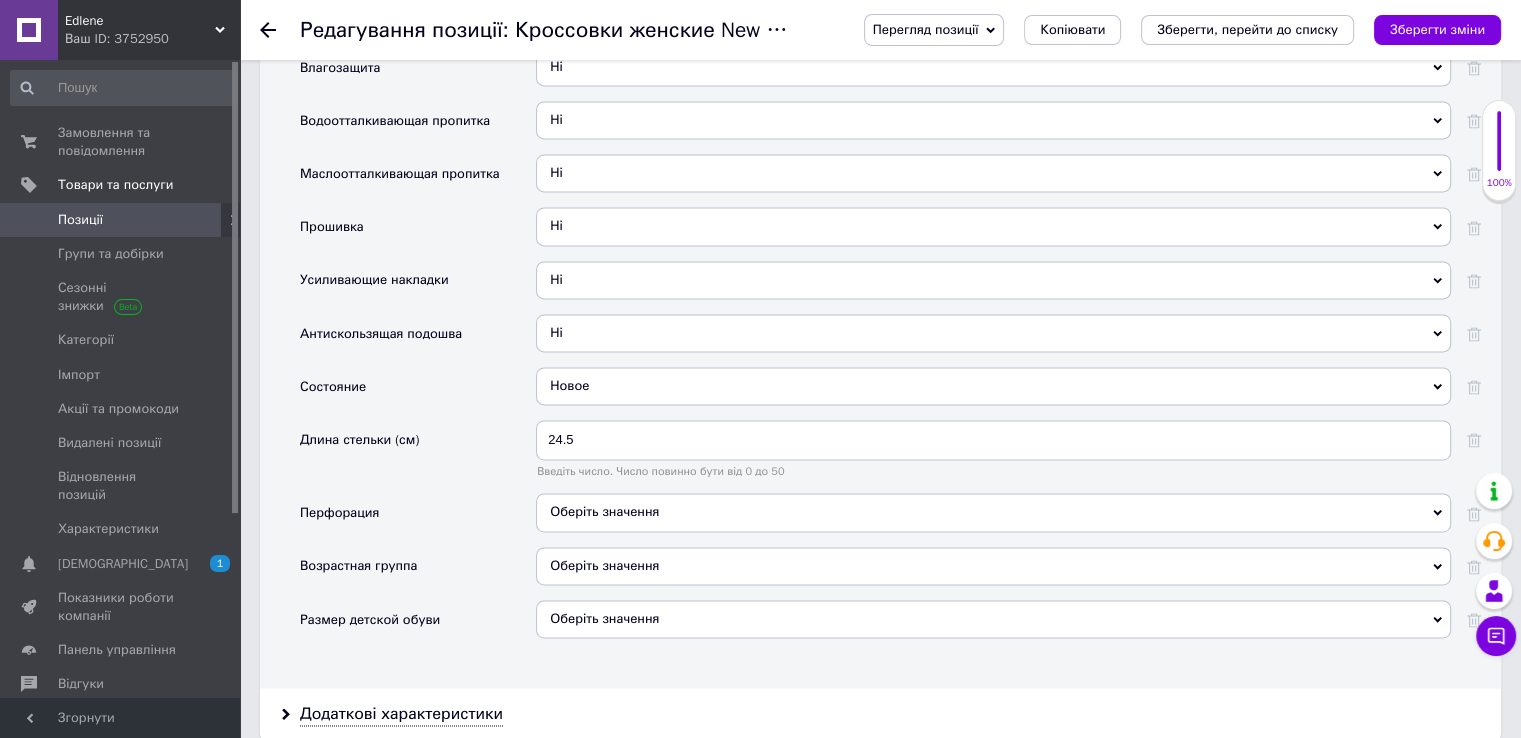 click on "Оберіть значення" at bounding box center (604, 511) 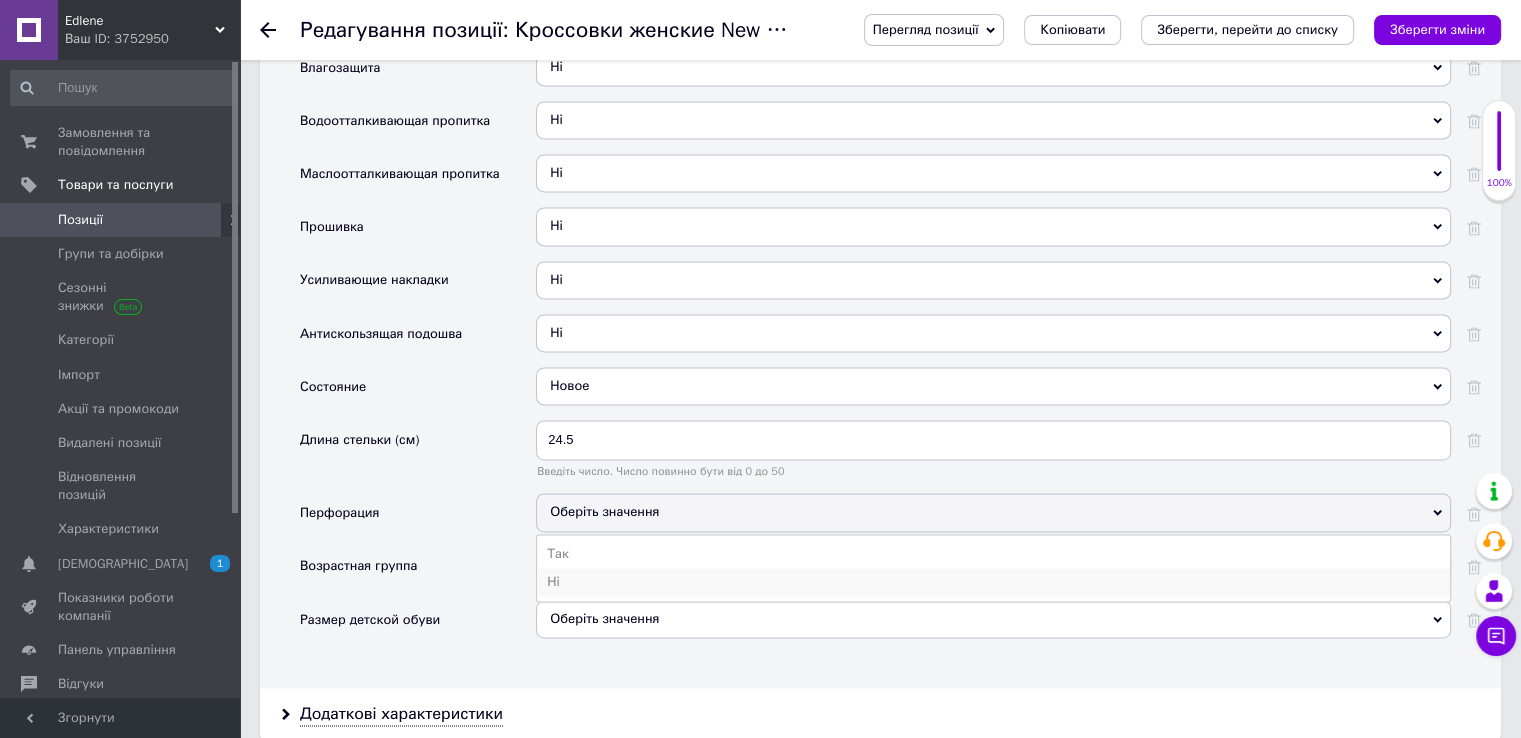 click on "Ні" at bounding box center (993, 582) 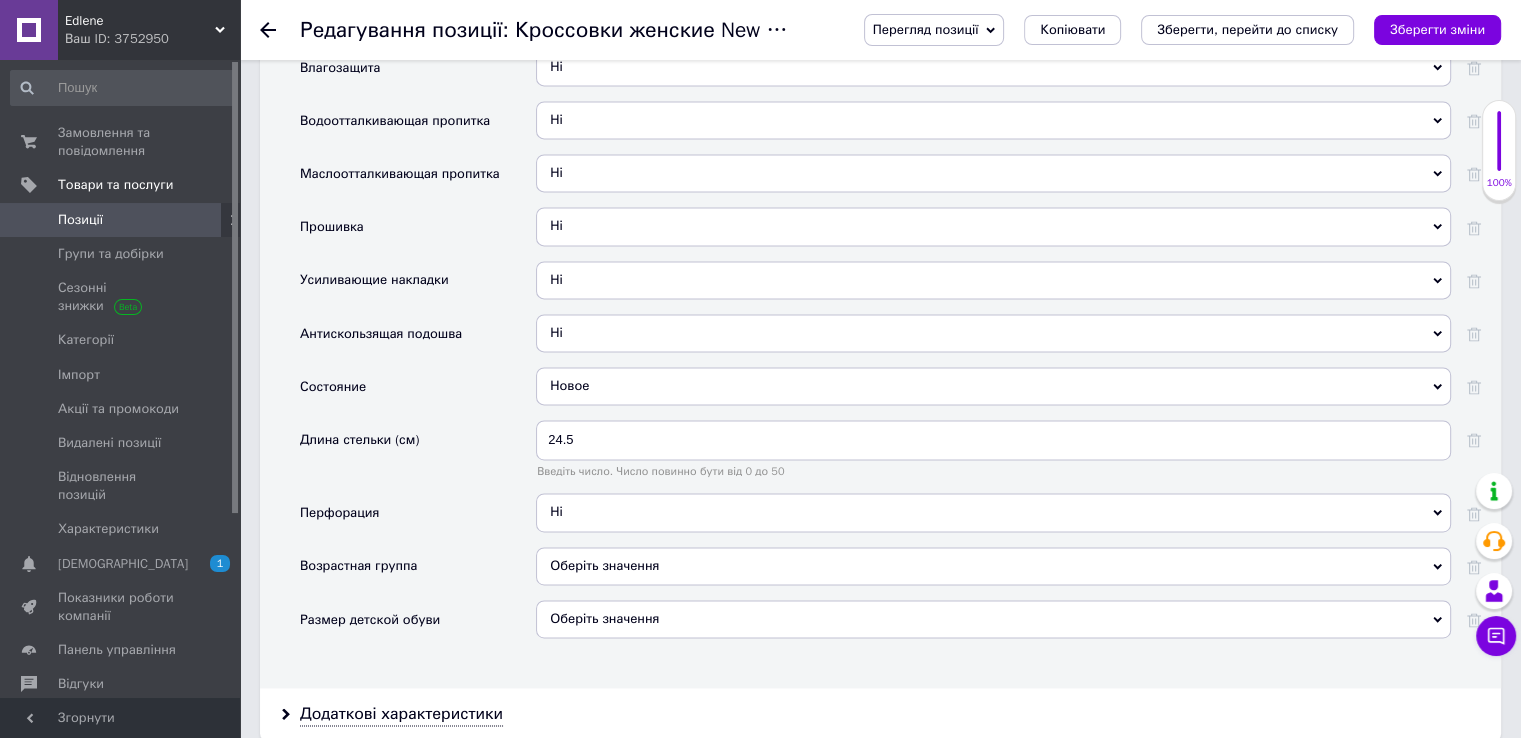 click on "Оберіть значення" at bounding box center (993, 566) 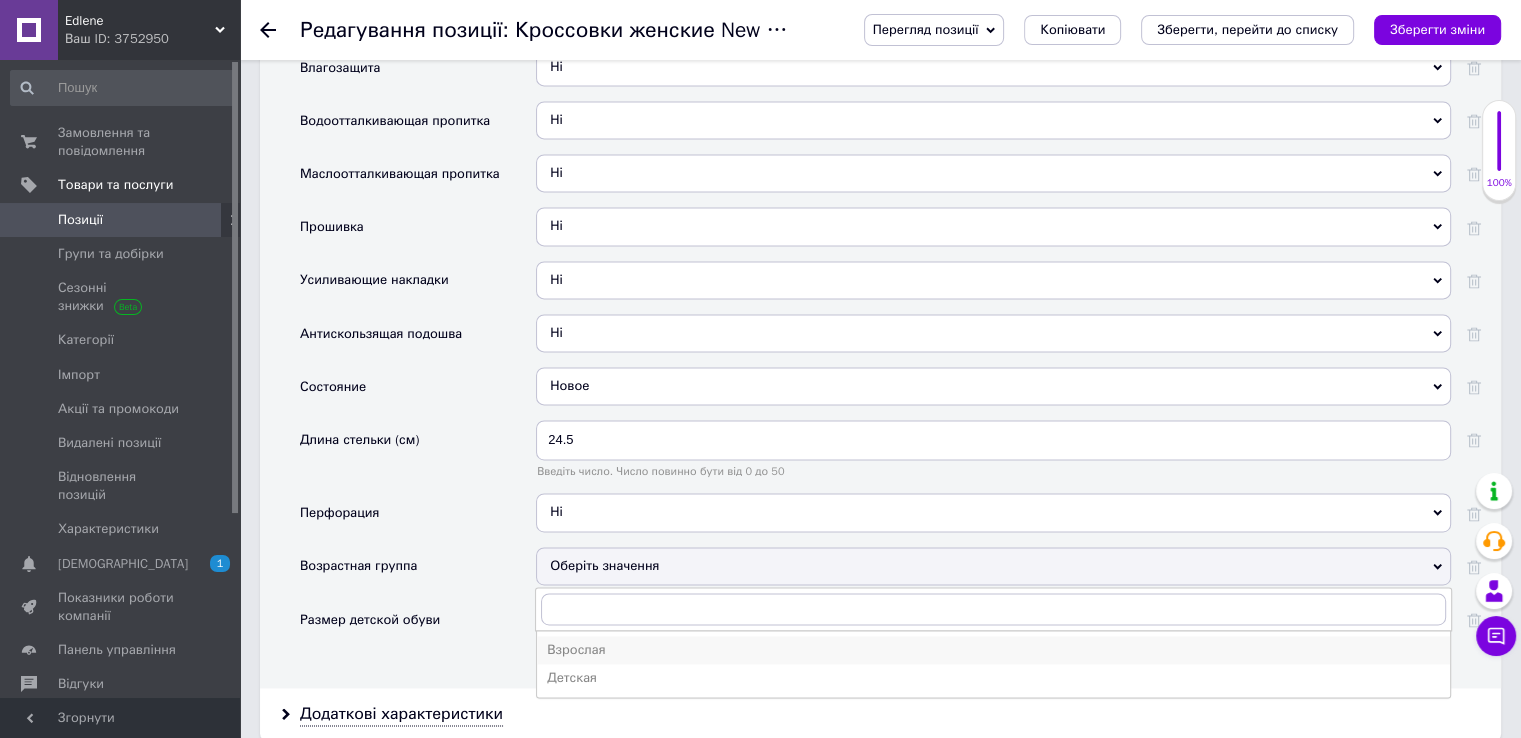 click on "Взрослая" at bounding box center (993, 650) 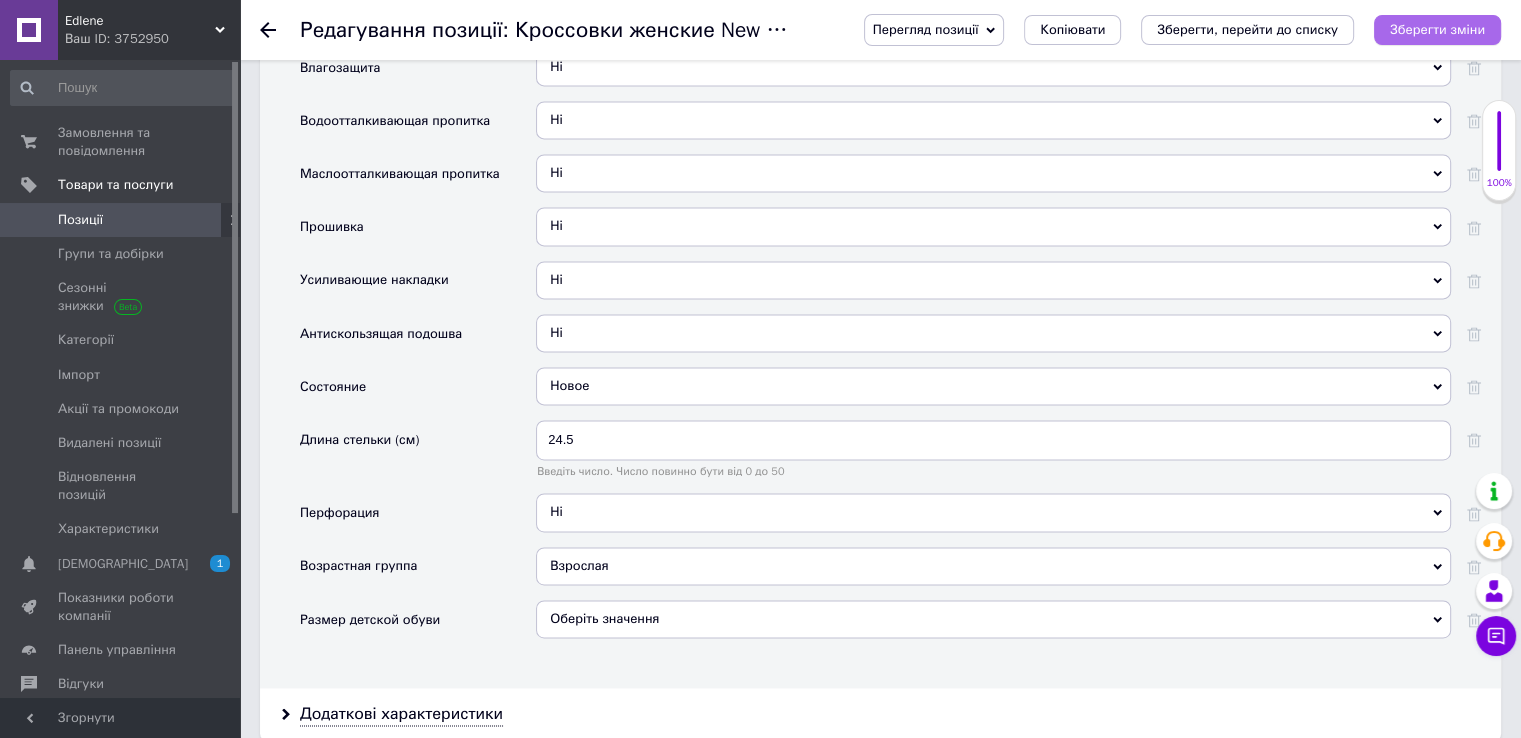 drag, startPoint x: 1424, startPoint y: 28, endPoint x: 694, endPoint y: 258, distance: 765.37573 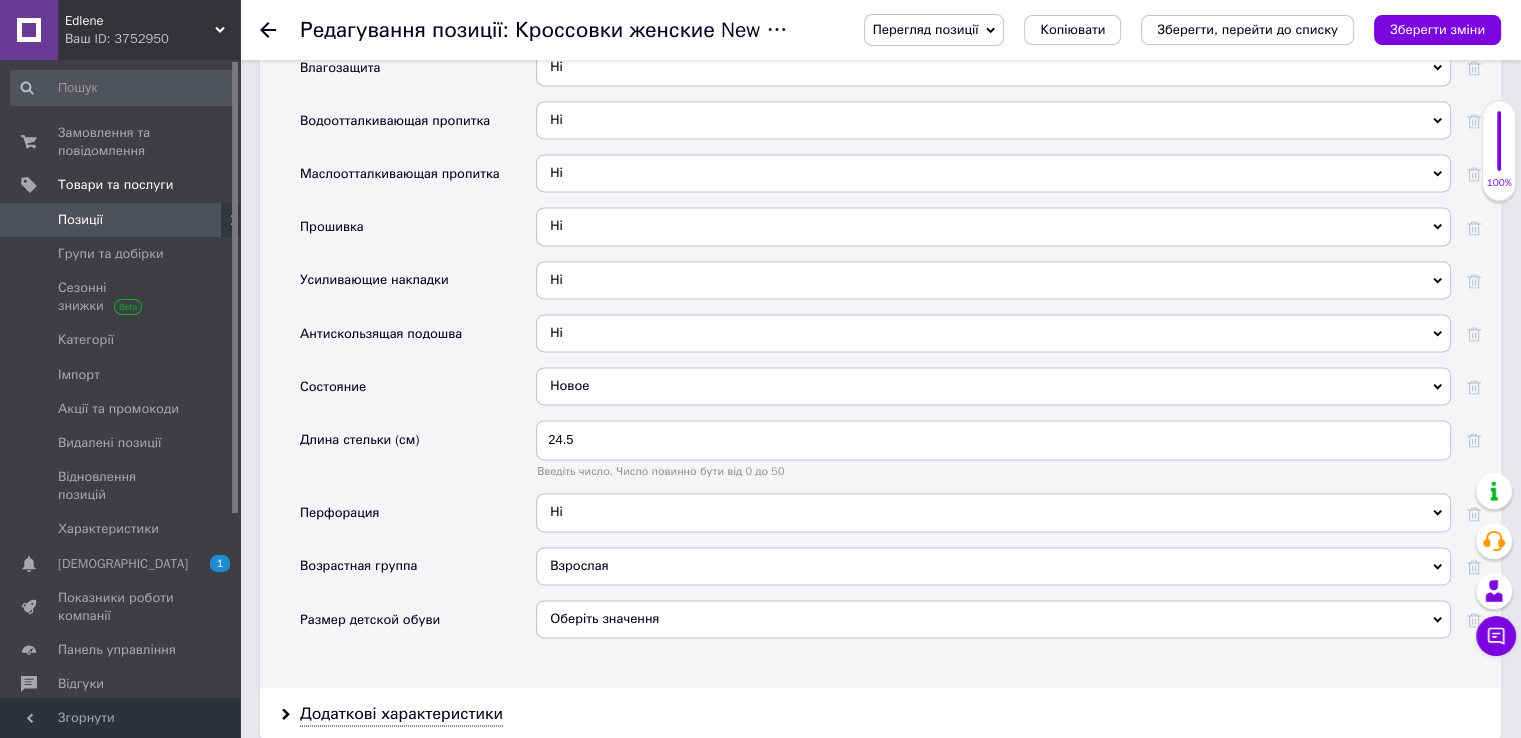 click on "Зберегти зміни" at bounding box center [1437, 29] 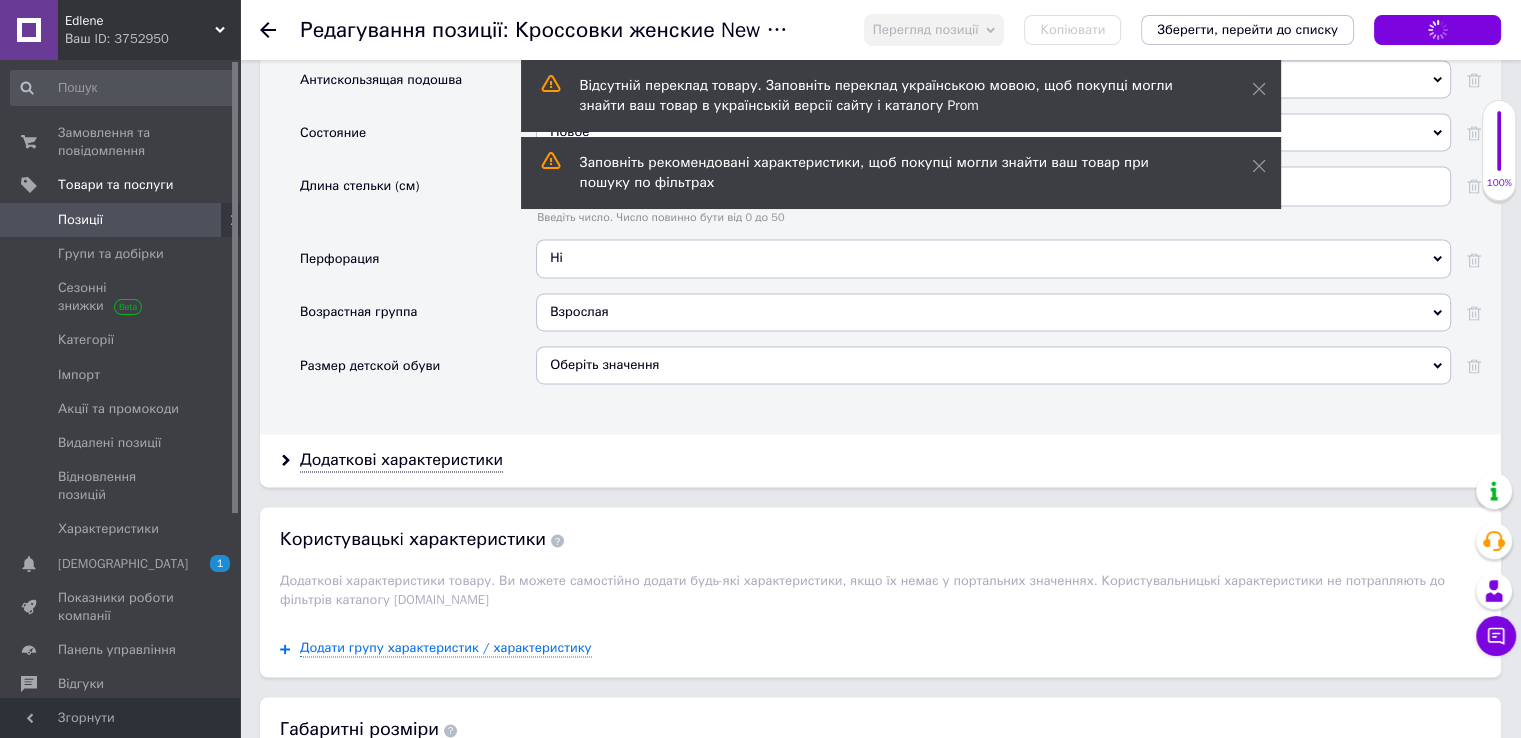 scroll, scrollTop: 3200, scrollLeft: 0, axis: vertical 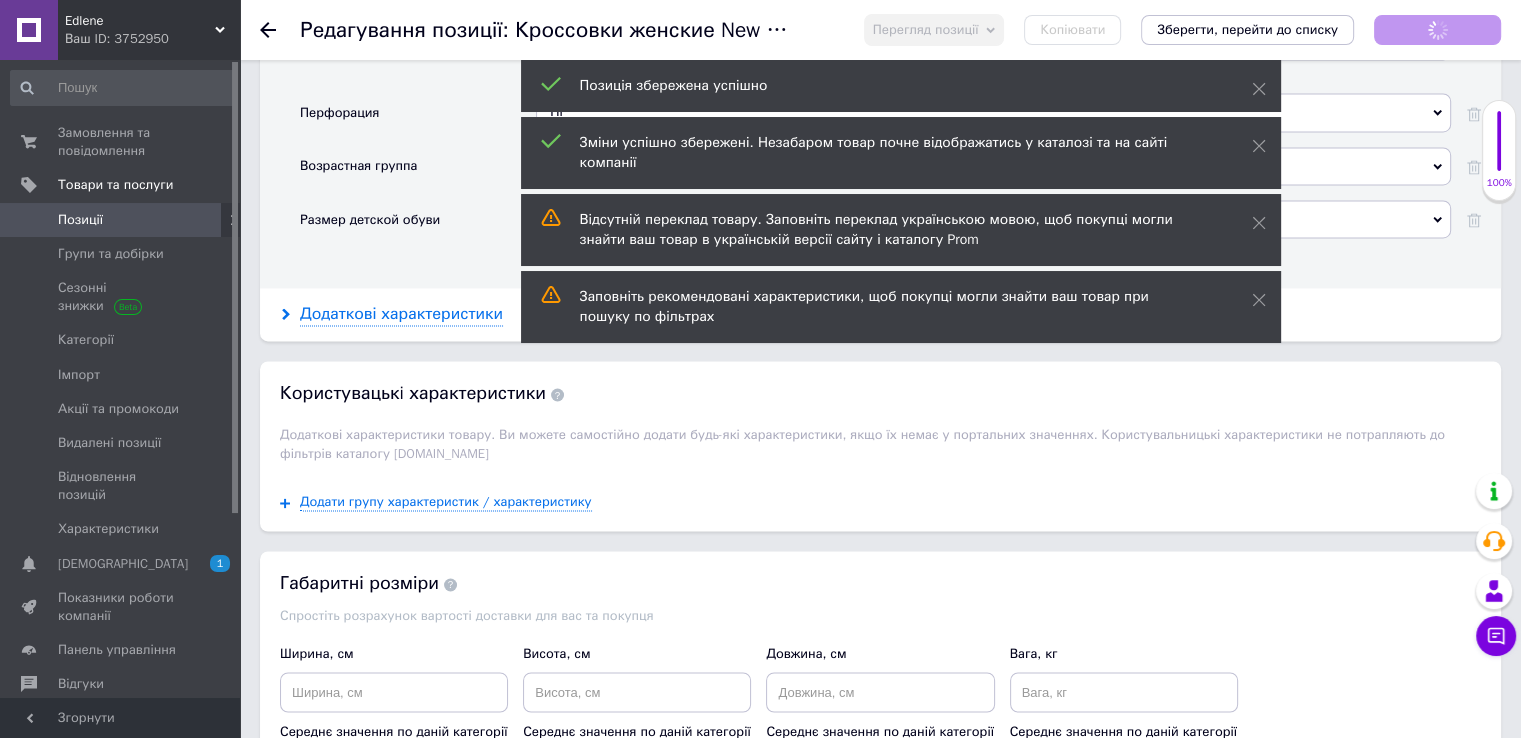 click 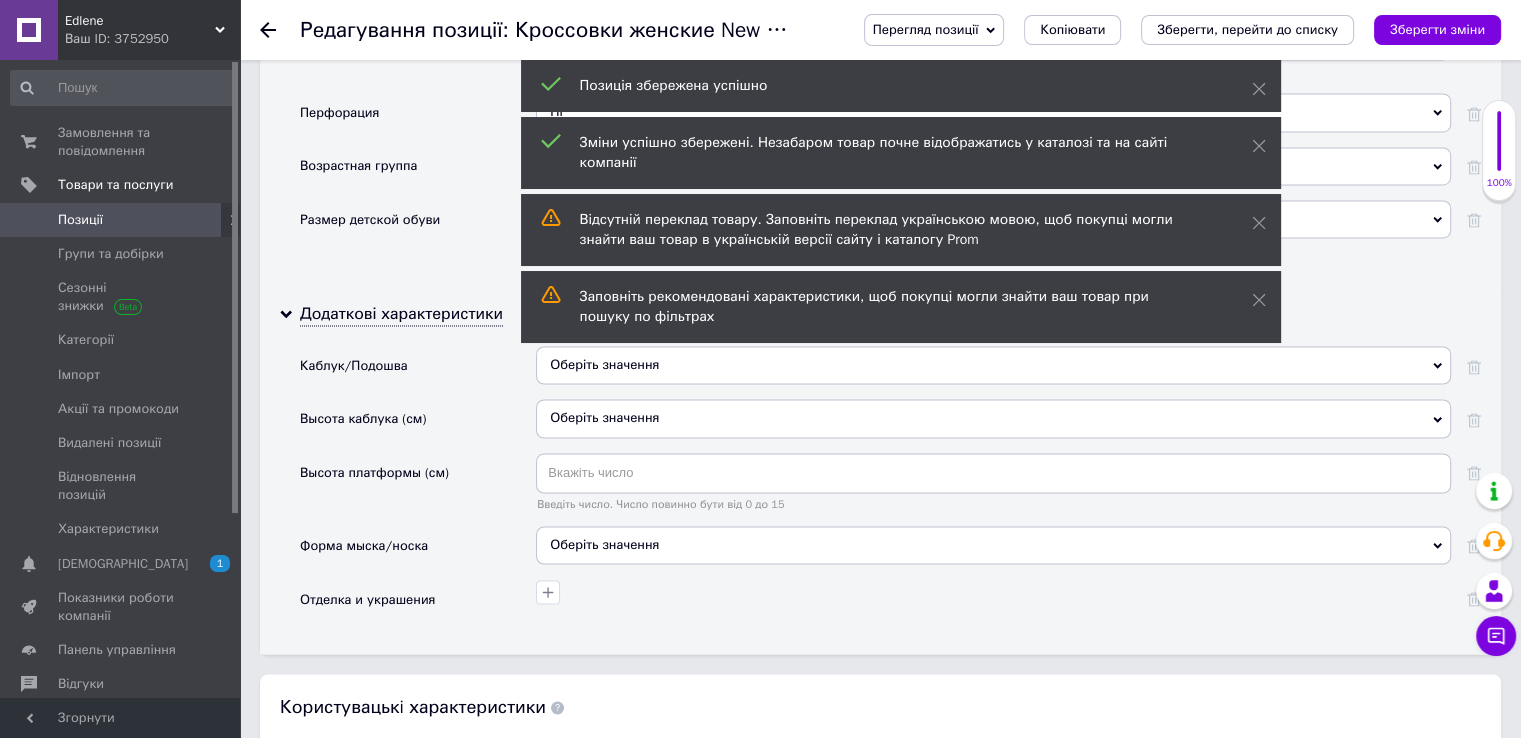 click on "Оберіть значення" at bounding box center [993, 365] 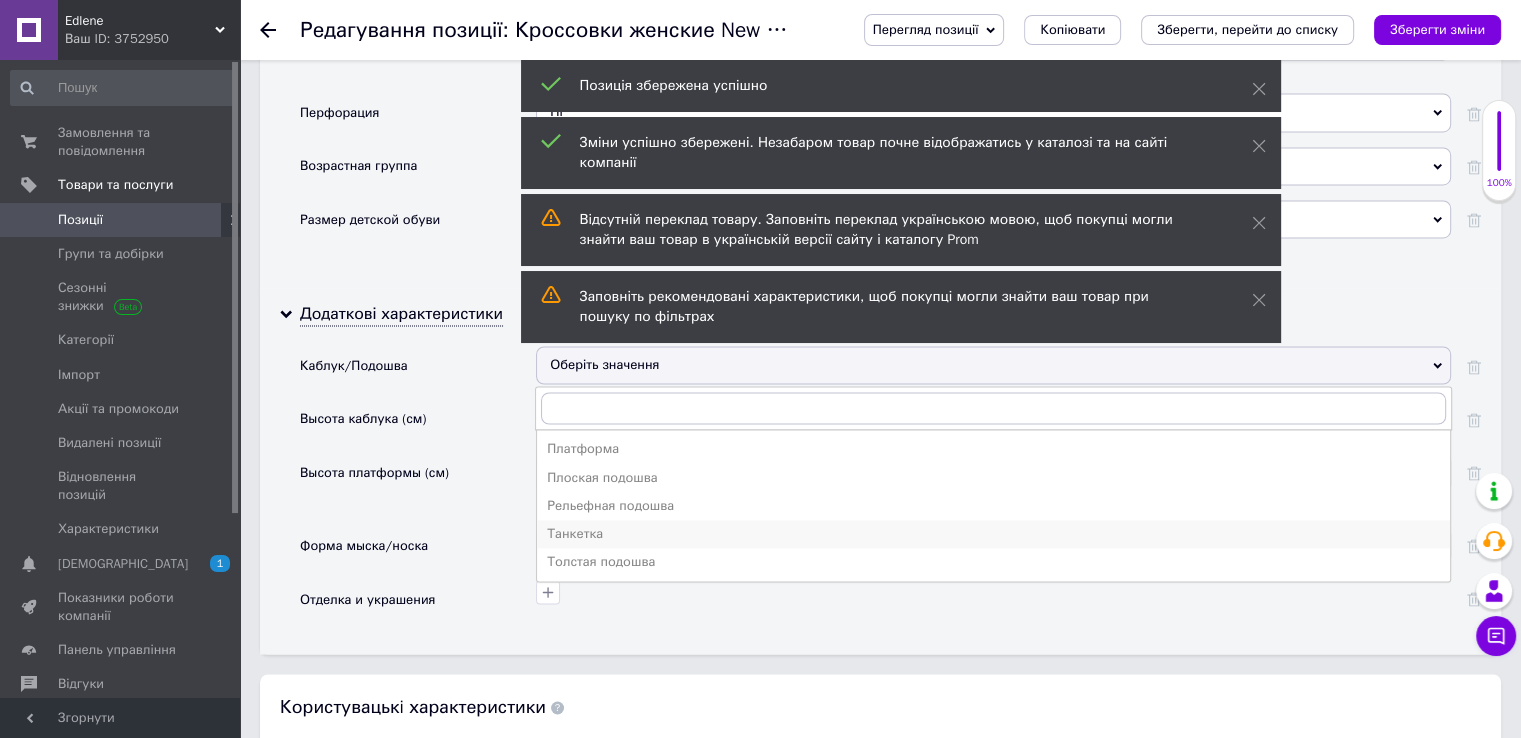 click on "Танкетка" at bounding box center (993, 534) 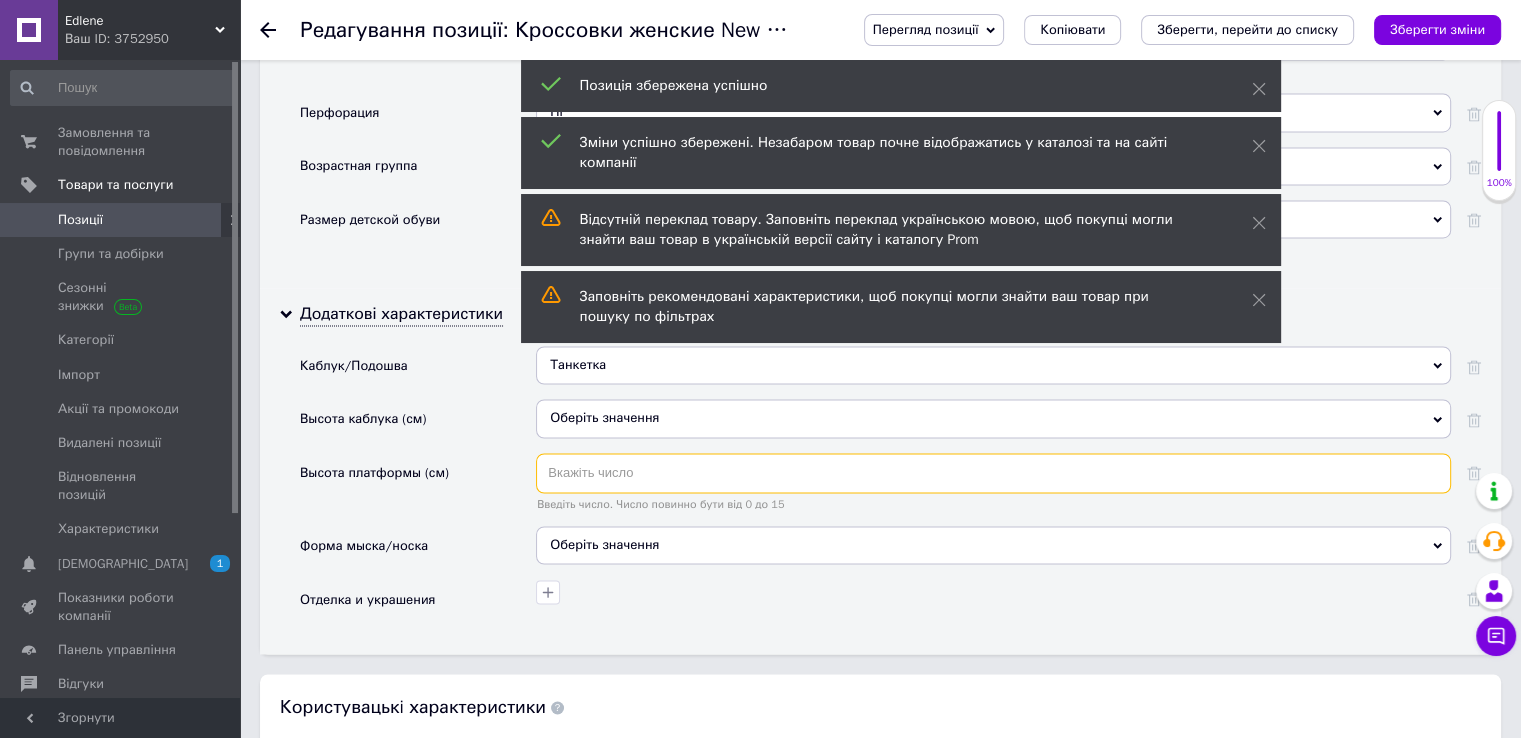 click at bounding box center (993, 473) 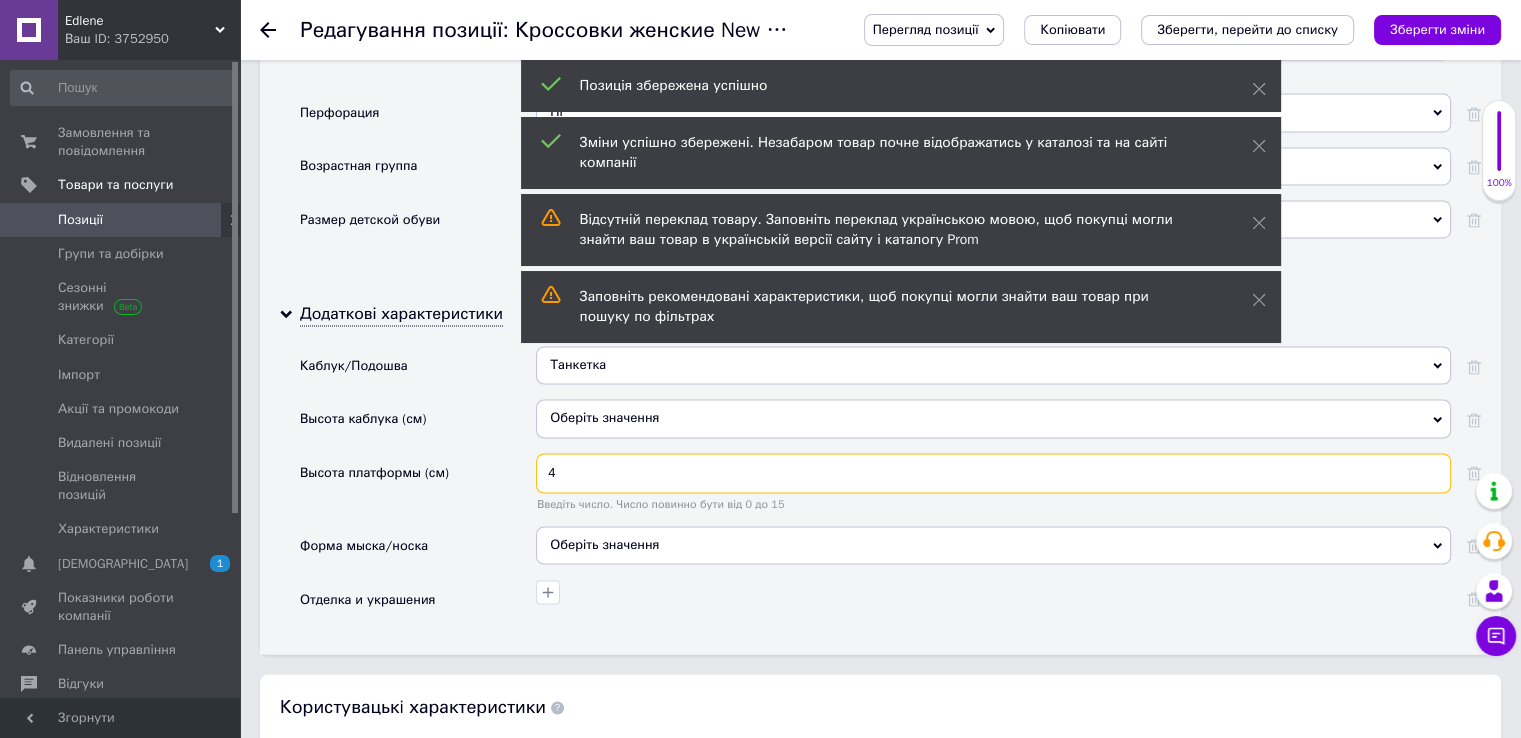 type on "4" 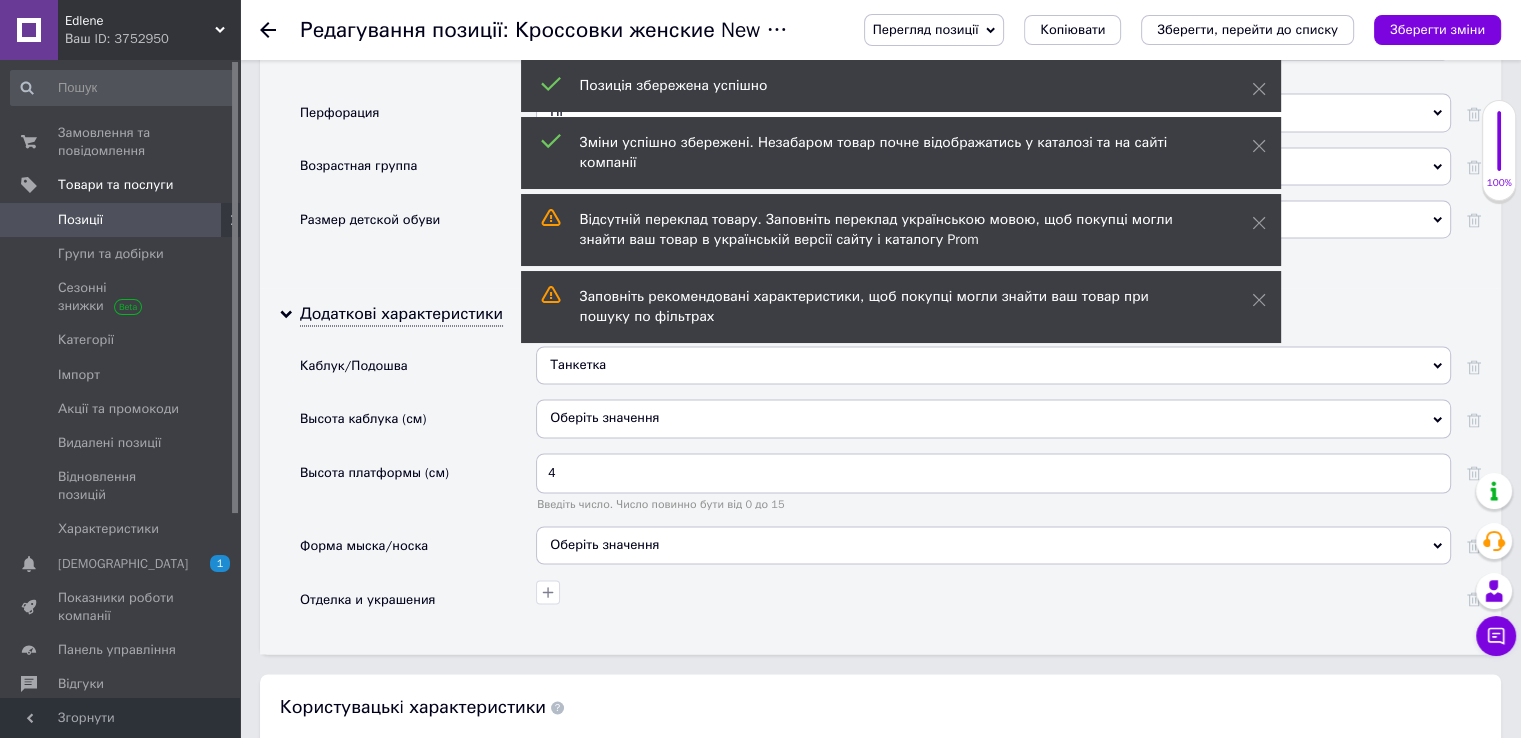click on "Оберіть значення" at bounding box center (993, 545) 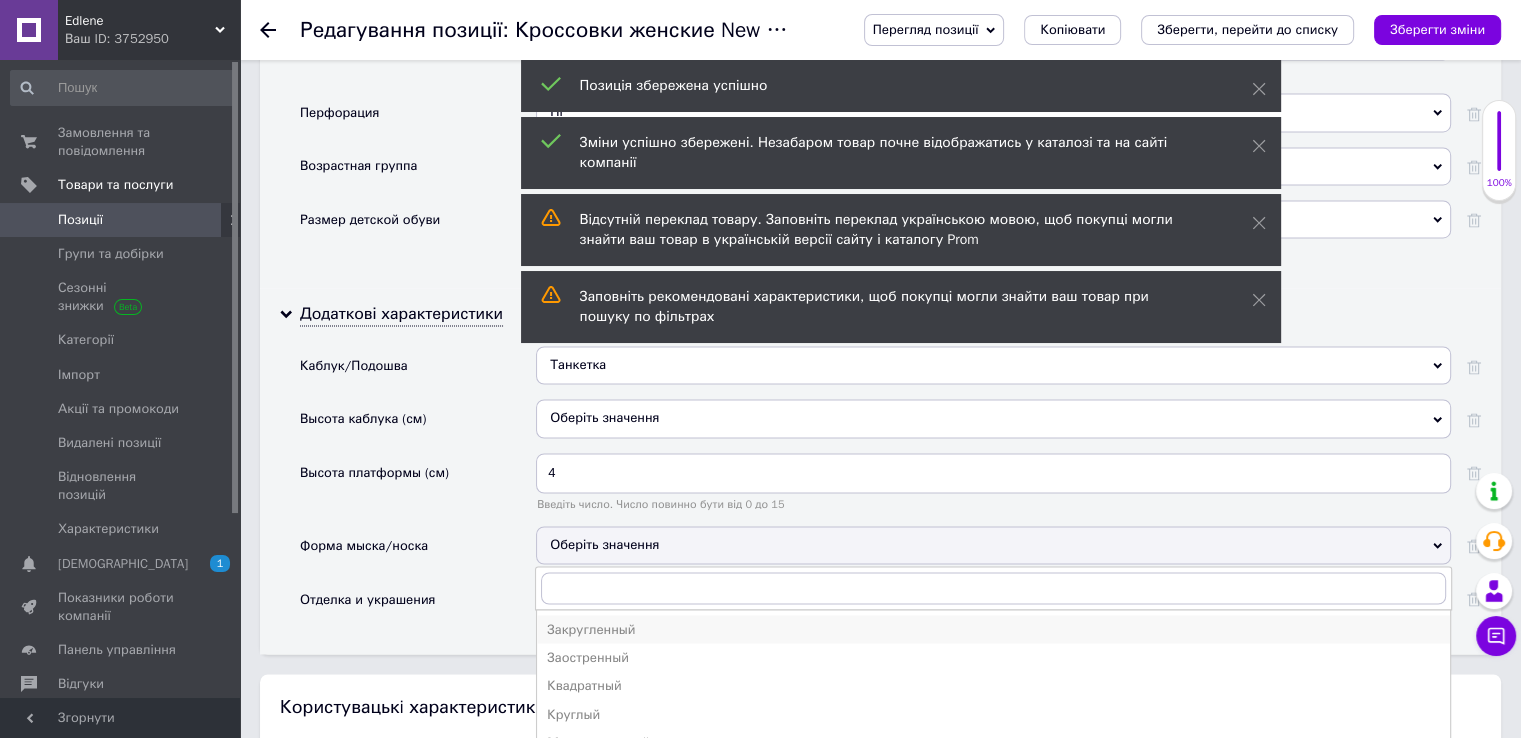 click on "Закругленный" at bounding box center [993, 629] 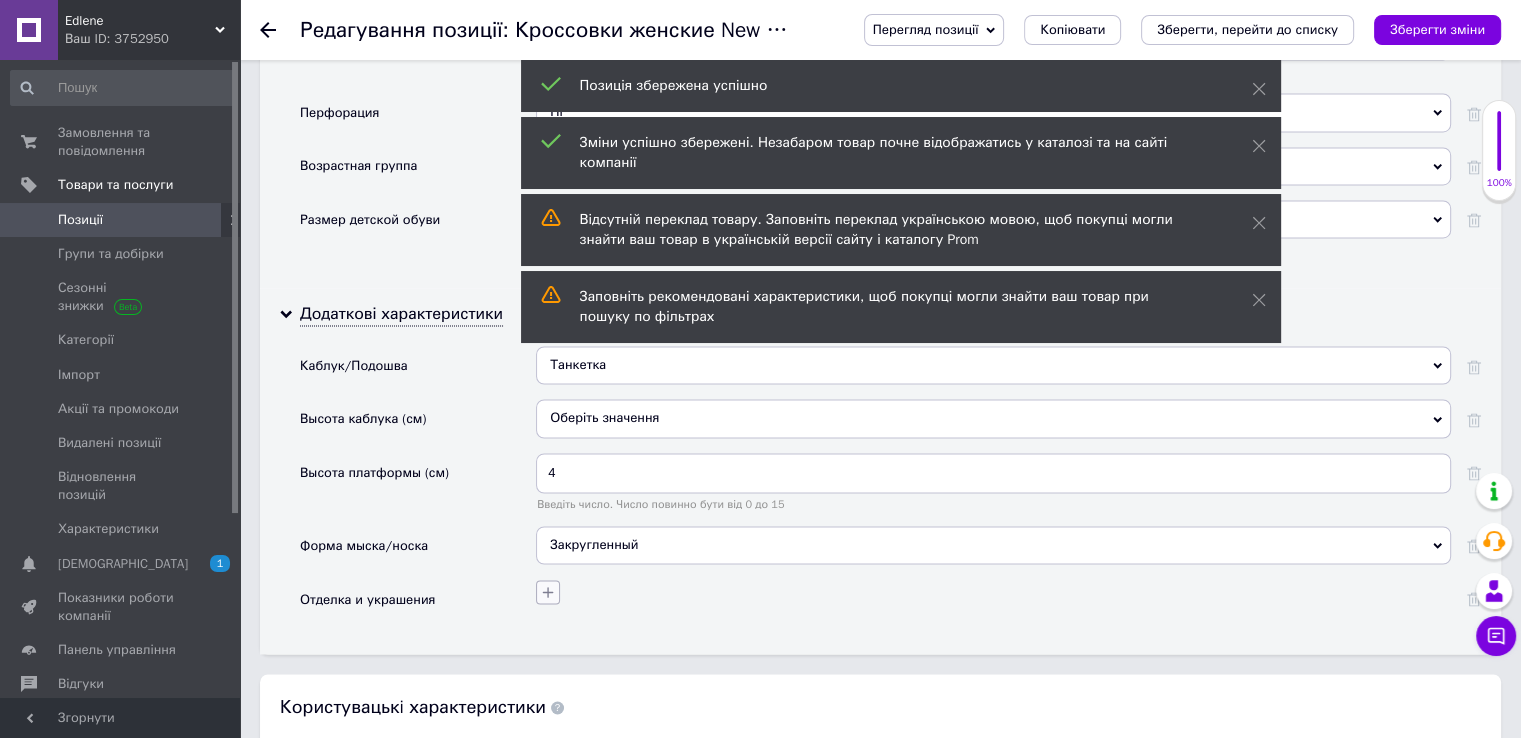 click 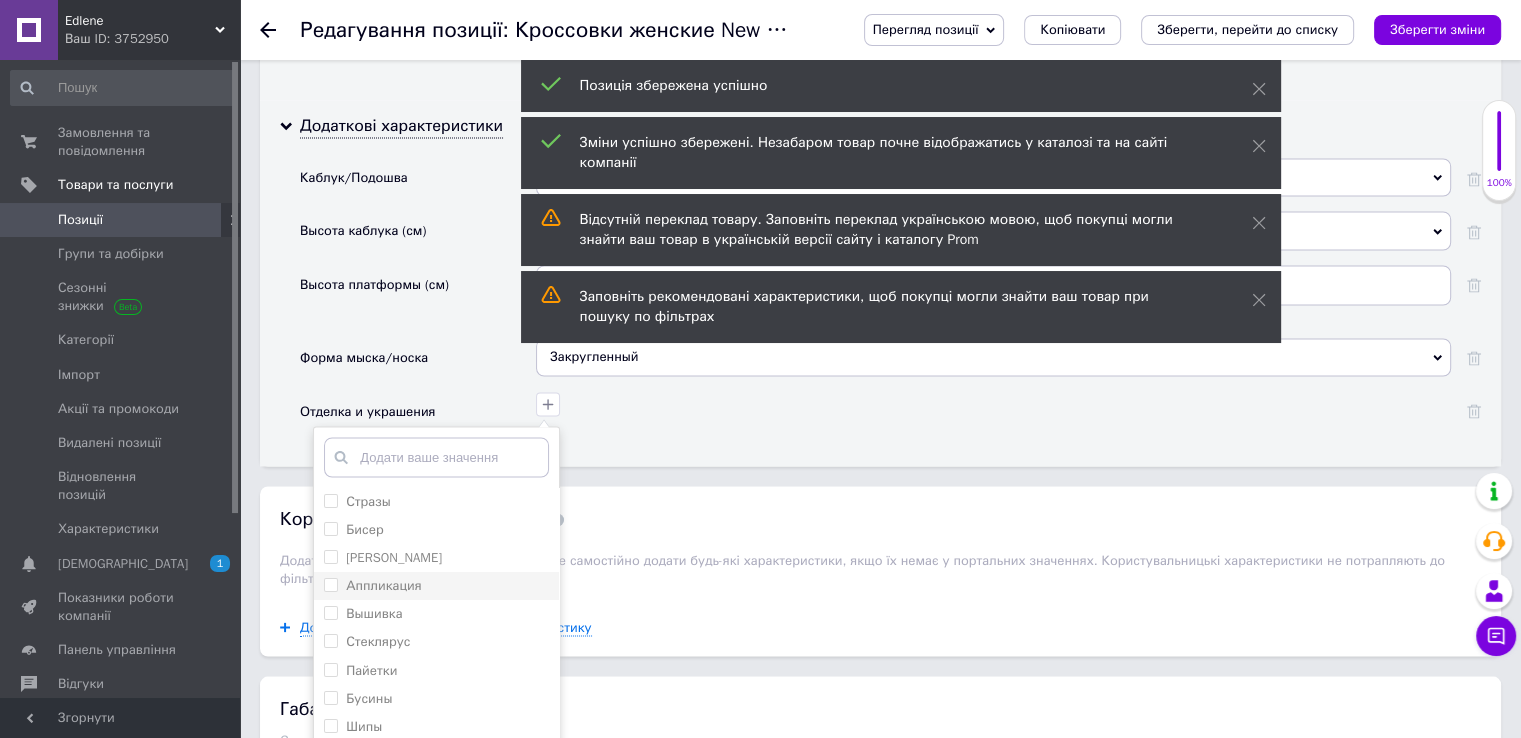 scroll, scrollTop: 3400, scrollLeft: 0, axis: vertical 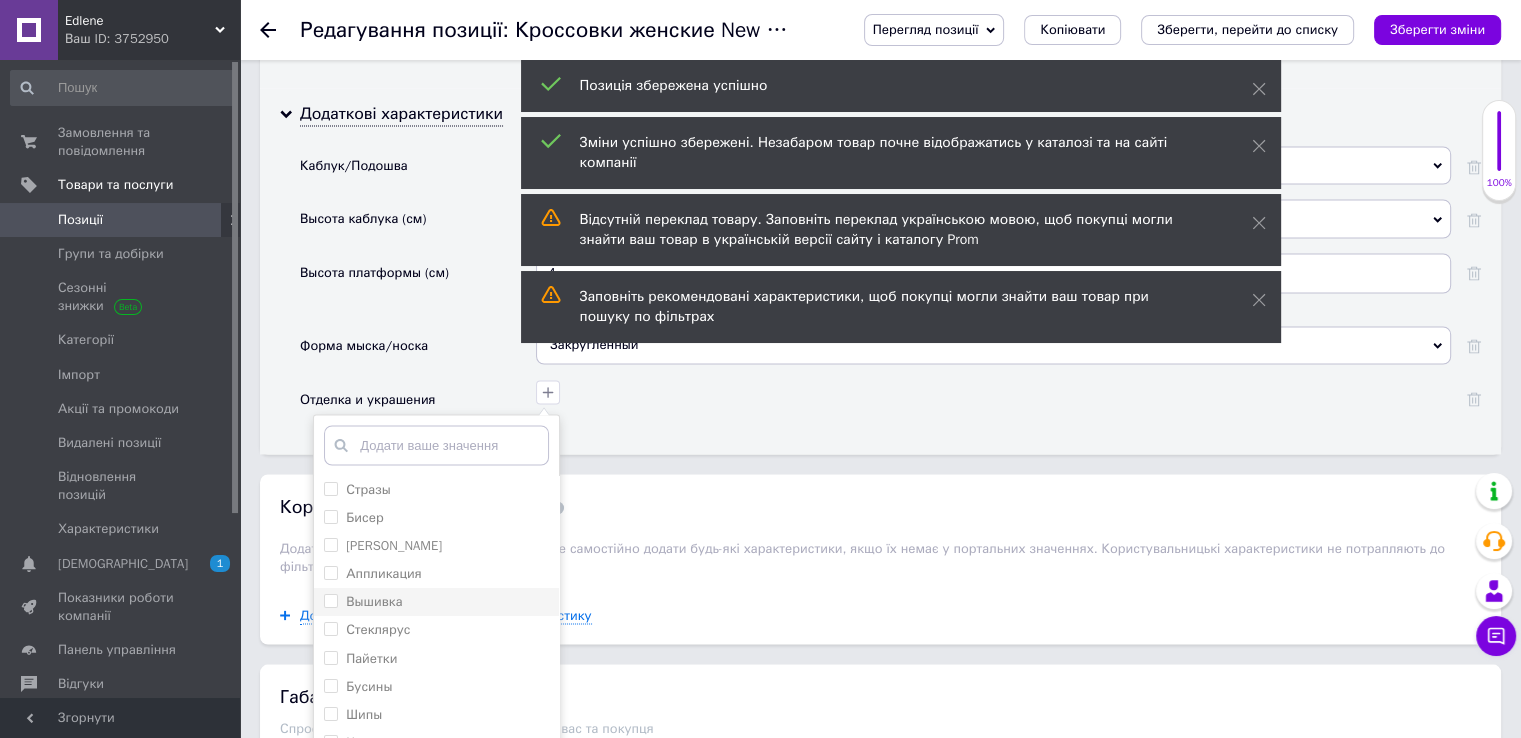 click on "Вышивка" at bounding box center (330, 599) 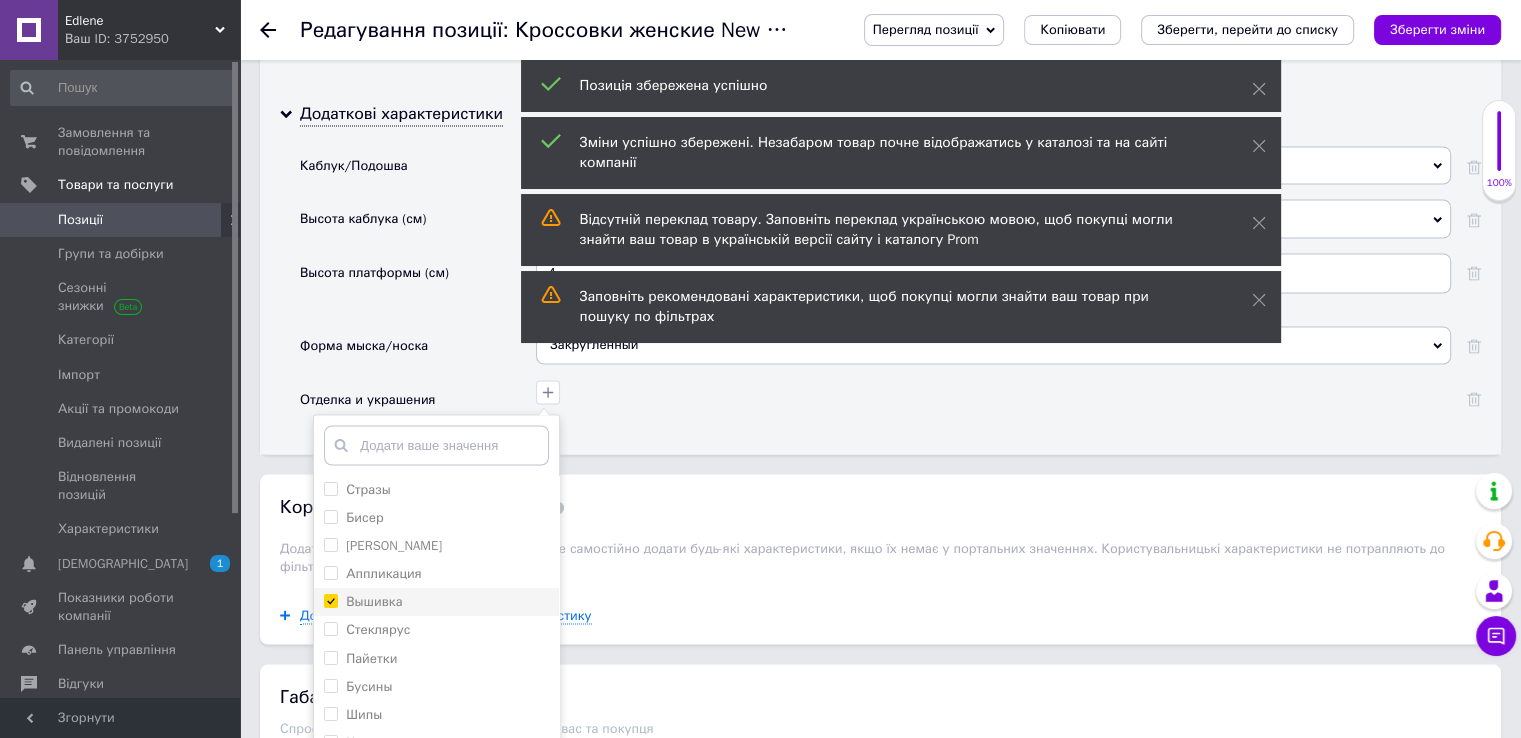checkbox on "true" 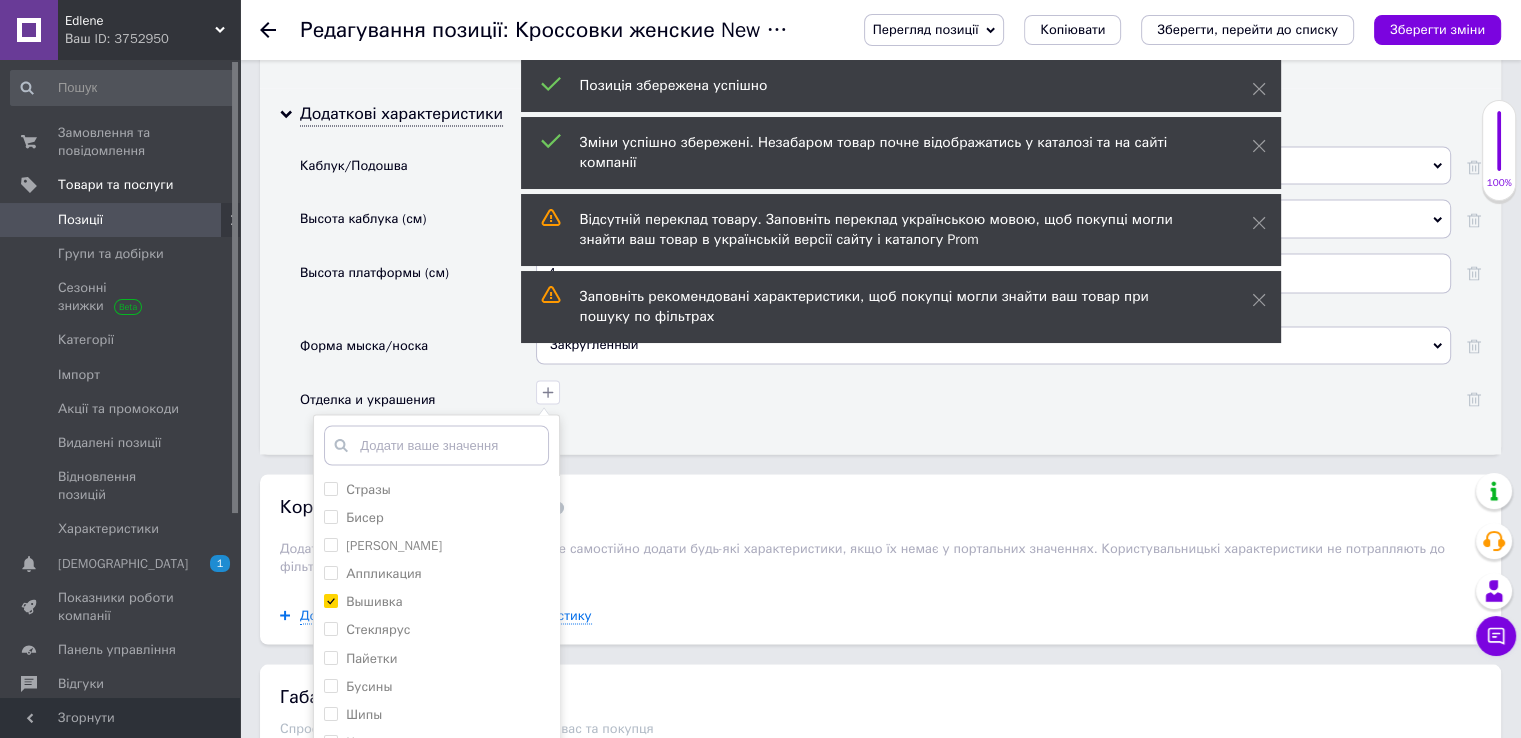 scroll, scrollTop: 3600, scrollLeft: 0, axis: vertical 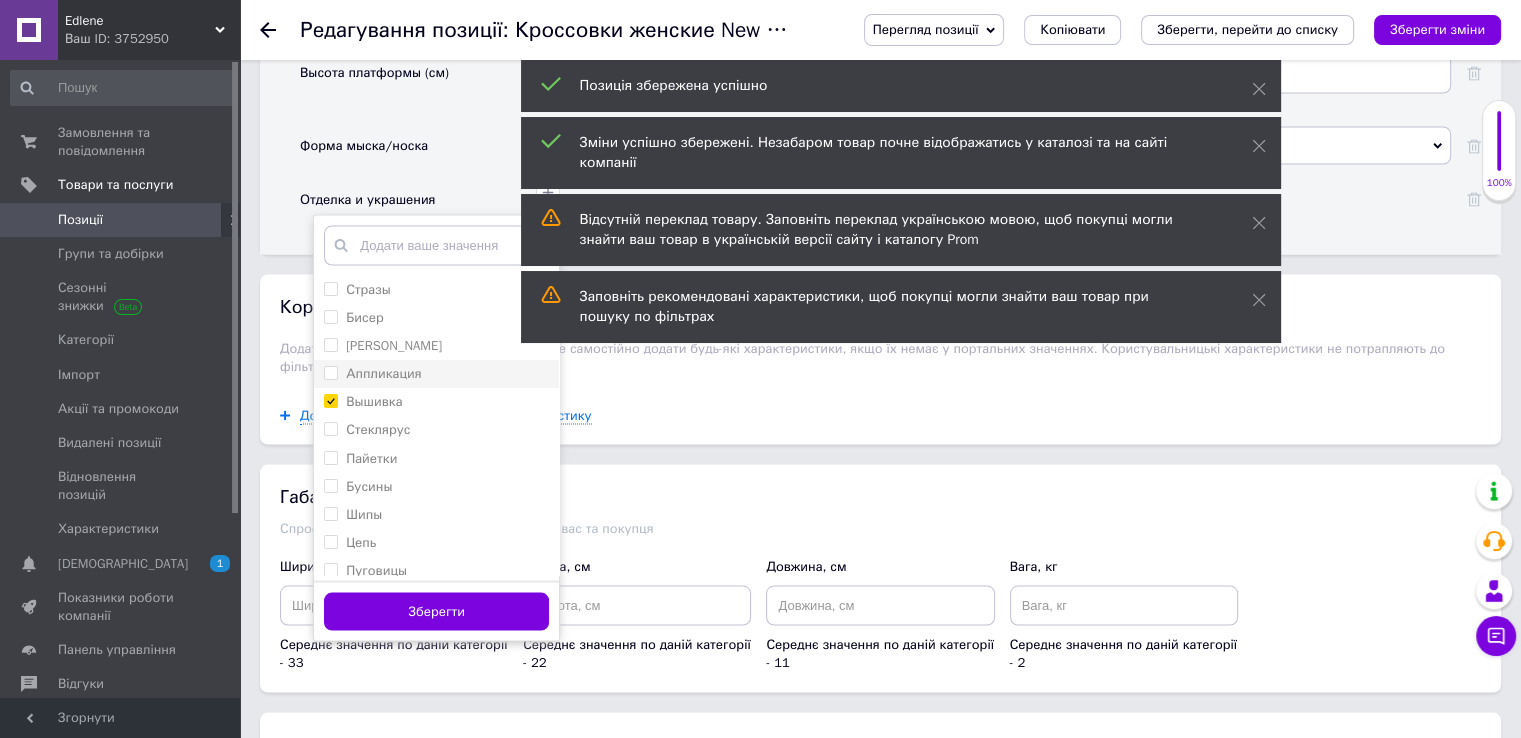 click on "Аппликация" at bounding box center (330, 371) 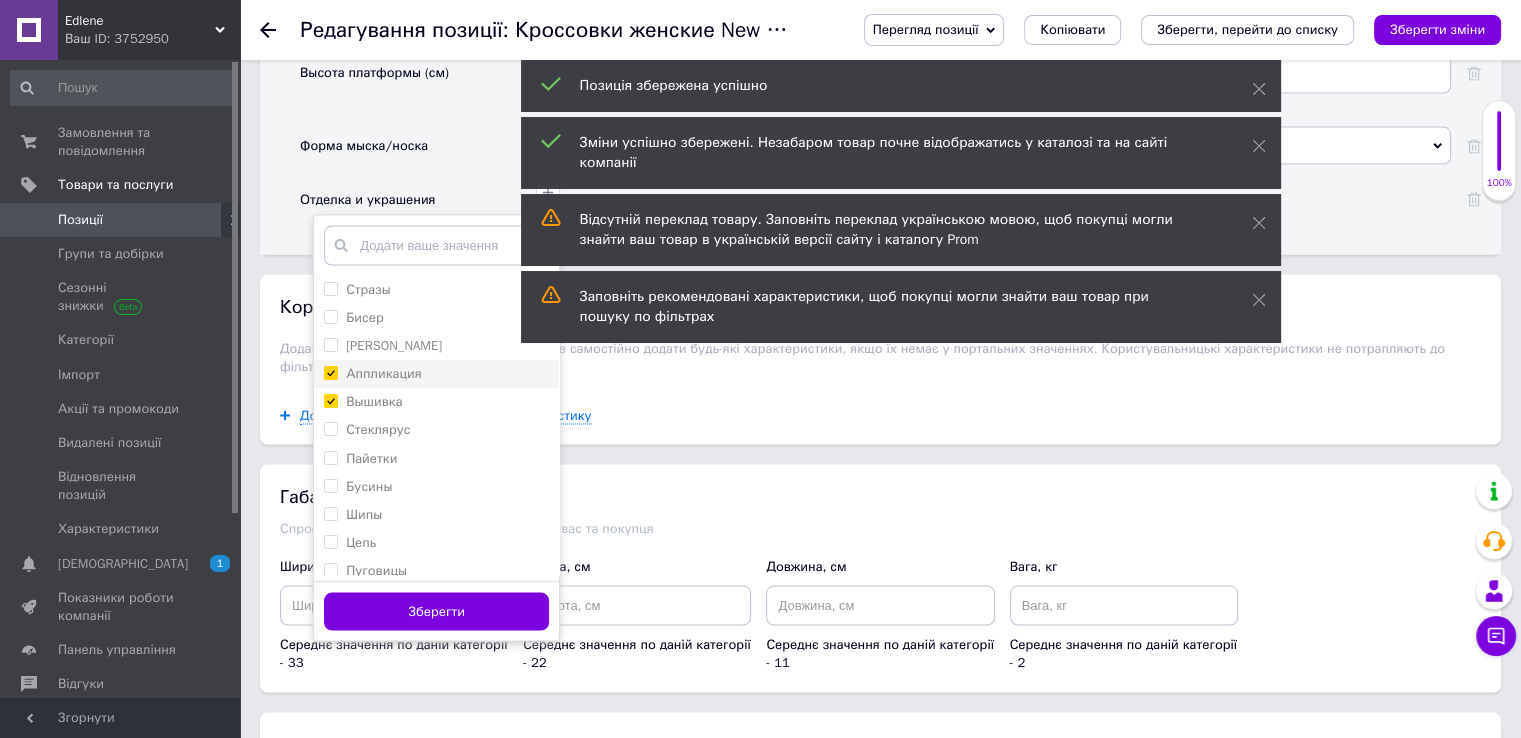 checkbox on "true" 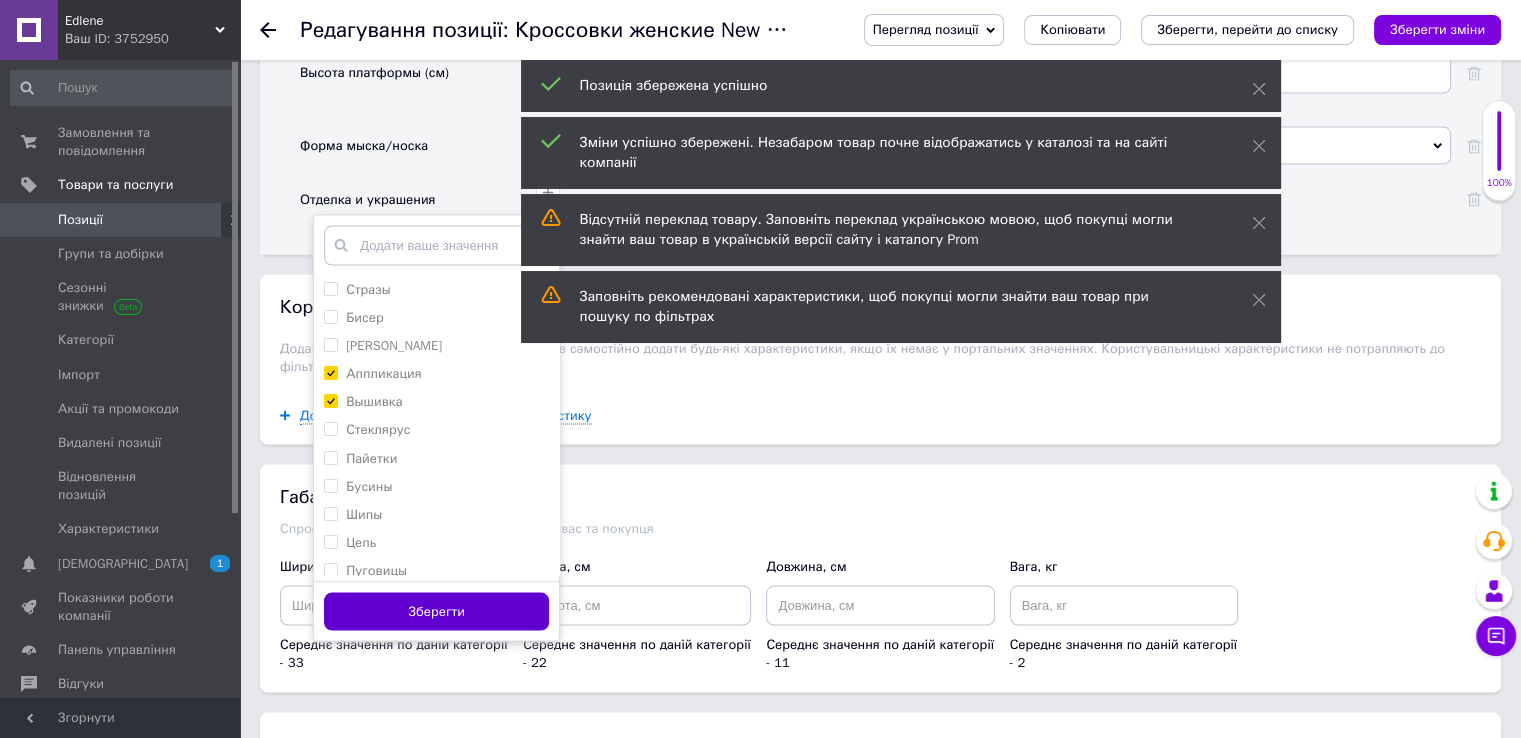 click on "Зберегти" at bounding box center [436, 611] 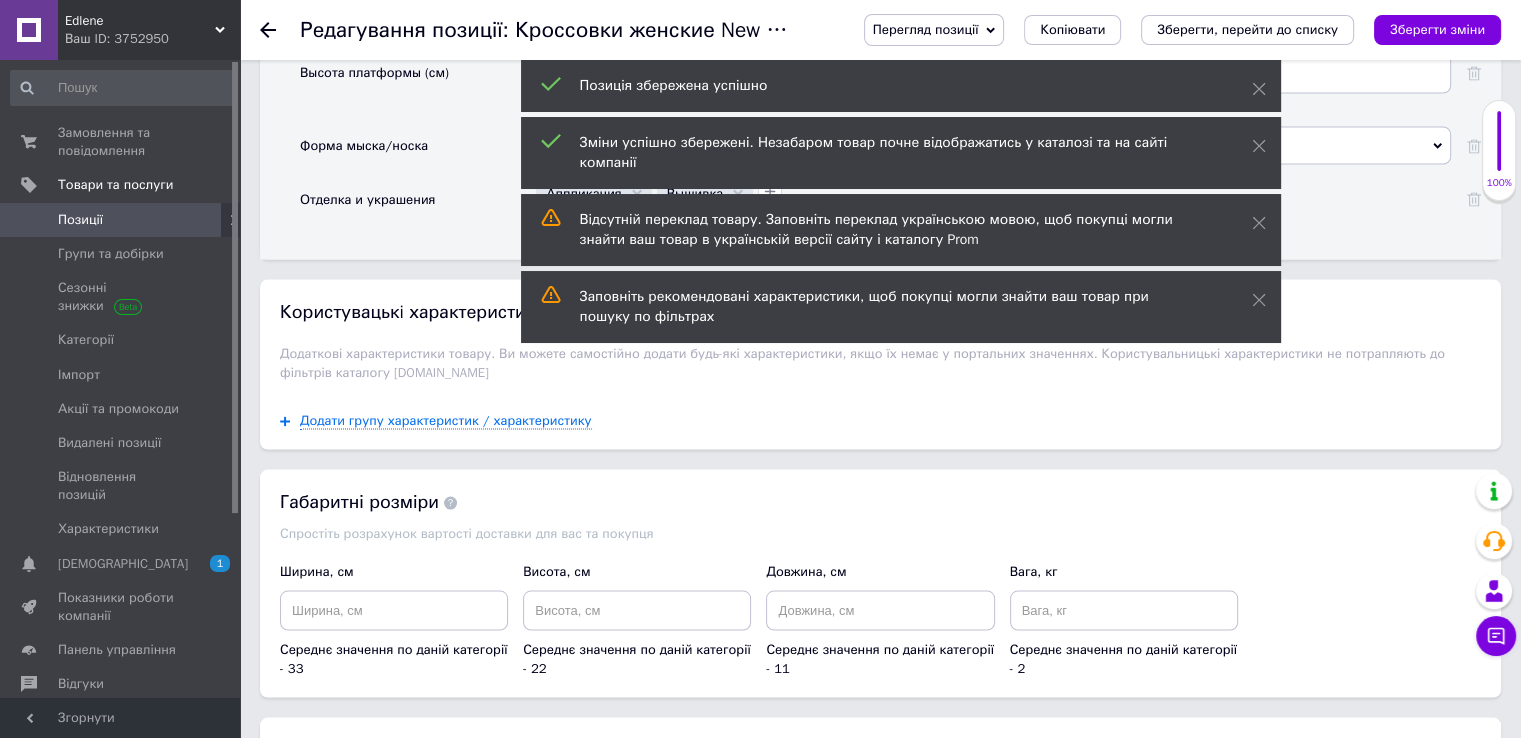 drag, startPoint x: 1259, startPoint y: 277, endPoint x: 1258, endPoint y: 216, distance: 61.008198 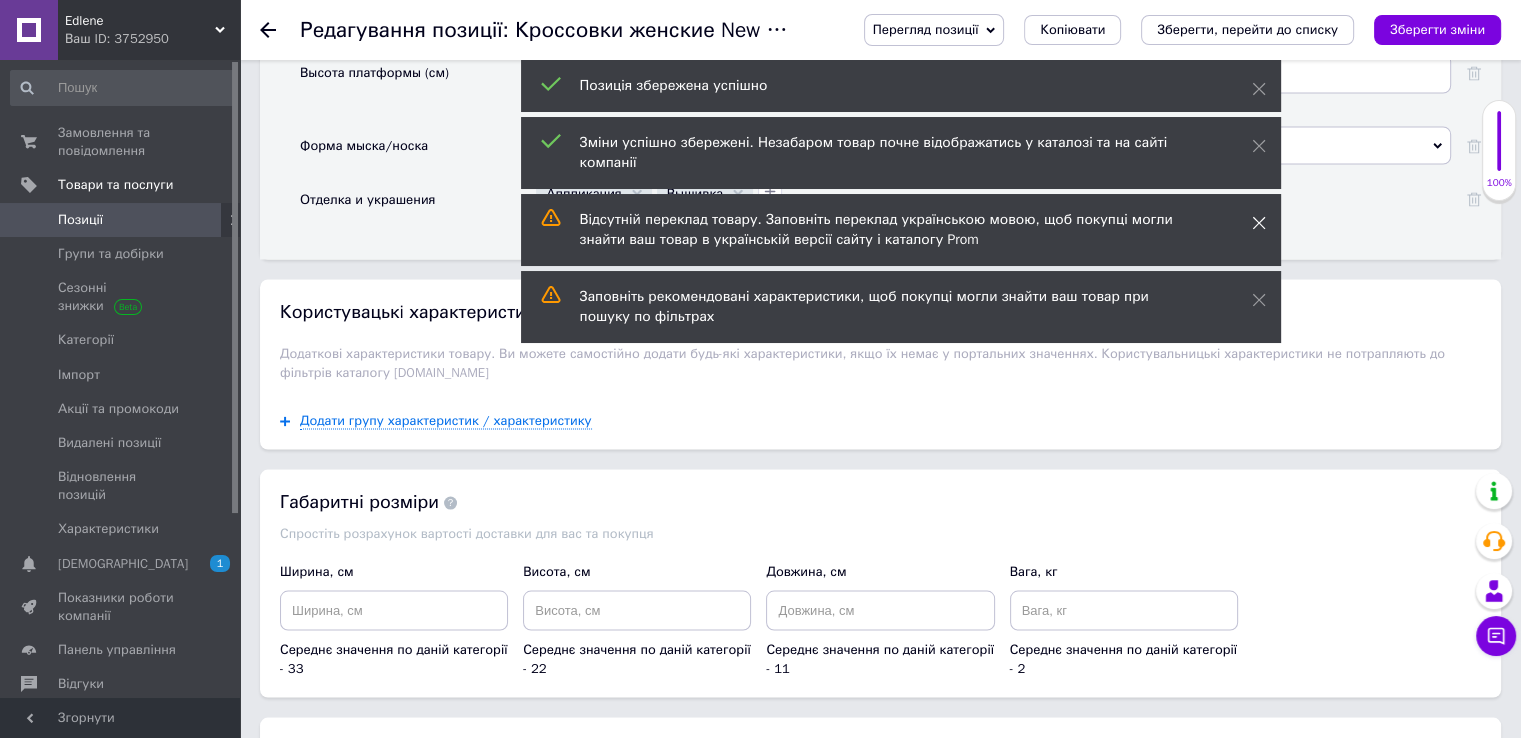 click 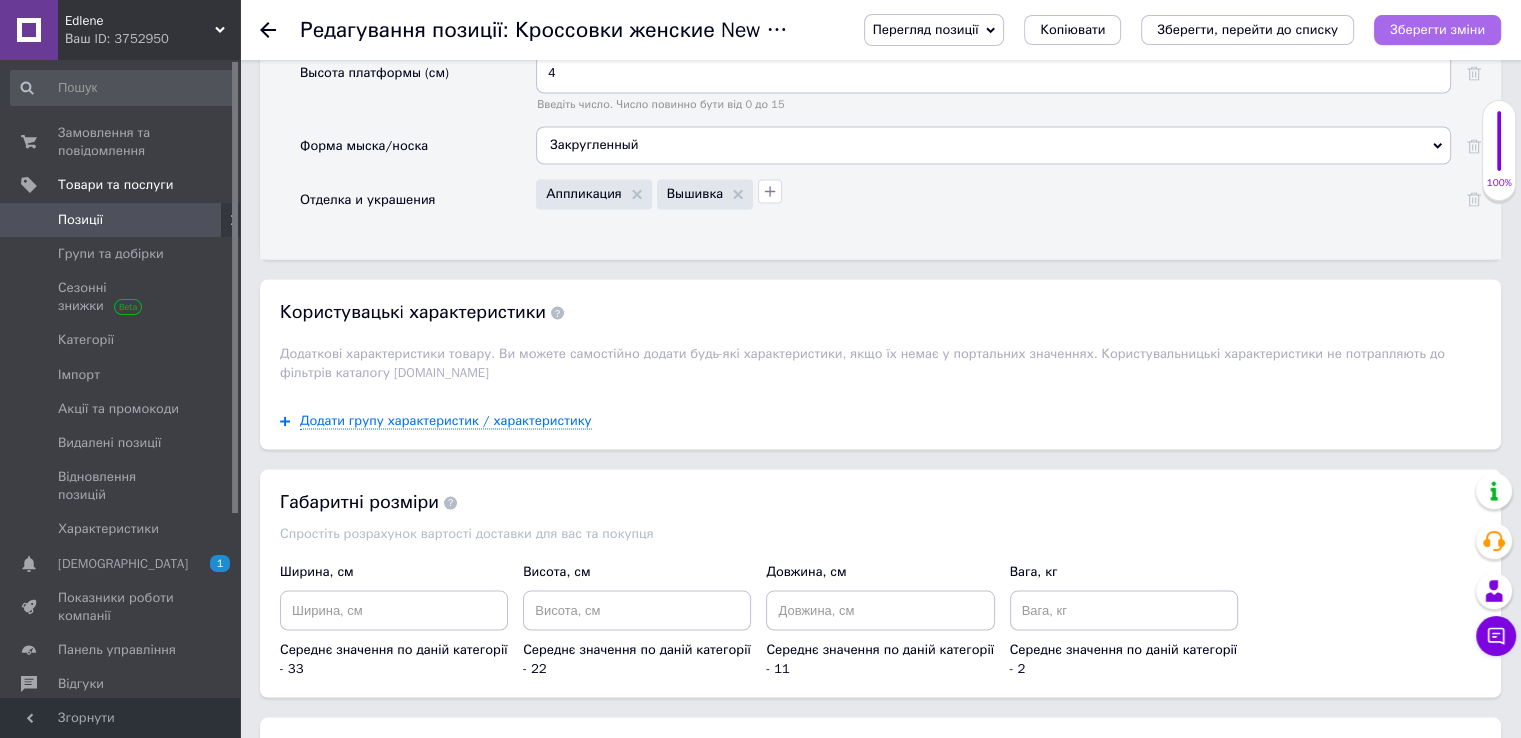 click on "Зберегти зміни" at bounding box center (1437, 29) 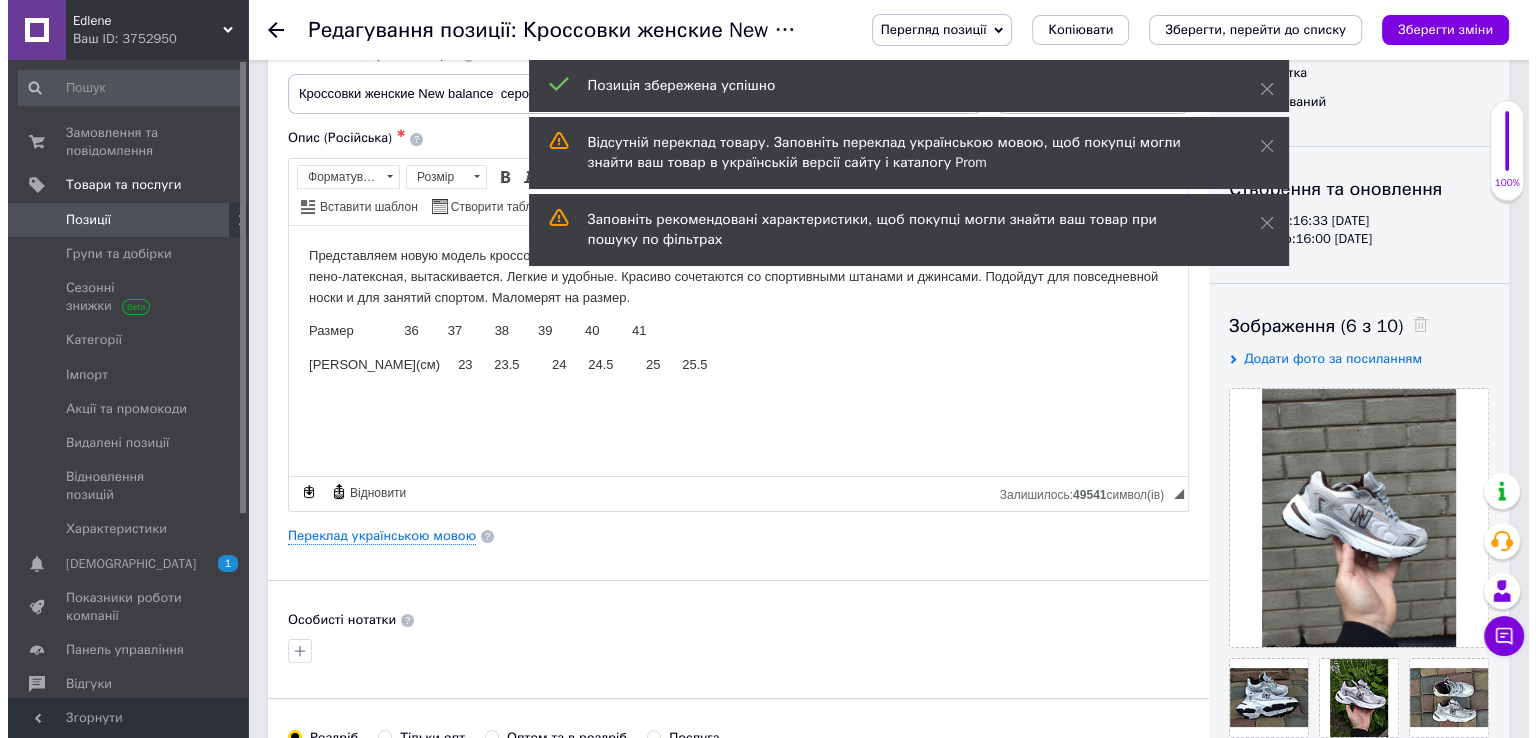 scroll, scrollTop: 100, scrollLeft: 0, axis: vertical 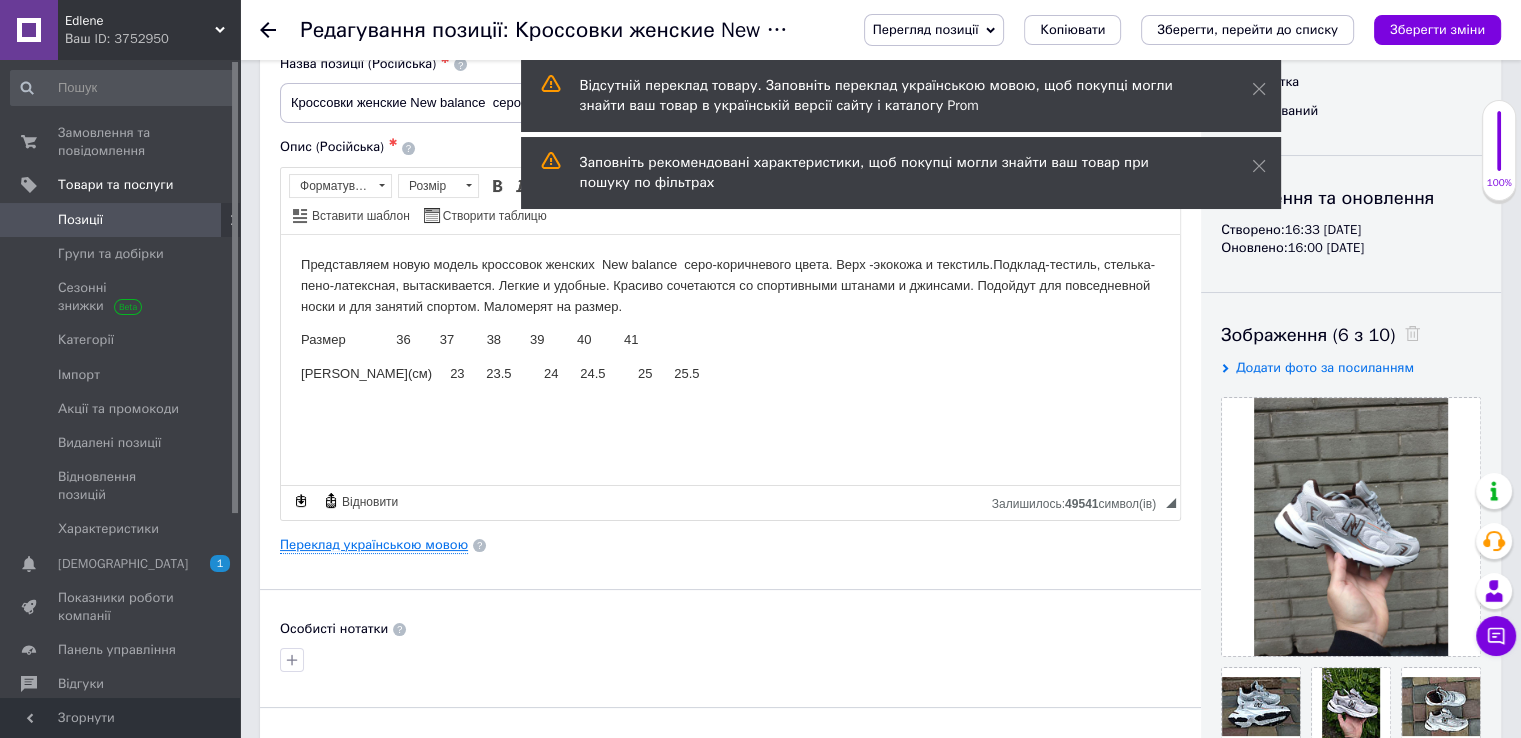 click on "Переклад українською мовою" at bounding box center (374, 545) 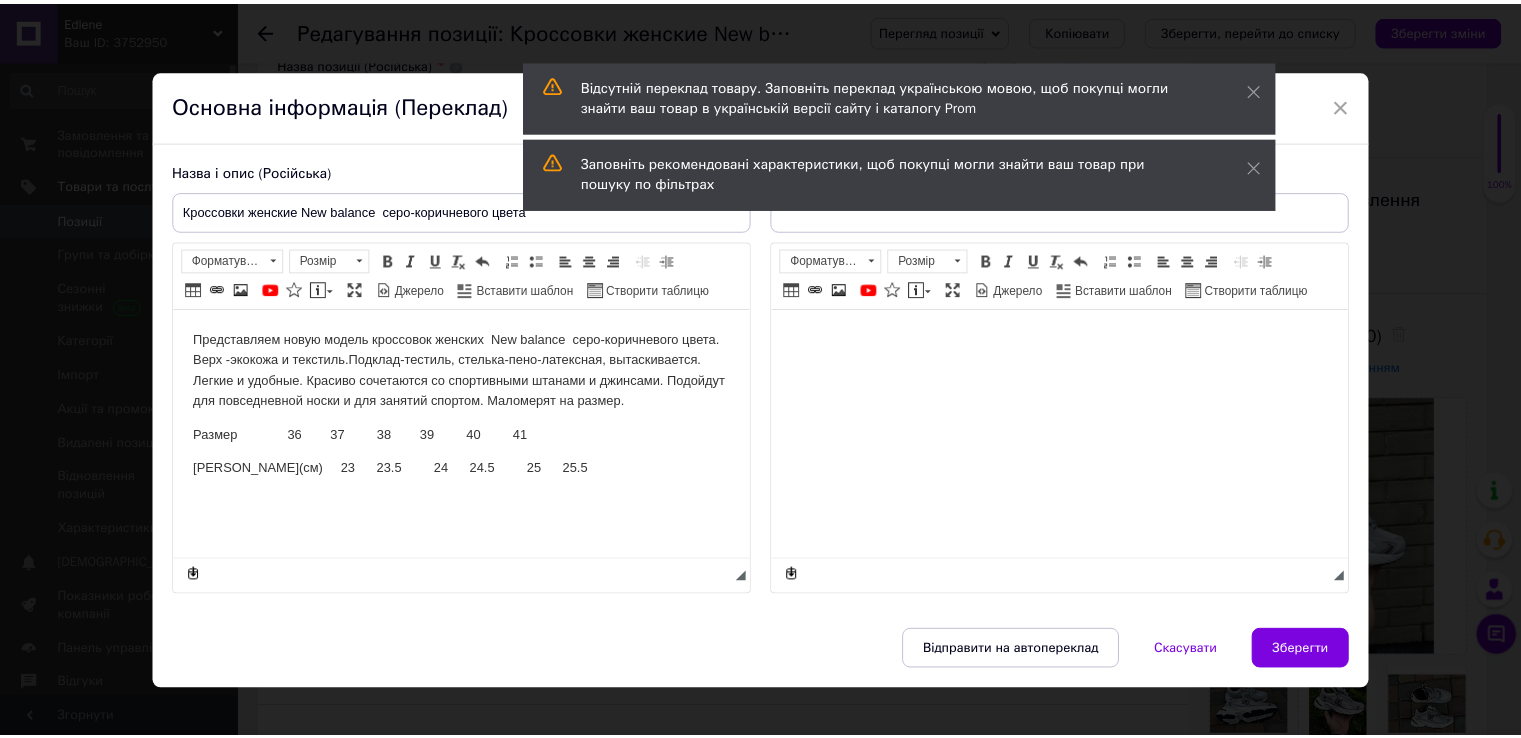 scroll, scrollTop: 0, scrollLeft: 0, axis: both 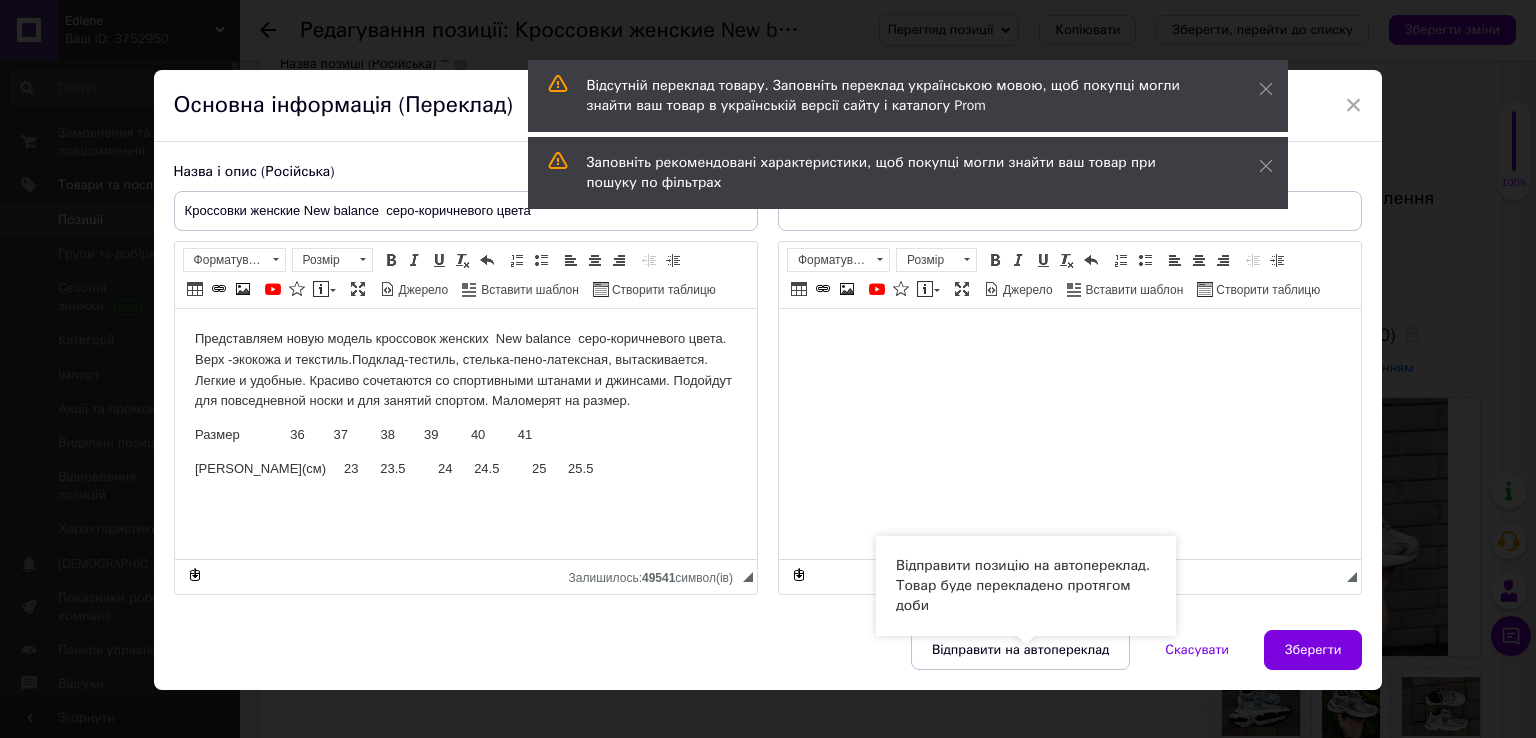 drag, startPoint x: 1016, startPoint y: 646, endPoint x: 1132, endPoint y: 550, distance: 150.57224 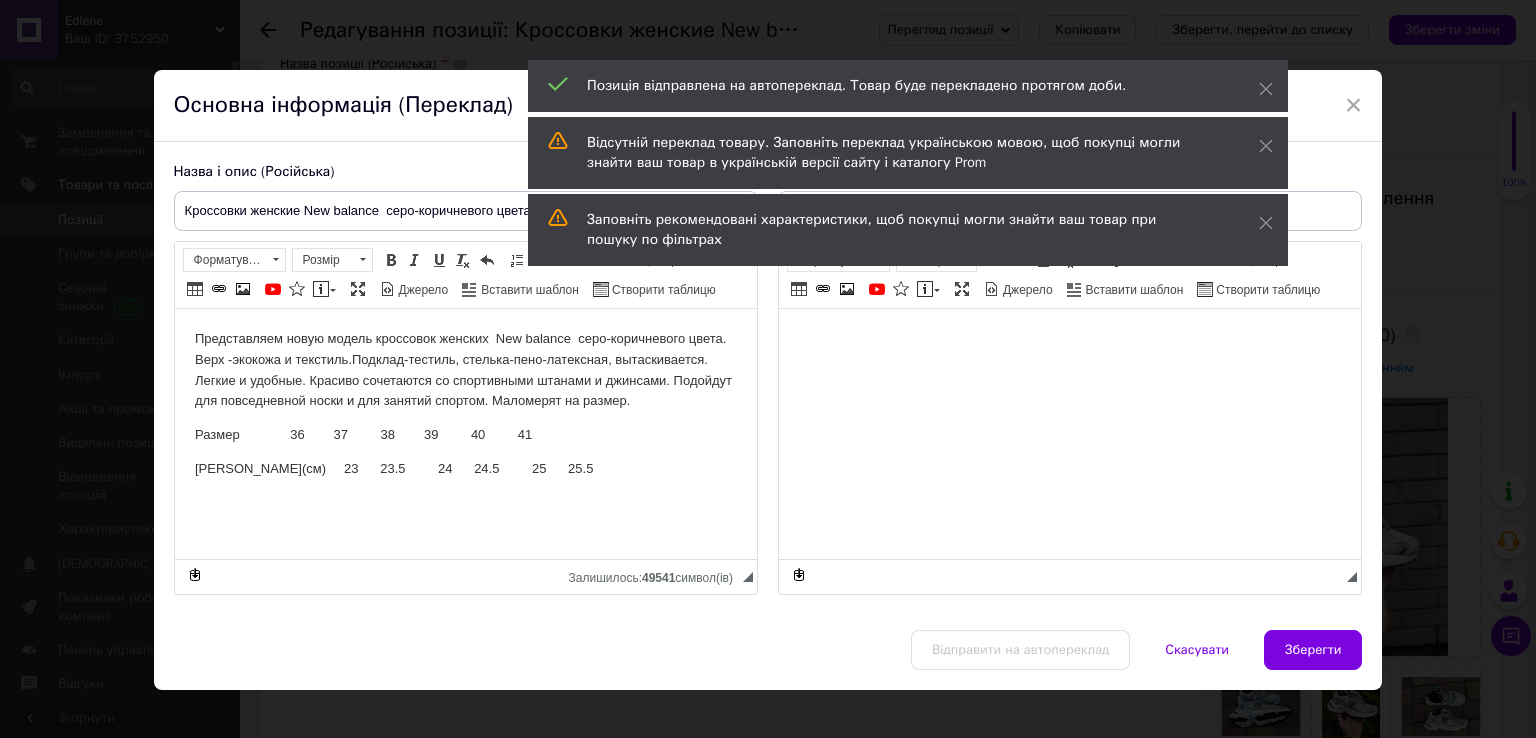 drag, startPoint x: 1345, startPoint y: 102, endPoint x: 1068, endPoint y: 269, distance: 323.44705 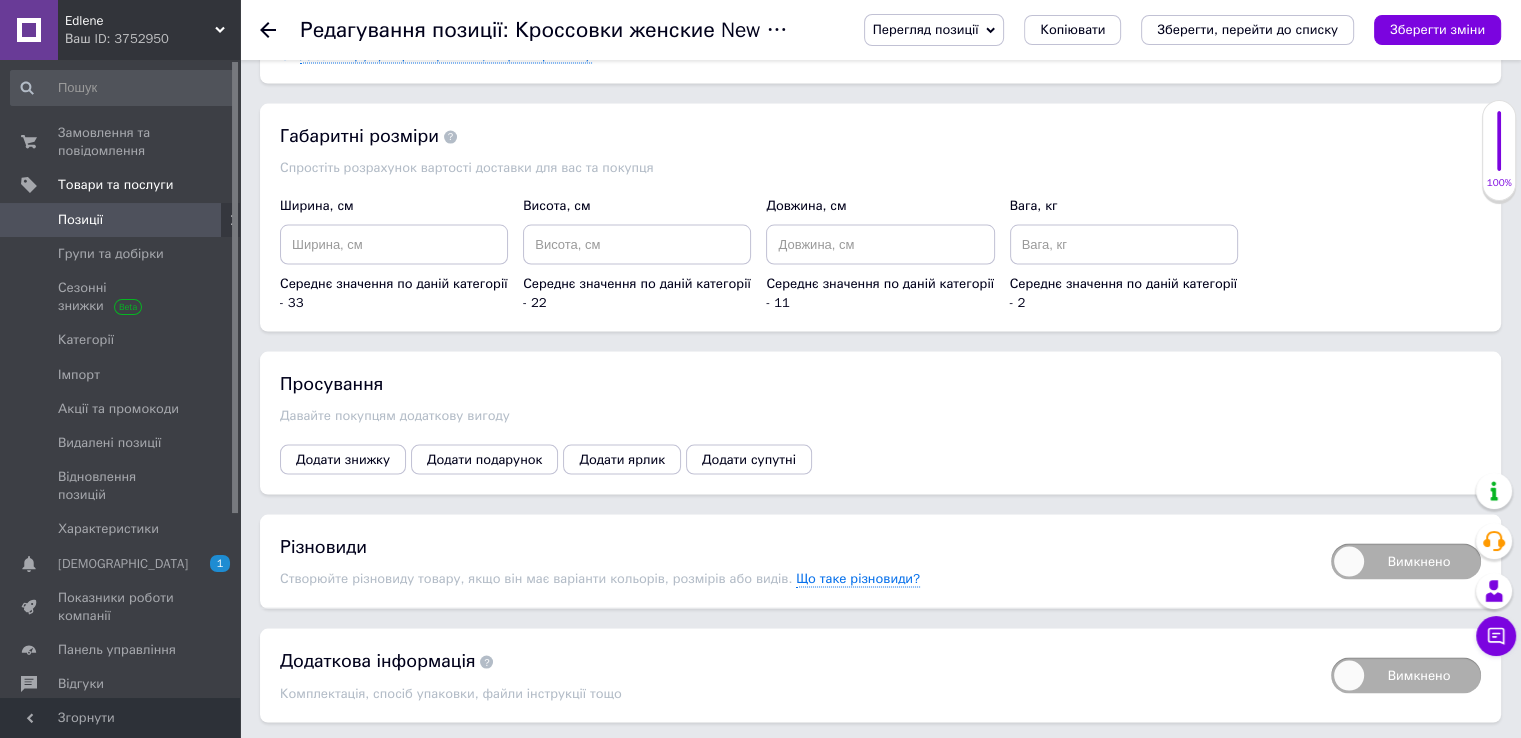scroll, scrollTop: 4000, scrollLeft: 0, axis: vertical 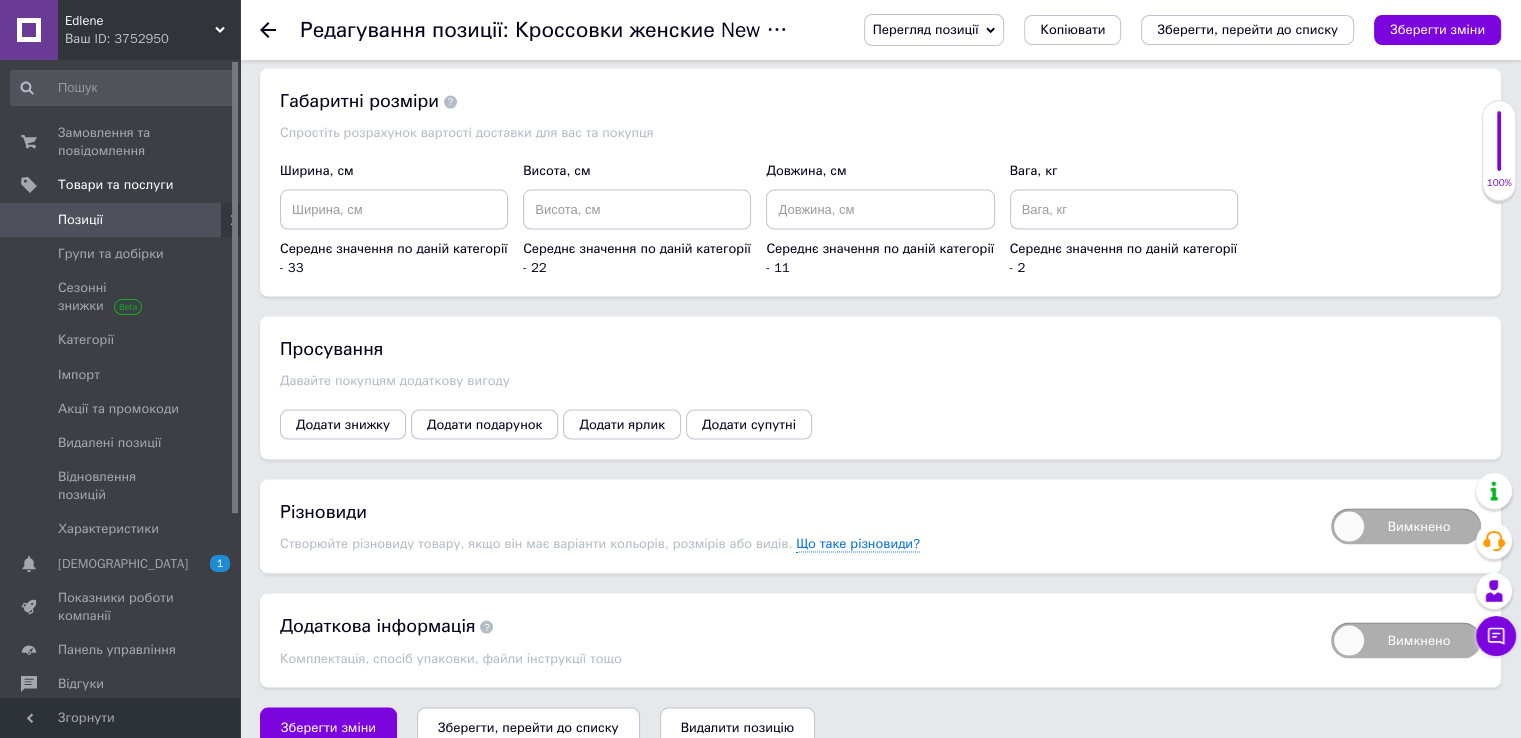 drag, startPoint x: 1344, startPoint y: 510, endPoint x: 1083, endPoint y: 534, distance: 262.10114 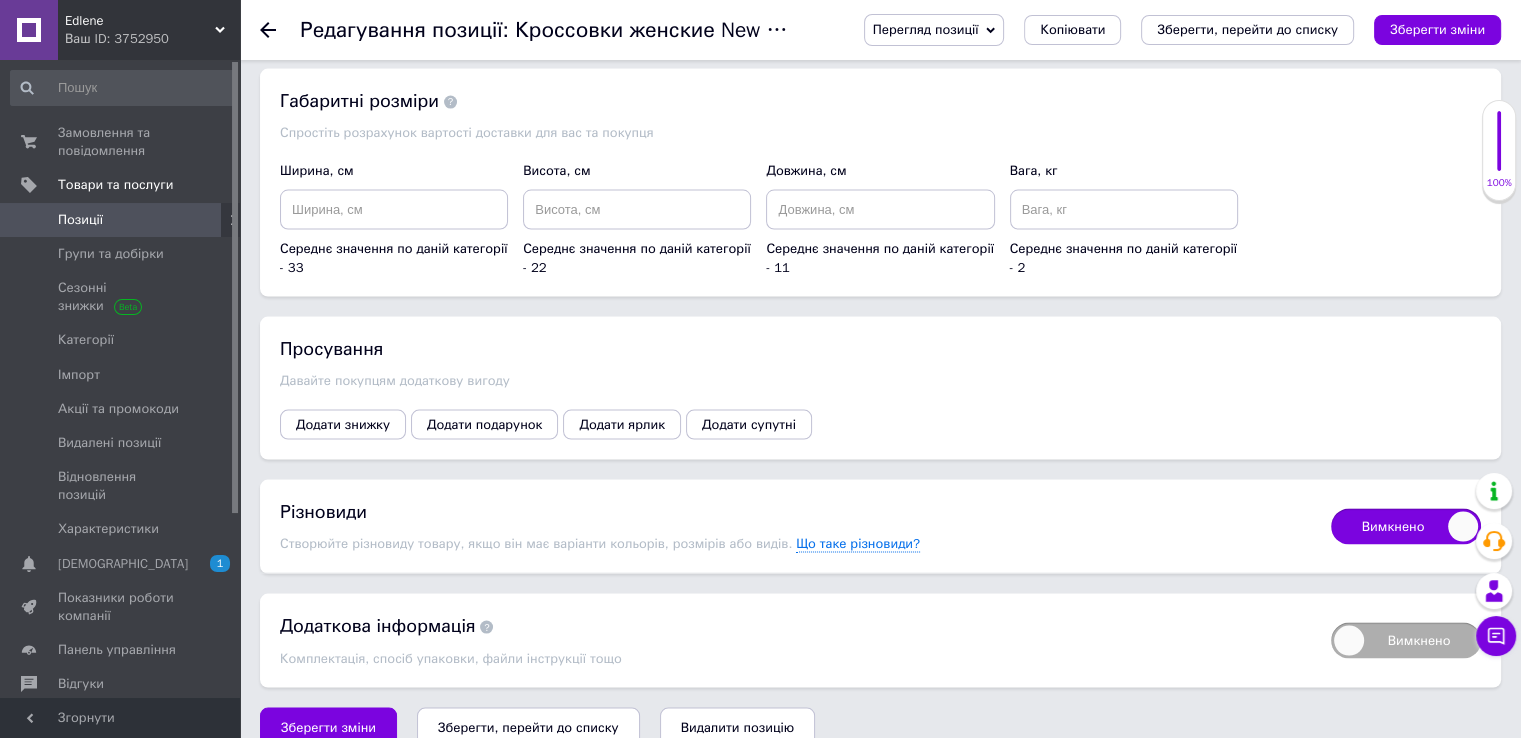 checkbox on "true" 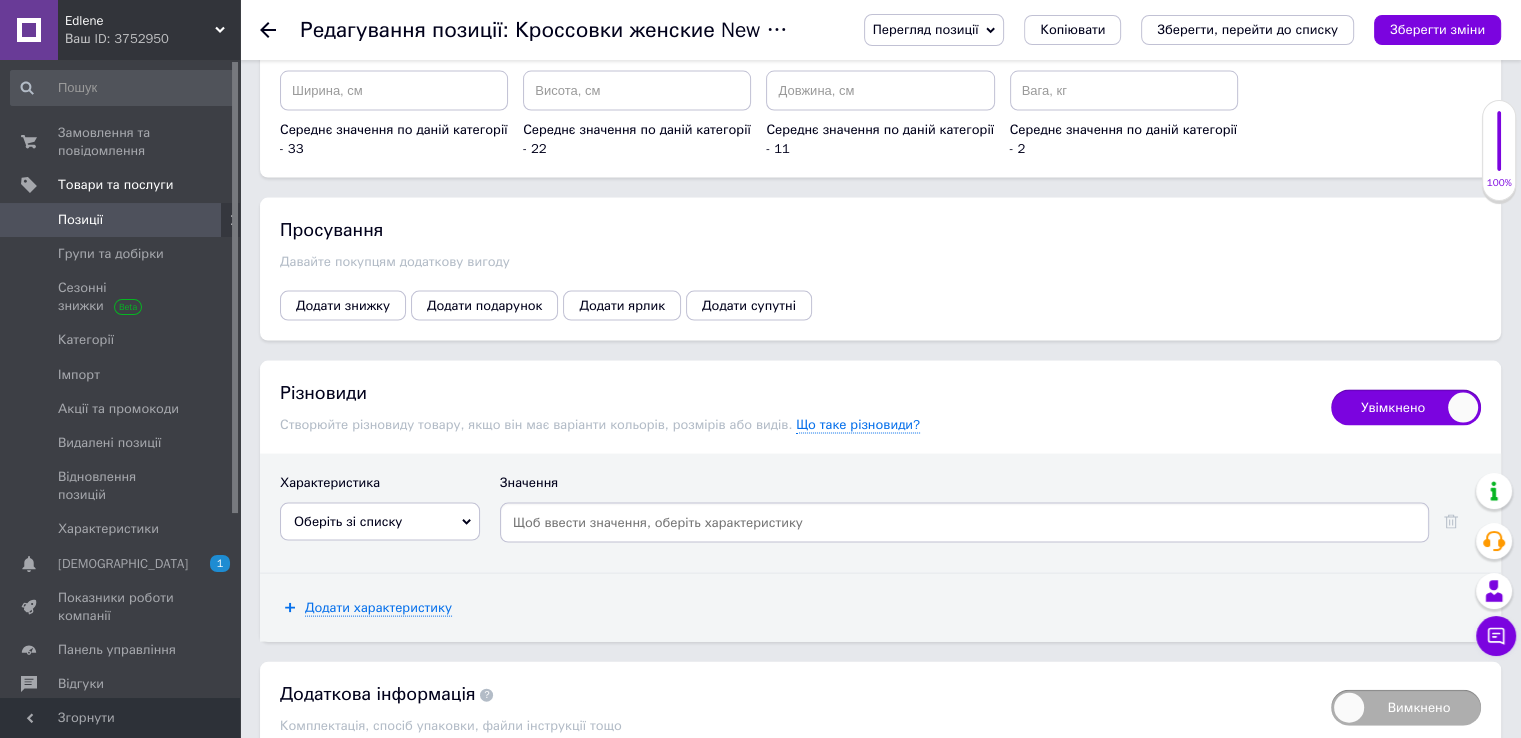 scroll, scrollTop: 4198, scrollLeft: 0, axis: vertical 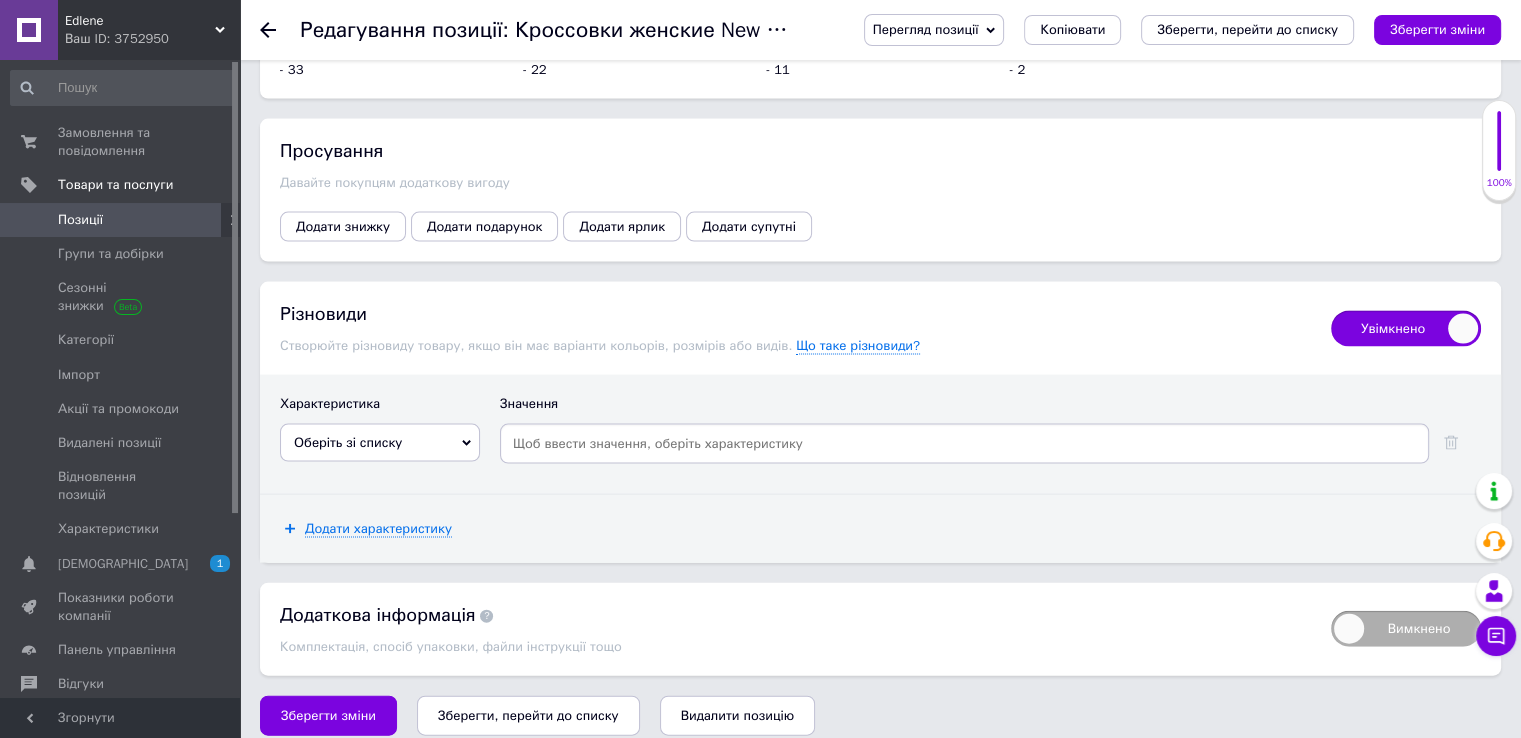 click 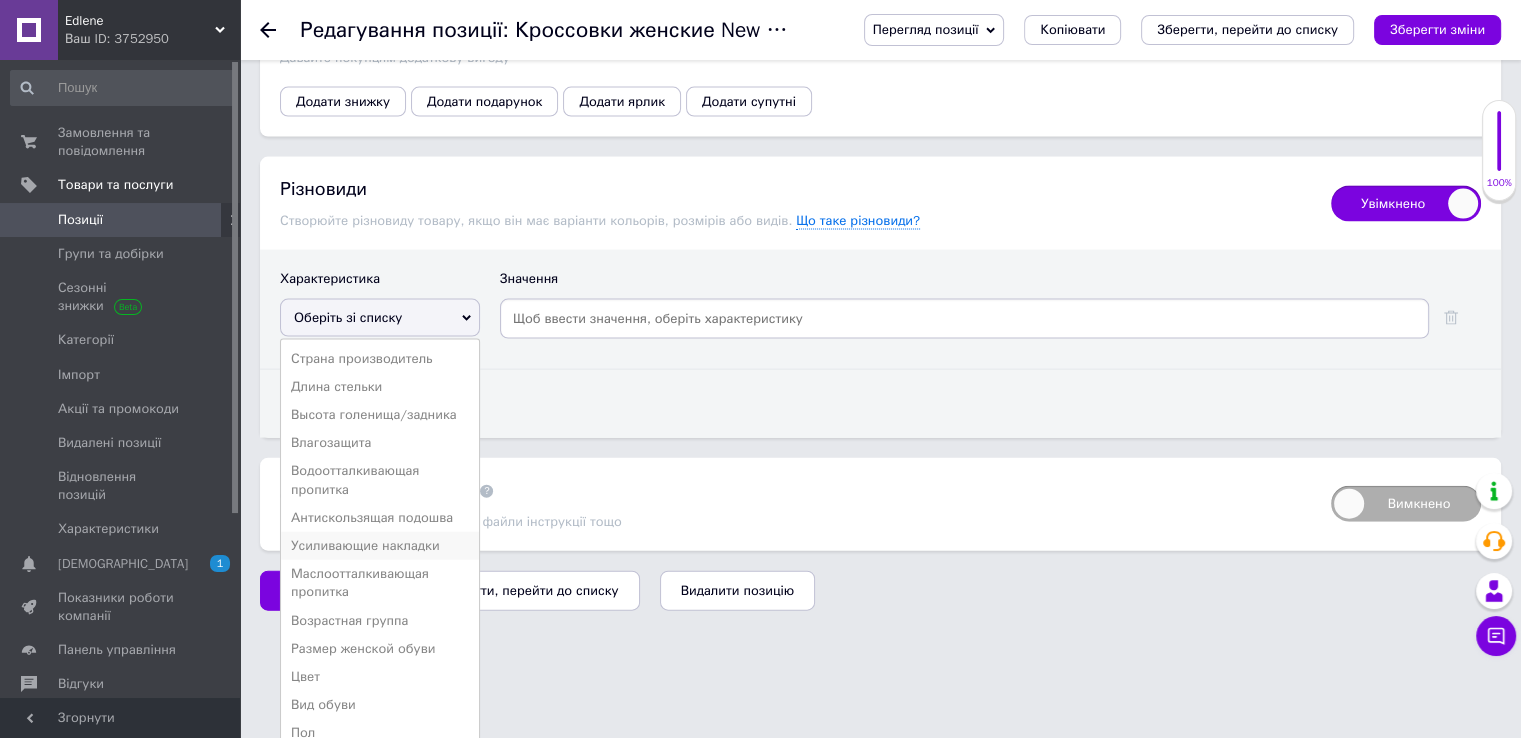 scroll, scrollTop: 4398, scrollLeft: 0, axis: vertical 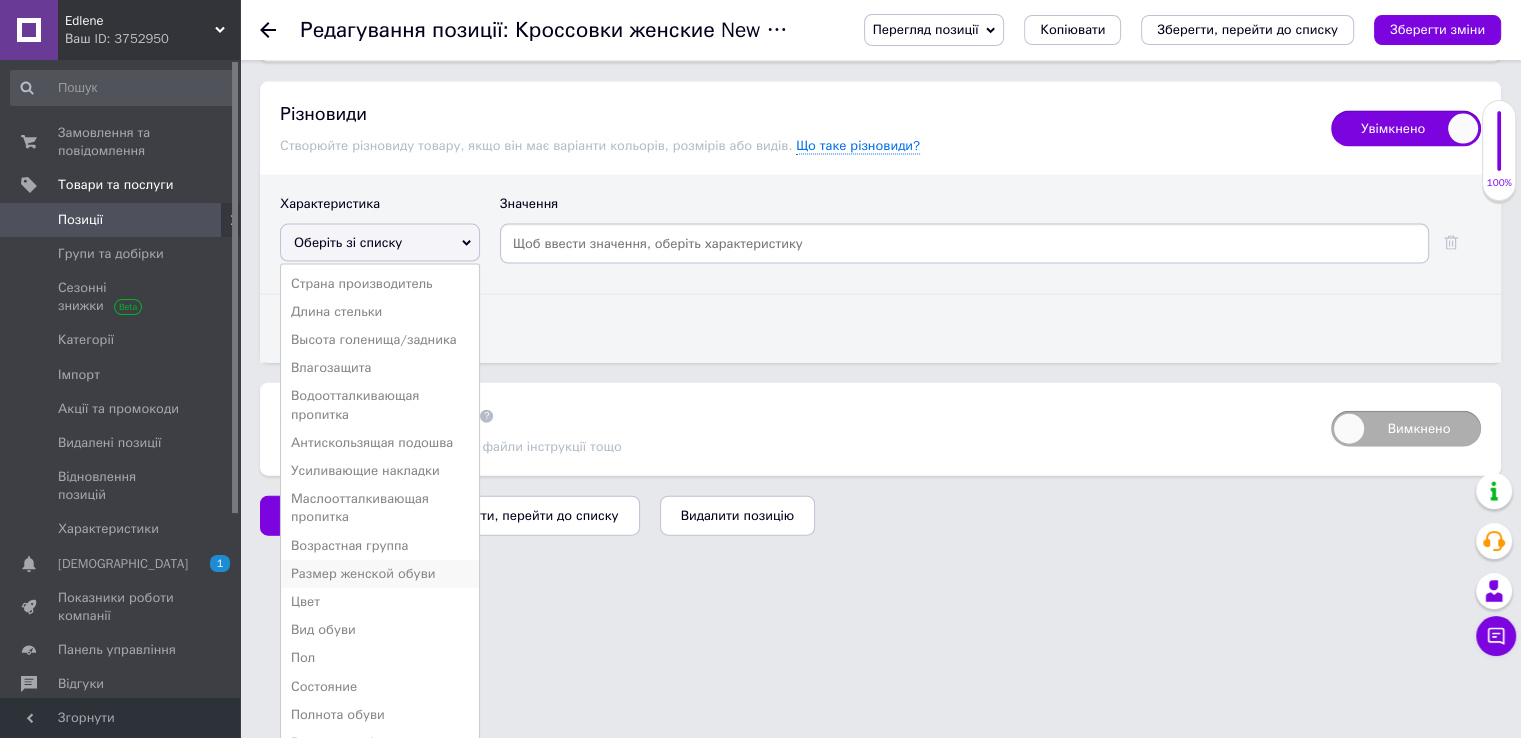 click on "Размер женской обуви" at bounding box center (380, 574) 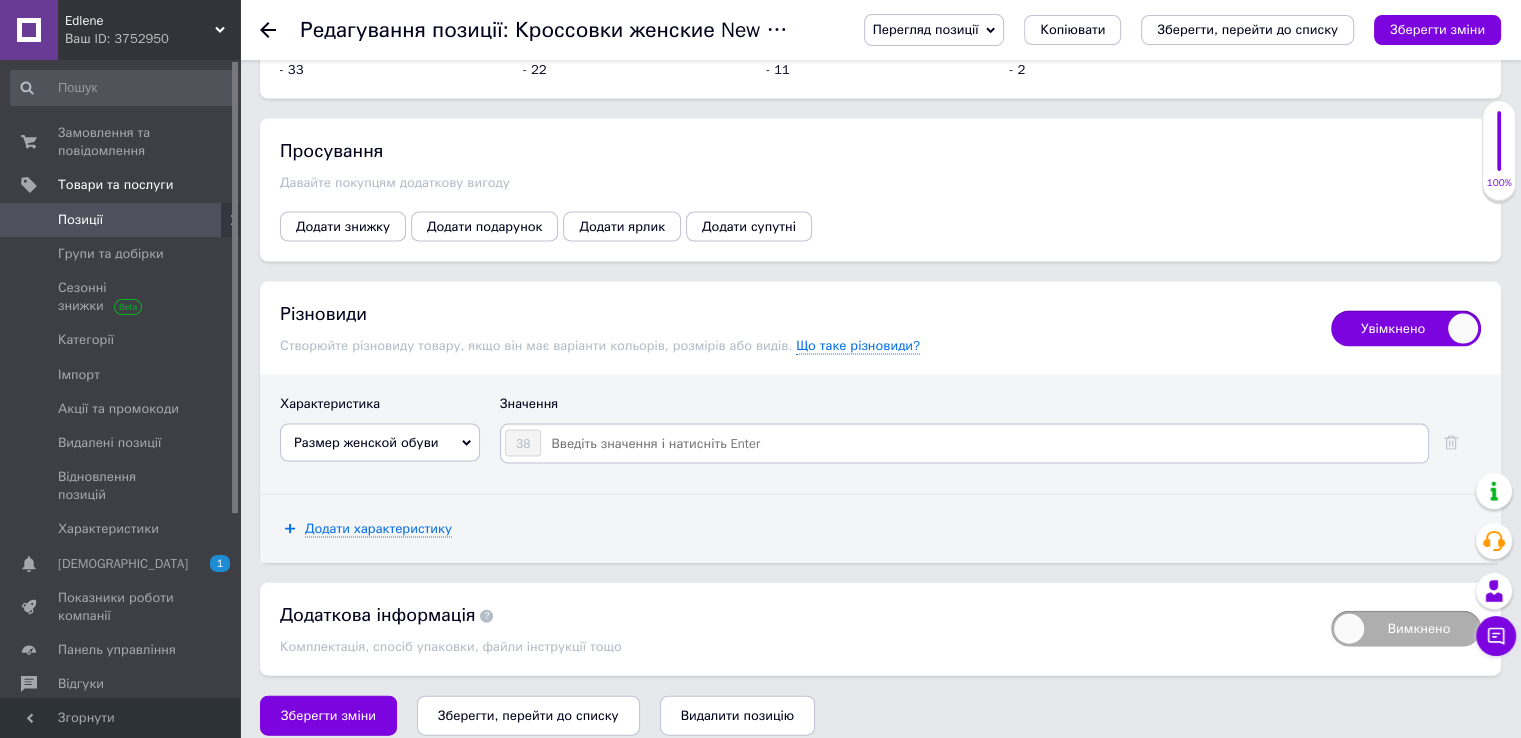 click at bounding box center [983, 444] 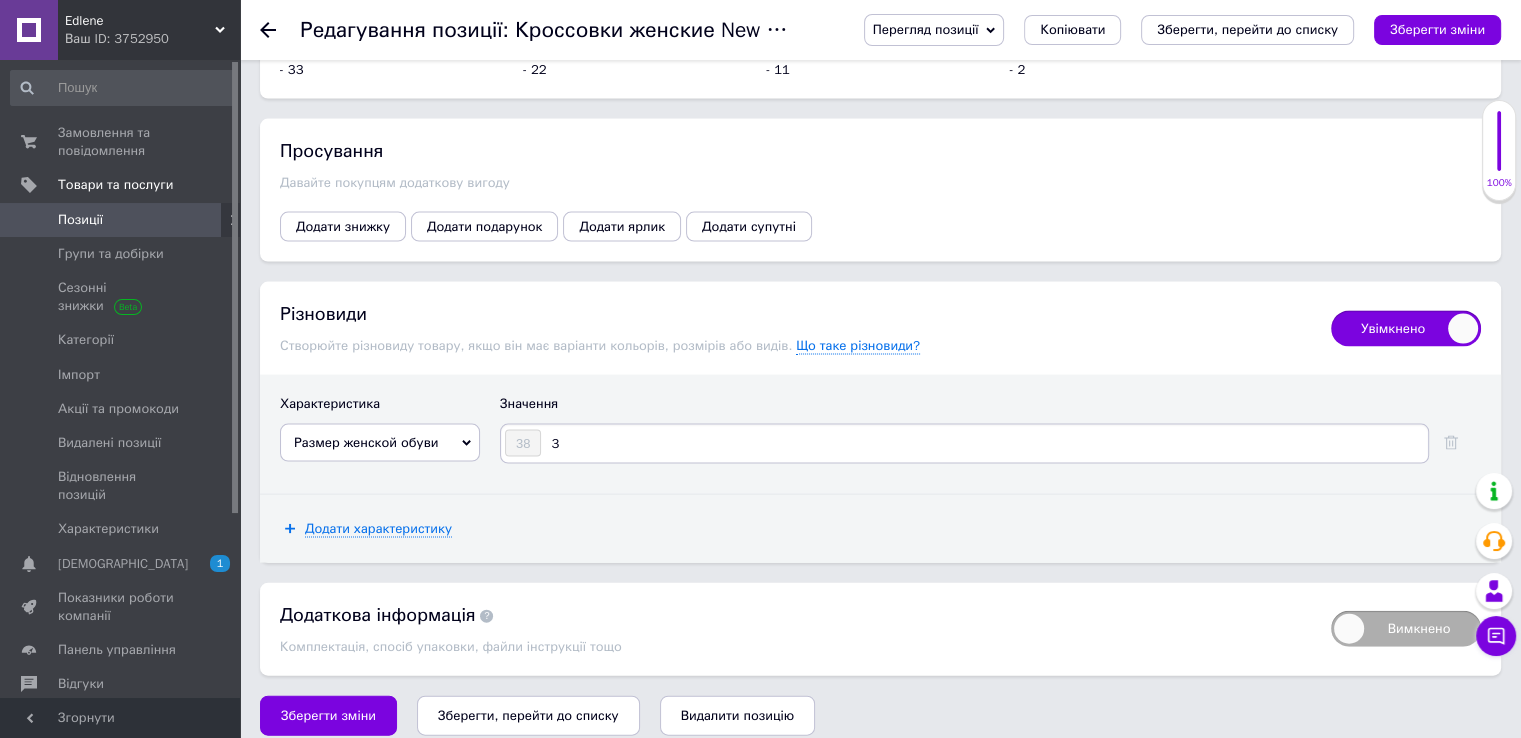 type on "36" 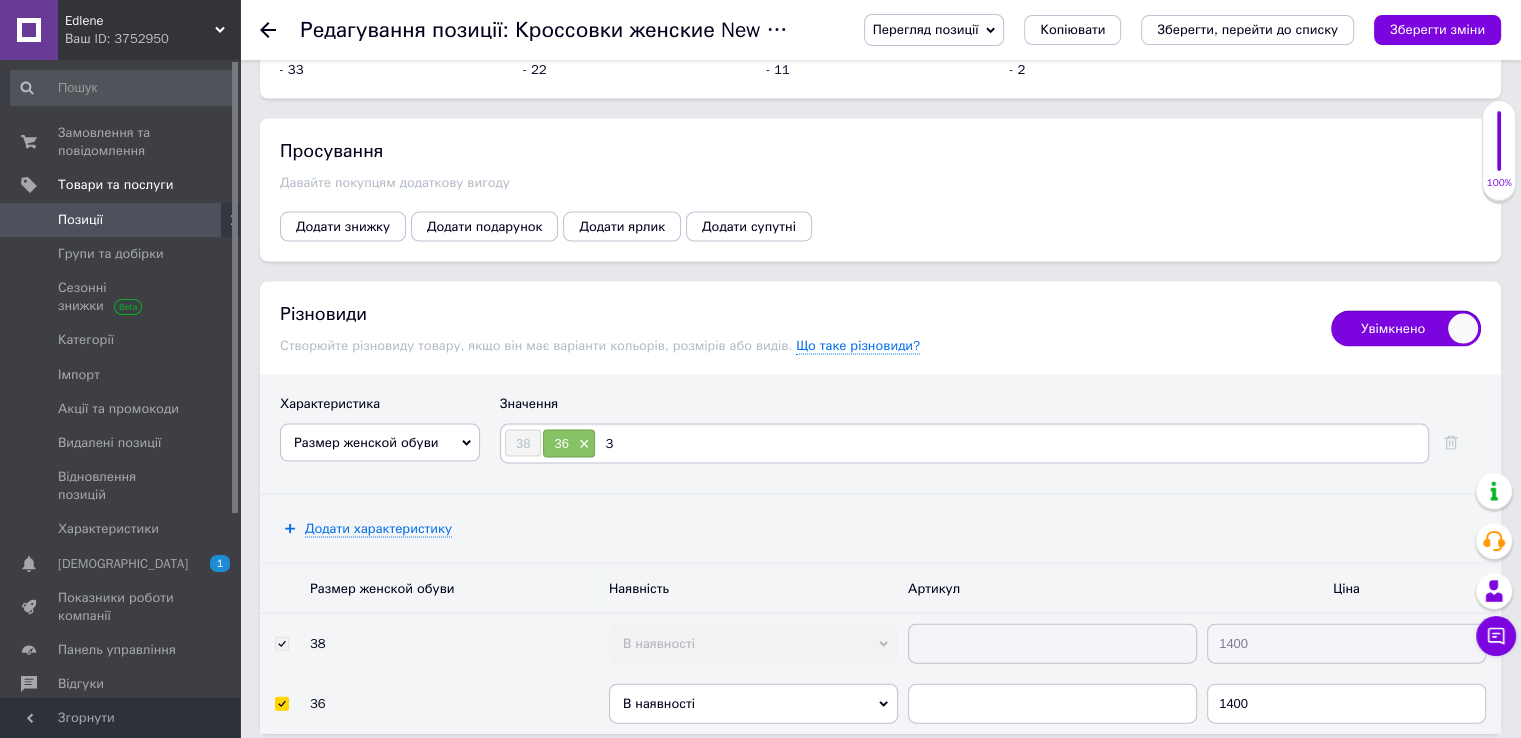 type on "37" 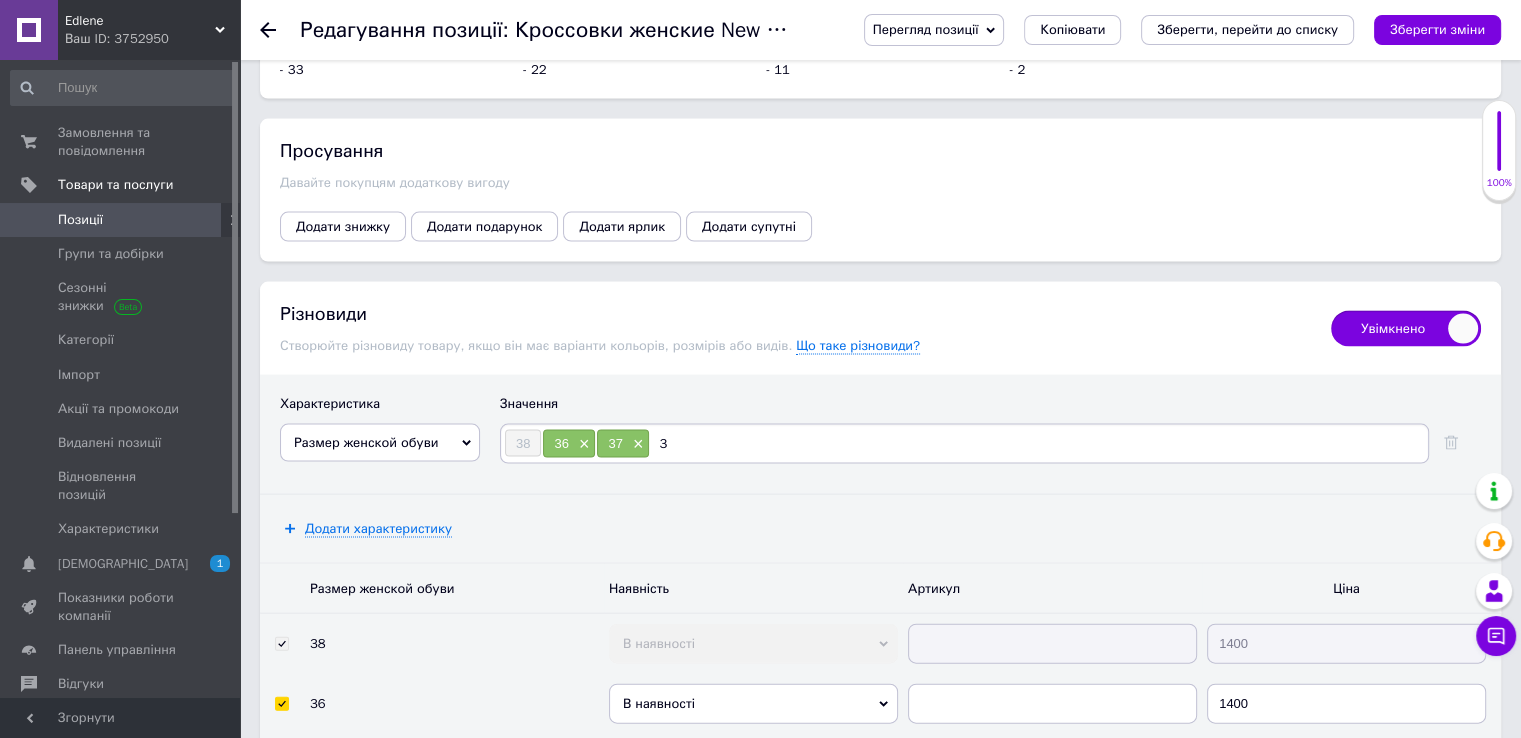 type on "39" 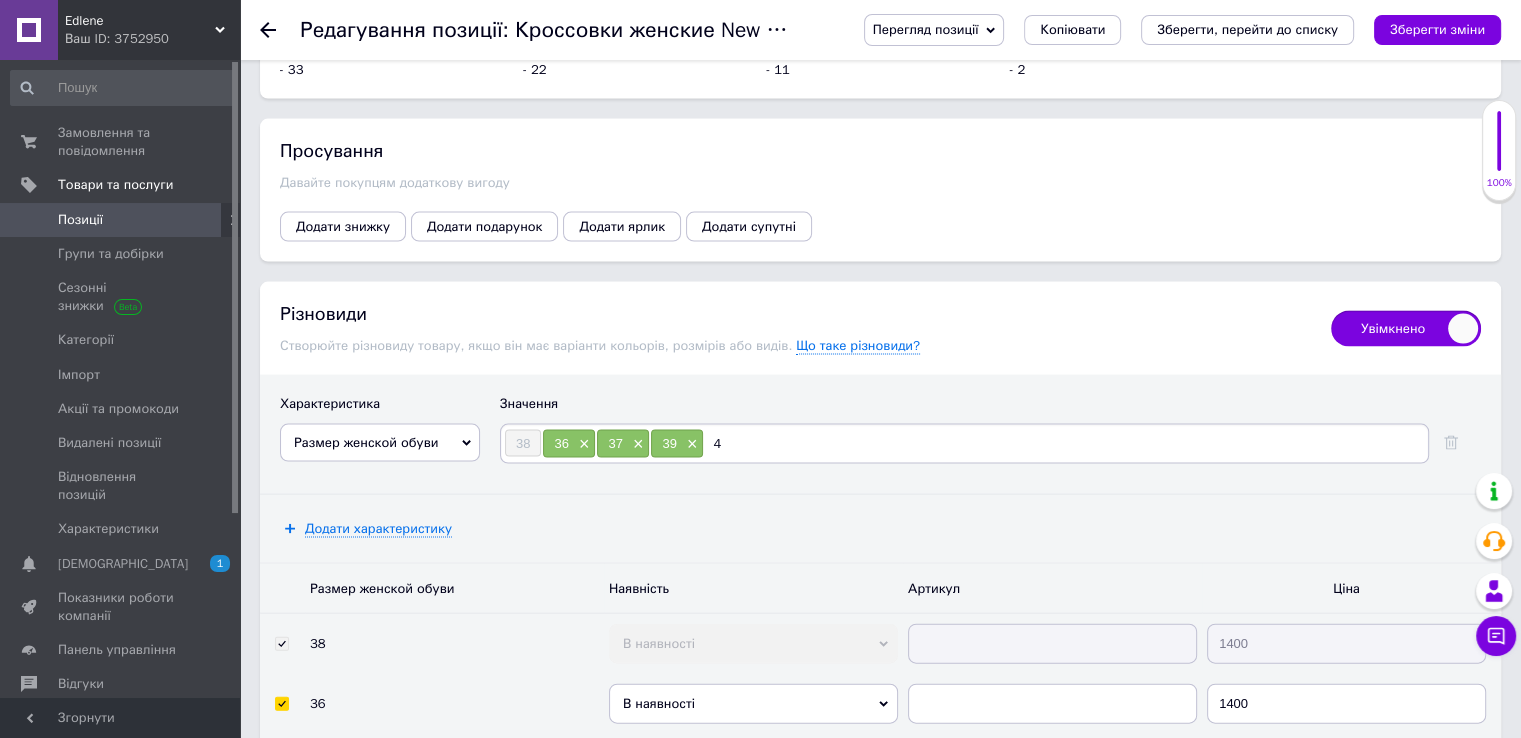 type on "40" 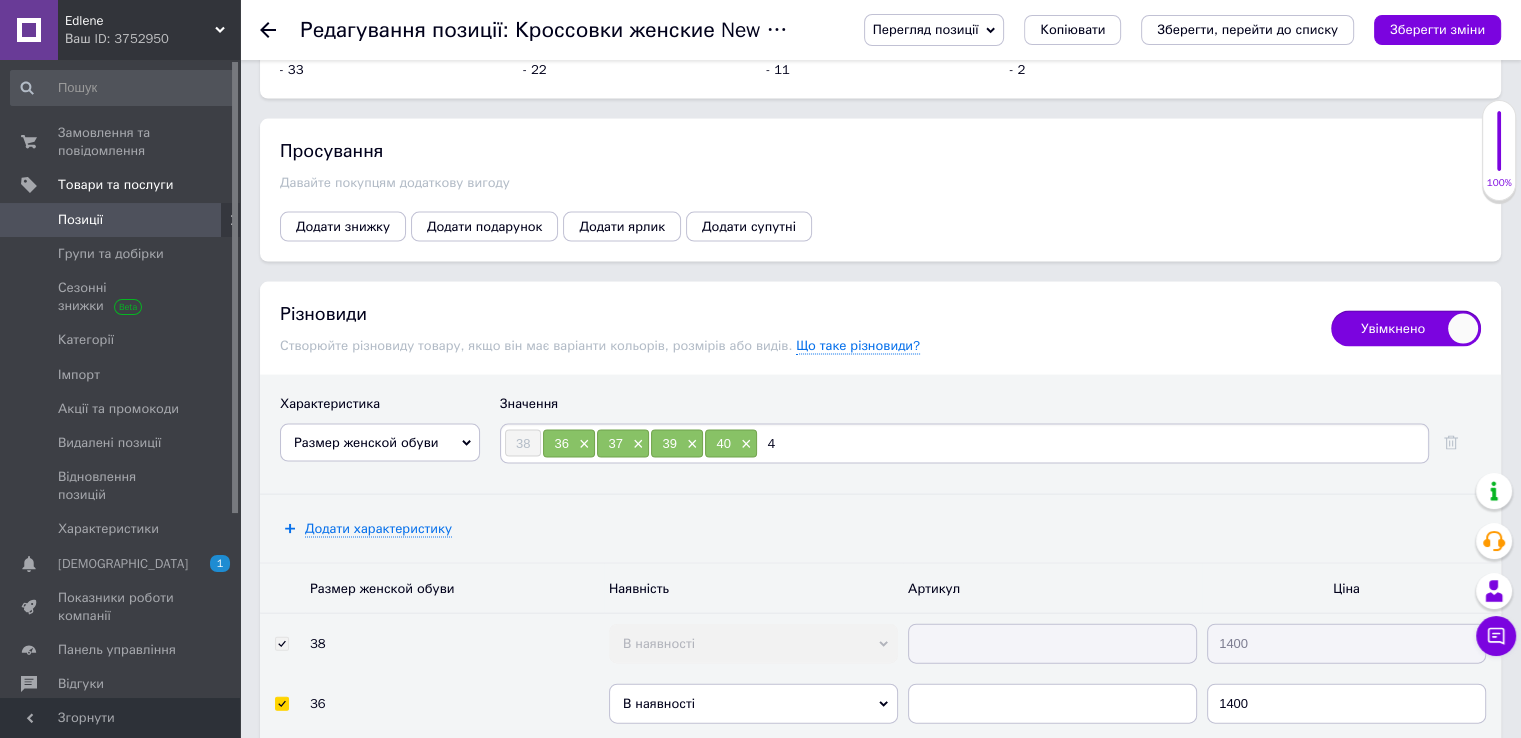 type on "41" 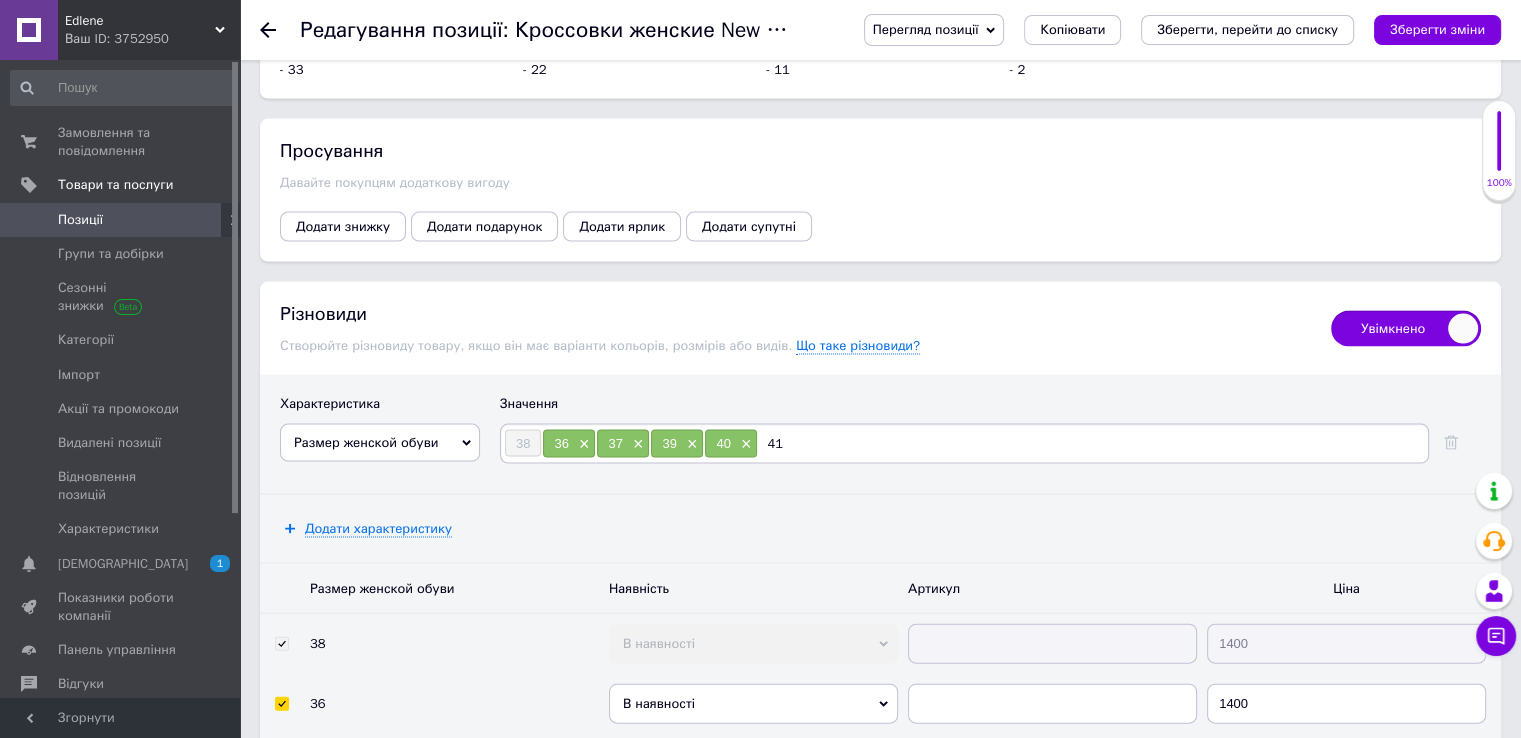type 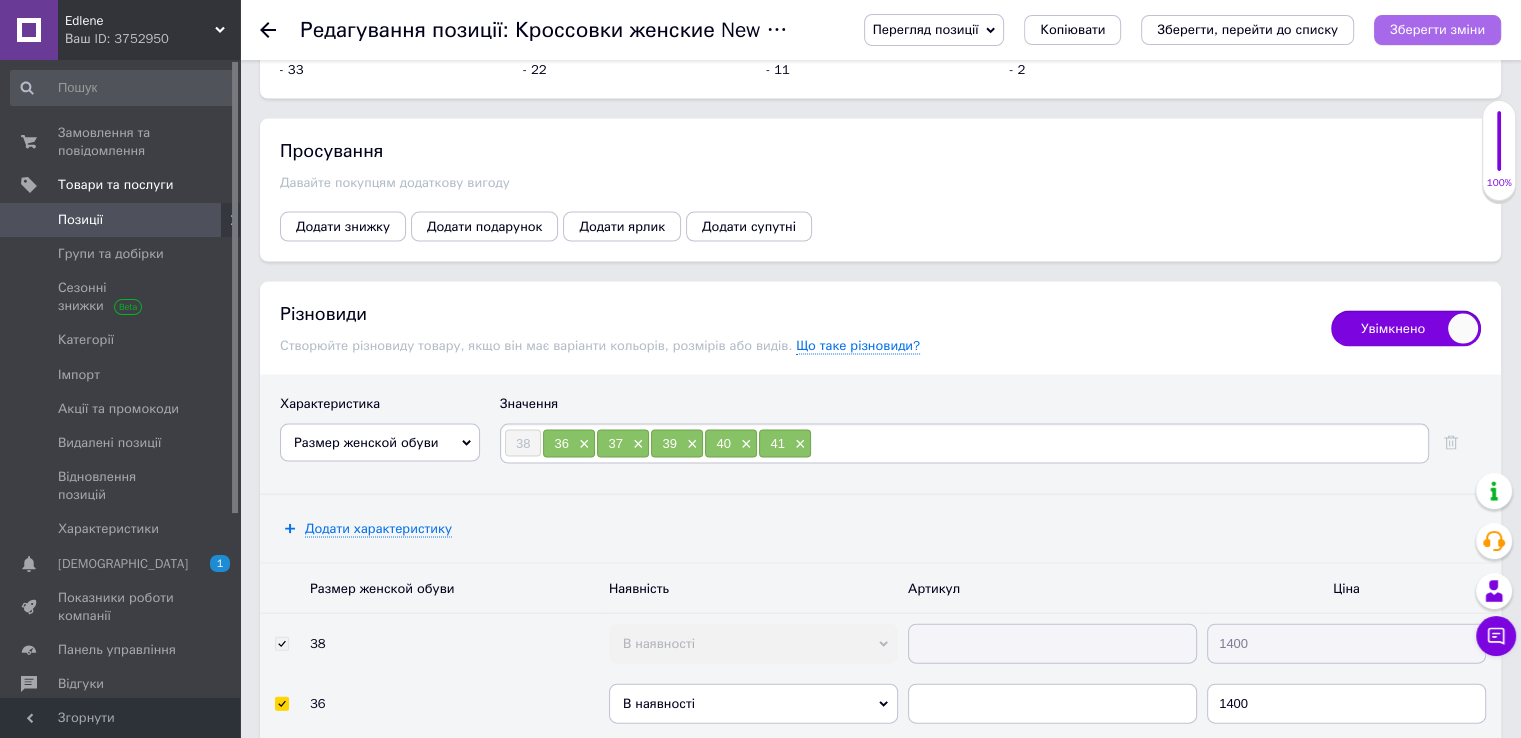 click on "Зберегти зміни" at bounding box center (1437, 29) 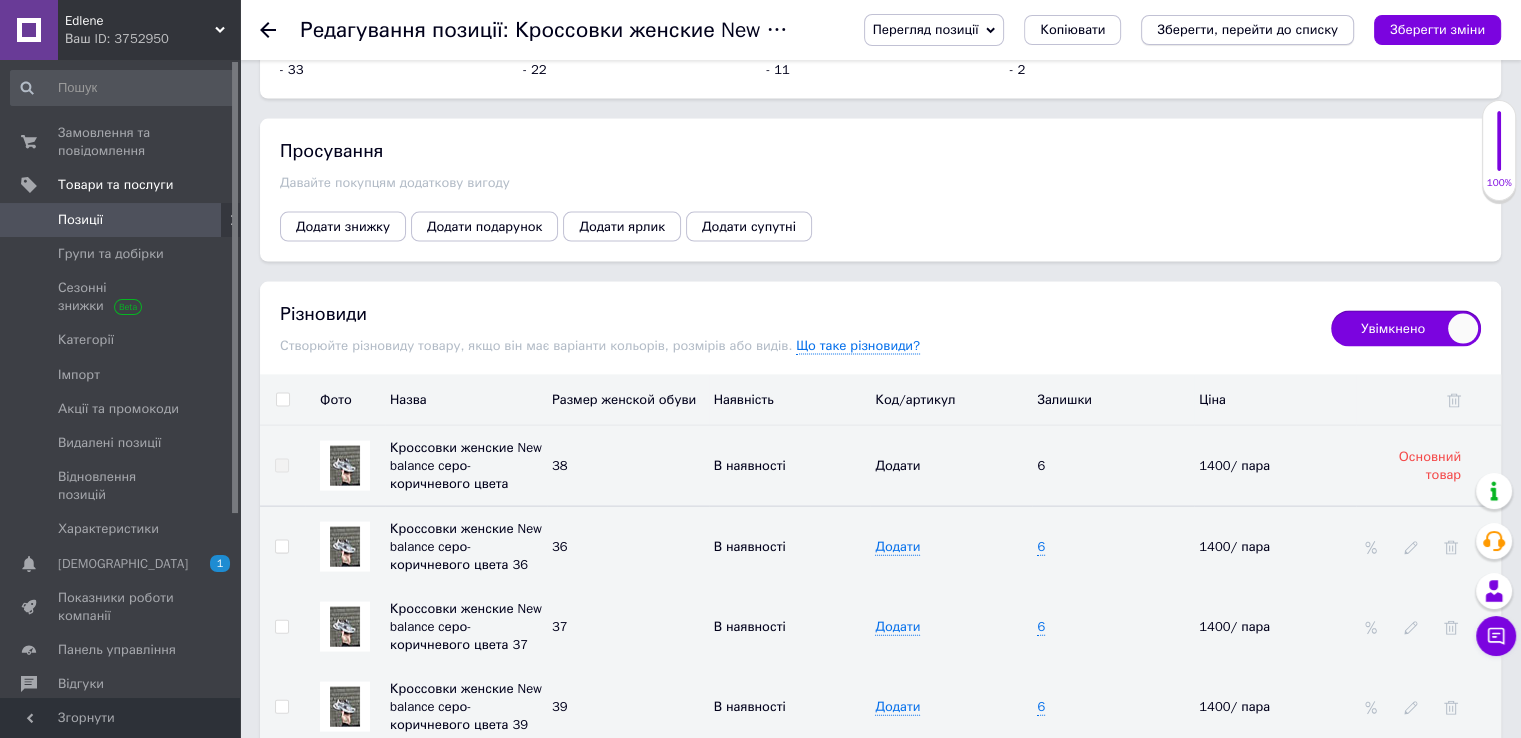 click on "Зберегти, перейти до списку" at bounding box center (1247, 29) 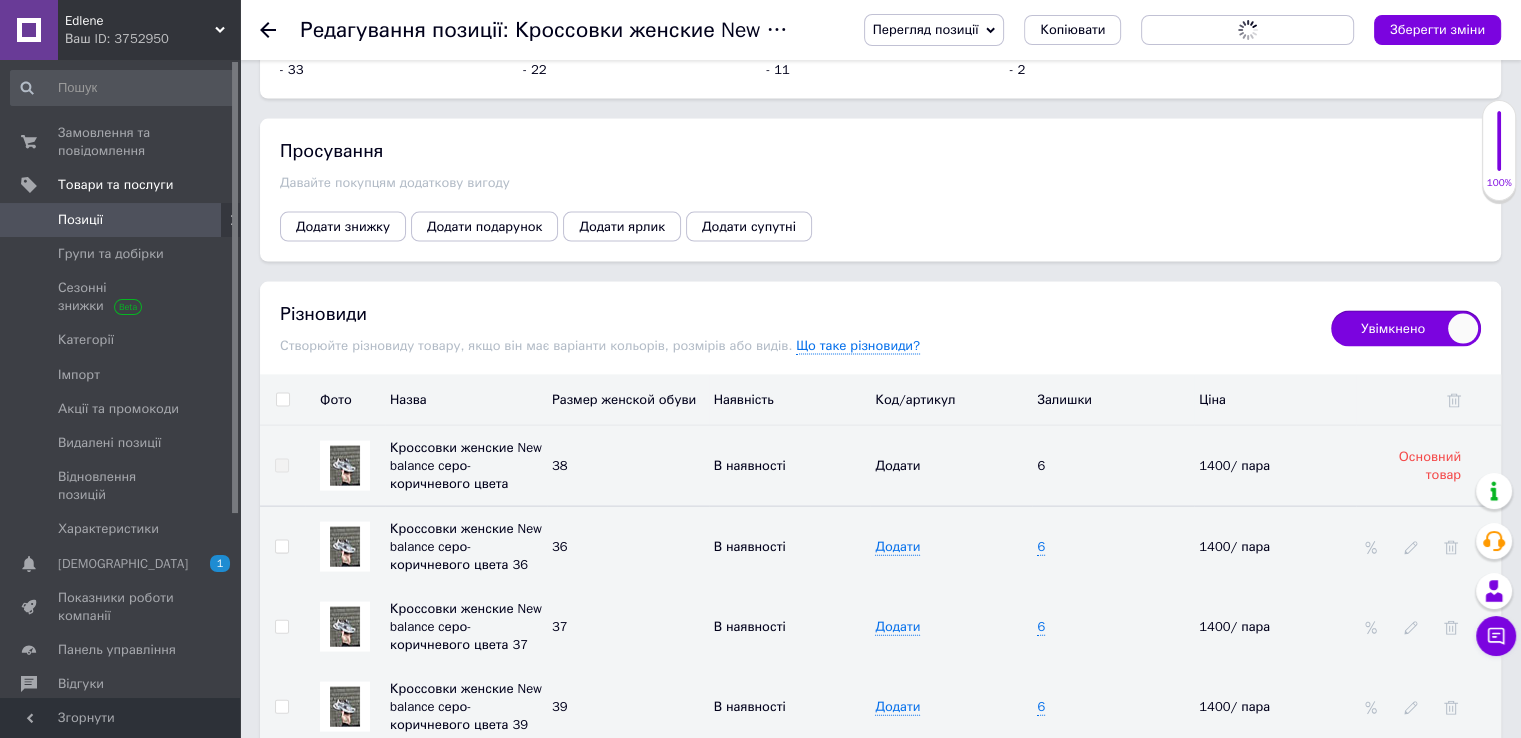 scroll, scrollTop: 0, scrollLeft: 0, axis: both 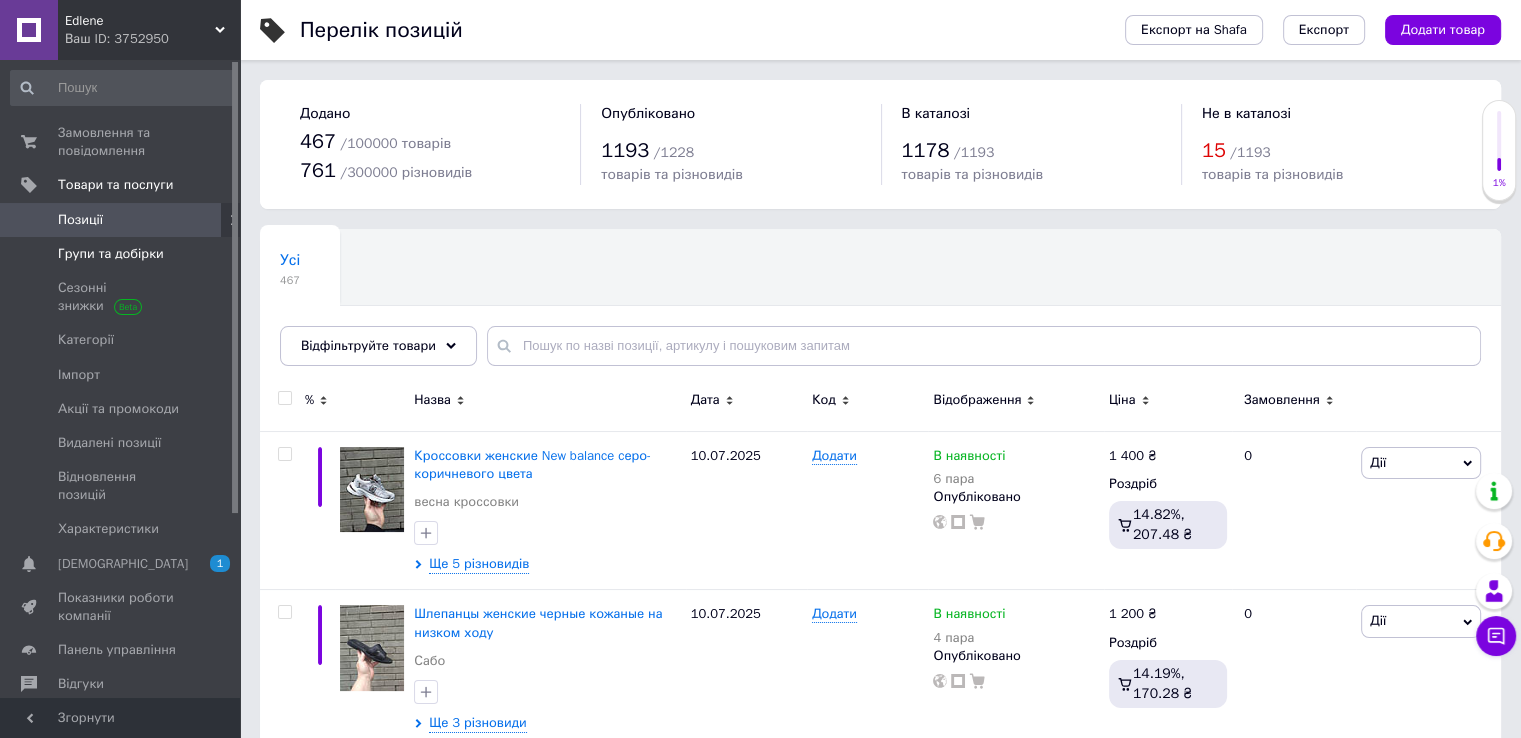 click on "Групи та добірки" at bounding box center [111, 254] 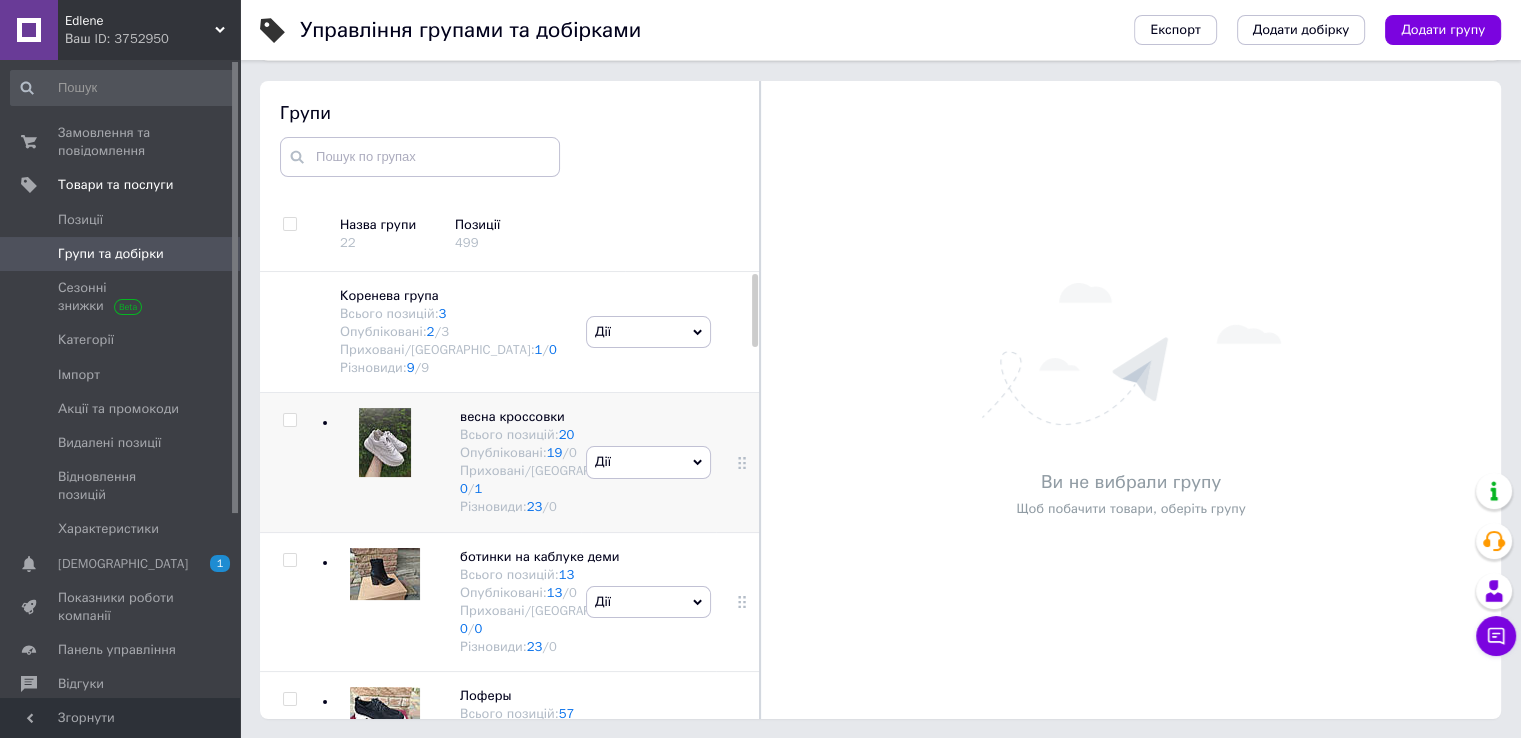 scroll, scrollTop: 113, scrollLeft: 0, axis: vertical 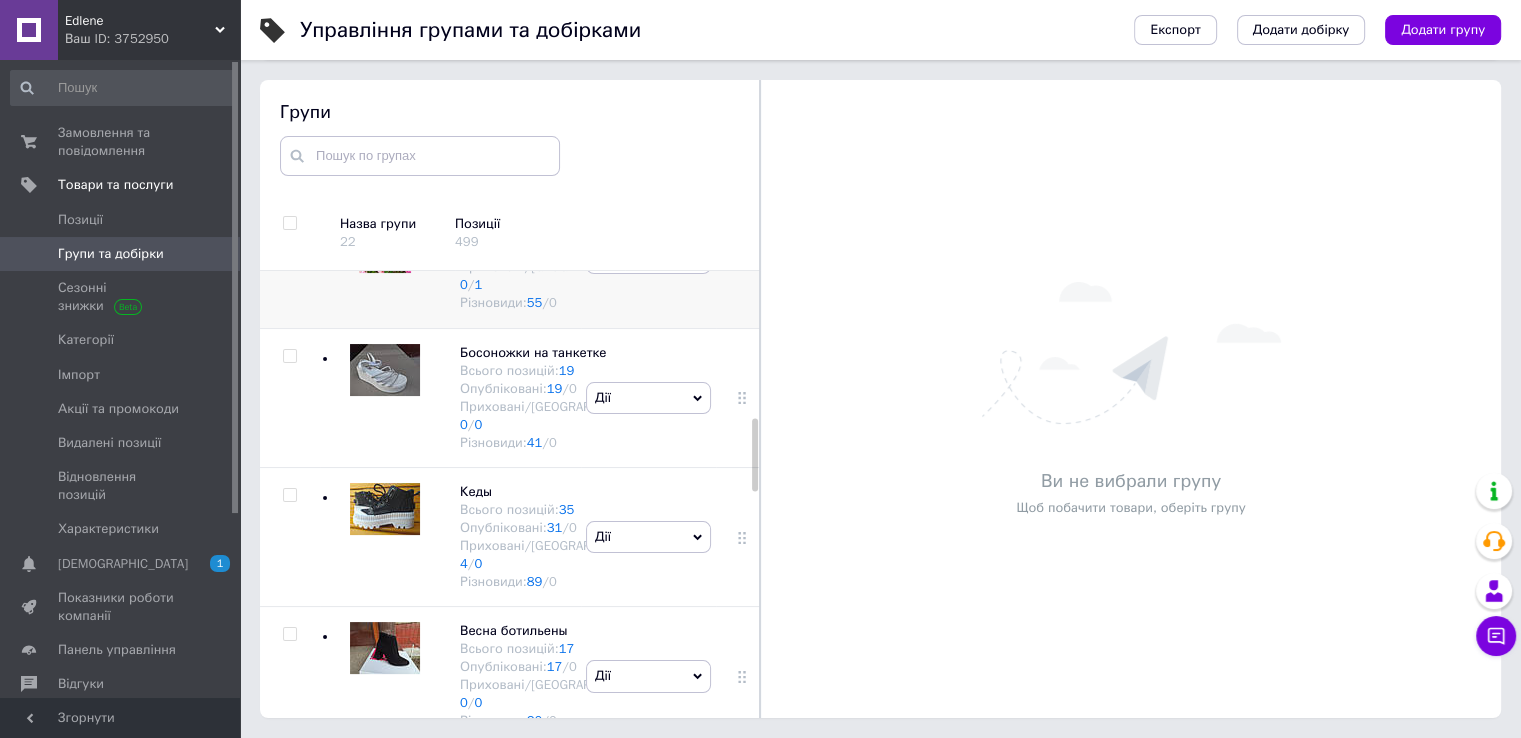 click 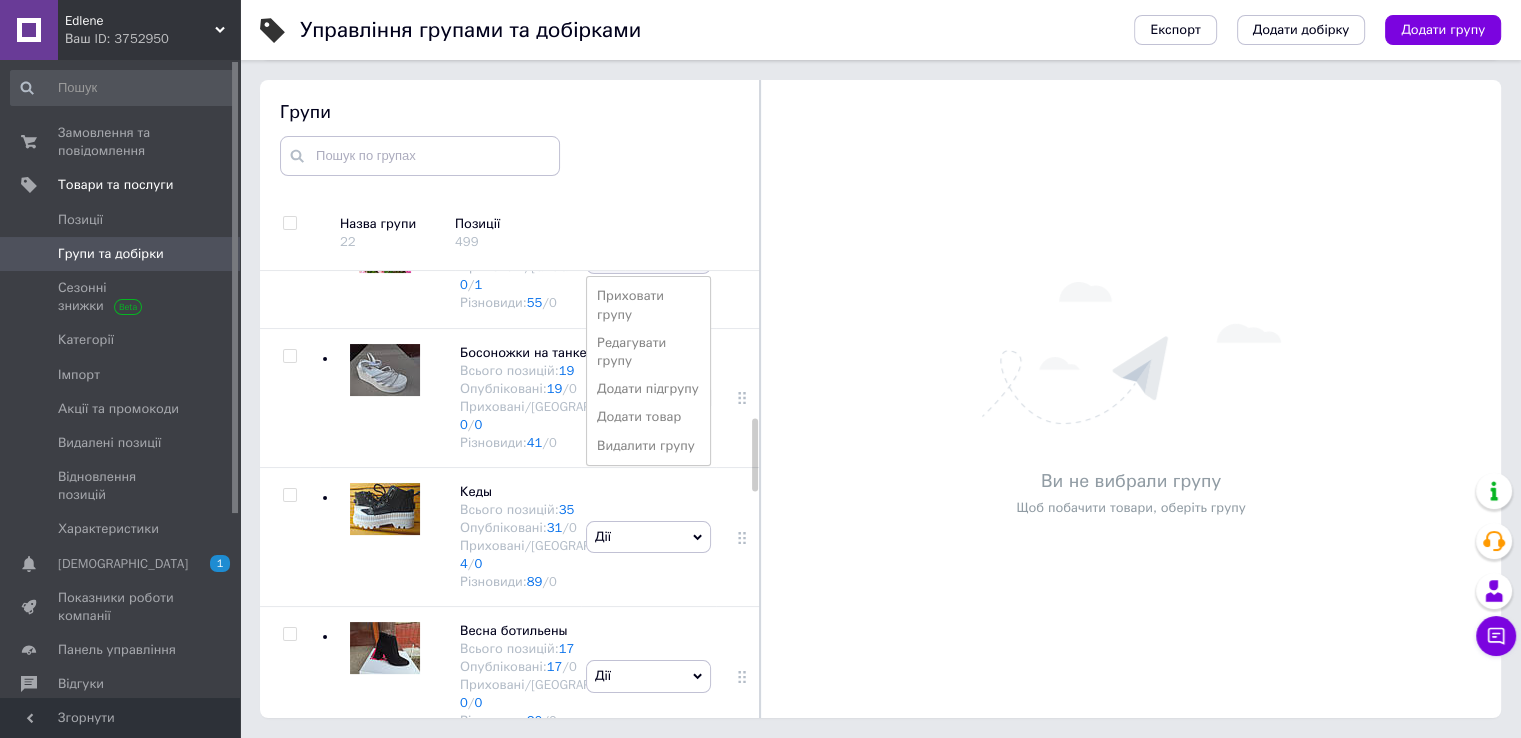 click on "Редагувати групу" at bounding box center [648, 352] 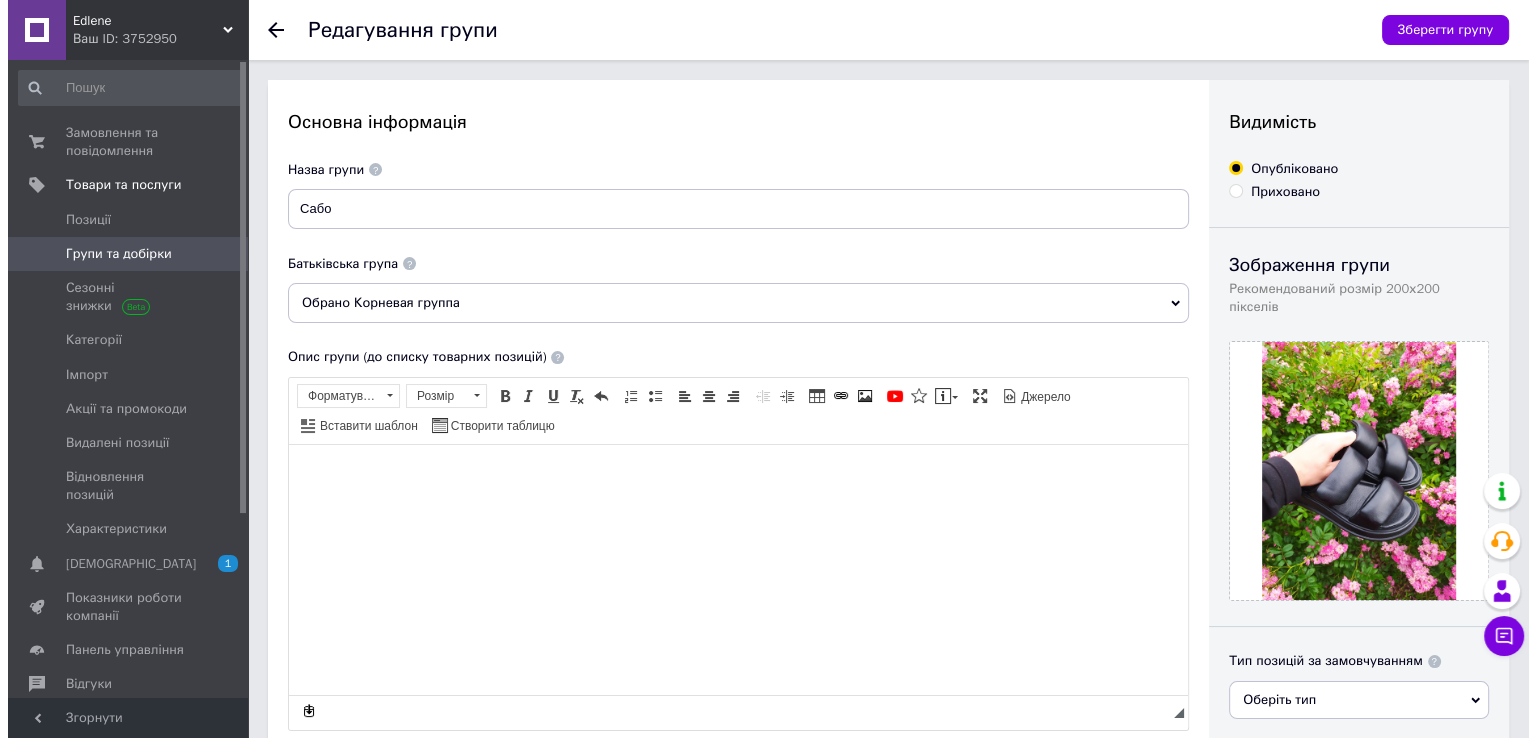 scroll, scrollTop: 0, scrollLeft: 0, axis: both 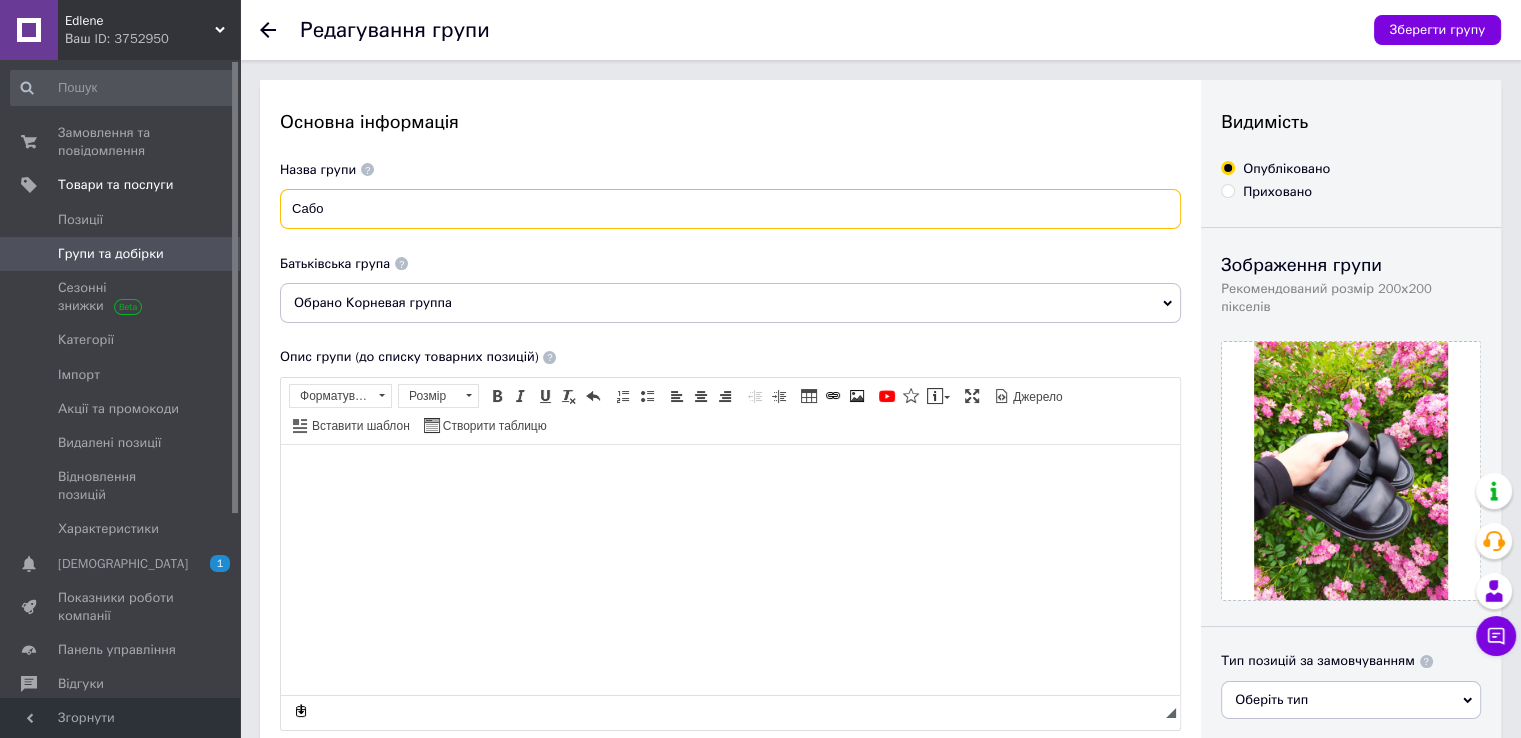 click on "Сабо" at bounding box center [730, 209] 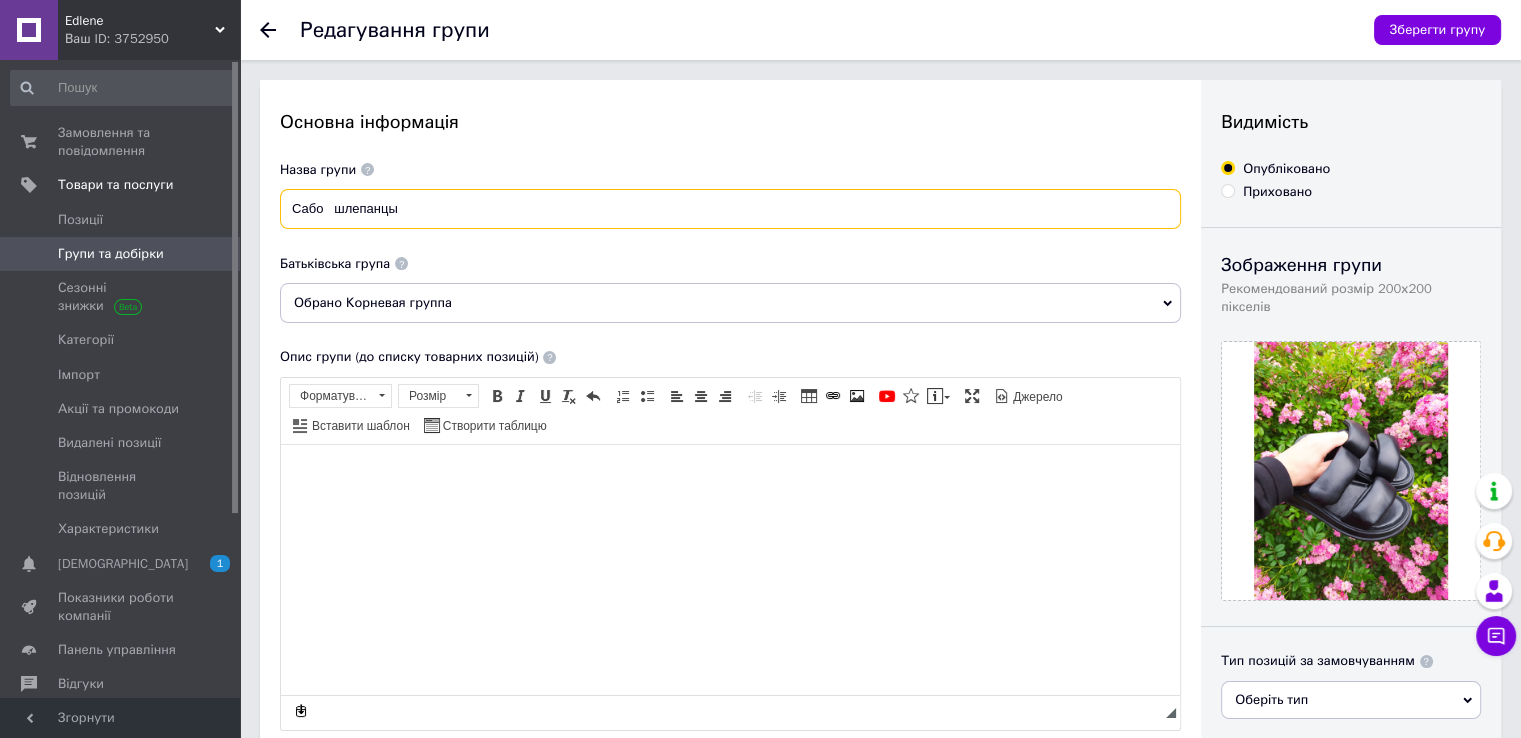 click on "Сабо   шлепанцы" at bounding box center (730, 209) 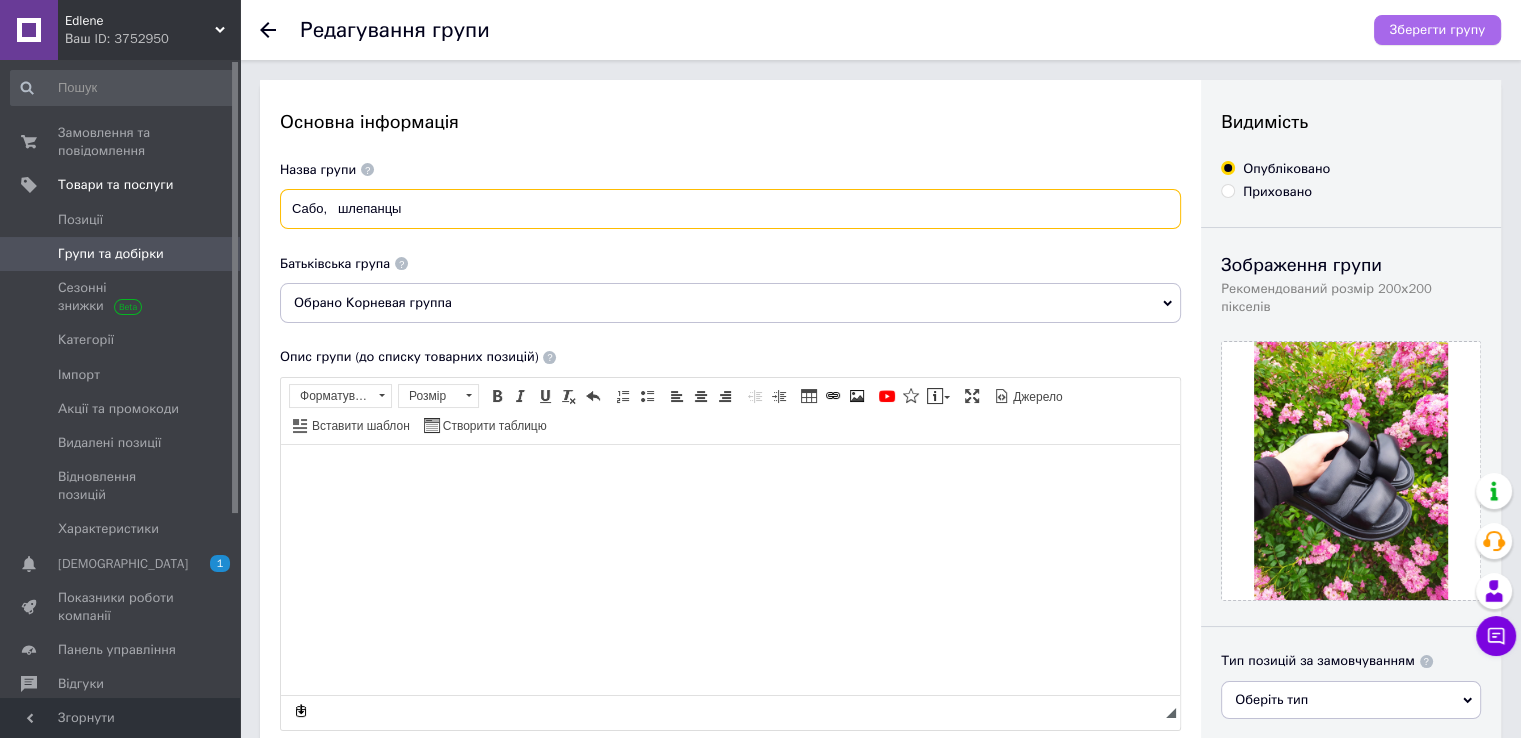 type on "Сабо,   шлепанцы" 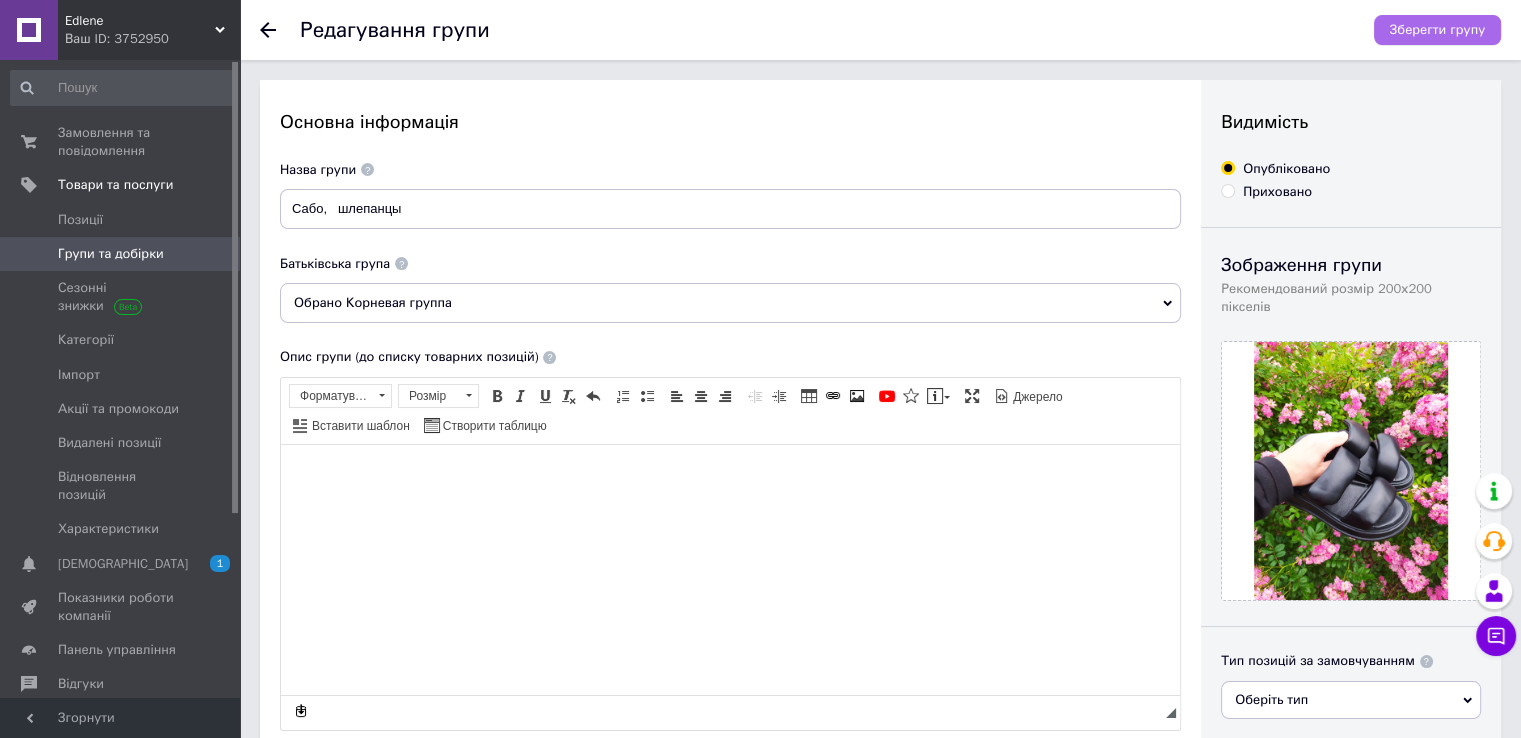 click on "Зберегти групу" at bounding box center (1437, 30) 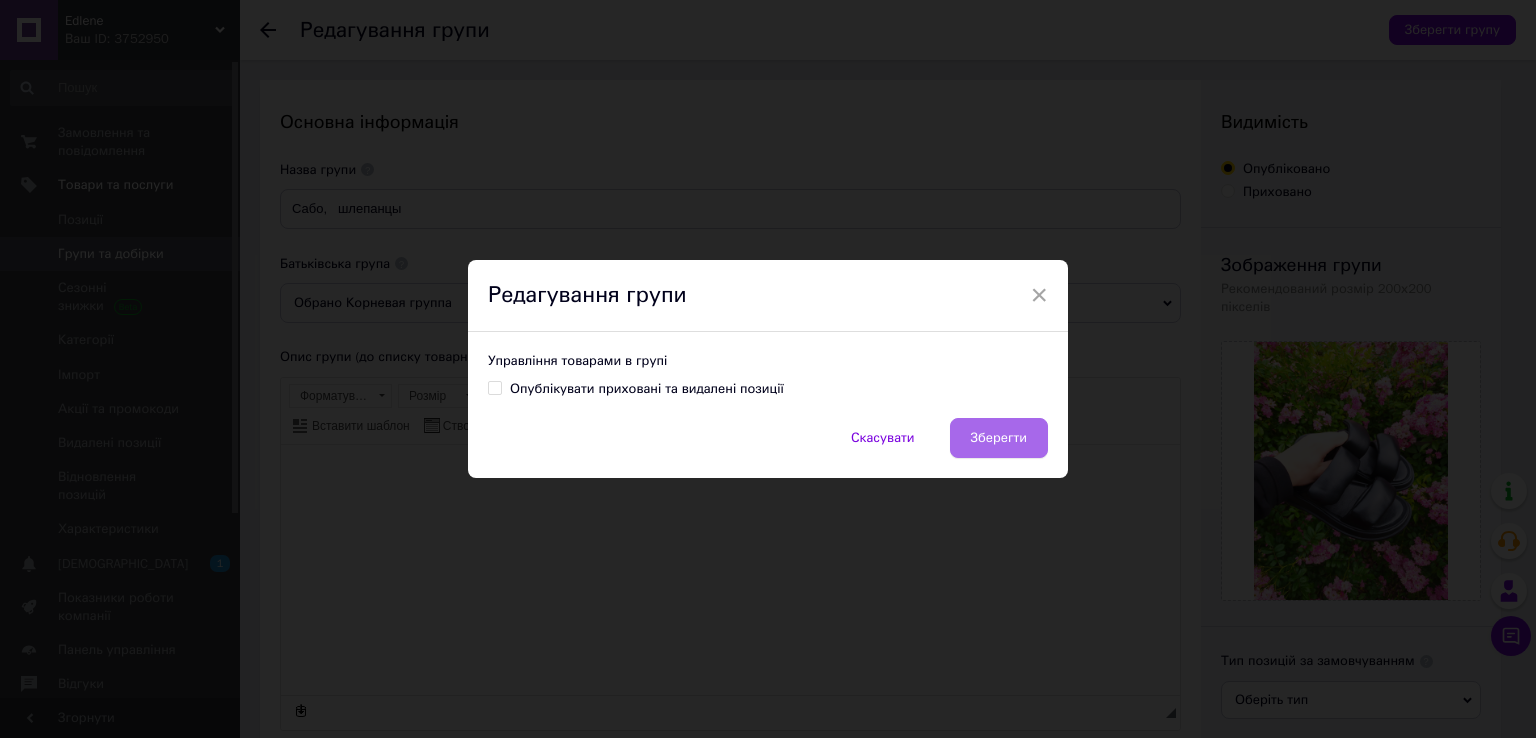 click on "Зберегти" at bounding box center [999, 438] 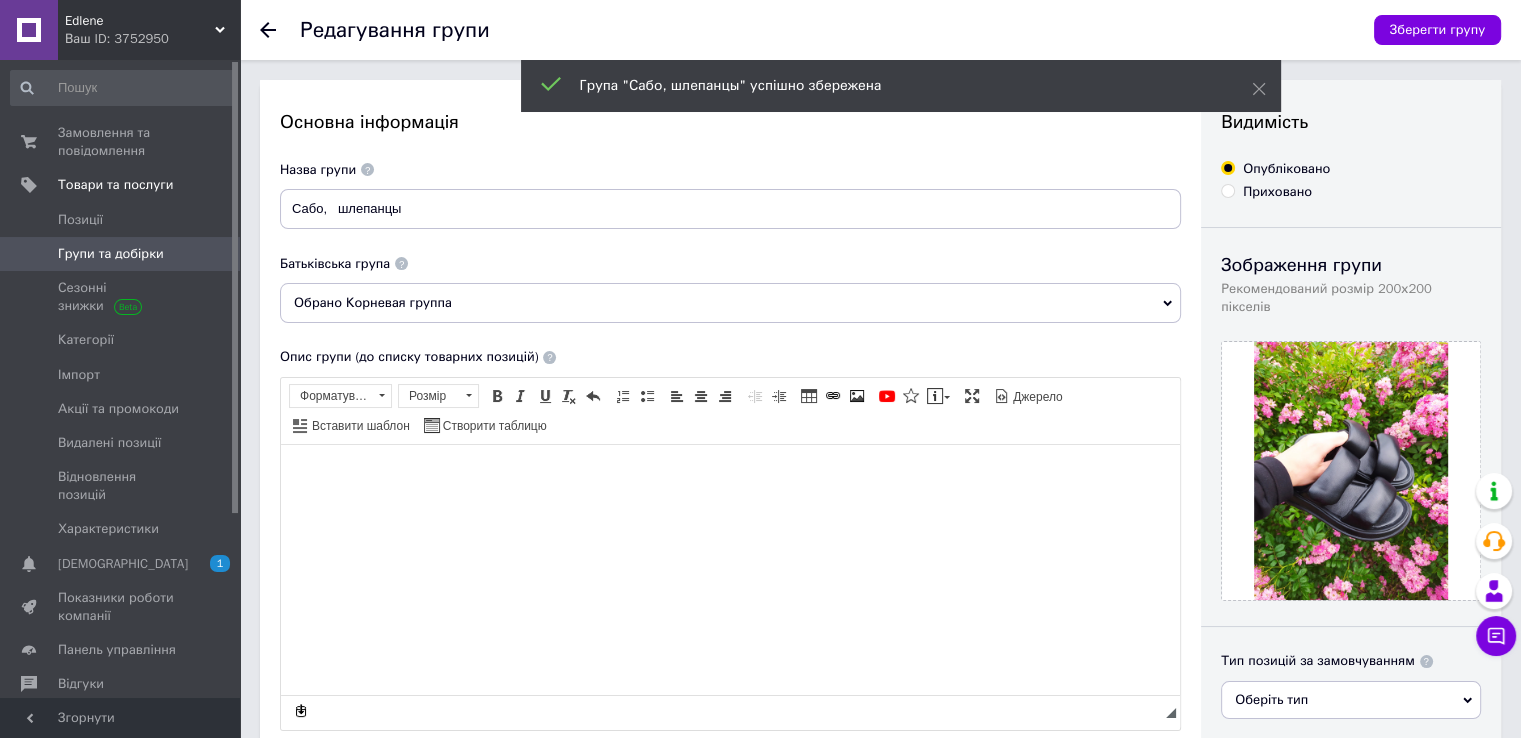 click on "Групи та добірки" at bounding box center [111, 254] 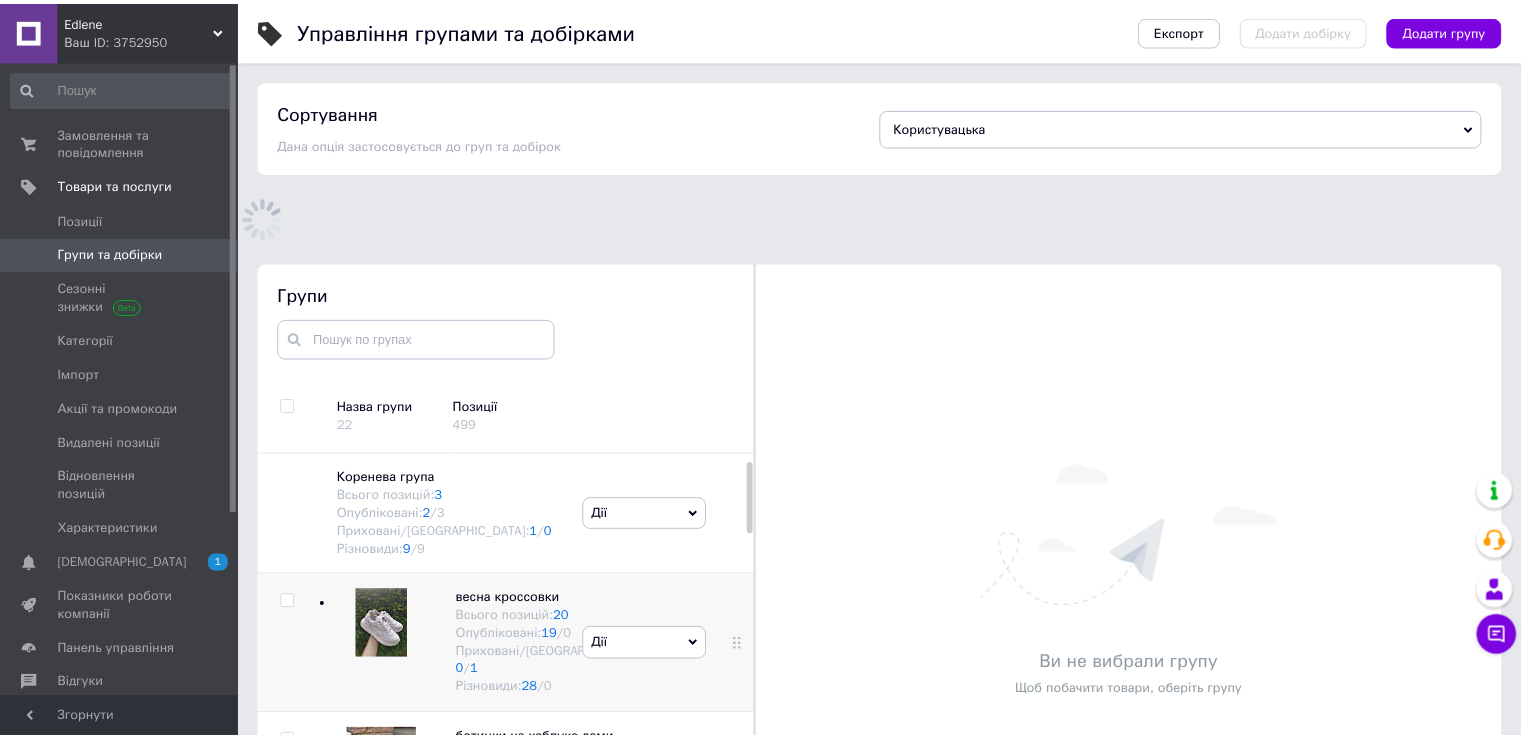 scroll, scrollTop: 183, scrollLeft: 0, axis: vertical 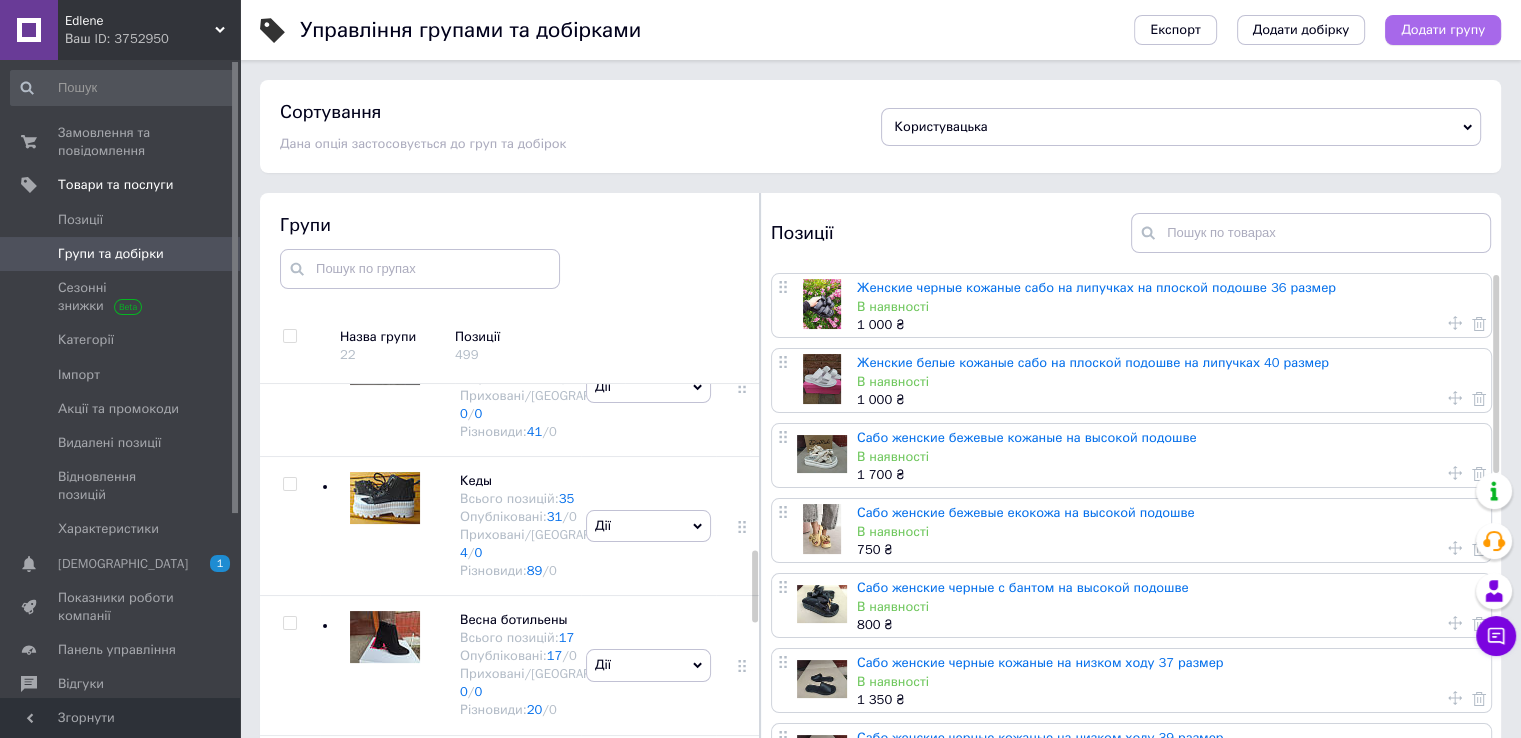 click on "Додати групу" at bounding box center (1443, 30) 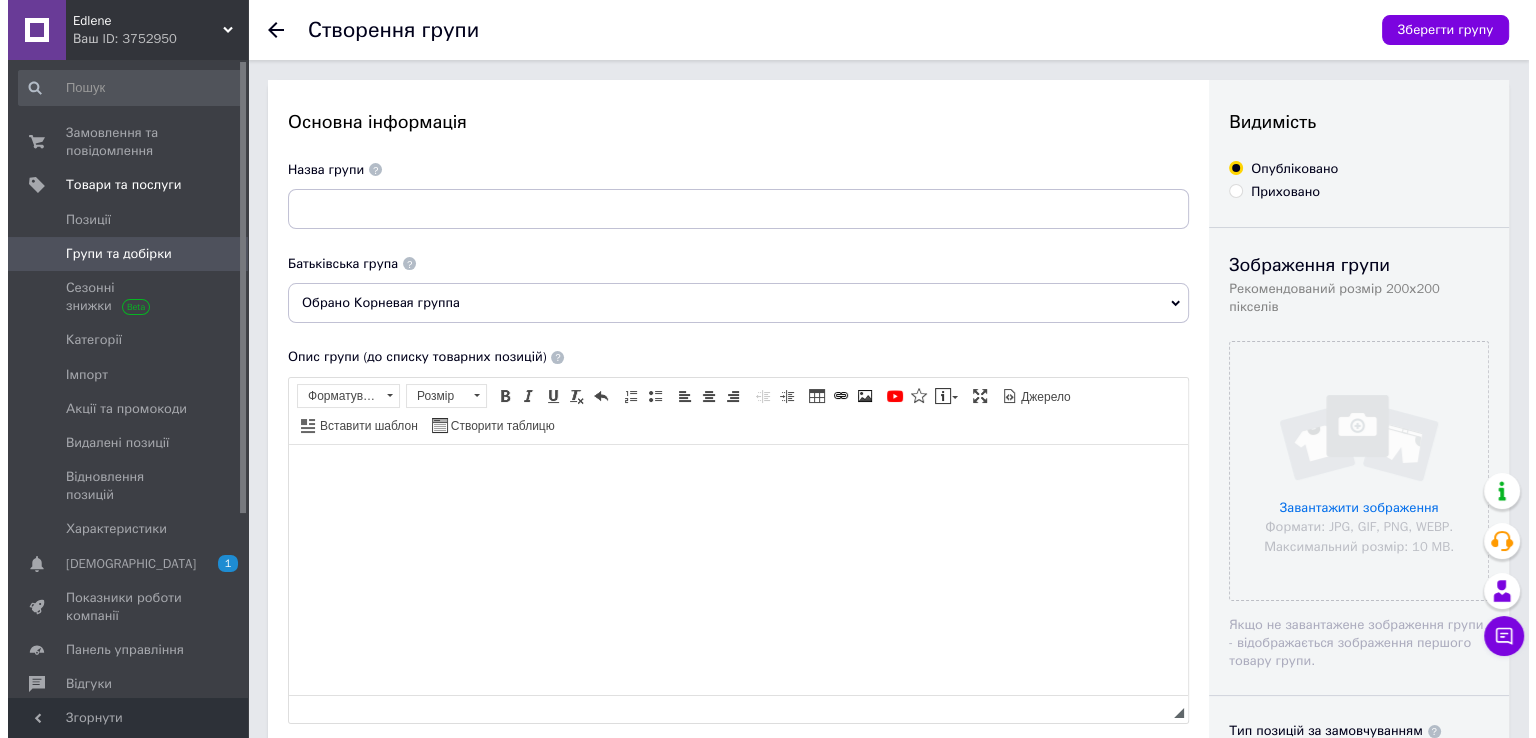 scroll, scrollTop: 0, scrollLeft: 0, axis: both 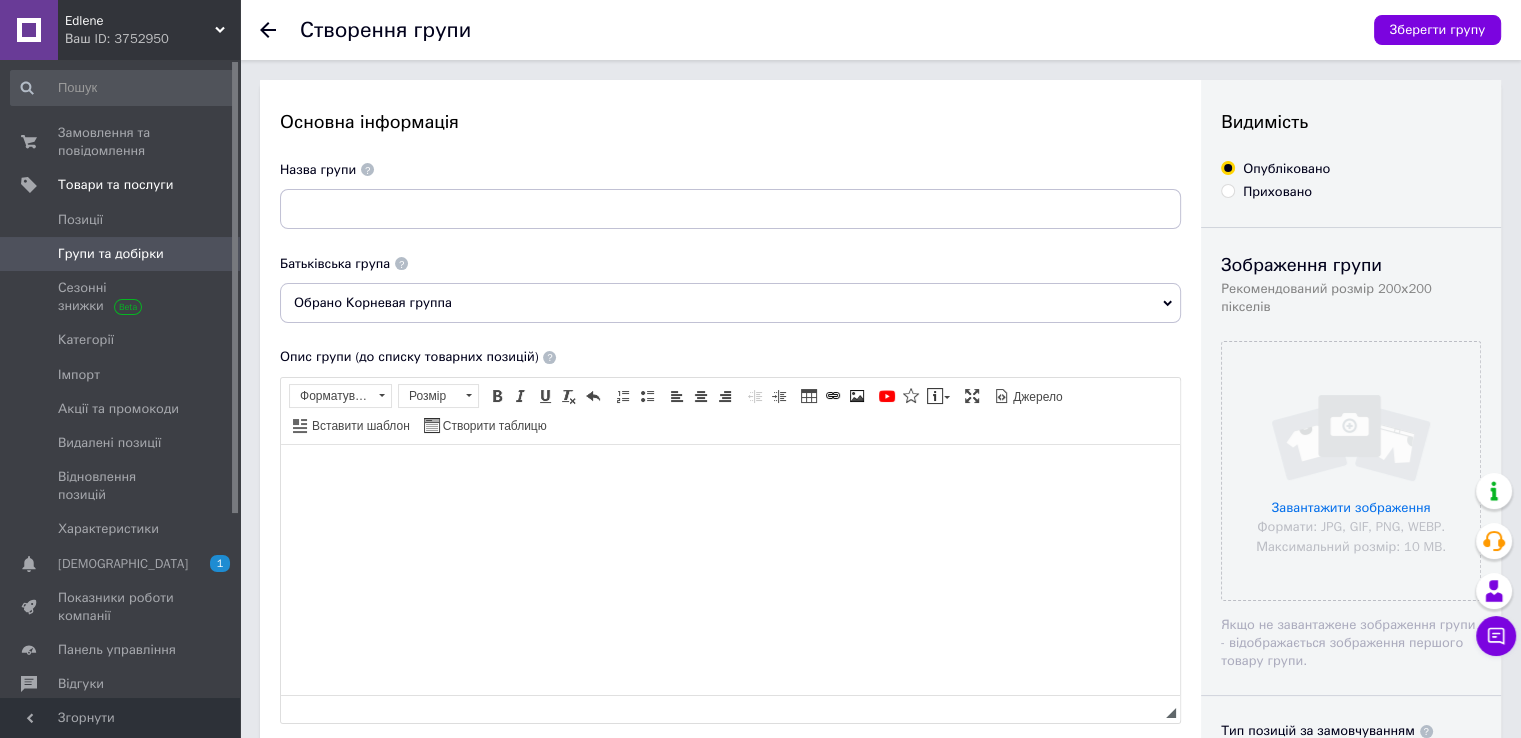 click on "Групи та добірки" at bounding box center (111, 254) 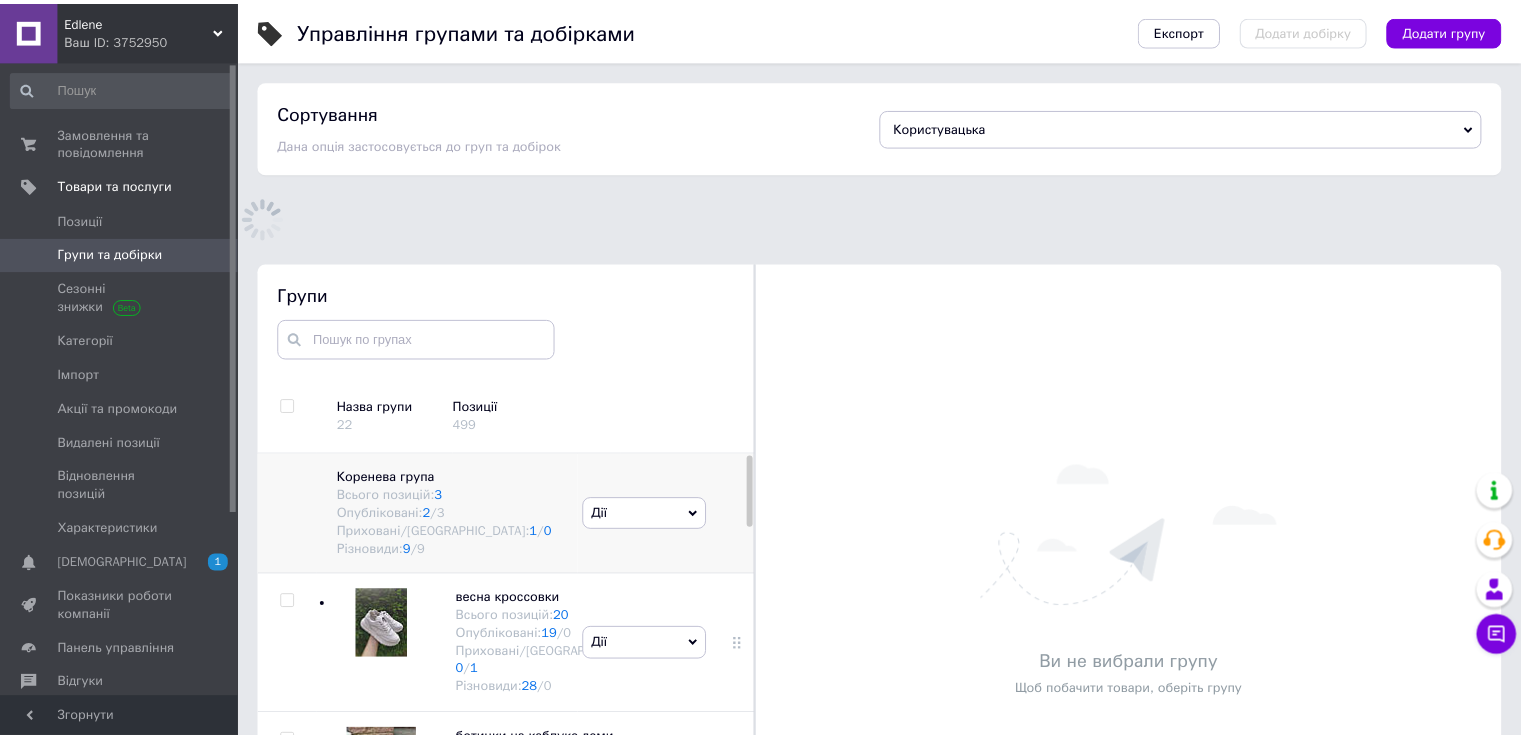 scroll, scrollTop: 101, scrollLeft: 0, axis: vertical 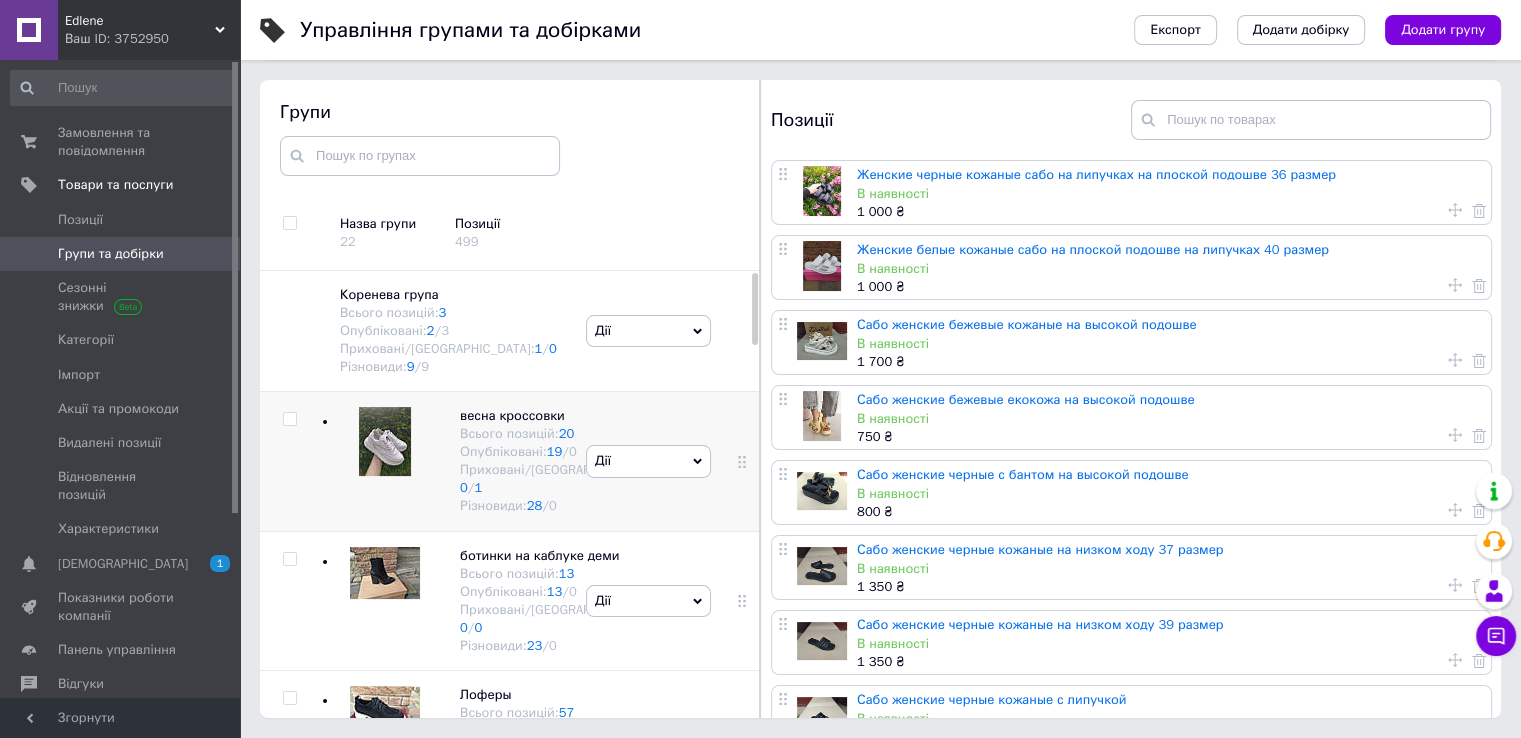 click 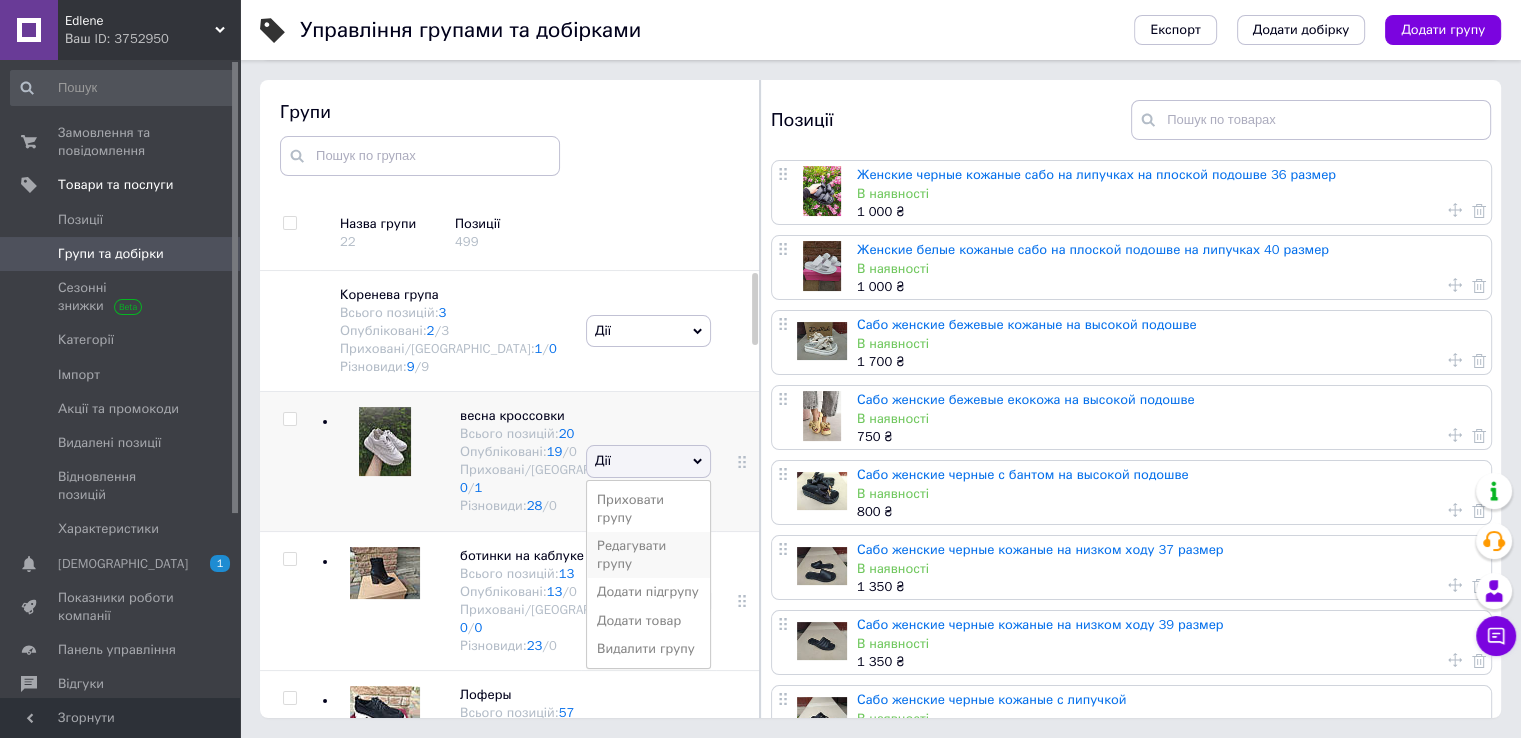 click on "Редагувати групу" at bounding box center (648, 555) 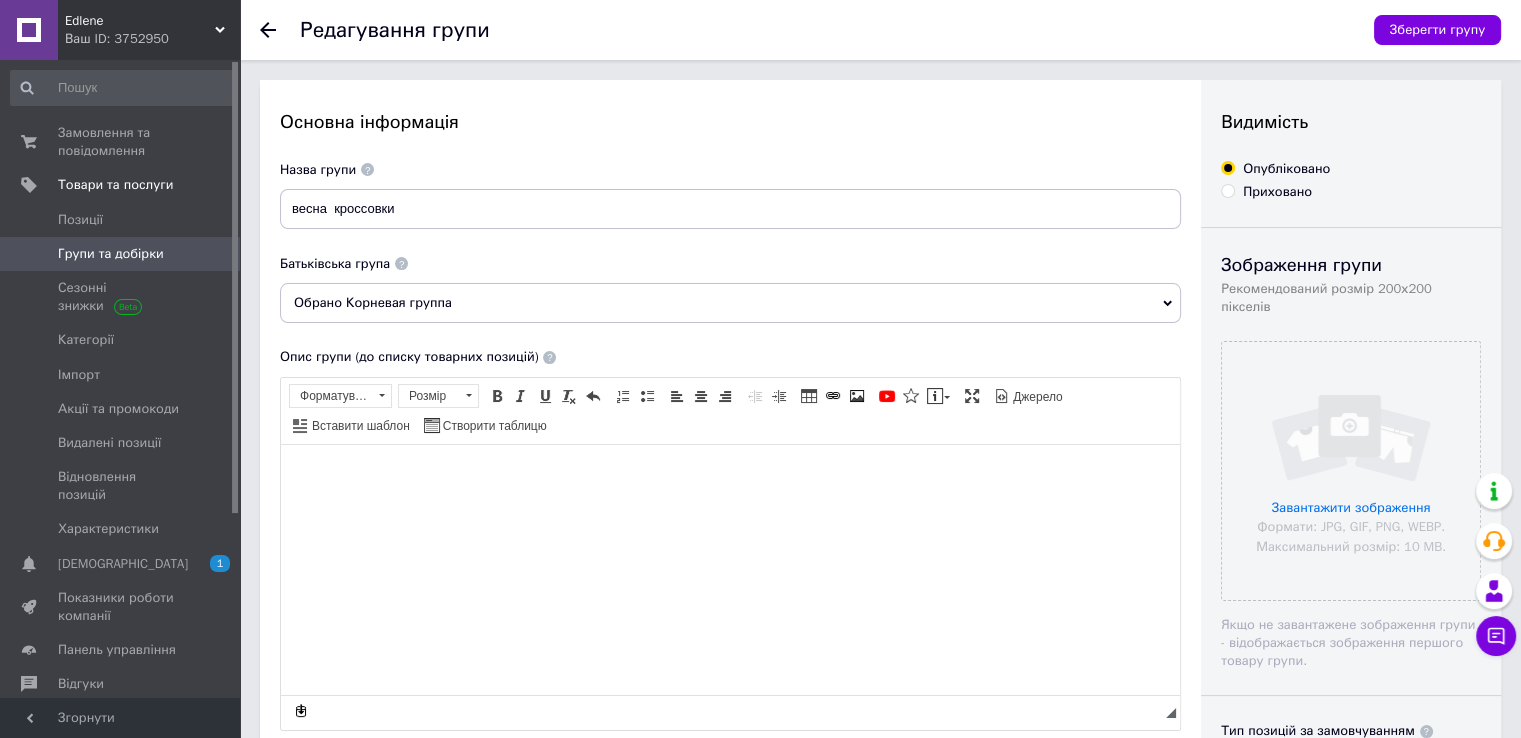 scroll, scrollTop: 0, scrollLeft: 0, axis: both 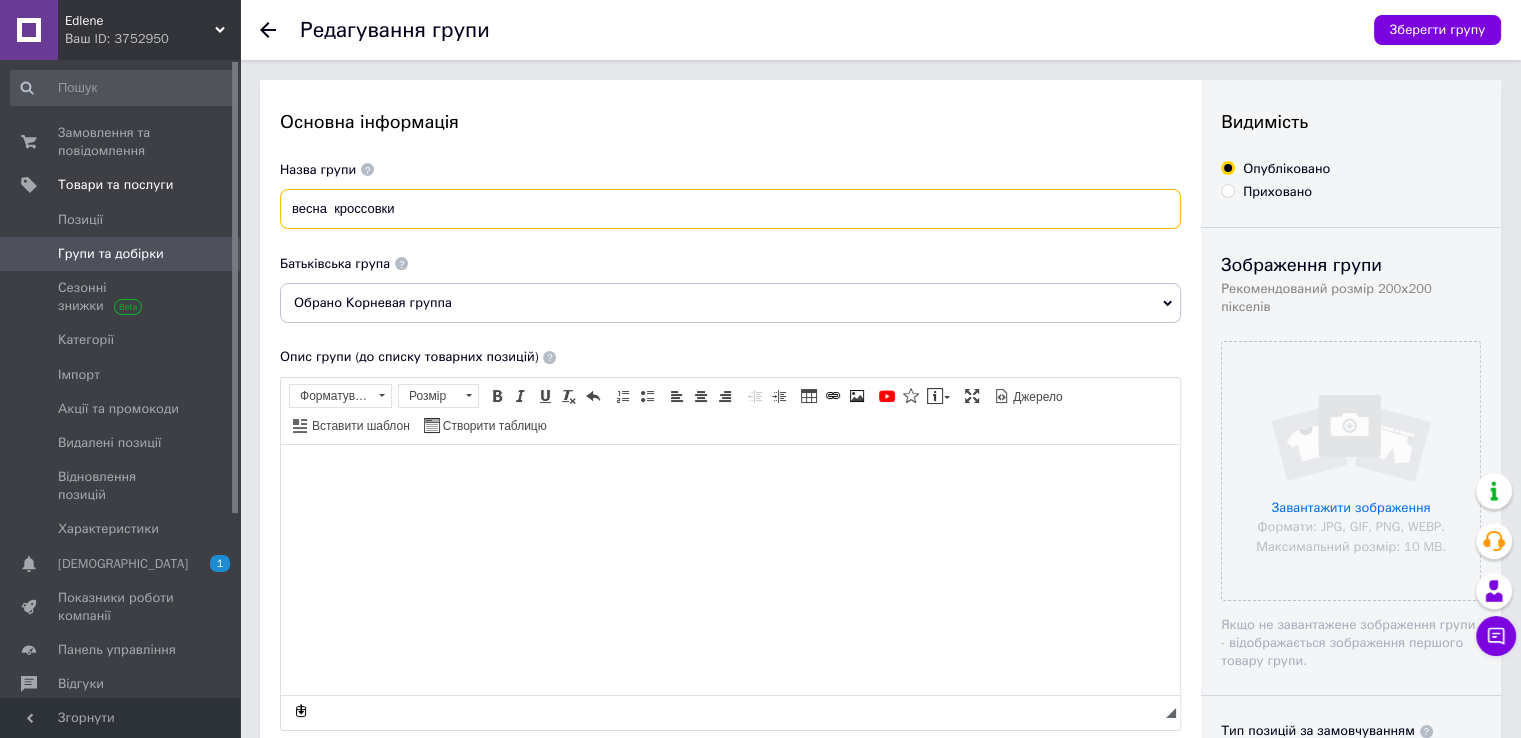 click on "весна  кроссовки" at bounding box center [730, 209] 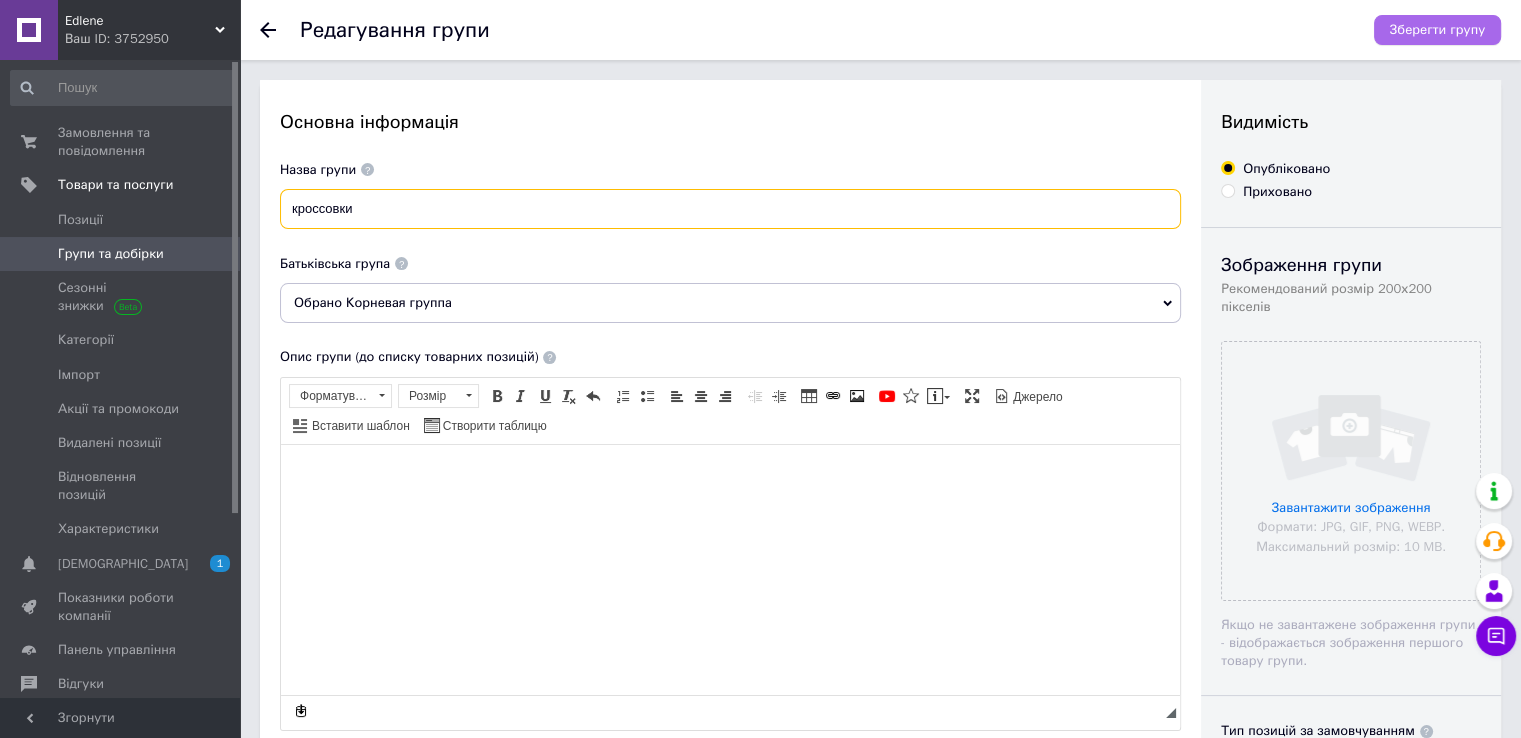type on "кроссовки" 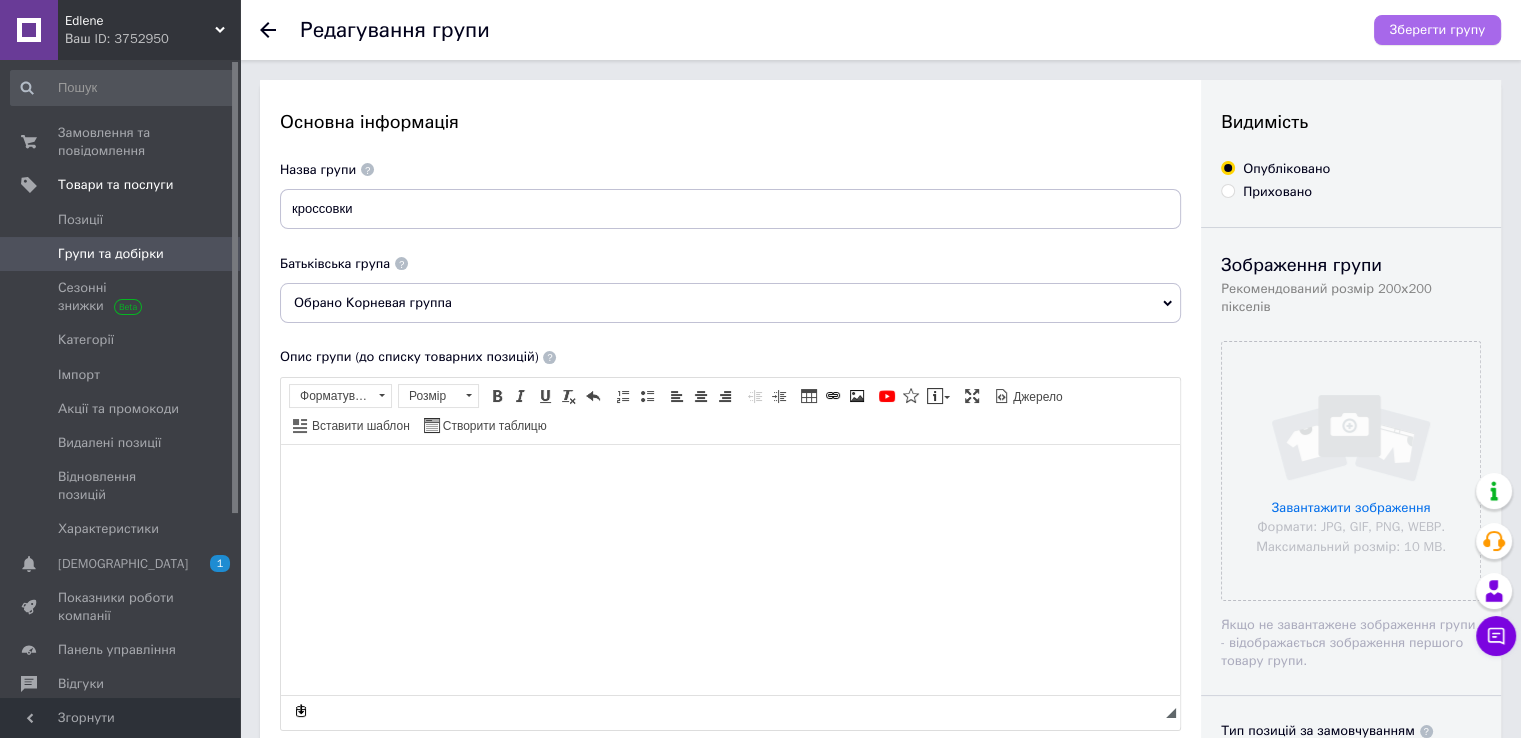 click on "Зберегти групу" at bounding box center [1437, 30] 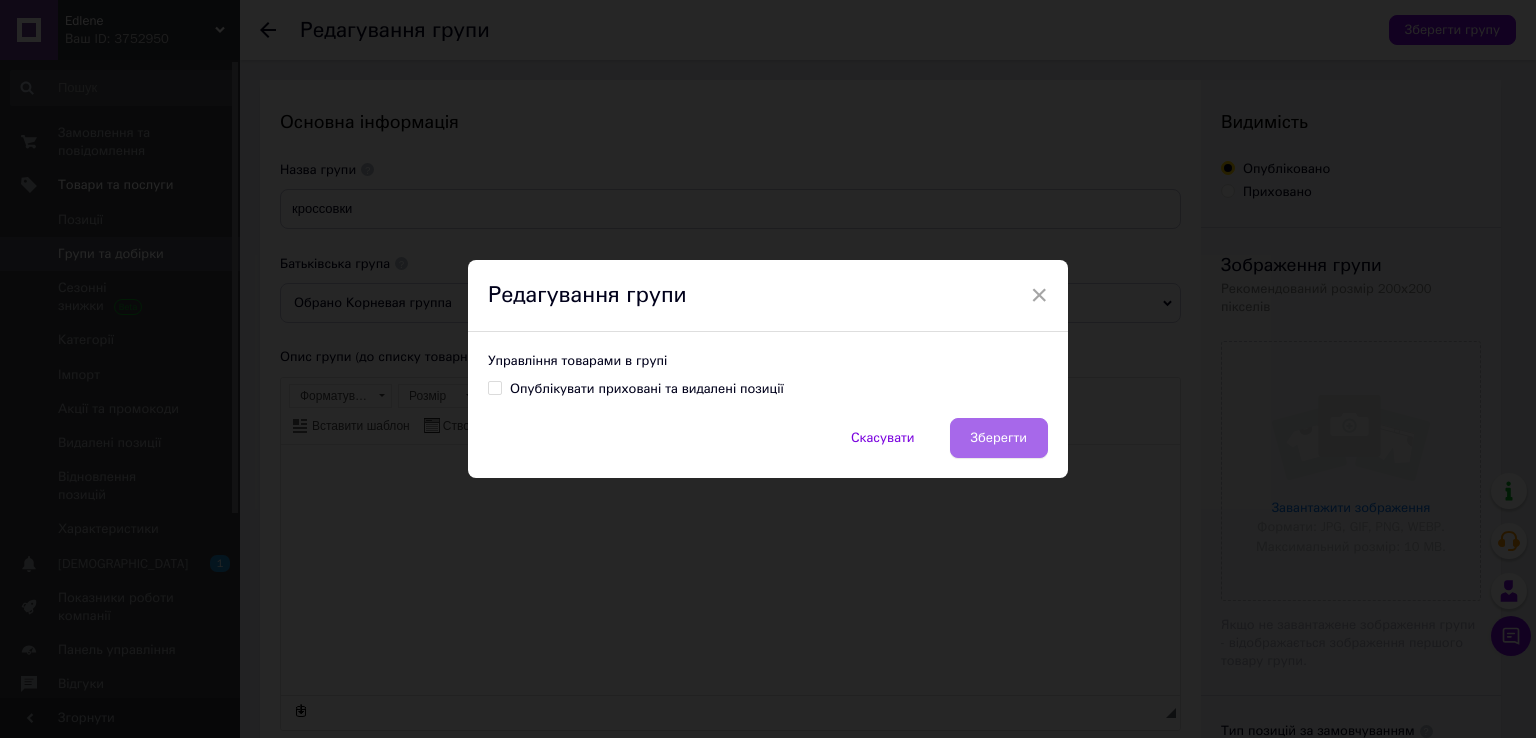click on "Зберегти" at bounding box center (999, 438) 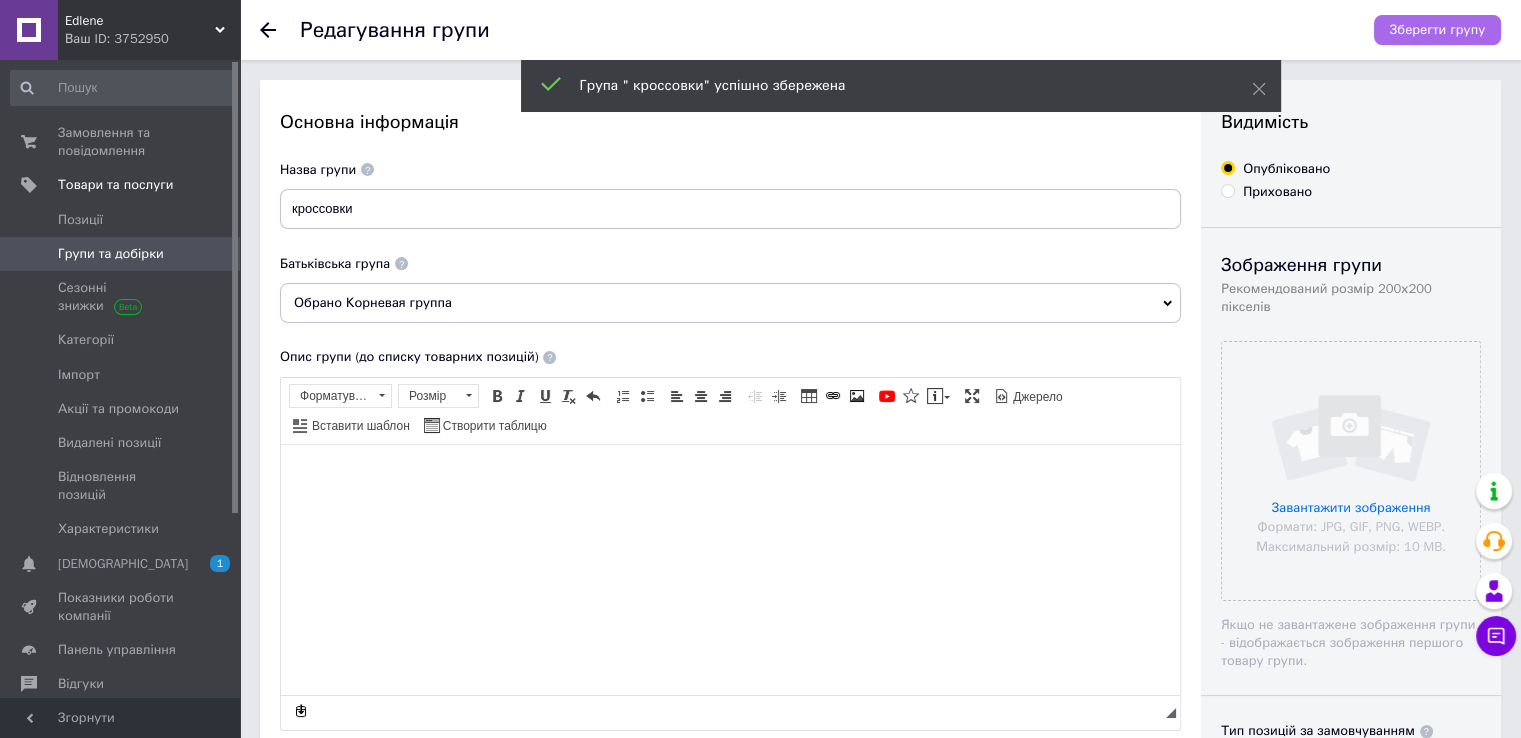 click on "Зберегти групу" at bounding box center [1437, 30] 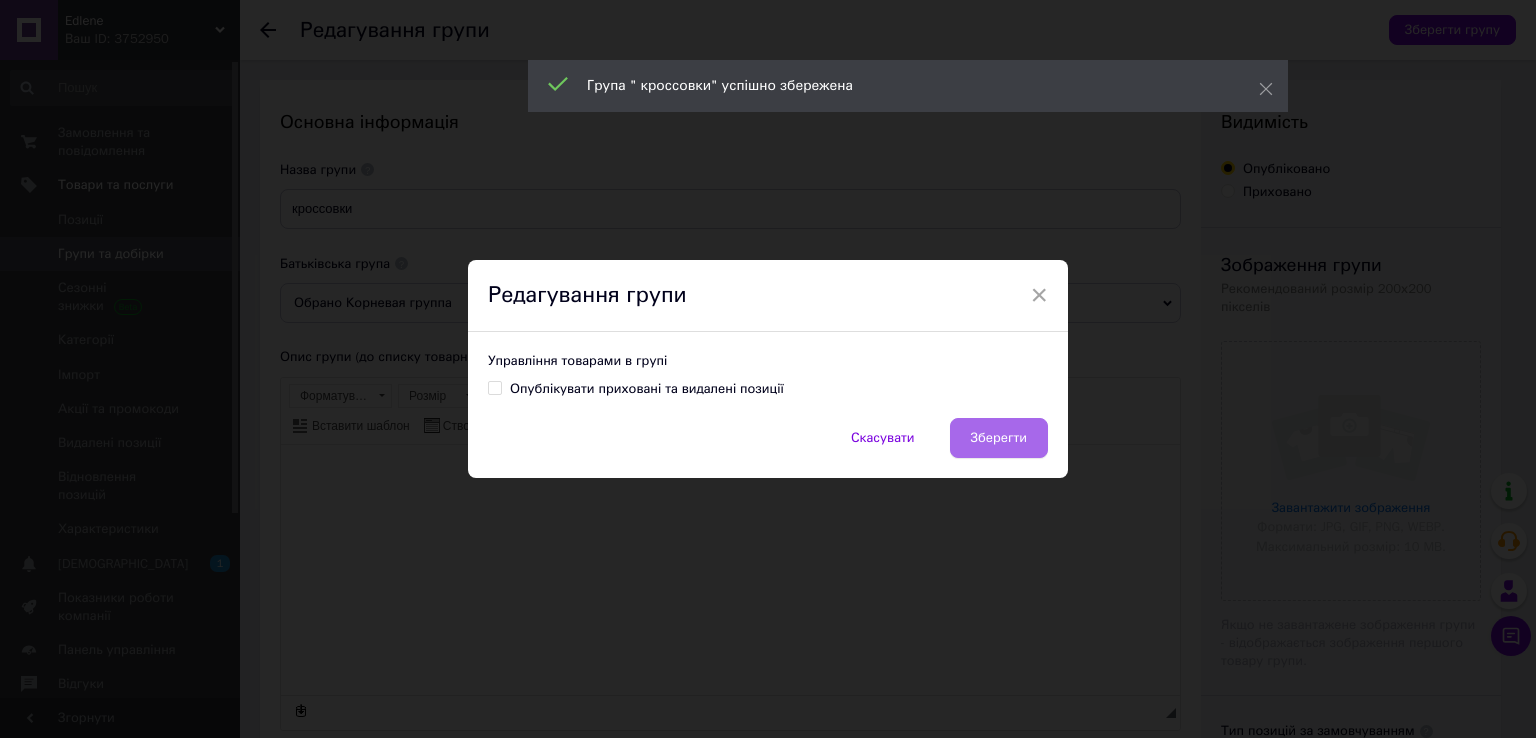 click on "Зберегти" at bounding box center [999, 438] 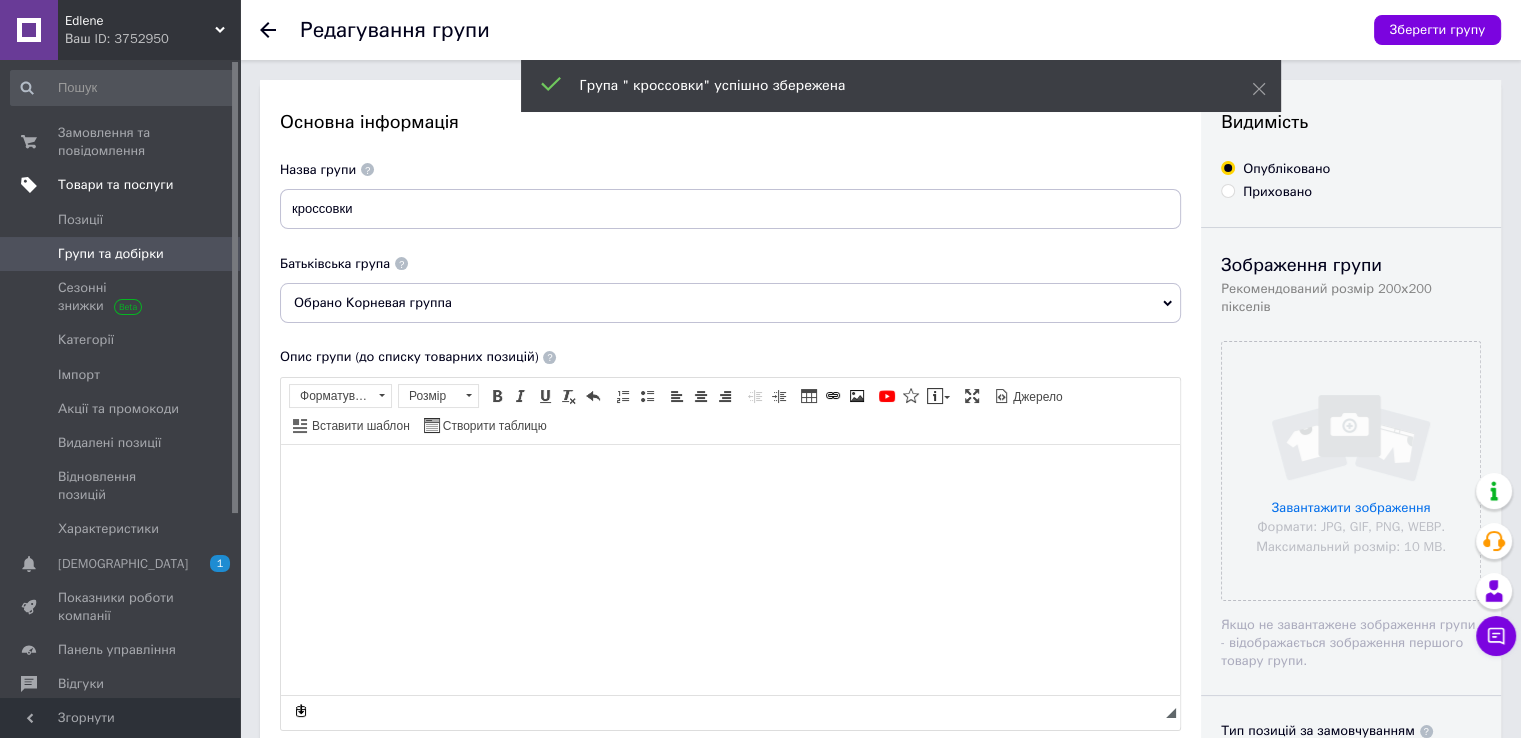 click on "Товари та послуги" at bounding box center (115, 185) 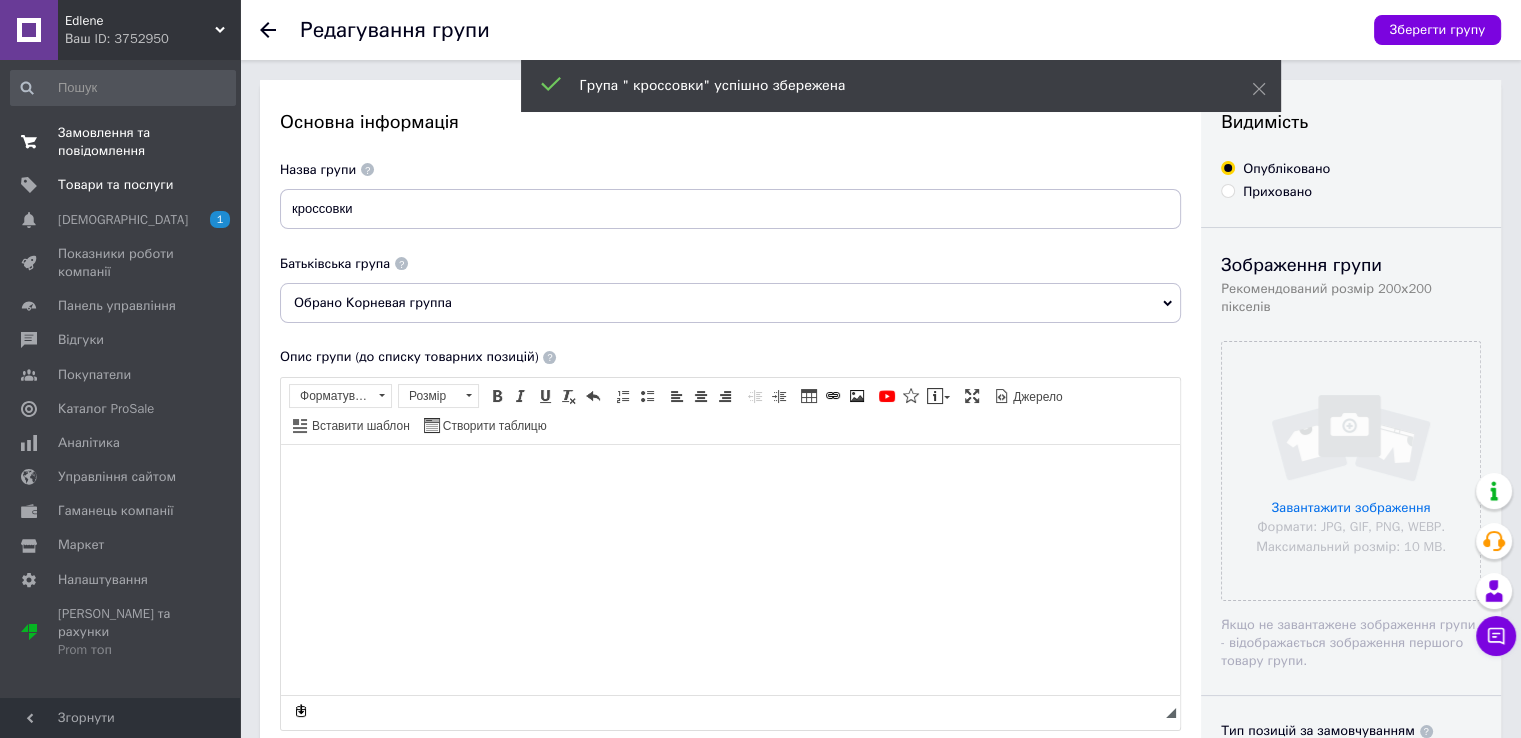click on "Замовлення та повідомлення" at bounding box center [121, 142] 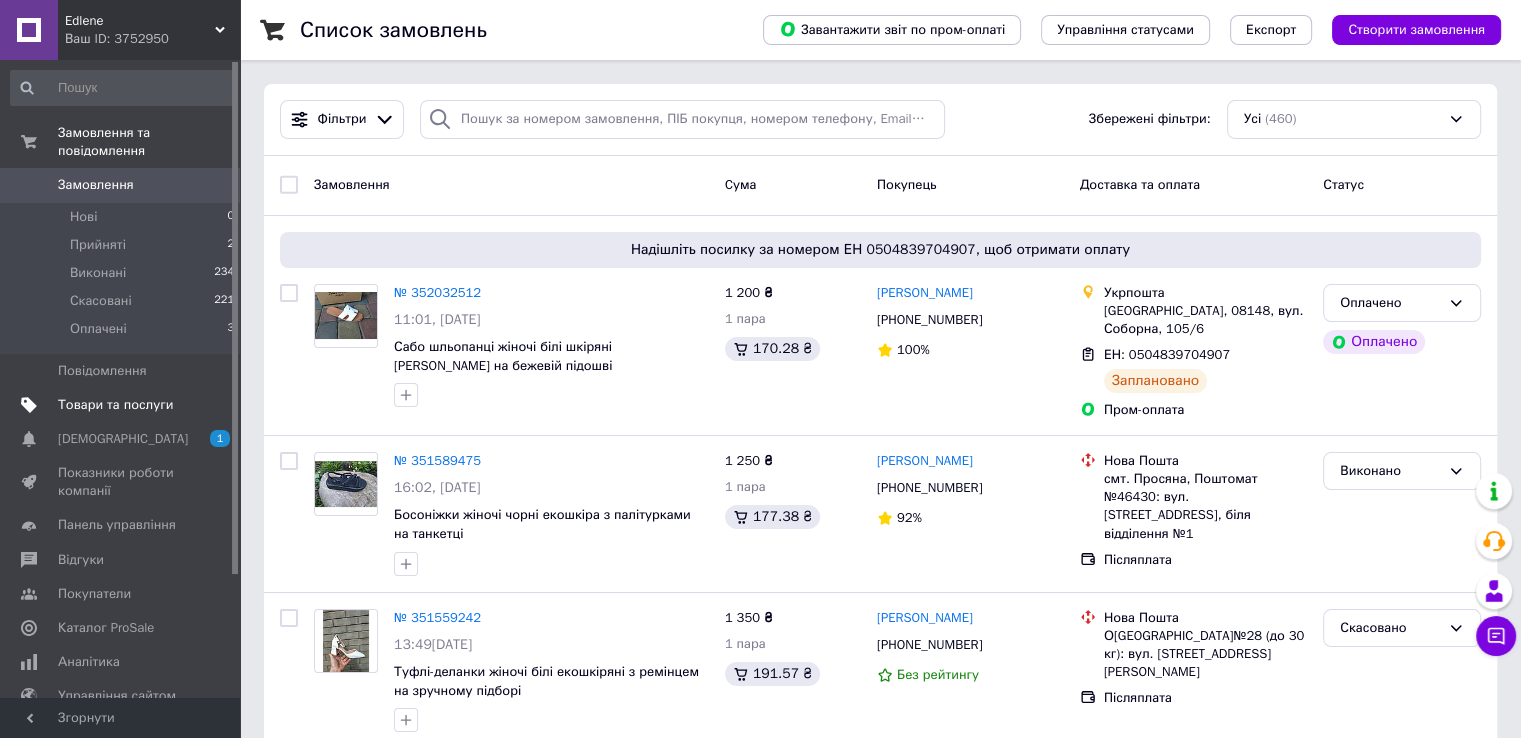 click on "Товари та послуги" at bounding box center [115, 405] 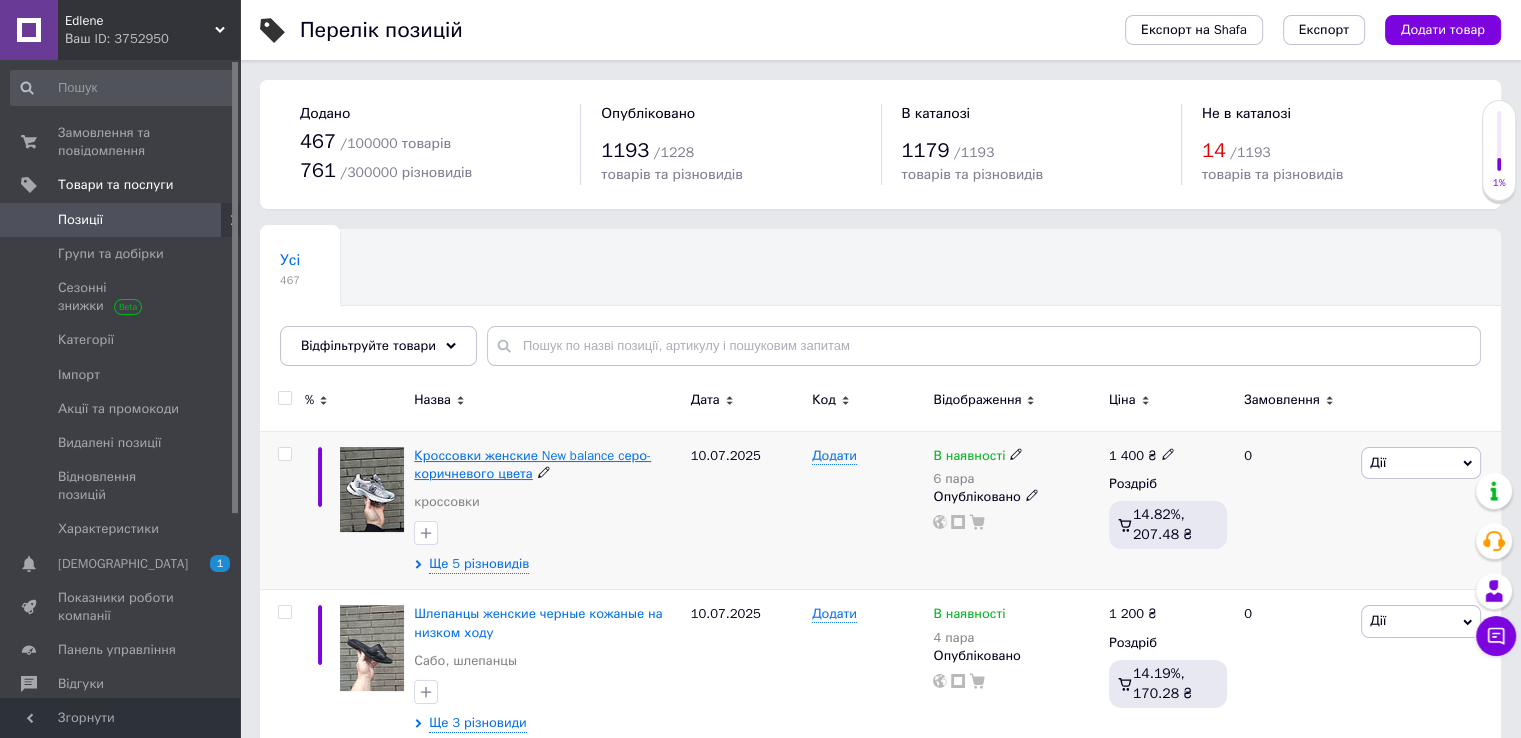click on "Кроссовки женские New balance  cеро-коричневого цвета" at bounding box center (532, 464) 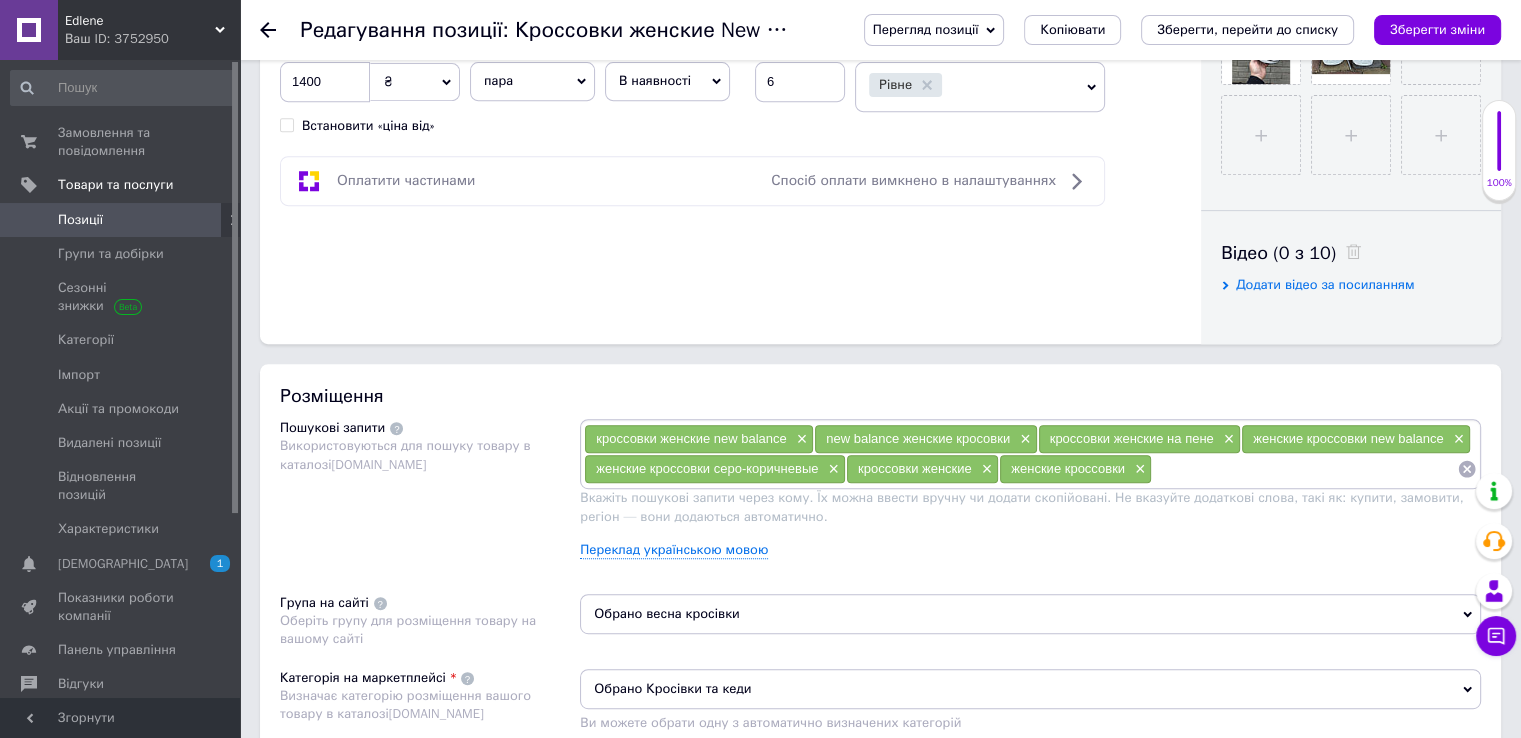 scroll, scrollTop: 1100, scrollLeft: 0, axis: vertical 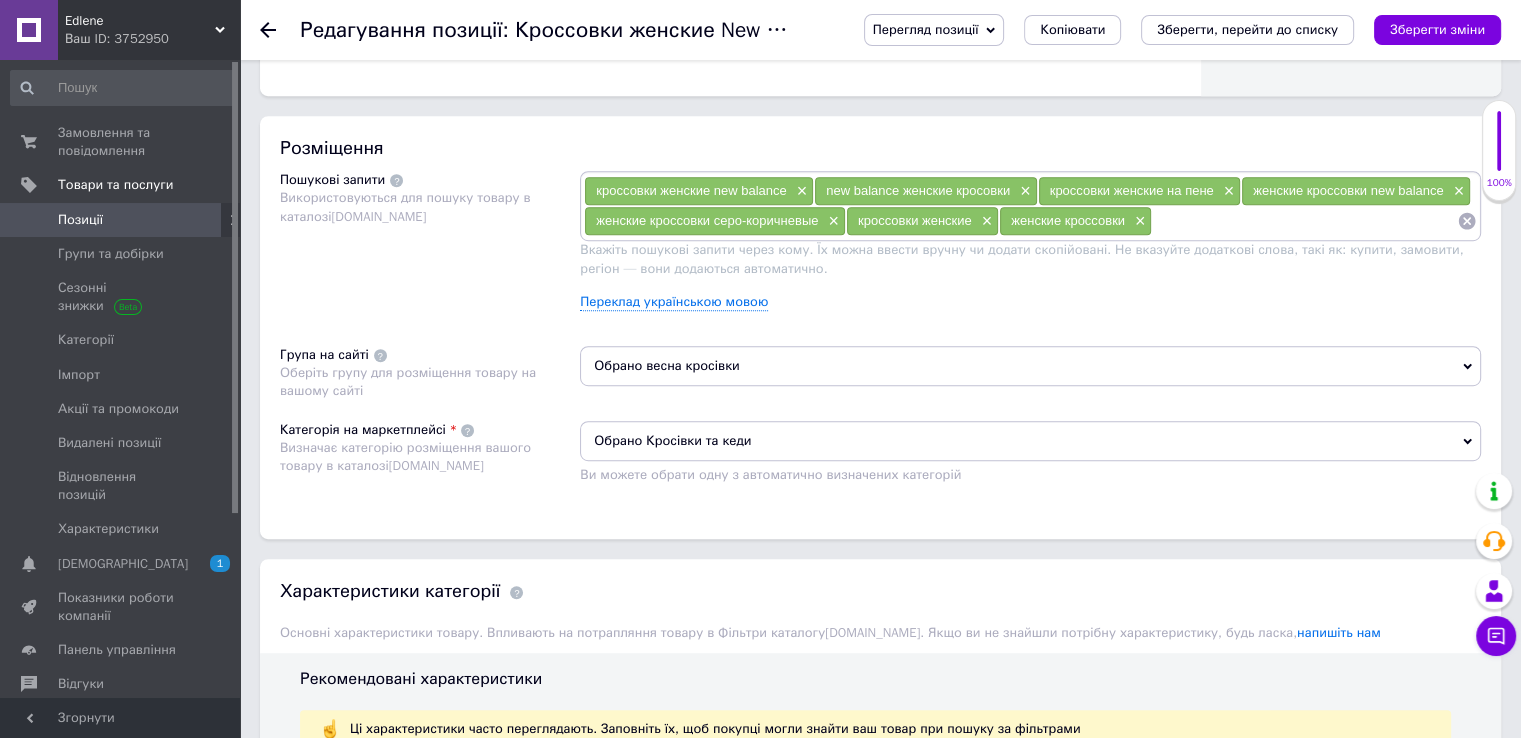 click 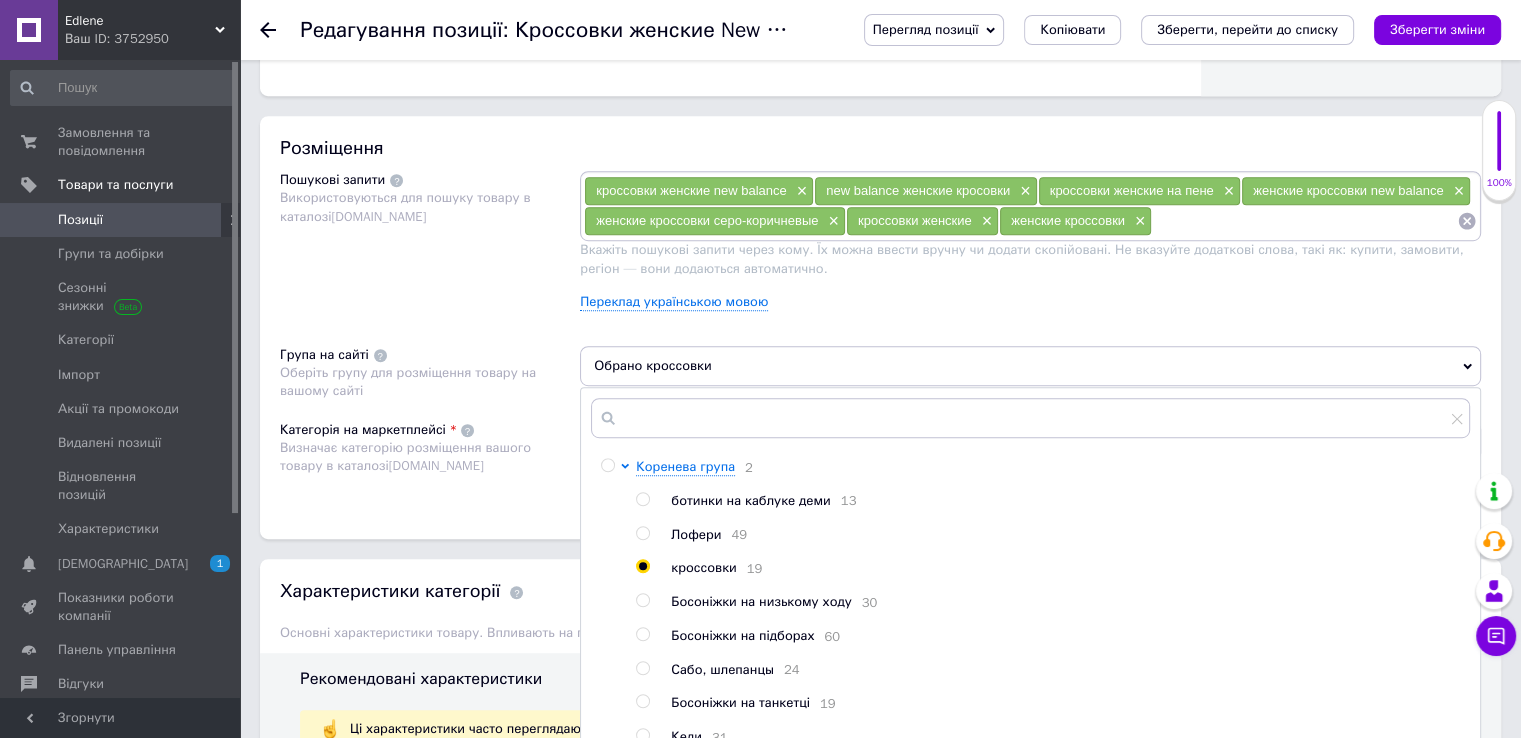 scroll, scrollTop: 100, scrollLeft: 0, axis: vertical 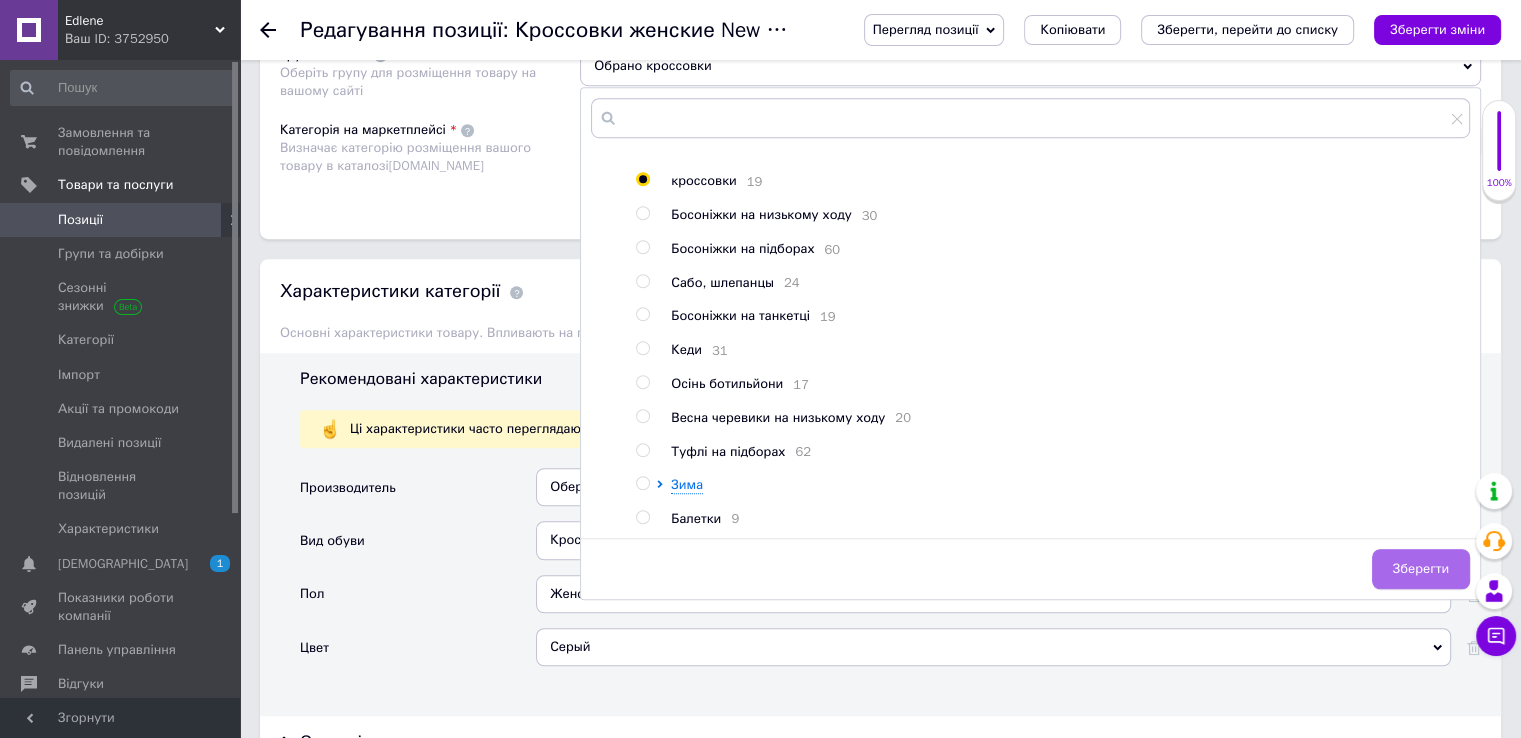 click on "Зберегти" at bounding box center (1421, 569) 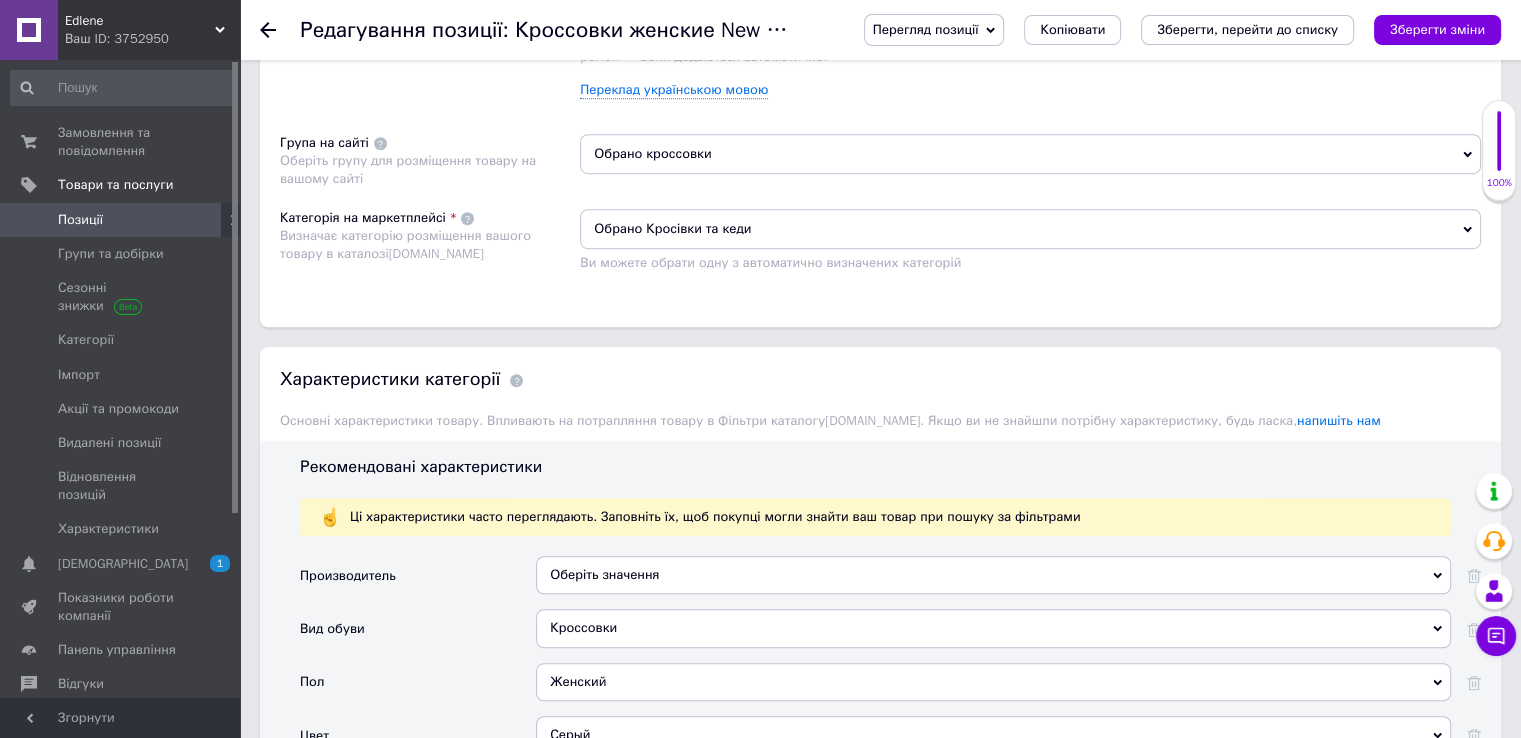 scroll, scrollTop: 1100, scrollLeft: 0, axis: vertical 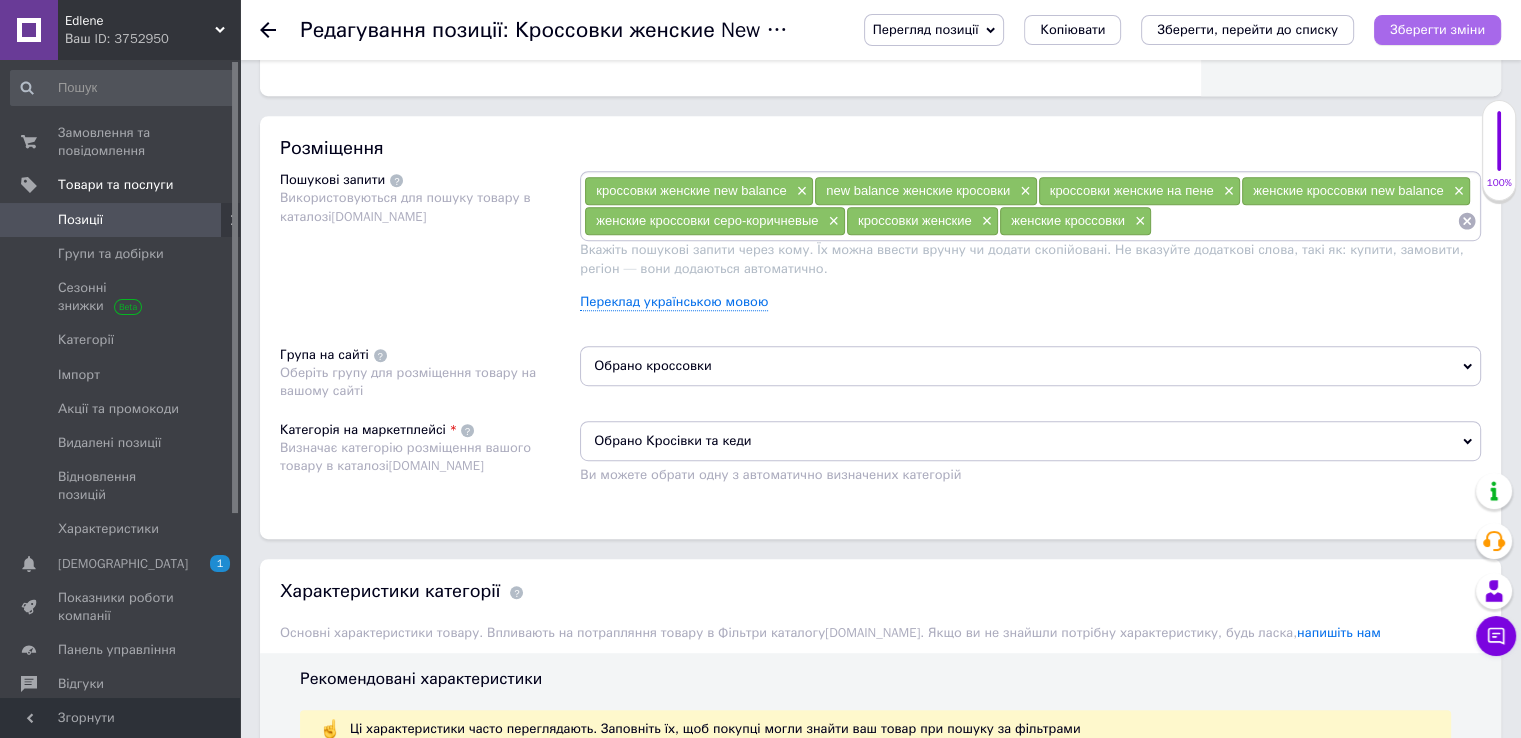 click on "Зберегти зміни" at bounding box center [1437, 29] 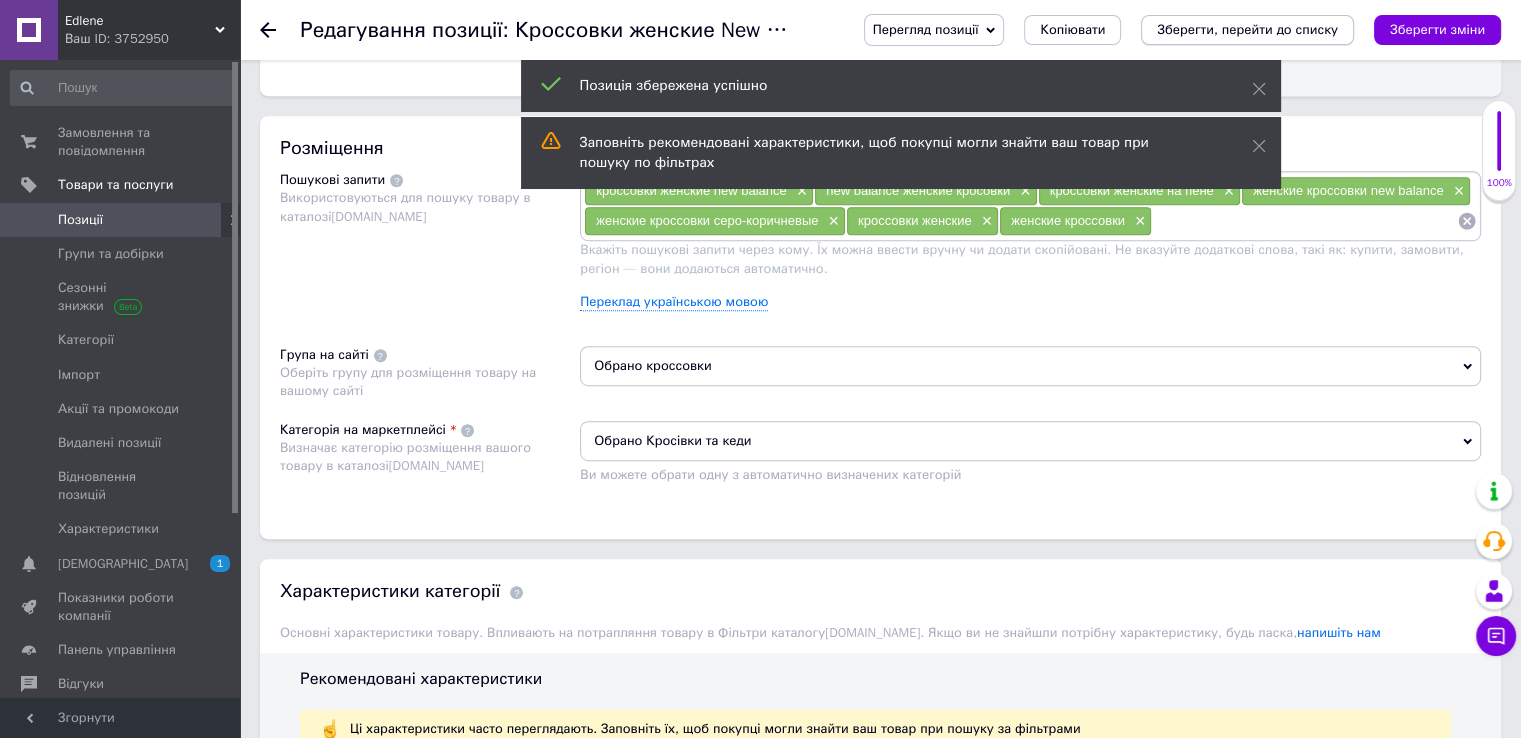 click on "Зберегти, перейти до списку" at bounding box center [1247, 29] 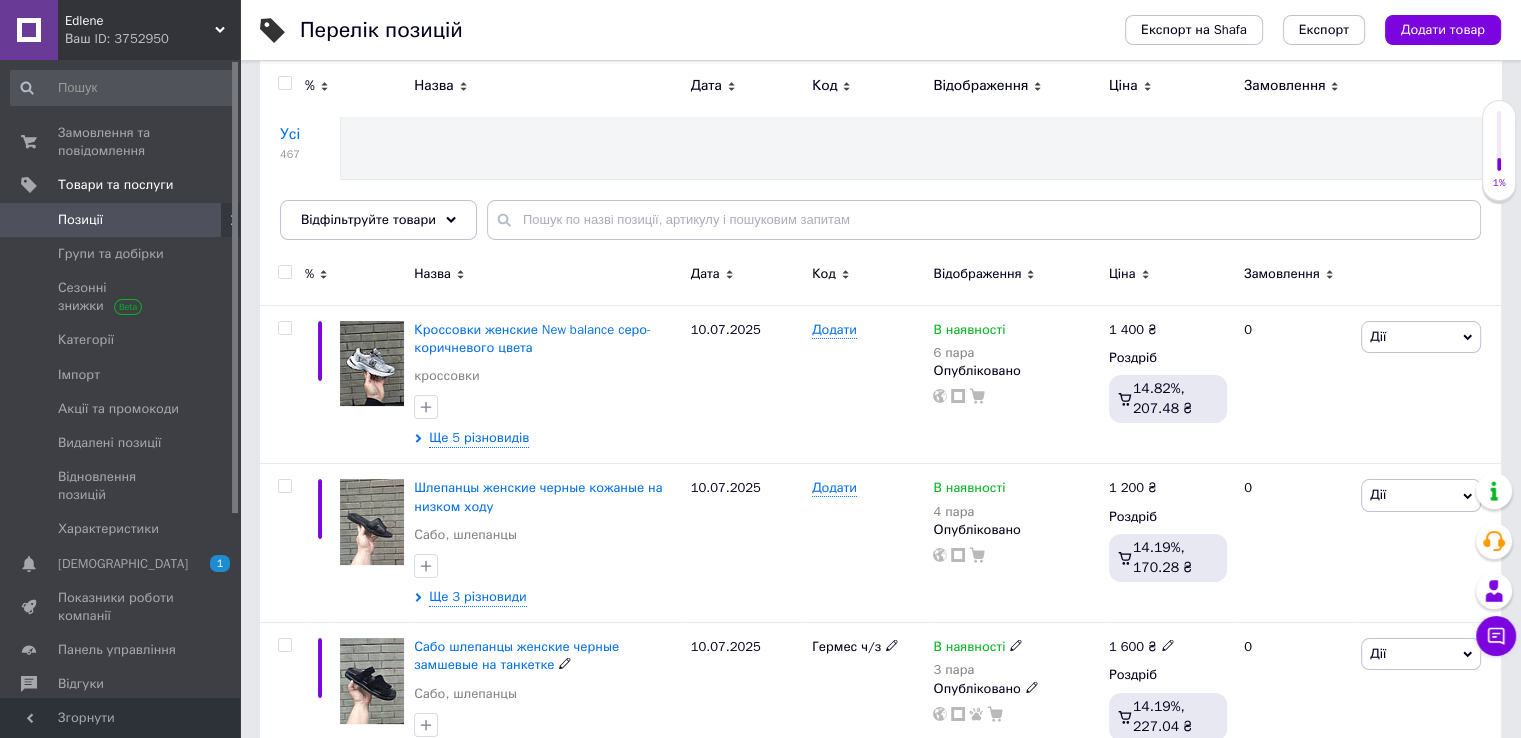 scroll, scrollTop: 0, scrollLeft: 0, axis: both 